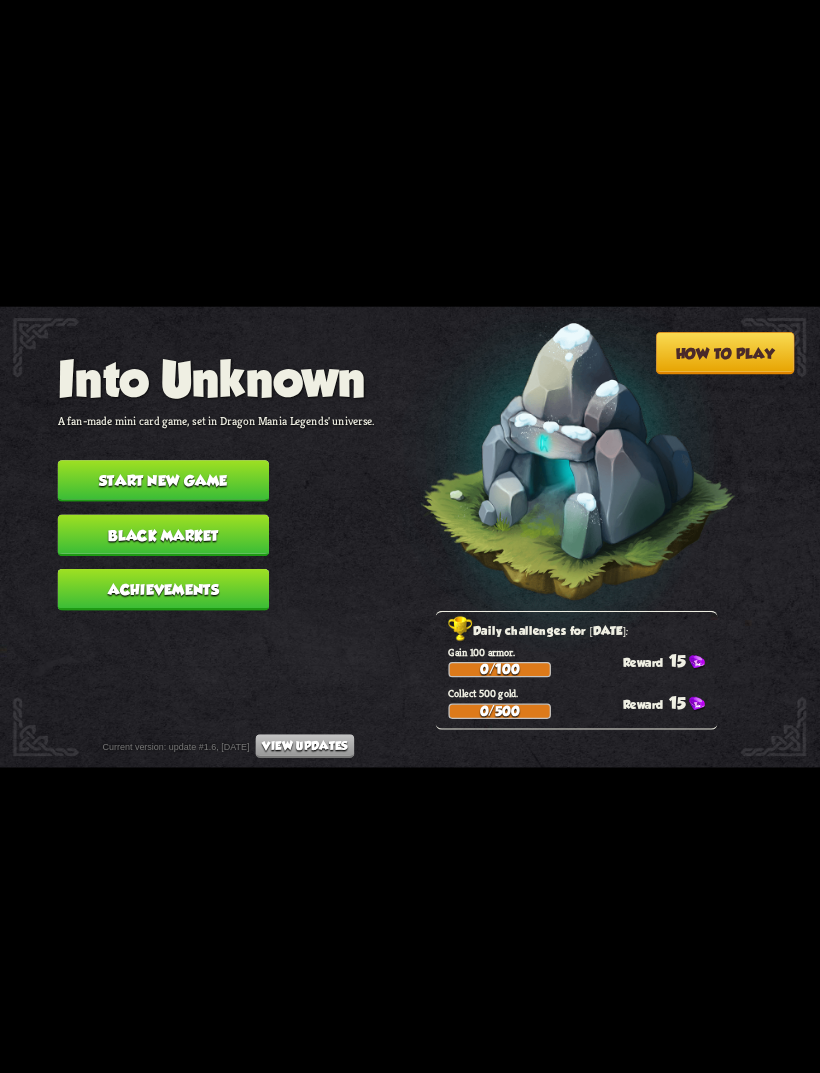 scroll, scrollTop: 0, scrollLeft: 0, axis: both 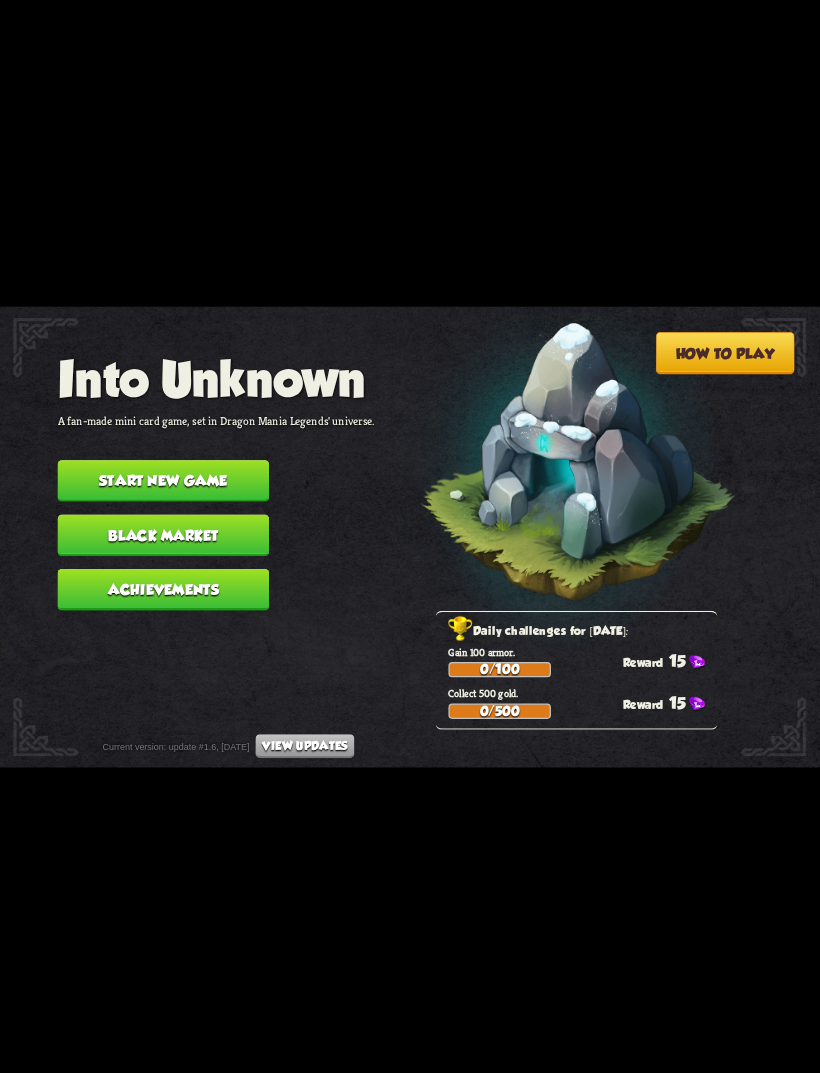 click on "Start new game" at bounding box center (163, 481) 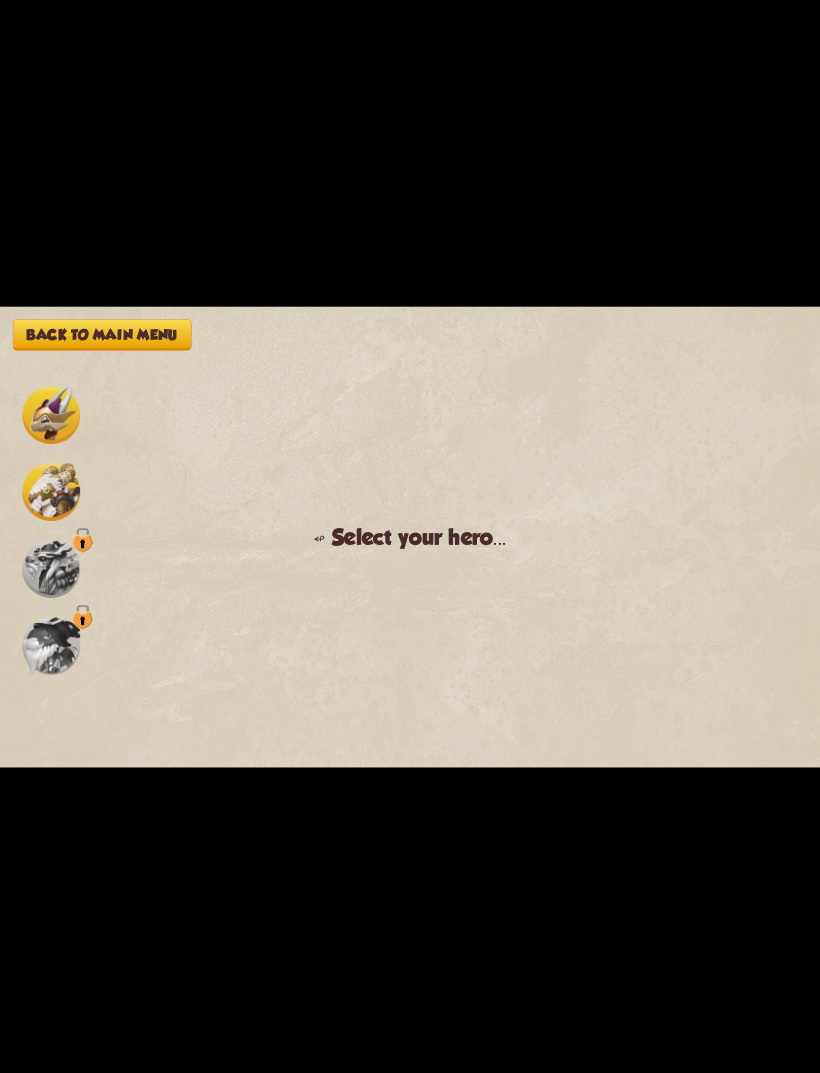 click at bounding box center [51, 415] 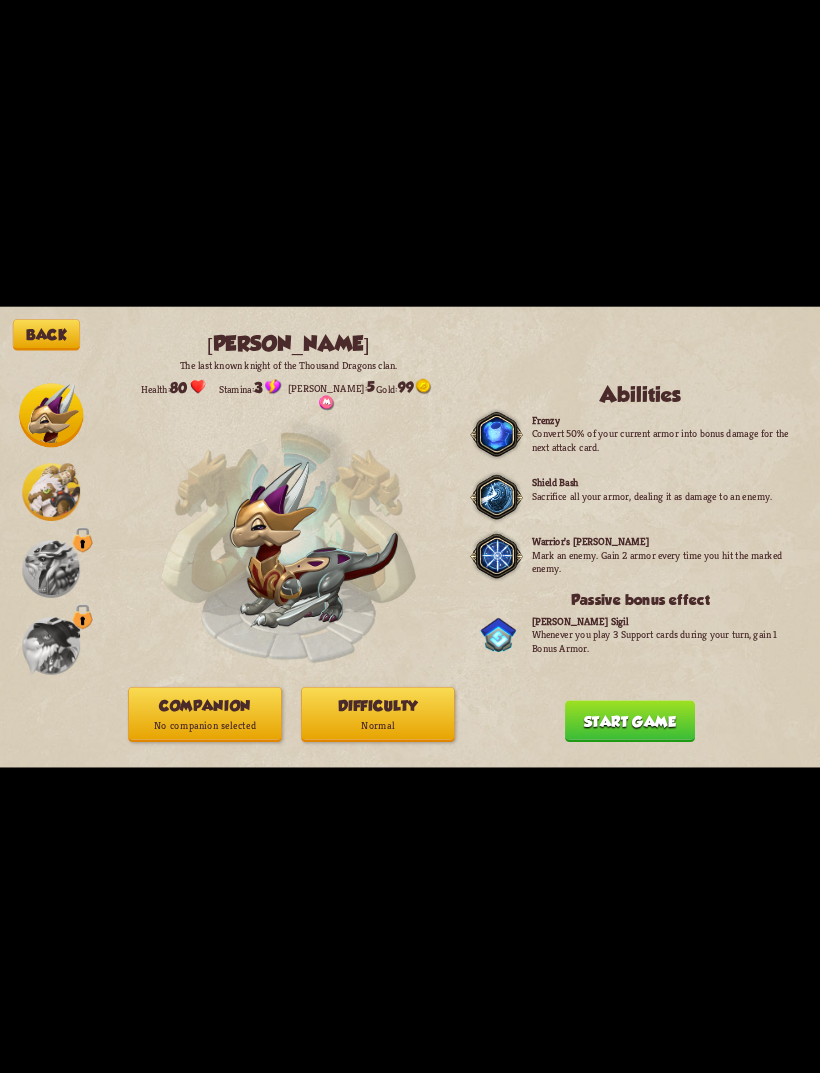 click on "Companion
No companion selected" at bounding box center (205, 713) 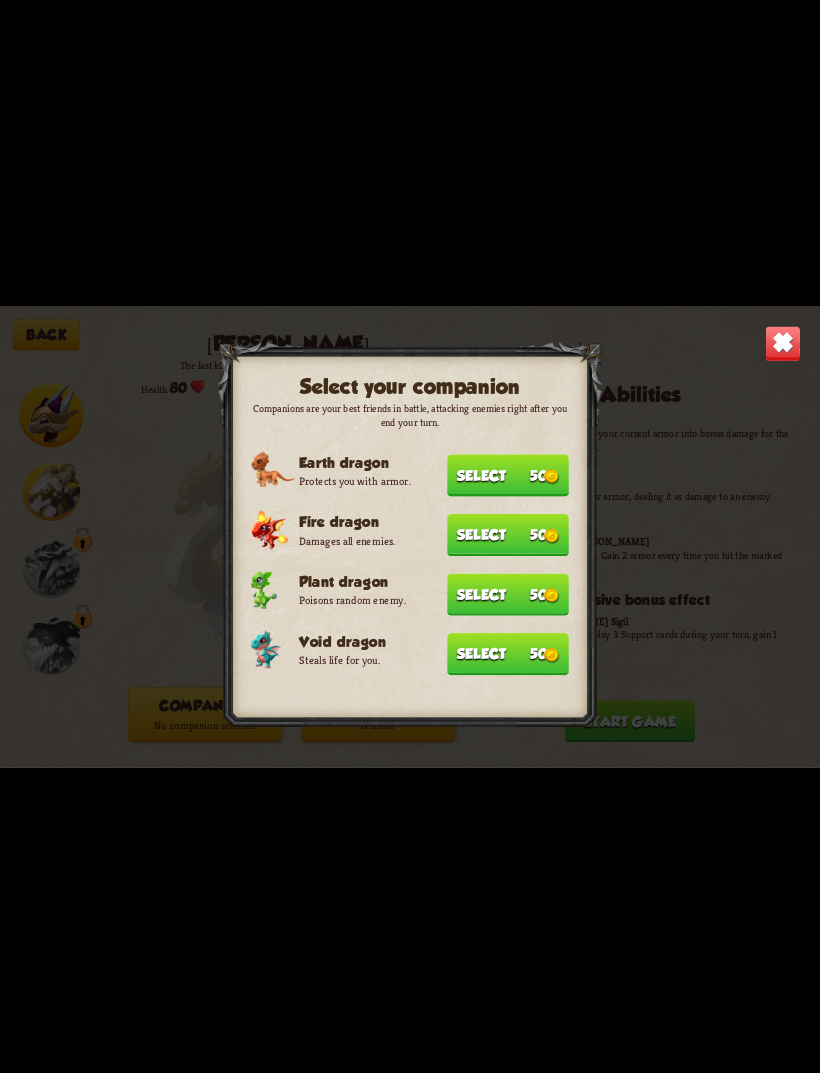 click on "Select
50" at bounding box center [508, 654] 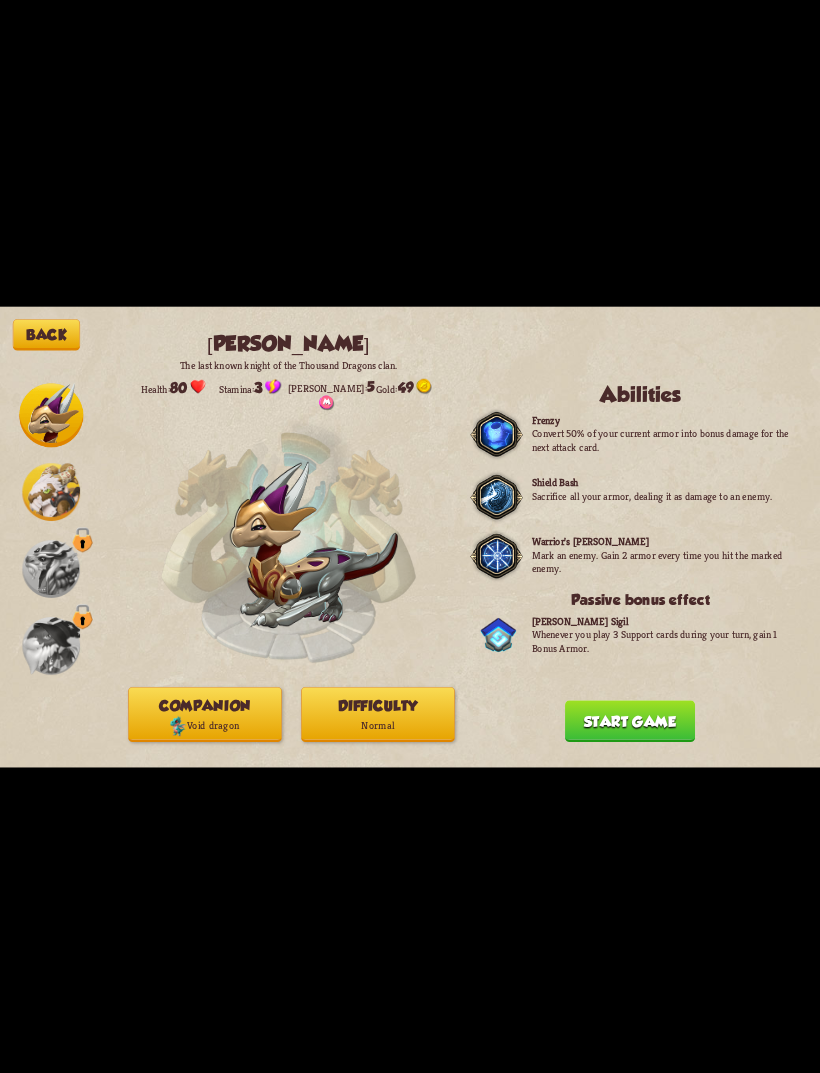 click on "Start game" at bounding box center (630, 721) 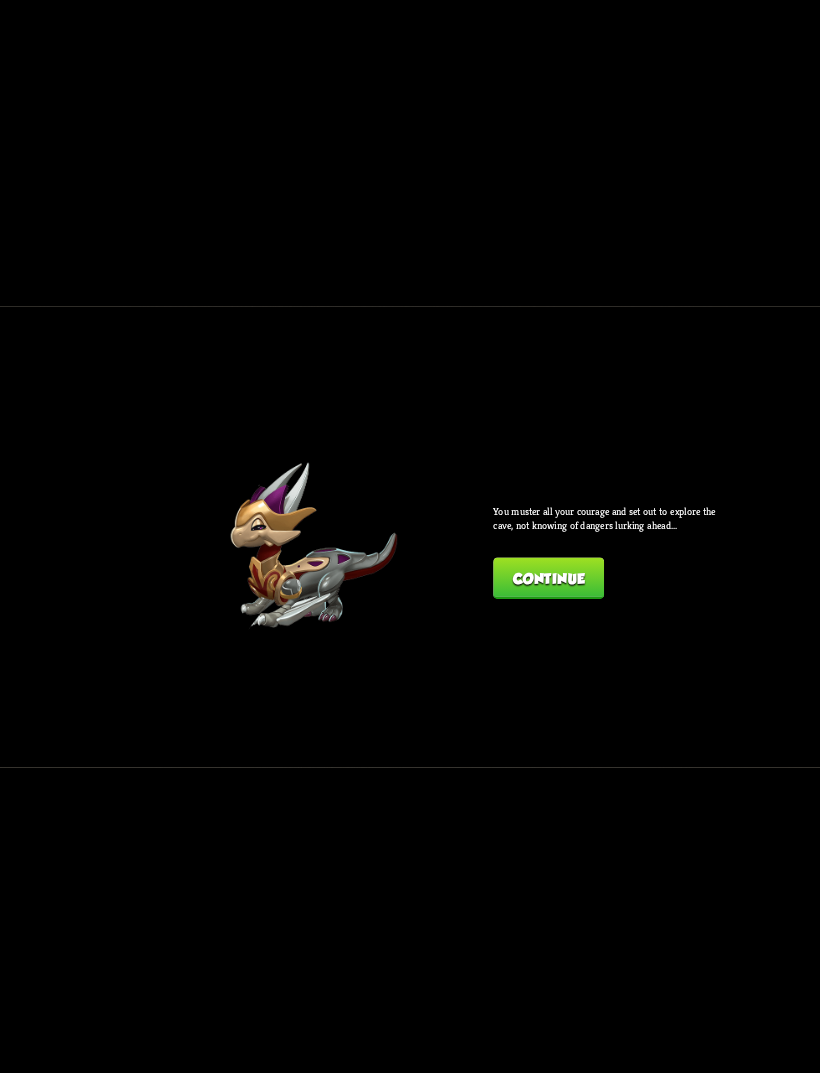 click on "Back
[PERSON_NAME]   The last known knight of the Thousand Dragons clan.
Health:  80
Stamina:  3
Max mana:  5
Gold:  49             Abilities       Frenzy   Convert 50% of your current armor into bonus damage for the next attack card.     Shield Bash   Sacrifice all your armor, dealing it as damage to an enemy.     Warrior's [PERSON_NAME]   [PERSON_NAME] an enemy. Gain 2 armor every time you hit the marked enemy.   Passive bonus effect     [PERSON_NAME] Sigil   Whenever you play 3 Support cards during your turn, gain 1 Bonus Armor.
Companion
Void dragon
Difficulty
Normal     Starting...   You muster all your courage and set out to explore the cave, not knowing of dangers lurking ahead...   Continue" at bounding box center (410, 536) 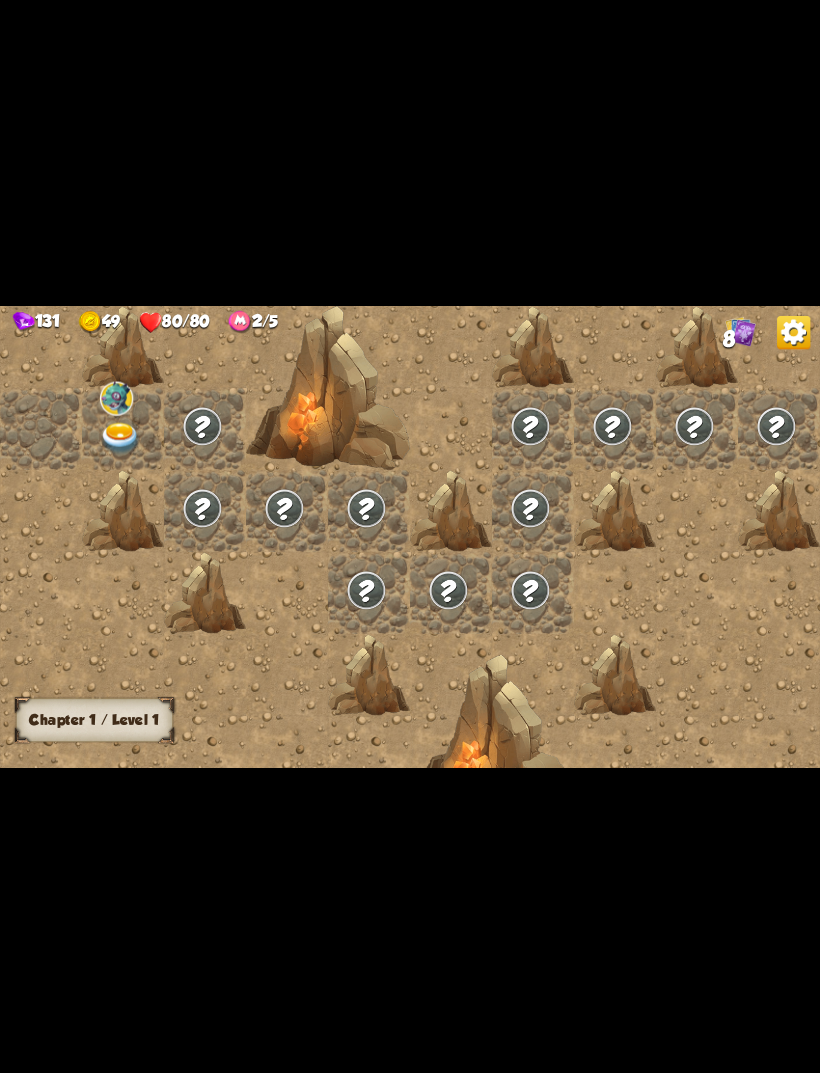 click at bounding box center (116, 398) 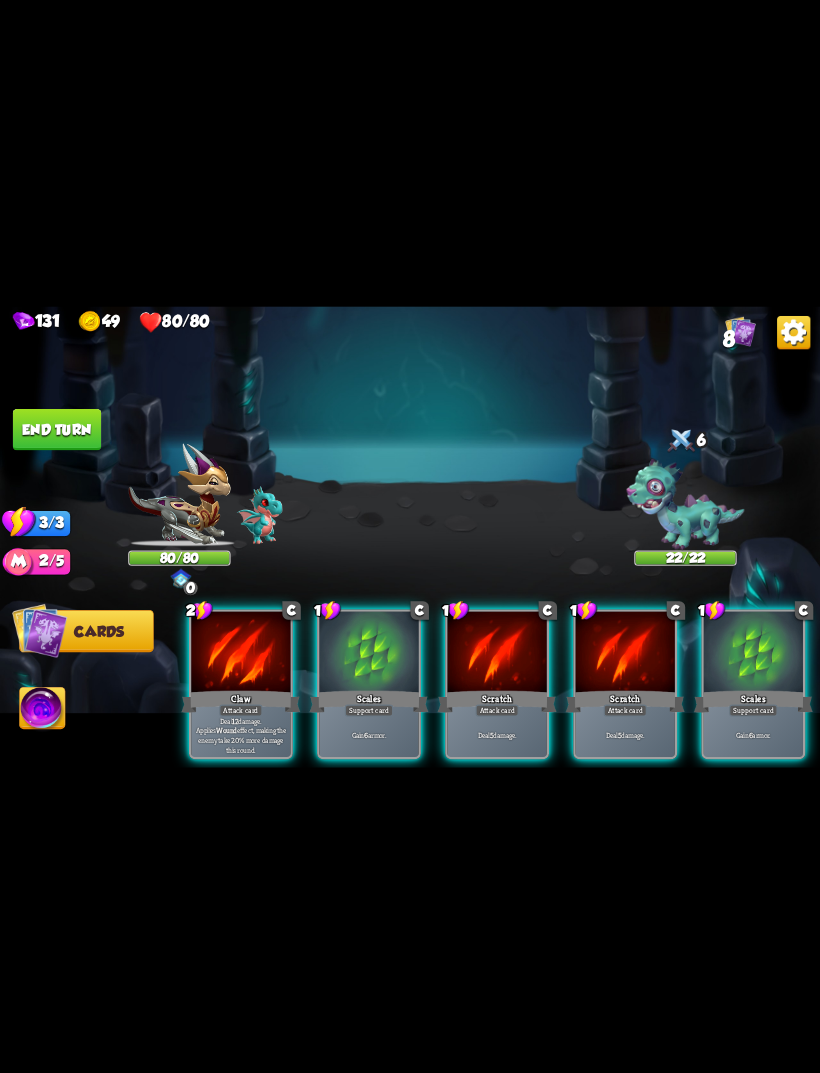 click on "Deal  12  damage. Applies  Wound  effect, making the enemy take 20% more damage this round." at bounding box center (241, 734) 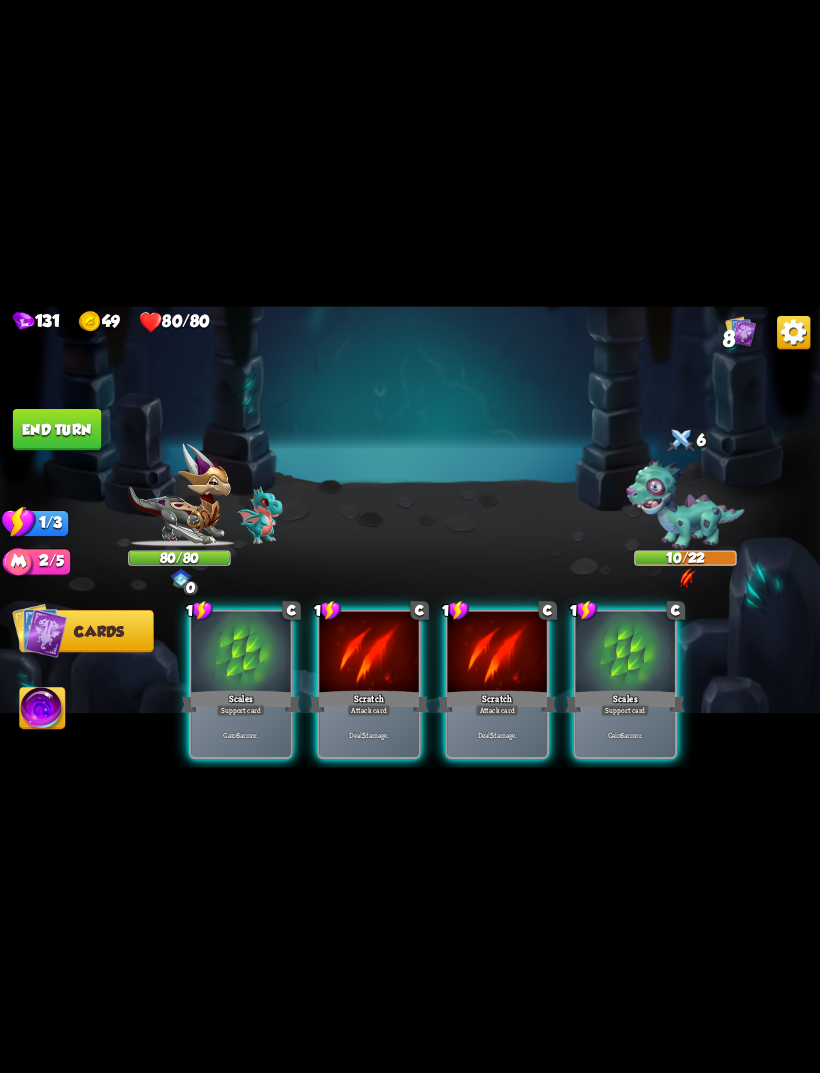 click on "Support card" at bounding box center (241, 710) 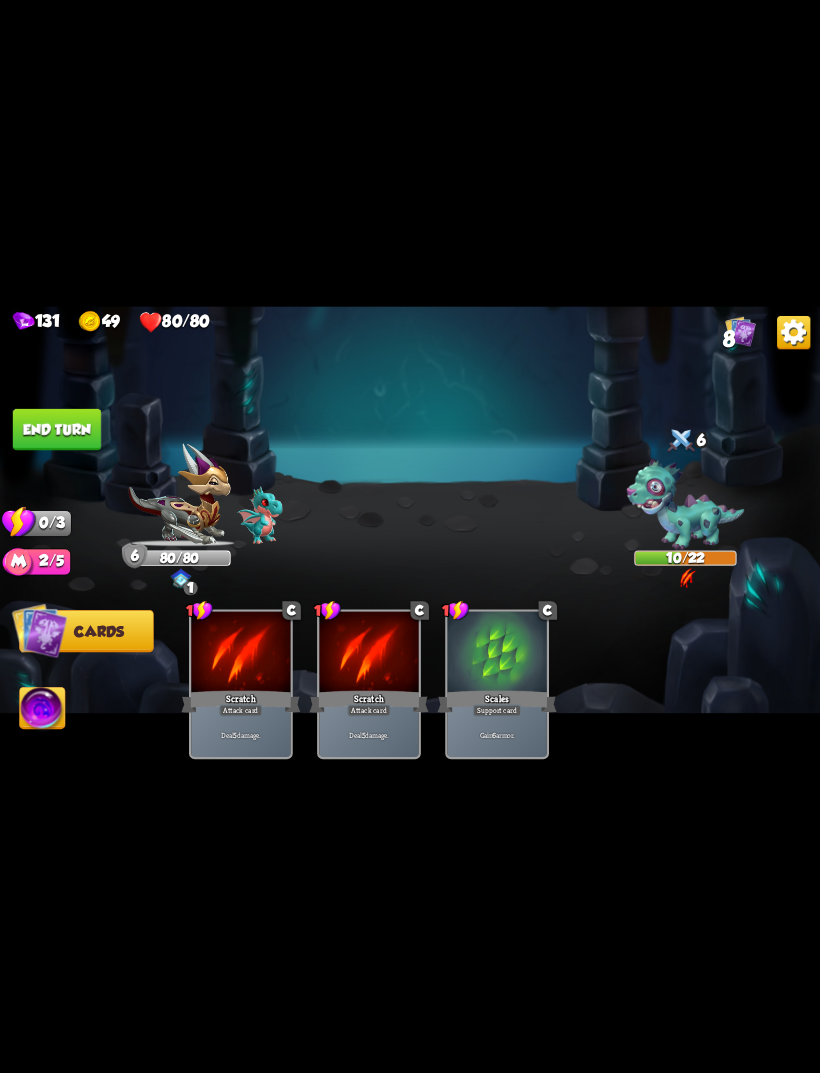 click on "End turn" at bounding box center (57, 429) 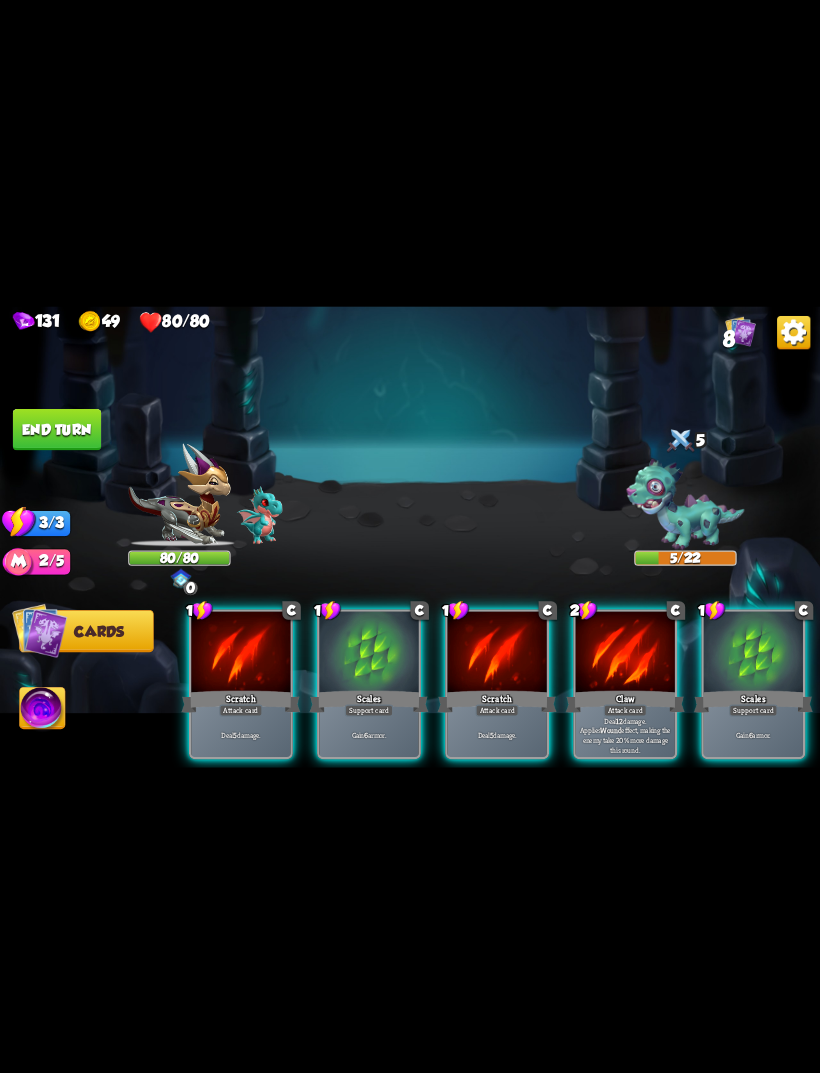 click on "Deal  5  damage." at bounding box center [241, 735] 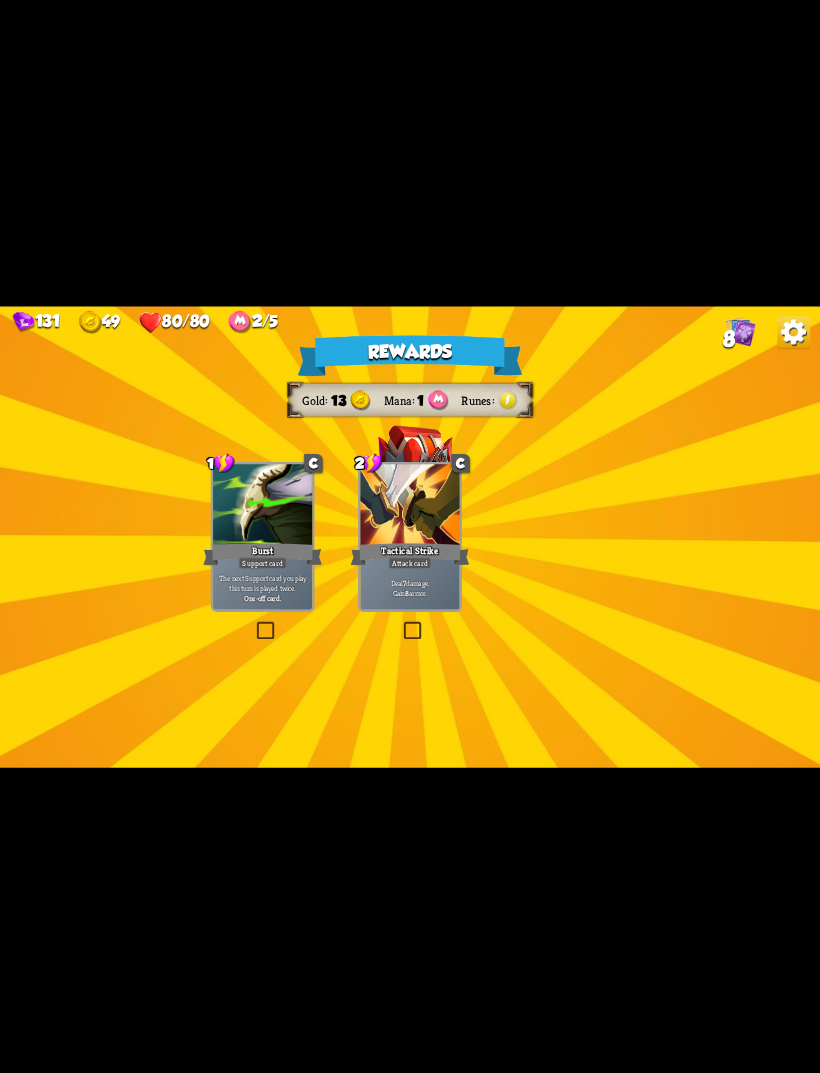 click at bounding box center (507, 400) 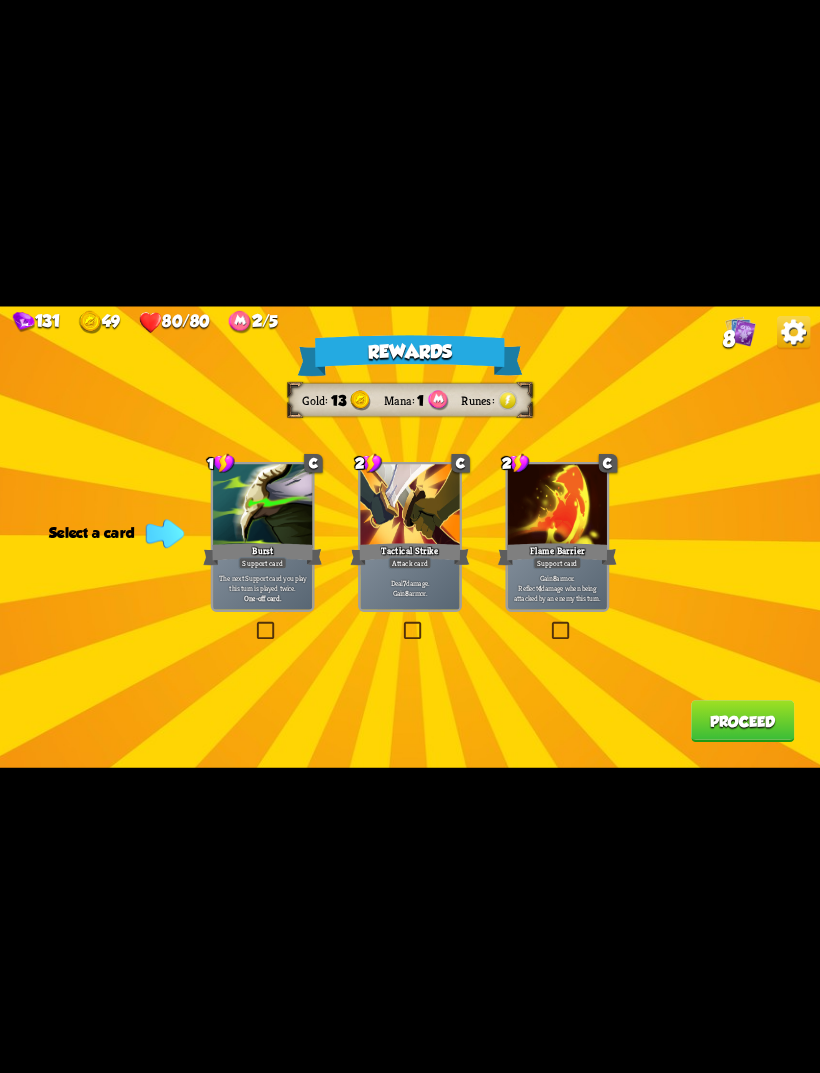 click on "Rewards           Gold   13     Mana   1     Runes
Select a card
1
C   Burst     Support card   The next Support card you play this turn is played twice.   One-off card.
2
C   Tactical Strike     Attack card   Deal  7  damage. Gain  8  armor.
2
C   Flame Barrier     Support card   Gain  8  armor.  Reflect  4  damage when being attacked by an enemy this turn.               Proceed" at bounding box center [410, 536] 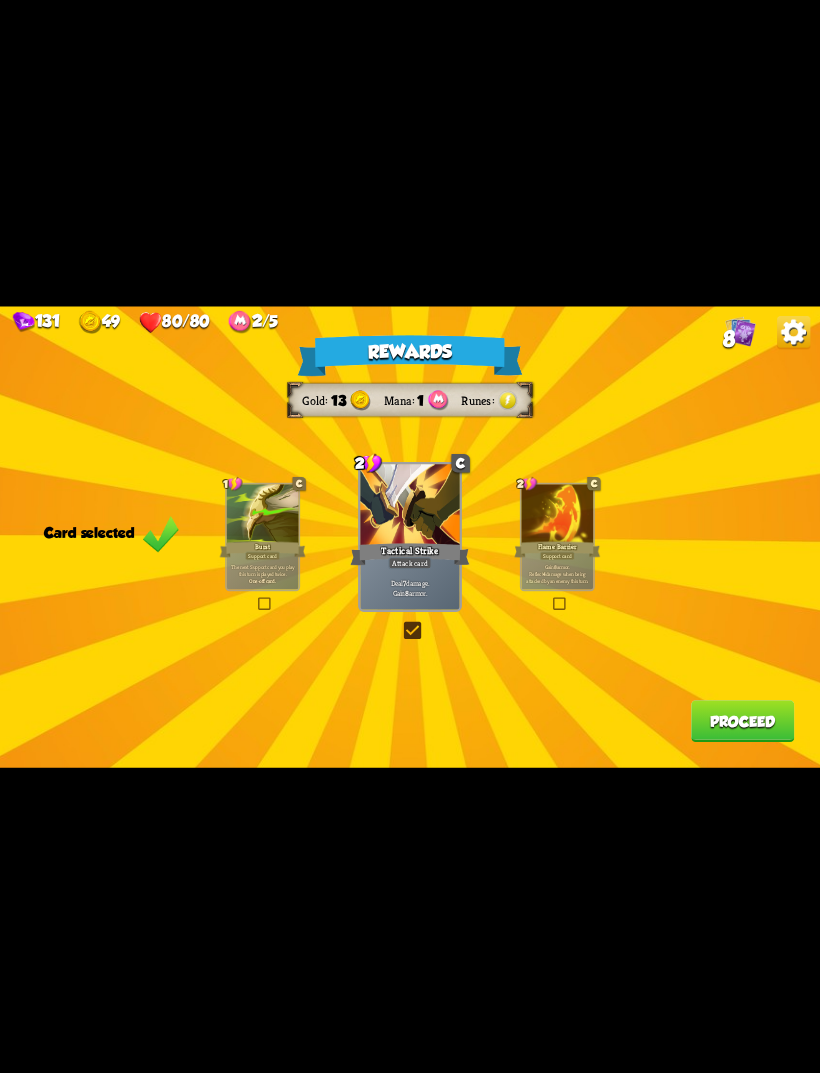 click at bounding box center [401, 623] 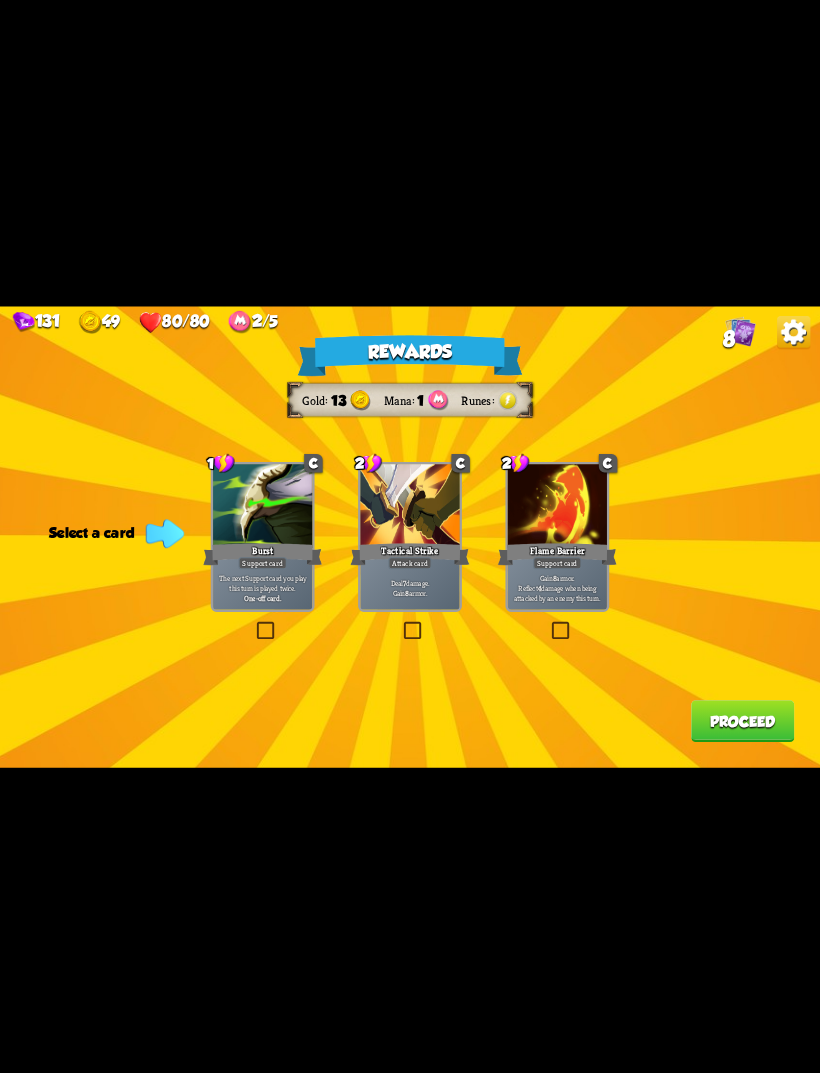 click on "The next Support card you play this turn is played twice." at bounding box center (263, 583) 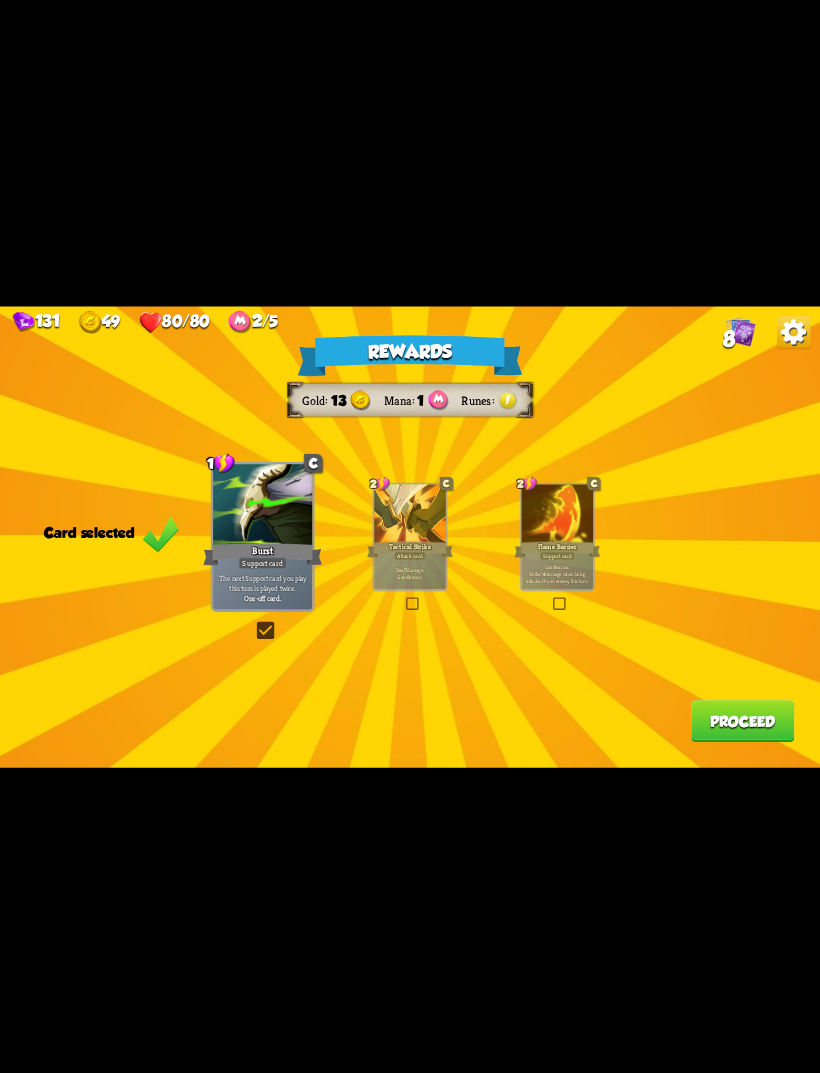 click at bounding box center (404, 599) 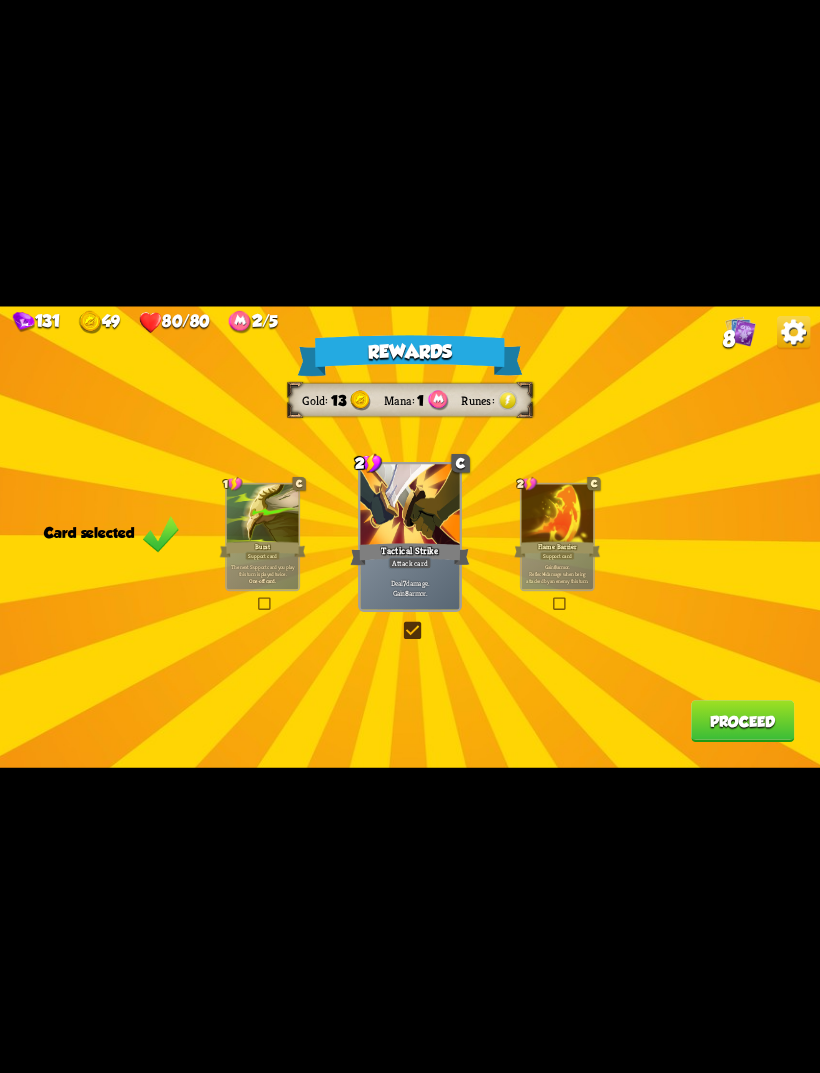 click on "Proceed" at bounding box center (742, 721) 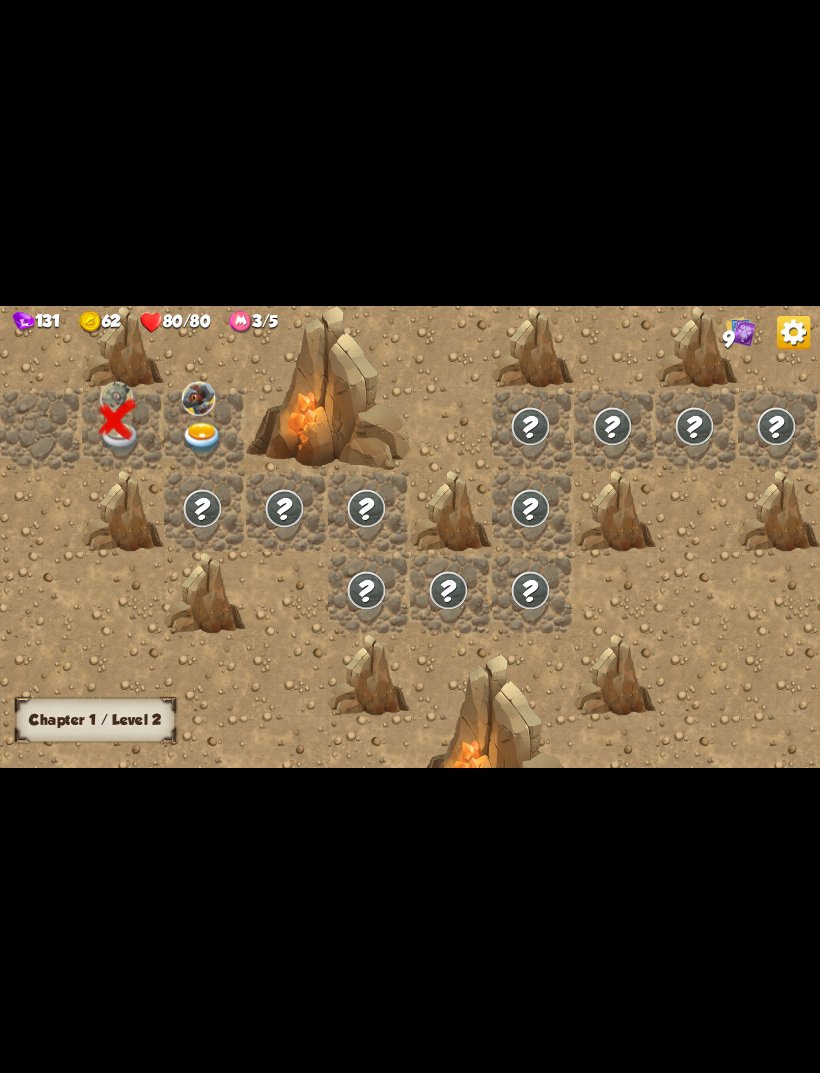 click at bounding box center [533, 536] 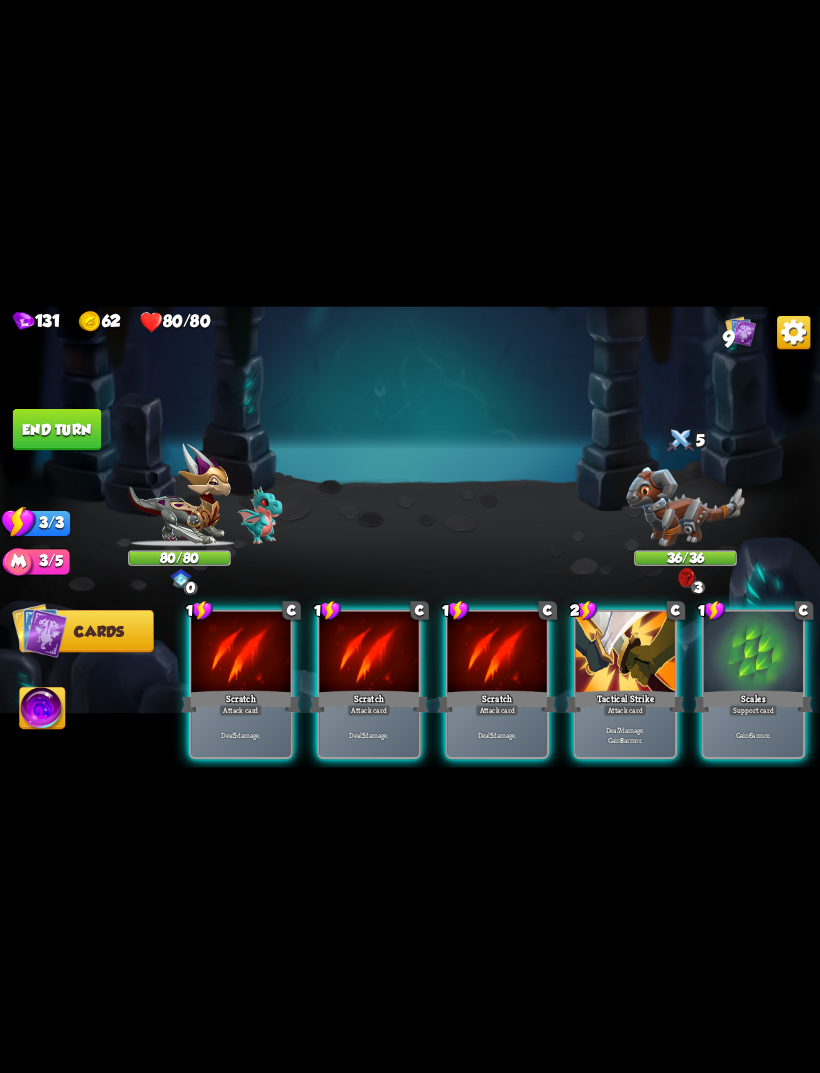 click on "Player turn" at bounding box center [410, 536] 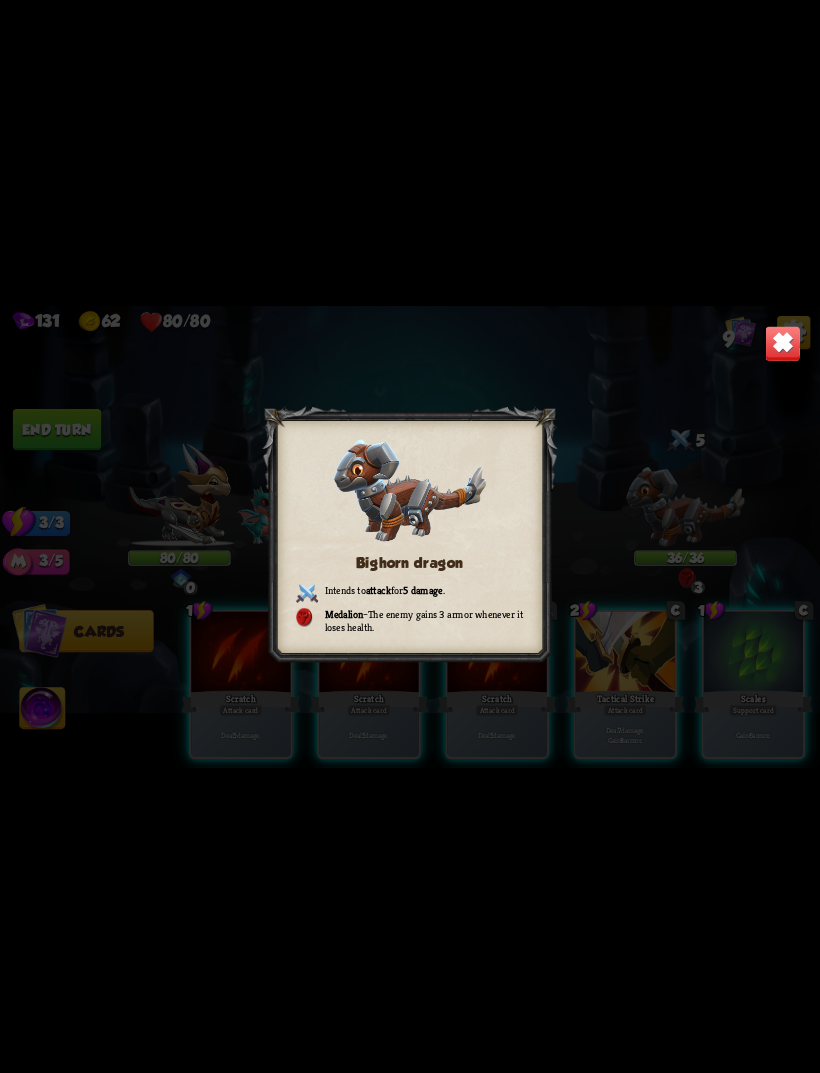 click at bounding box center (783, 343) 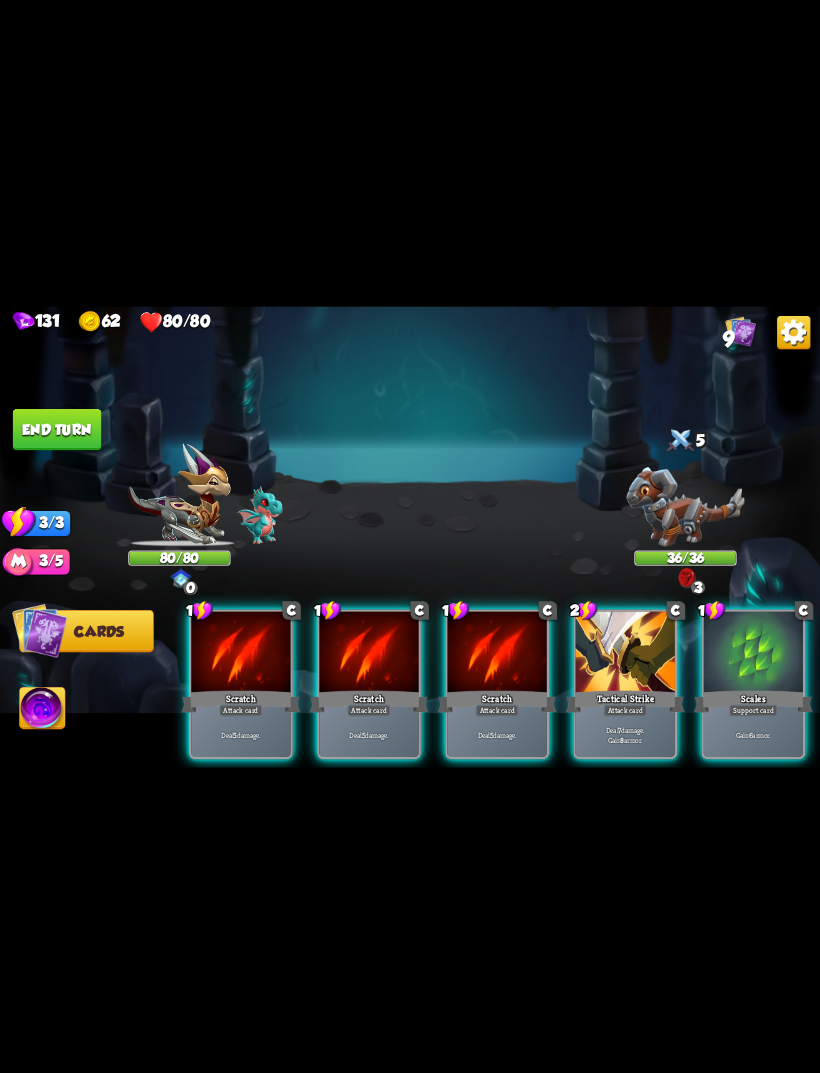click on "Attack card" at bounding box center (625, 710) 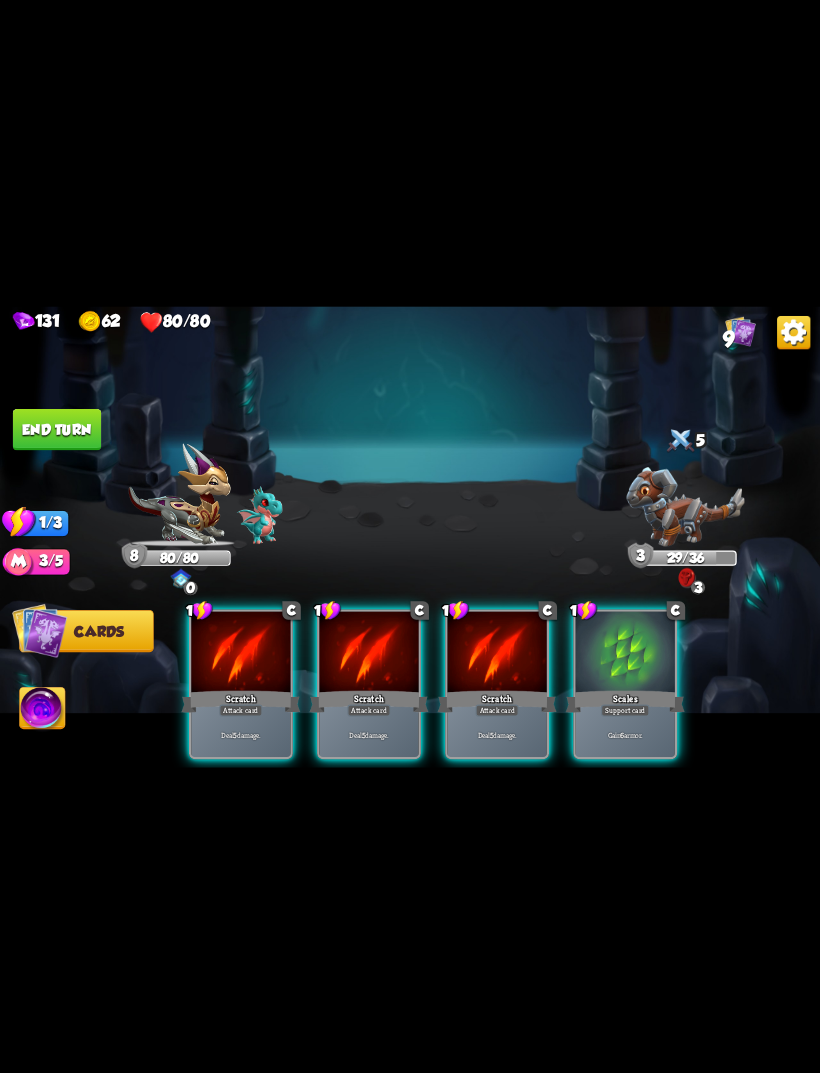 click on "Attack card" at bounding box center [497, 710] 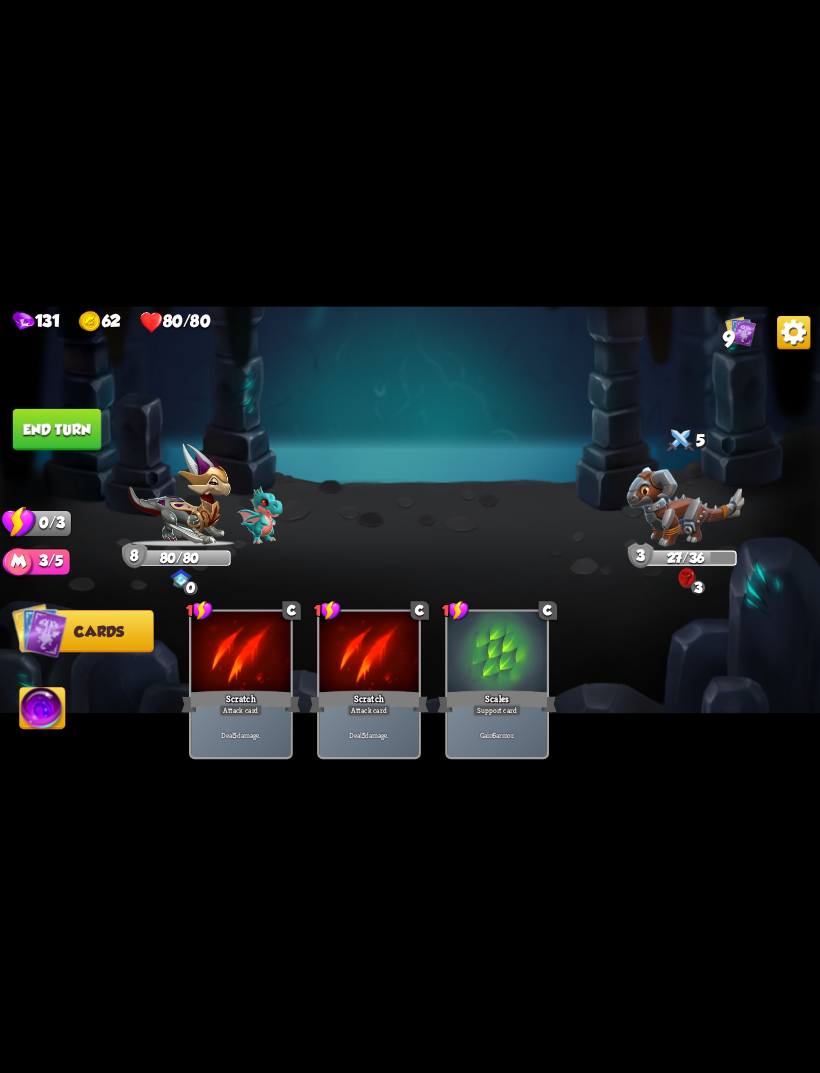 click at bounding box center (410, 536) 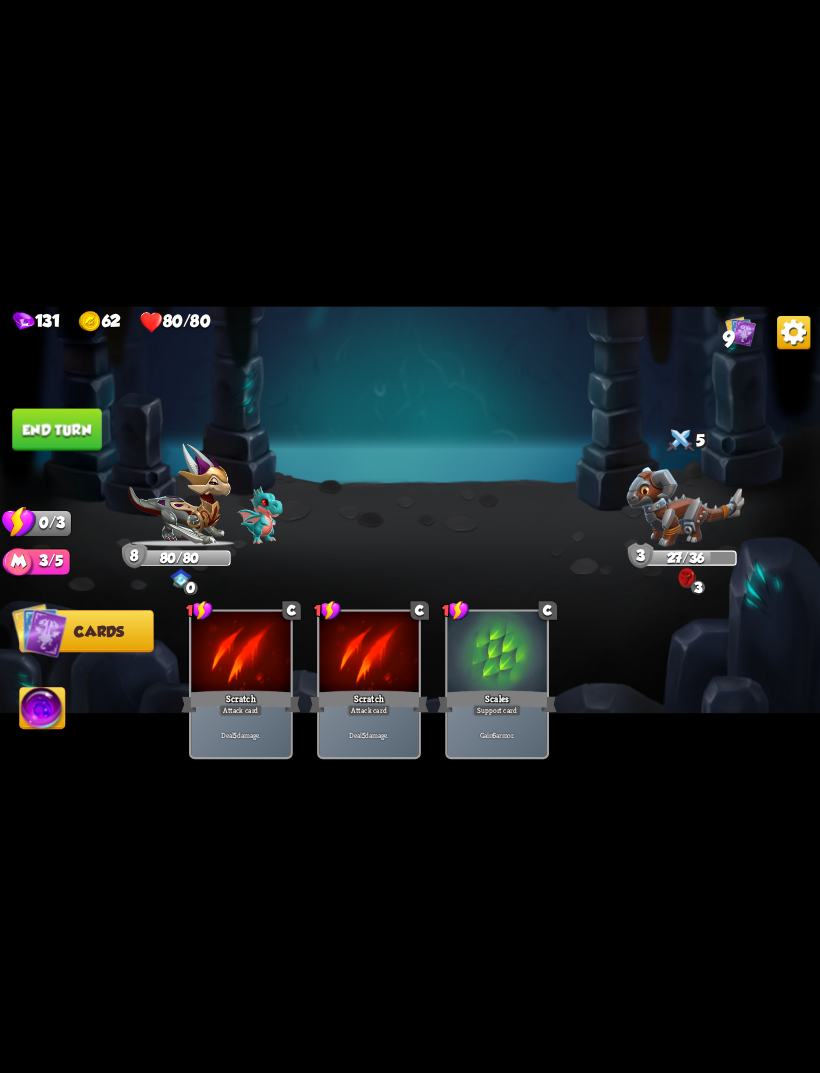 click on "End turn" at bounding box center (57, 429) 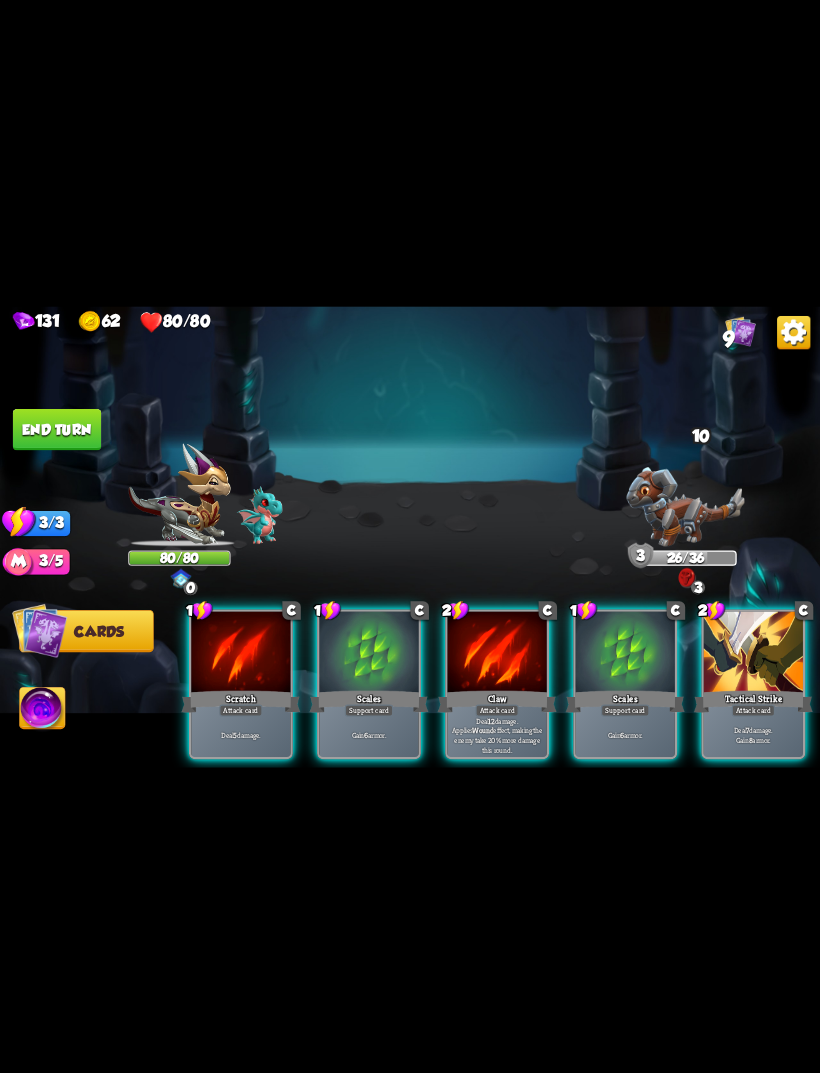 click on "Deal  12  damage. Applies  Wound  effect, making the enemy take 20% more damage this round." at bounding box center (497, 734) 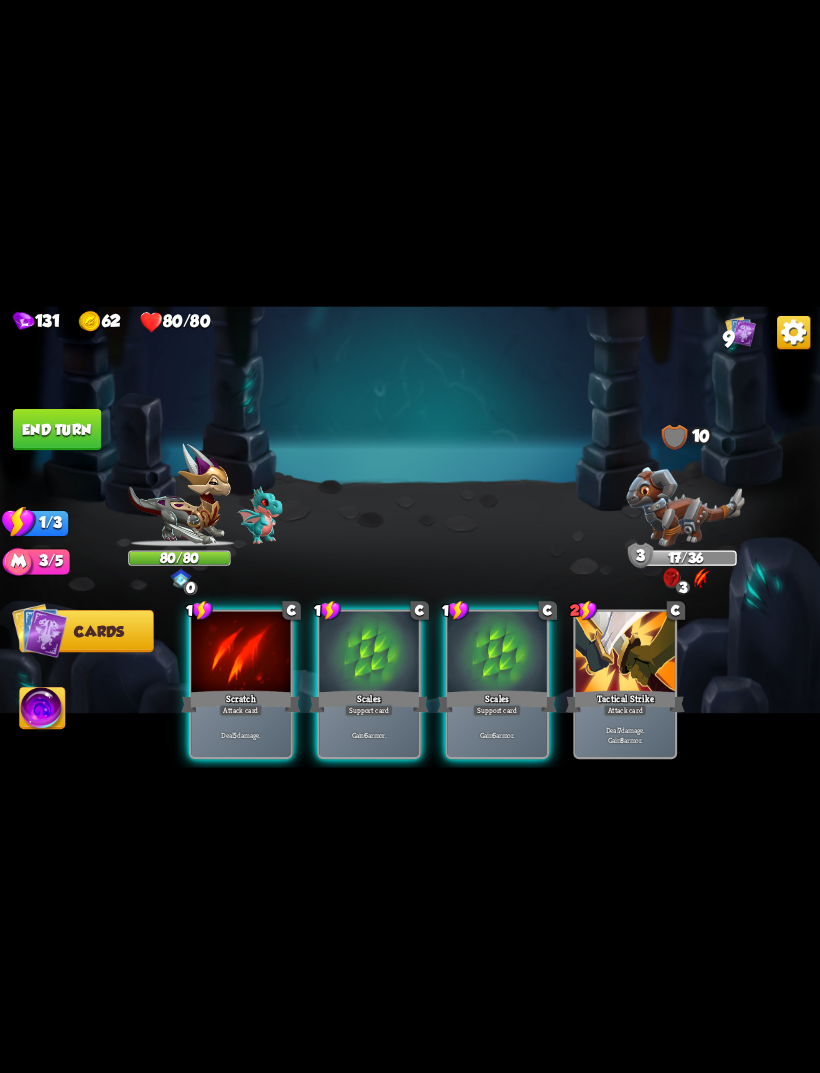 click on "Deal  5  damage." at bounding box center [241, 735] 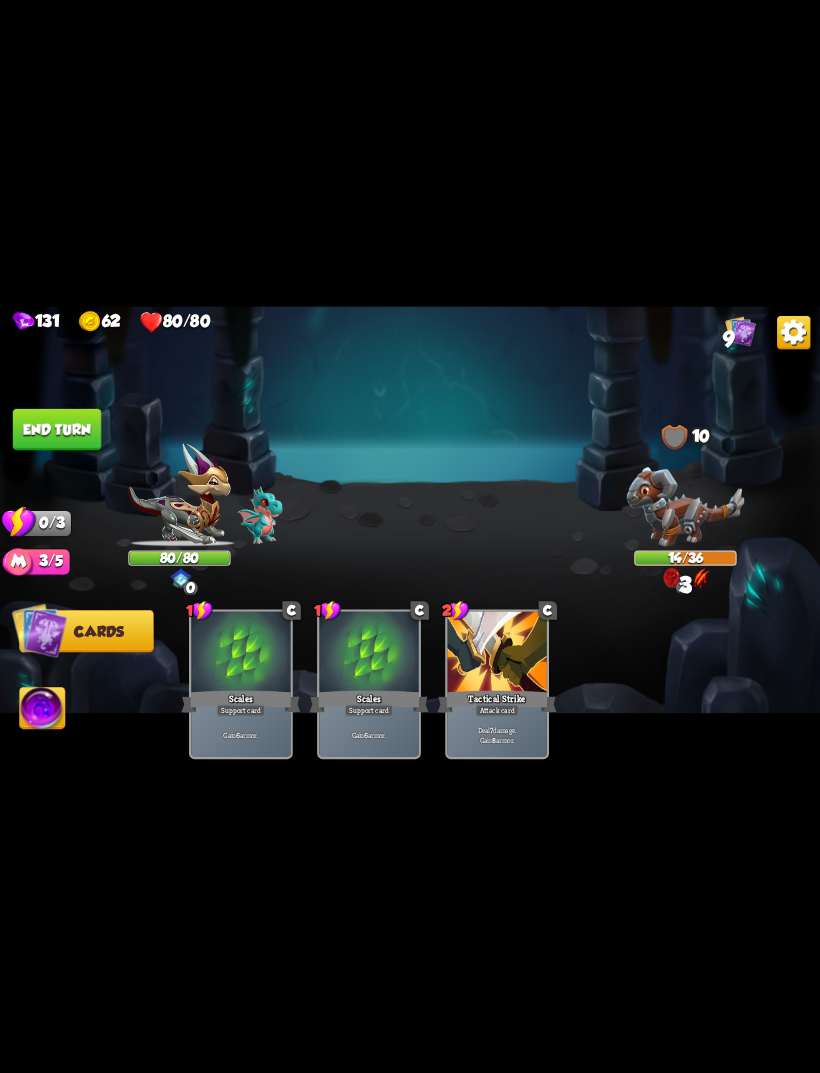 click at bounding box center [410, 536] 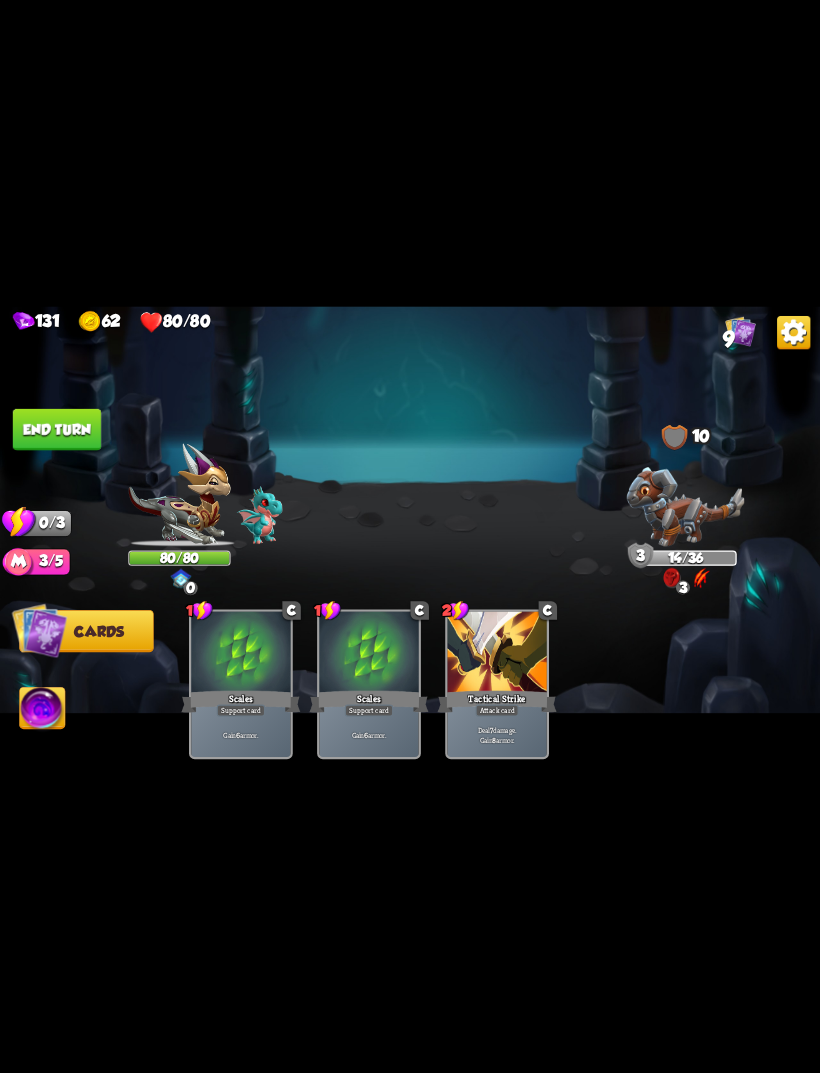 click at bounding box center (410, 536) 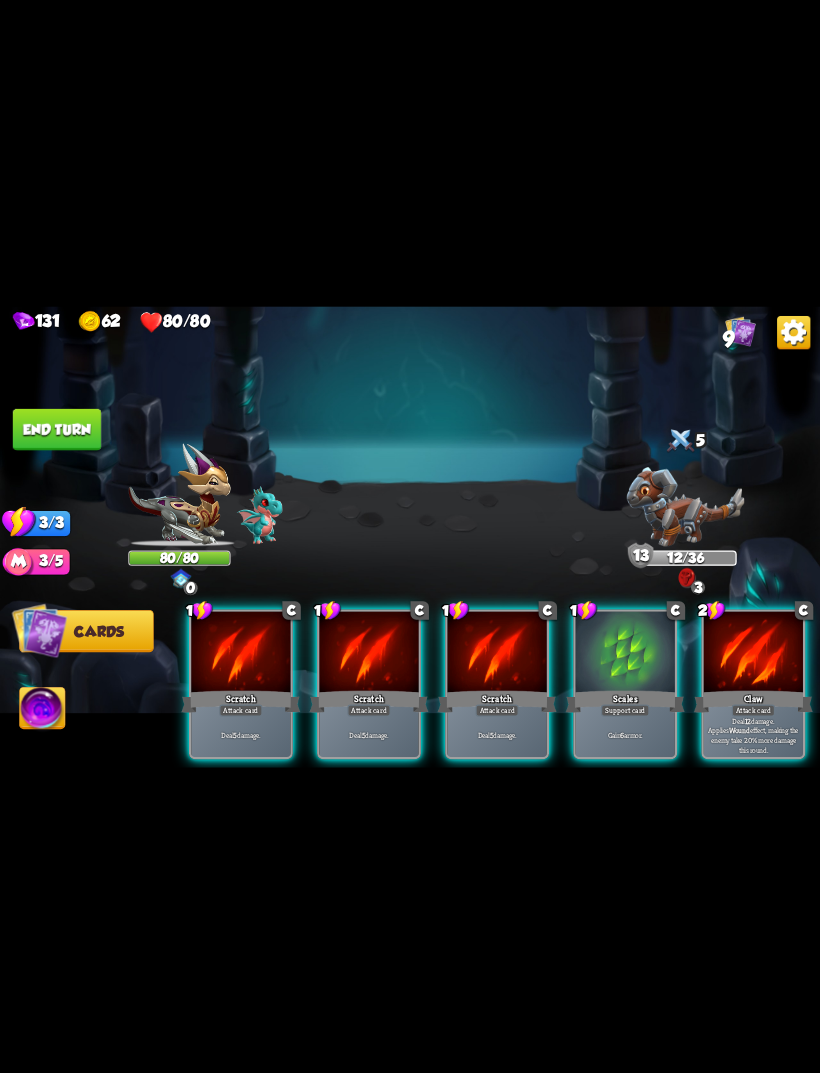 click on "Deal  12  damage. Applies  Wound  effect, making the enemy take 20% more damage this round." at bounding box center [753, 734] 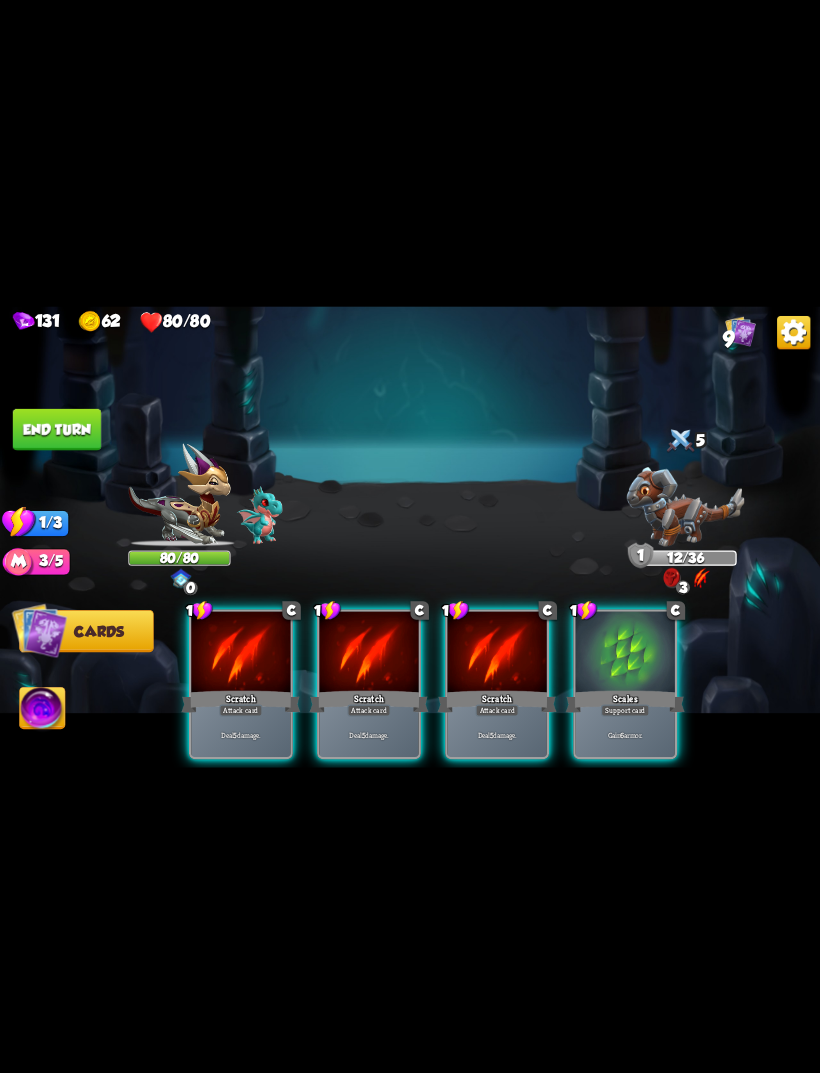 click on "Gain  6  armor." at bounding box center [625, 734] 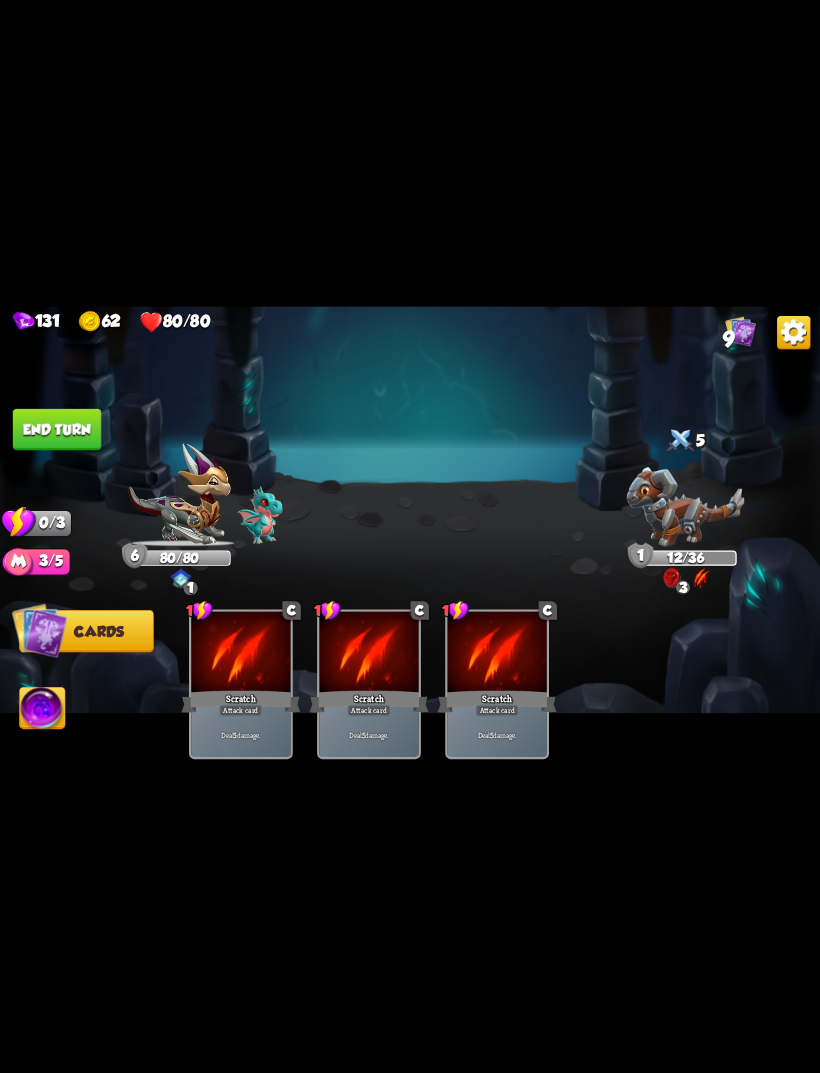click on "End turn" at bounding box center [57, 429] 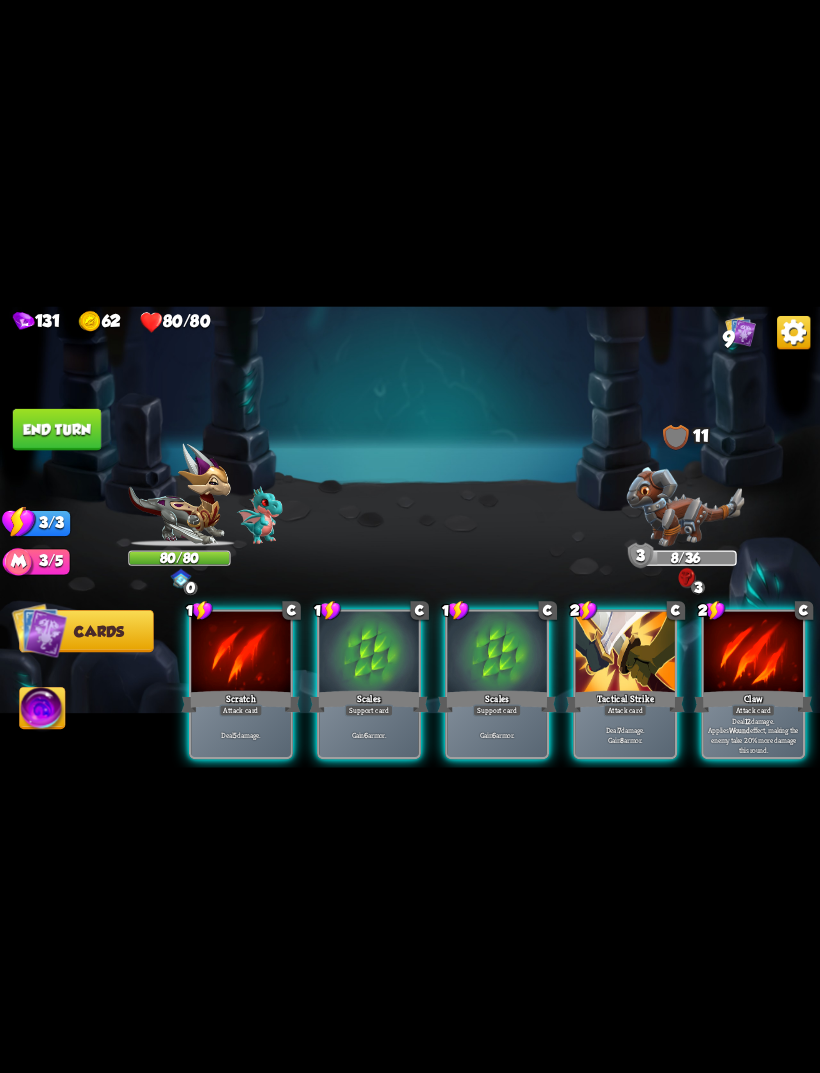 click on "Deal  12  damage. Applies  Wound  effect, making the enemy take 20% more damage this round." at bounding box center (753, 734) 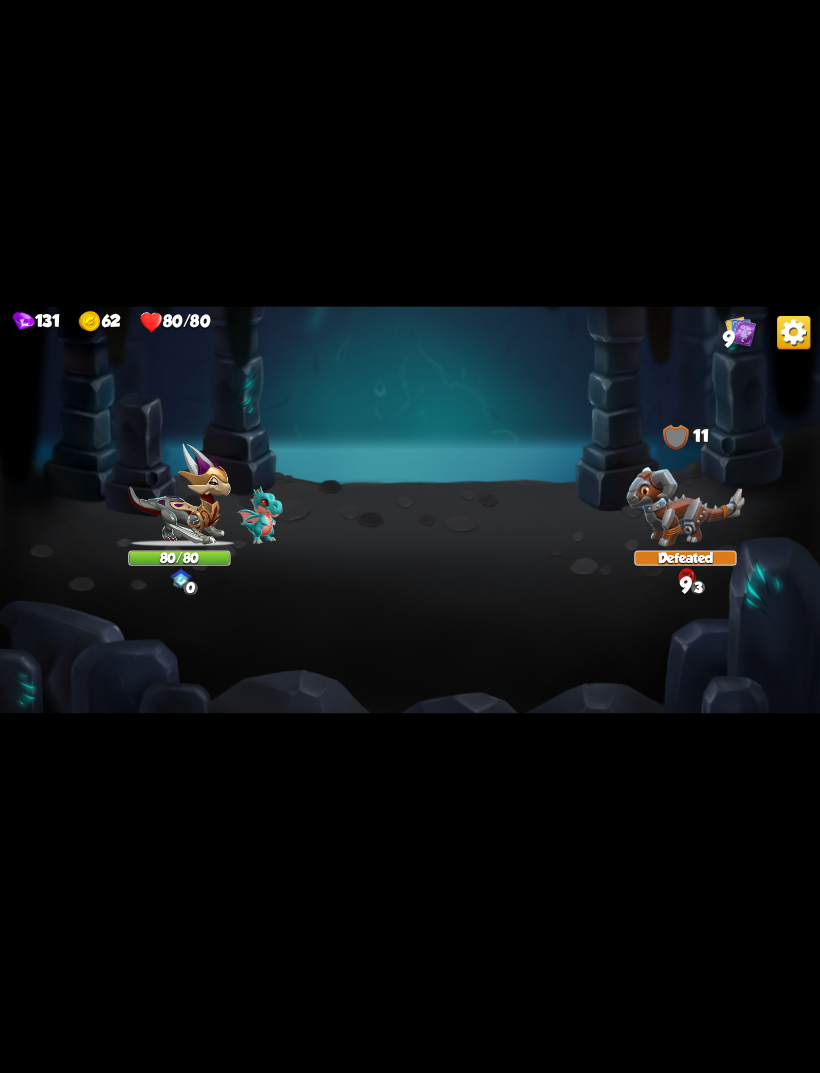 click on "131
62
80/80
9                         Select an enemy to attack...   You don't have enough   stamina to play that card...
Player turn
0
80/80
0     0     0       Blocked        11     0
Defeated
0     0     3       Blocked 9
1/3
Stamina   Your current stamina count. Cards require stamina to play.
3/5
Mana   Your current mana count. Used for activating abilities. Earn mana by defeating enemies.       Cards     Abilities
1
C   Scratch     Attack card   Deal  5  damage.
1
C   Scales     Support card   Gain  6  armor.
1
C   Scales     Support card   Gain  6  armor.
2
C   Tactical Strike     Attack card   Deal  7  damage. Gain  8  armor.
End turn
End your turn" at bounding box center [410, 536] 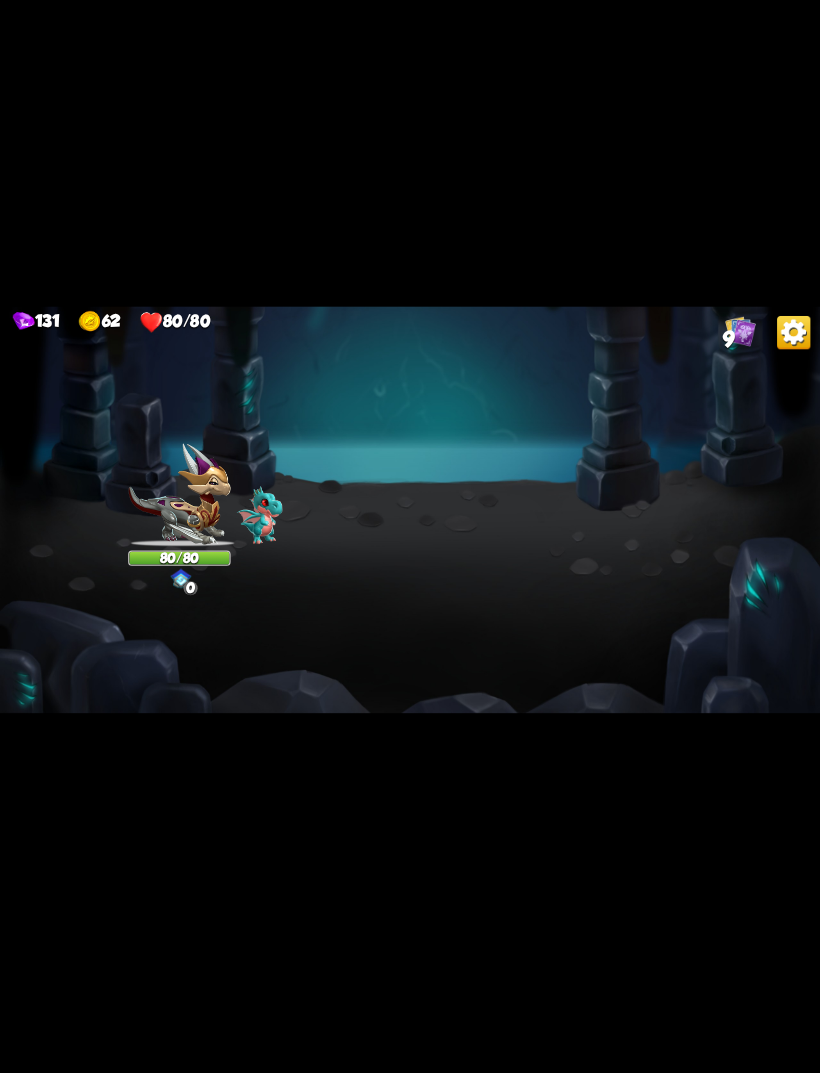click on "131
62
80/80
9                         Select an enemy to attack...   You don't have enough   stamina to play that card...
Player turn
0
80/80
0     0     0       Blocked        11     0
Defeated
0     0     3       Blocked 9
1/3
Stamina   Your current stamina count. Cards require stamina to play.
3/5
Mana   Your current mana count. Used for activating abilities. Earn mana by defeating enemies.       Cards     Abilities
1
C   Scratch     Attack card   Deal  5  damage.
1
C   Scales     Support card   Gain  6  armor.
1
C   Scales     Support card   Gain  6  armor.
2
C   Tactical Strike     Attack card   Deal  7  damage. Gain  8  armor.
End turn
End your turn" at bounding box center [410, 536] 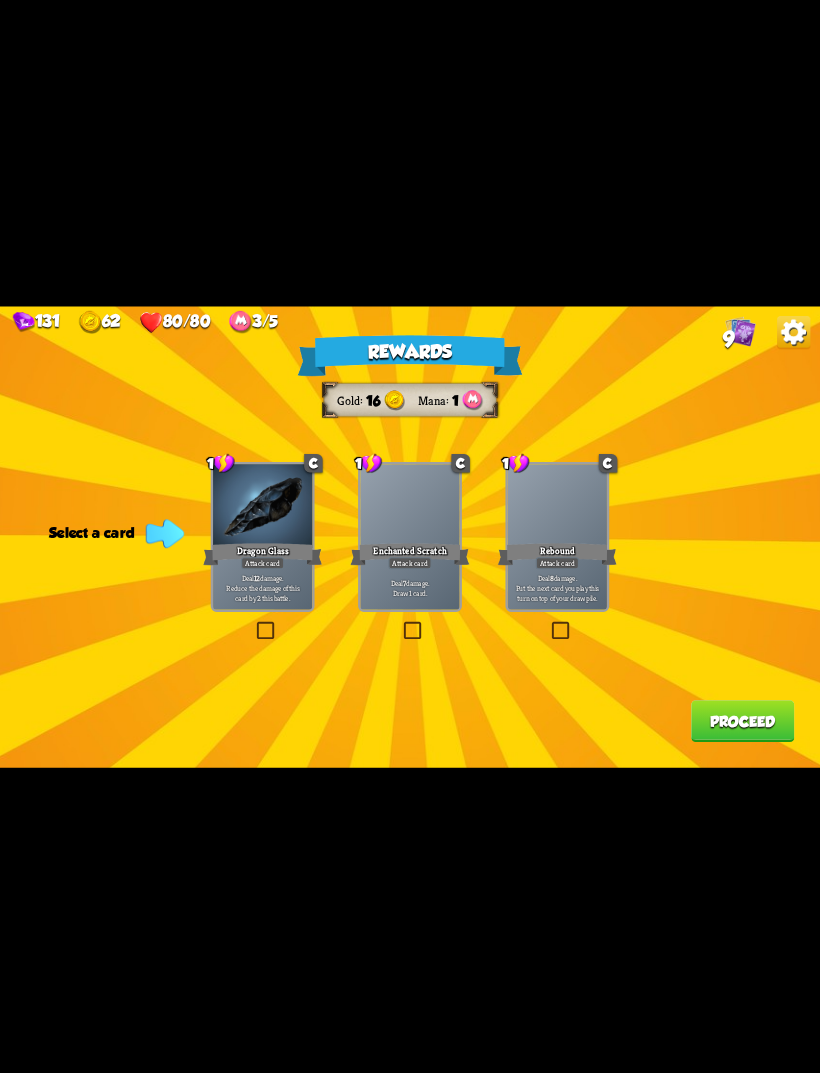 click on "Deal  12  damage. Reduce the damage of this card by 2 this battle." at bounding box center [263, 587] 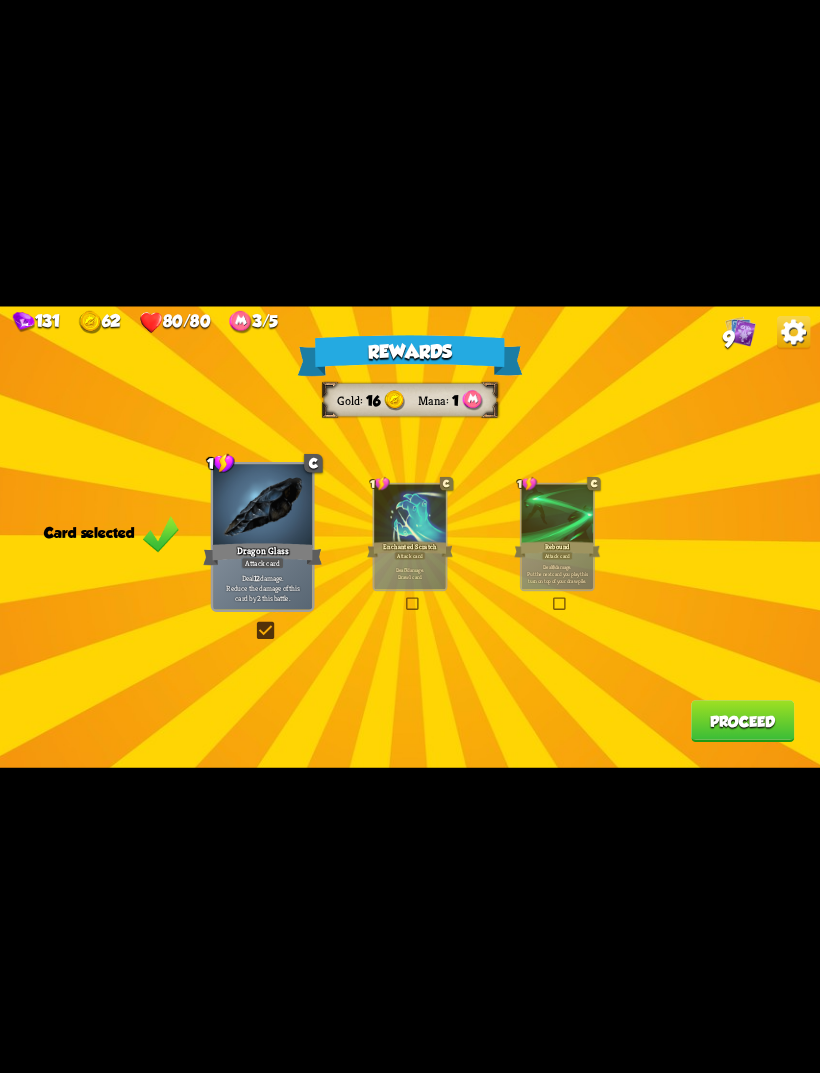 click on "Proceed" at bounding box center [742, 721] 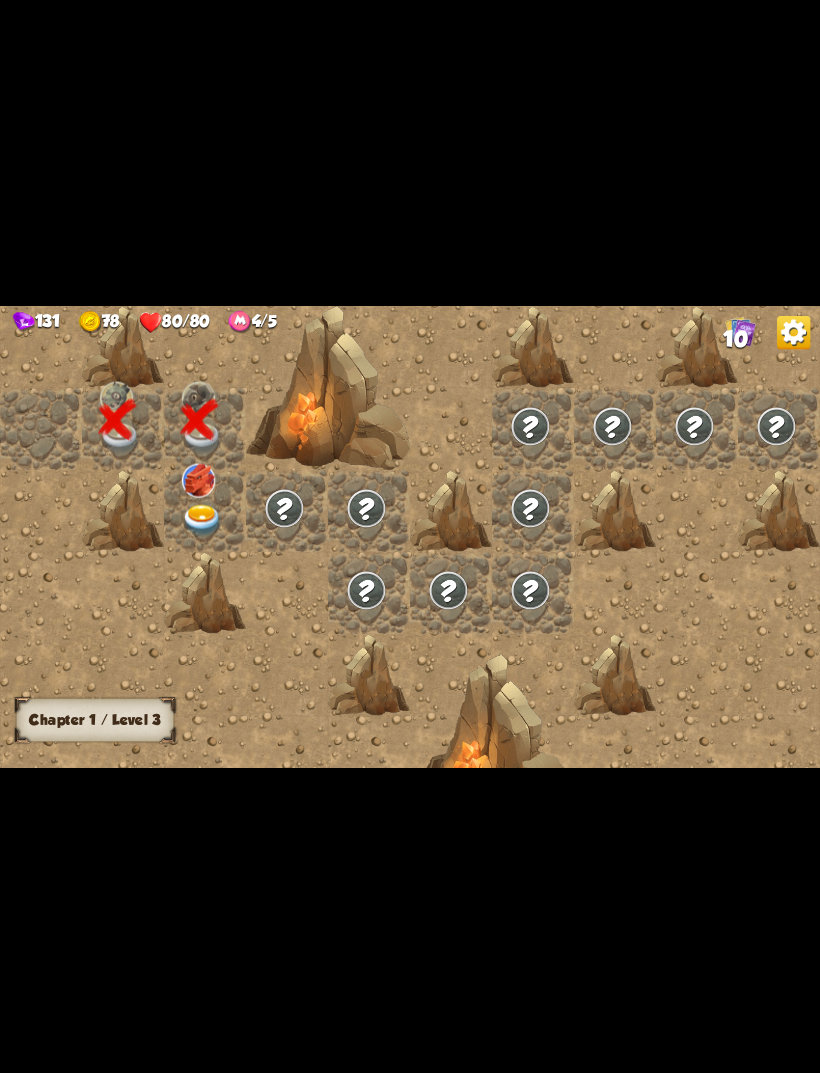 click at bounding box center [198, 480] 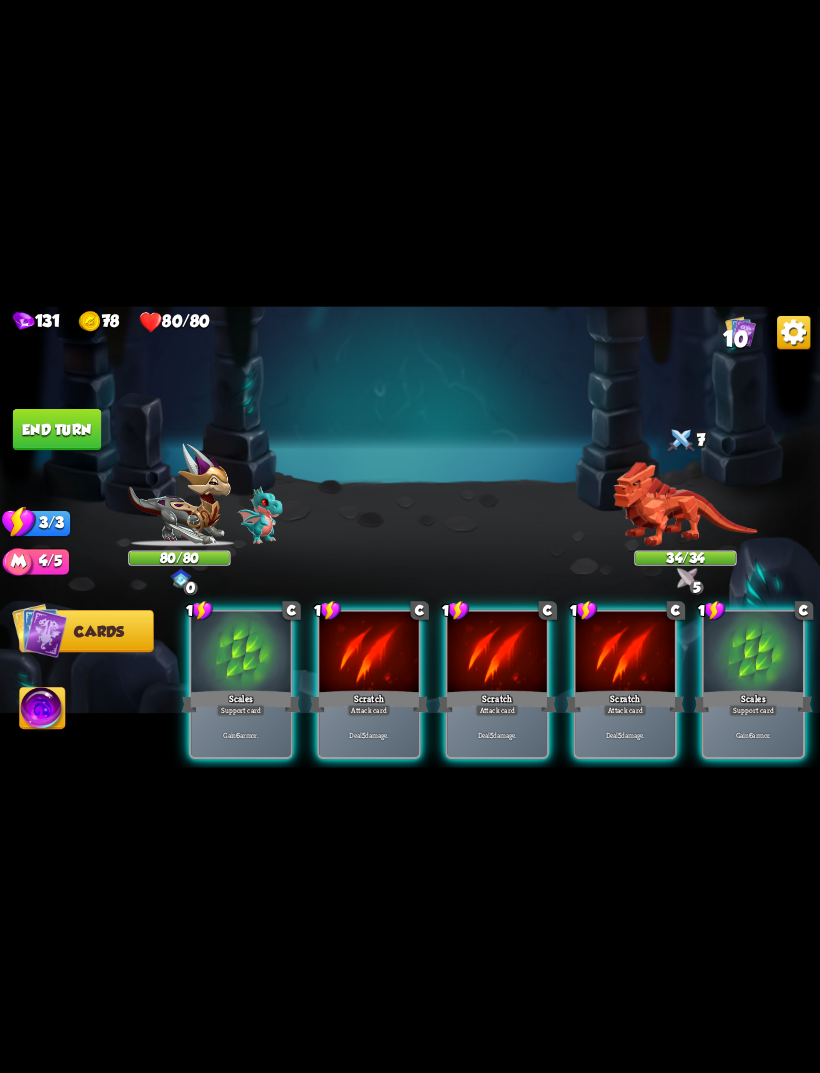 click on "Deal  5  damage." at bounding box center (625, 734) 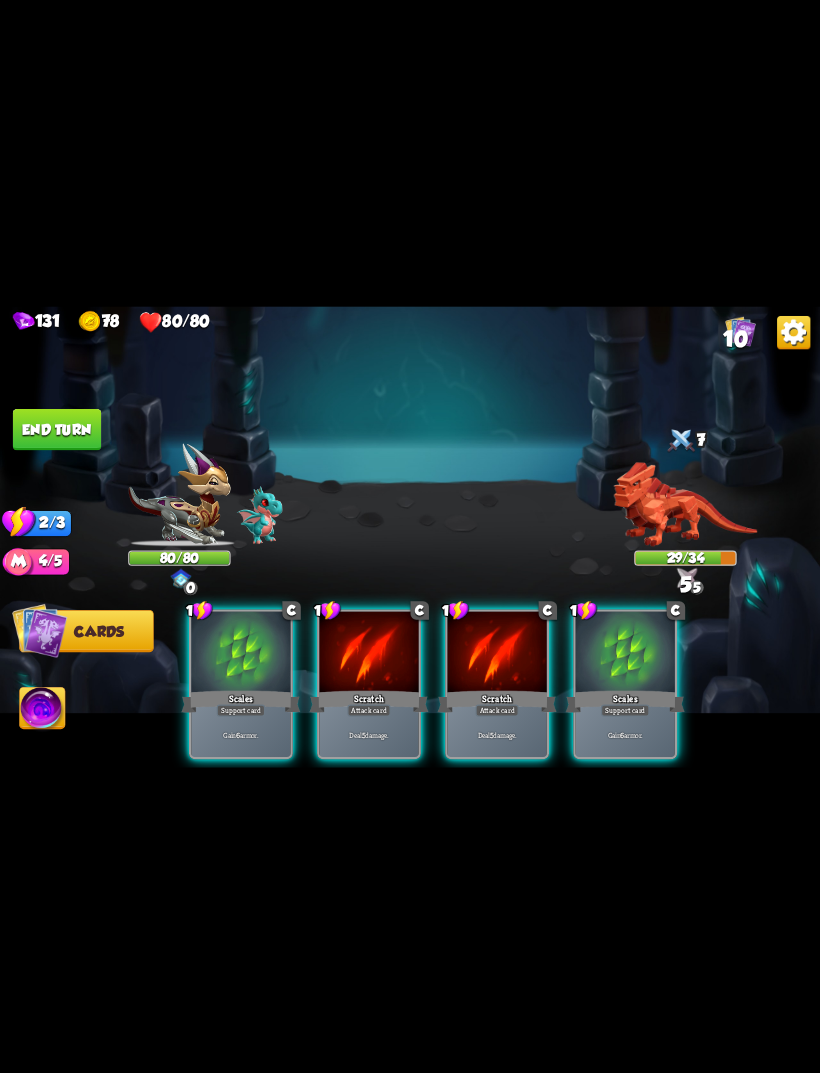 click on "Gain  6  armor." at bounding box center (625, 734) 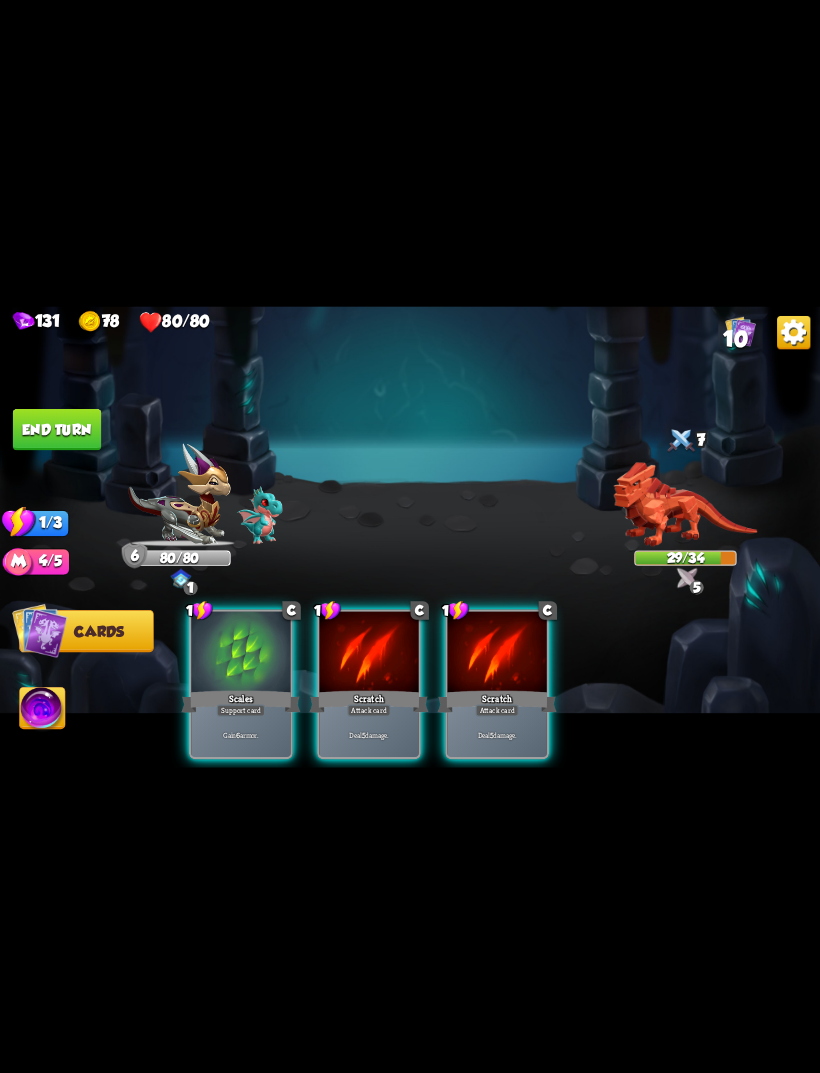 click on "Gain  6  armor." at bounding box center [241, 735] 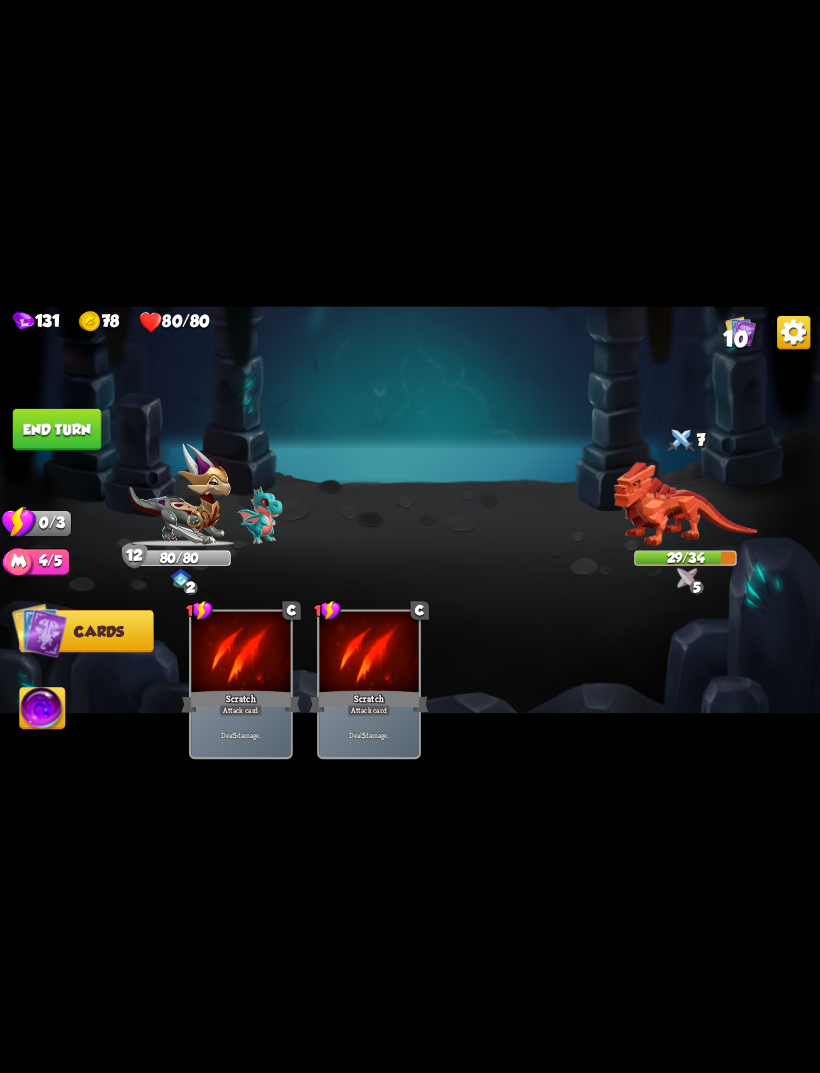 click on "End turn" at bounding box center [57, 429] 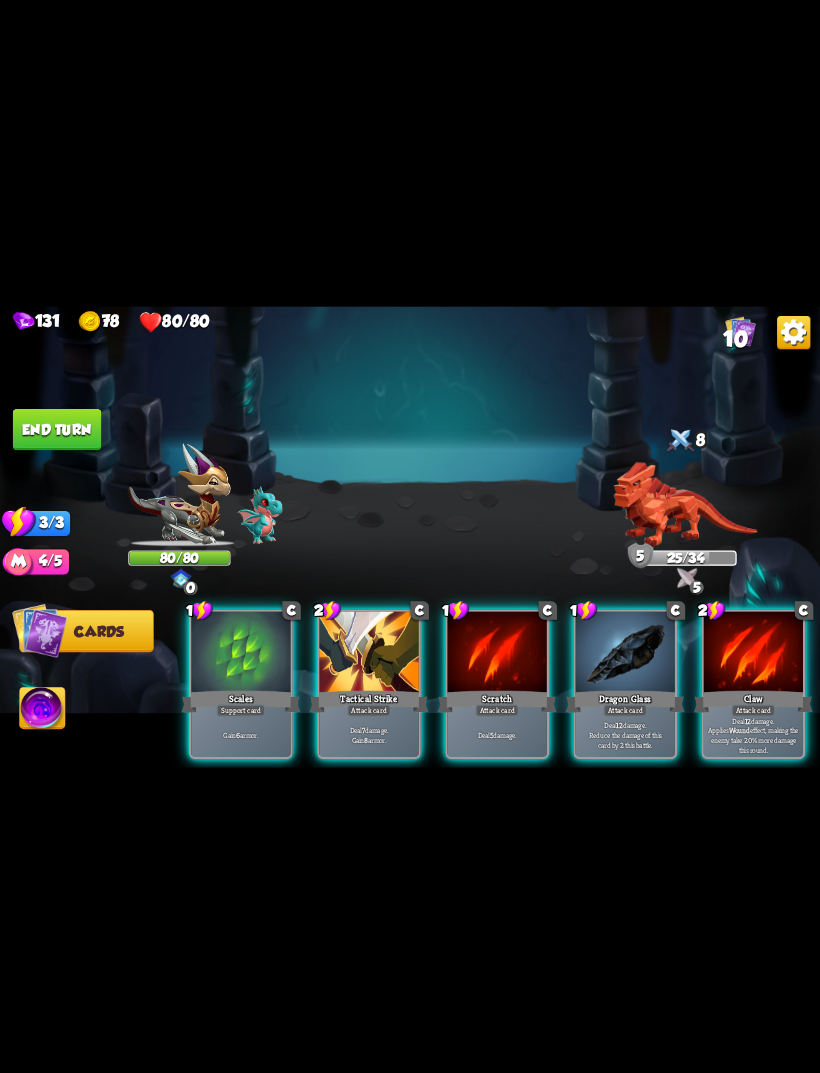click on "Attack card" at bounding box center [625, 710] 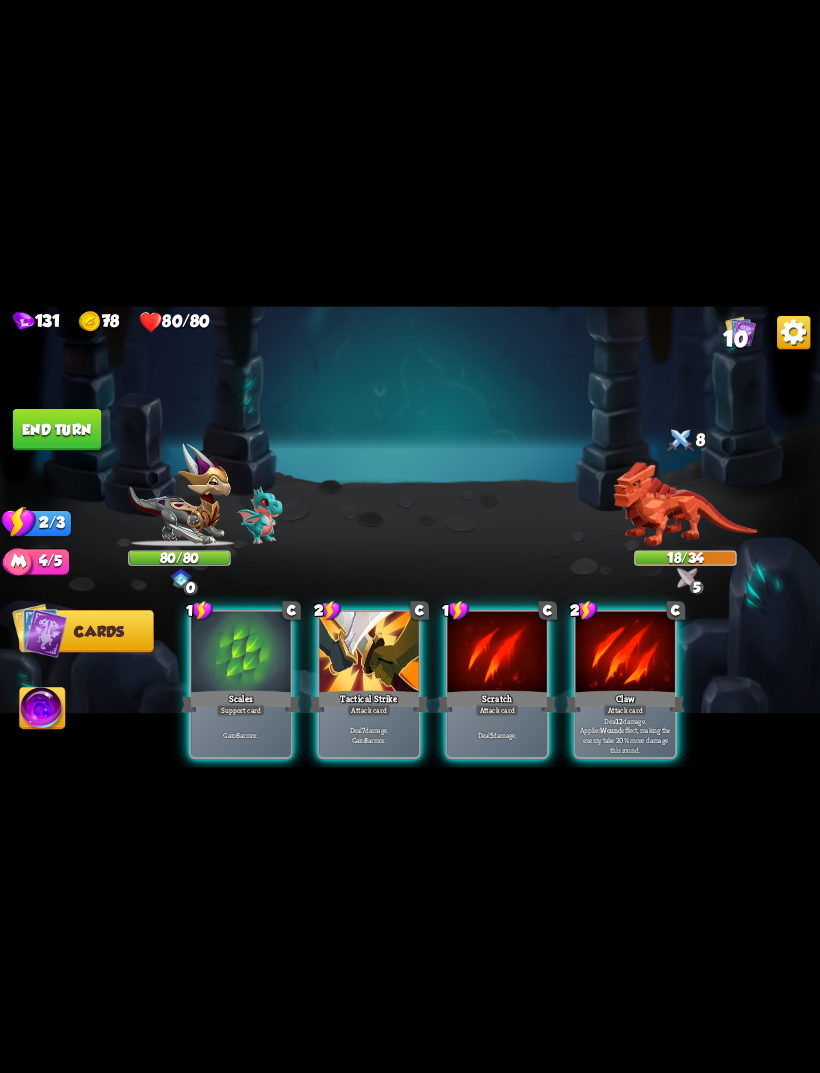 click on "Attack card" at bounding box center (625, 710) 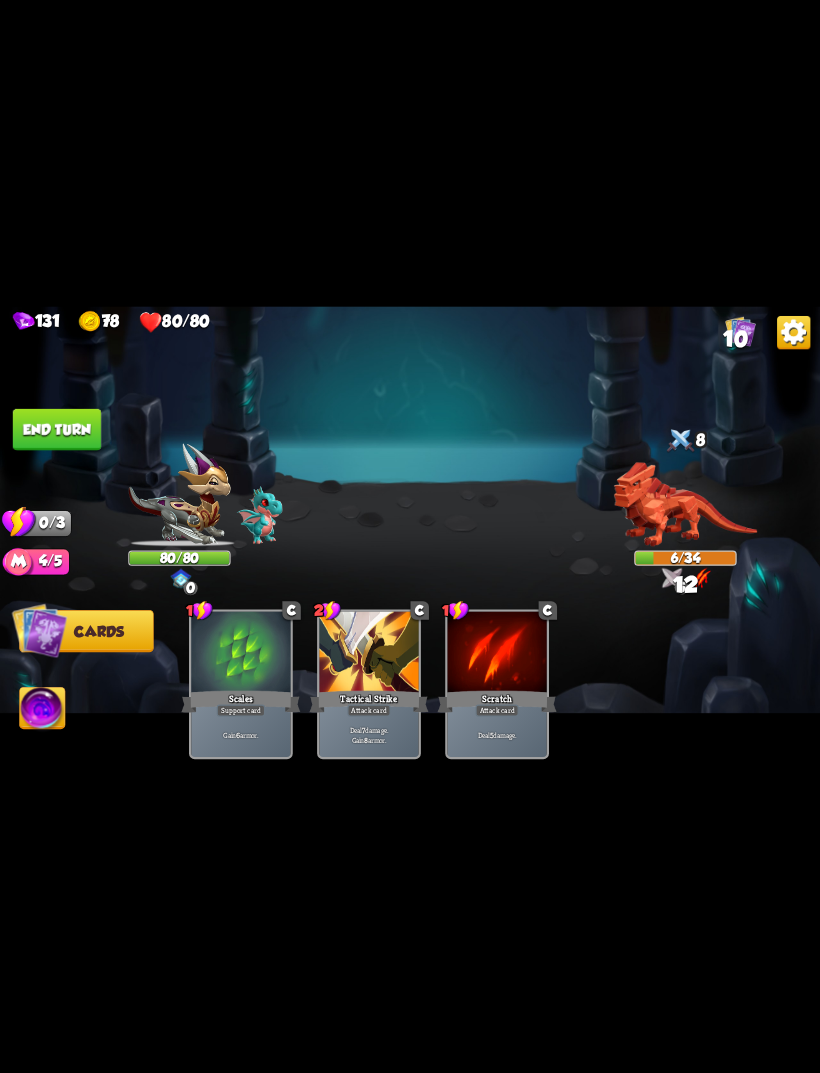click at bounding box center (410, 536) 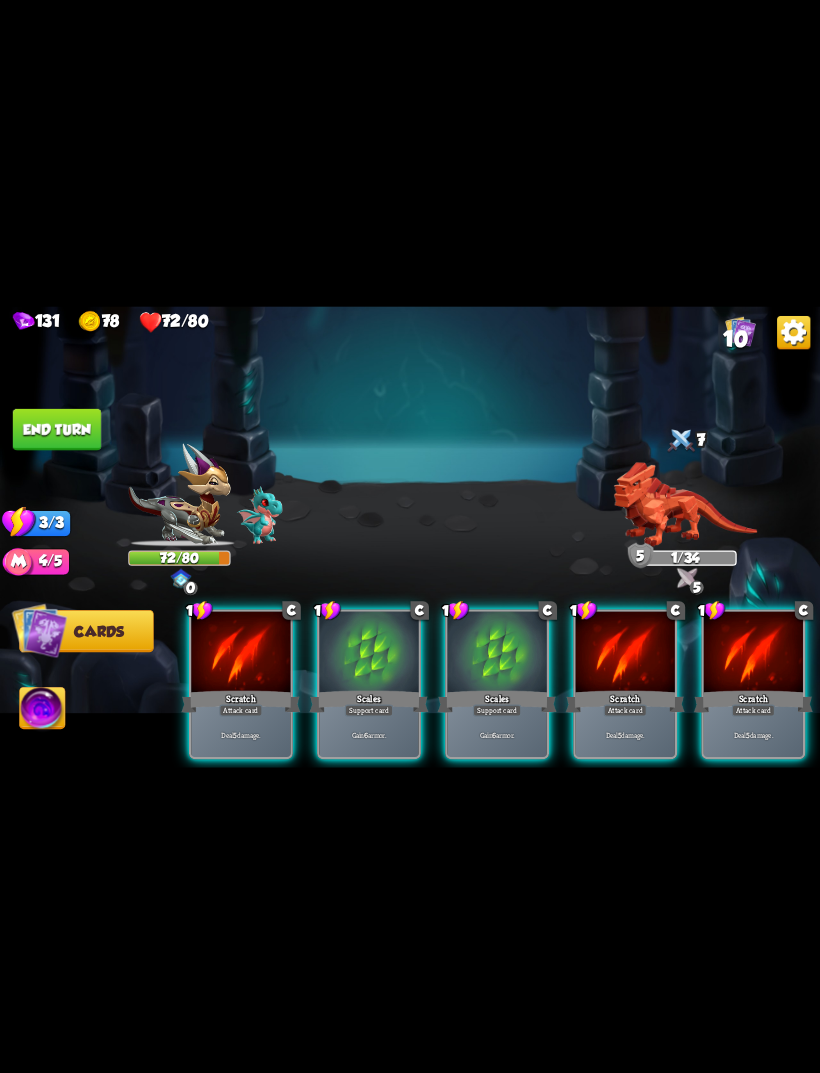 click on "Deal  5  damage." at bounding box center (625, 734) 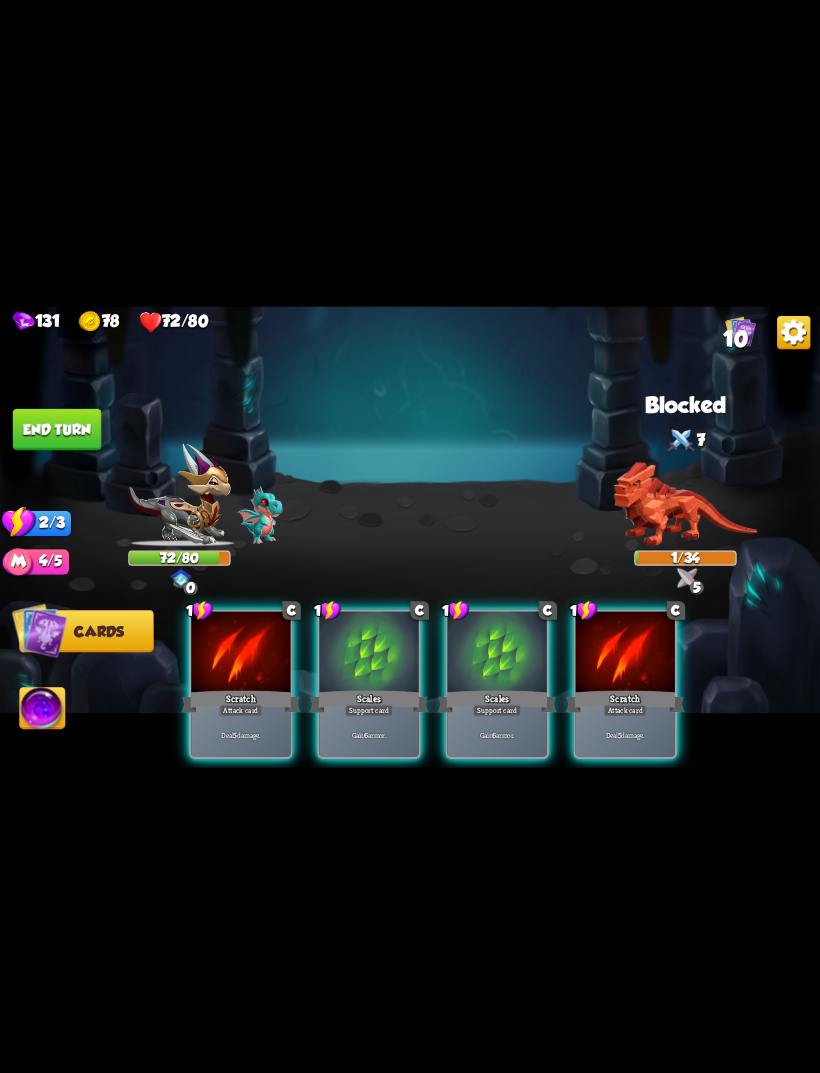 click on "Deal  5  damage." at bounding box center [625, 734] 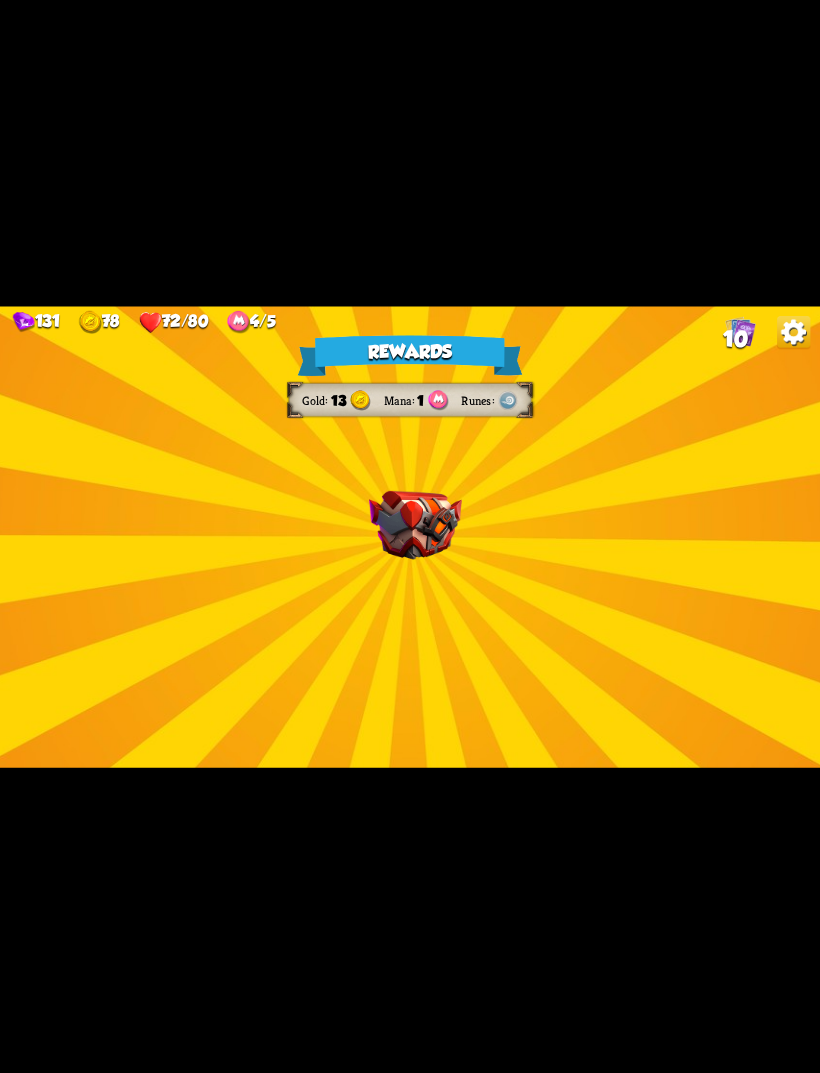click at bounding box center (415, 524) 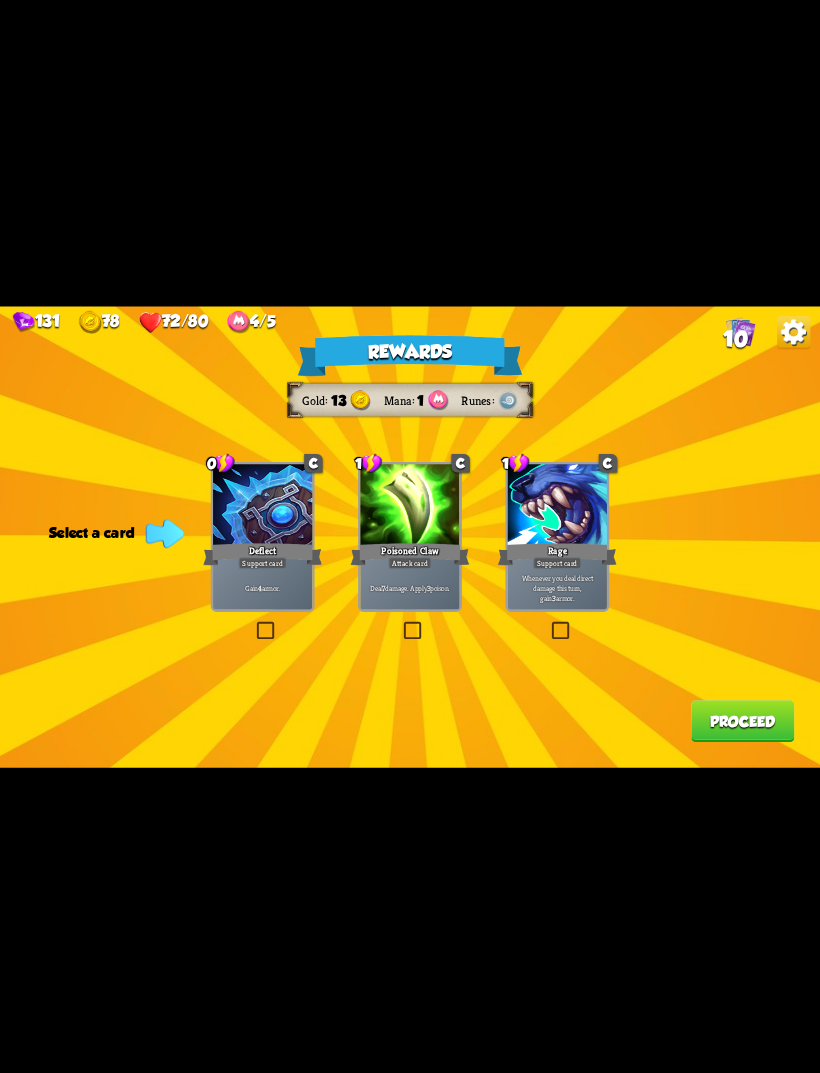 click on "Gain  4  armor." at bounding box center [262, 587] 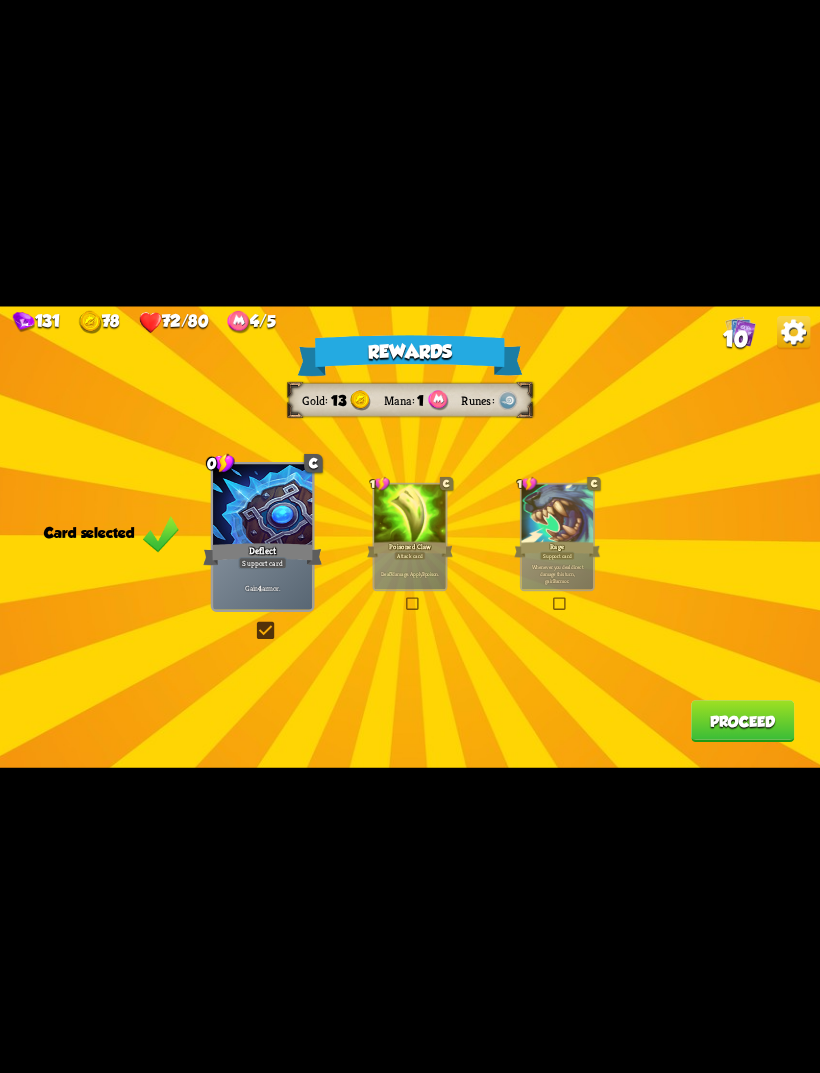 click on "Proceed" at bounding box center [742, 721] 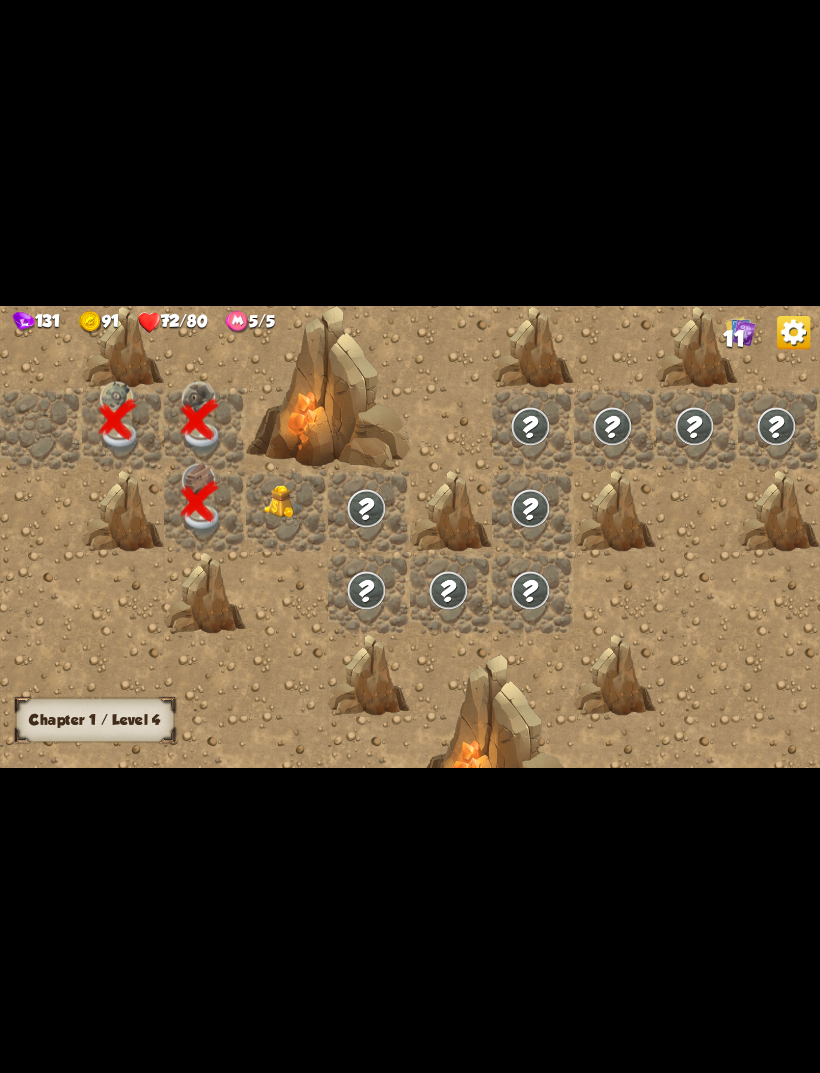 click at bounding box center (284, 501) 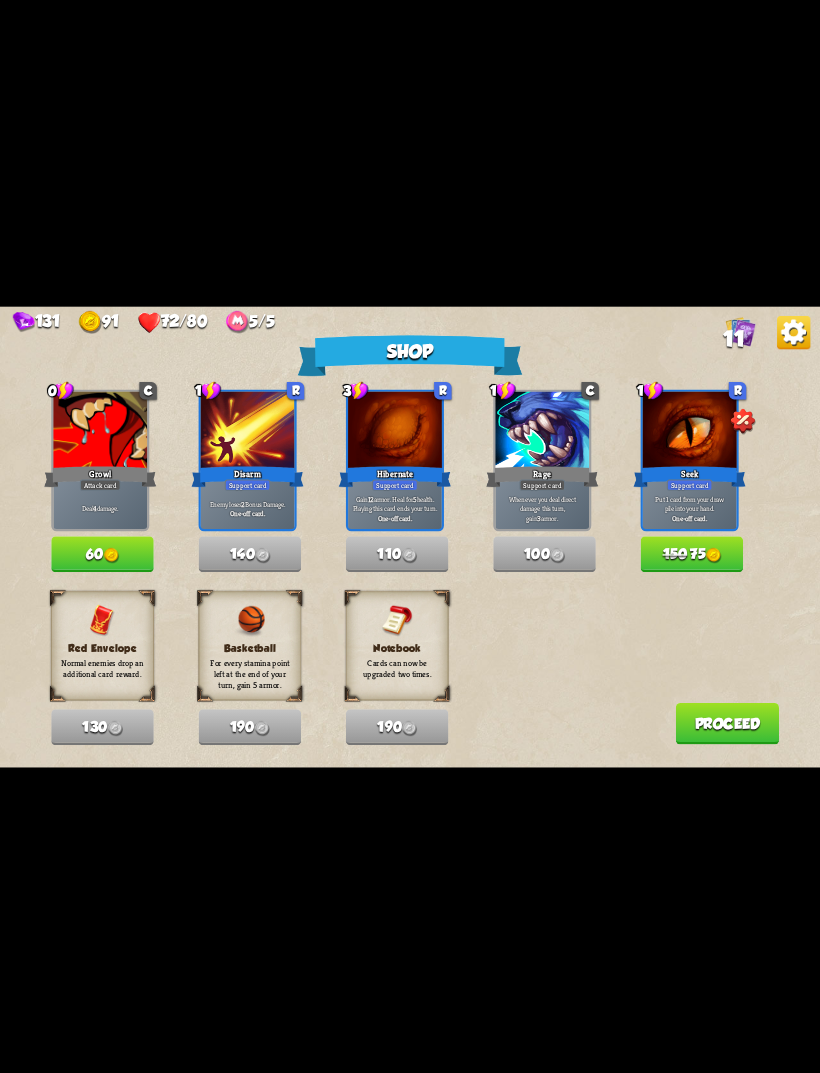 click on "Proceed" at bounding box center (727, 723) 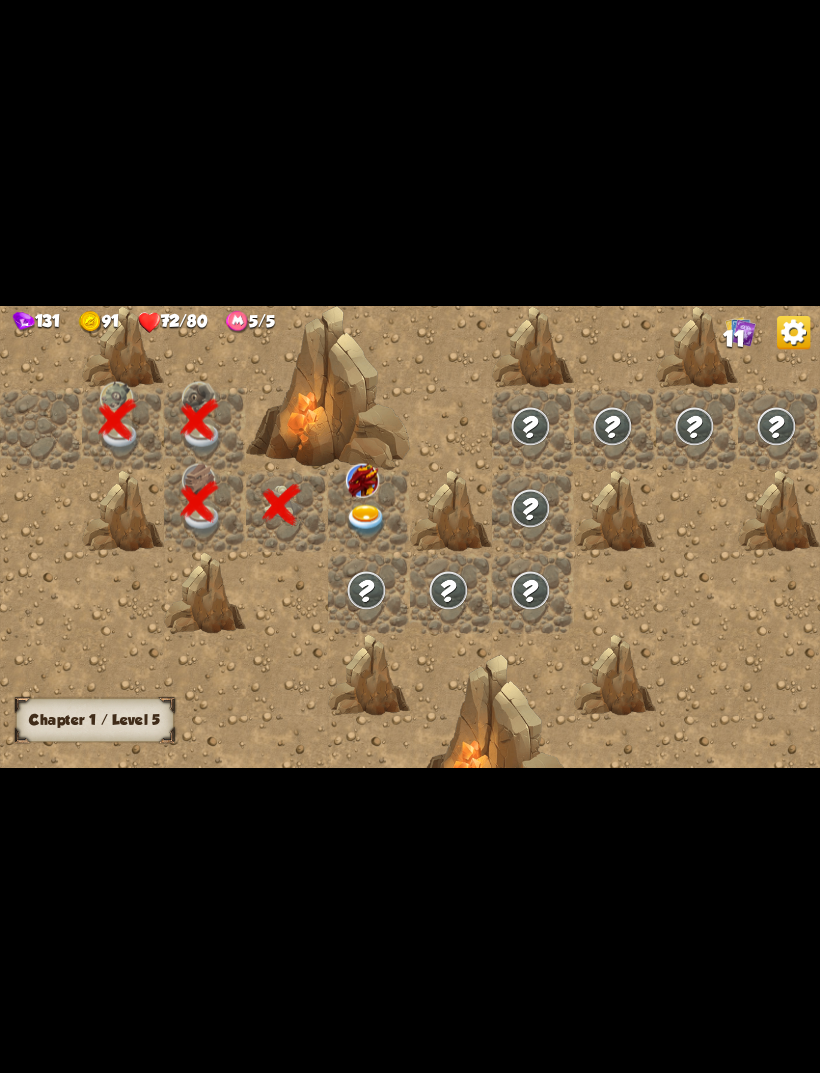 click at bounding box center (366, 520) 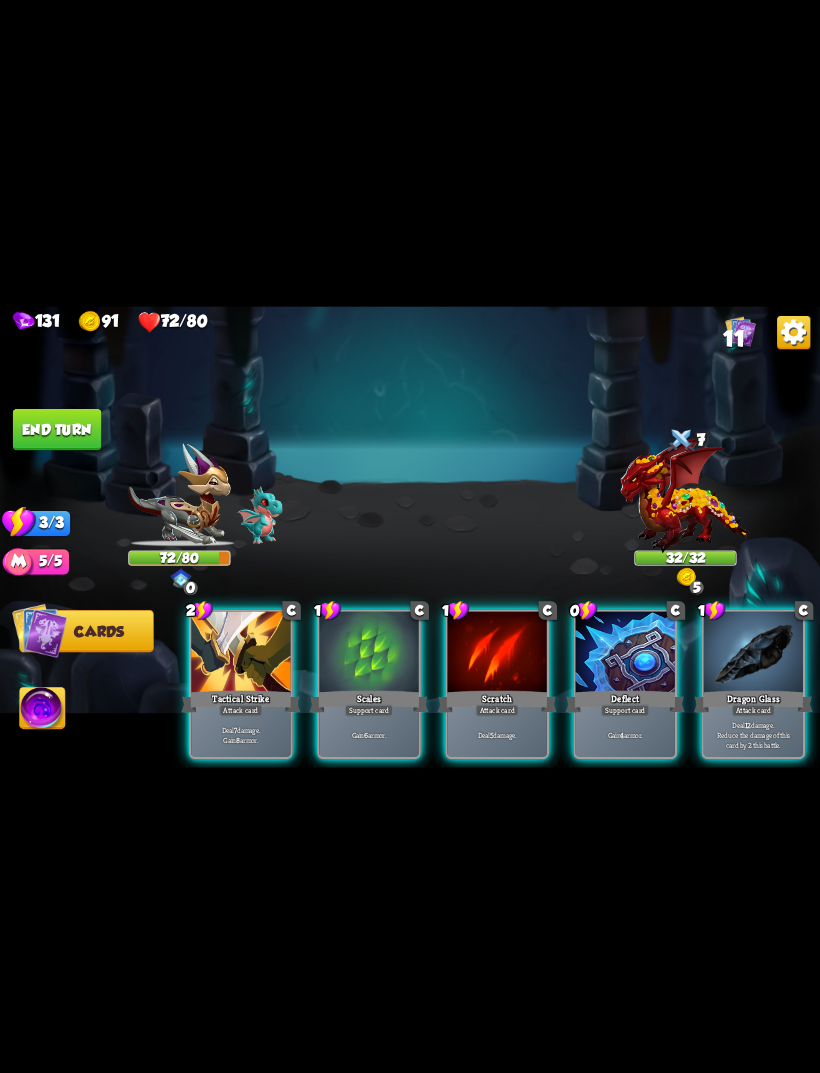 click on "Gain  4  armor." at bounding box center [625, 735] 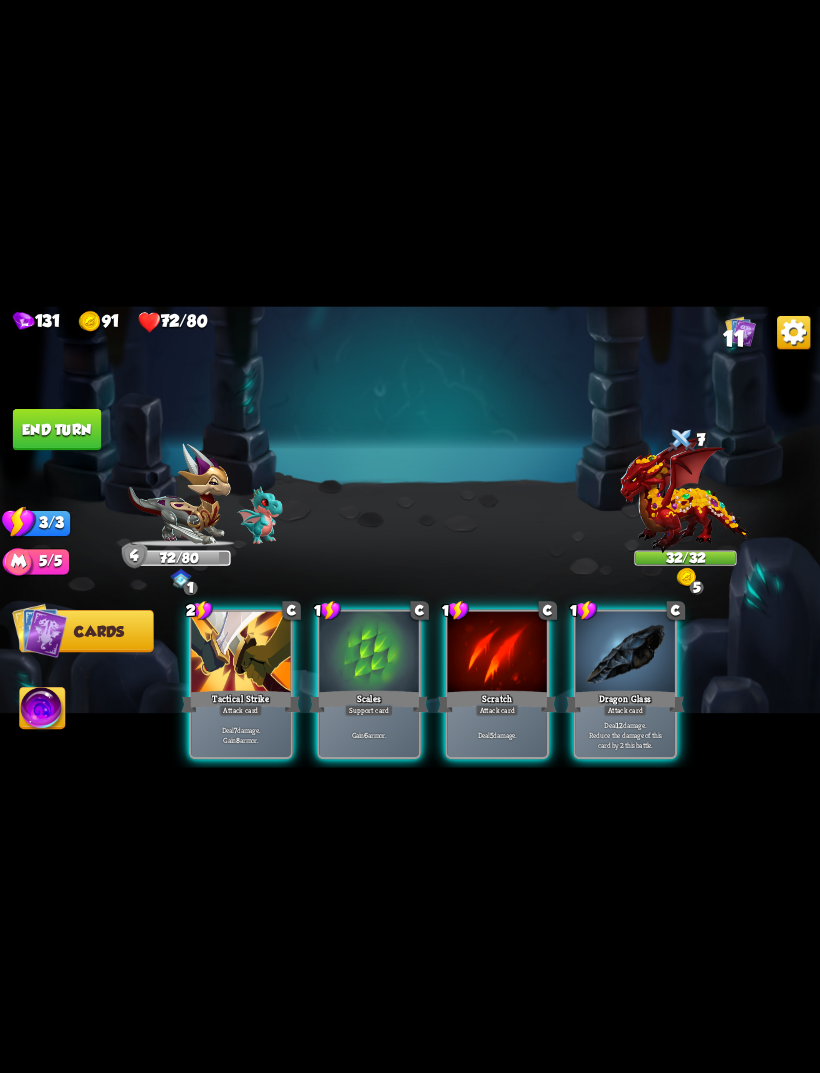 click on "Deal  12  damage. Reduce the damage of this card by 2 this battle." at bounding box center [625, 734] 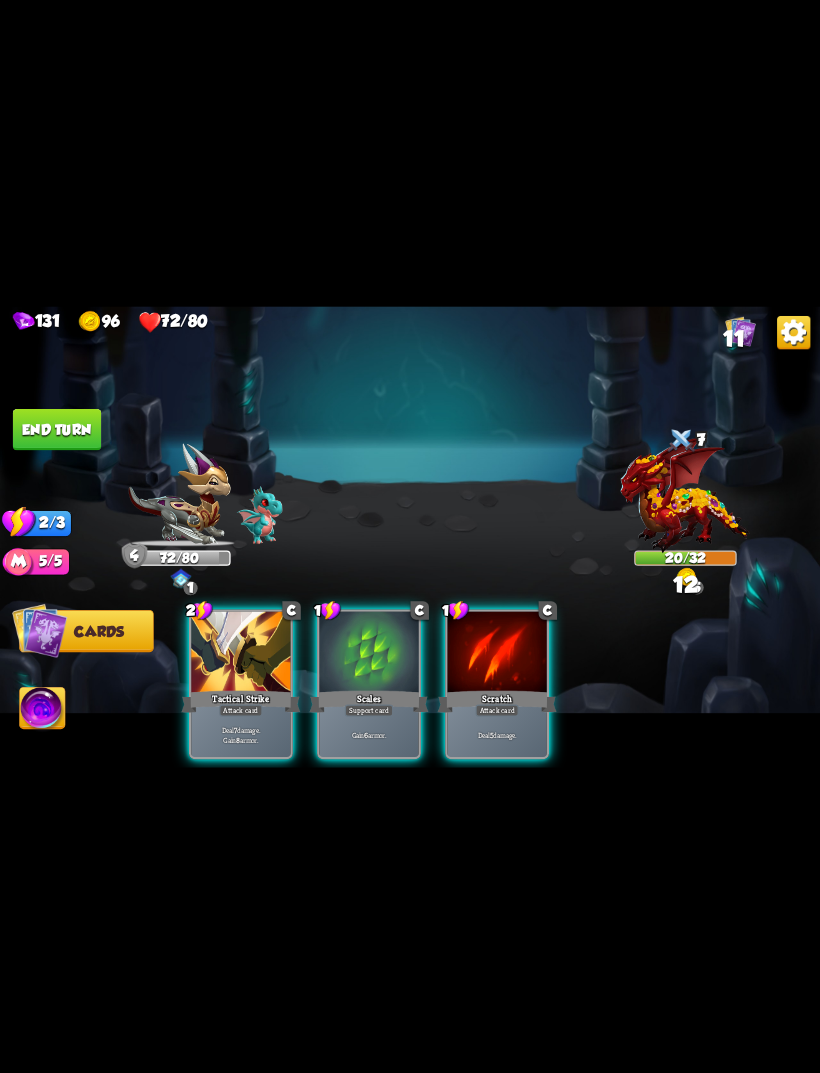 click on "Scratch" at bounding box center (497, 701) 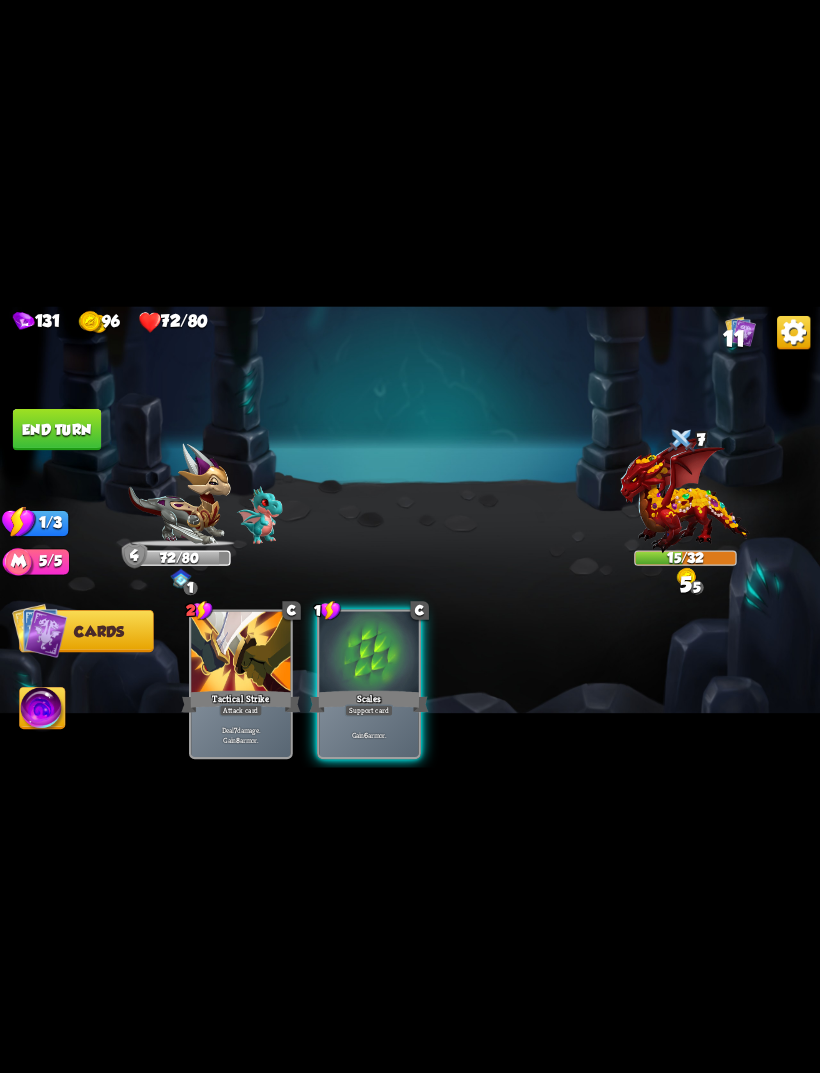 click on "End turn" at bounding box center [57, 429] 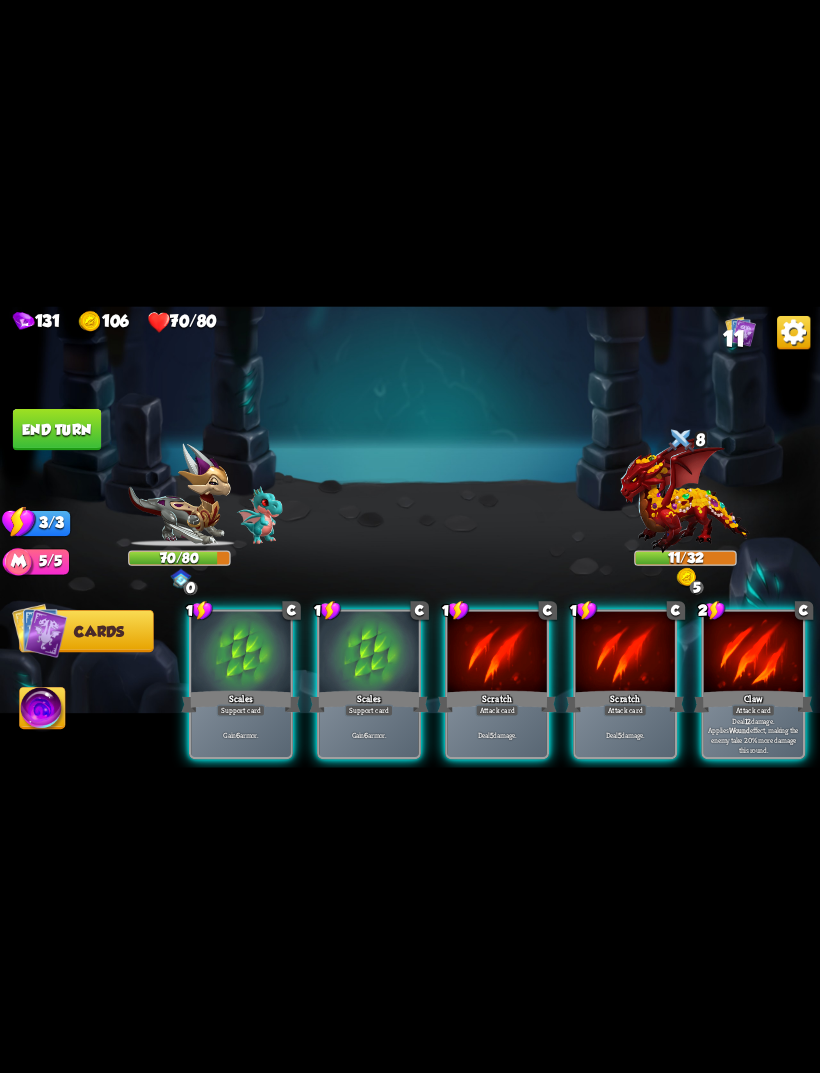 click on "Scratch" at bounding box center [497, 701] 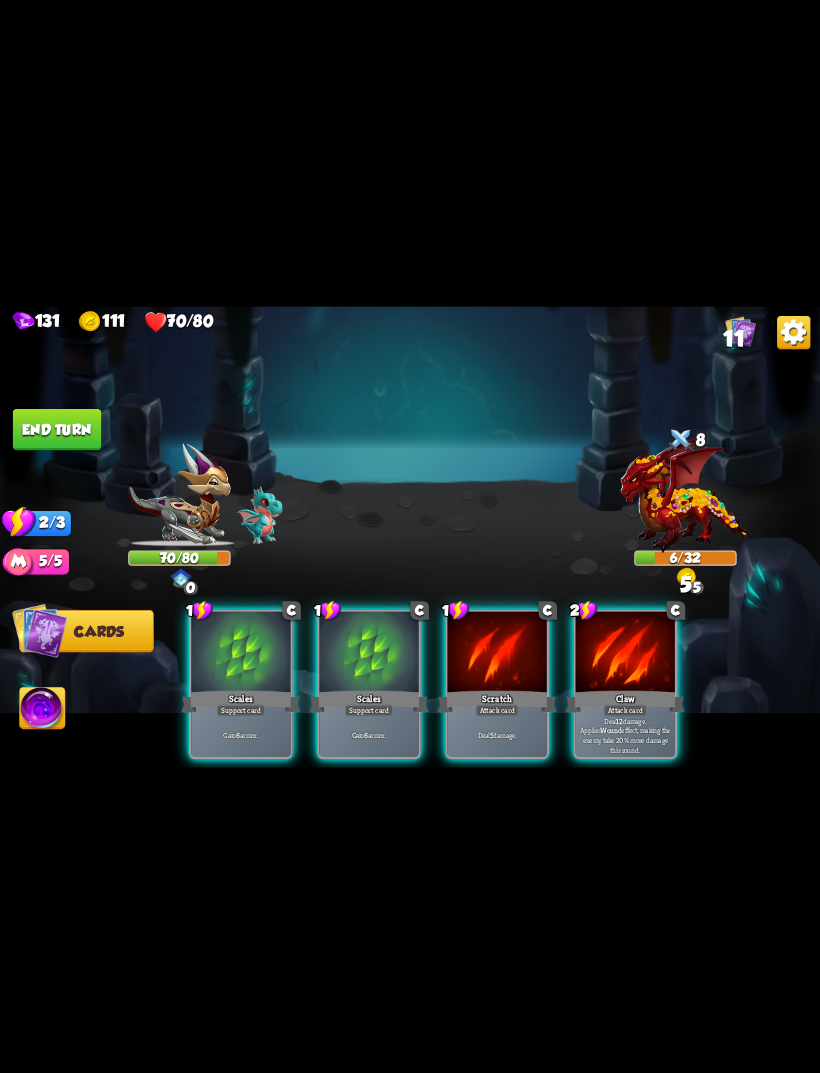 click on "Deal  12  damage. Applies  Wound  effect, making the enemy take 20% more damage this round." at bounding box center (625, 734) 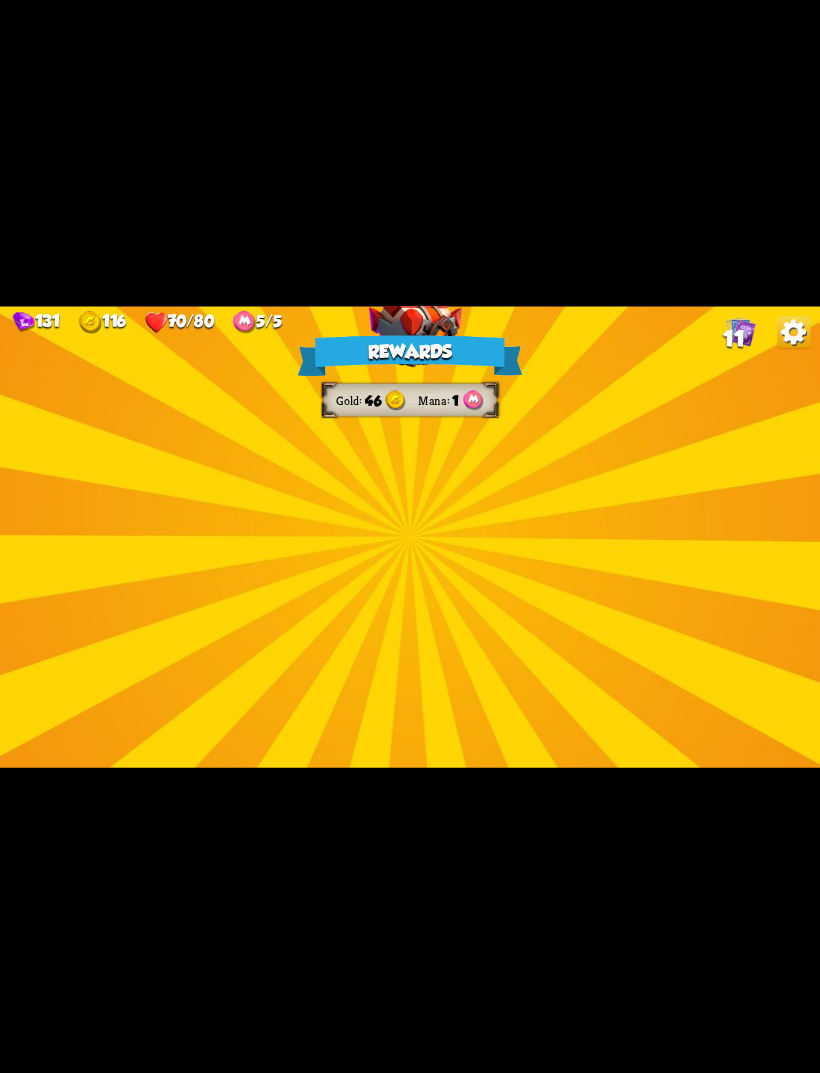 click on "Rewards           Gold   46     Mana   1
Select a card
1
C   Last Punch     Attack card   Deal  14  damage. Can only be played if this is the only attack card in your hand.
1
C   Shell     Support card   If you have no armor, gain  10  armor.
1
C   Life Leech     Support card   Heal for 1 health every time the enemy is hit this round.               Proceed" at bounding box center [410, 536] 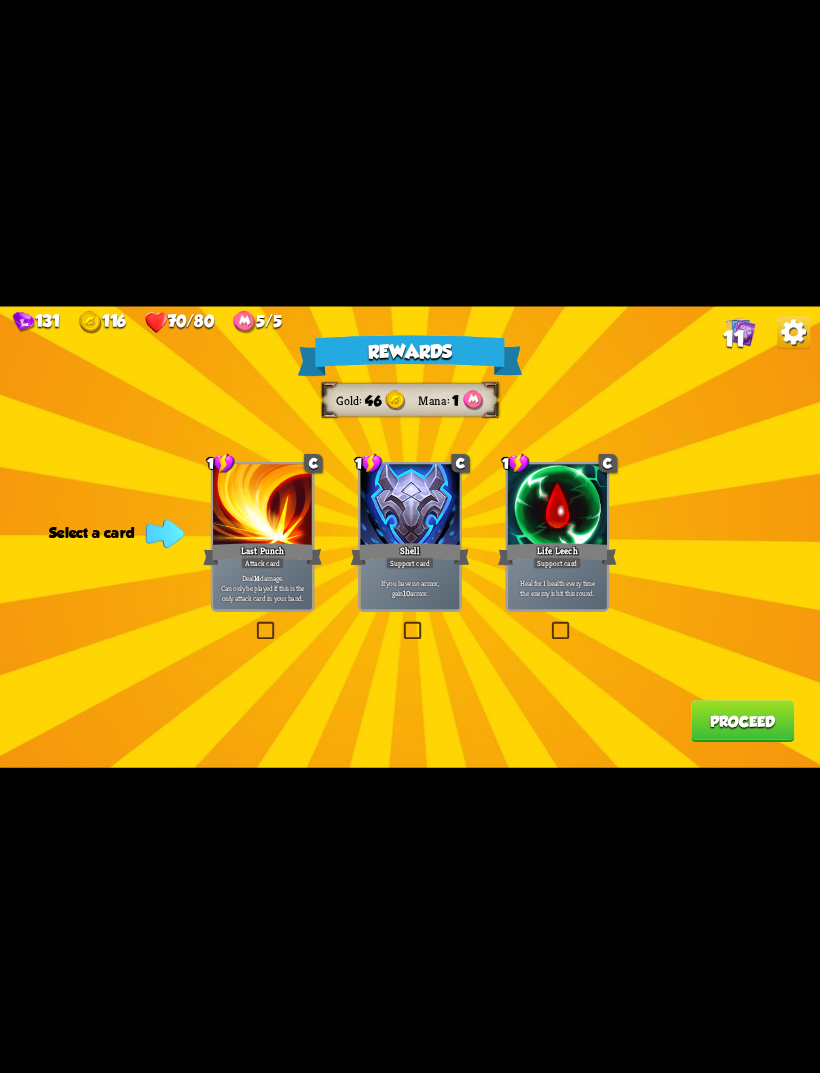 click at bounding box center [401, 623] 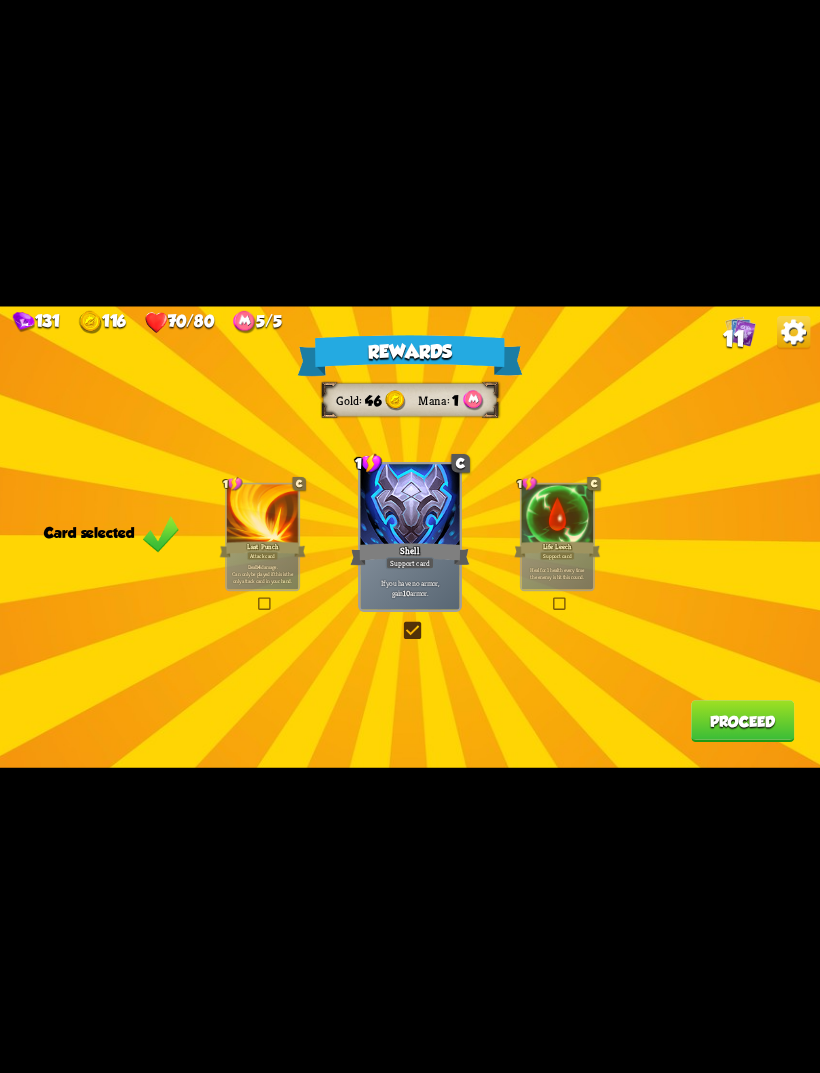 click on "Proceed" at bounding box center [742, 721] 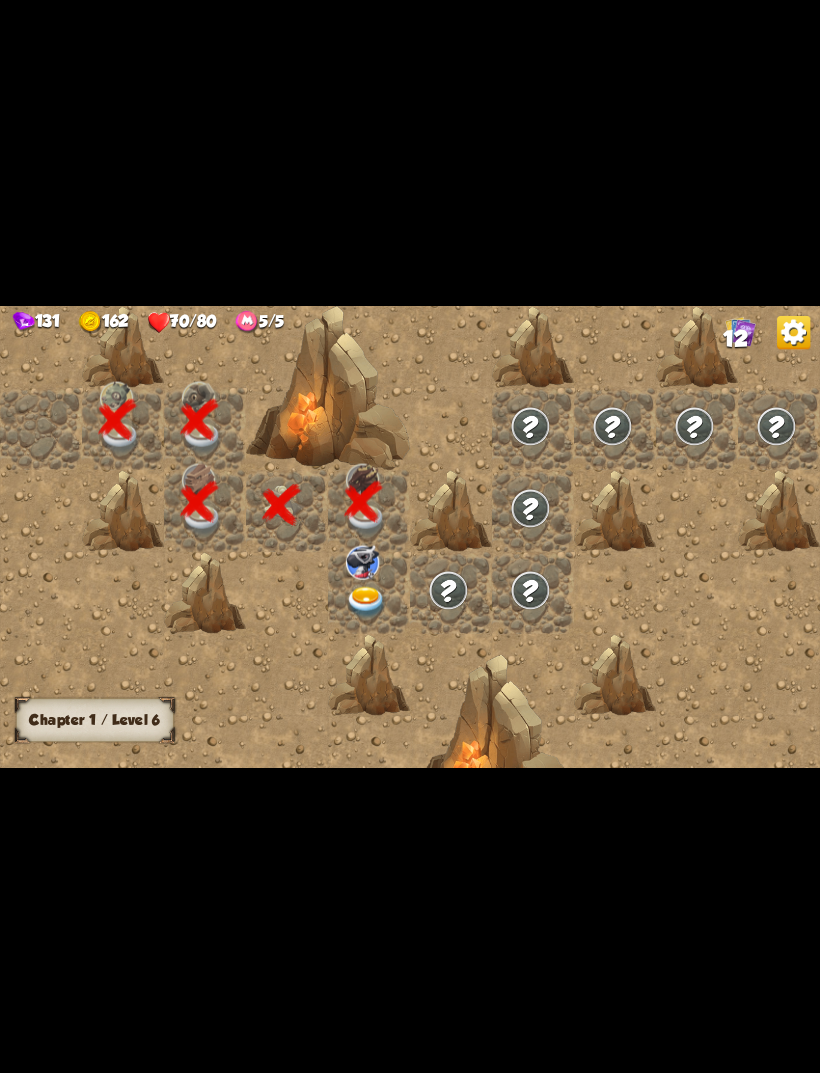 click at bounding box center (366, 602) 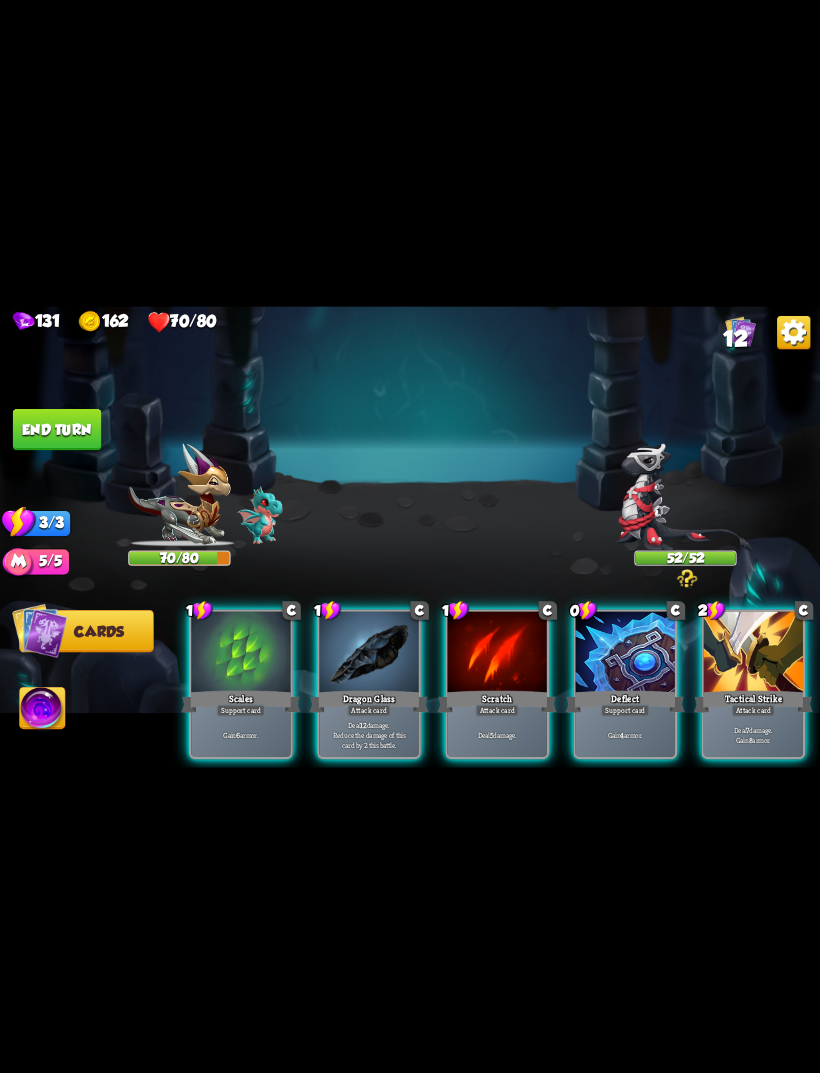 click on "Player turn" at bounding box center [410, 536] 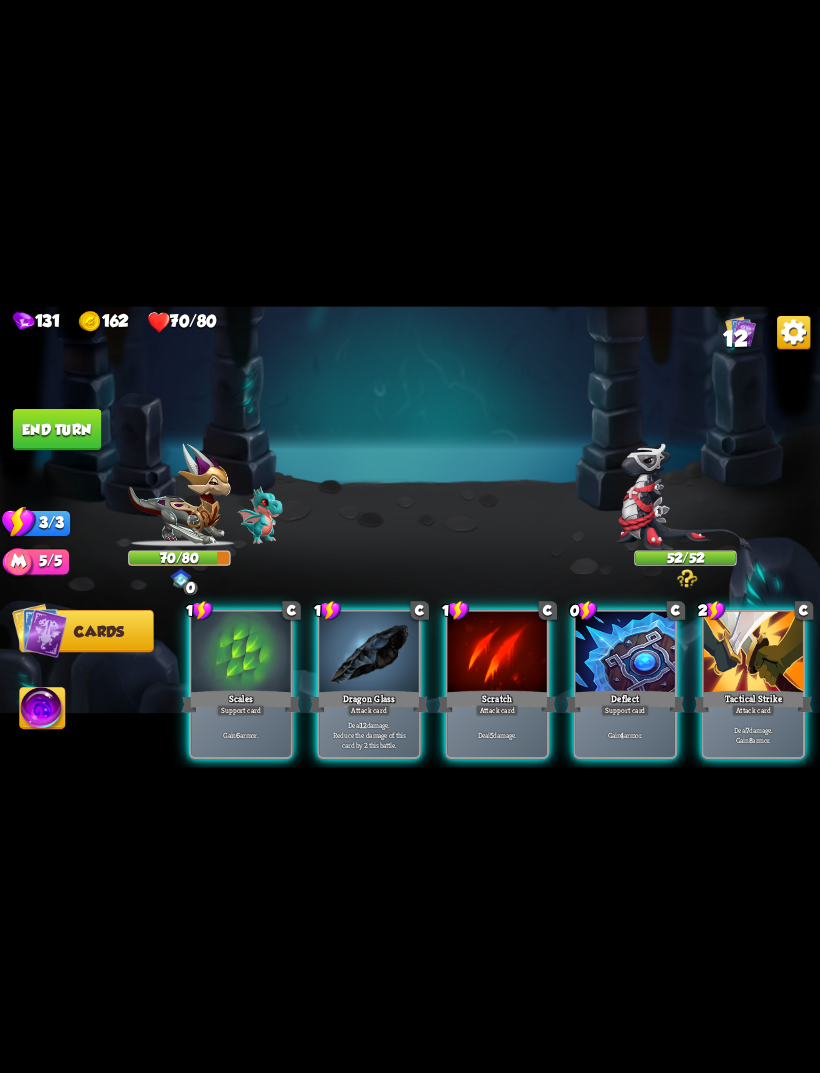 click on "Gain  4  armor." at bounding box center (625, 735) 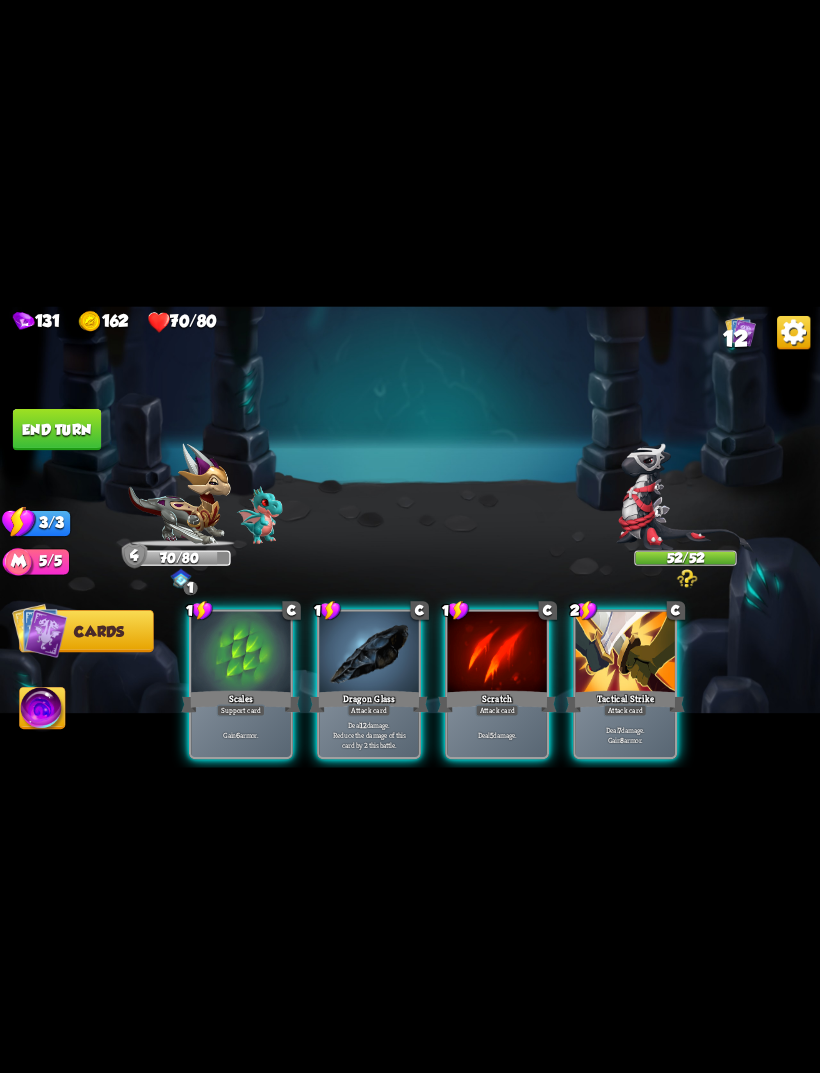 click on "Attack card" at bounding box center (368, 710) 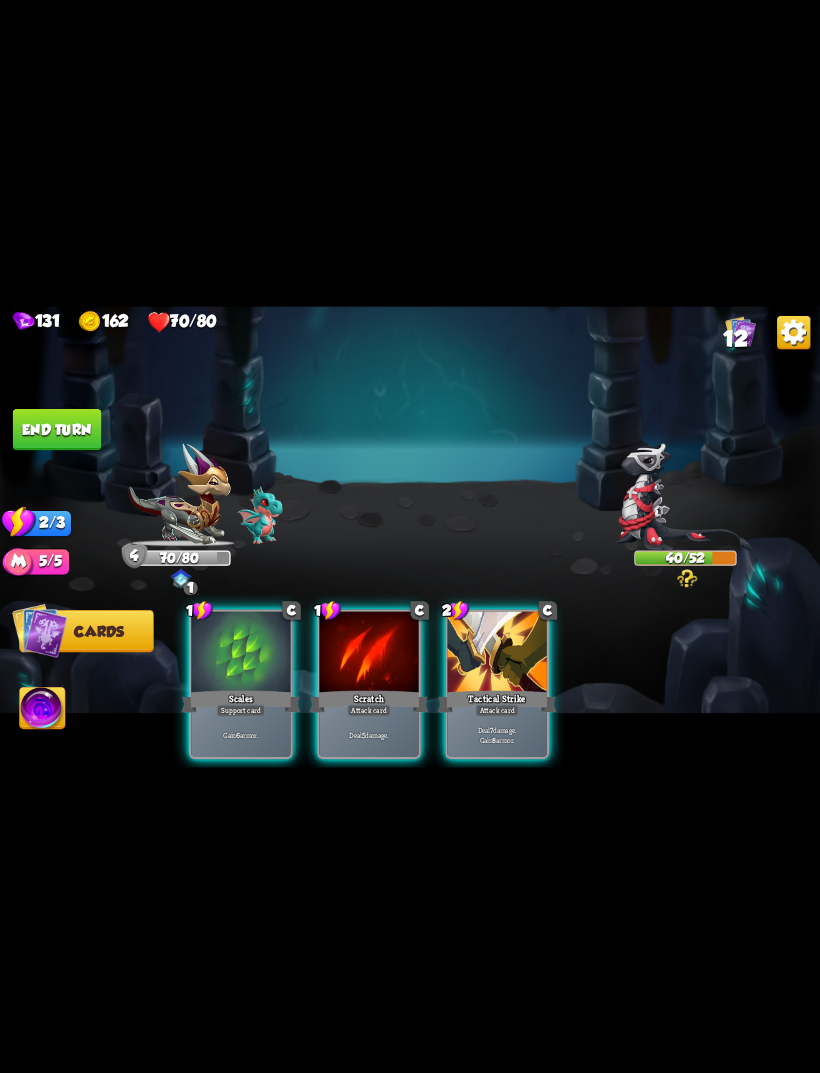 click on "Gain  6  armor." at bounding box center [240, 734] 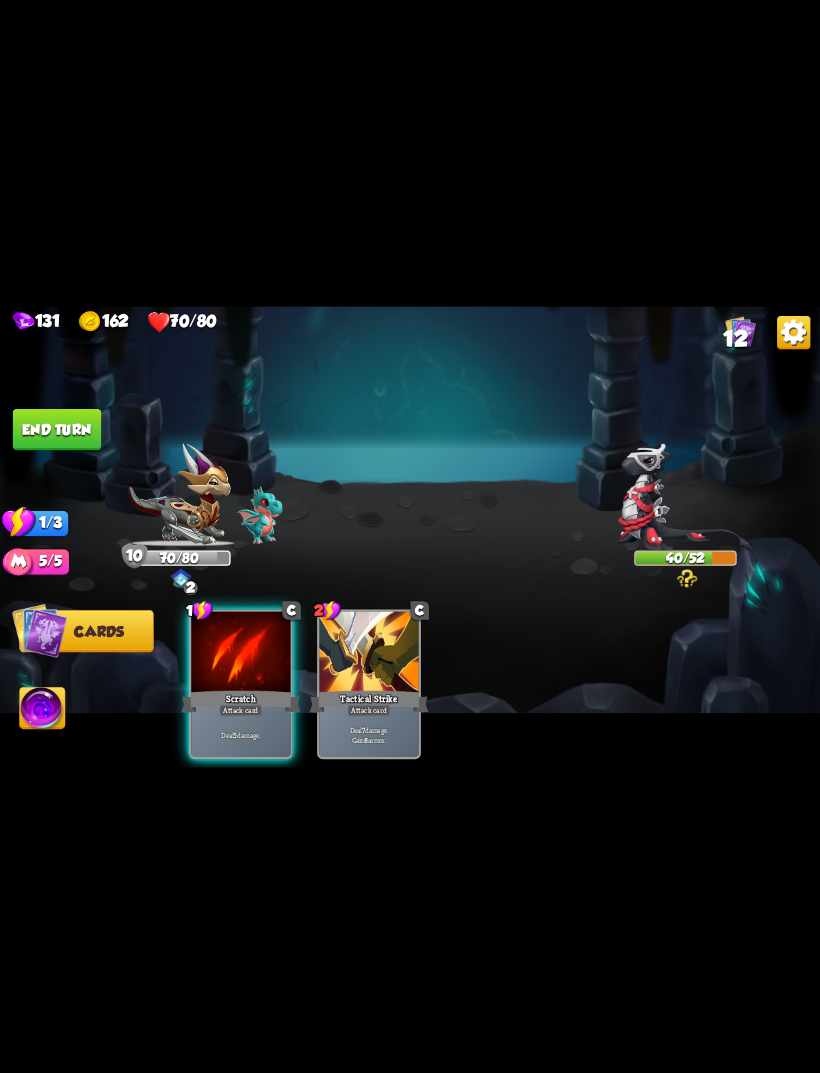 click on "Attack card" at bounding box center [240, 710] 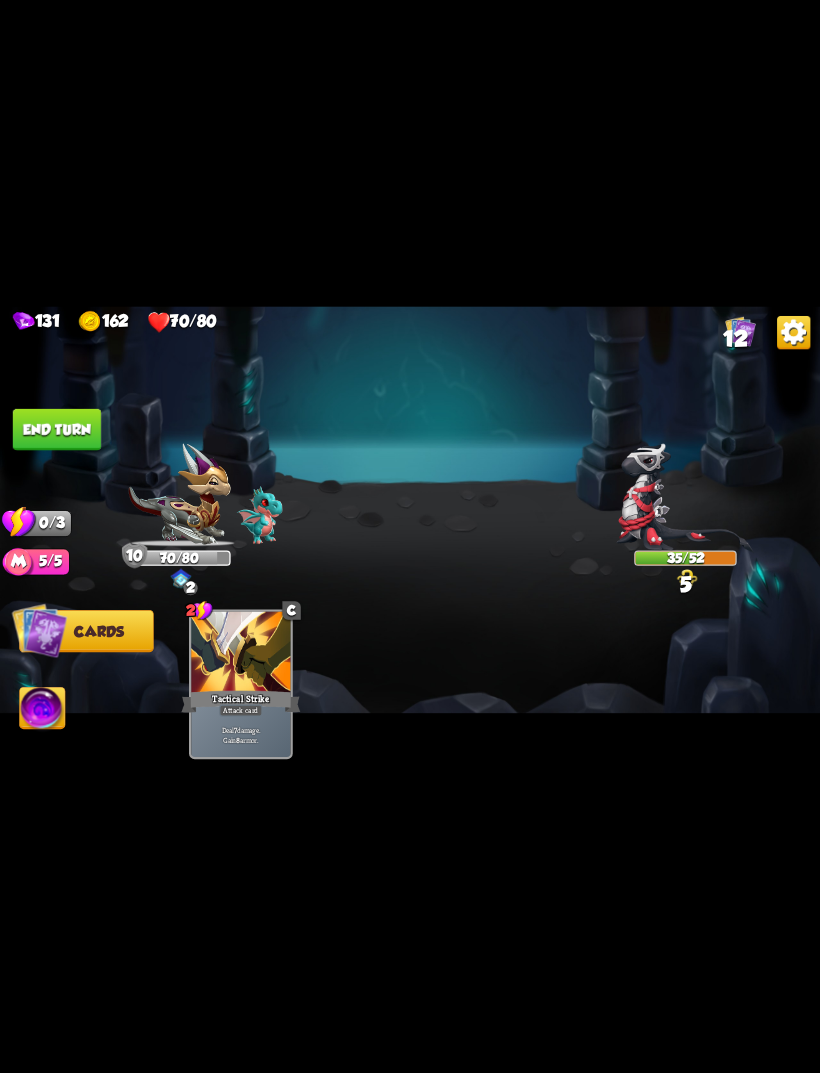 click on "End turn" at bounding box center (57, 429) 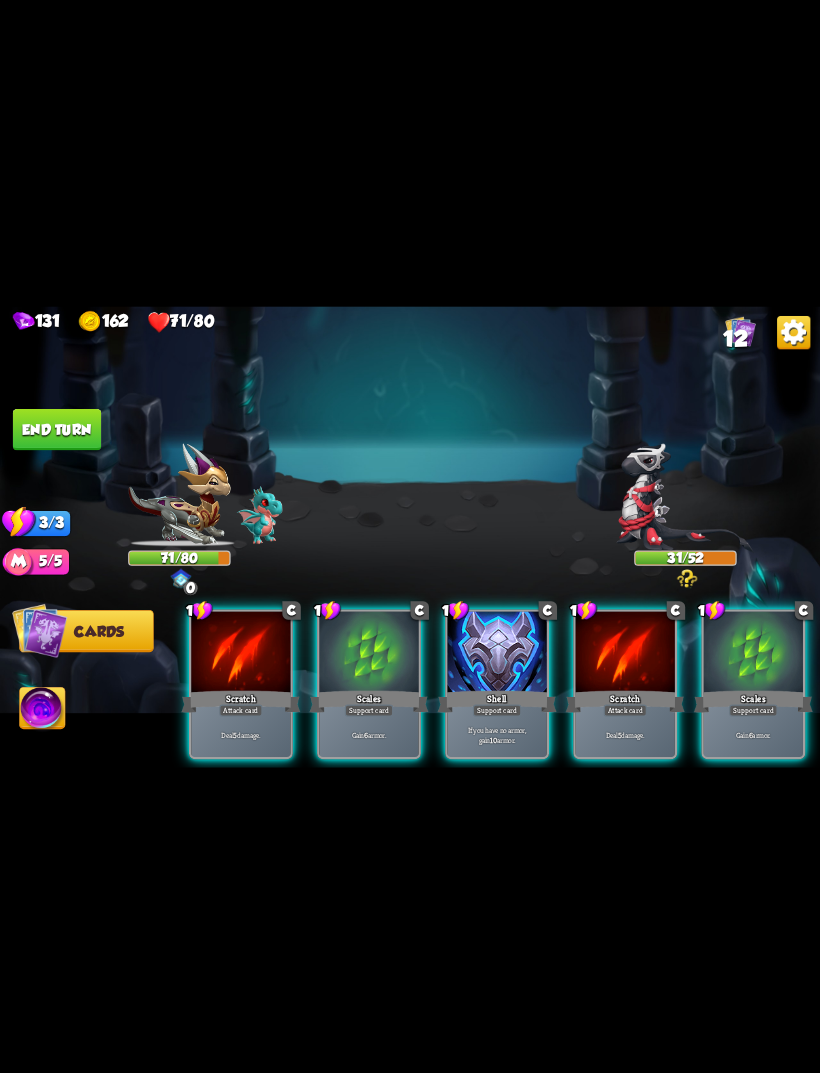 click on "Deal  5  damage." at bounding box center [625, 735] 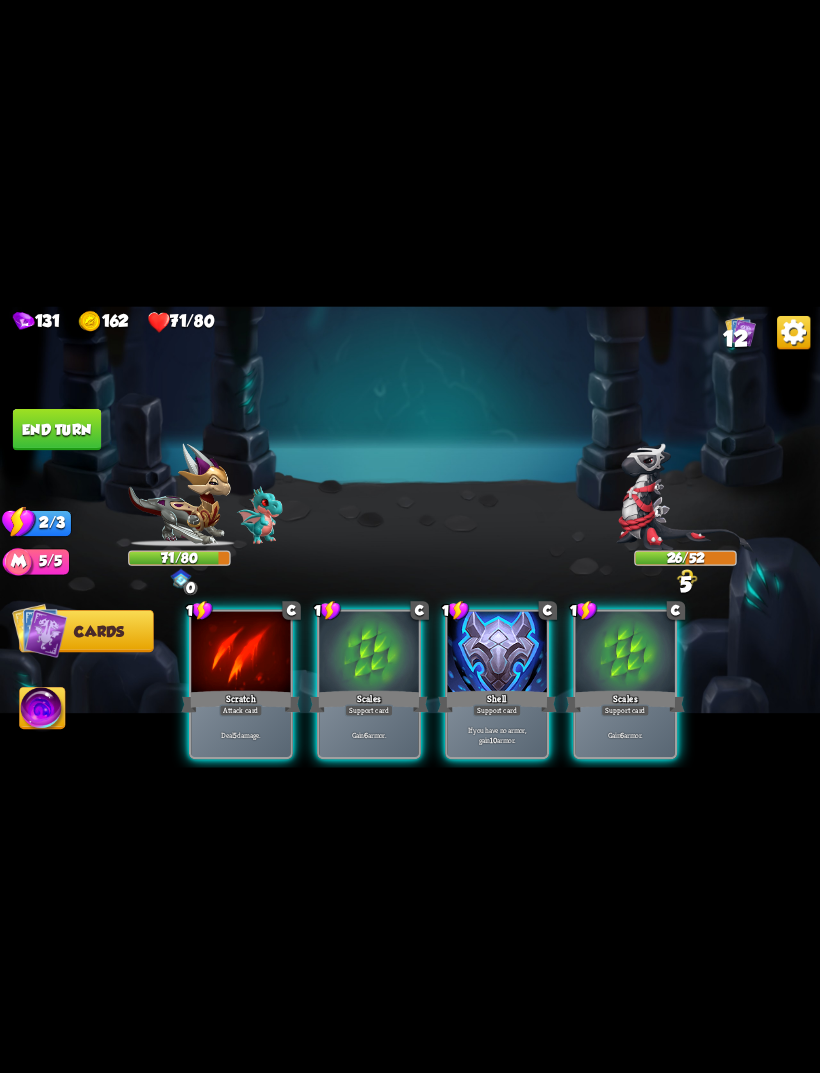 click on "Deal  5  damage." at bounding box center (240, 734) 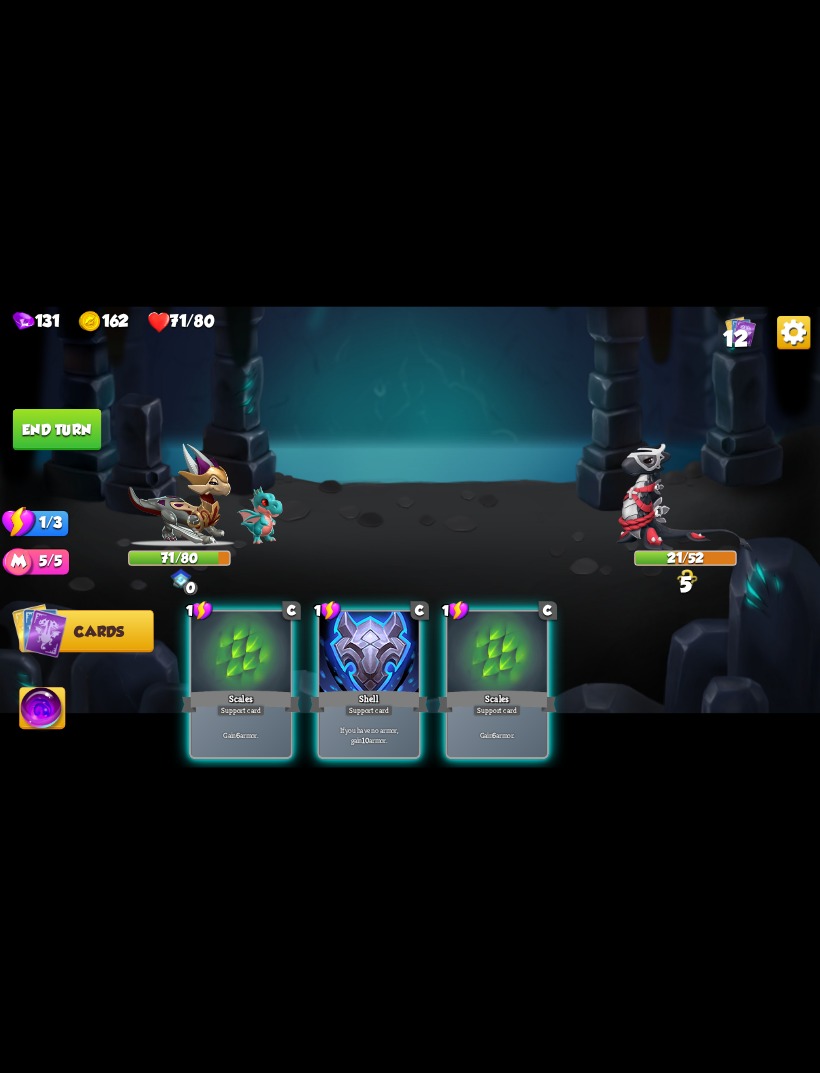 click on "Scales" at bounding box center [240, 701] 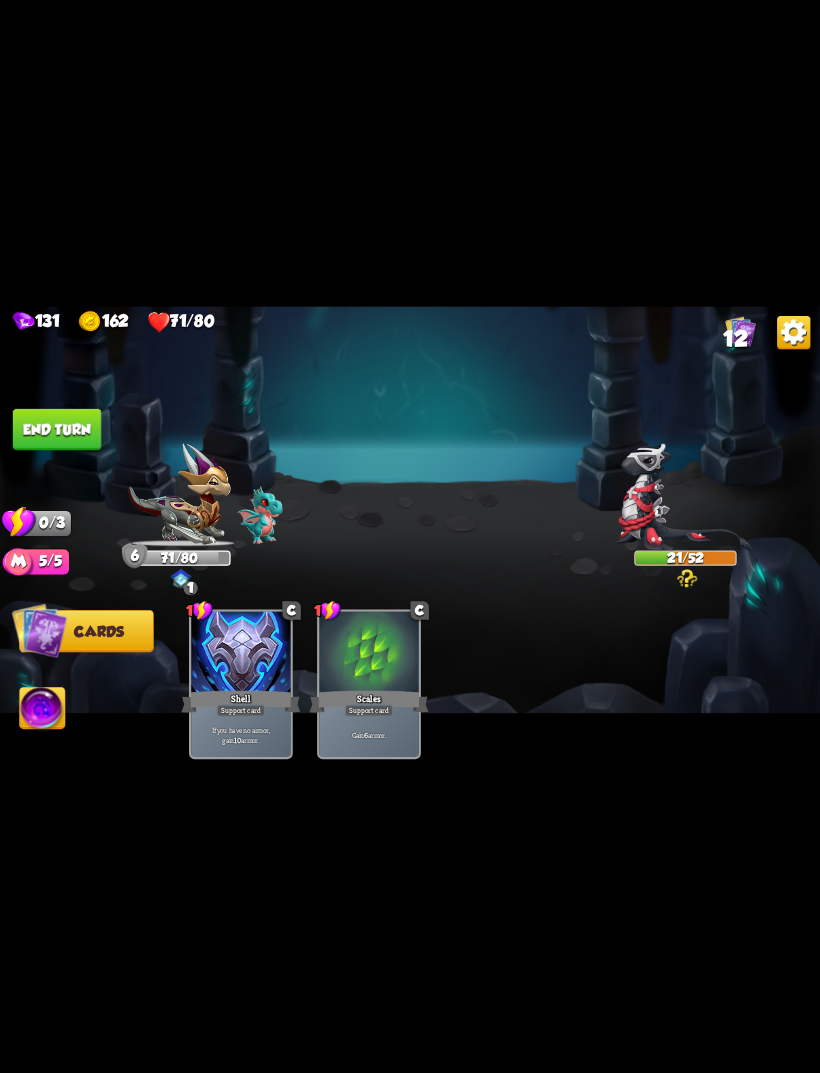 click on "End turn" at bounding box center (57, 429) 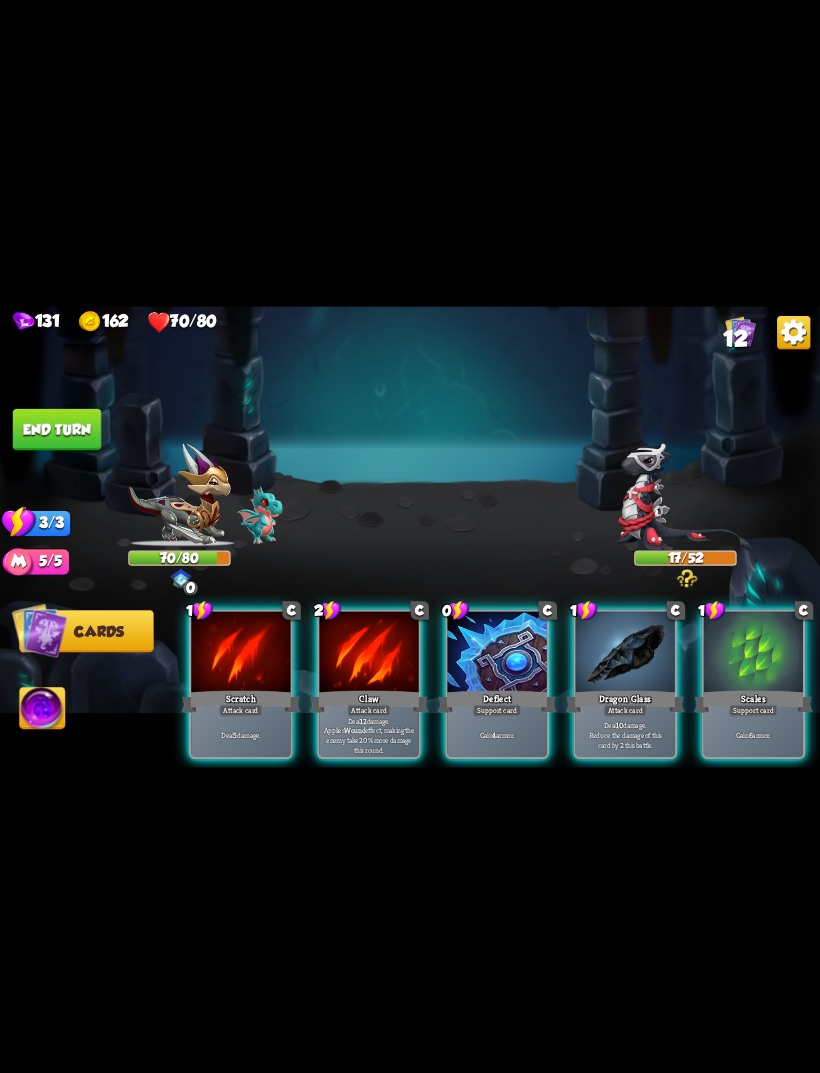 click on "Deal  10  damage. Reduce the damage of this card by 2 this battle." at bounding box center [625, 734] 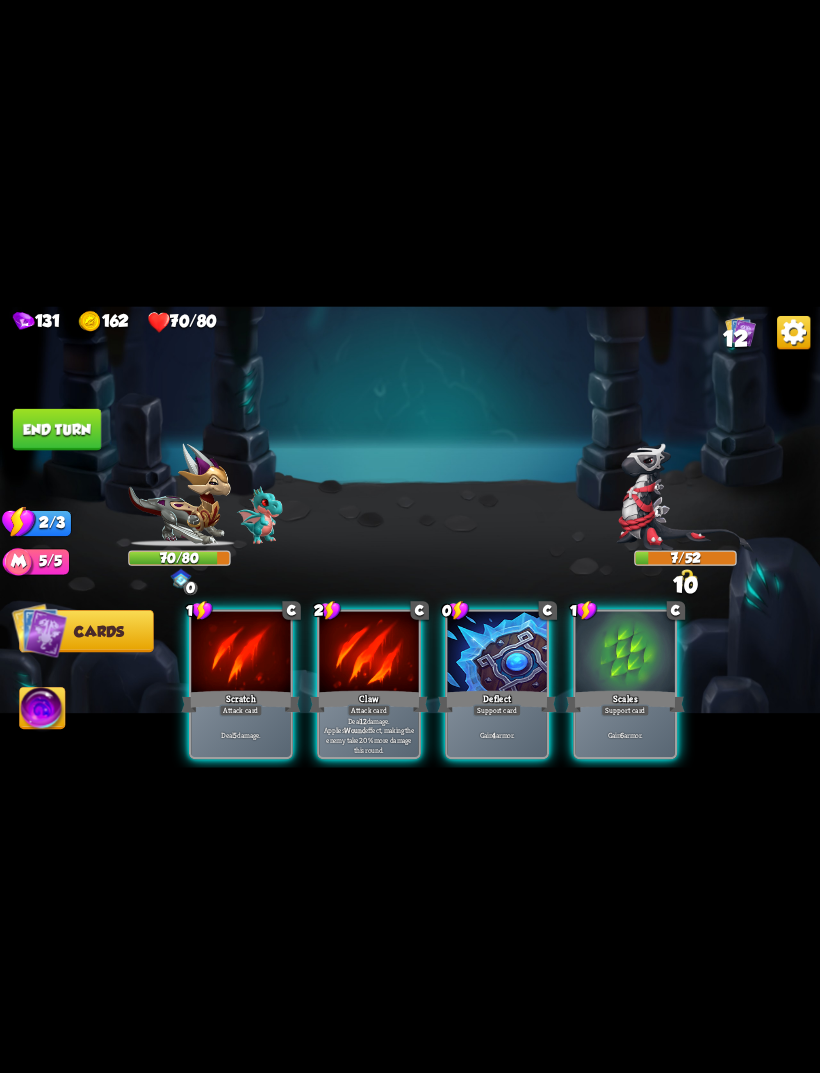 click on "Attack card" at bounding box center [368, 710] 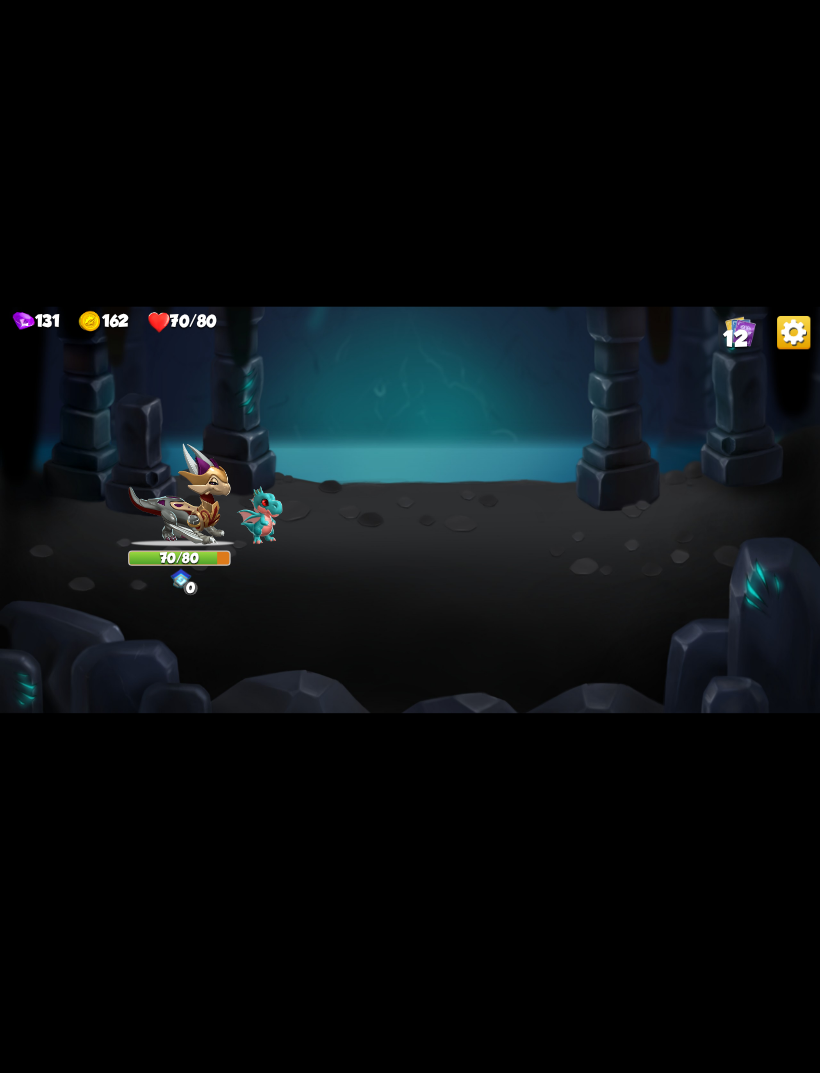 click on "131
162
70/80
12                         Select an enemy to attack...   You don't have enough   stamina to play that card...
Player turn
0
70/80
0     0     0       Blocked      6      0
Defeated
0     0           Blocked 12
0/3
Stamina   Your current stamina count. Cards require stamina to play.
5/5
Mana   Your current mana count. Used for activating abilities. Earn mana by defeating enemies.       Cards     Abilities
1
C   Scratch     Attack card   Deal  5  damage.
0
C   Deflect     Support card   Gain  4  armor.
1
C   Scales     Support card   Gain  6  armor.
End turn
End your turn   The cards in your hand will be discarded and enemies will take their turn, after which it will be your turn again." at bounding box center [410, 536] 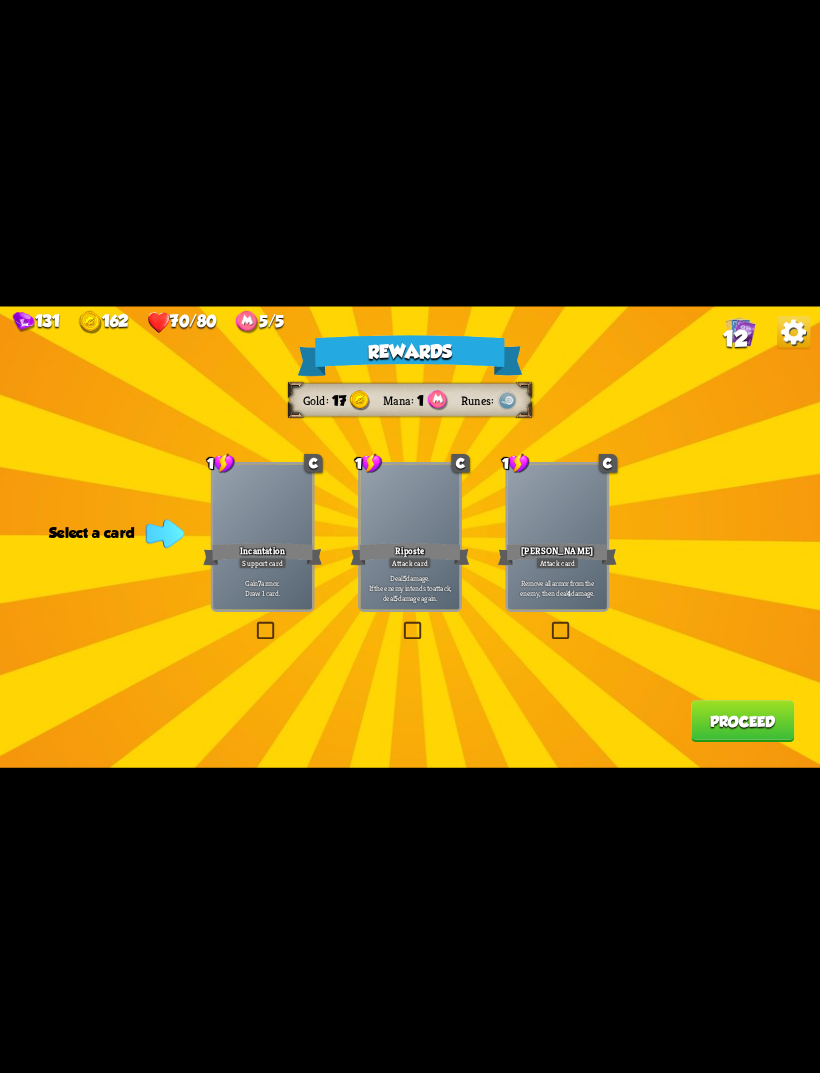 click at bounding box center [401, 623] 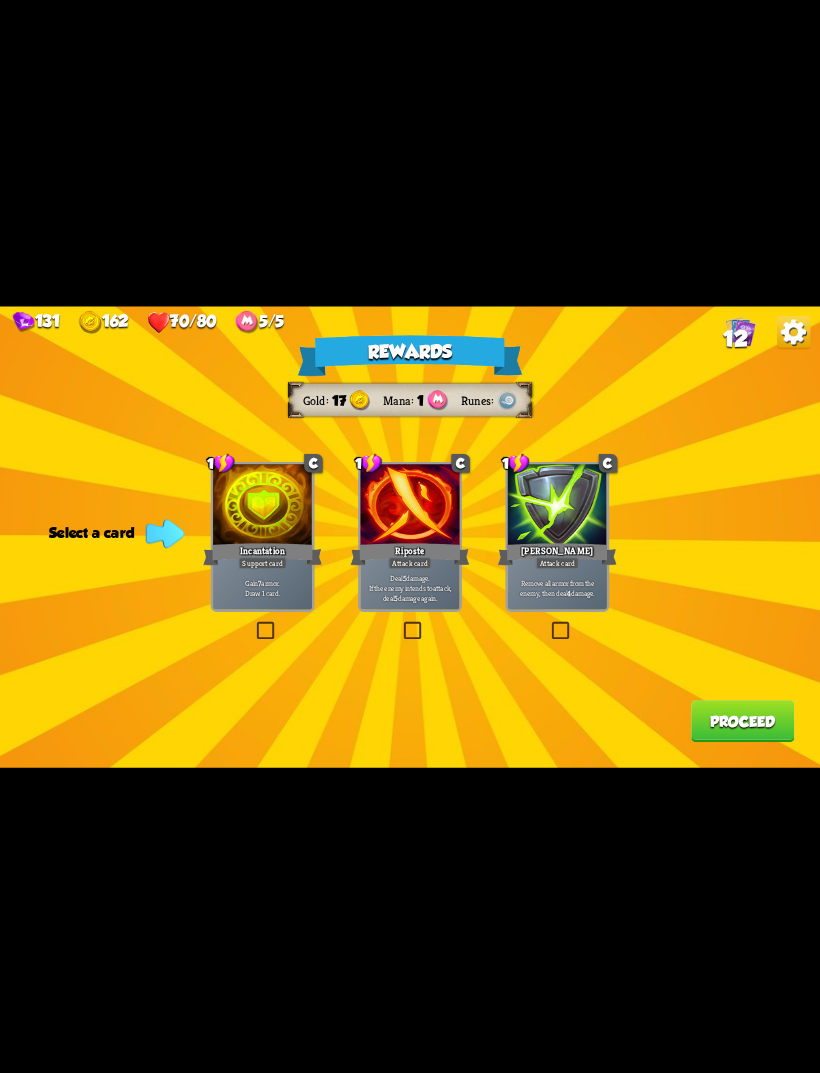click at bounding box center (0, 0) 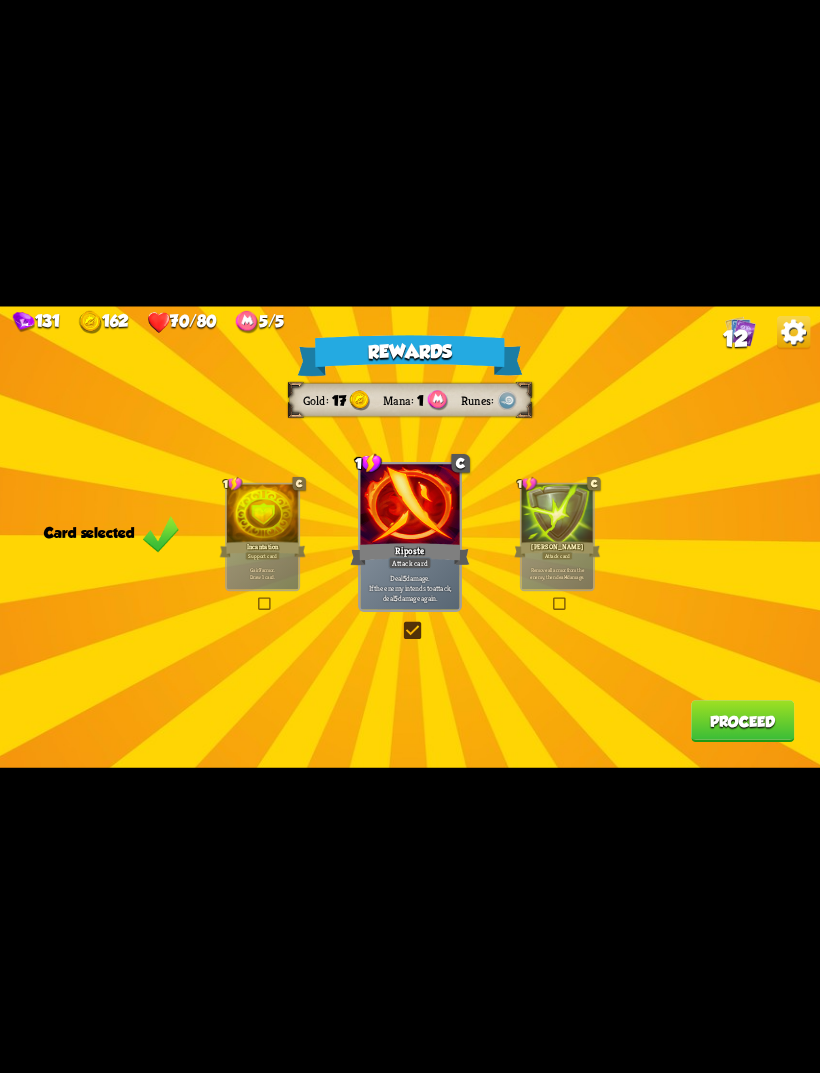 click on "Proceed" at bounding box center [742, 721] 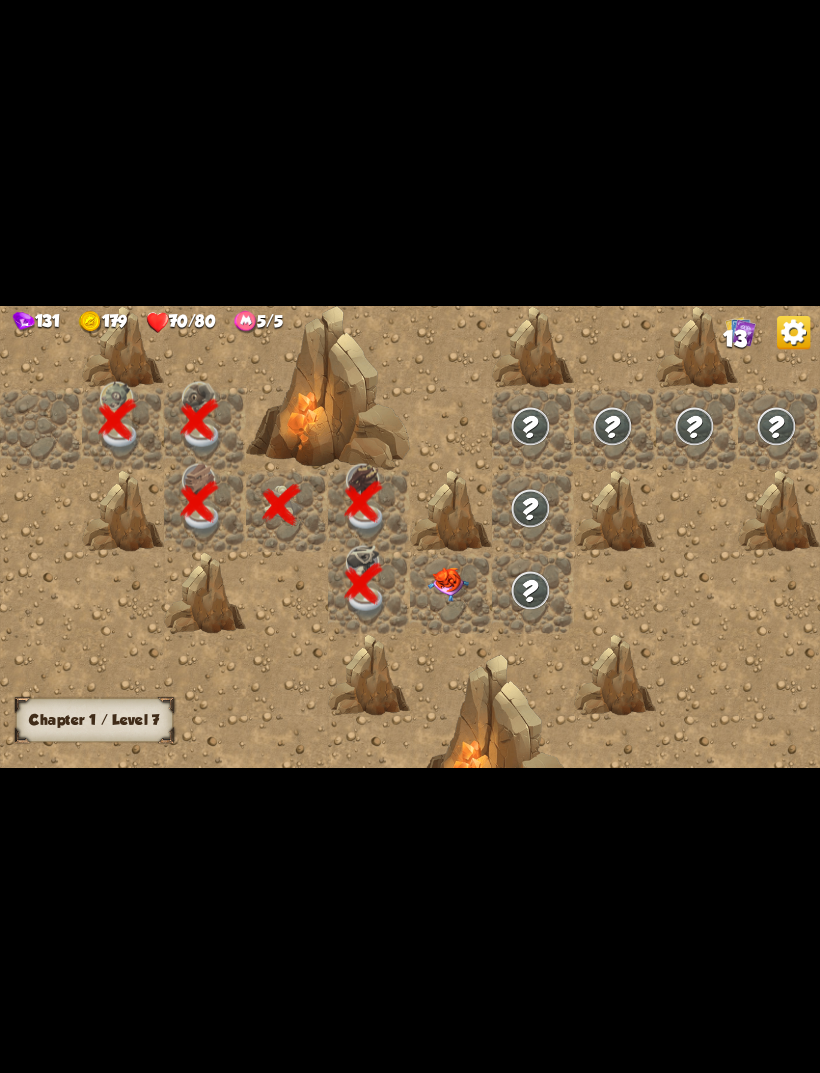 click at bounding box center (448, 584) 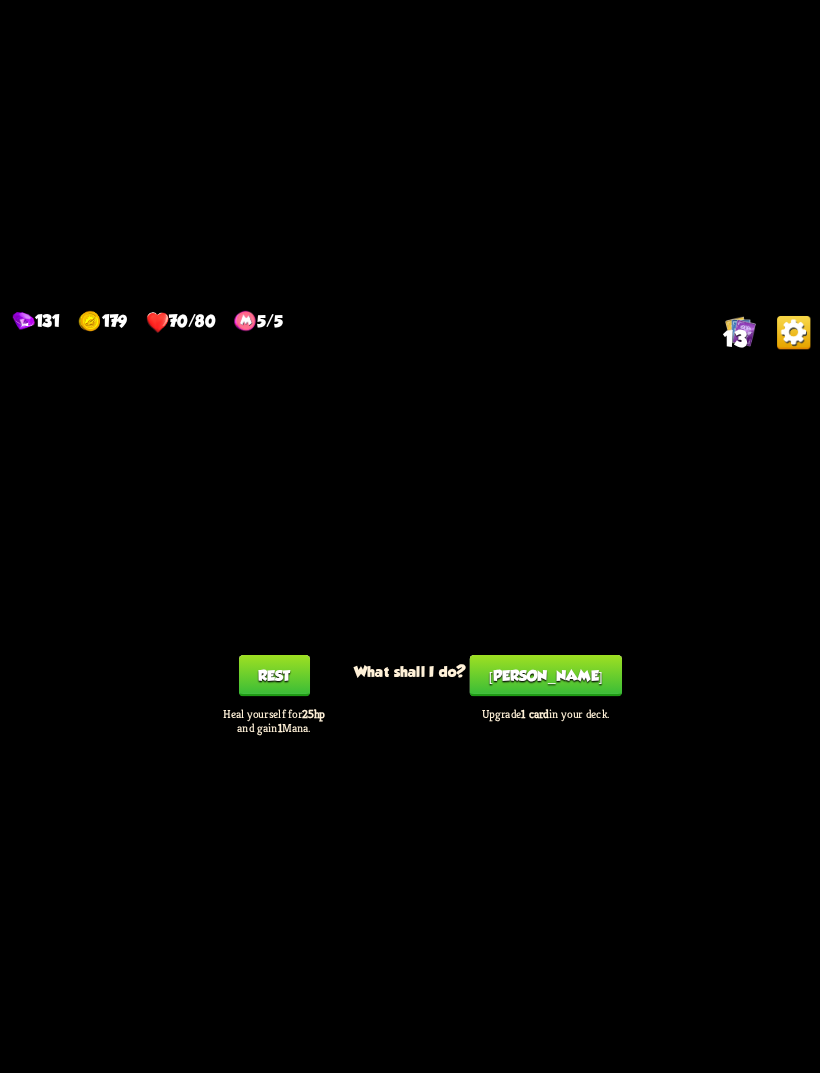 click on "[PERSON_NAME]" at bounding box center (546, 675) 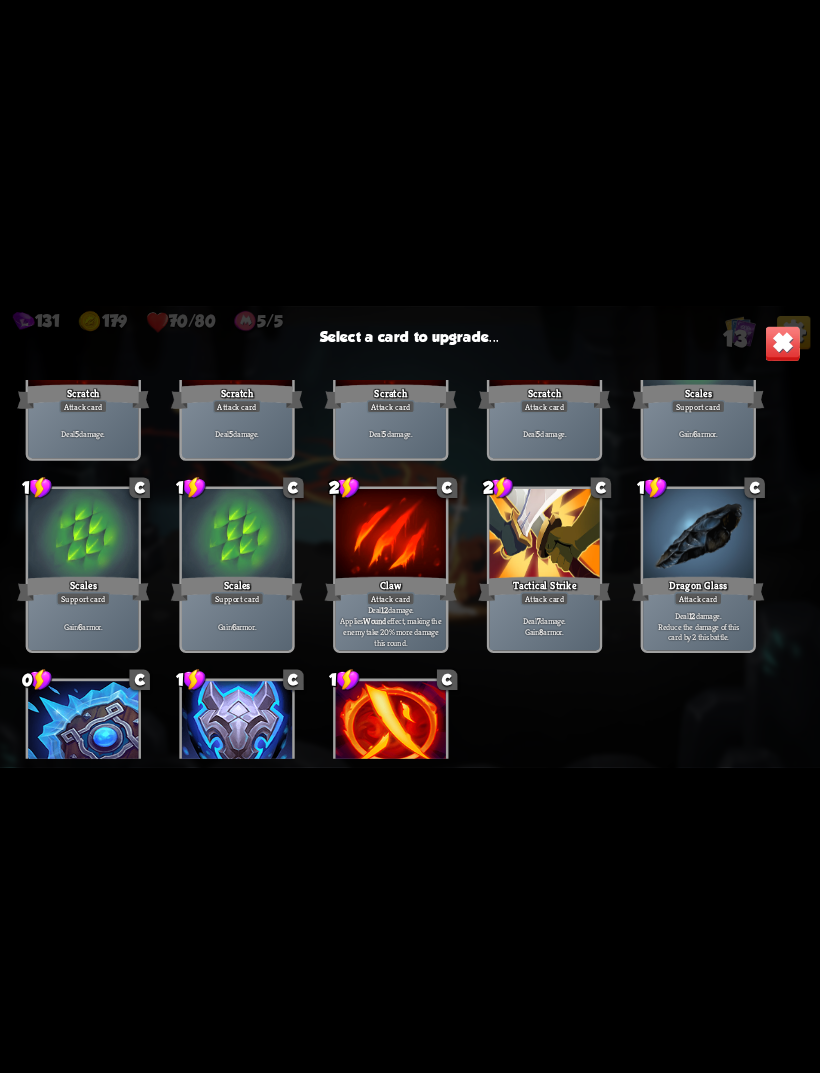 scroll, scrollTop: 186, scrollLeft: 0, axis: vertical 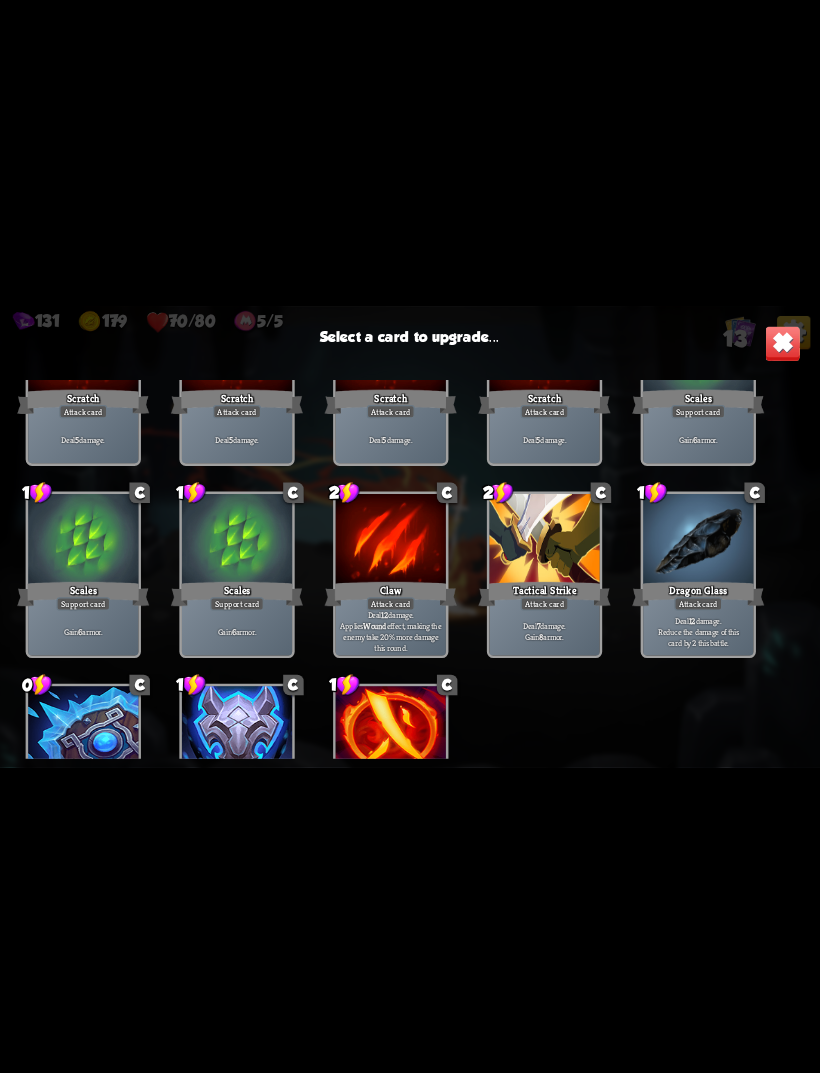 click on "Dragon Glass" at bounding box center (698, 593) 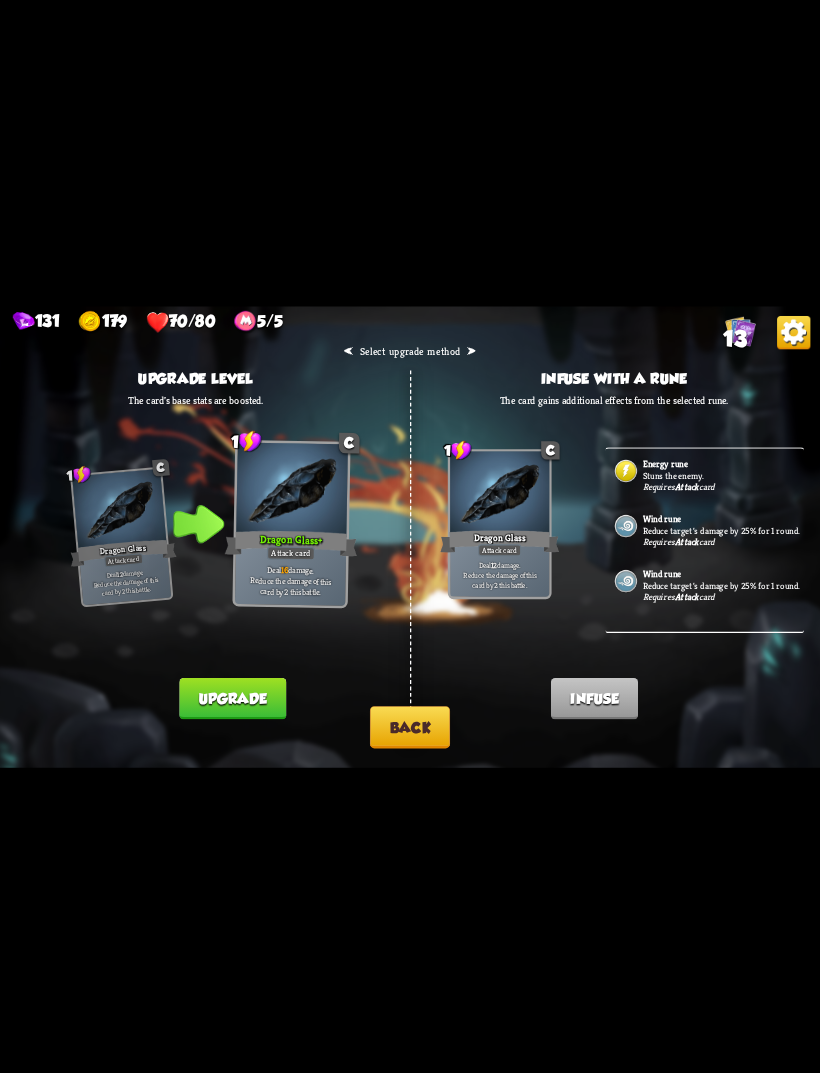 click on "Reduce target's damage by 25% for 1 round." at bounding box center (722, 585) 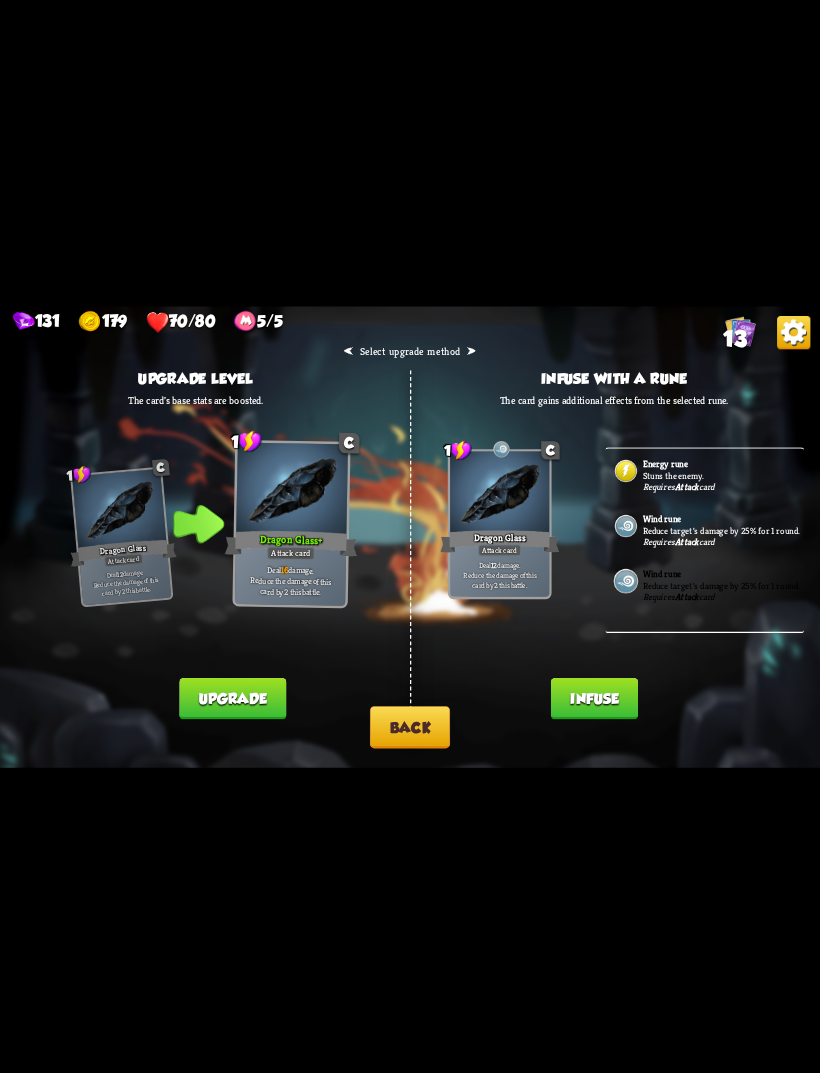 scroll, scrollTop: 0, scrollLeft: 0, axis: both 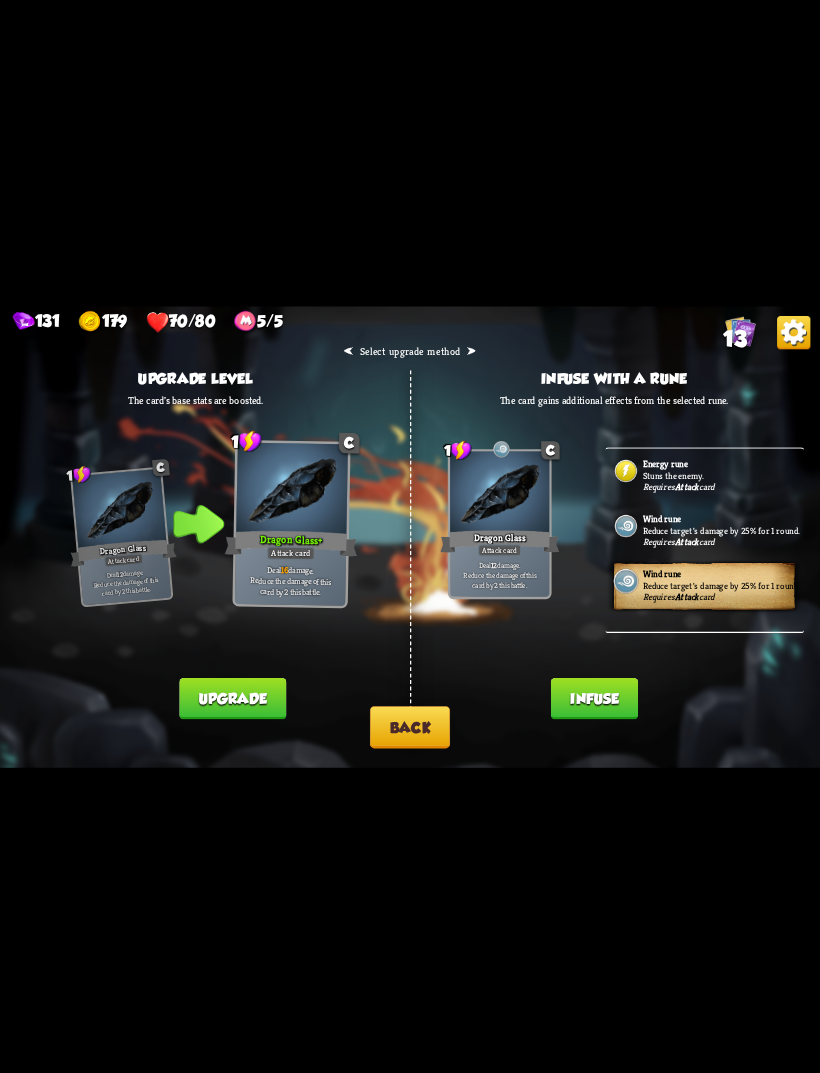 click on "Stuns the enemy." at bounding box center (722, 475) 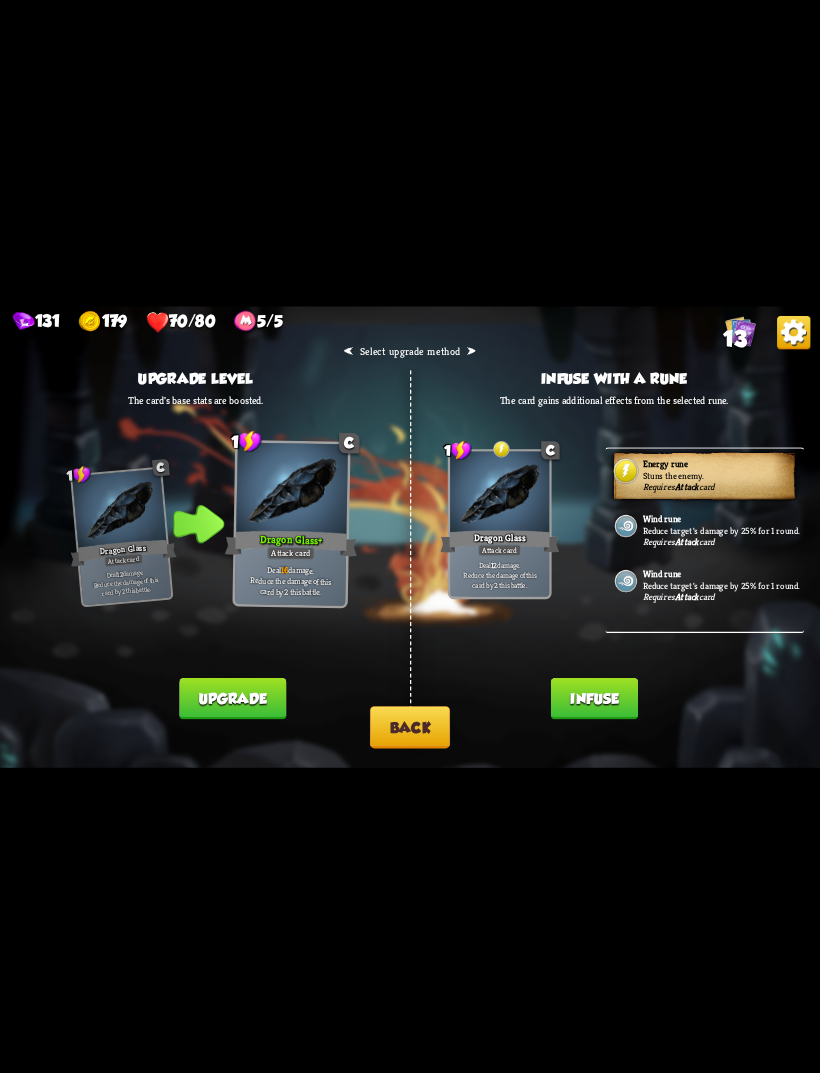 click on "Reduce target's damage by 25% for 1 round." at bounding box center [722, 530] 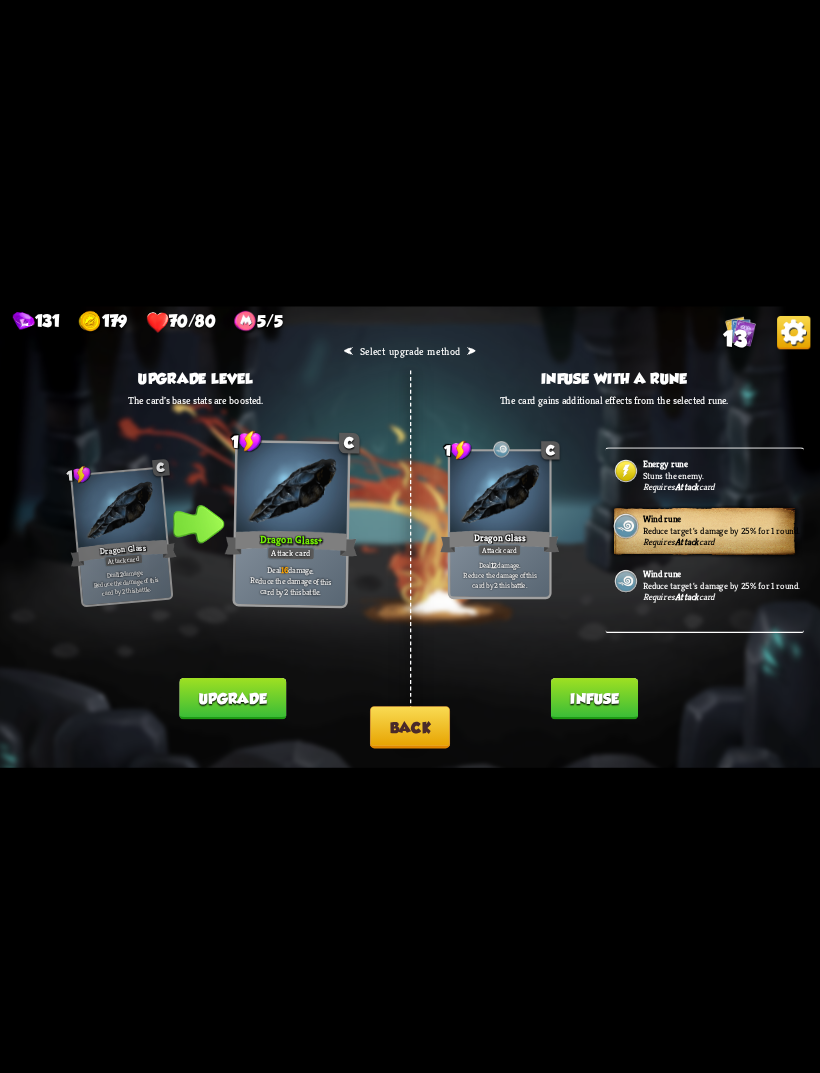 click on "Energy rune   Stuns the enemy.   Requires  Attack  card" at bounding box center (704, 475) 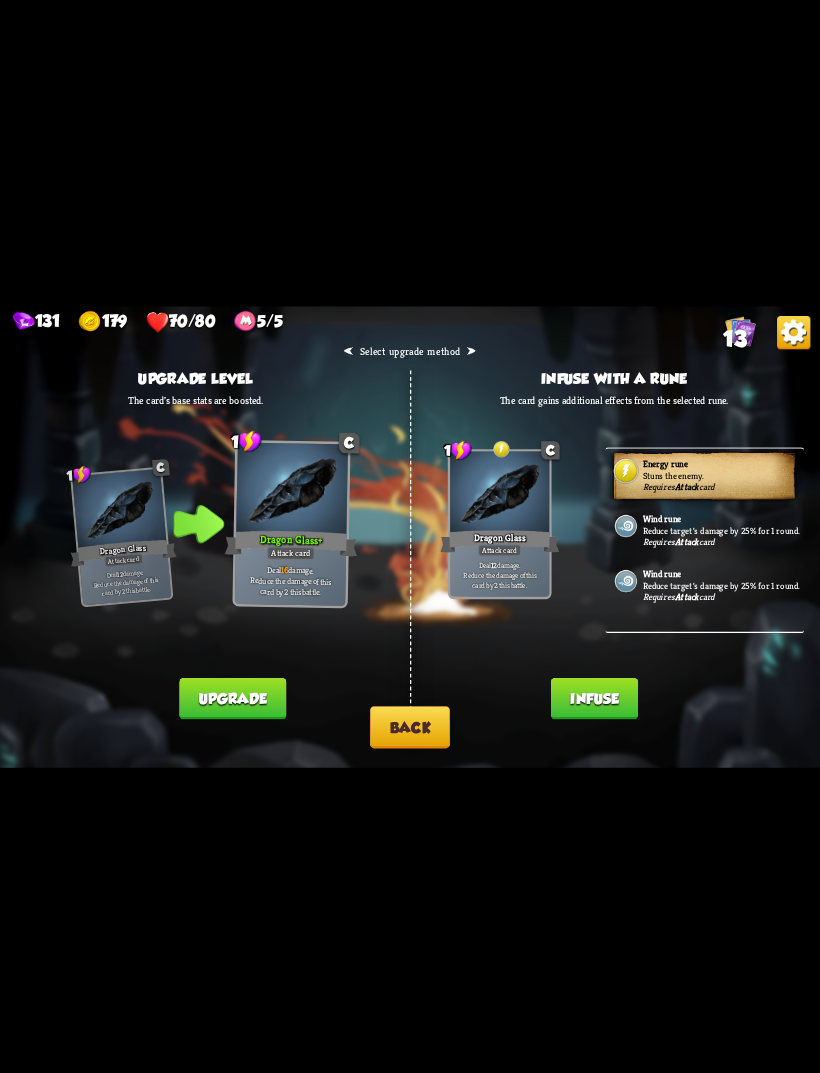 click on "Infuse" at bounding box center [594, 698] 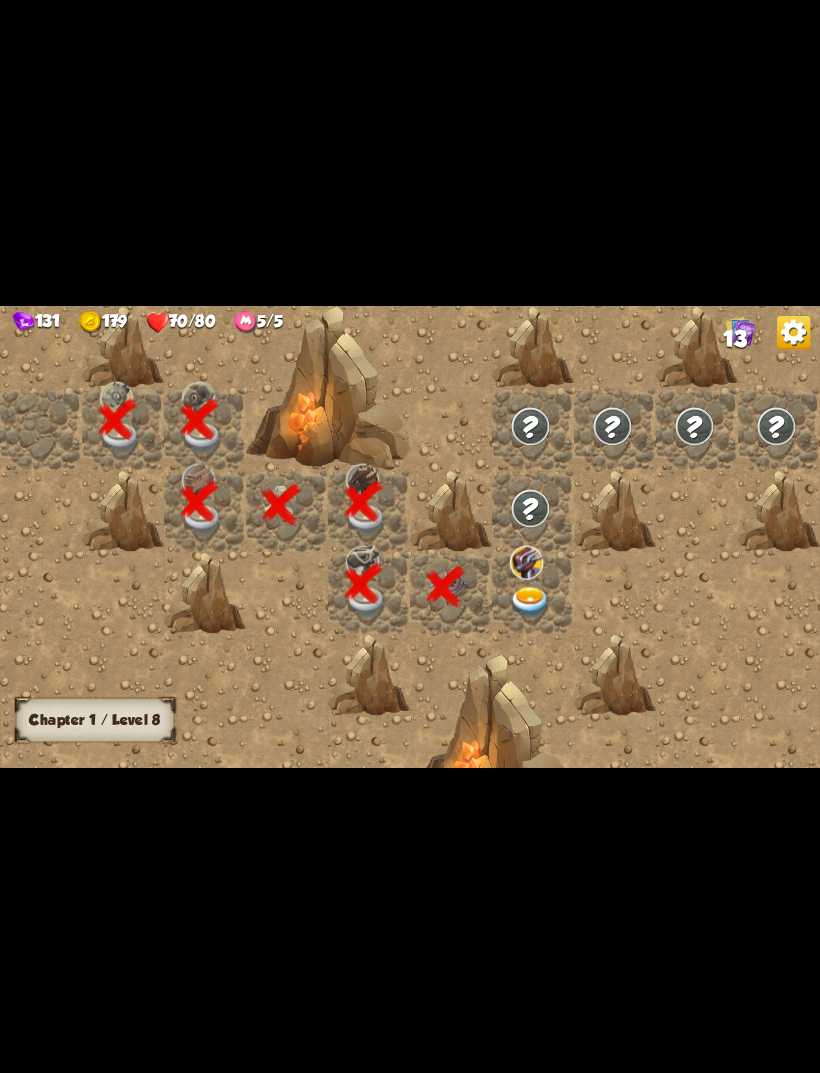 click at bounding box center [526, 562] 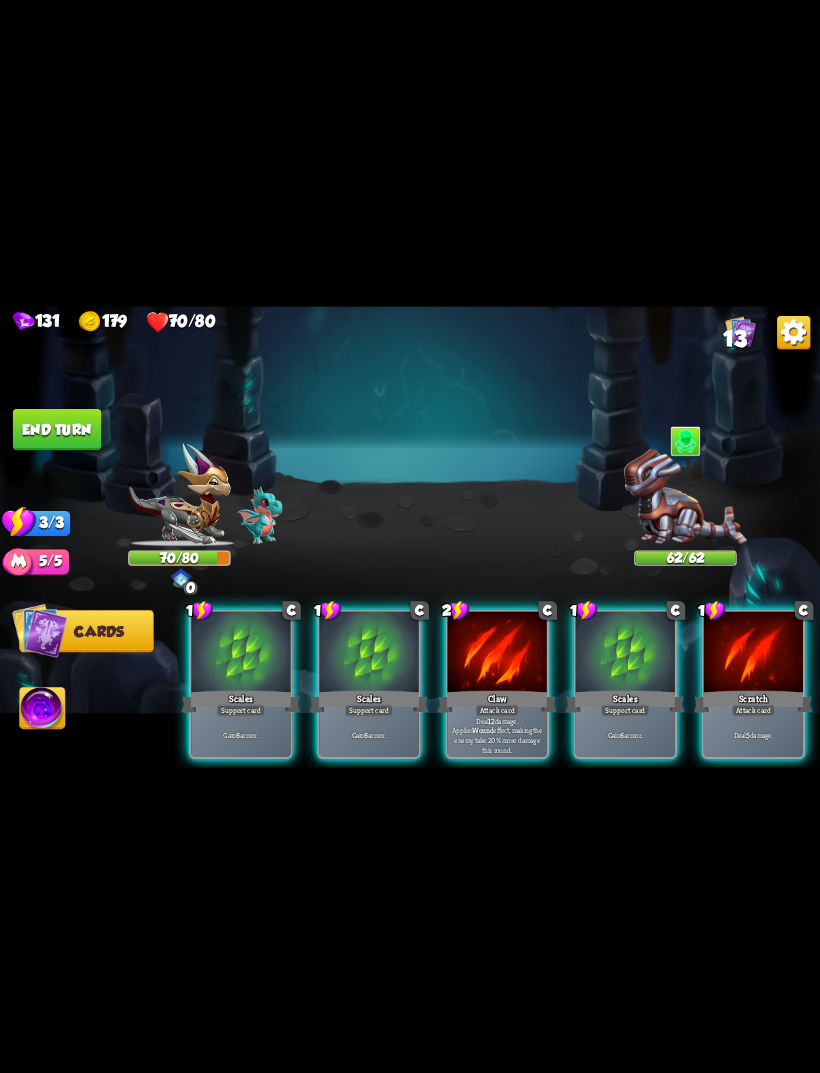 click on "Deal  12  damage. Applies  Wound  effect, making the enemy take 20% more damage this round." at bounding box center [497, 734] 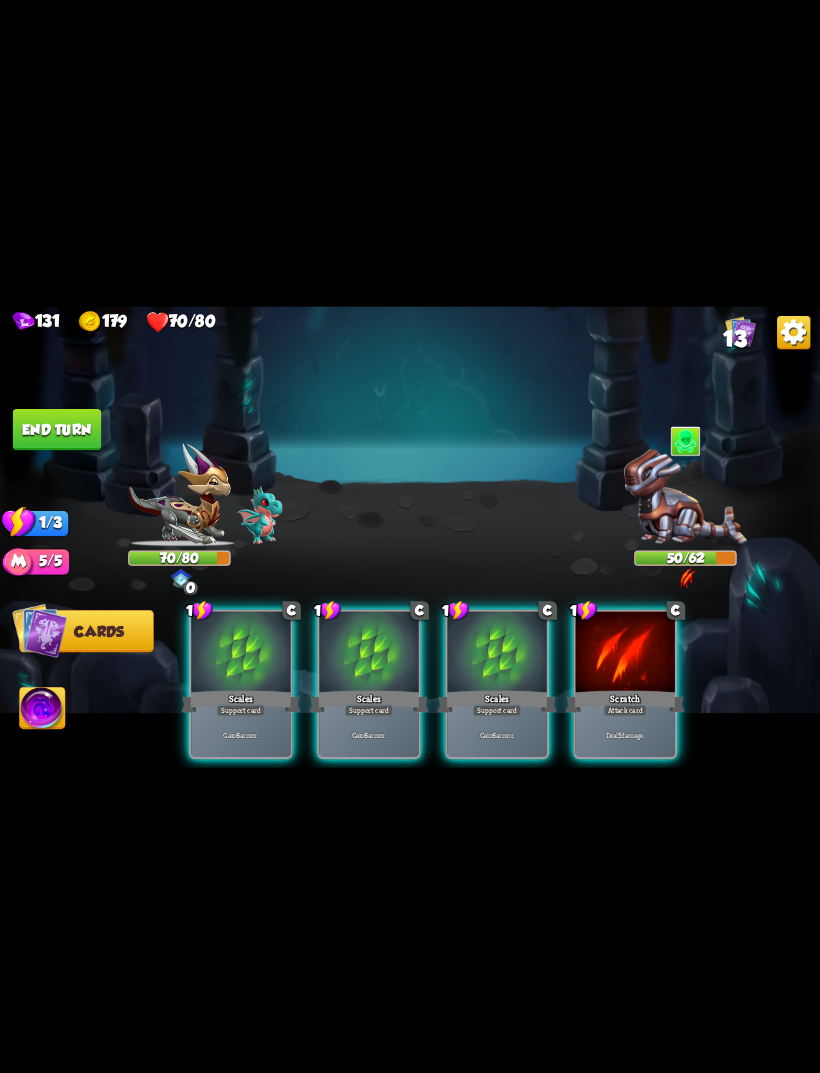 click on "Gain  6  armor." at bounding box center (497, 734) 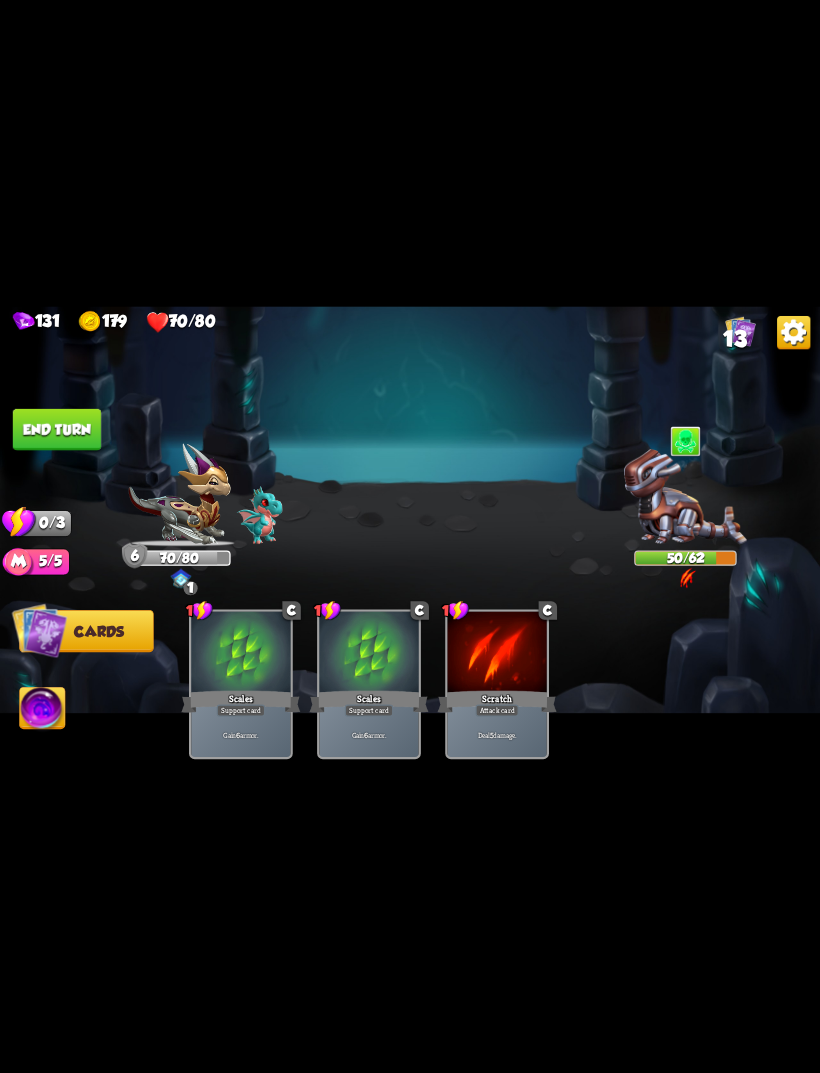 click on "End turn" at bounding box center [57, 429] 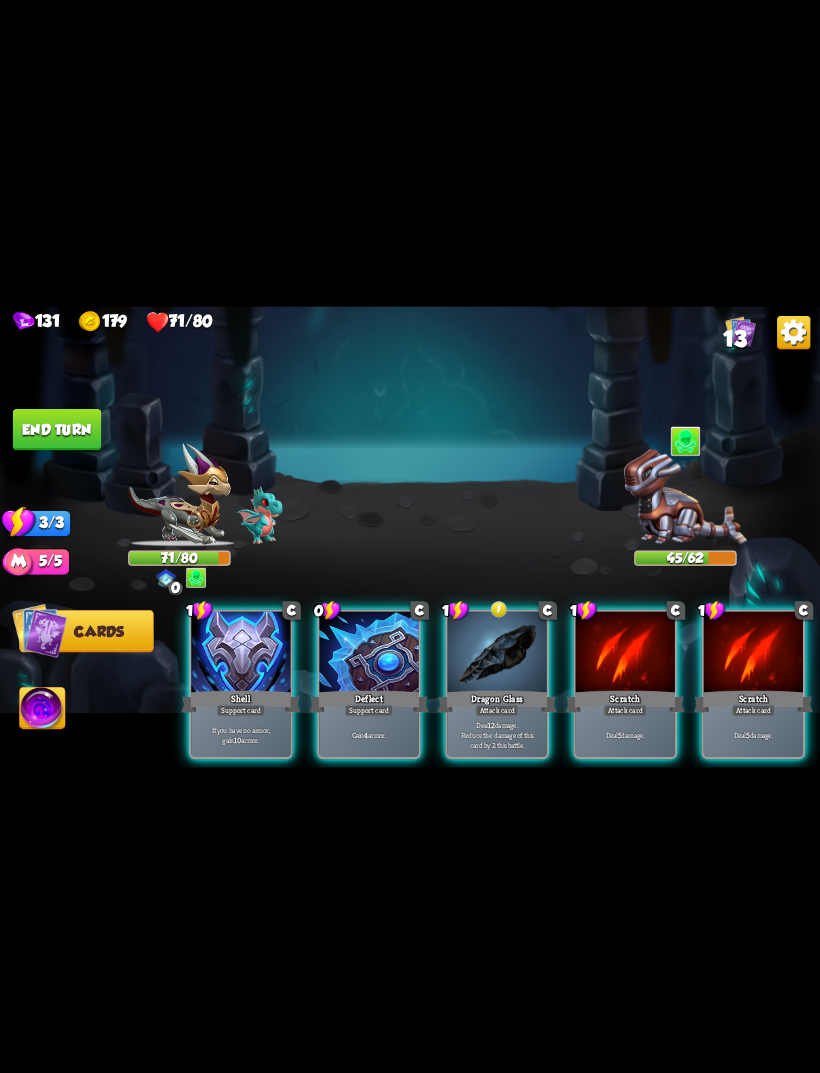 click on "12" at bounding box center [491, 725] 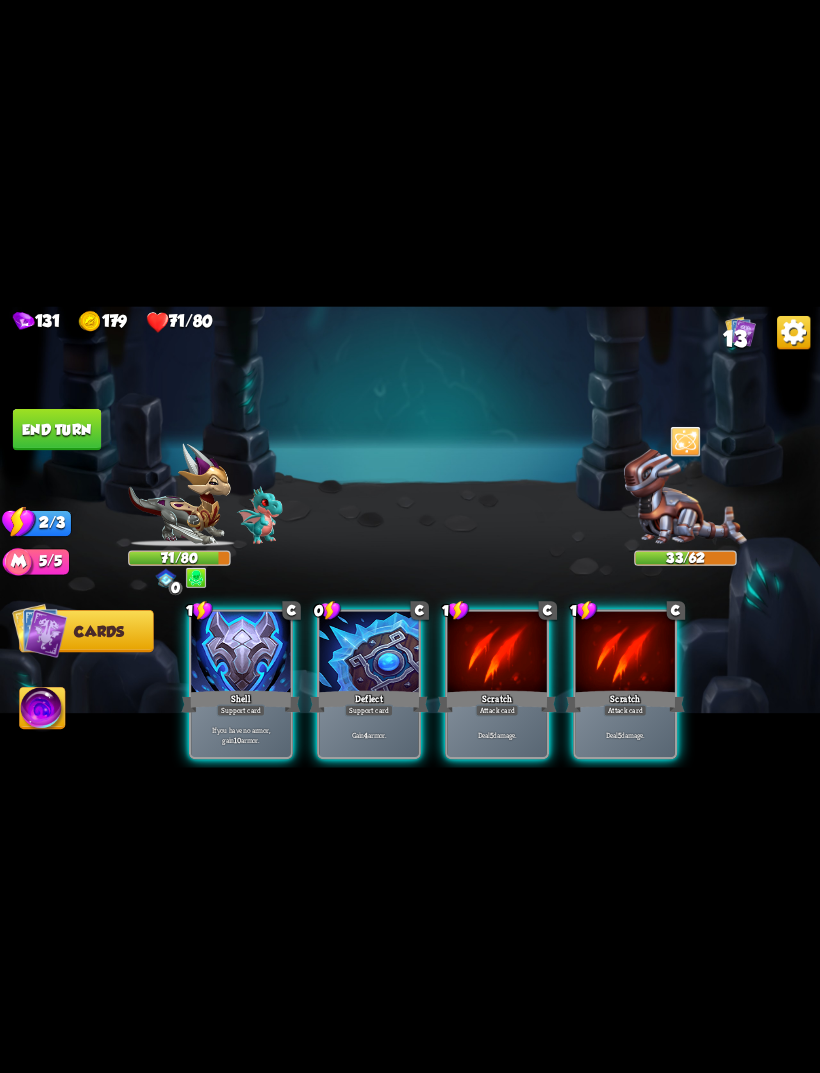 click at bounding box center (685, 440) 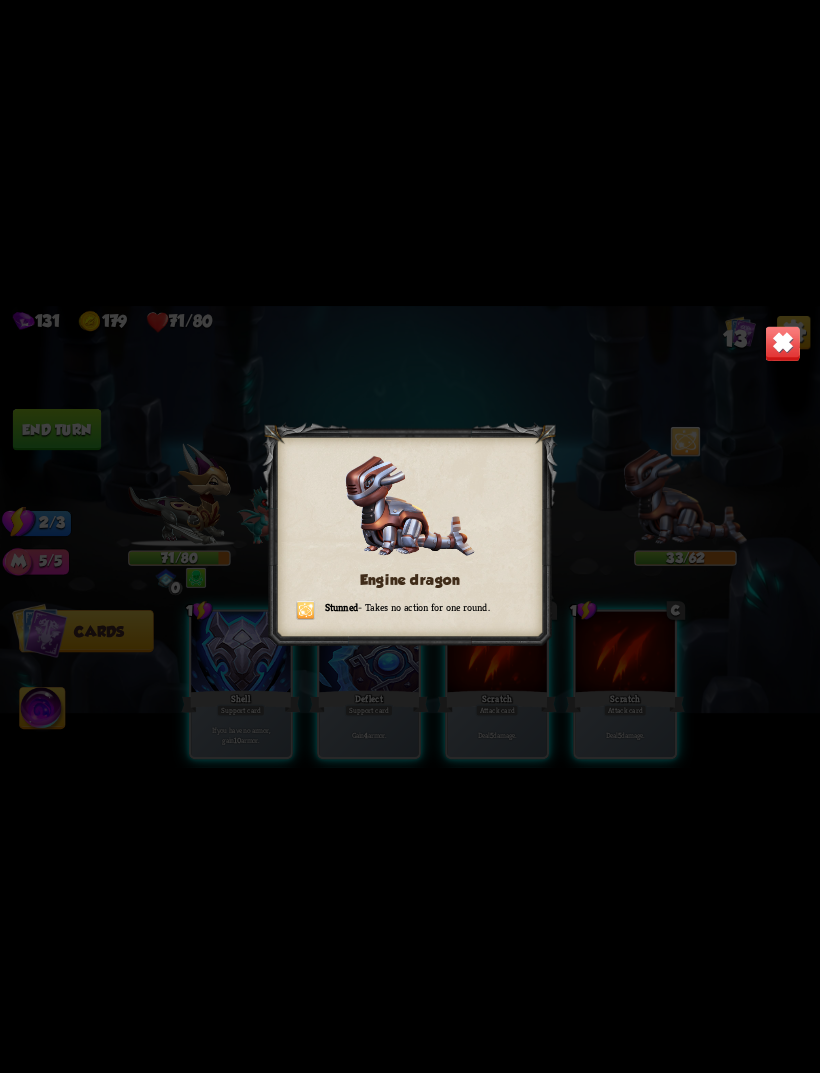 click on "Engine dragon
Stunned  - Takes no action for one round." at bounding box center [410, 536] 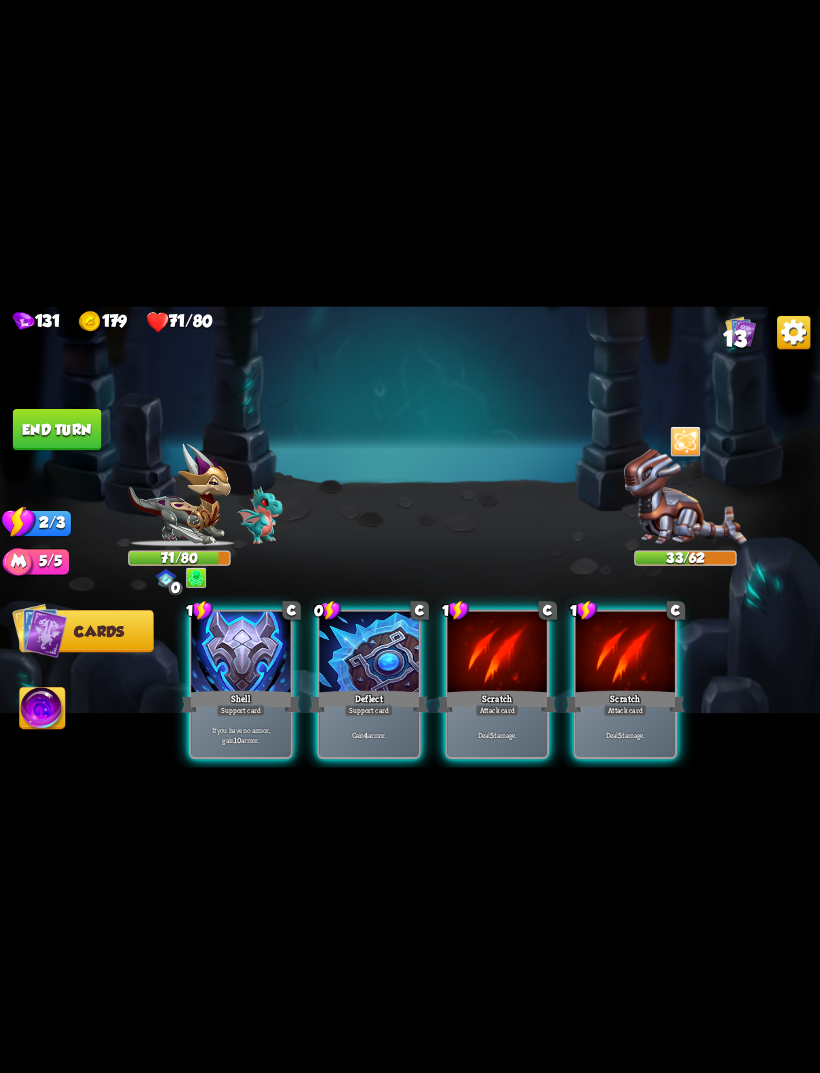click on "Gain  4  armor." at bounding box center (368, 734) 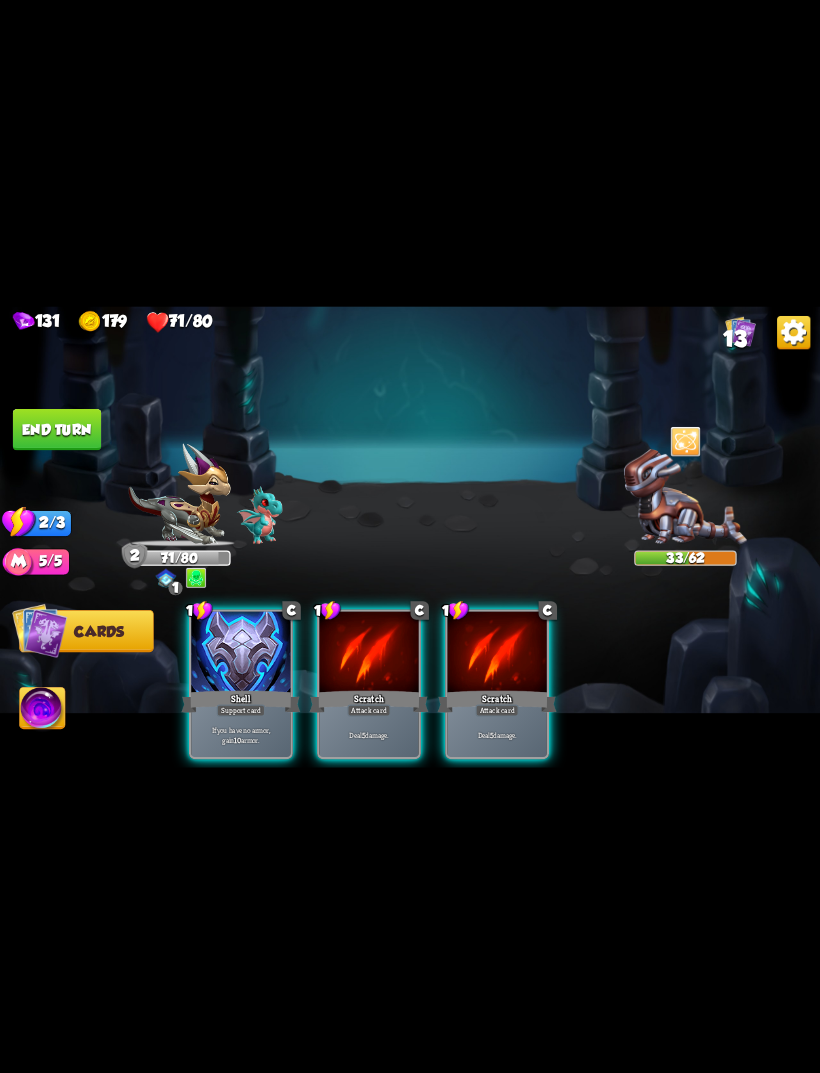 click on "Scratch" at bounding box center (369, 701) 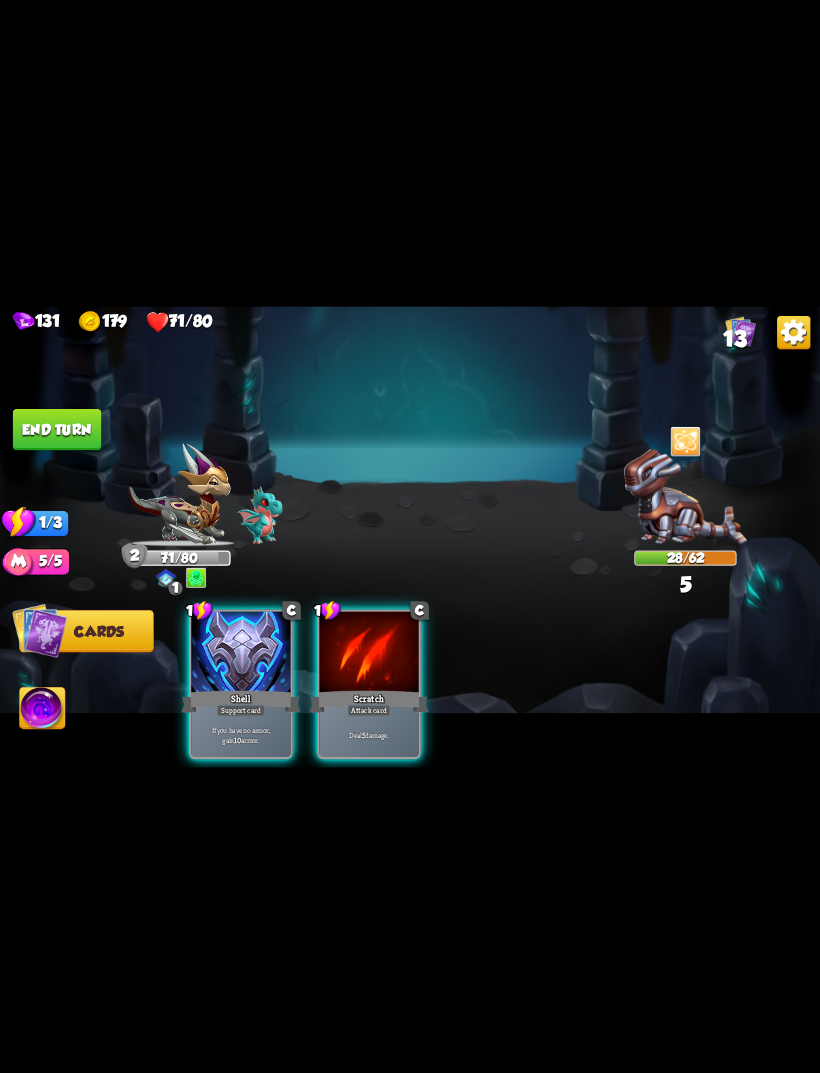 click on "Scratch" at bounding box center [369, 701] 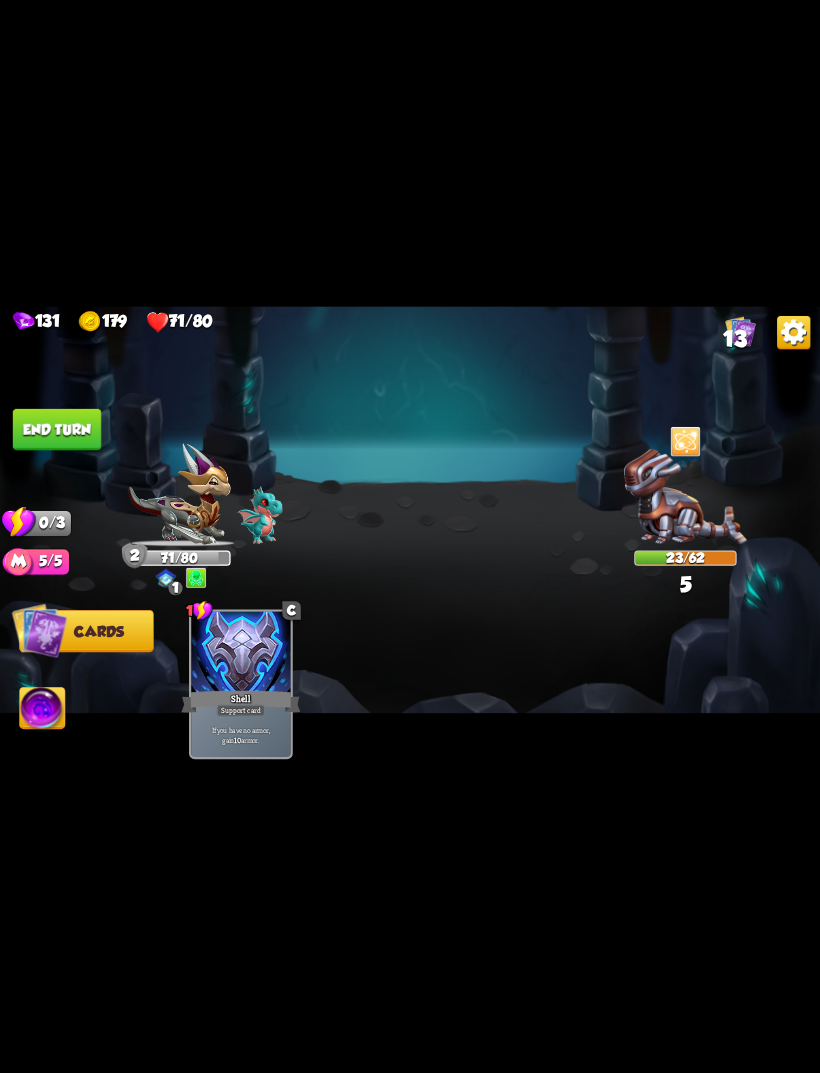 click at bounding box center (410, 536) 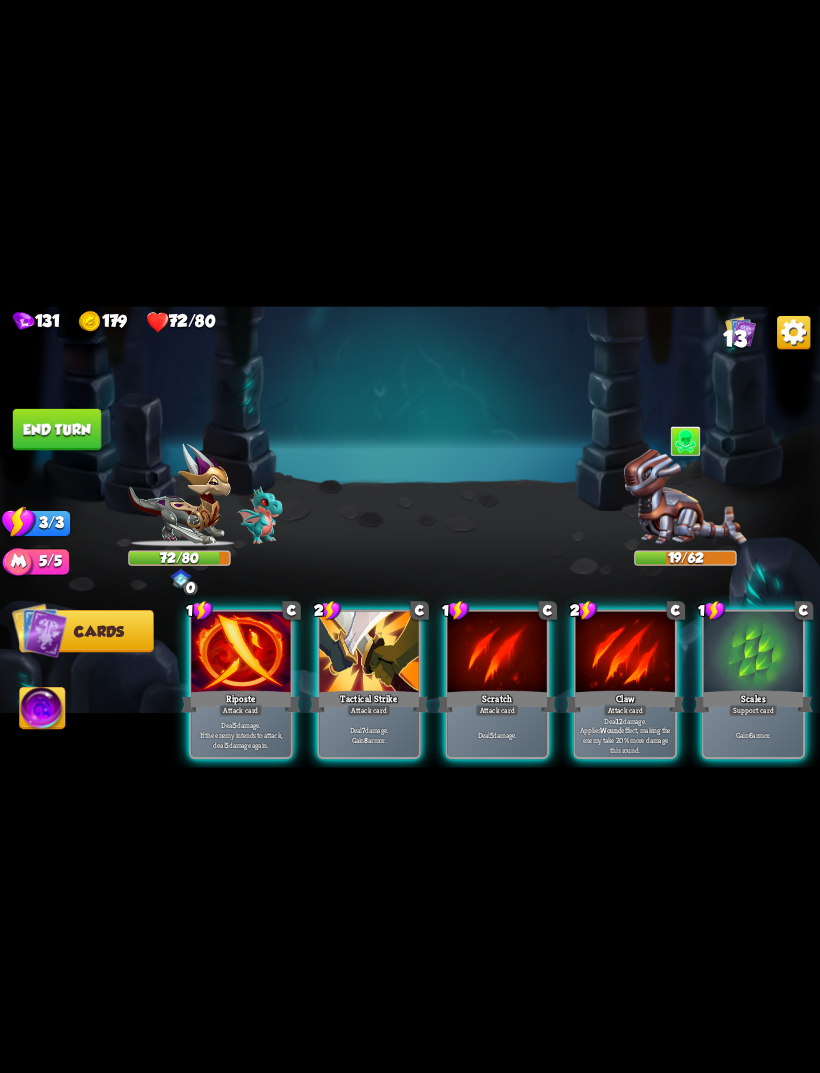 click on "Deal  12  damage. Applies  Wound  effect, making the enemy take 20% more damage this round." at bounding box center (625, 734) 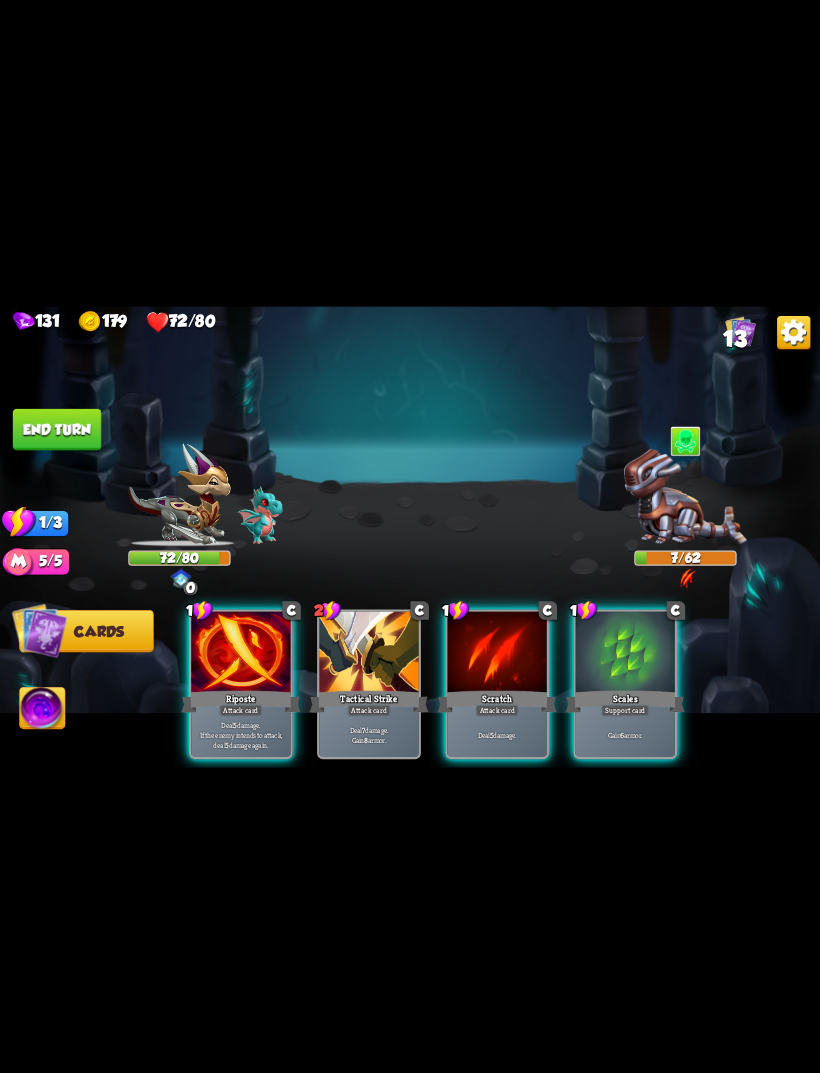 click on "Deal  5  damage." at bounding box center (497, 734) 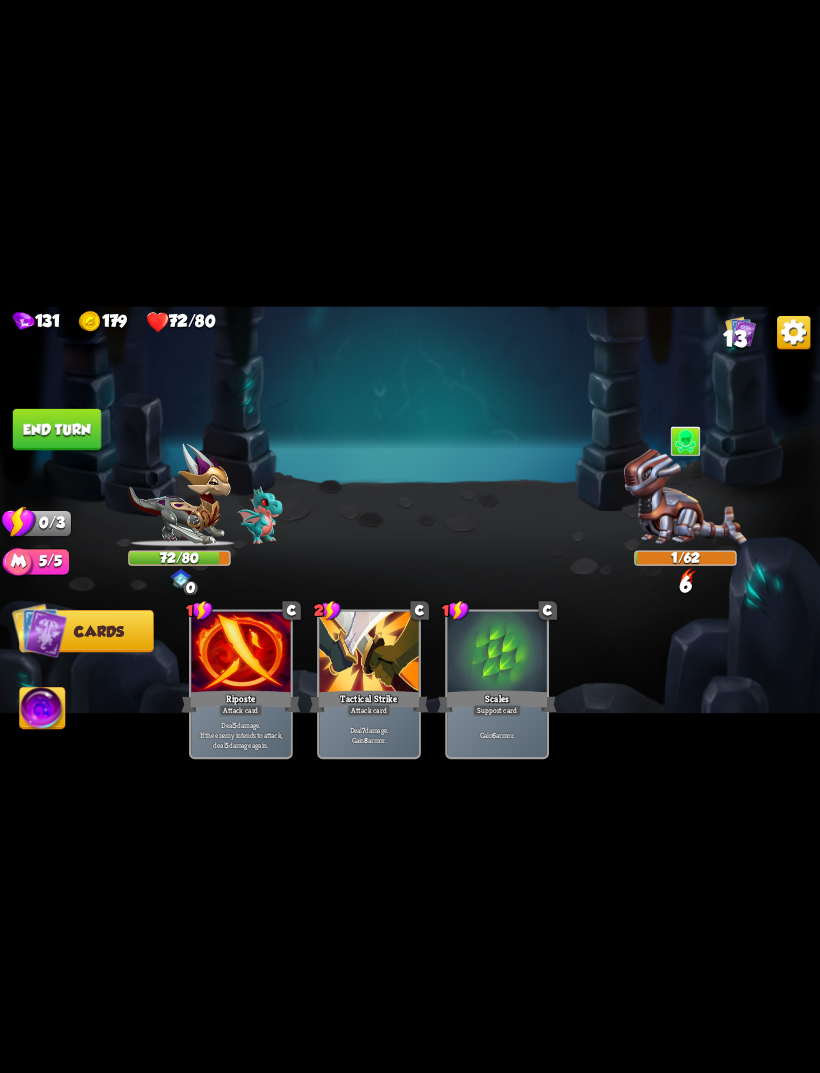 click on "End turn" at bounding box center (57, 429) 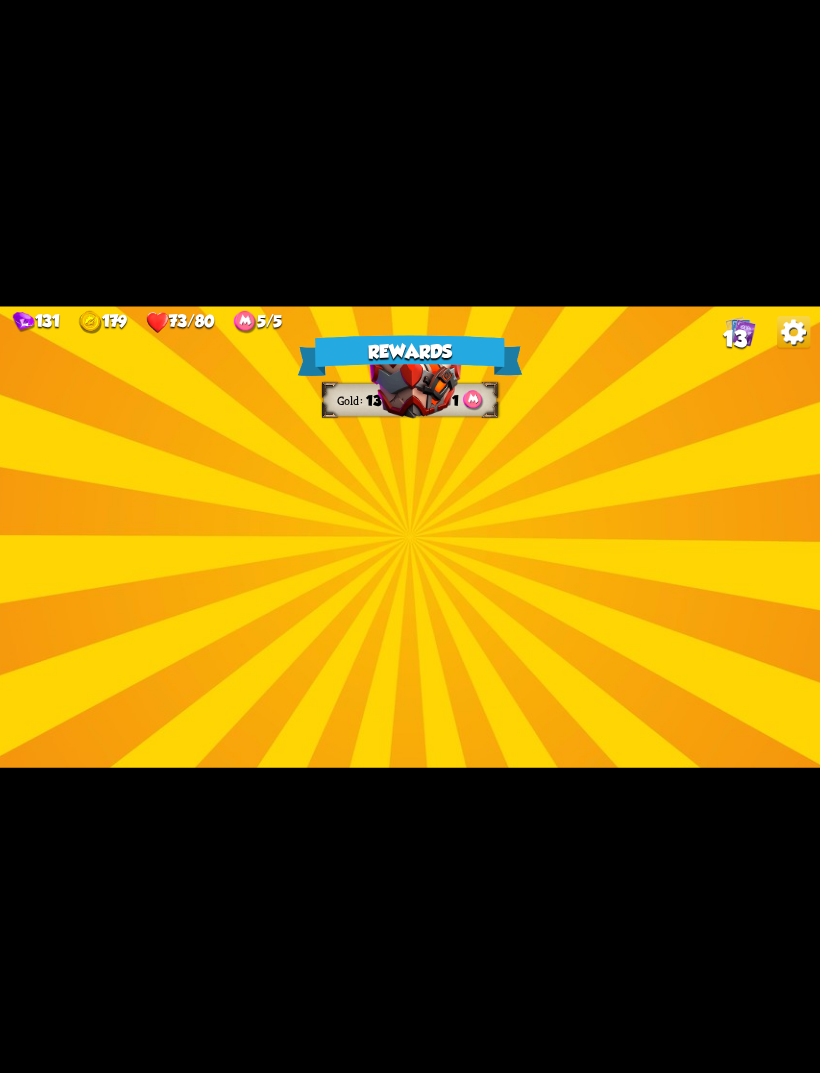 click at bounding box center (415, 524) 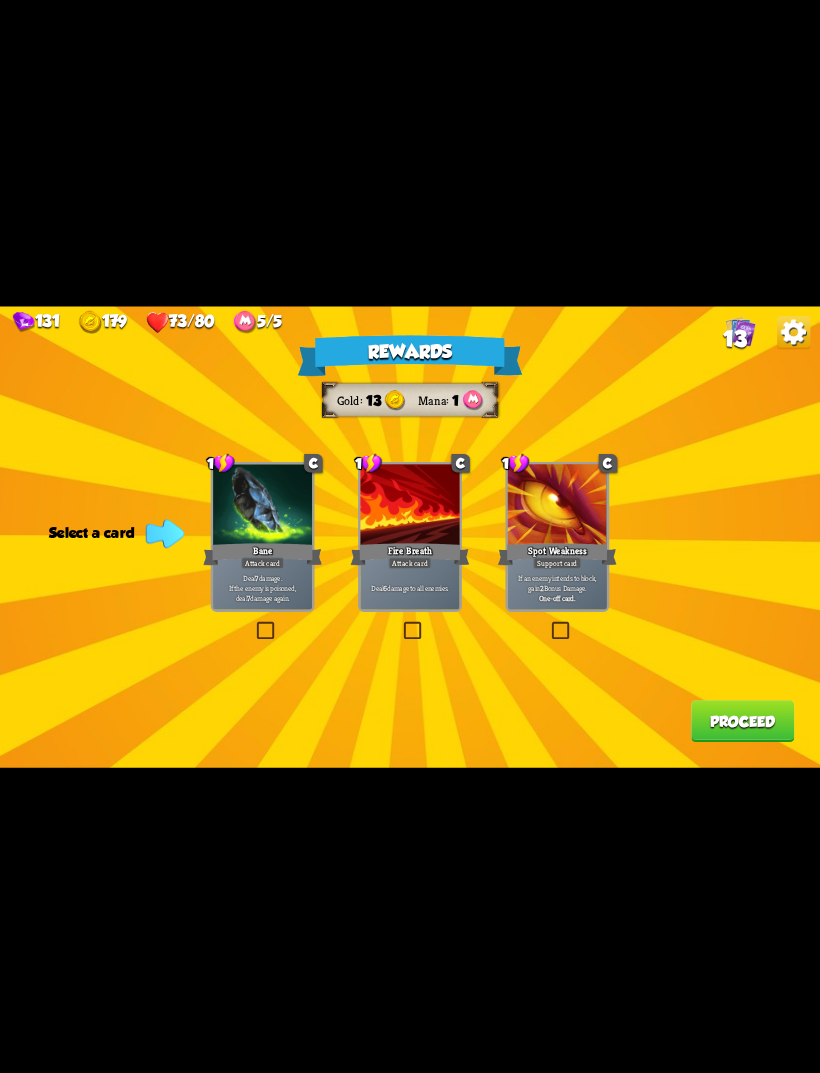 click on "1
C   Bane     Attack card   Deal  7  damage. If the enemy is poisoned, deal  7  damage again." at bounding box center [263, 537] 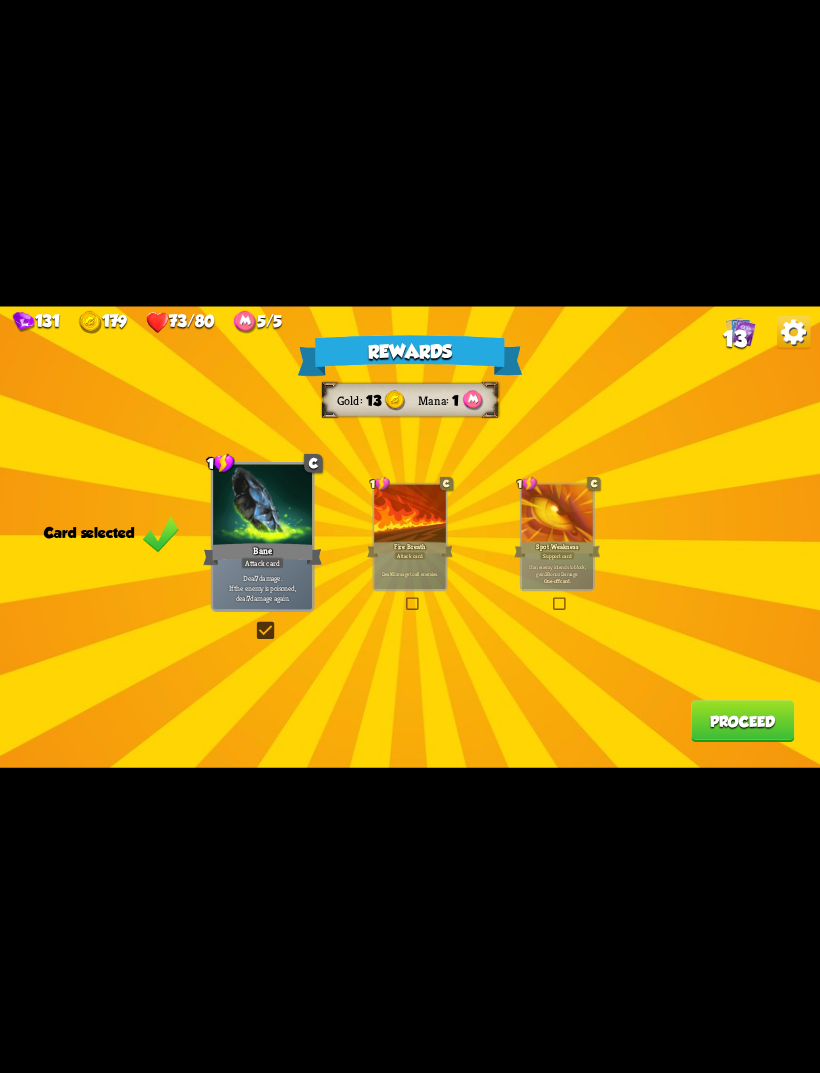 click on "Proceed" at bounding box center (742, 721) 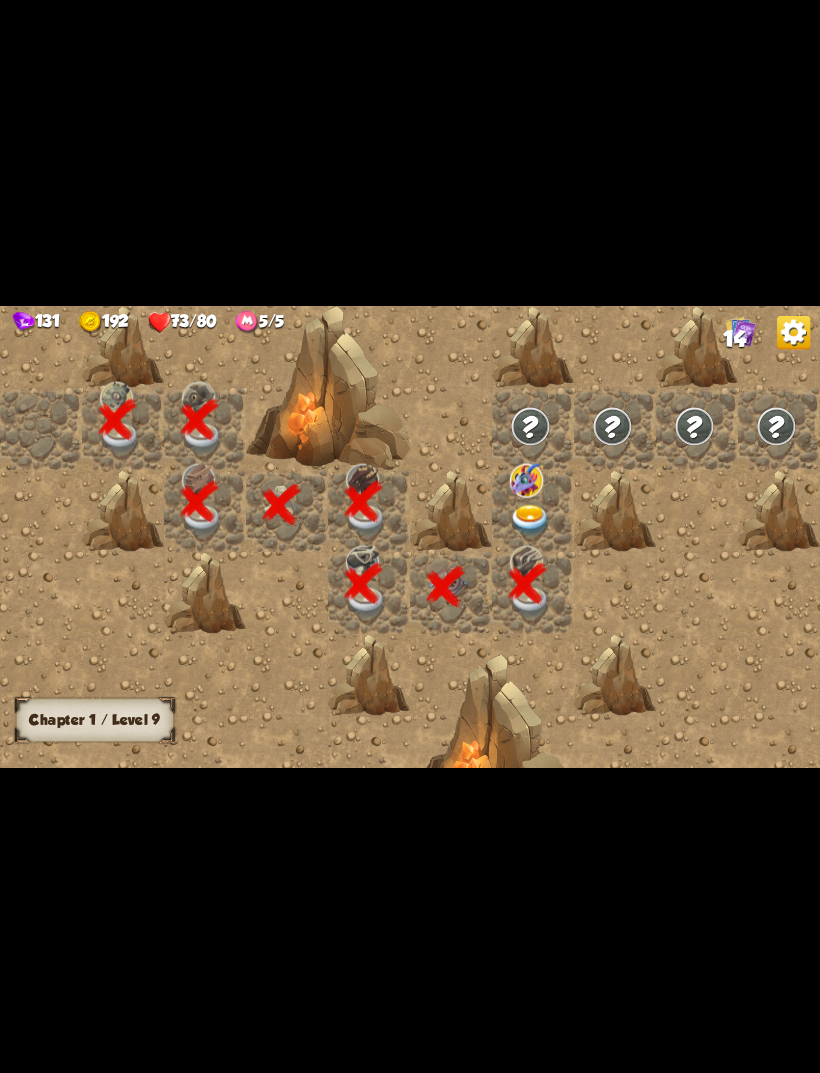click at bounding box center [526, 480] 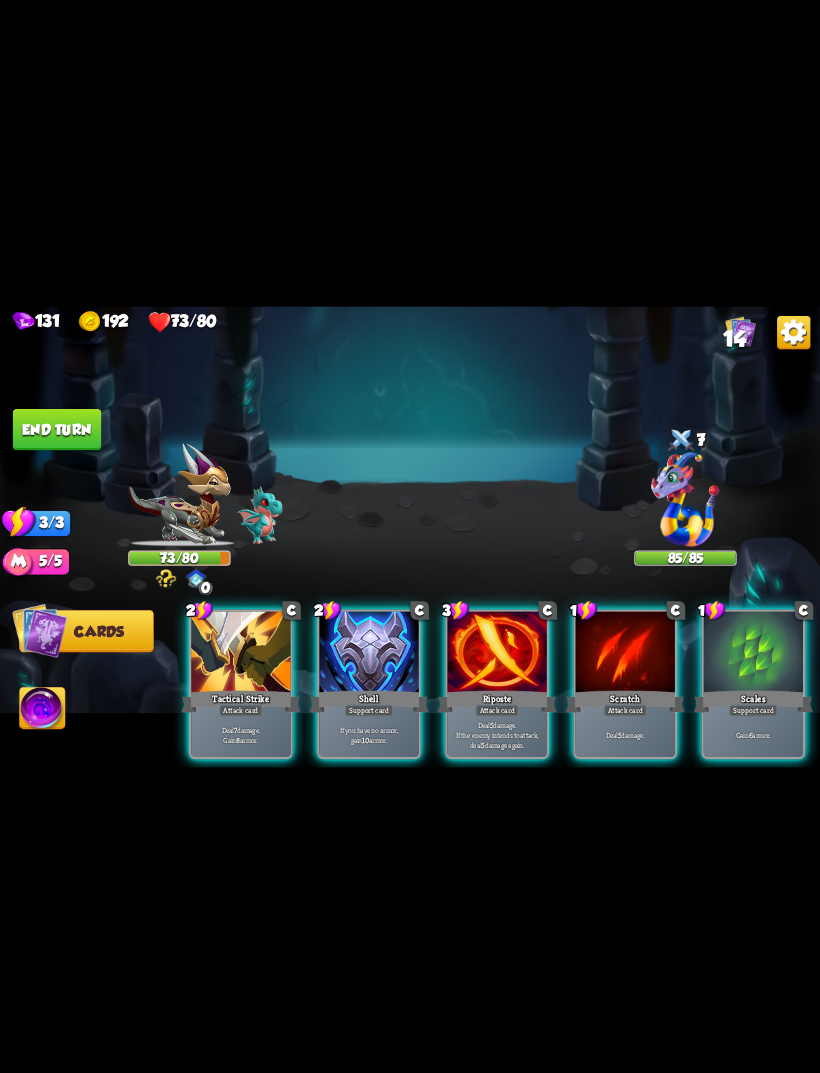 click on "Deal  5  damage." at bounding box center (625, 734) 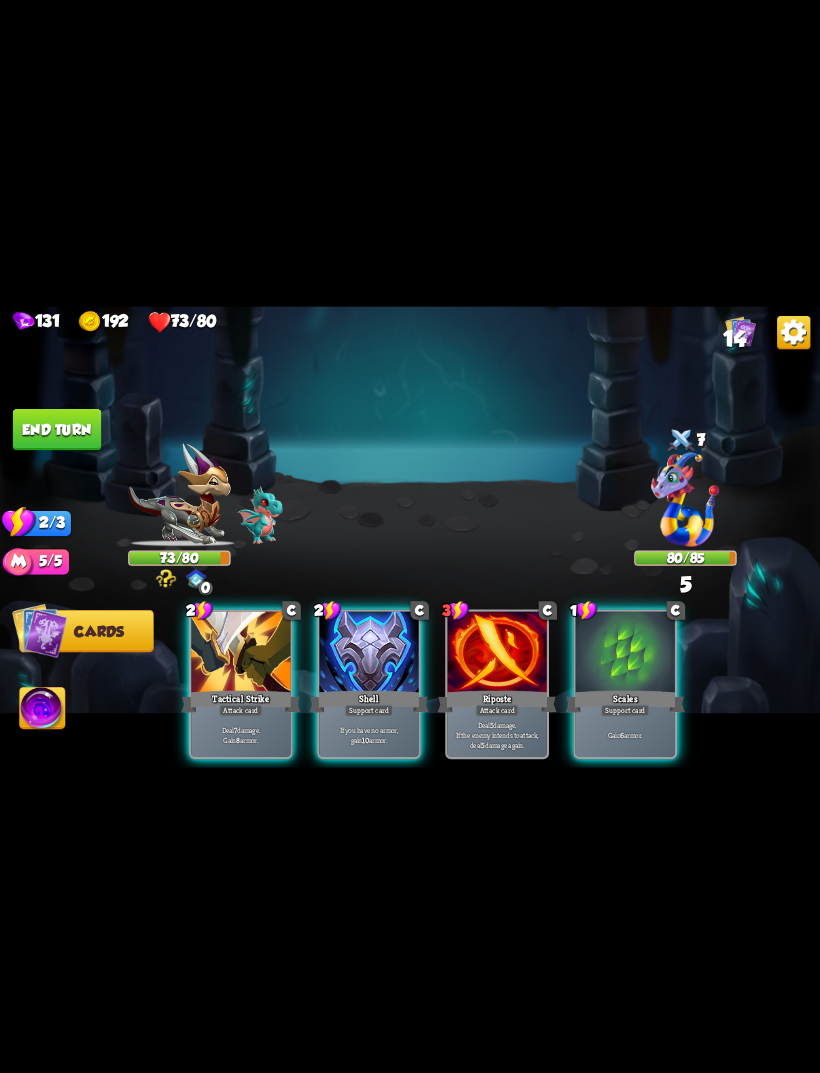 click on "If you have no armor, gain  10  armor." at bounding box center (368, 734) 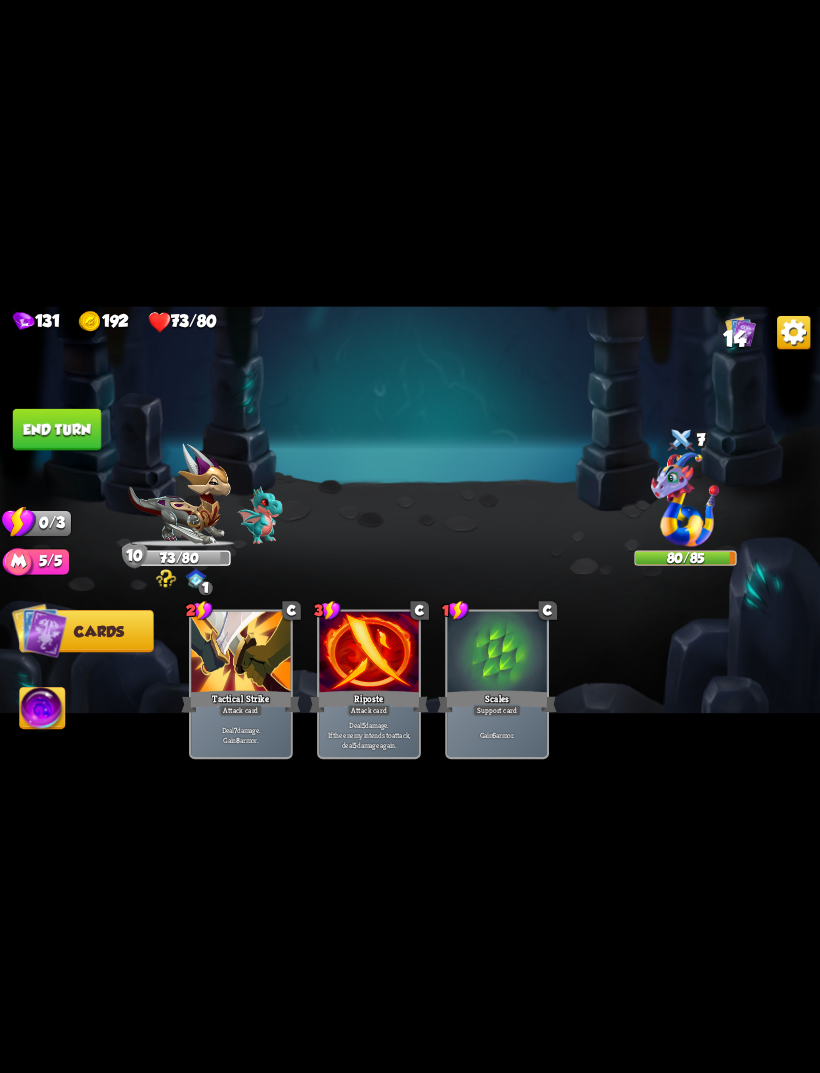 click on "End turn" at bounding box center [57, 429] 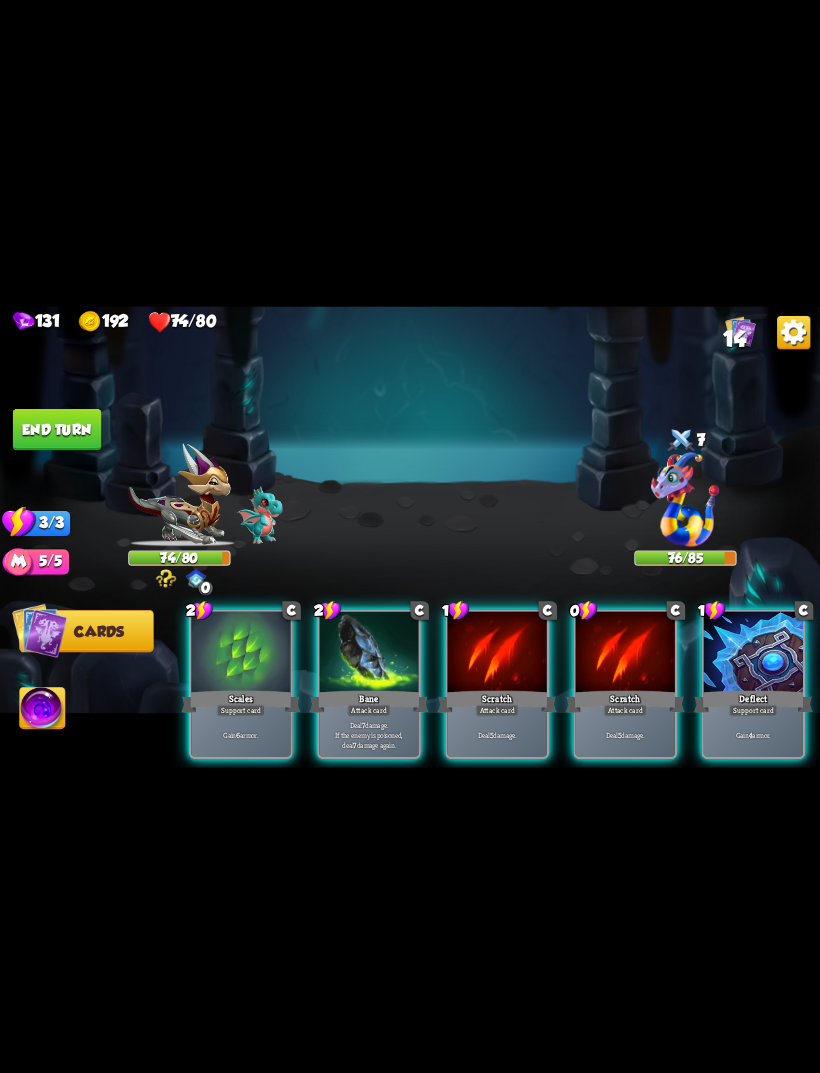 click on "Attack card" at bounding box center [625, 710] 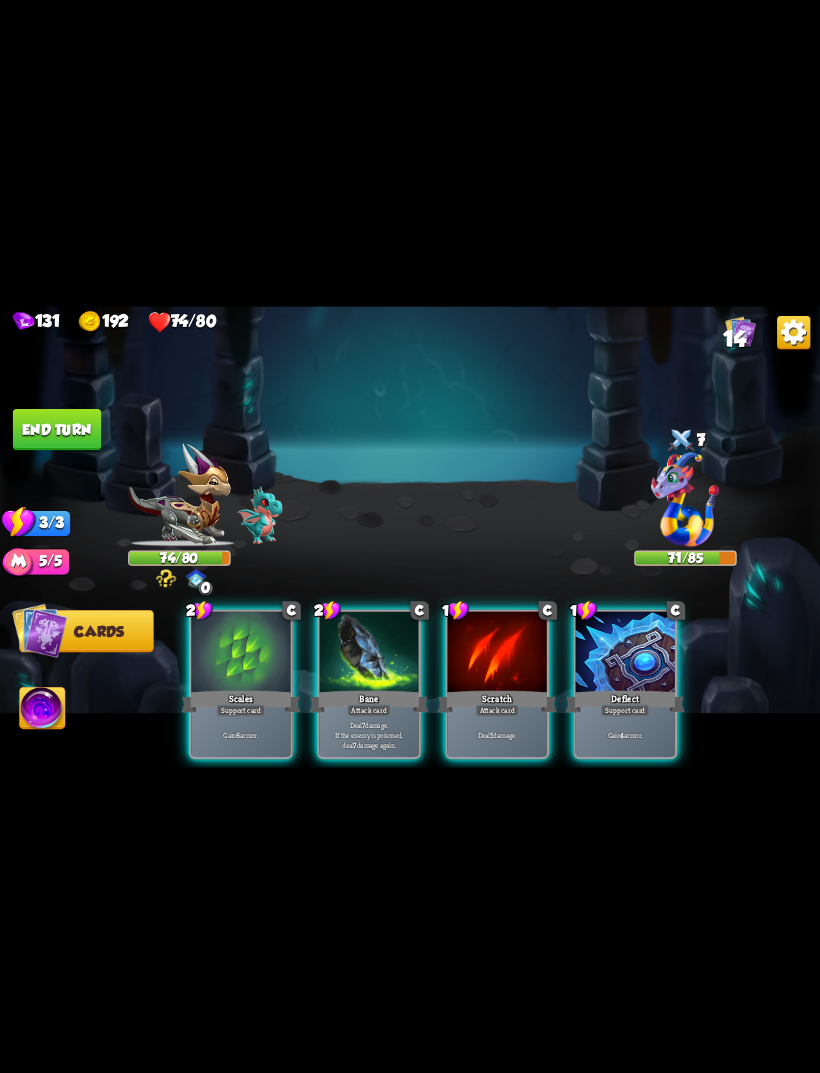click on "Deal  7  damage. If the enemy is poisoned, deal  7  damage again." at bounding box center [368, 734] 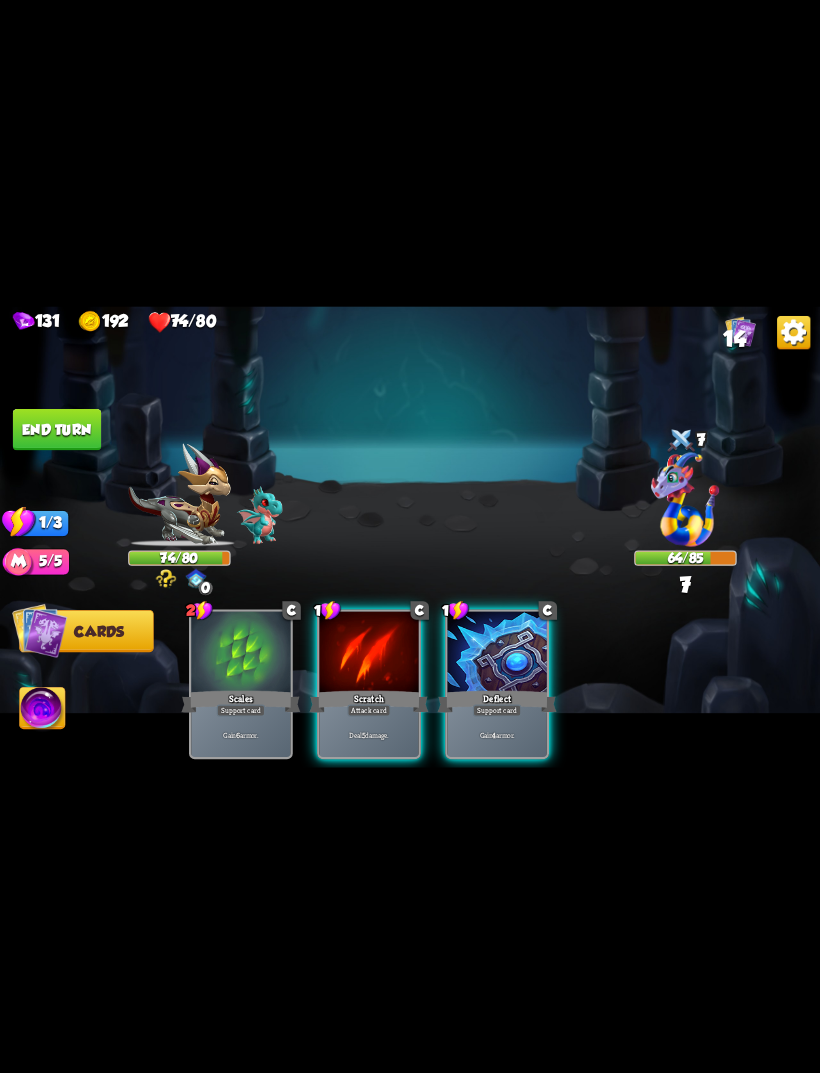 click on "End turn" at bounding box center [57, 429] 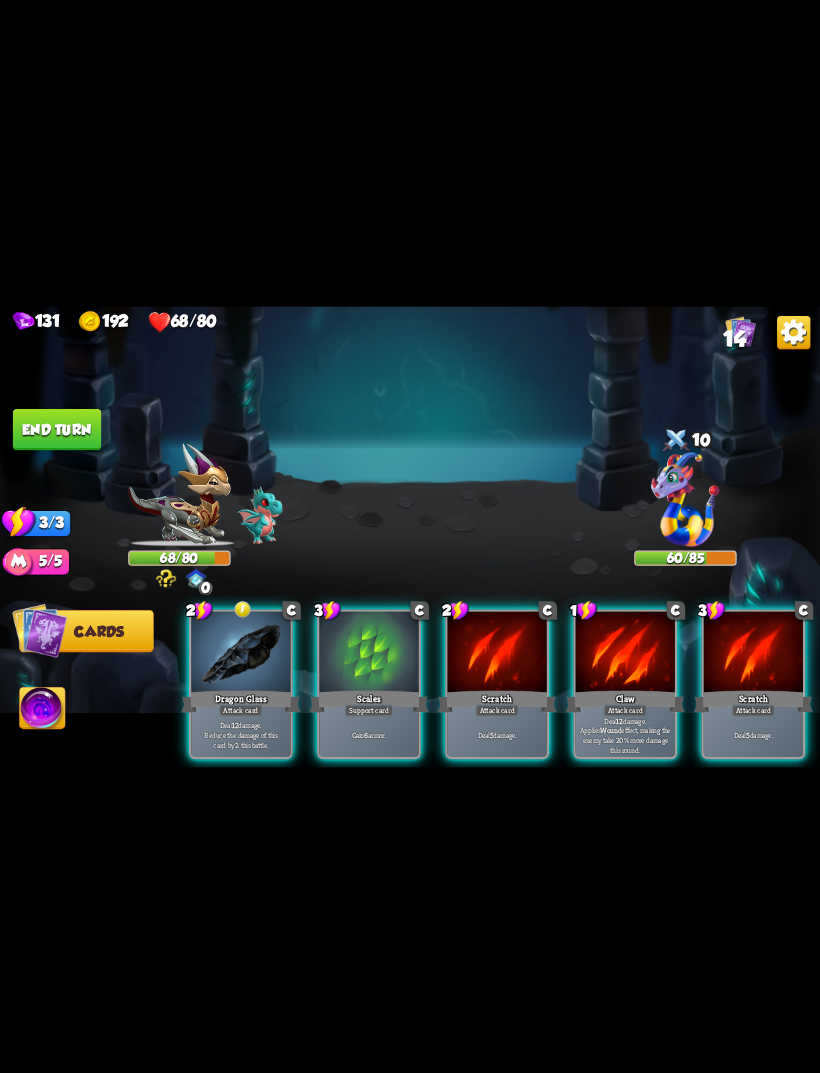 click on "Dragon Glass" at bounding box center [240, 701] 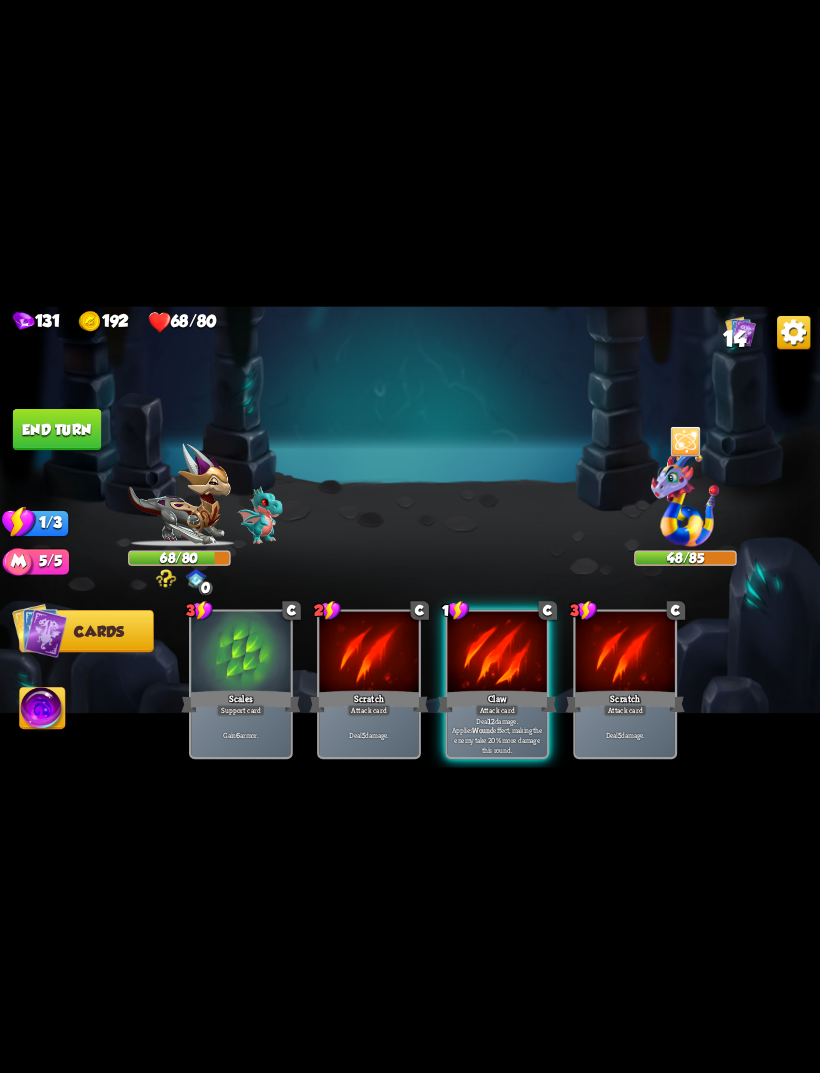 click on "Attack card" at bounding box center (497, 710) 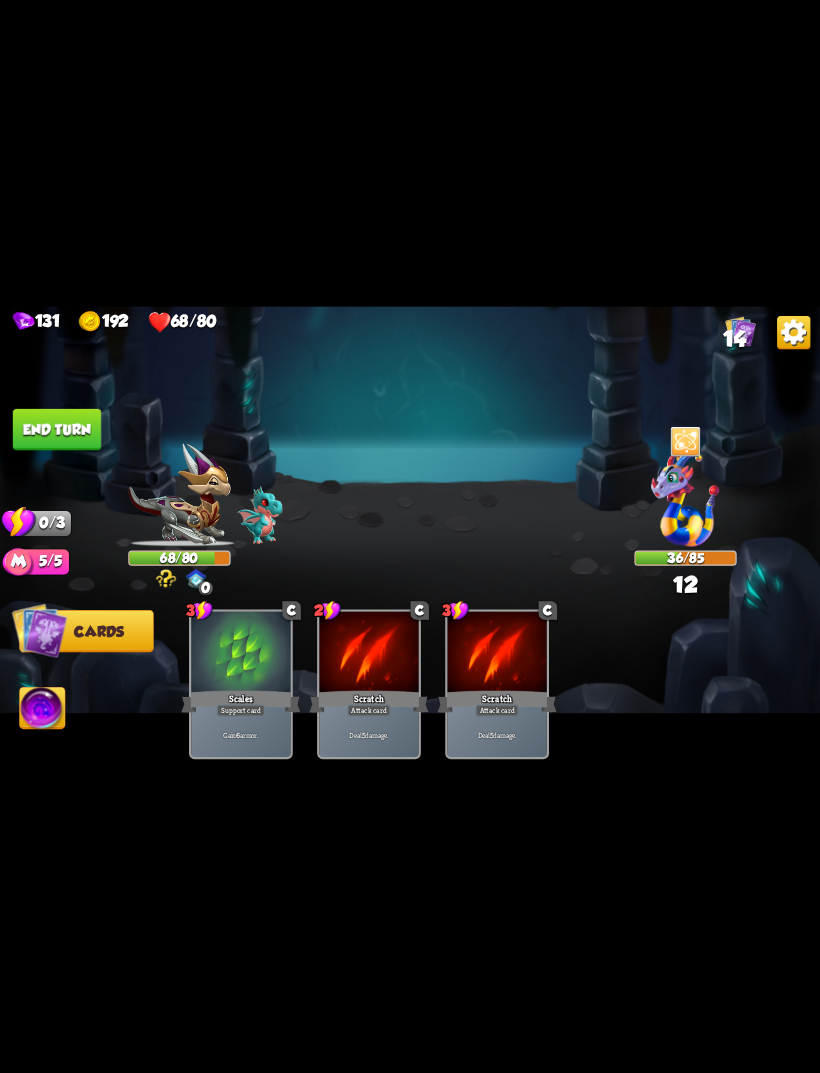 click on "End turn" at bounding box center [57, 429] 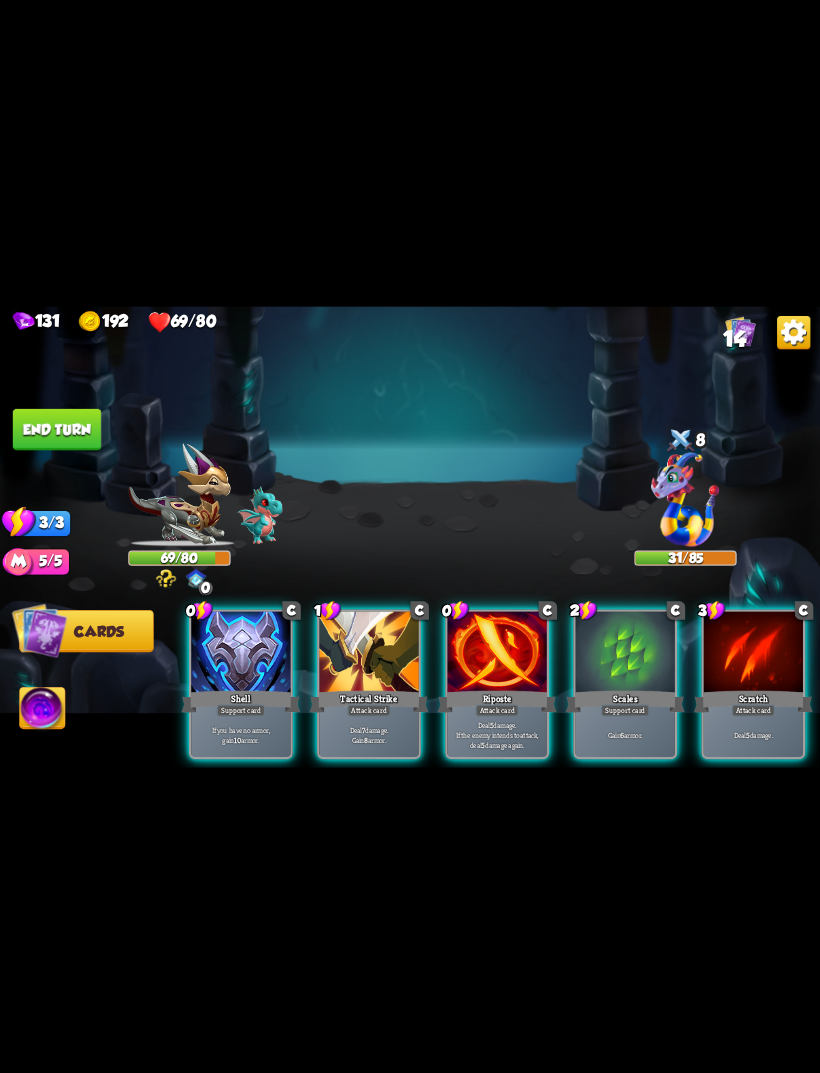 click on "If you have no armor, gain  10  armor." at bounding box center [241, 735] 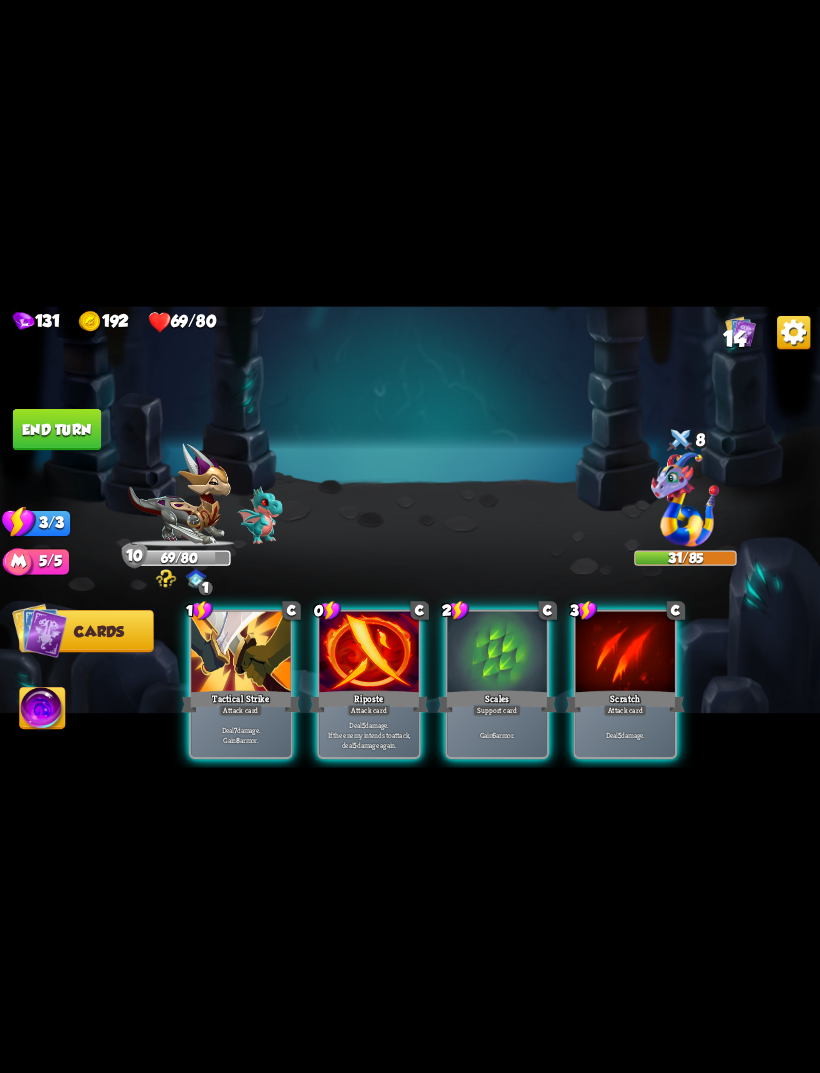 click on "Riposte" at bounding box center (369, 701) 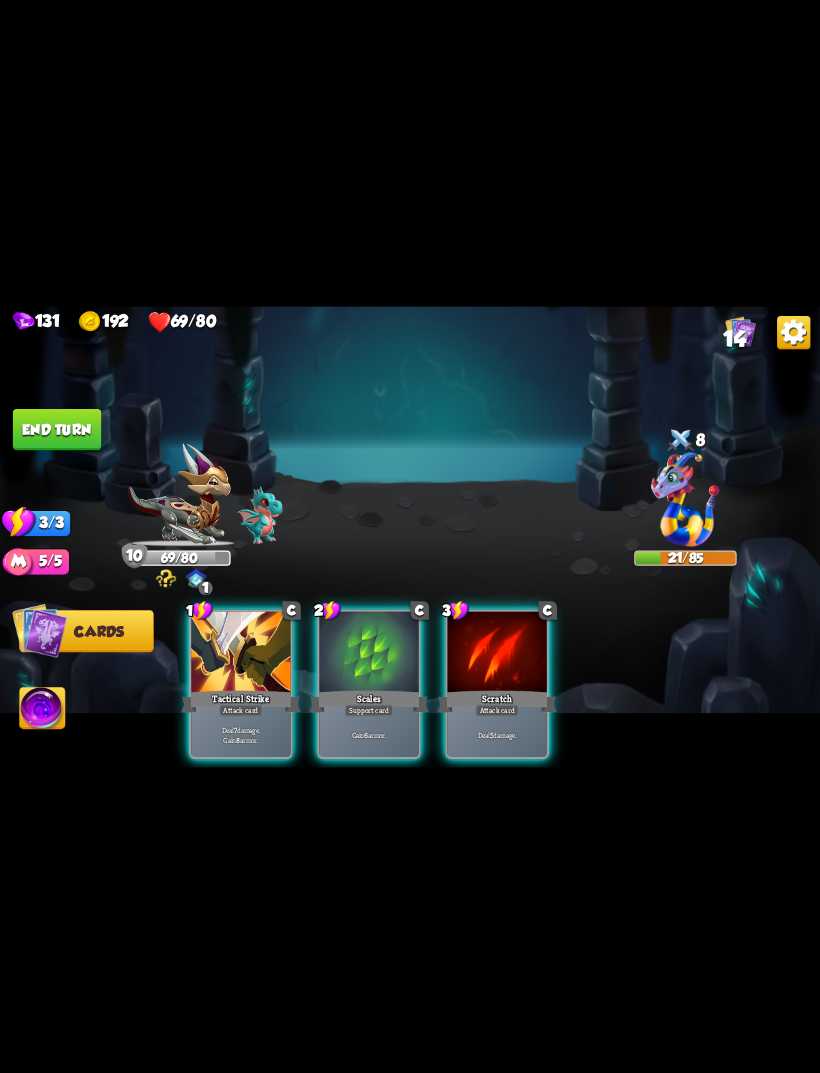 click on "Deal  7  damage. Gain  8  armor." at bounding box center (241, 735) 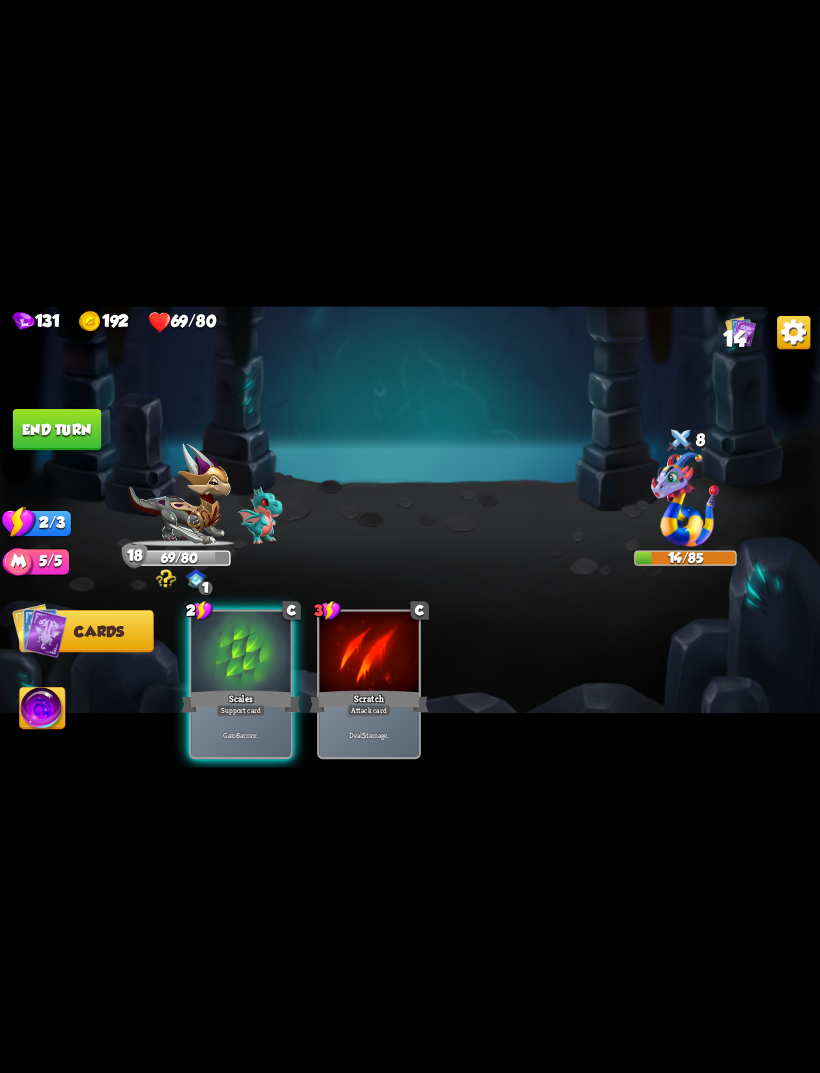 click on "Scales" at bounding box center (240, 701) 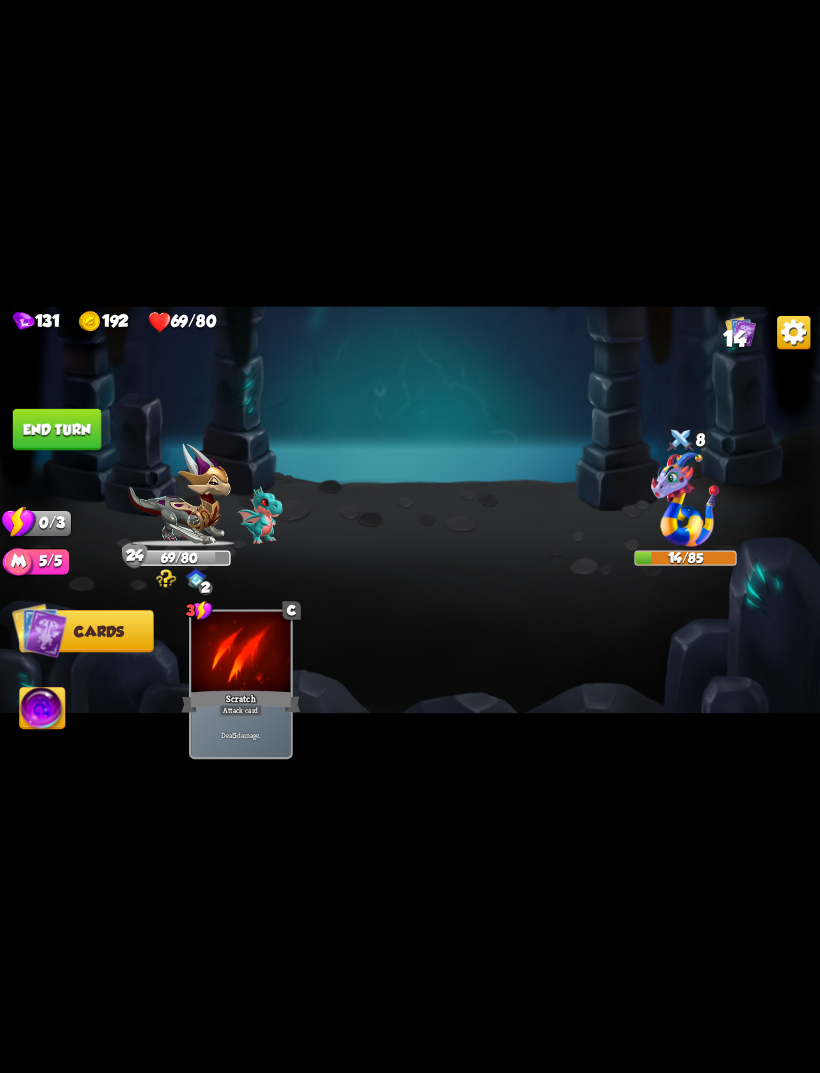 click on "End turn" at bounding box center [57, 429] 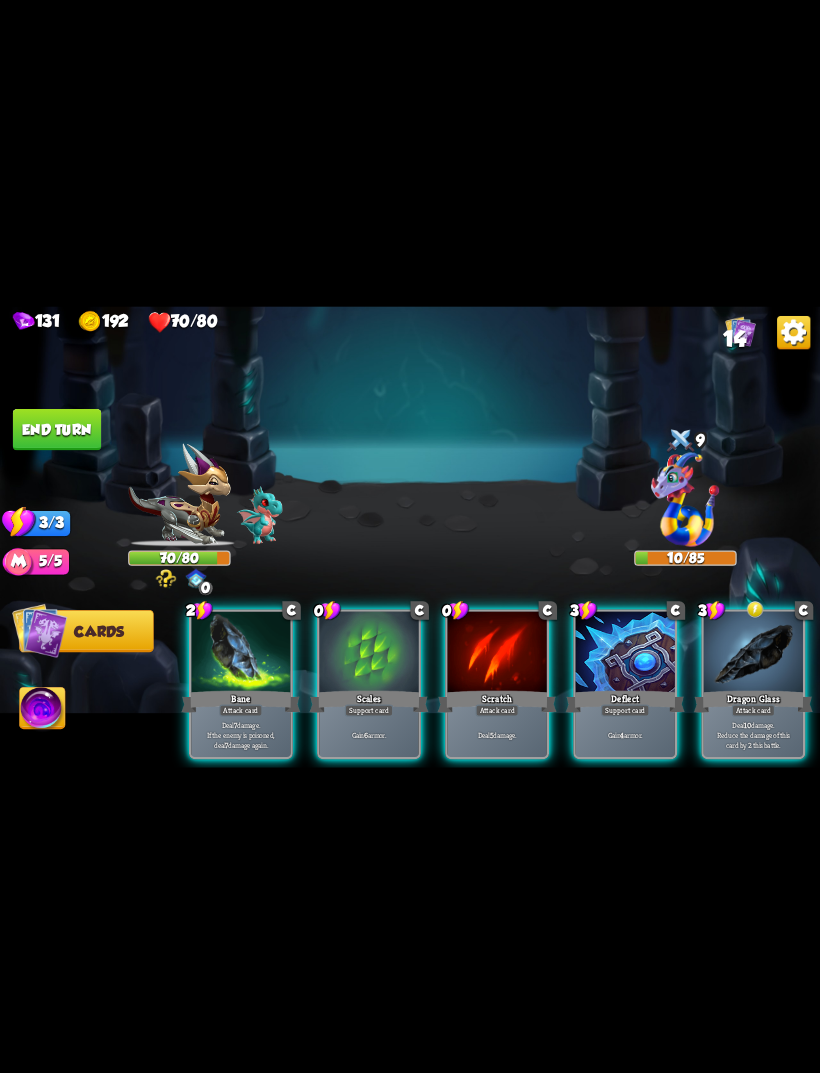 click on "Deal  10  damage. Reduce the damage of this card by 2 this battle." at bounding box center (753, 734) 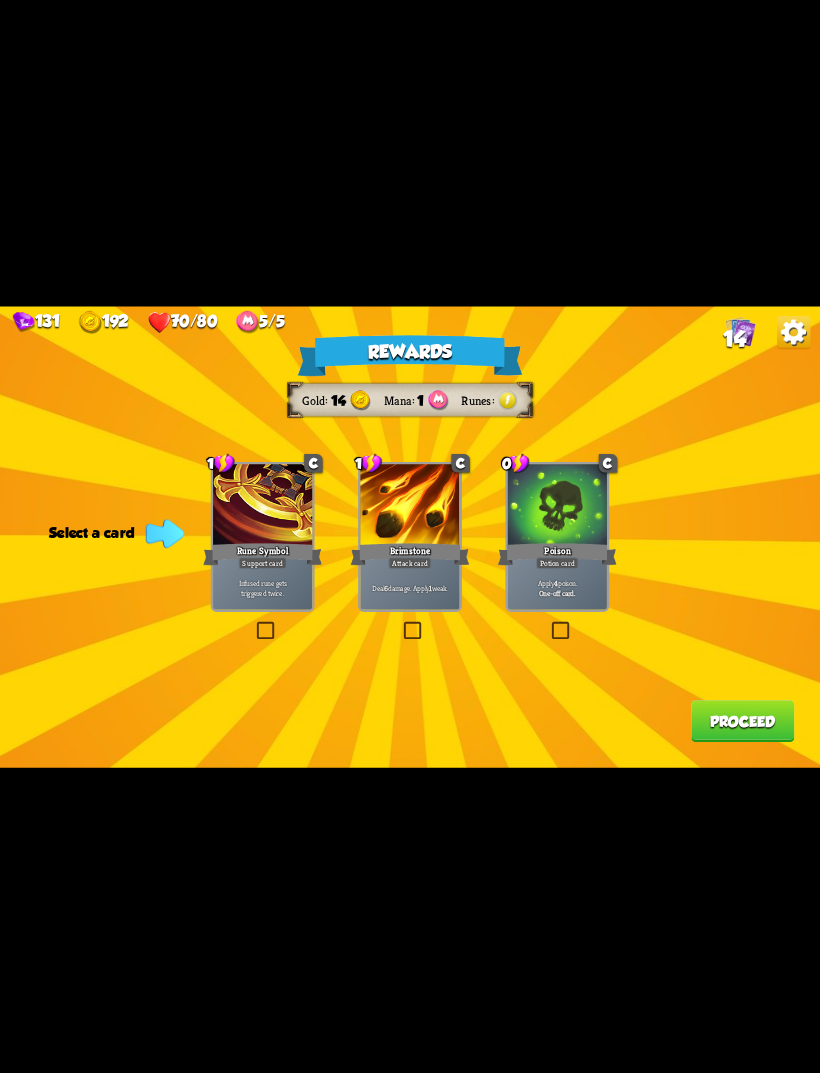 click on "Apply  4  poison.   One-off card." at bounding box center [557, 587] 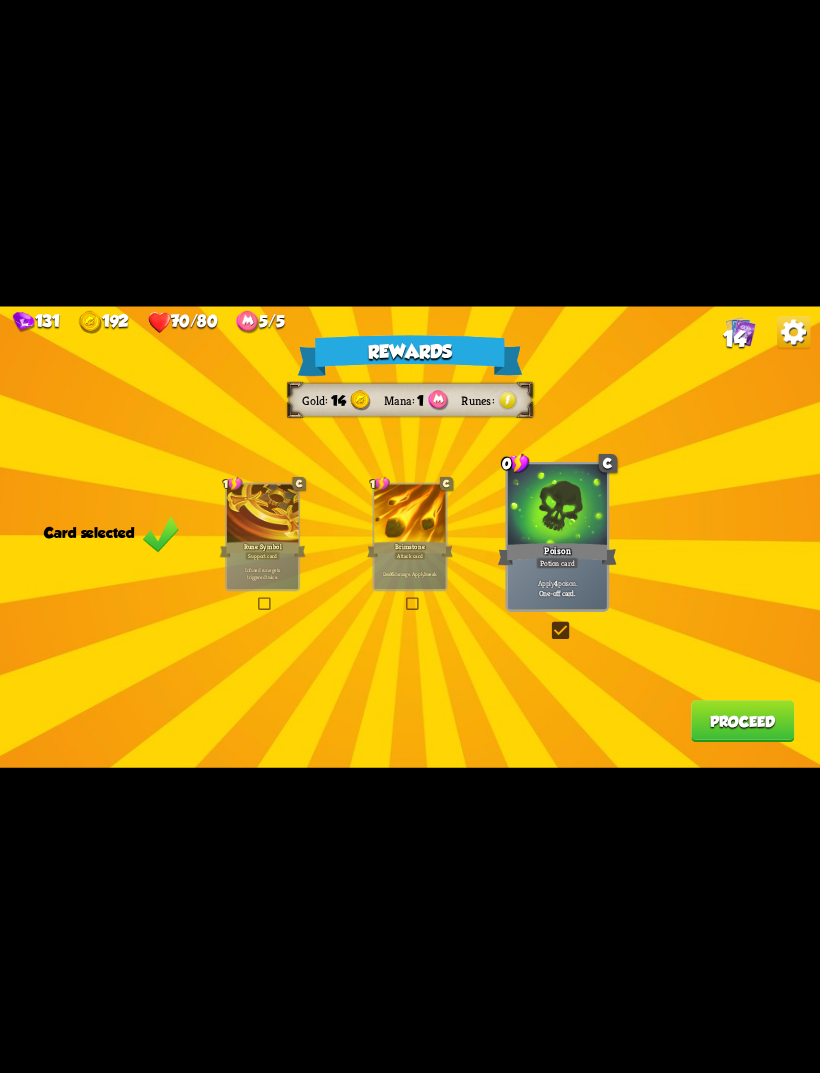 click on "Proceed" at bounding box center (742, 721) 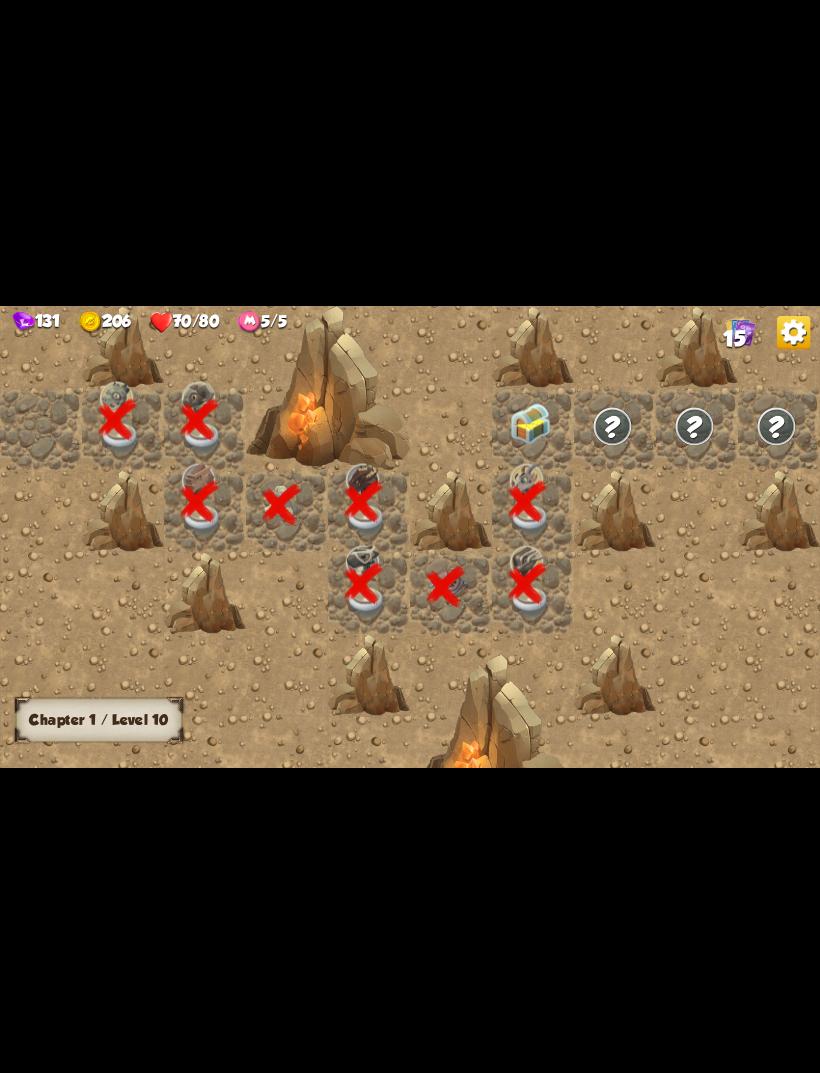 click at bounding box center [530, 423] 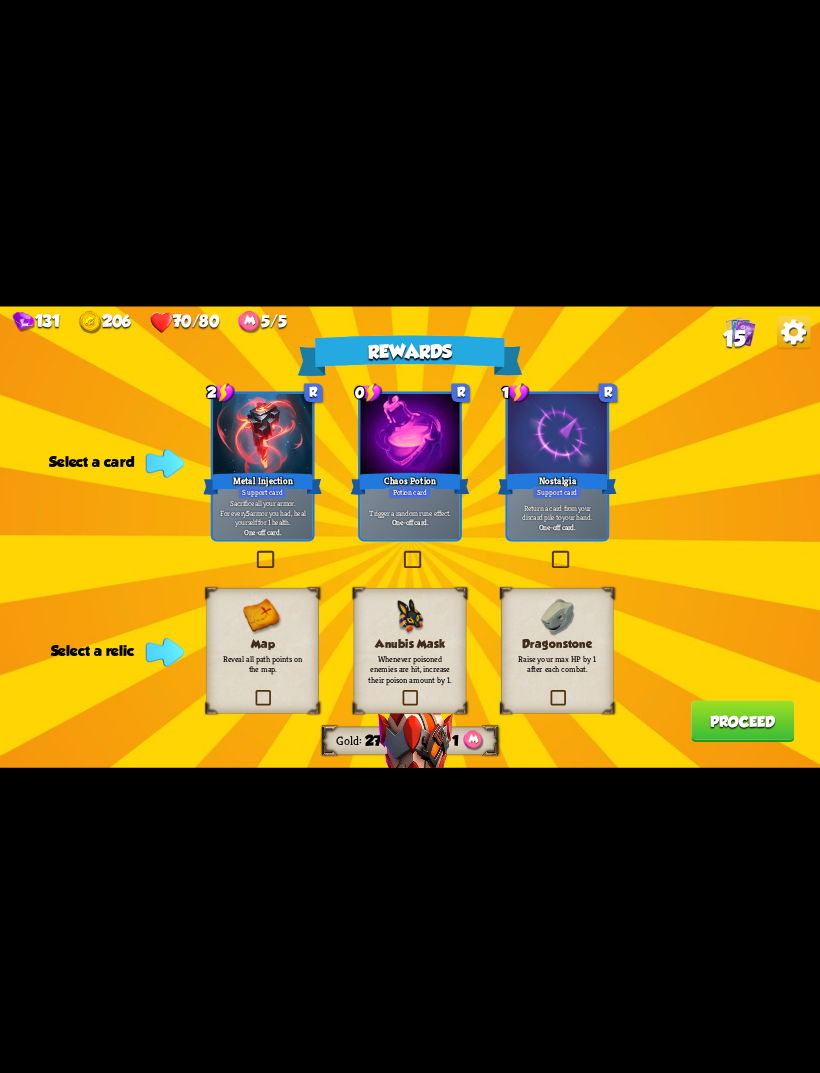 click on "Whenever poisoned enemies are hit, increase their poison amount by 1." at bounding box center (409, 669) 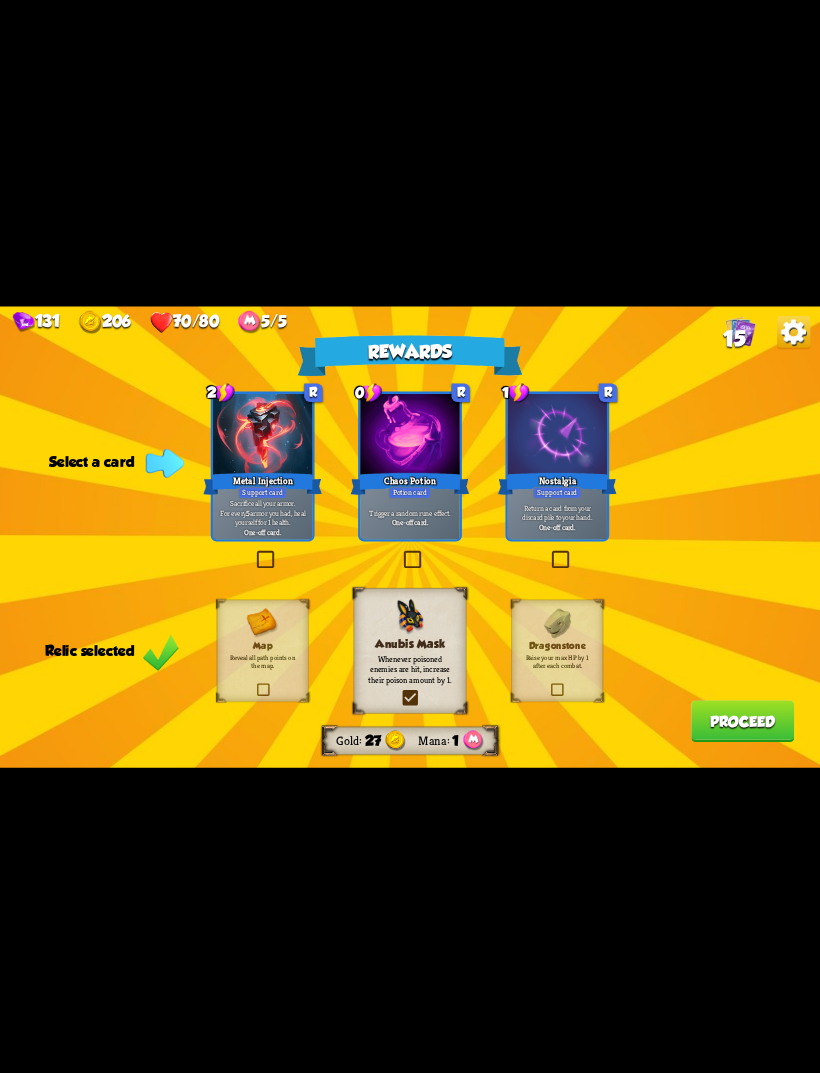 click on "Sacrifice all your armor. For every  5  armor you had, heal yourself for 1 health.   One-off card." at bounding box center [262, 516] 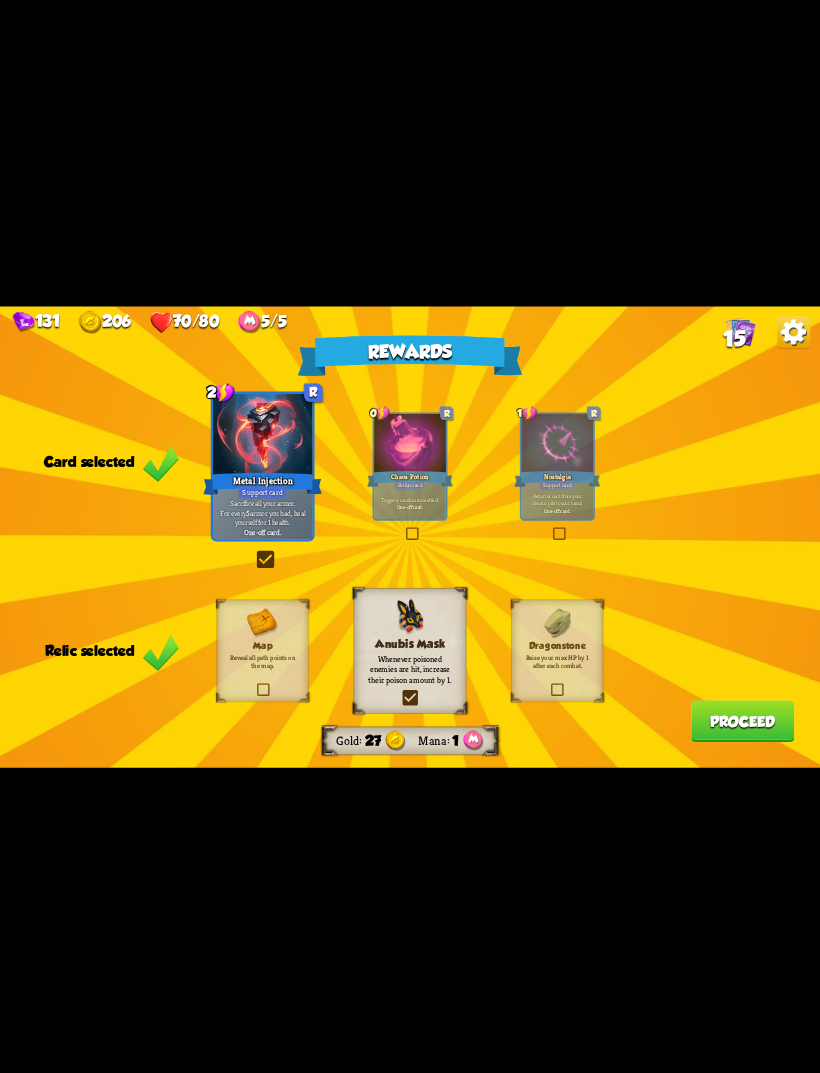 click on "Proceed" at bounding box center (742, 721) 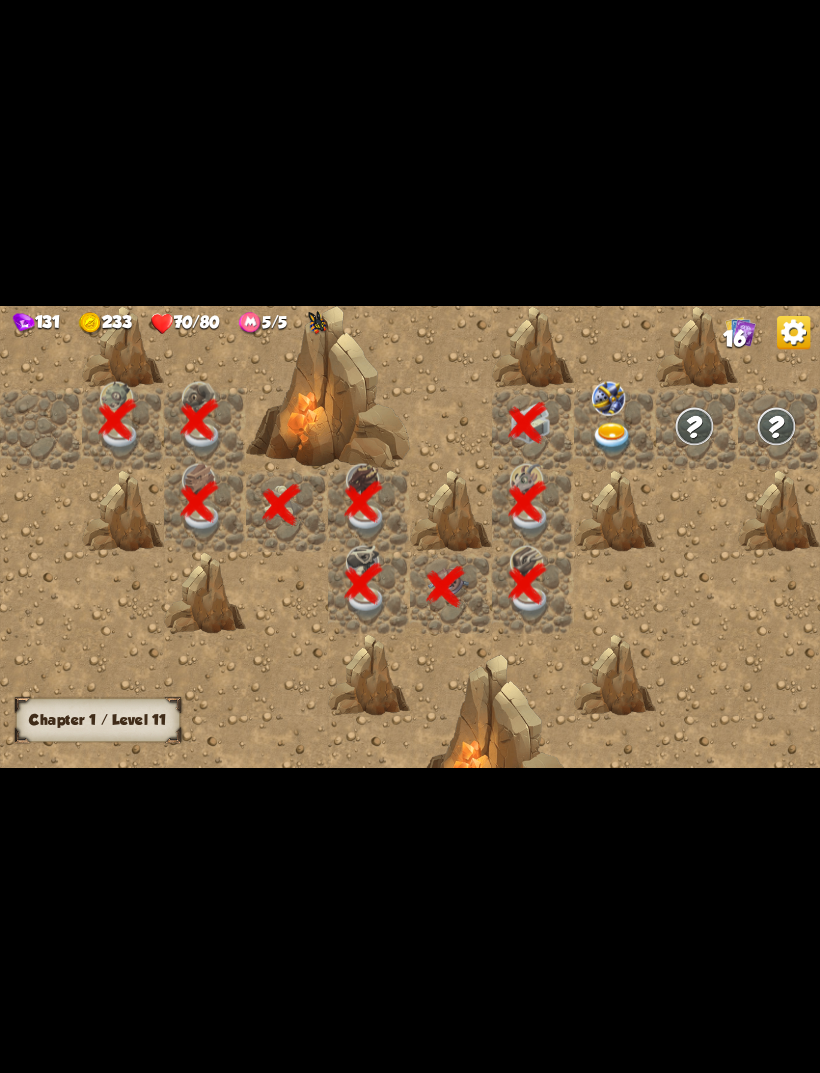 scroll, scrollTop: 0, scrollLeft: 384, axis: horizontal 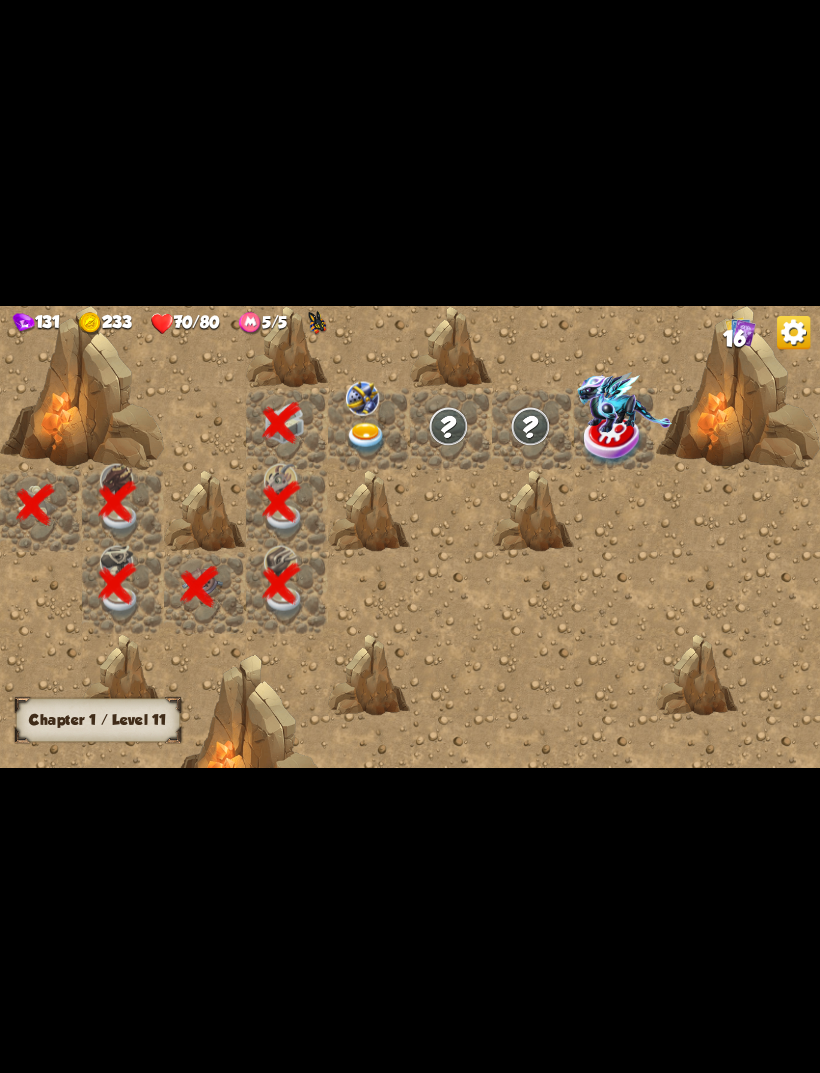 click at bounding box center [369, 429] 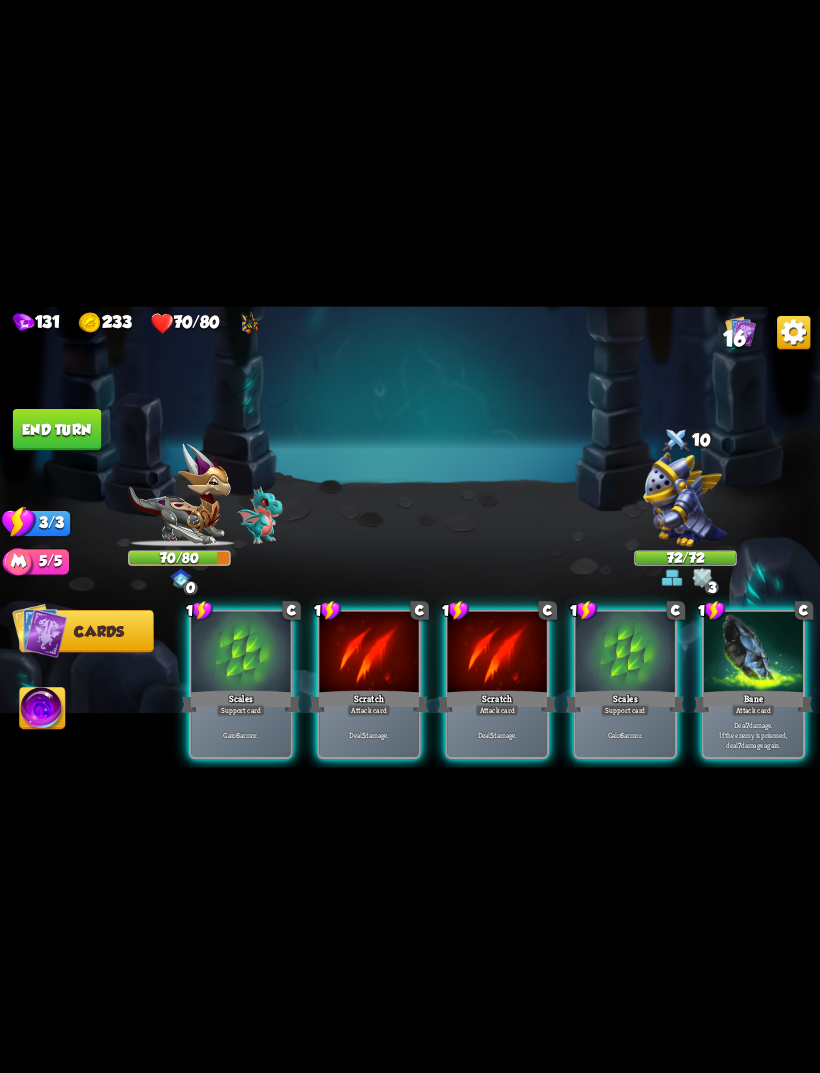 click on "Deal  5  damage." at bounding box center (497, 734) 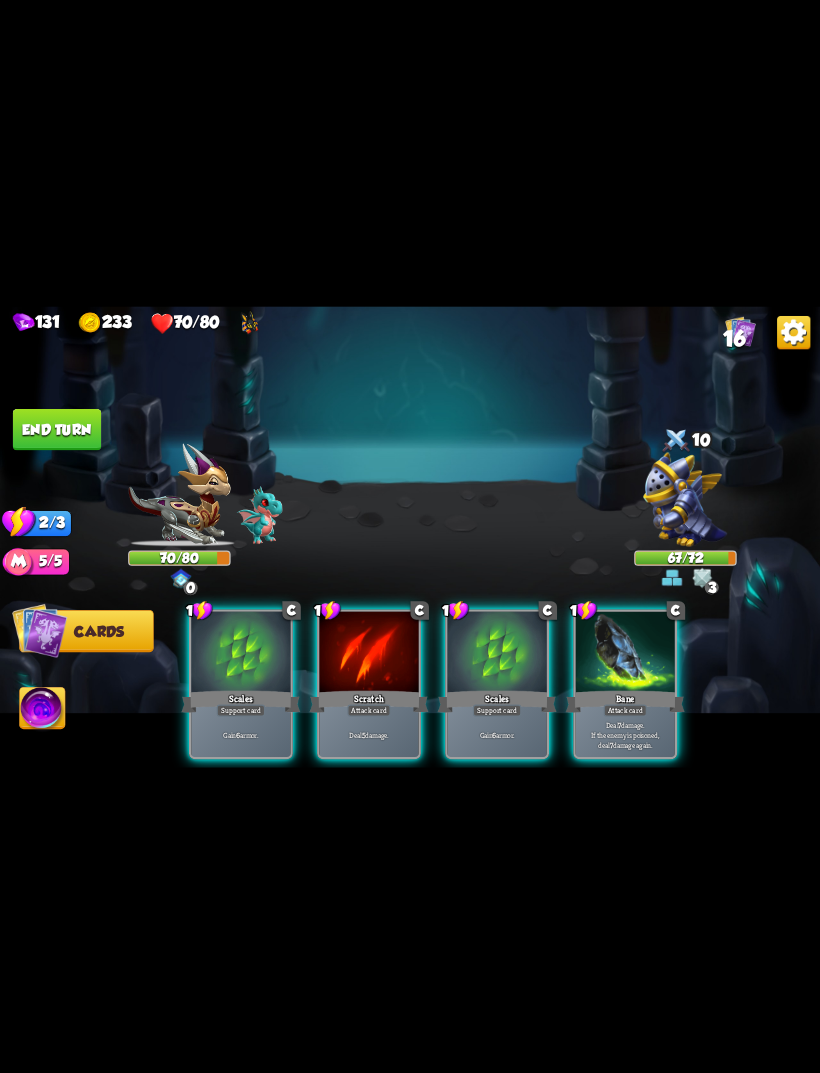 click on "Gain  6  armor." at bounding box center (497, 735) 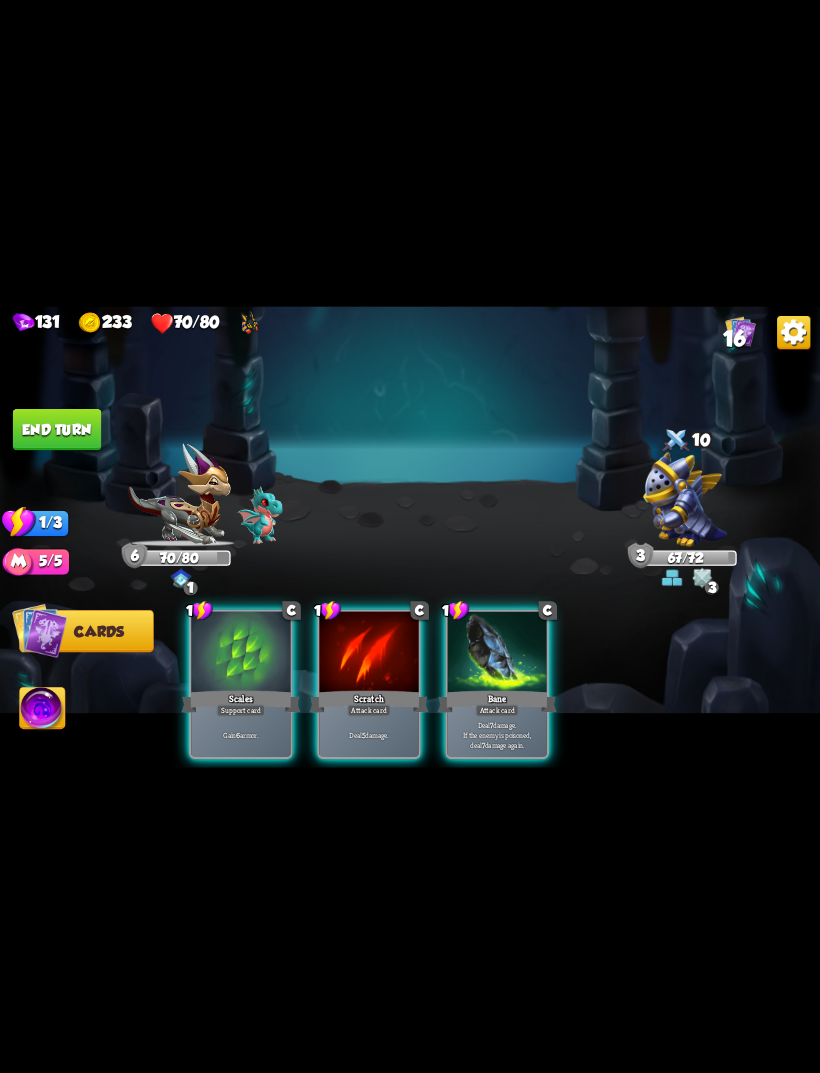 click on "Support card" at bounding box center (241, 710) 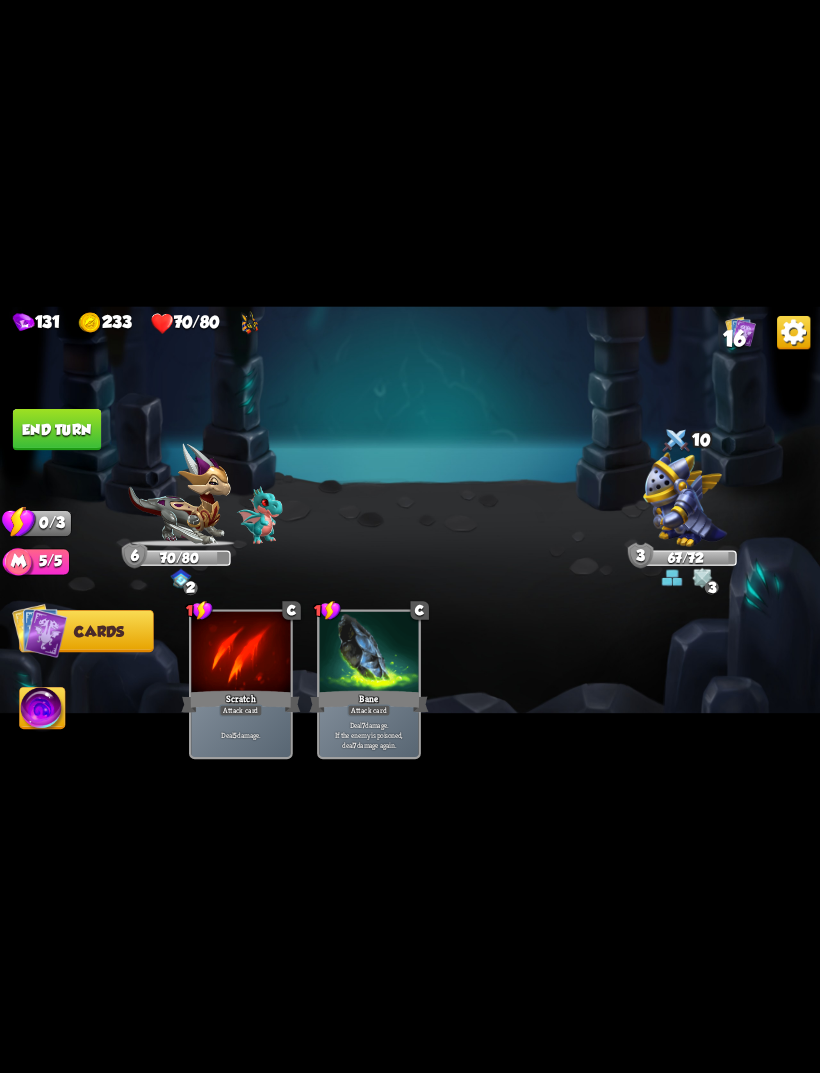 click on "131
233
70/80
16                         Select an enemy to attack...   You don't have enough   stamina to play that card...
Player turn
6
70/80
0     0     2       Blocked      10      3
67/72
0     0         3       Blocked
0/3
Stamina   Your current stamina count. Cards require stamina to play.
5/5
Mana   Your current mana count. Used for activating abilities. Earn mana by defeating enemies.       Cards     Abilities
1
C   Scratch     Attack card   Deal  5  damage.
1
C   Bane     Attack card   Deal  7  damage. If the enemy is poisoned, deal  7  damage again.
End turn
End your turn   The cards in your hand will be discarded and enemies will take their turn, after which it will be your turn again." at bounding box center [410, 536] 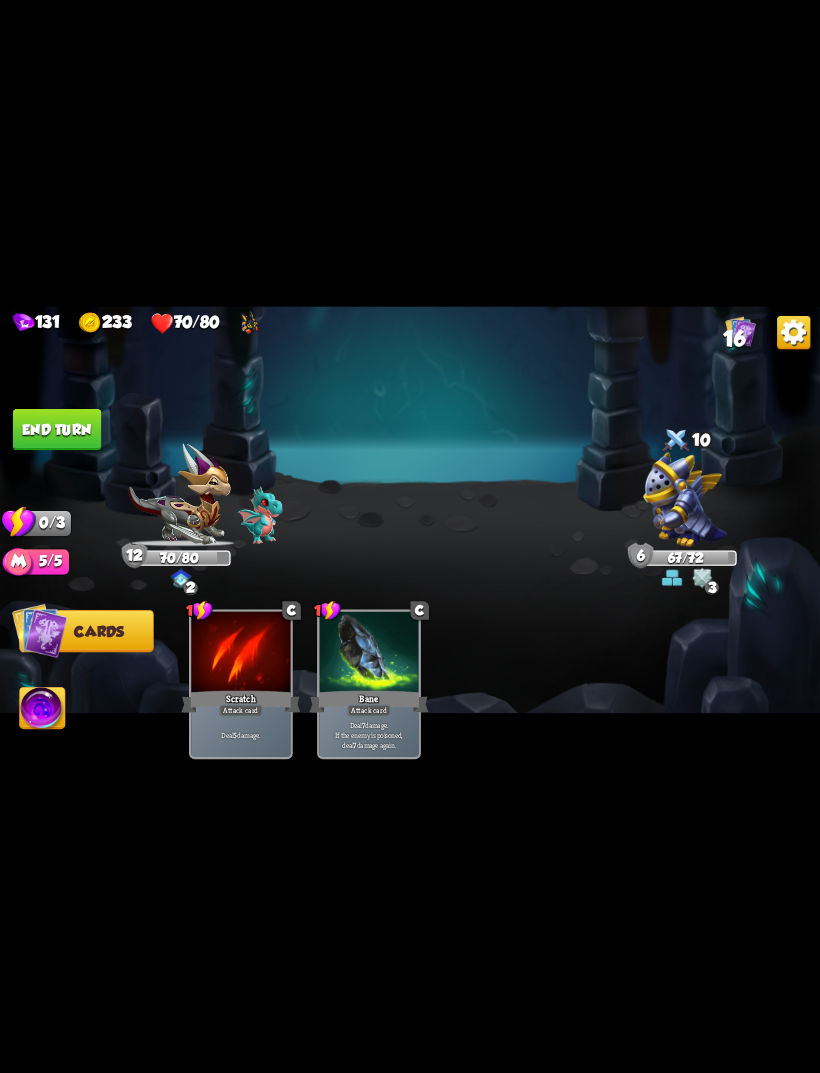 click on "End turn" at bounding box center [57, 429] 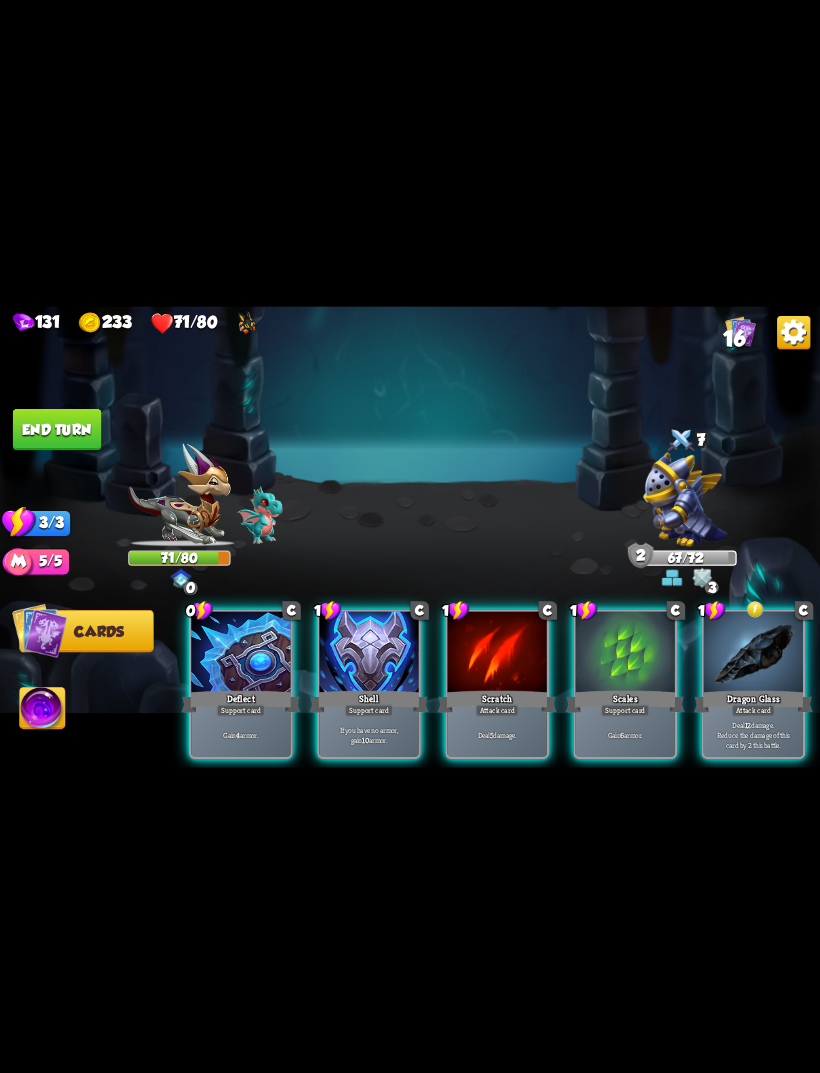 click on "Gain  4  armor." at bounding box center (240, 734) 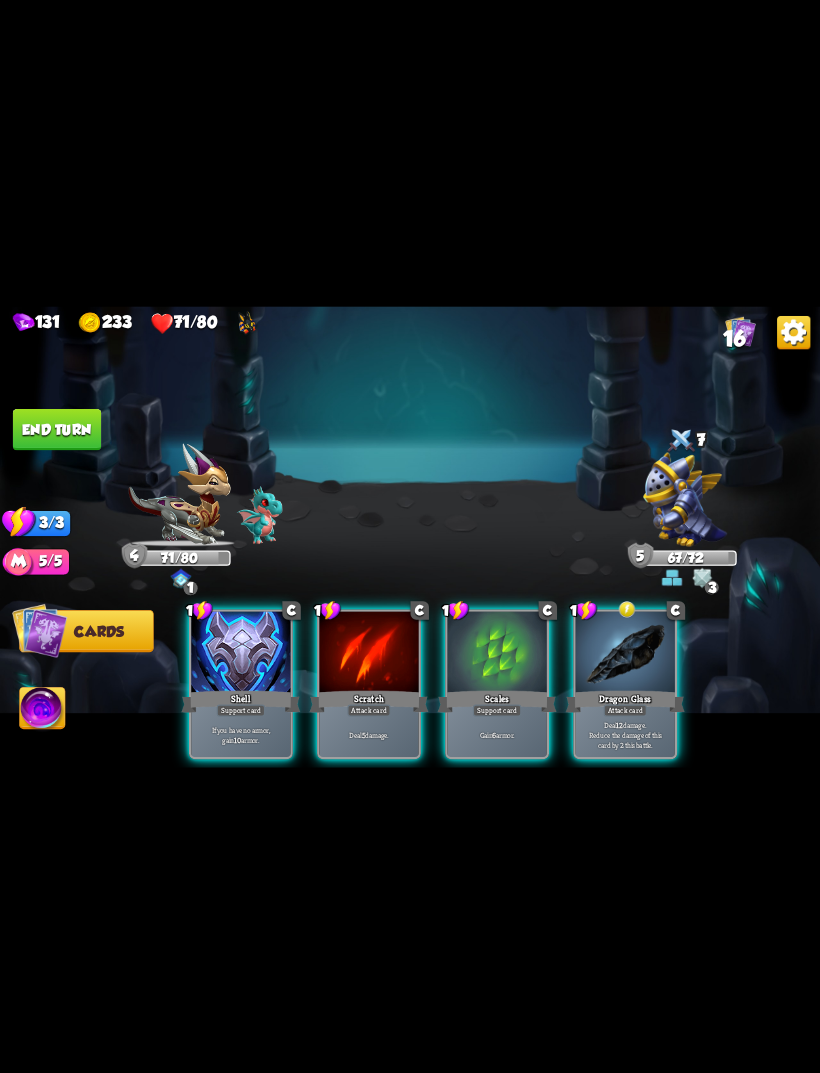 click on "Attack card" at bounding box center (625, 710) 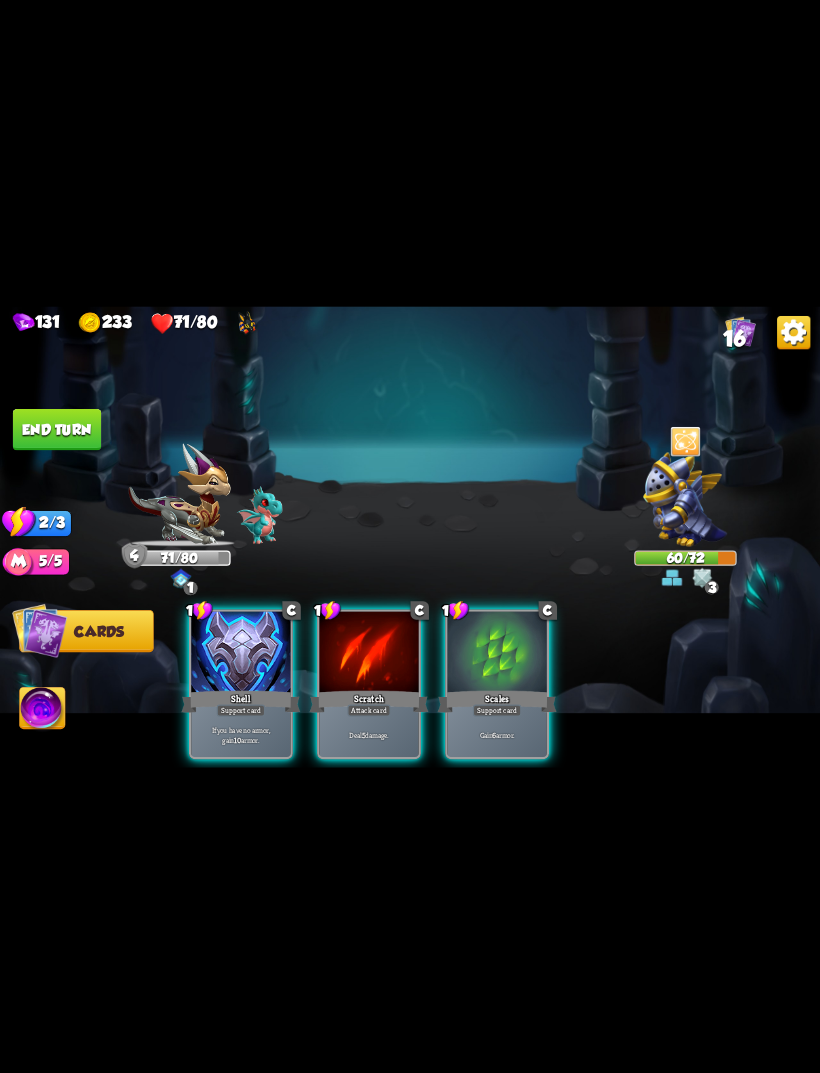 click on "Deal  5  damage." at bounding box center [368, 734] 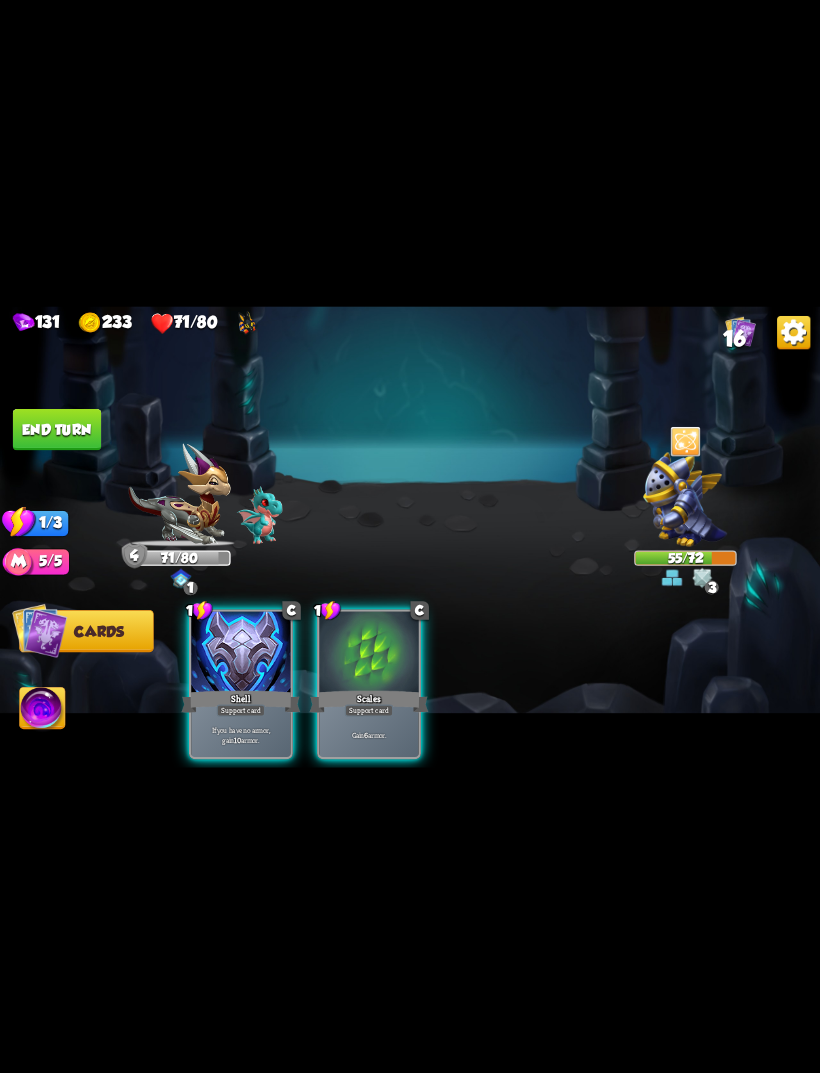 click on "If you have no armor, gain  10  armor." at bounding box center (240, 734) 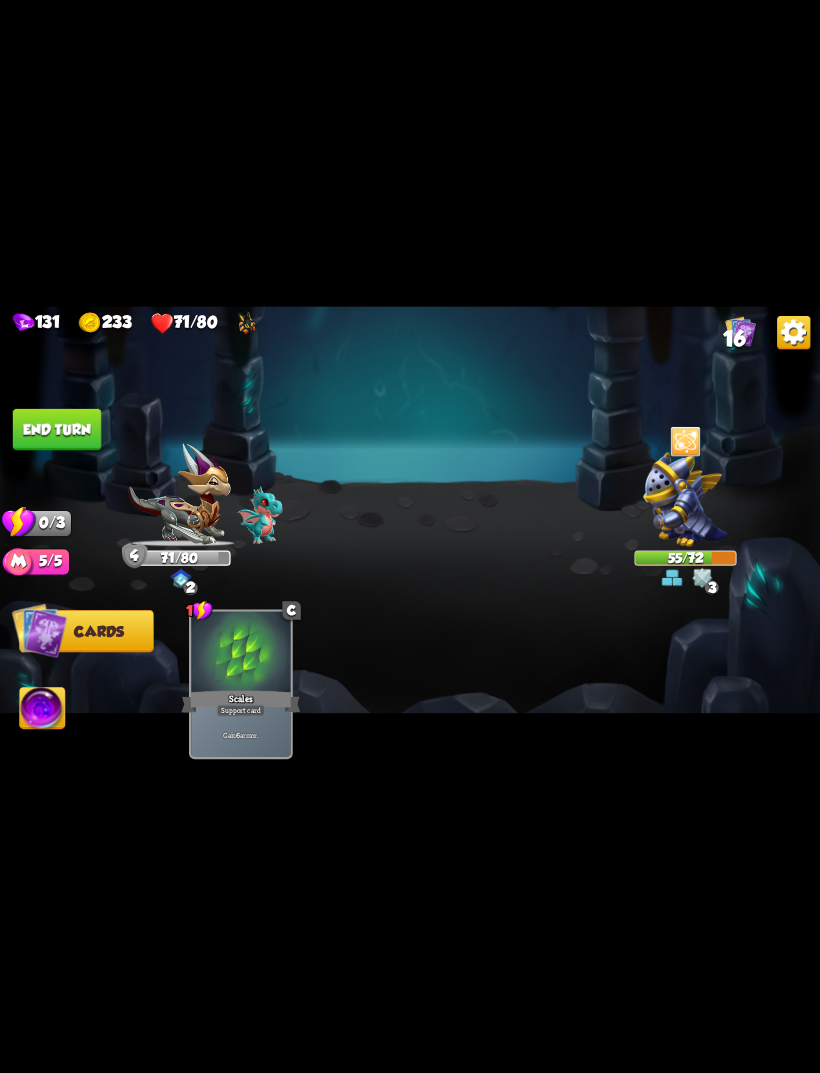 click on "End turn" at bounding box center [57, 429] 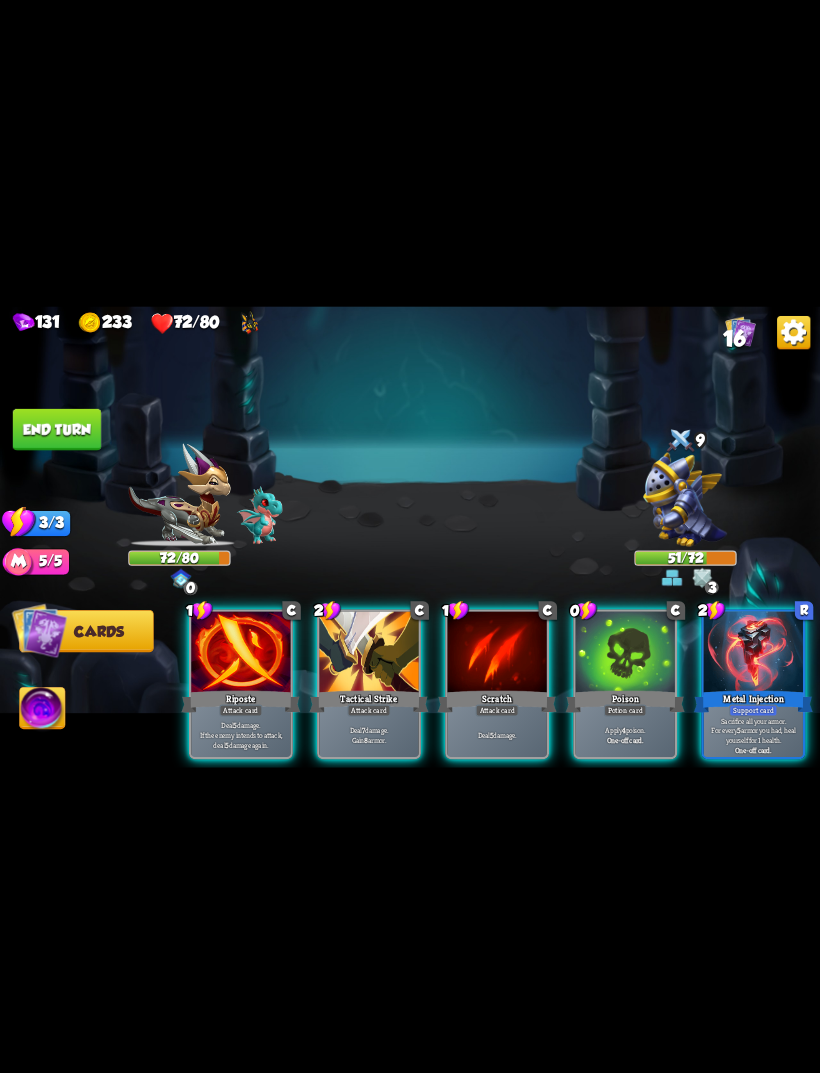 click on "1
C   Riposte     Attack card   Deal  5  damage. If the enemy intends to attack, deal  5  damage again.
2
C   Tactical Strike     Attack card   Deal  7  damage. Gain  8  armor.
1
C   Scratch     Attack card   Deal  5  damage.
0
C   Poison     Potion card   Apply  4  poison.   One-off card.
2
R   Metal Injection     Support card   Sacrifice all your armor. For every  5  armor you had, heal yourself for 1 health.   One-off card." at bounding box center [492, 664] 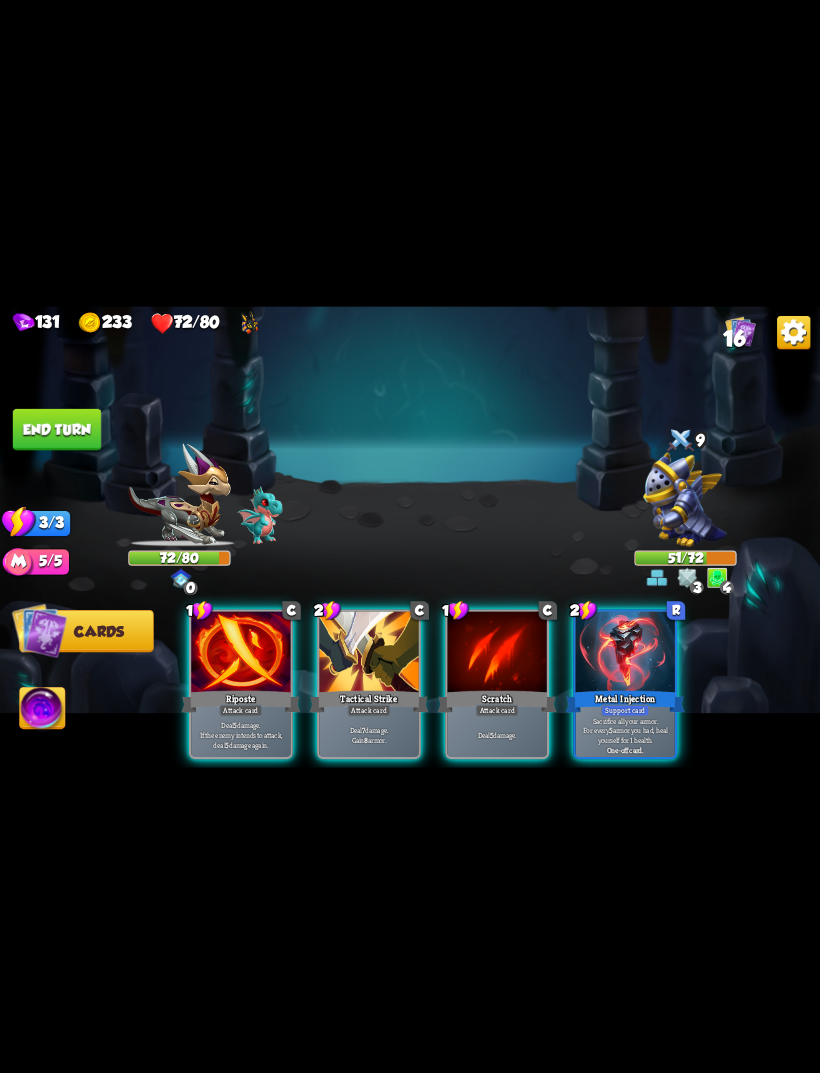 click on "Deal  7  damage. Gain  8  armor." at bounding box center [369, 735] 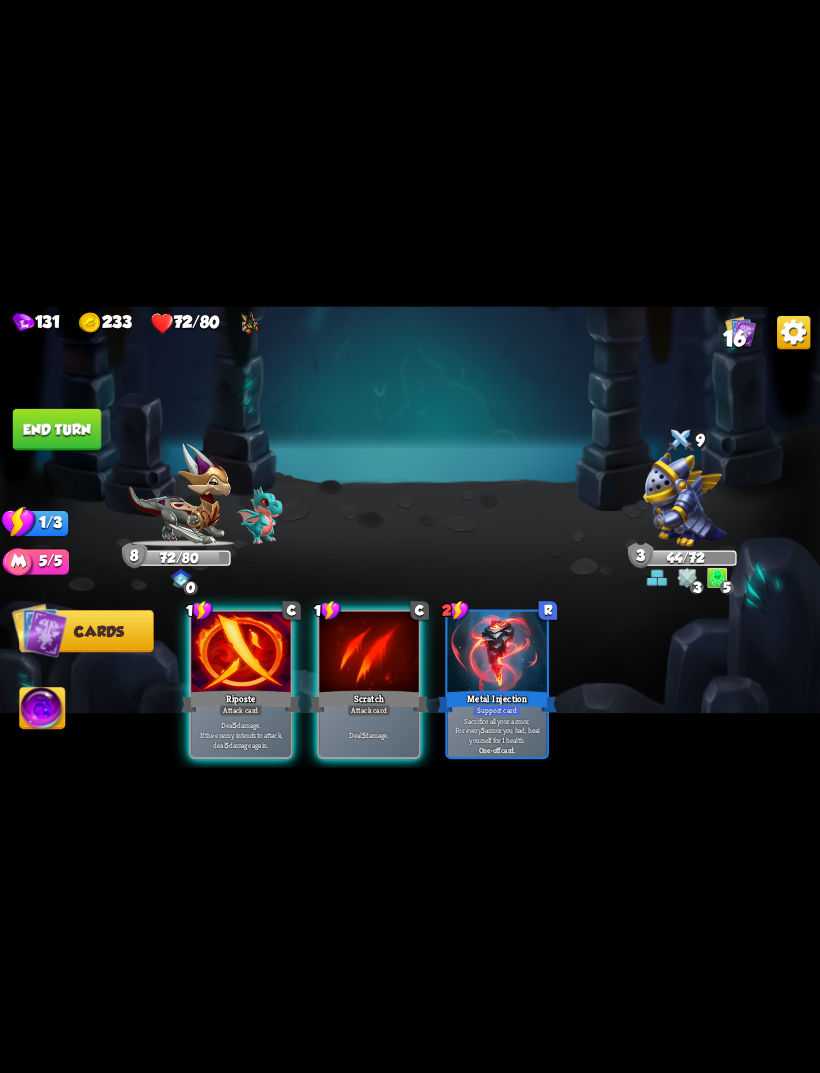 click on "Deal  5  damage." at bounding box center [369, 735] 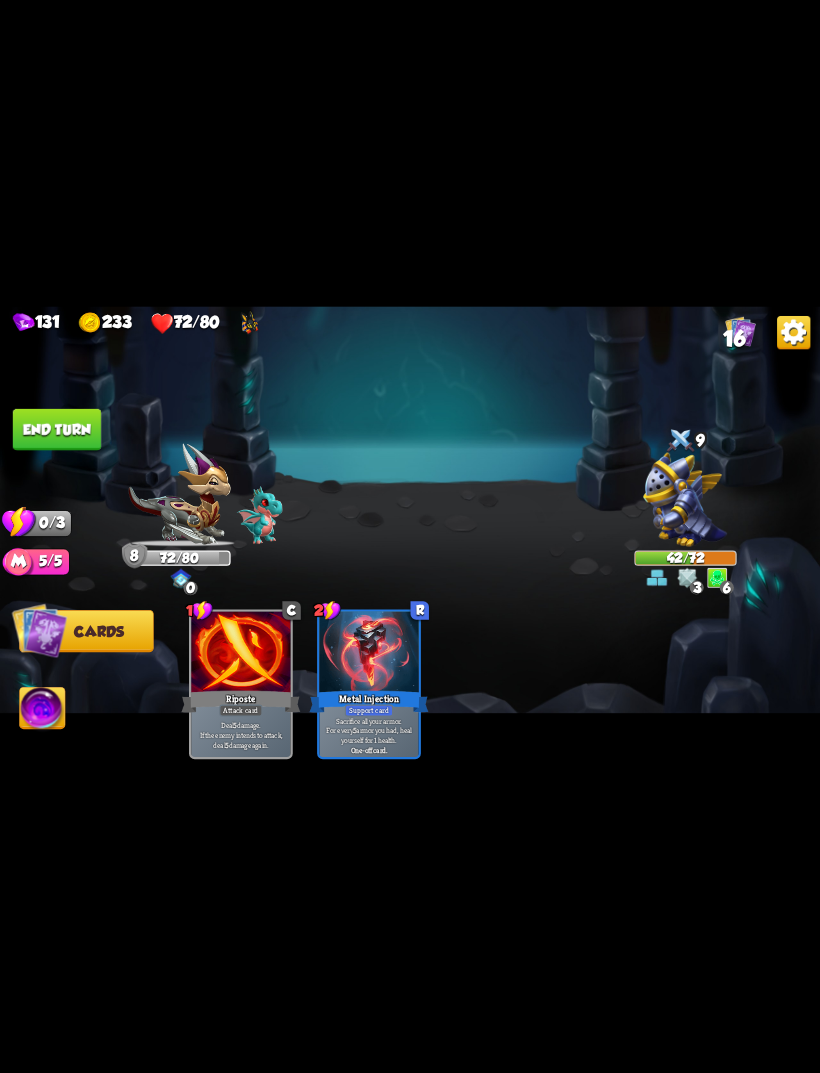 click on "End turn" at bounding box center (57, 429) 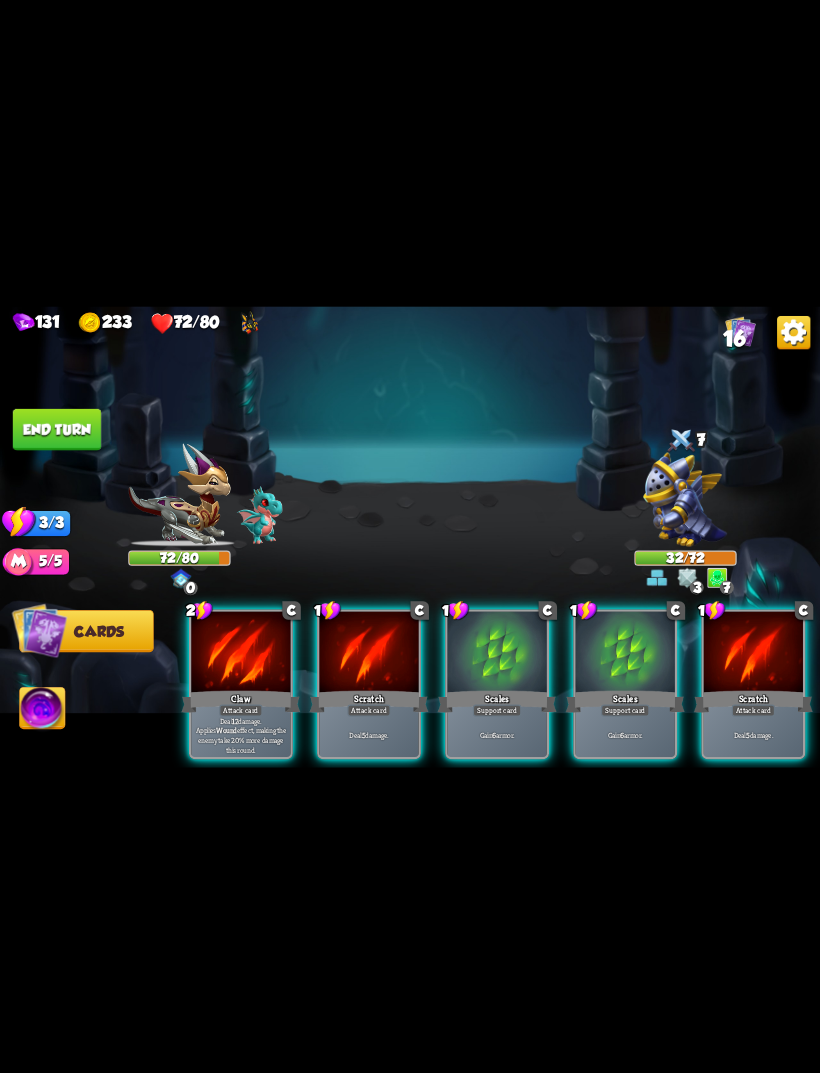 click at bounding box center (240, 653) 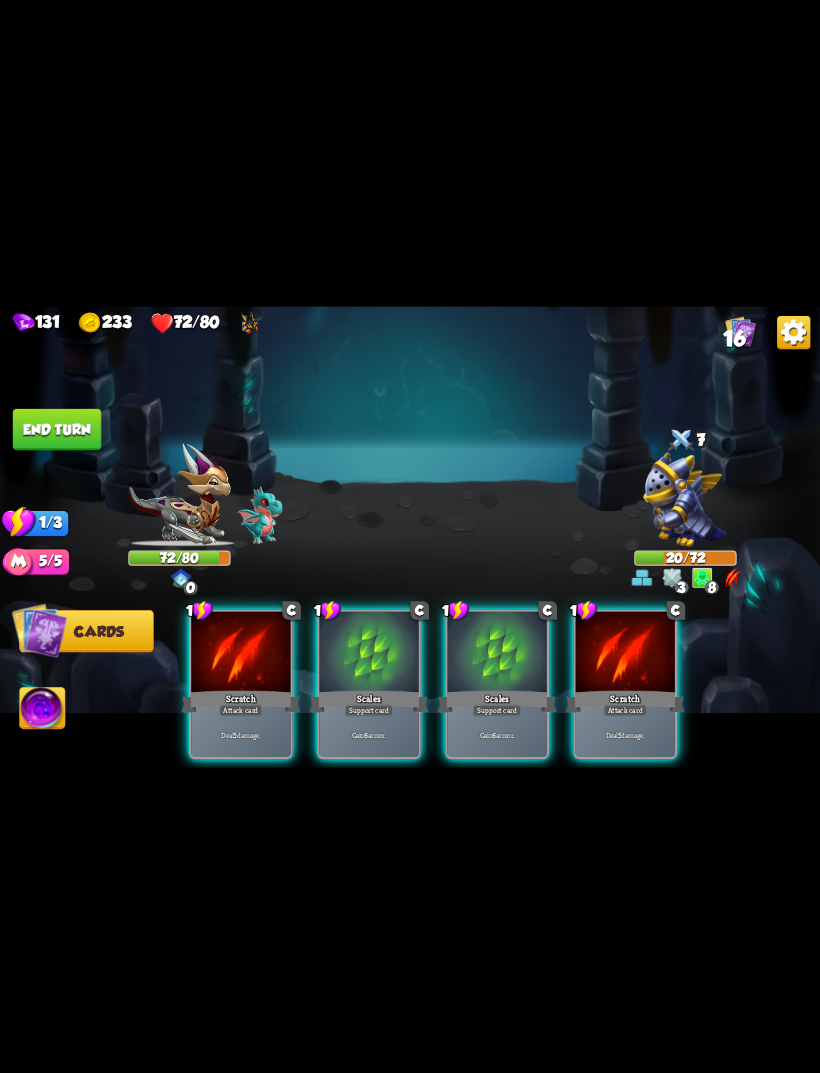 click at bounding box center (240, 653) 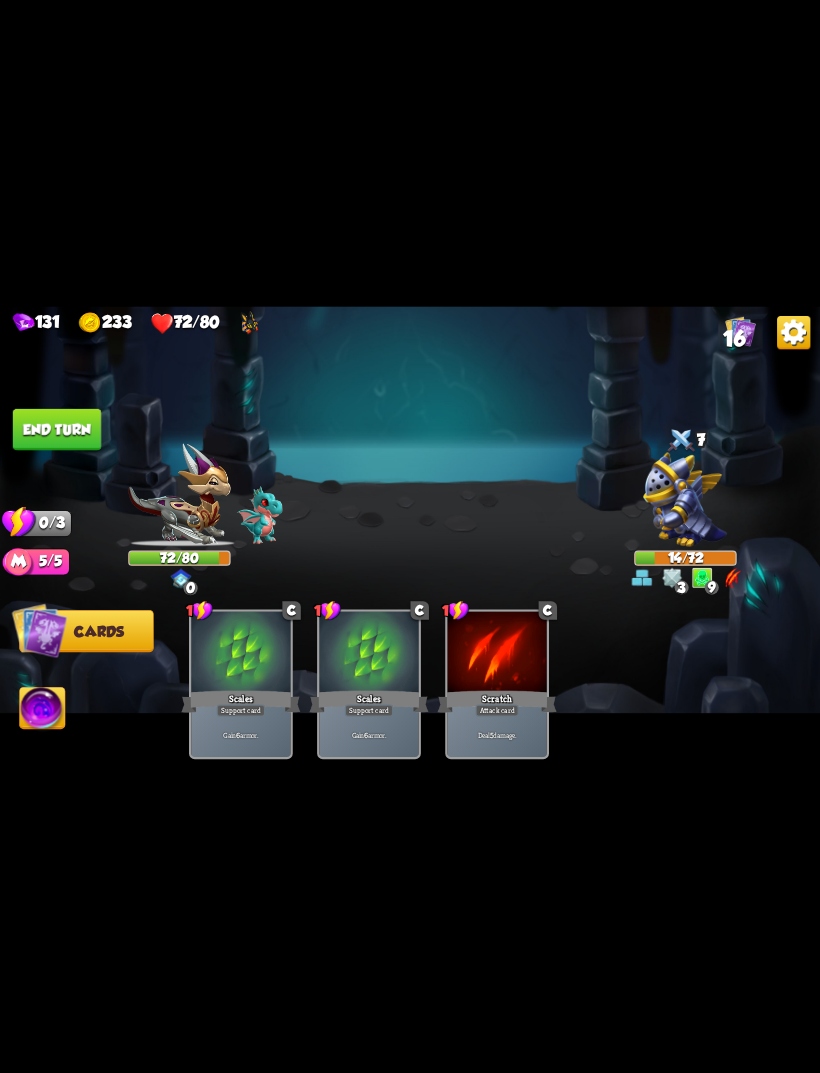 click on "End turn" at bounding box center (57, 429) 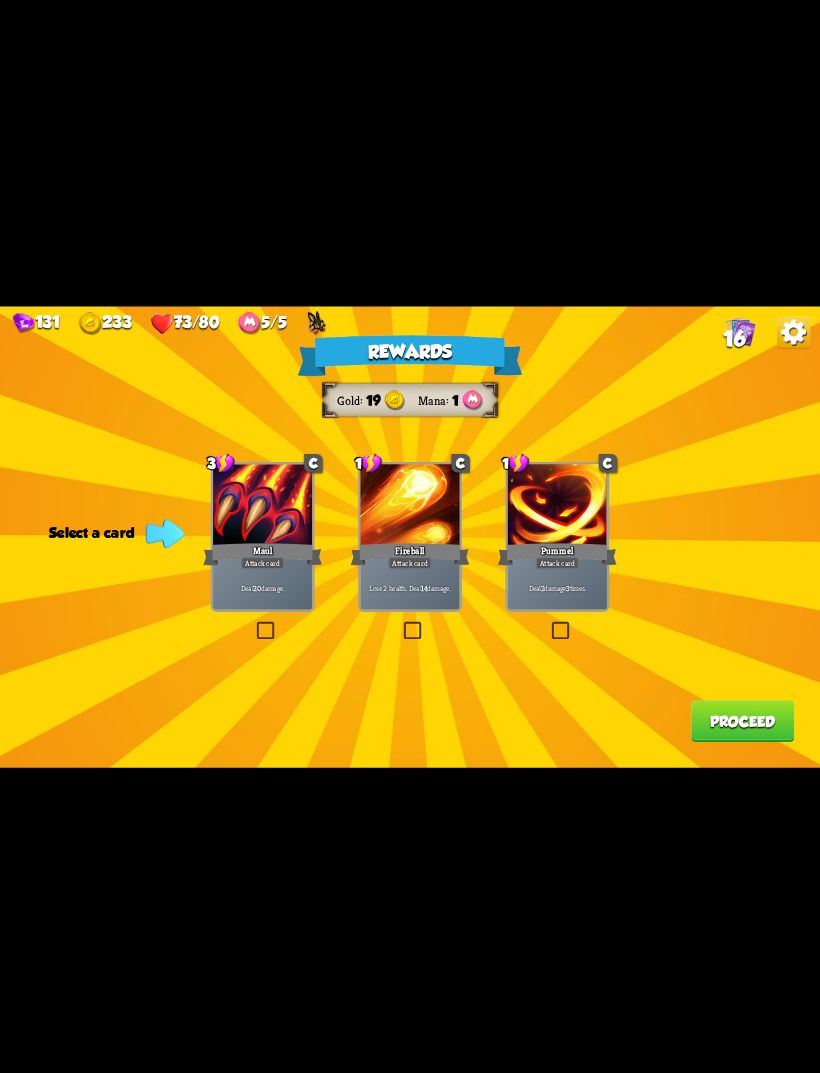 click on "Deal  20  damage." at bounding box center (262, 587) 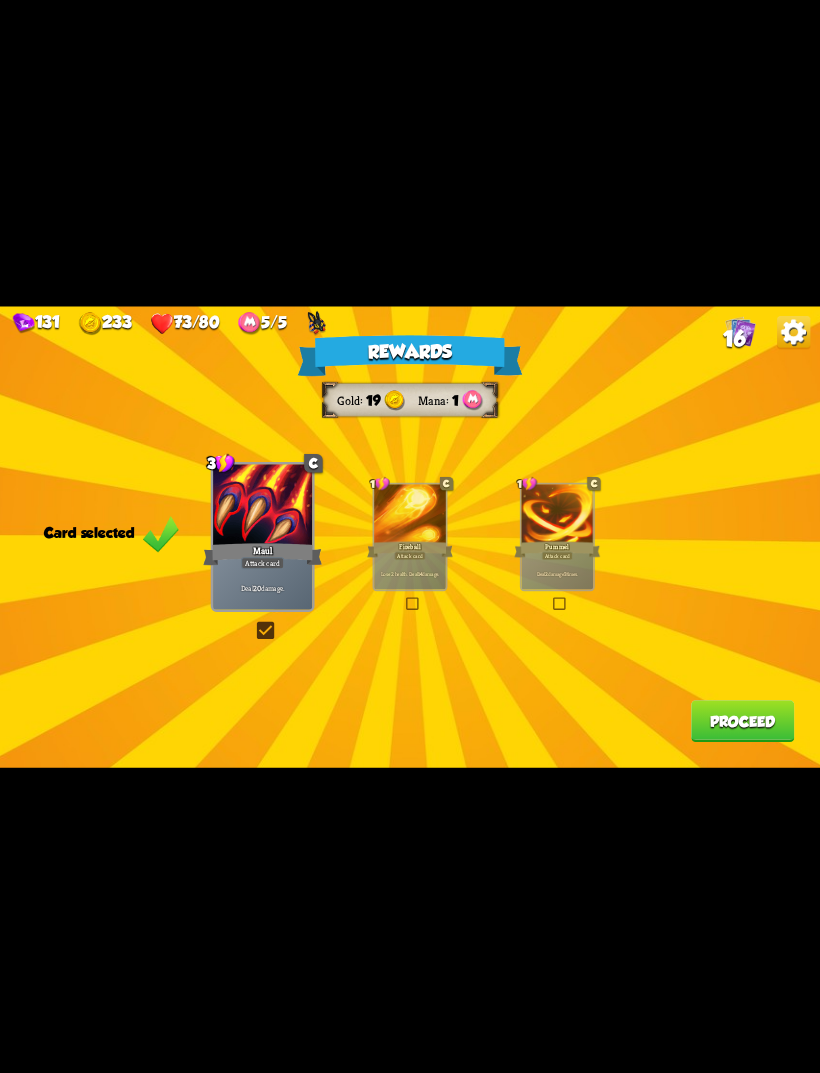click on "Proceed" at bounding box center [742, 721] 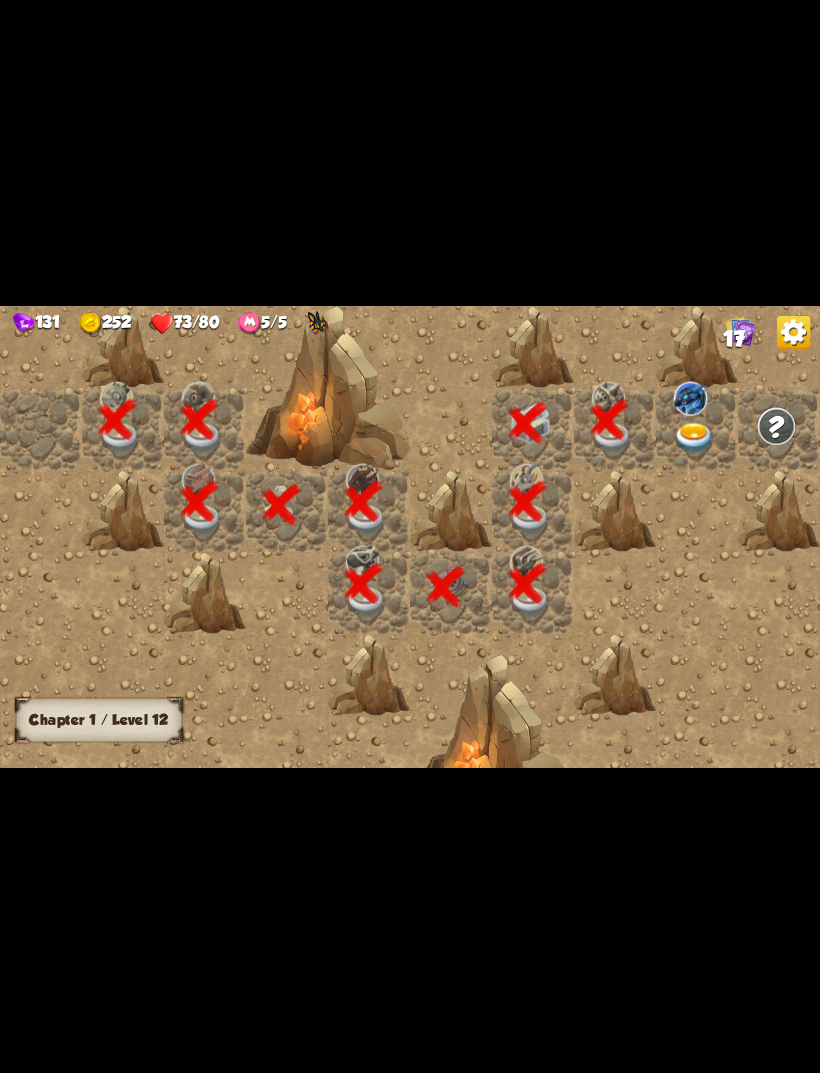 scroll, scrollTop: 0, scrollLeft: 384, axis: horizontal 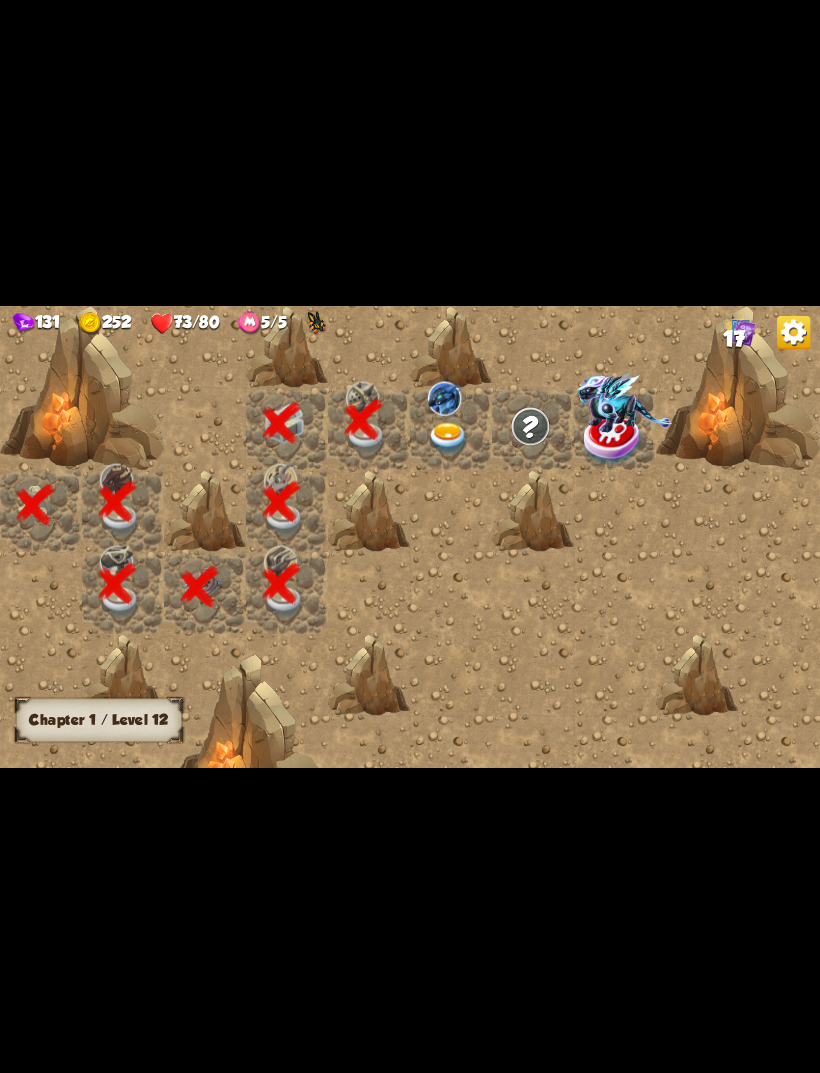 click at bounding box center [444, 398] 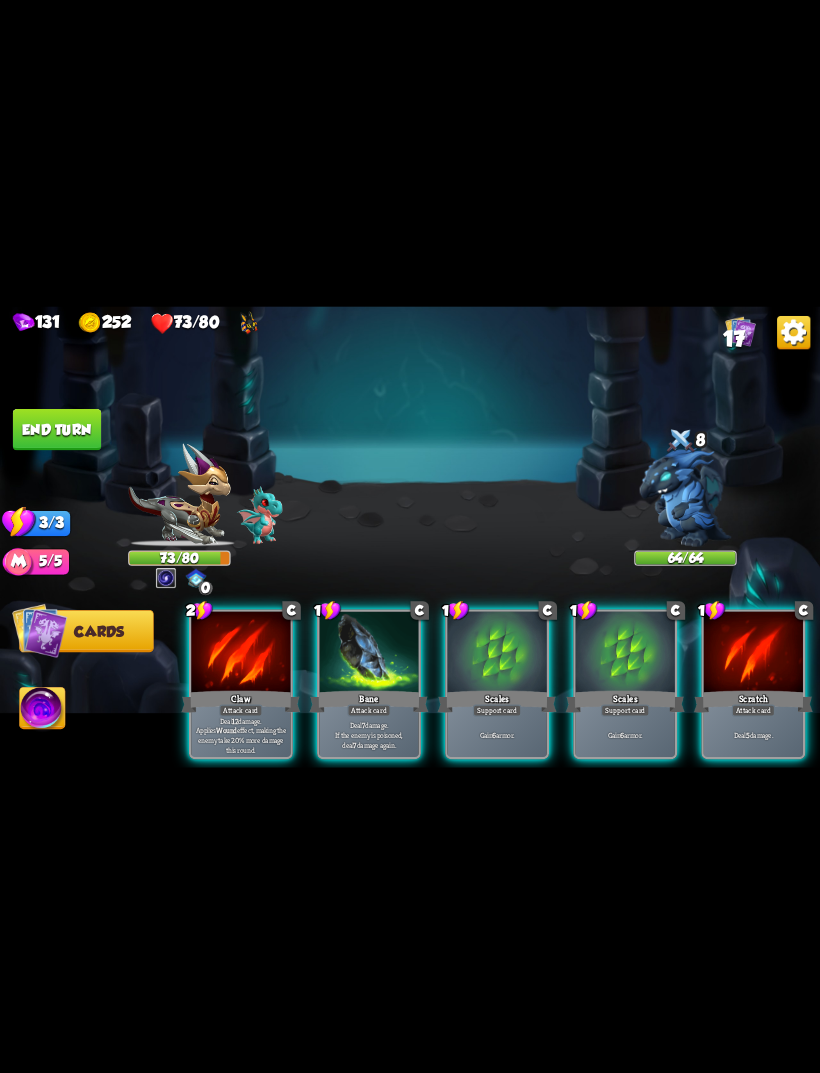 click on "Attack card" at bounding box center [240, 710] 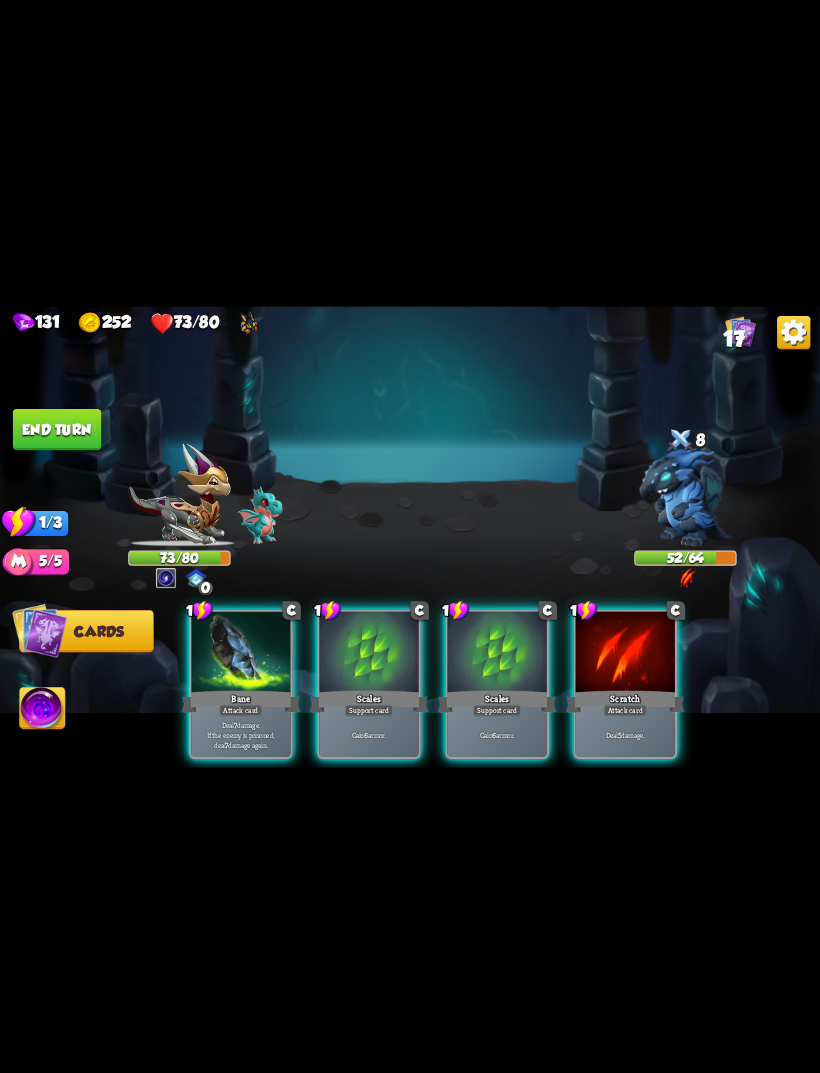 click on "Scales" at bounding box center (369, 701) 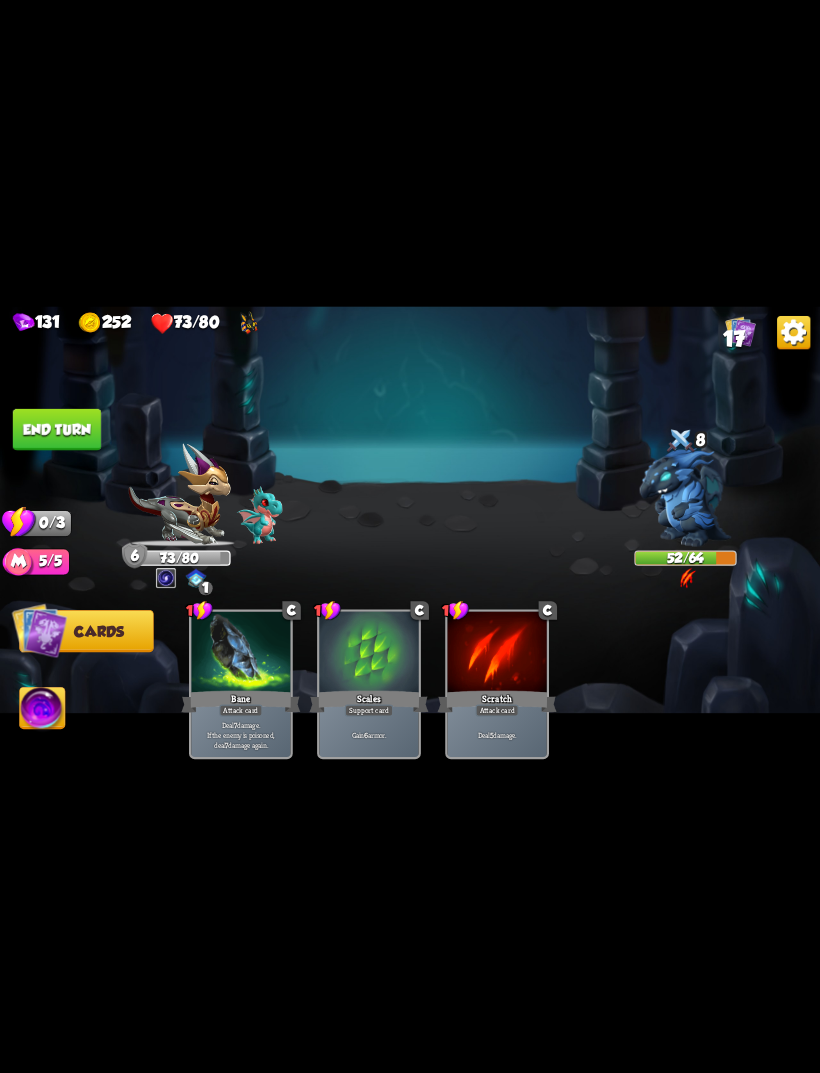 click on "End turn" at bounding box center (57, 429) 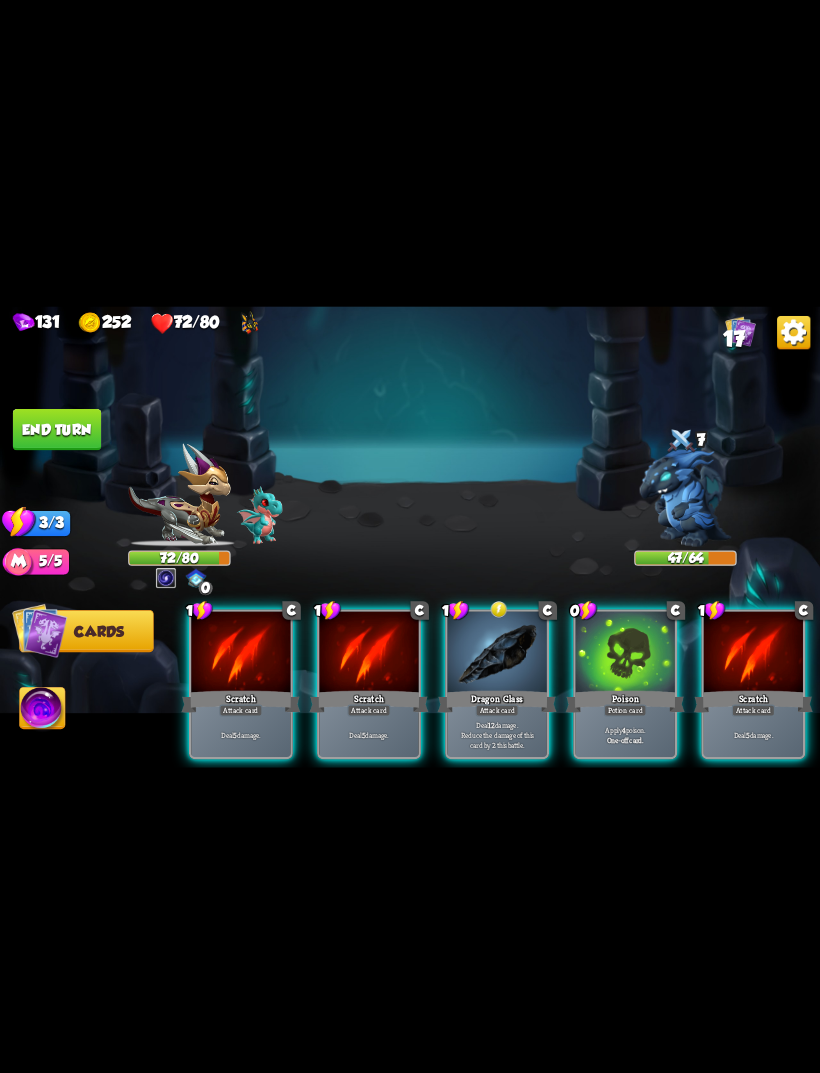 click on "Apply  4  poison.   One-off card." at bounding box center (625, 734) 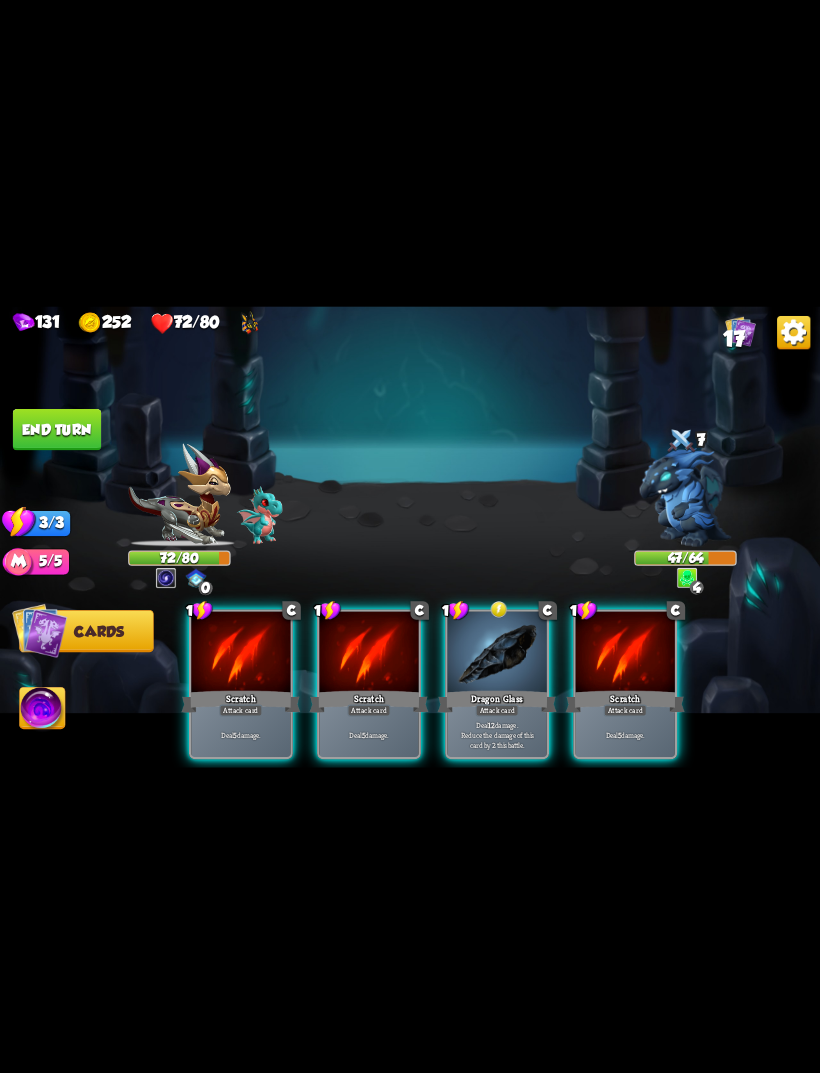 click on "Deal  12  damage. Reduce the damage of this card by 2 this battle." at bounding box center [497, 734] 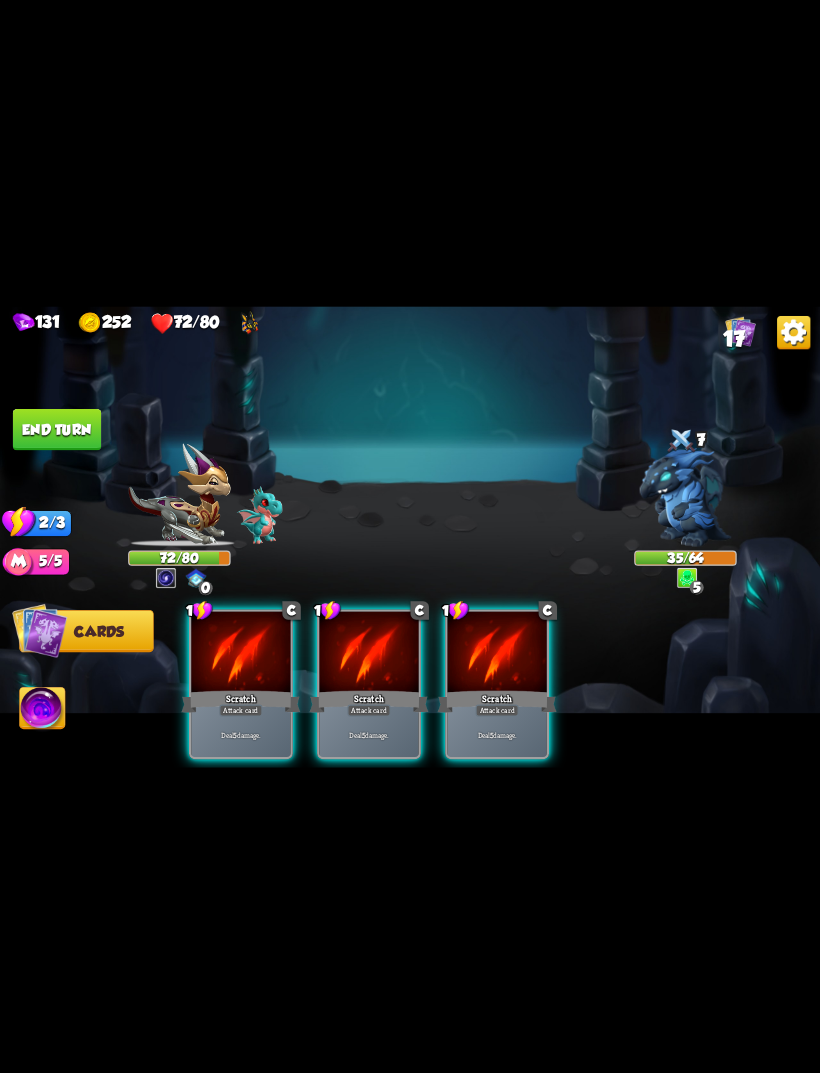 click on "Scratch" at bounding box center [497, 701] 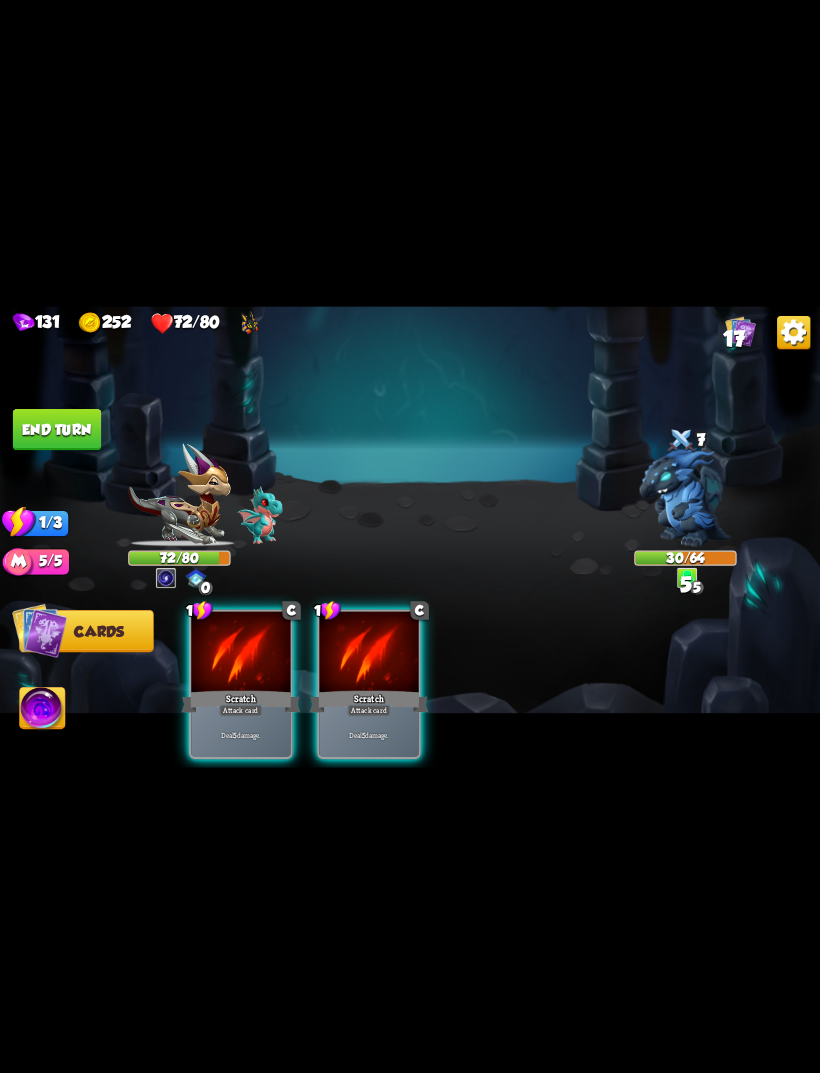 click on "Deal  5  damage." at bounding box center (368, 734) 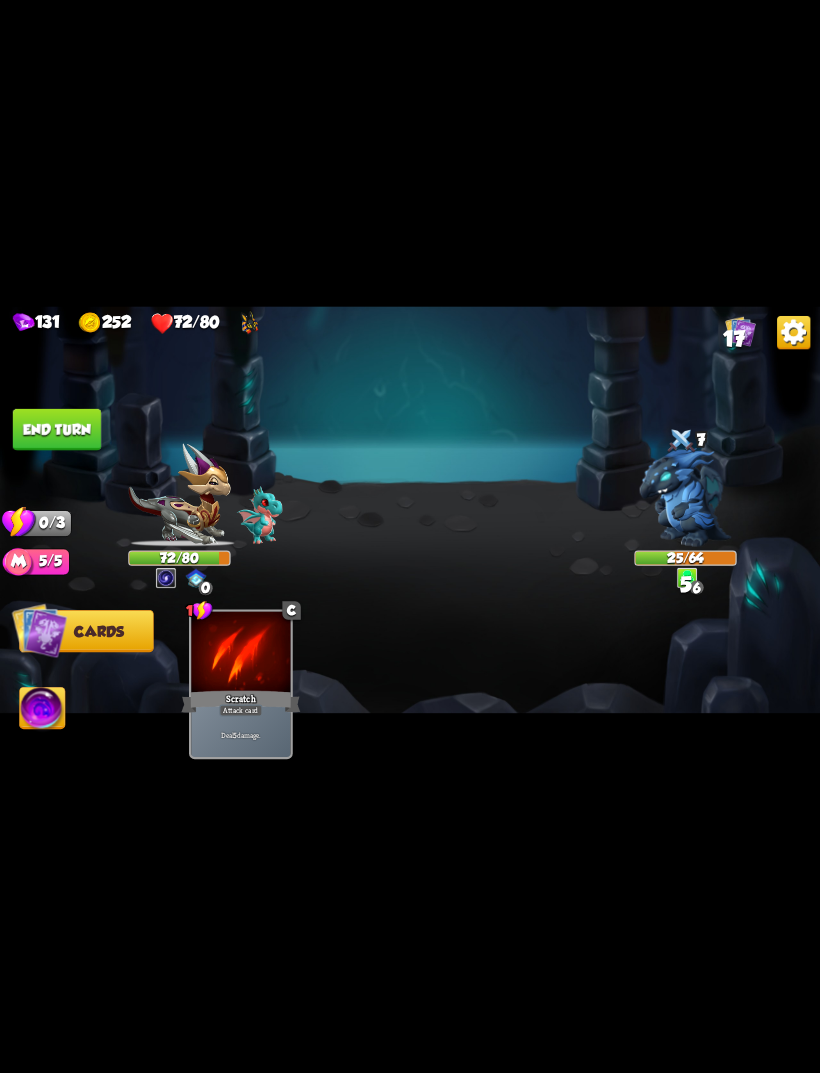 click on "End turn" at bounding box center (57, 429) 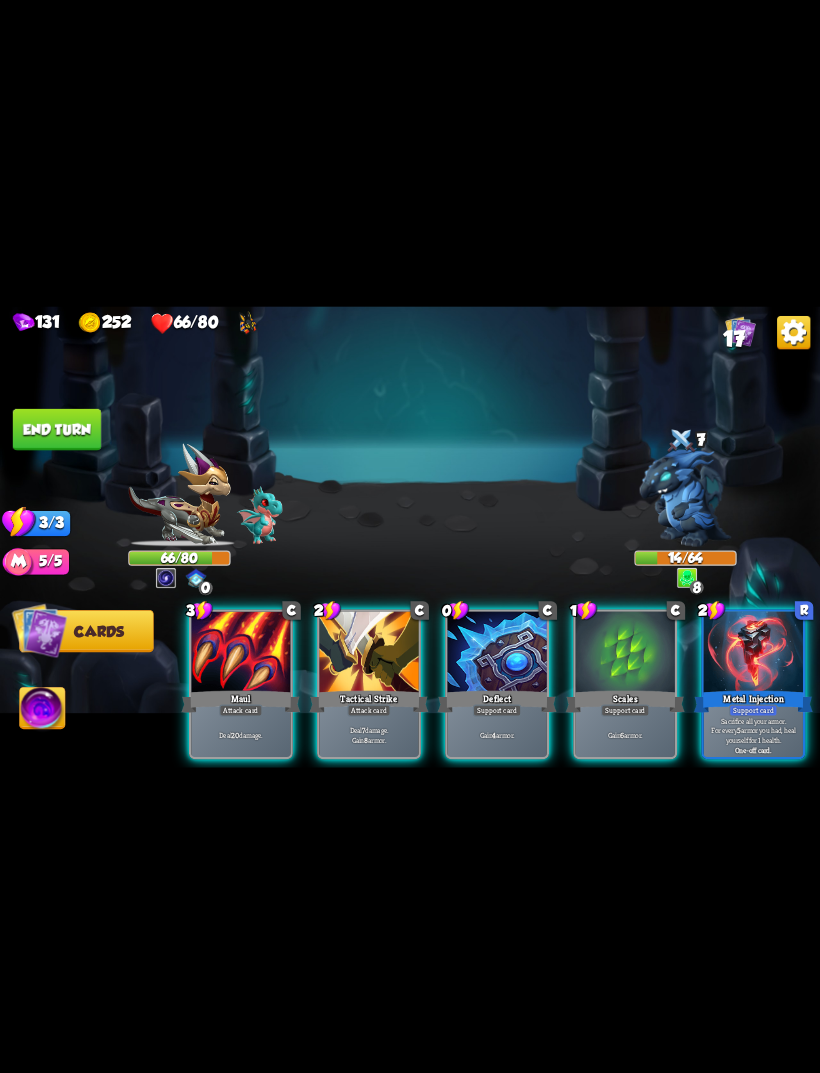 click at bounding box center (240, 653) 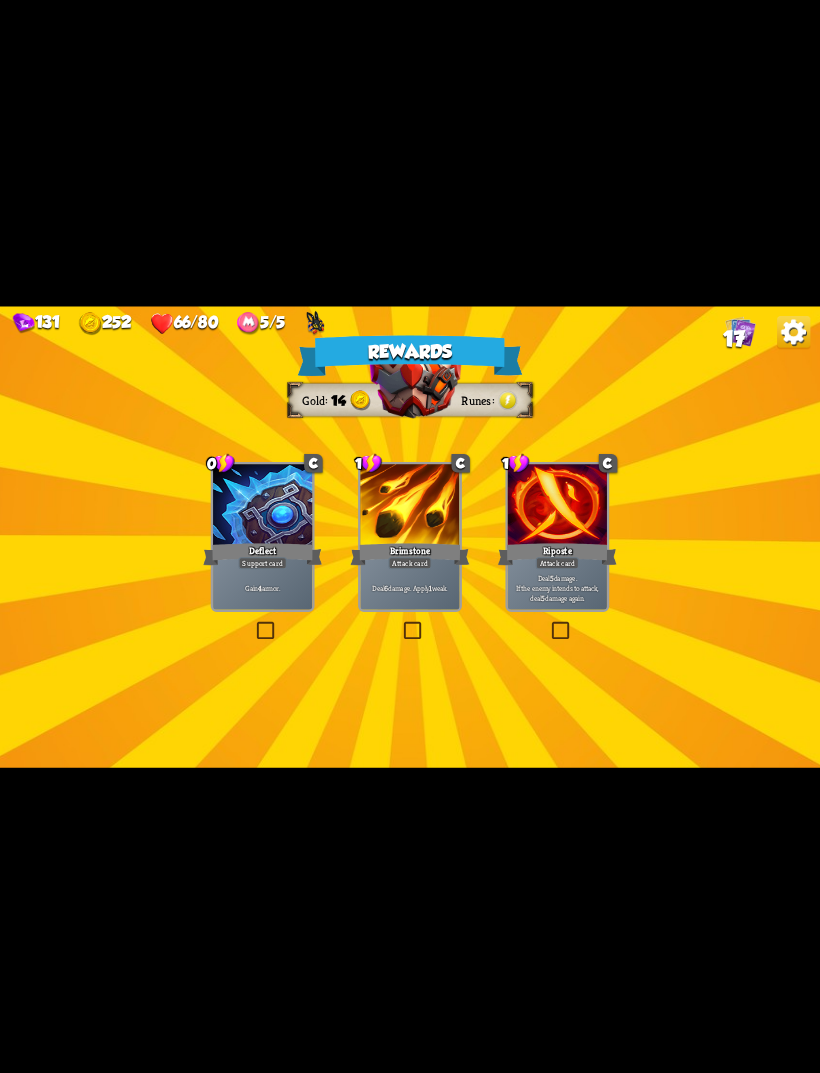 click on "0
C   Deflect     Support card   Gain  4  armor." at bounding box center [263, 537] 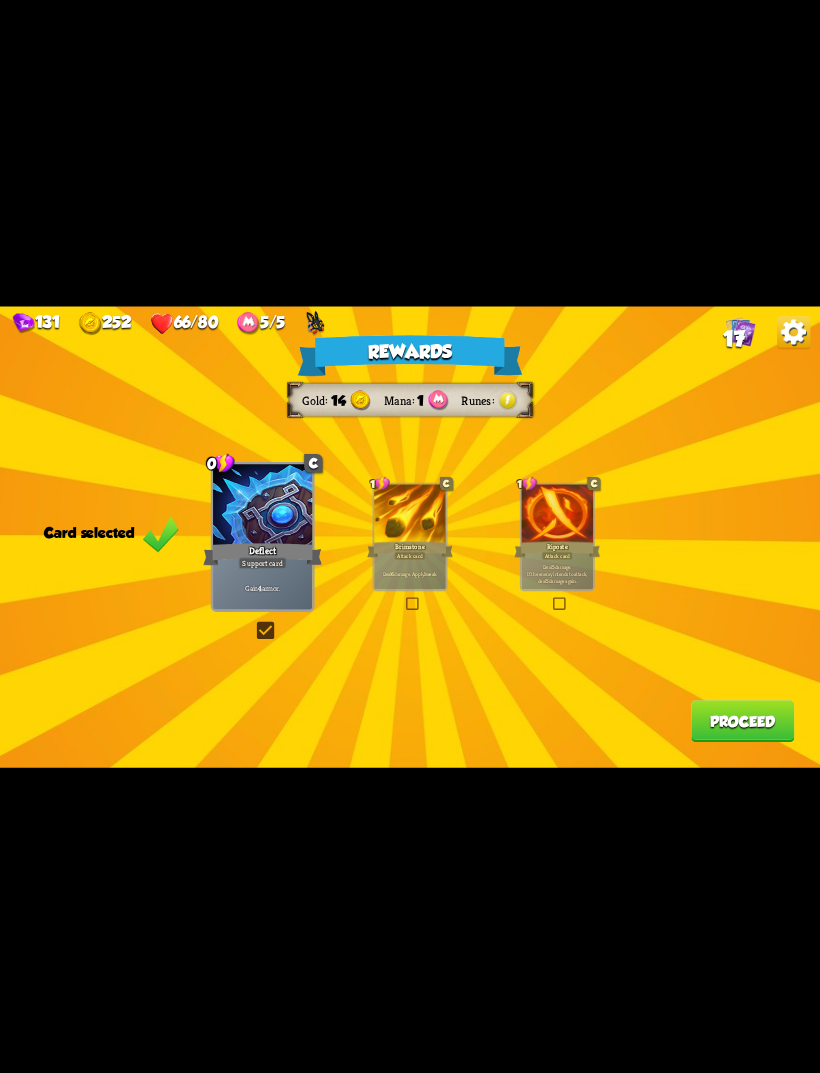 click on "Proceed" at bounding box center (742, 721) 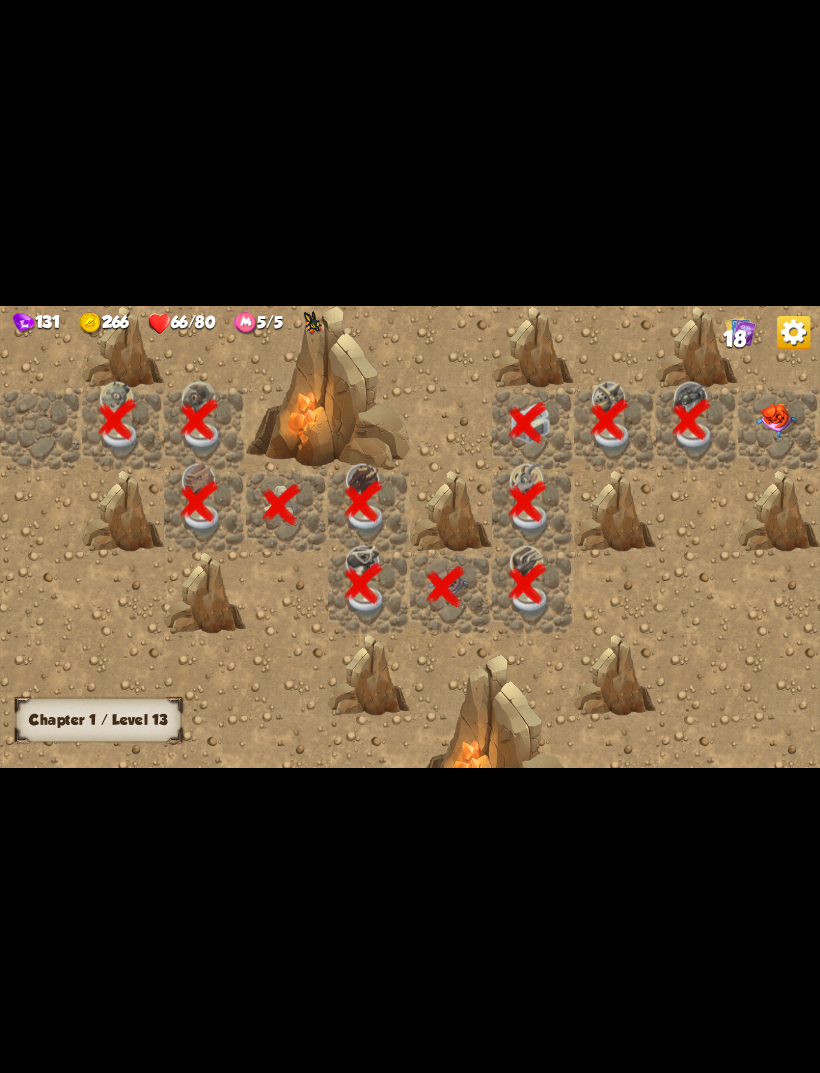 scroll, scrollTop: 0, scrollLeft: 384, axis: horizontal 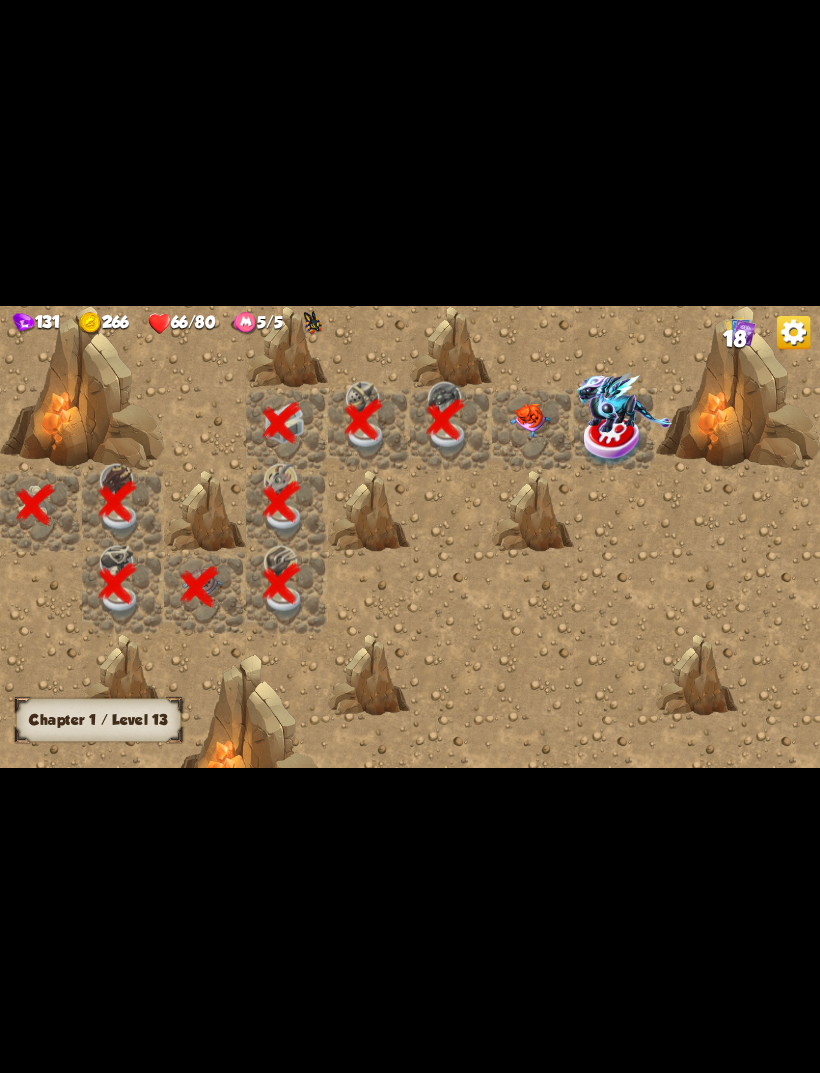 click at bounding box center [530, 420] 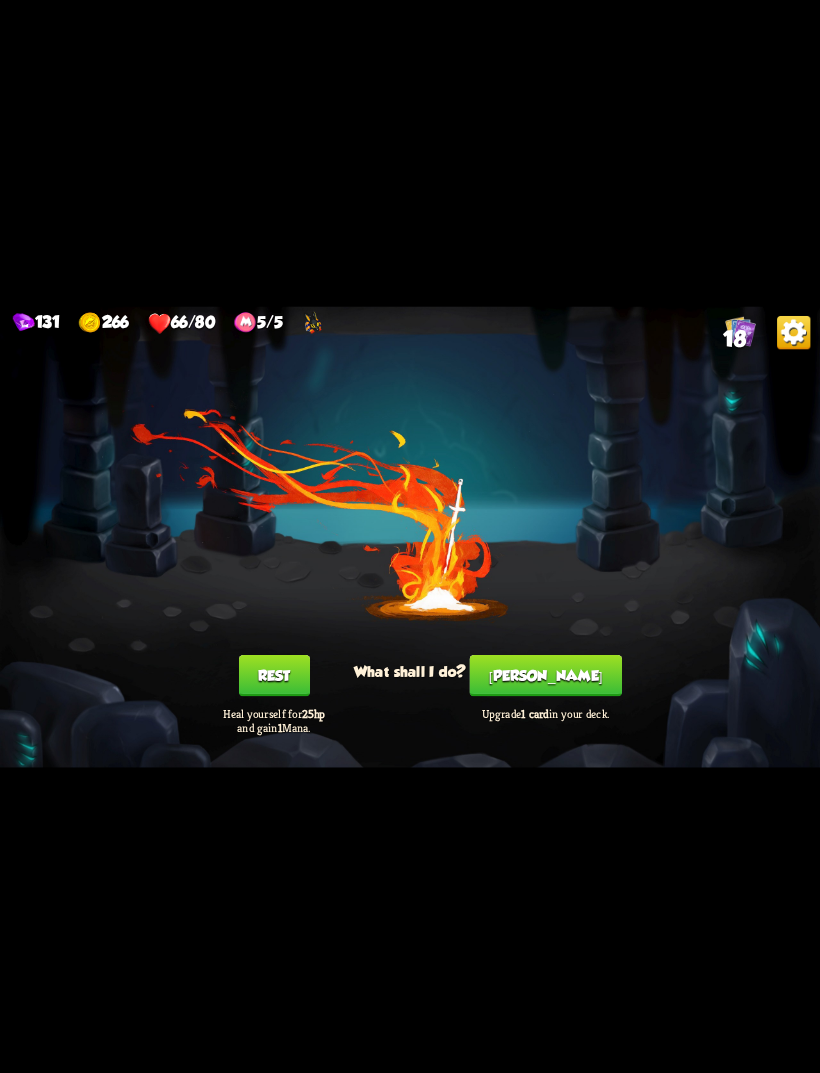 click on "[PERSON_NAME]   Upgrade  1 card  in your deck." at bounding box center [546, 694] 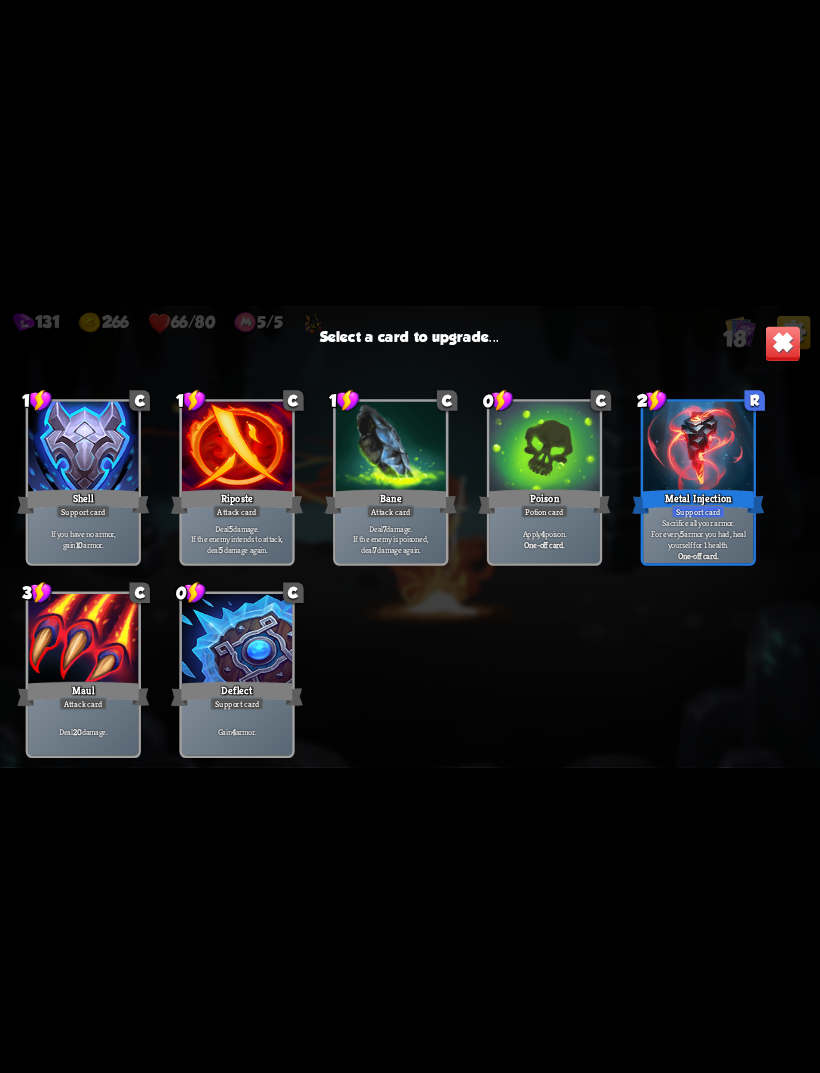 scroll, scrollTop: 630, scrollLeft: 0, axis: vertical 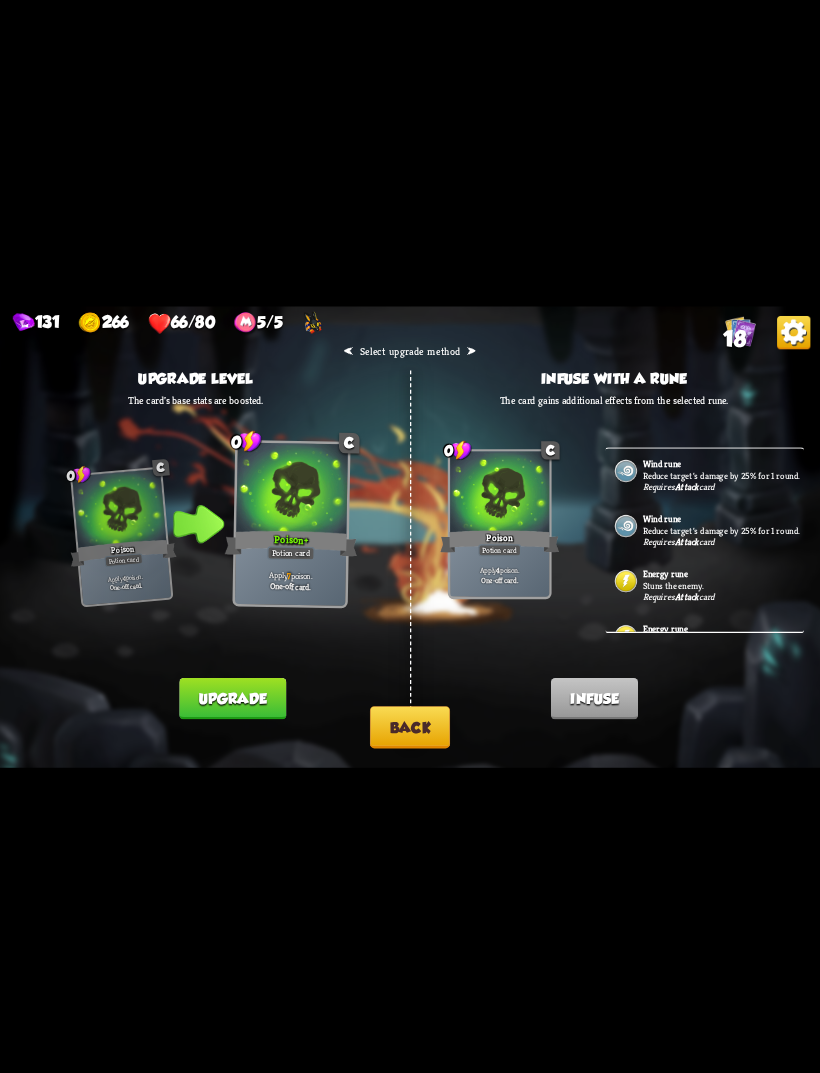 click on "Back" at bounding box center (410, 727) 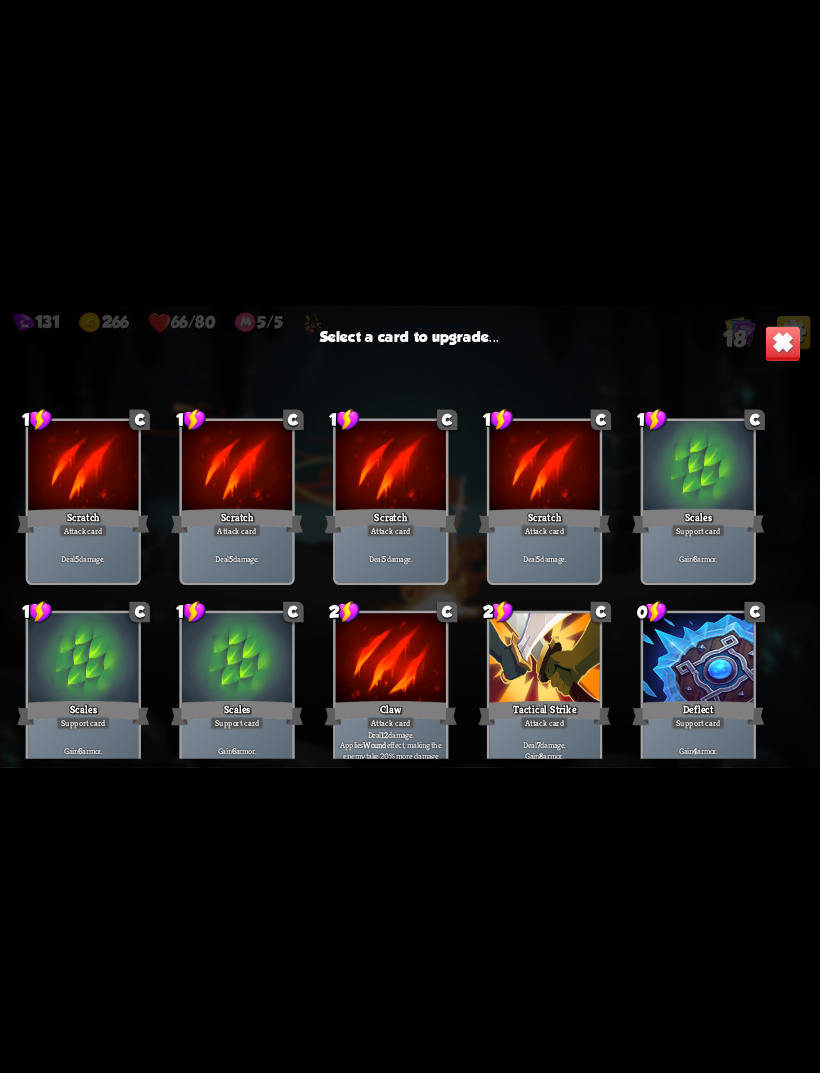 scroll, scrollTop: 630, scrollLeft: 0, axis: vertical 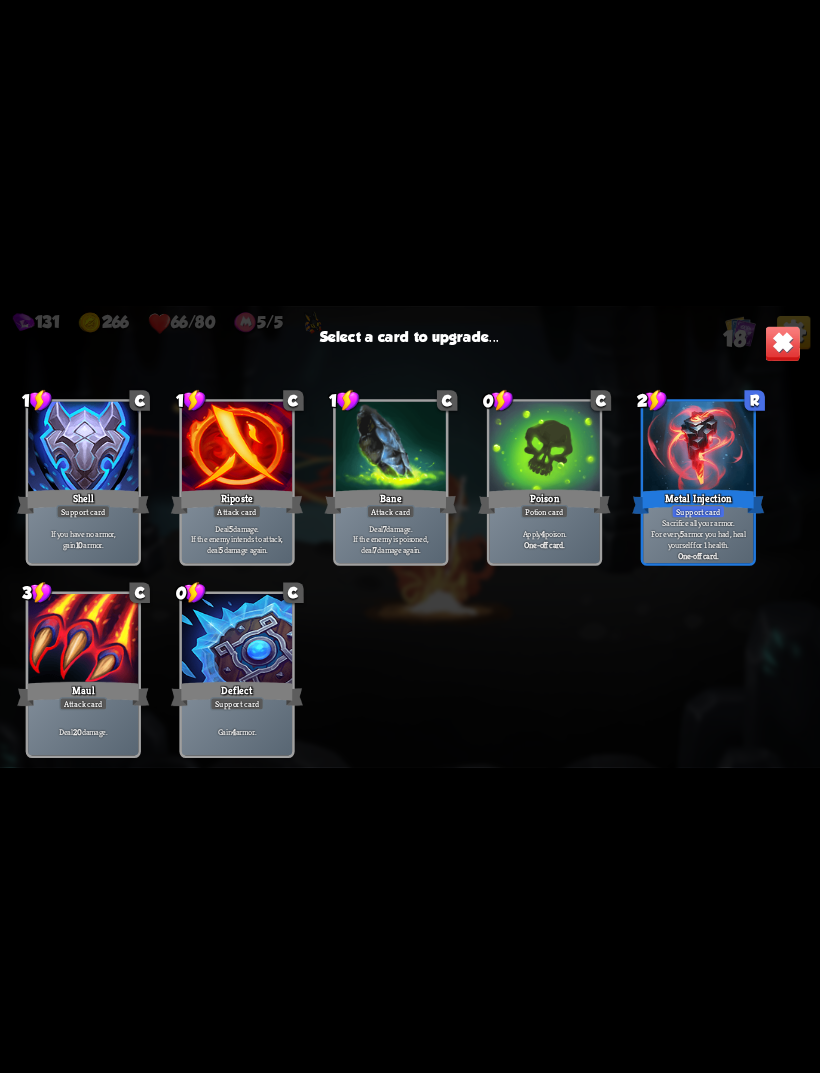click on "Deal  20  damage." at bounding box center [83, 731] 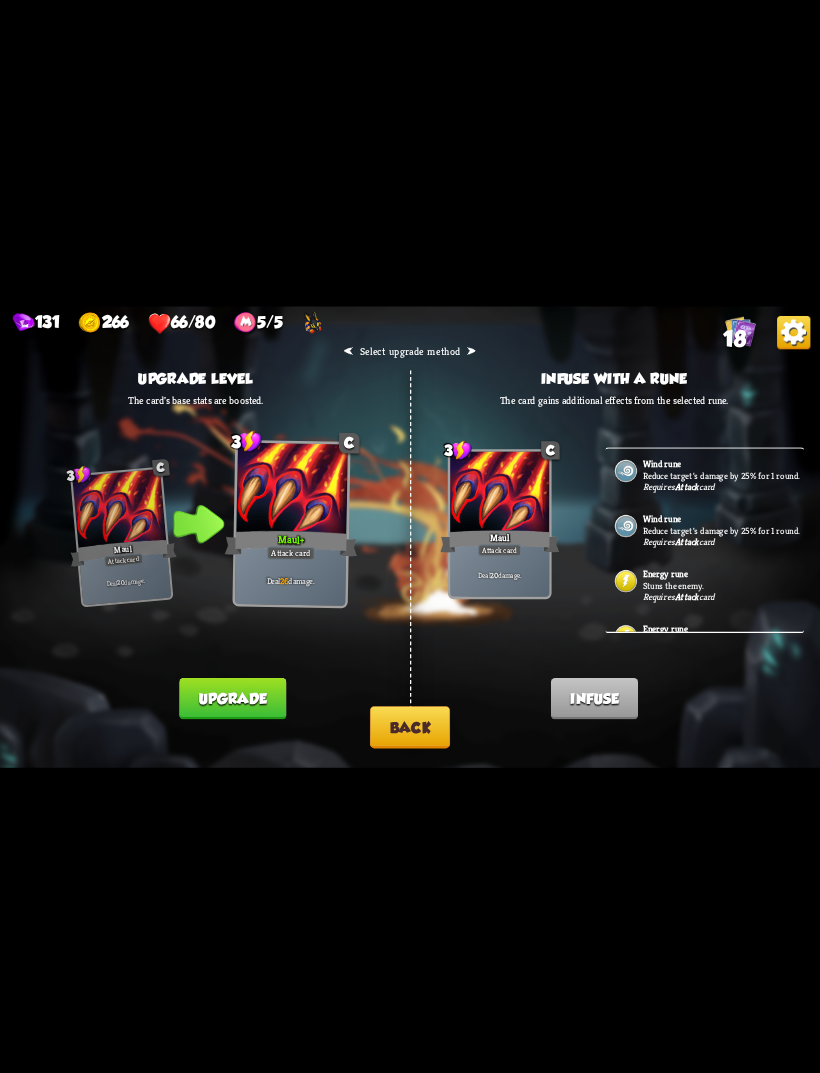 click on "Energy rune   Stuns the enemy.   Requires  Attack  card" at bounding box center (704, 585) 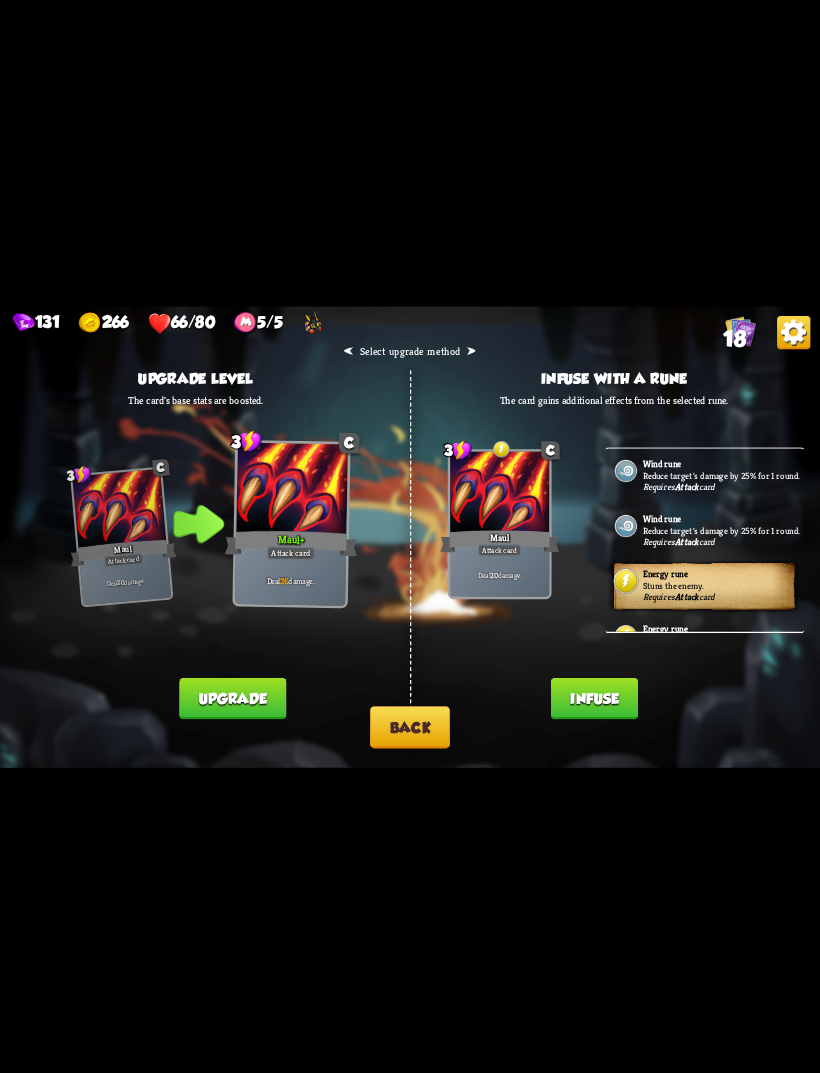 click on "Infuse" at bounding box center [594, 698] 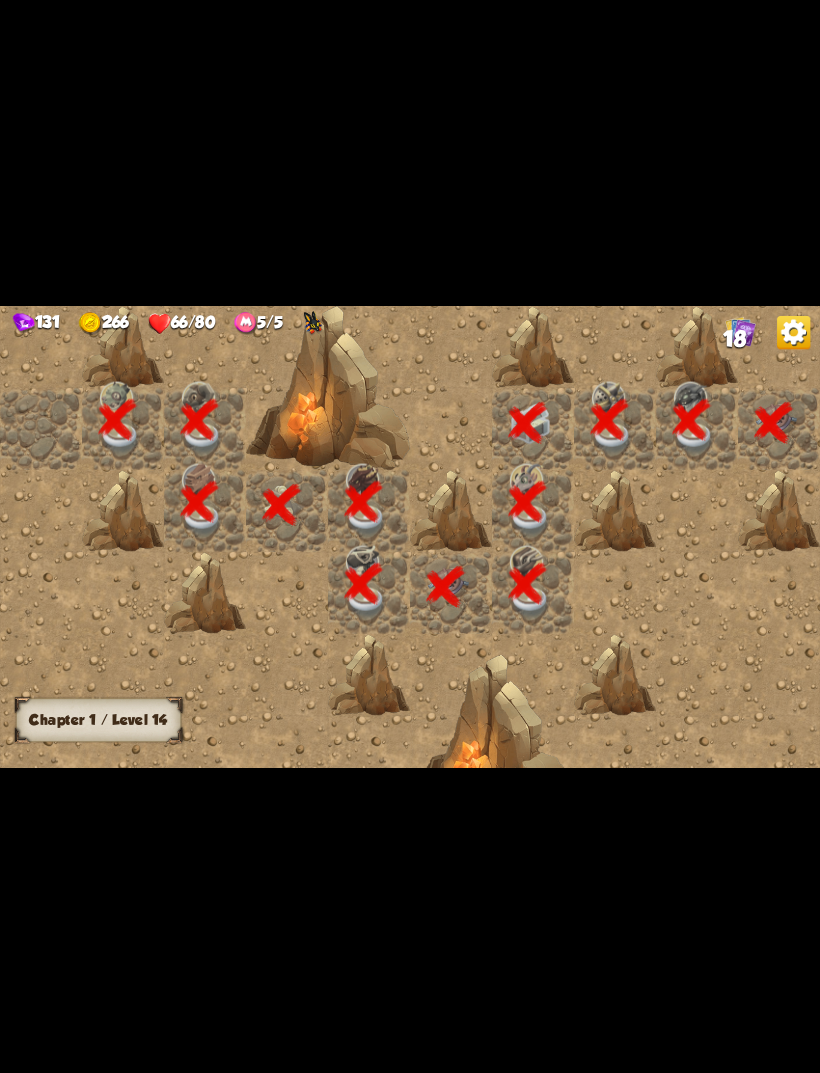 scroll, scrollTop: 0, scrollLeft: 384, axis: horizontal 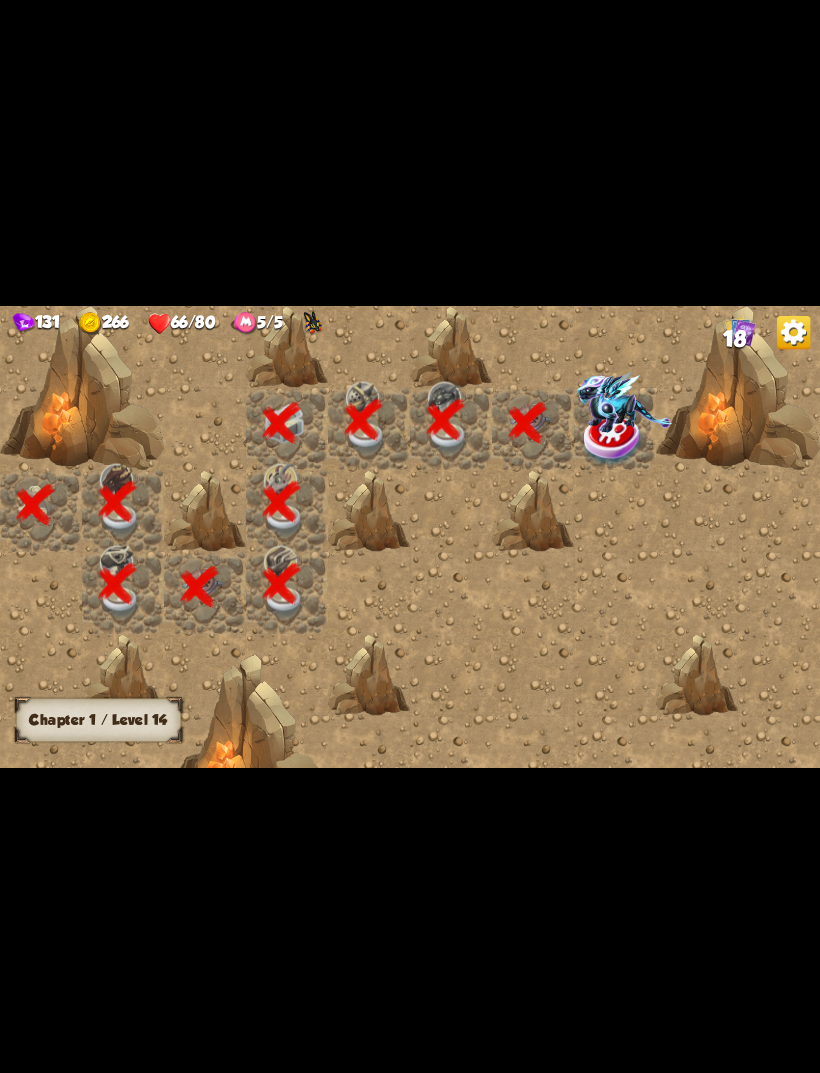 click at bounding box center (624, 402) 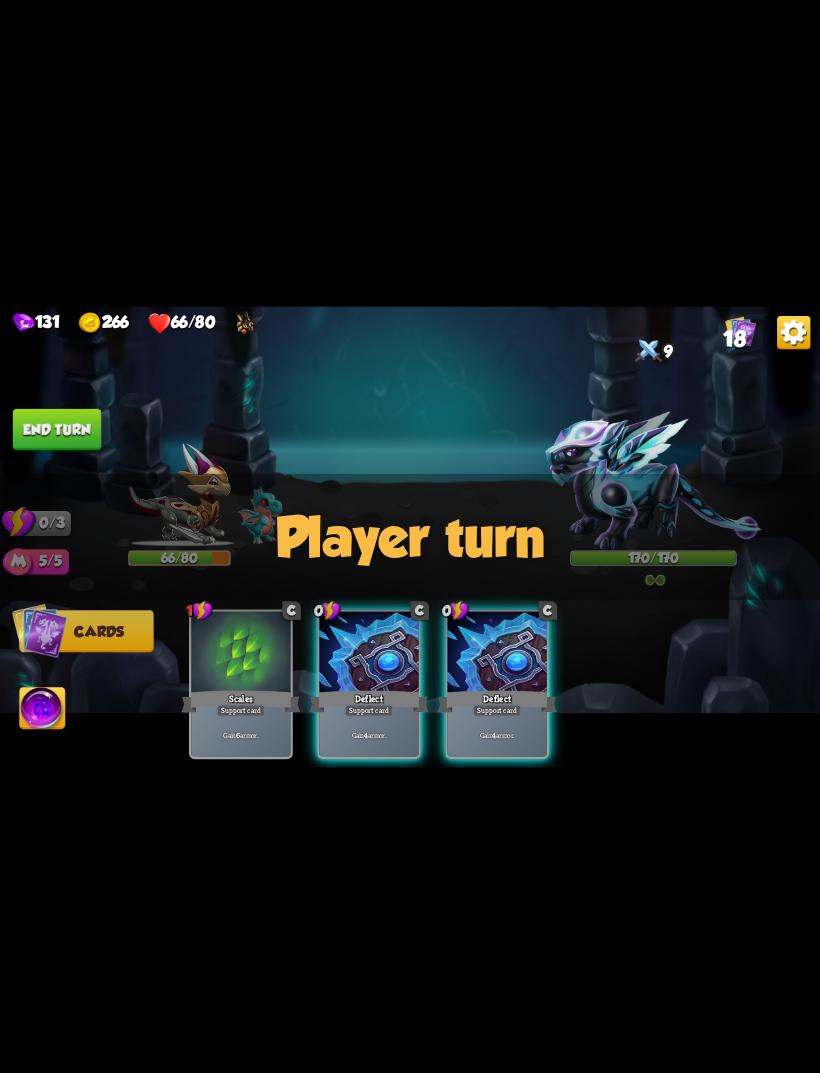 click on "Player turn" at bounding box center [410, 536] 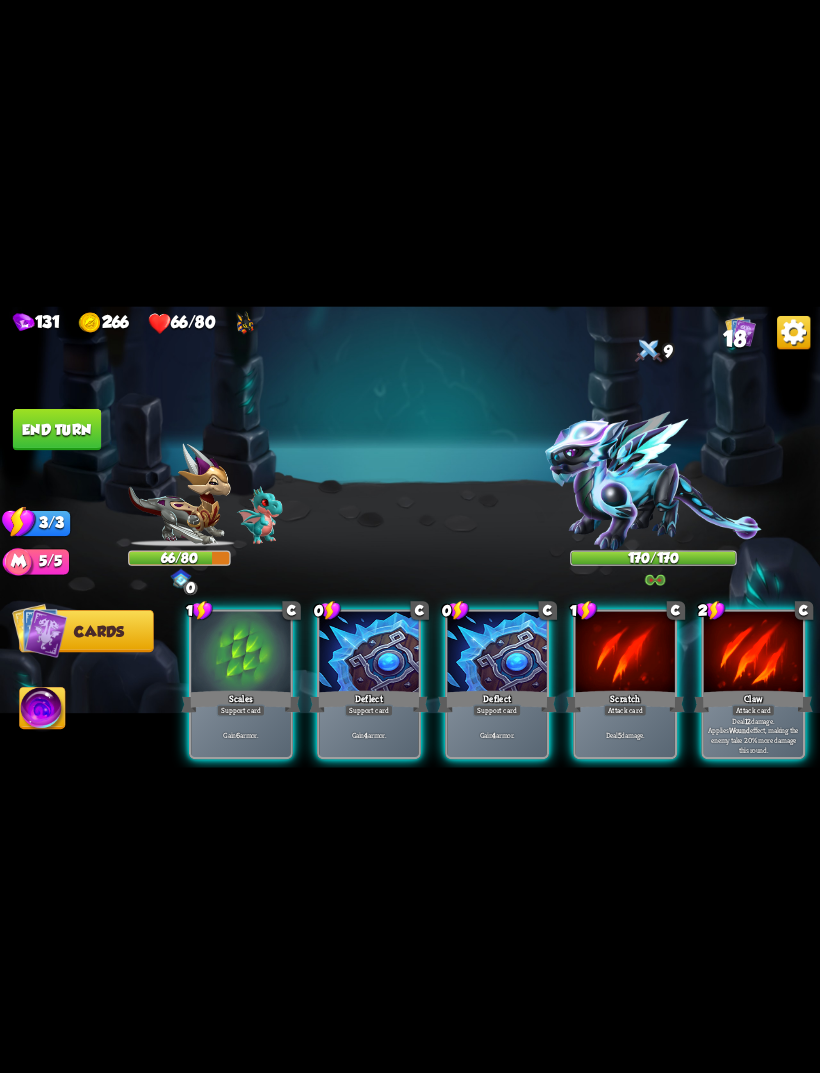 click on "Player turn" at bounding box center (410, 536) 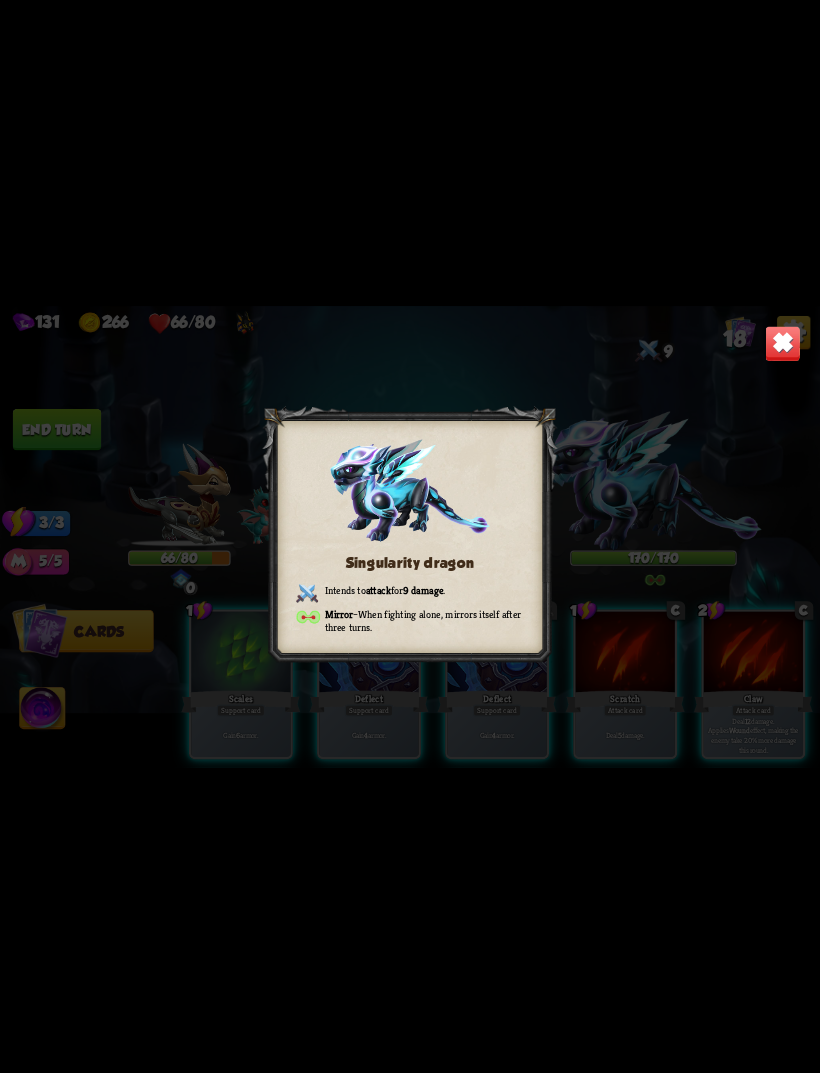 click at bounding box center (783, 343) 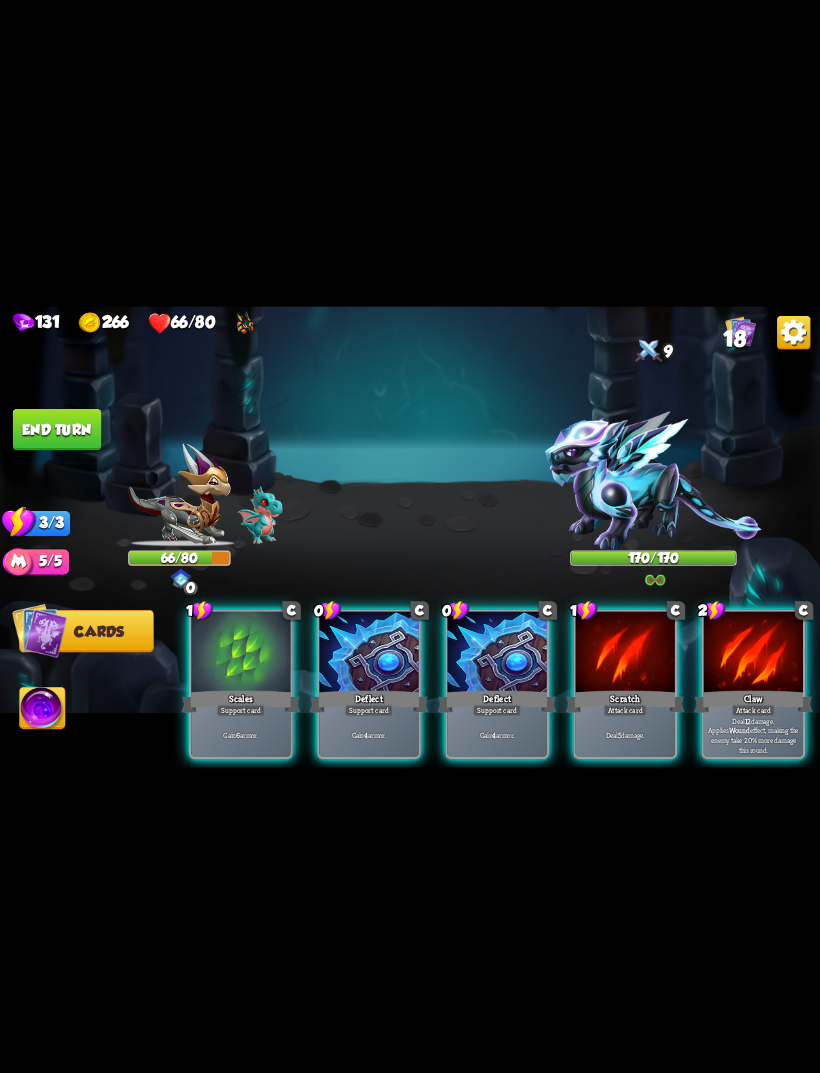 click on "Gain  4  armor." at bounding box center (497, 734) 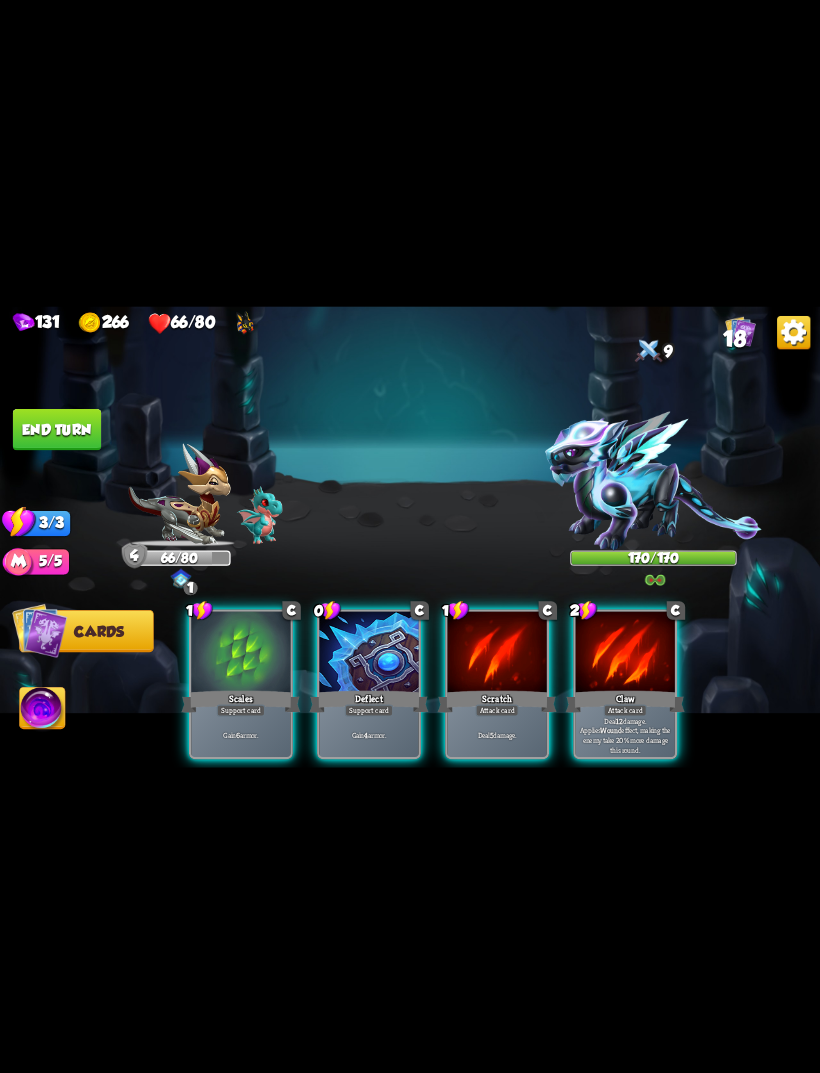 click on "Gain  4  armor." at bounding box center (369, 735) 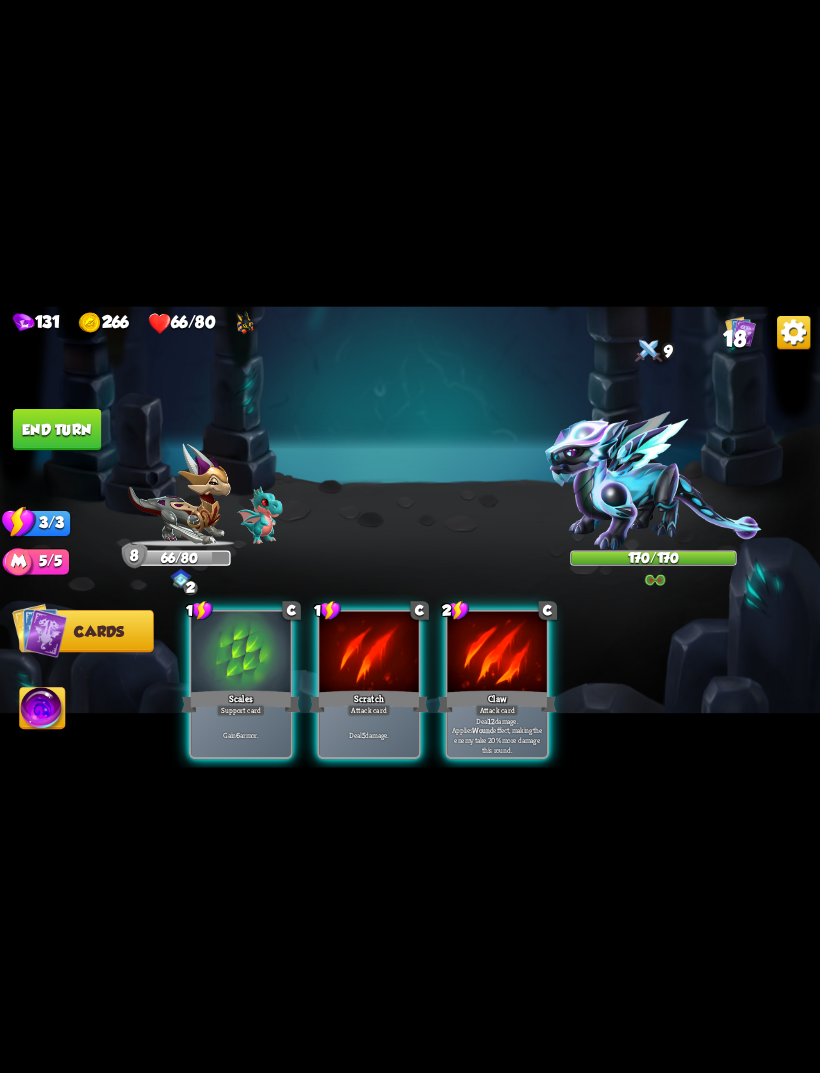 click on "Attack card" at bounding box center [497, 710] 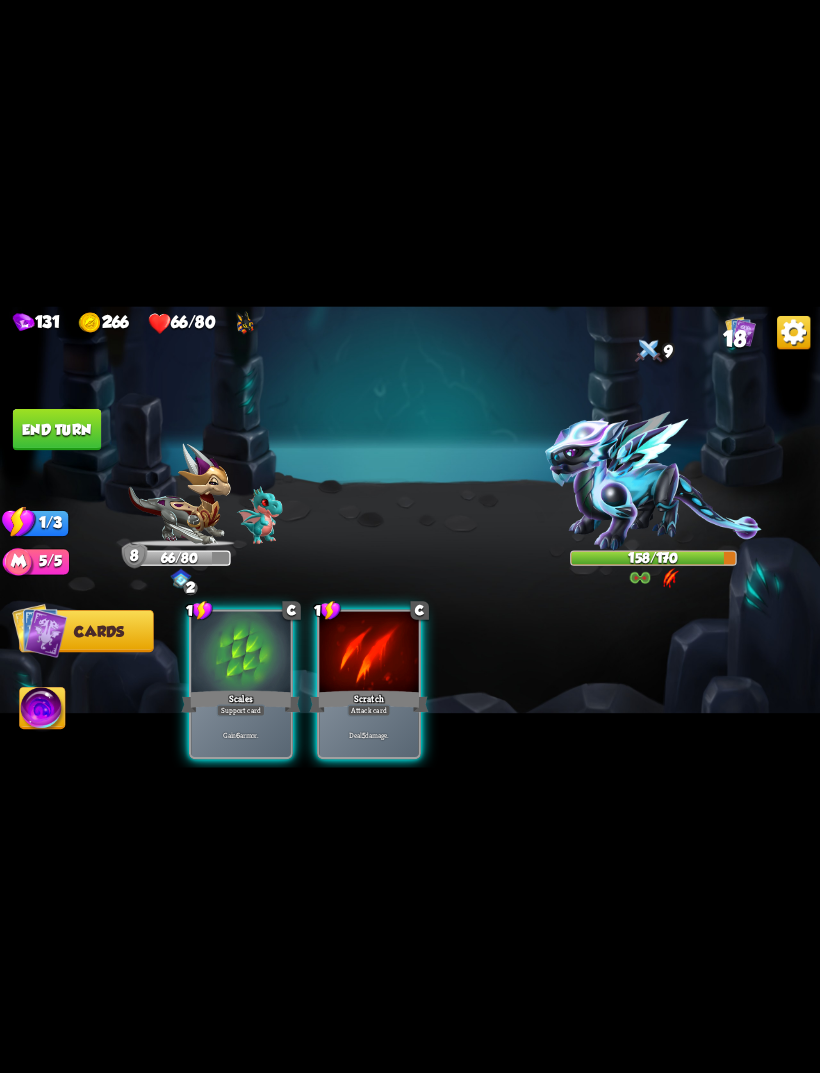 click on "Deal  5  damage." at bounding box center (369, 735) 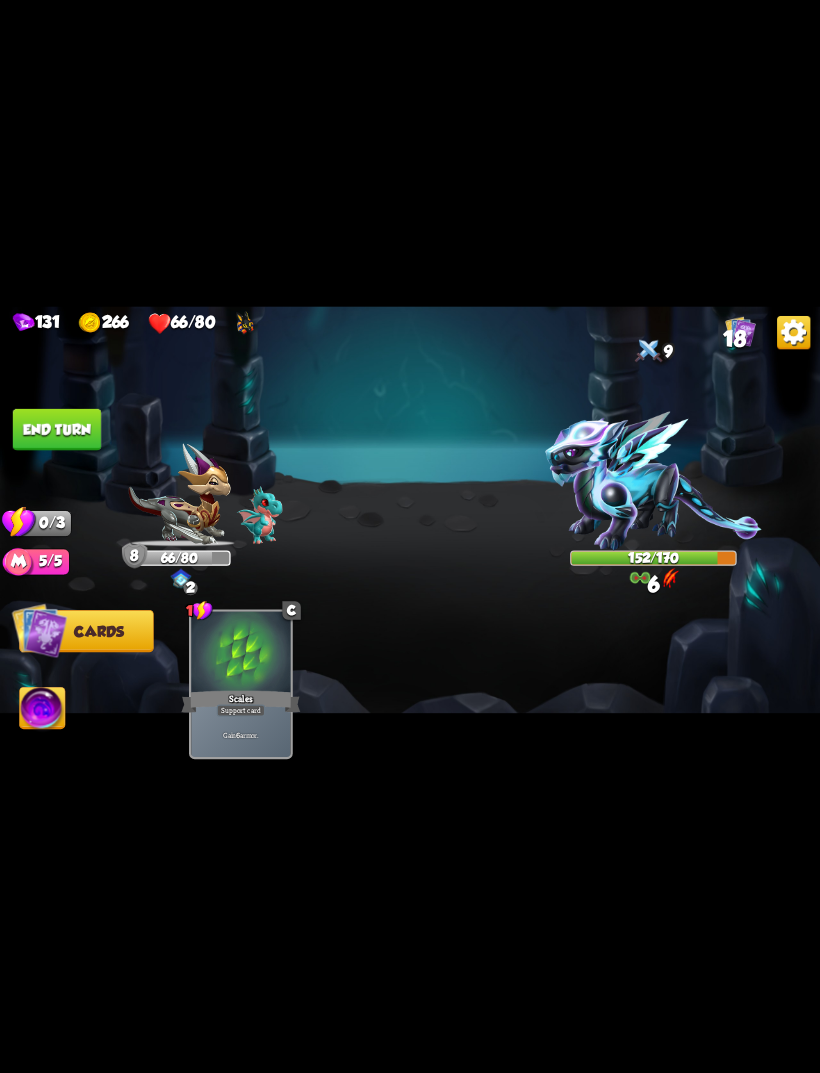 click on "End turn" at bounding box center [57, 429] 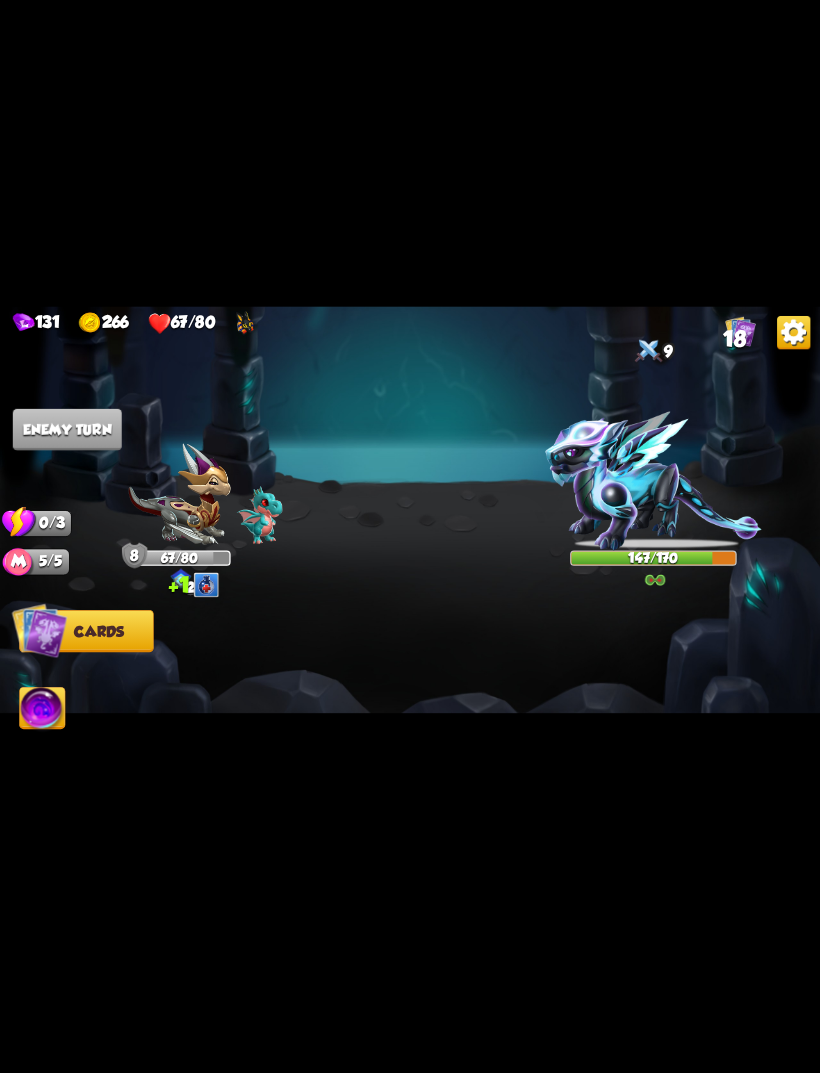 click at bounding box center (655, 579) 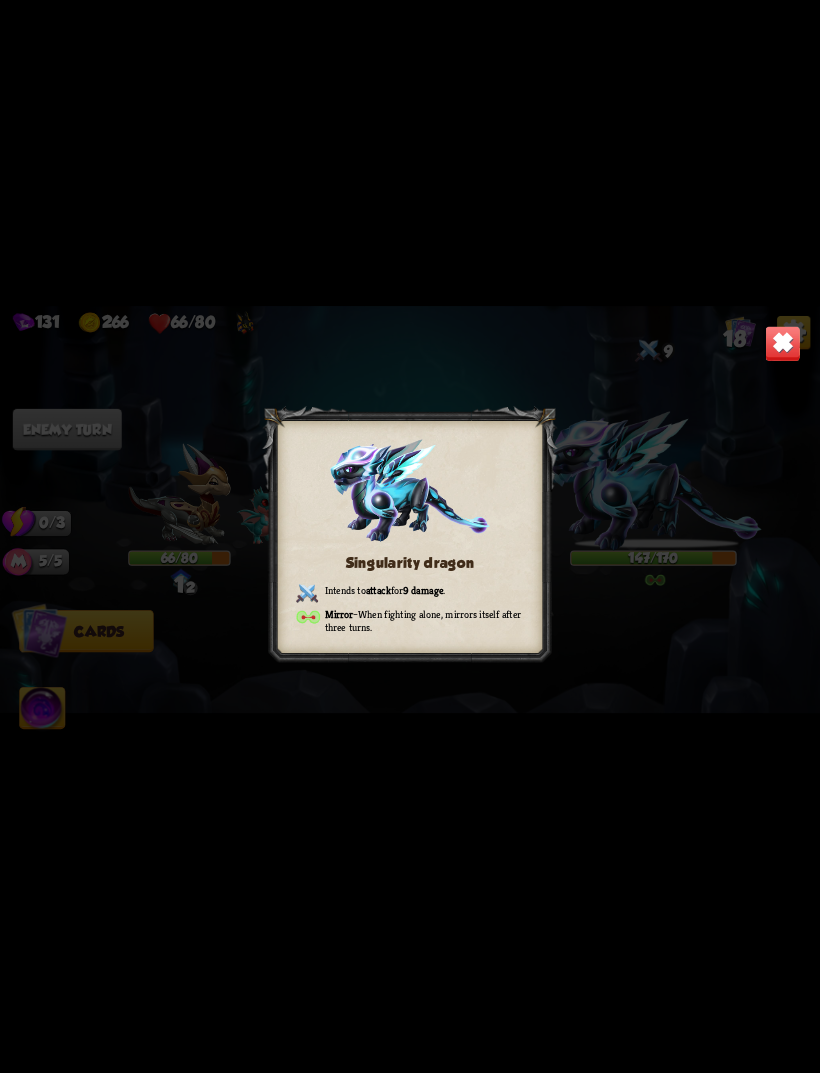 click at bounding box center (783, 343) 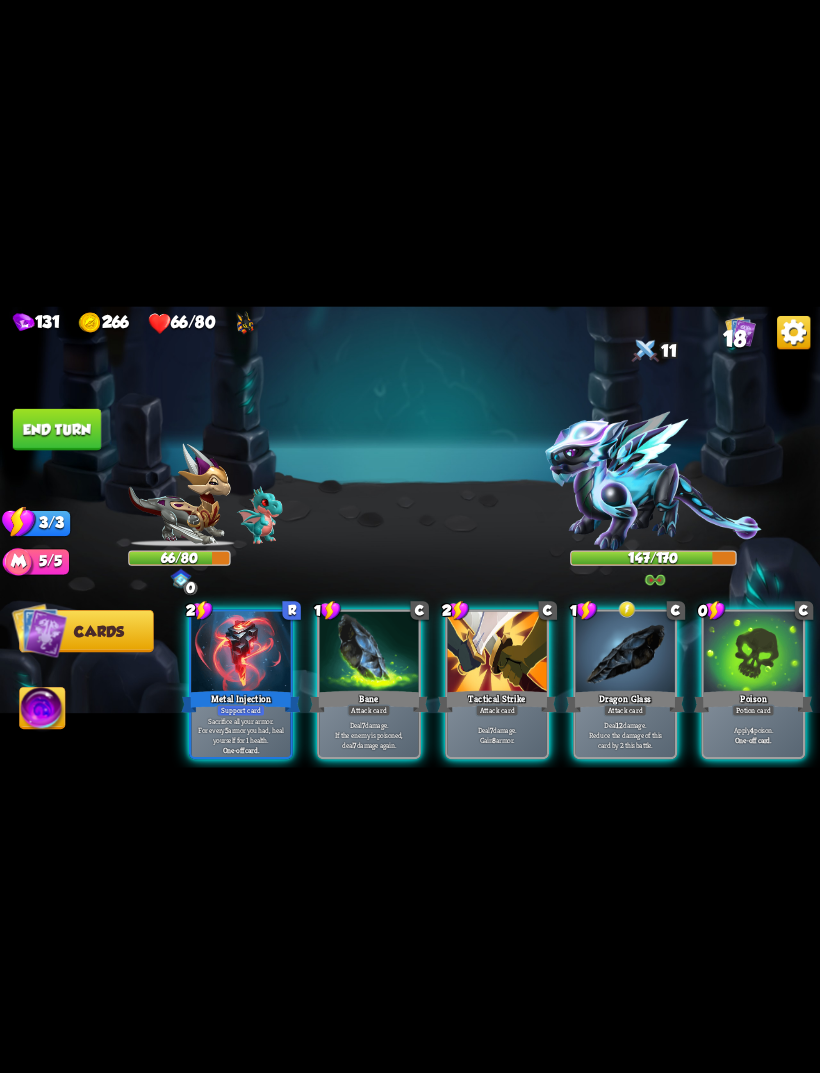 click on "Poison" at bounding box center [753, 701] 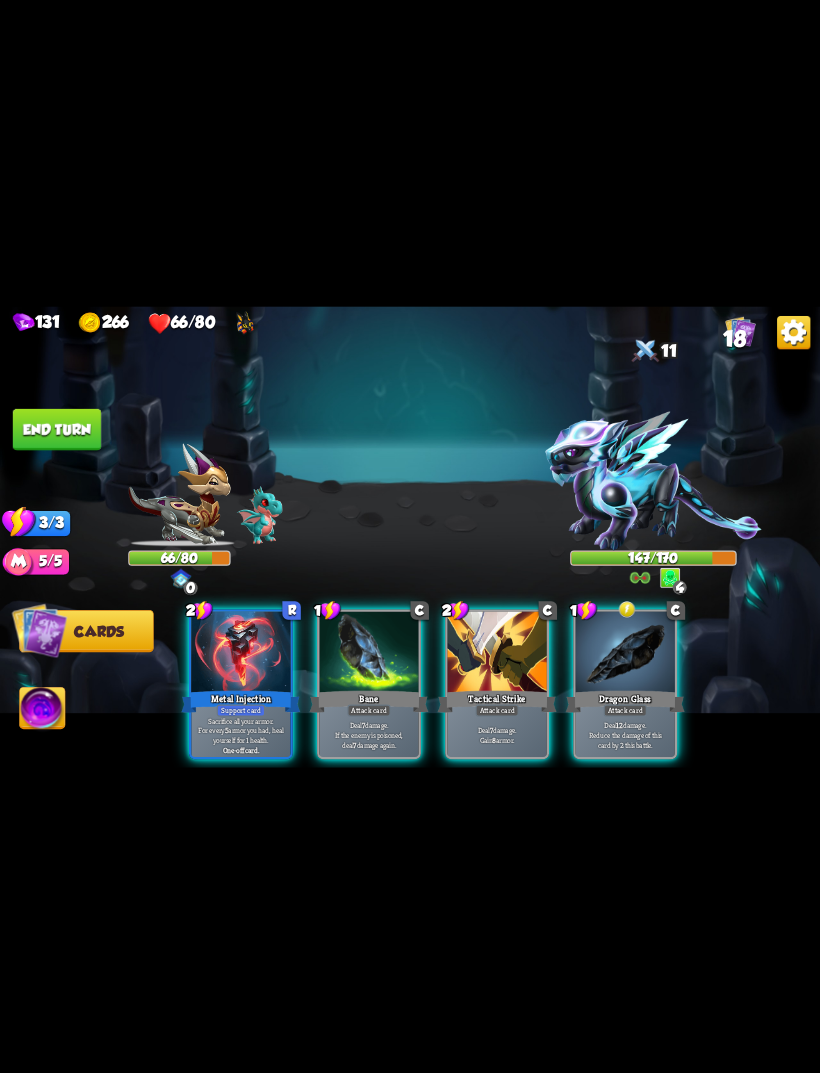 click on "Deal  12  damage. Reduce the damage of this card by 2 this battle." at bounding box center (625, 734) 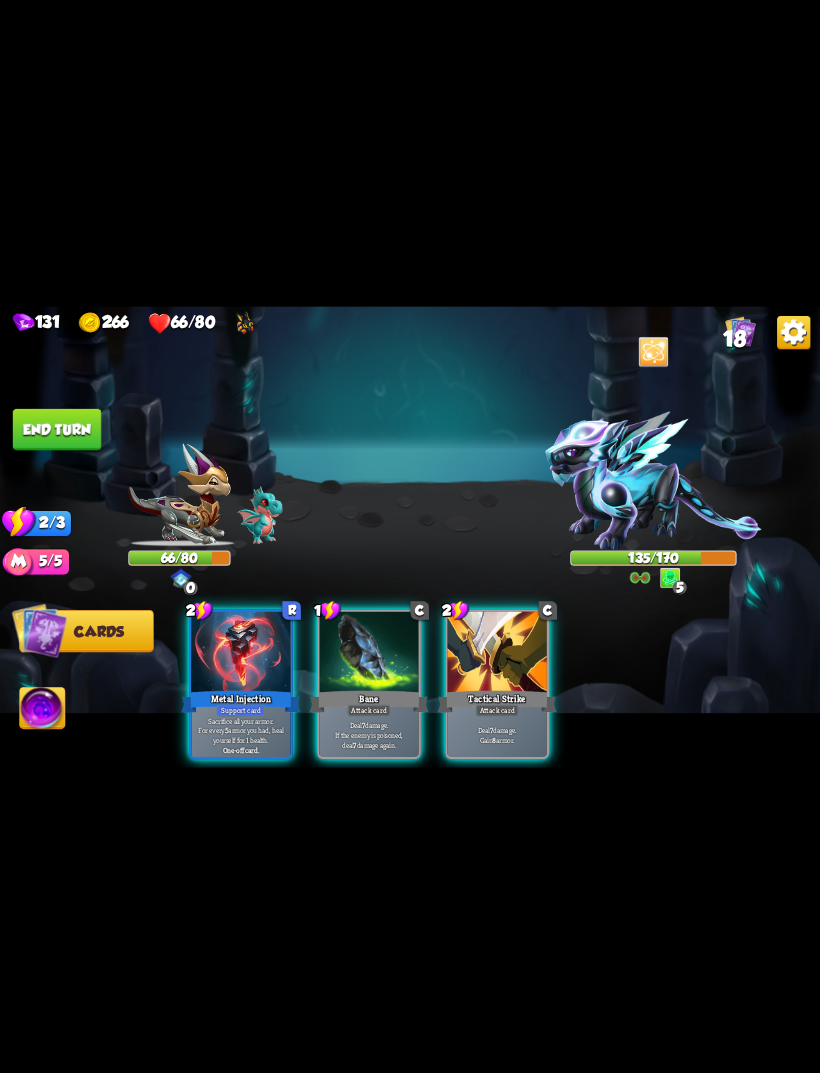 click on "1
C   Bane     Attack card   Deal  7  damage. If the enemy is poisoned, deal  7  damage again." at bounding box center (369, 684) 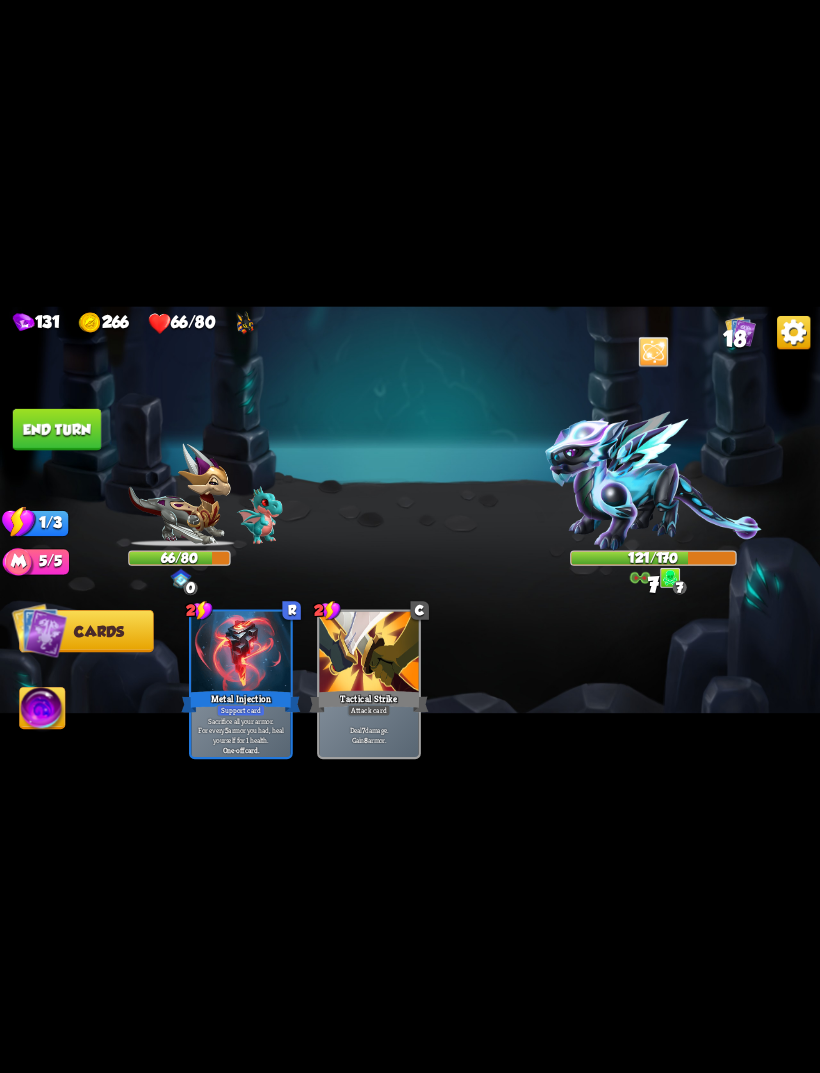 click on "End turn" at bounding box center [57, 429] 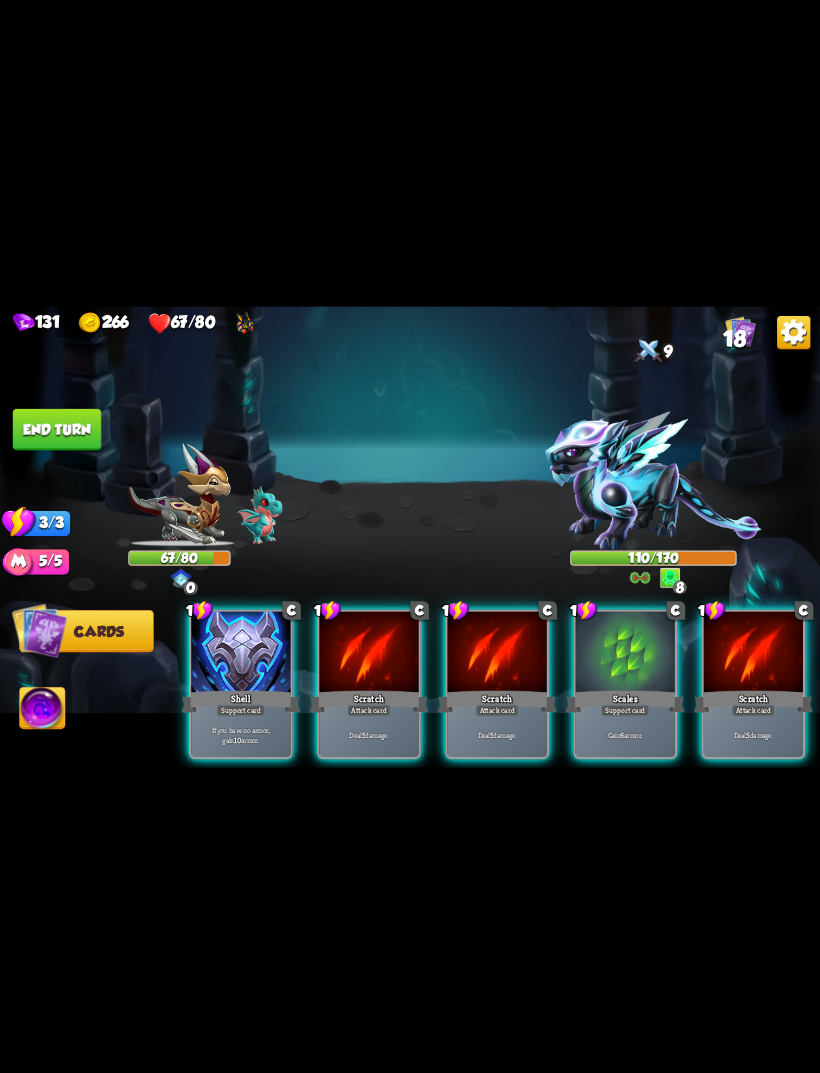 click on "If you have no armor, gain  10  armor." at bounding box center [240, 734] 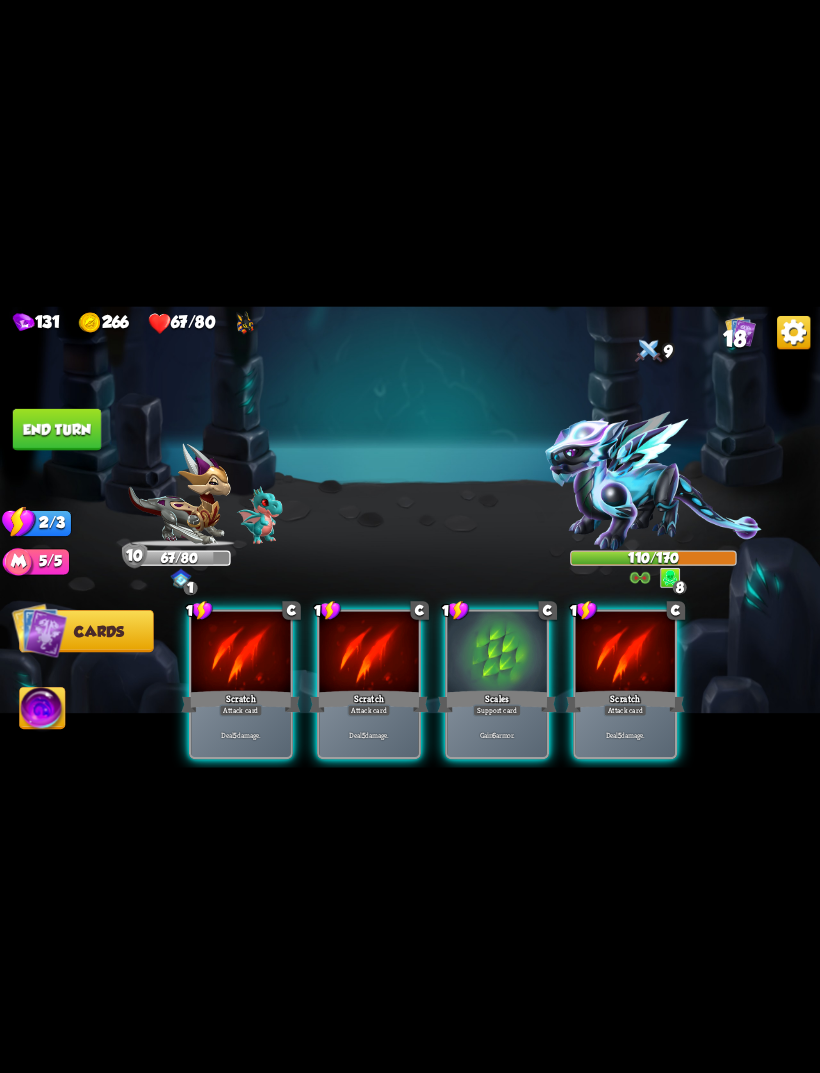 click on "Deal  5  damage." at bounding box center [368, 734] 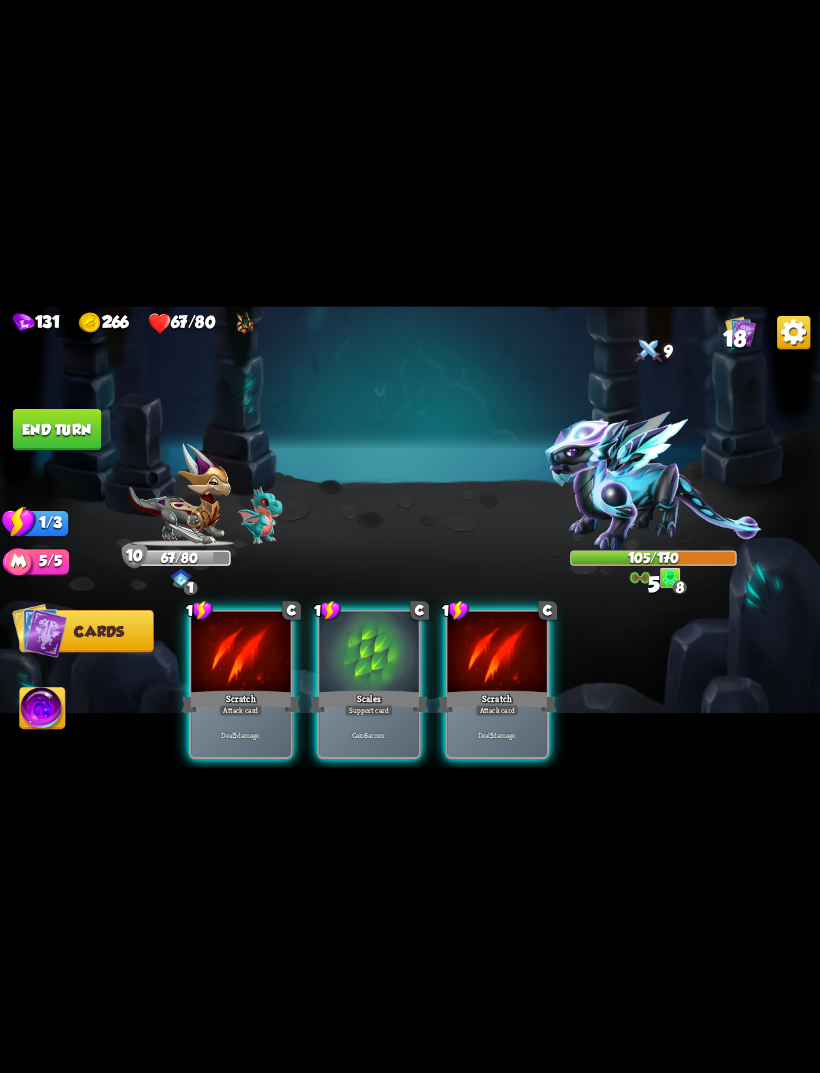 click on "Deal  5  damage." at bounding box center (240, 734) 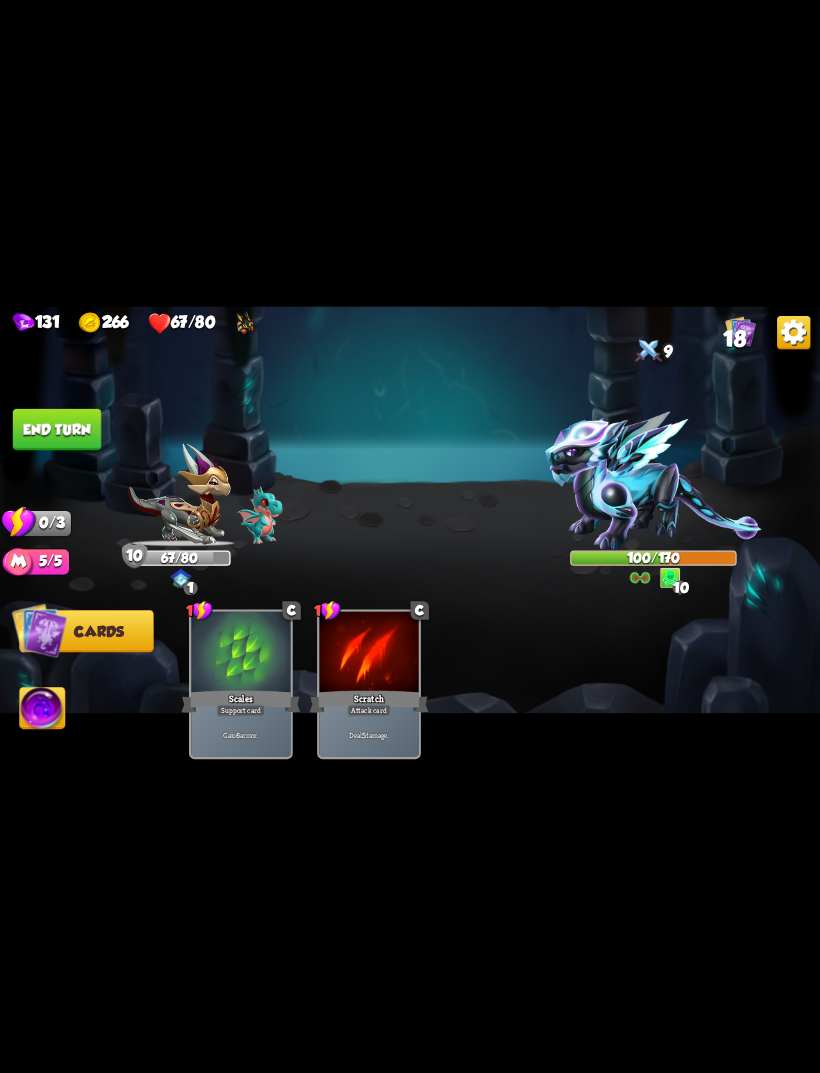 click on "End turn" at bounding box center [57, 429] 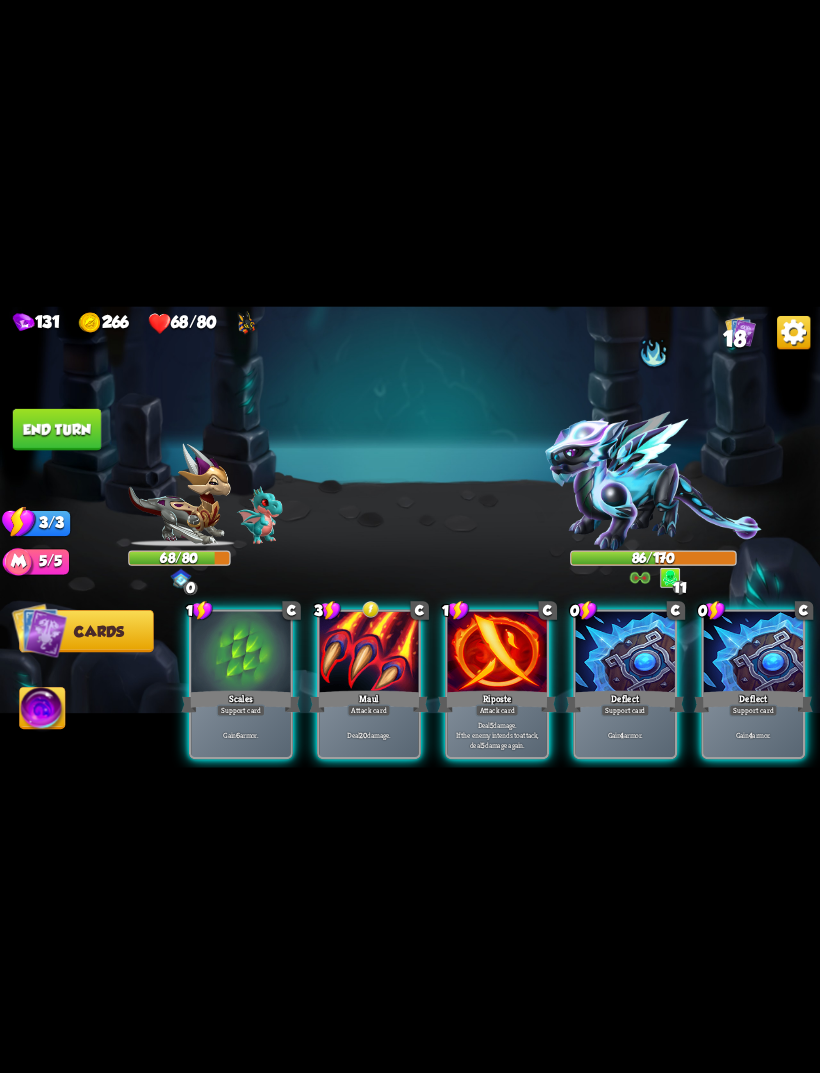 click on "Support card" at bounding box center [625, 710] 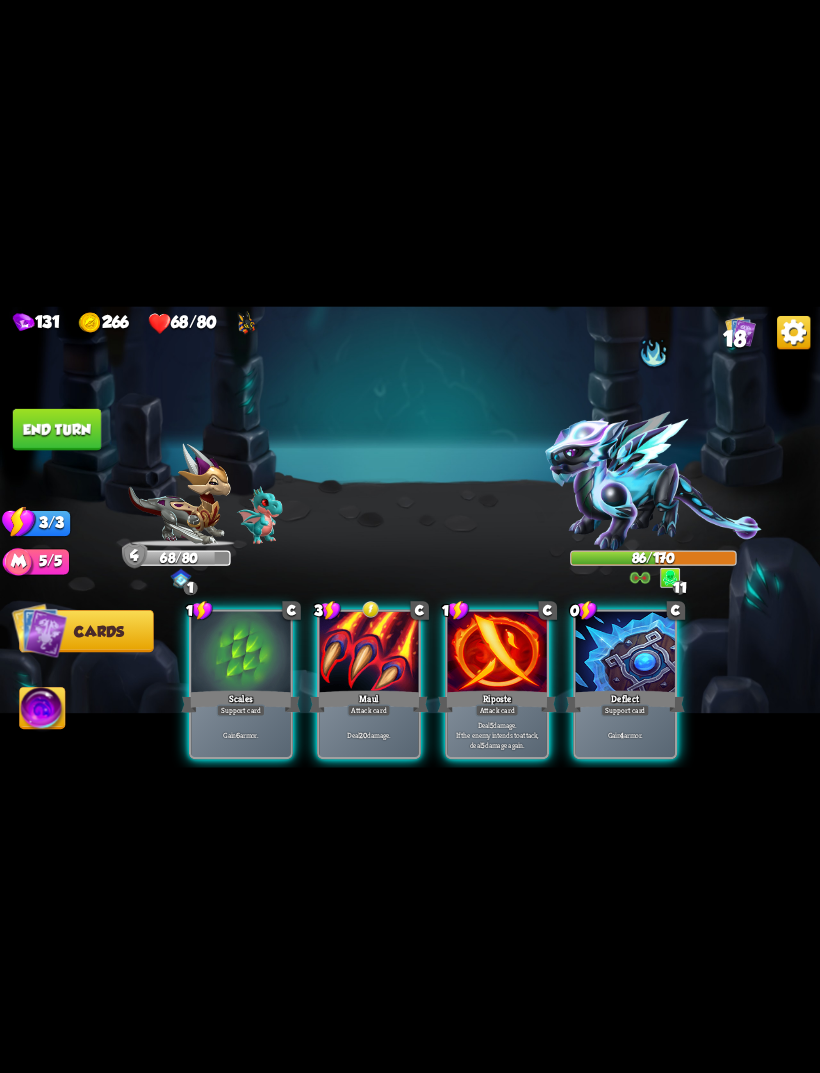 click on "Deflect" at bounding box center (625, 701) 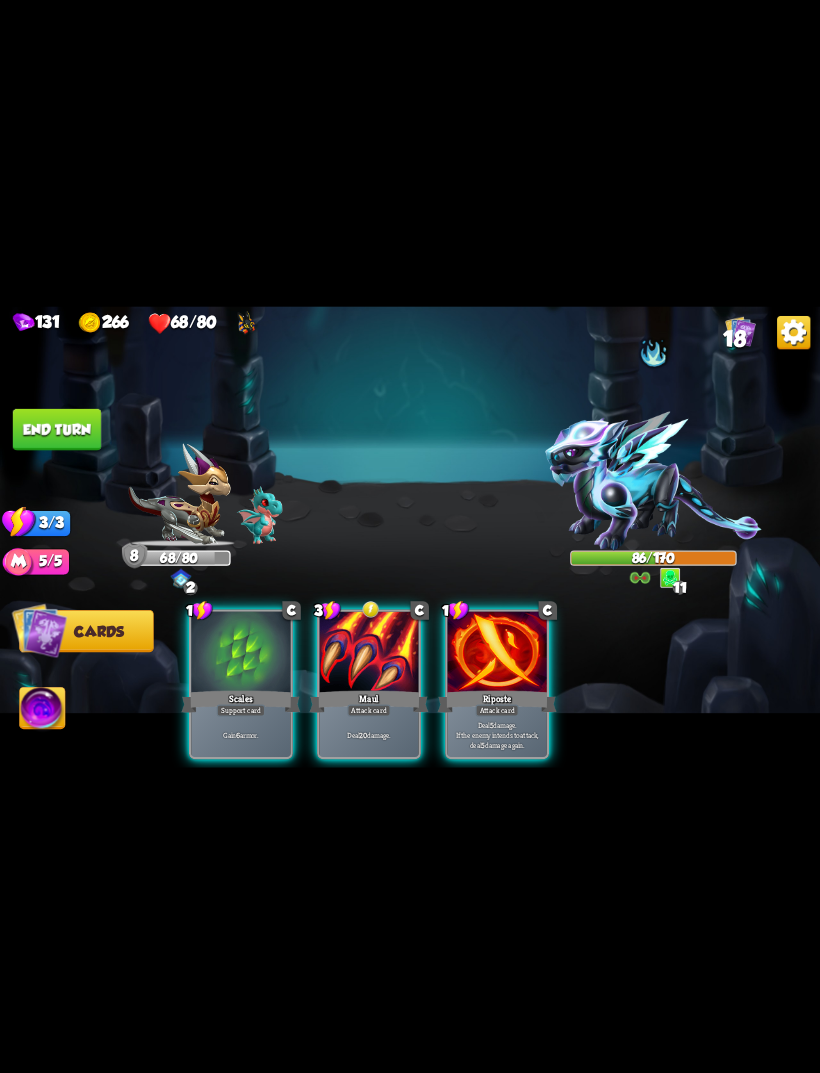 click on "Deal  20  damage." at bounding box center (368, 734) 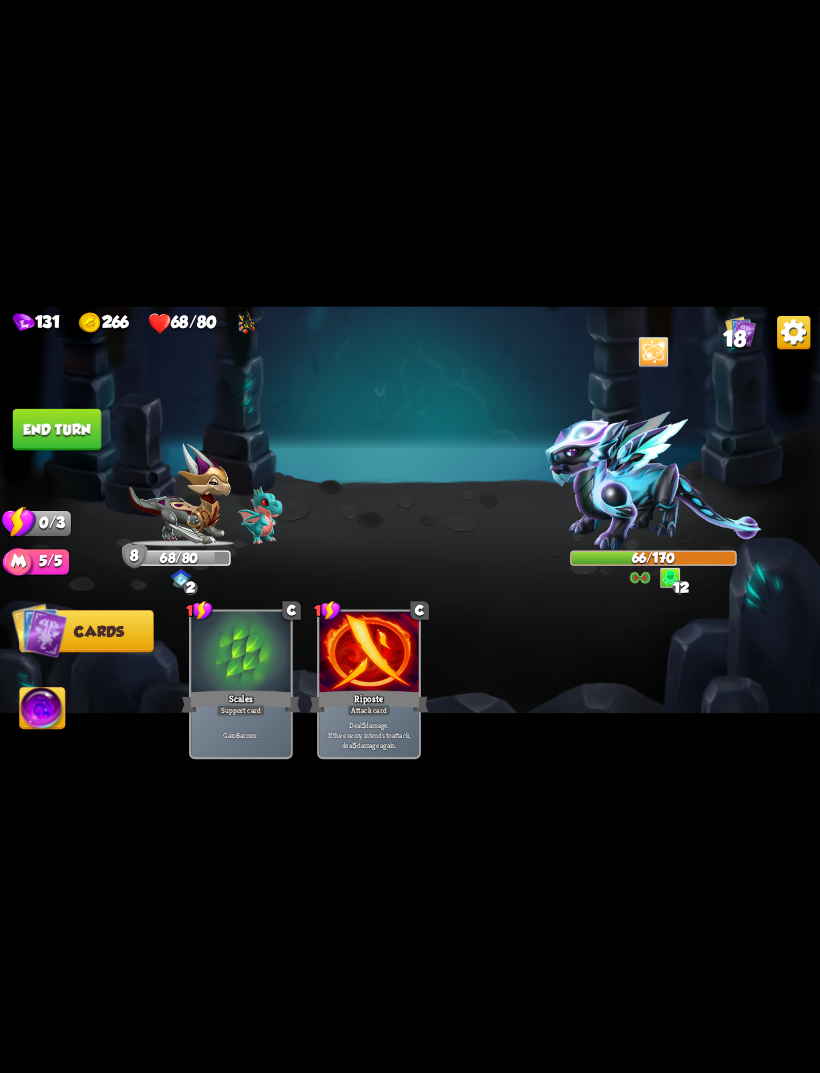 click on "End turn" at bounding box center (57, 429) 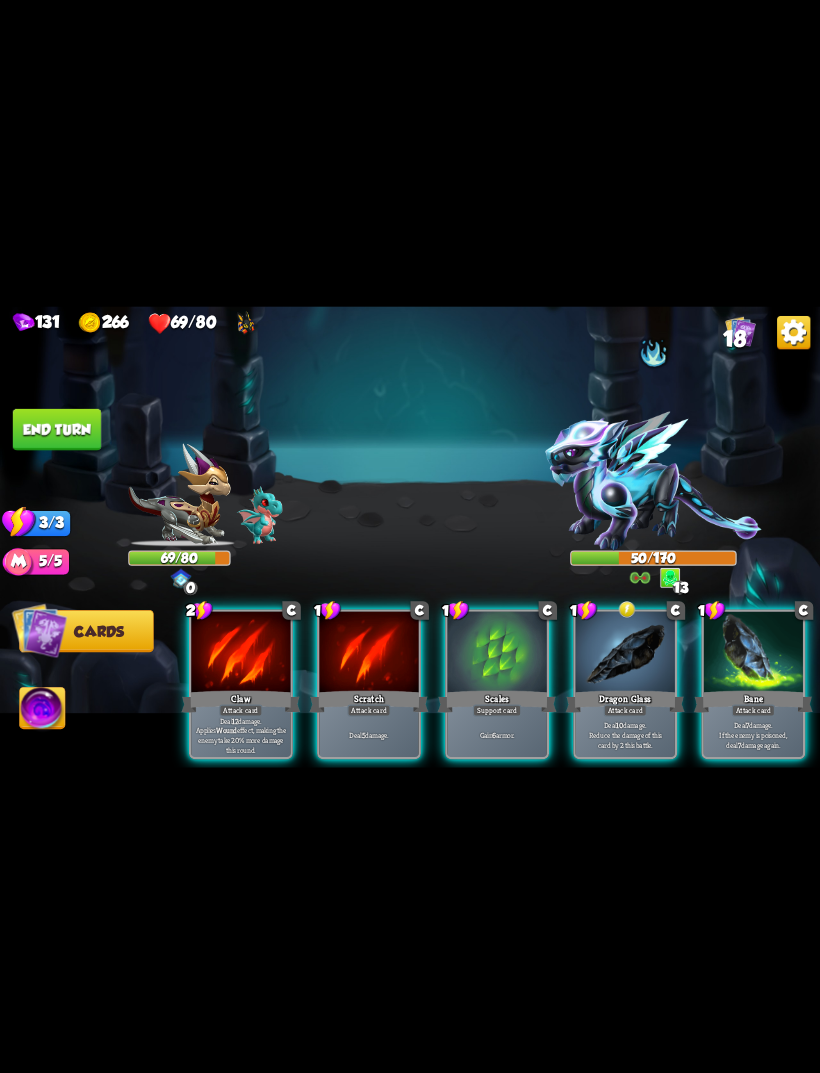 click on "Deal  12  damage. Applies  Wound  effect, making the enemy take 20% more damage this round." at bounding box center (241, 734) 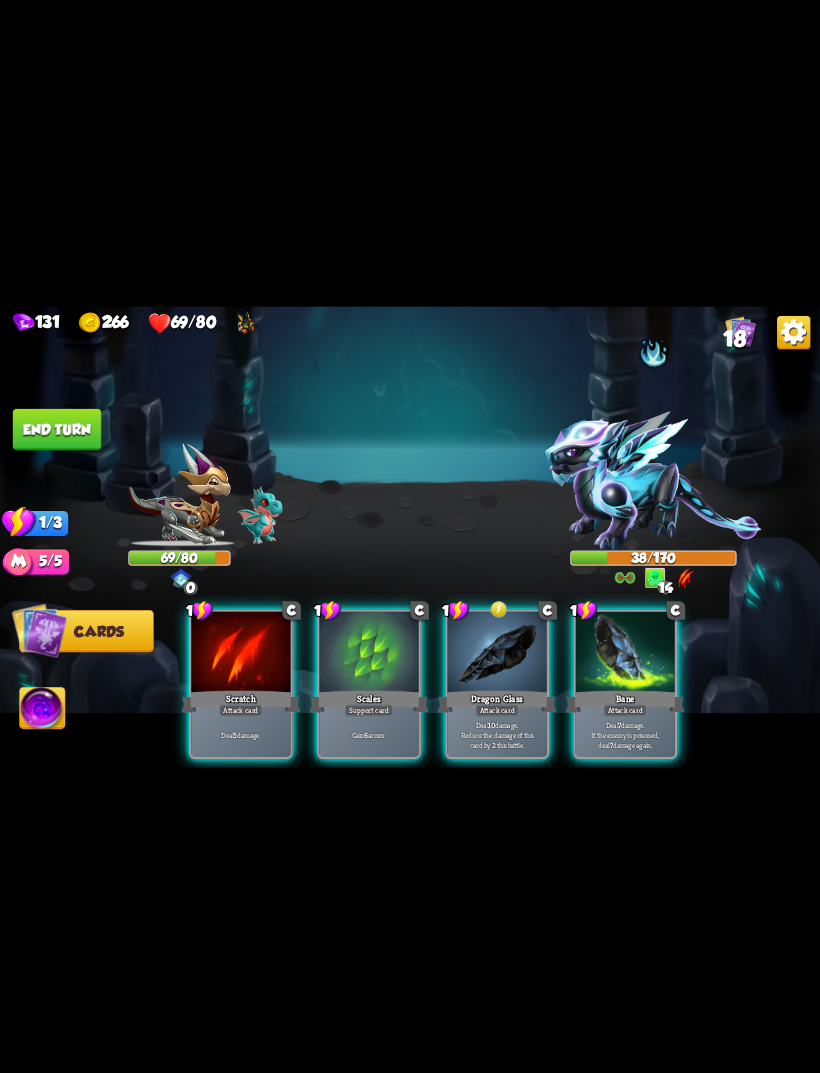 click on "Deal  7  damage. If the enemy is poisoned, deal  7  damage again." at bounding box center (625, 734) 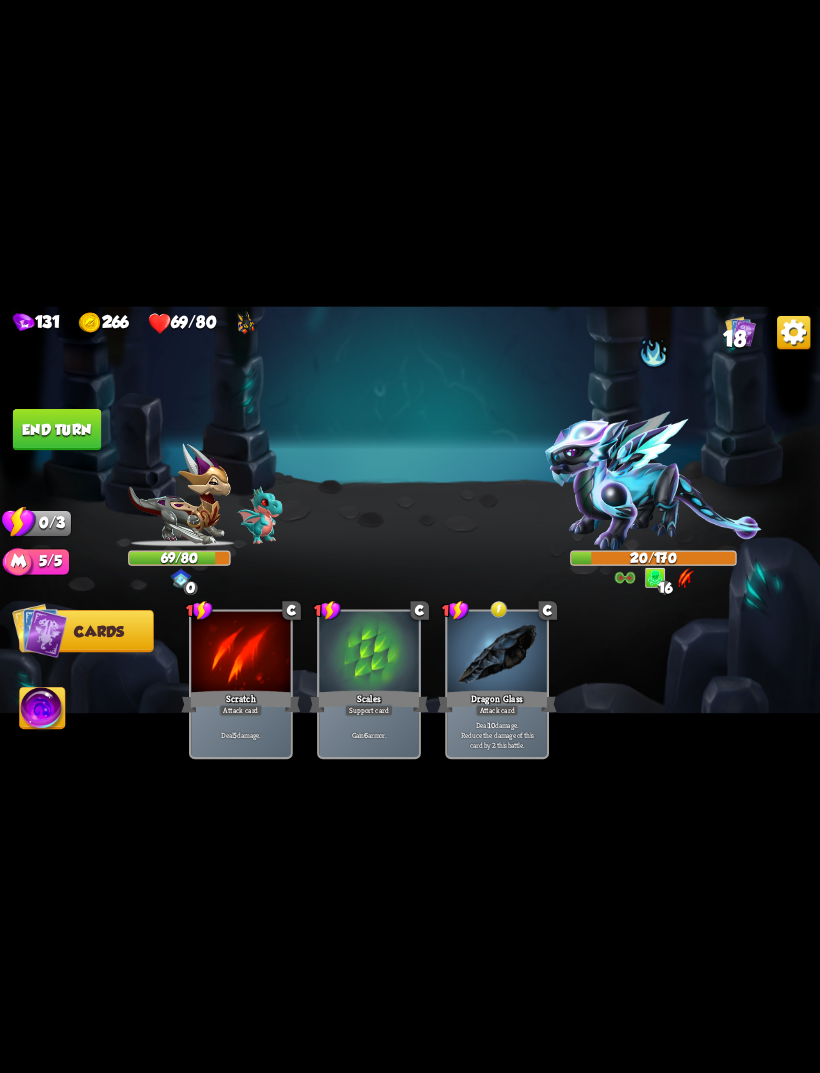 click on "End turn" at bounding box center [57, 429] 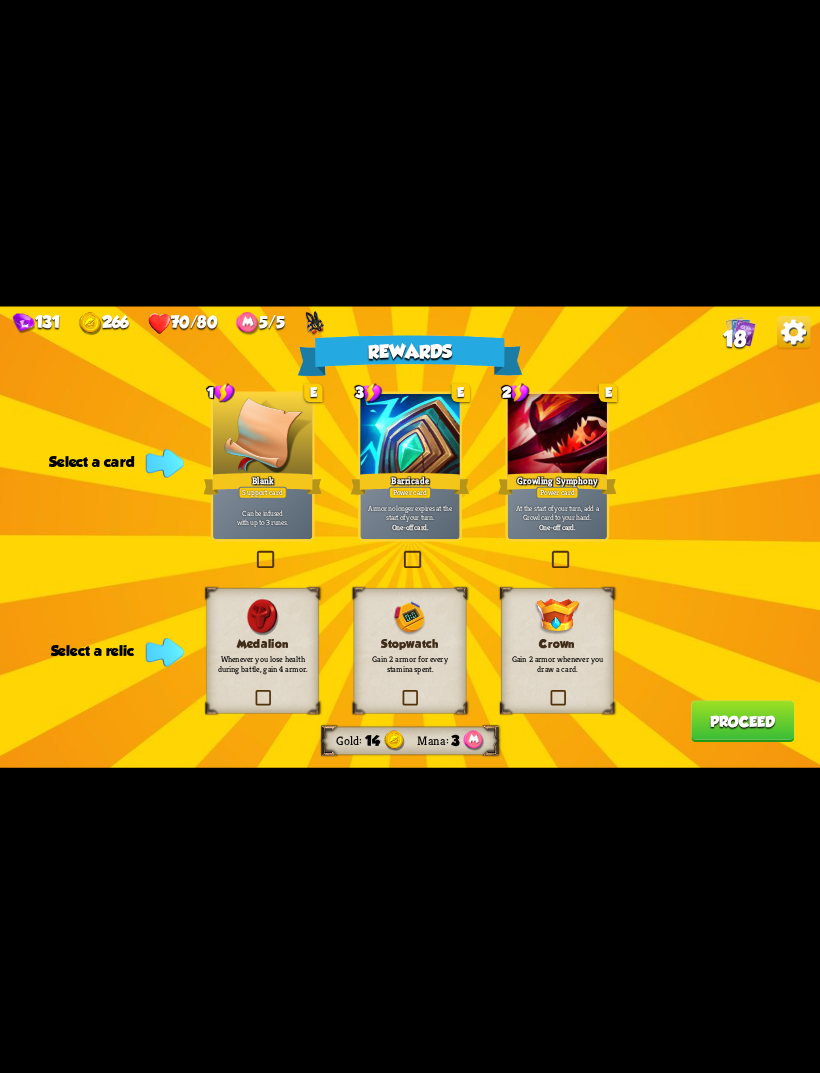 click on "Medalion   Whenever you lose health during battle, gain 4 armor." at bounding box center (262, 650) 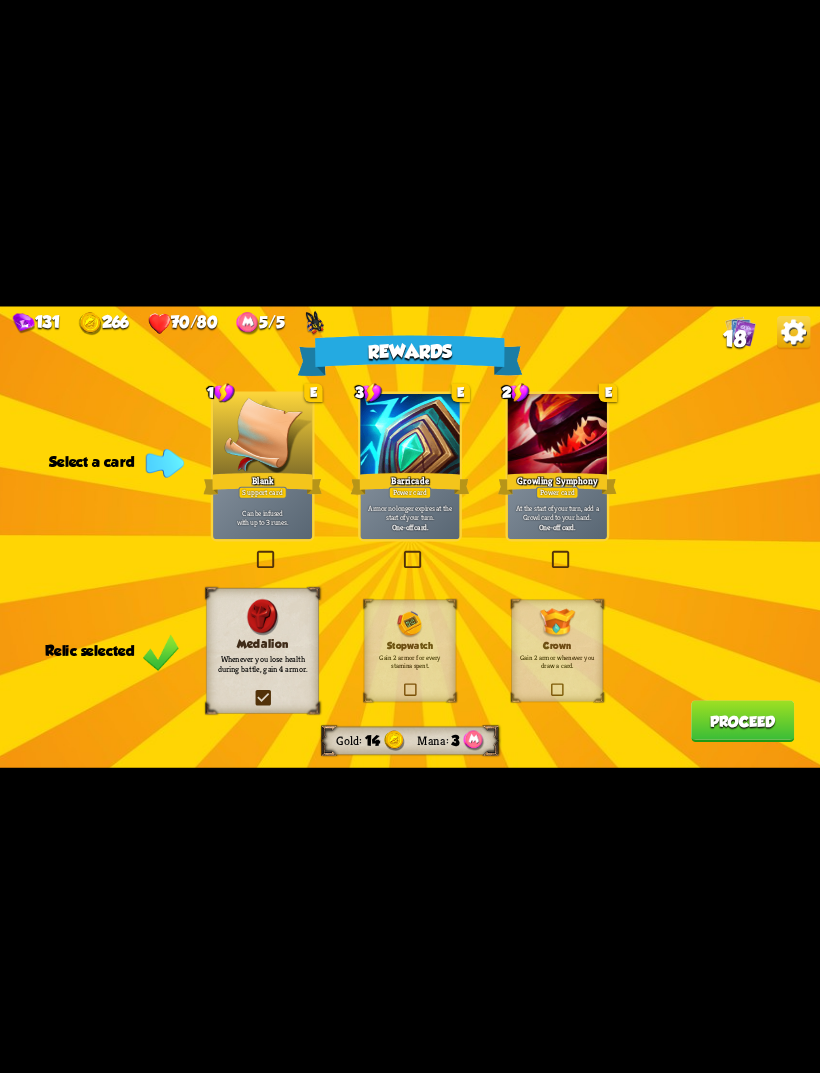 click on "Blank" at bounding box center (262, 483) 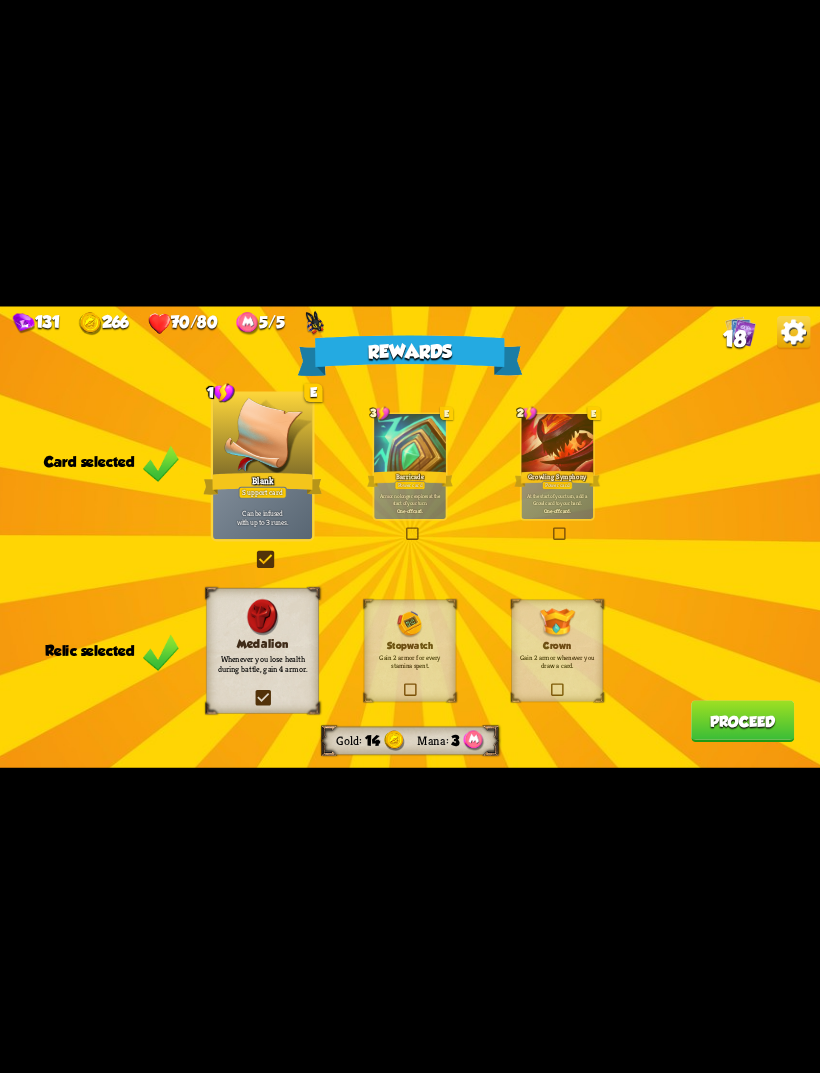 click on "Can be infused with up to 3 runes." at bounding box center (263, 517) 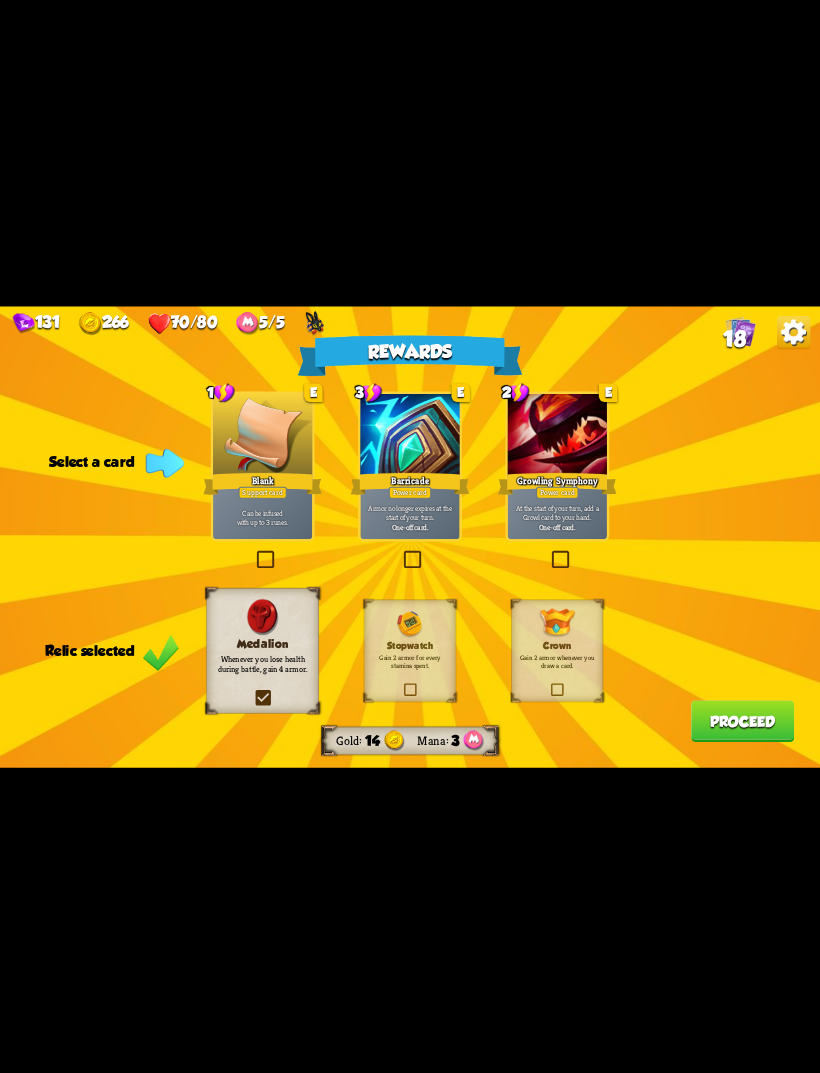 click at bounding box center [262, 435] 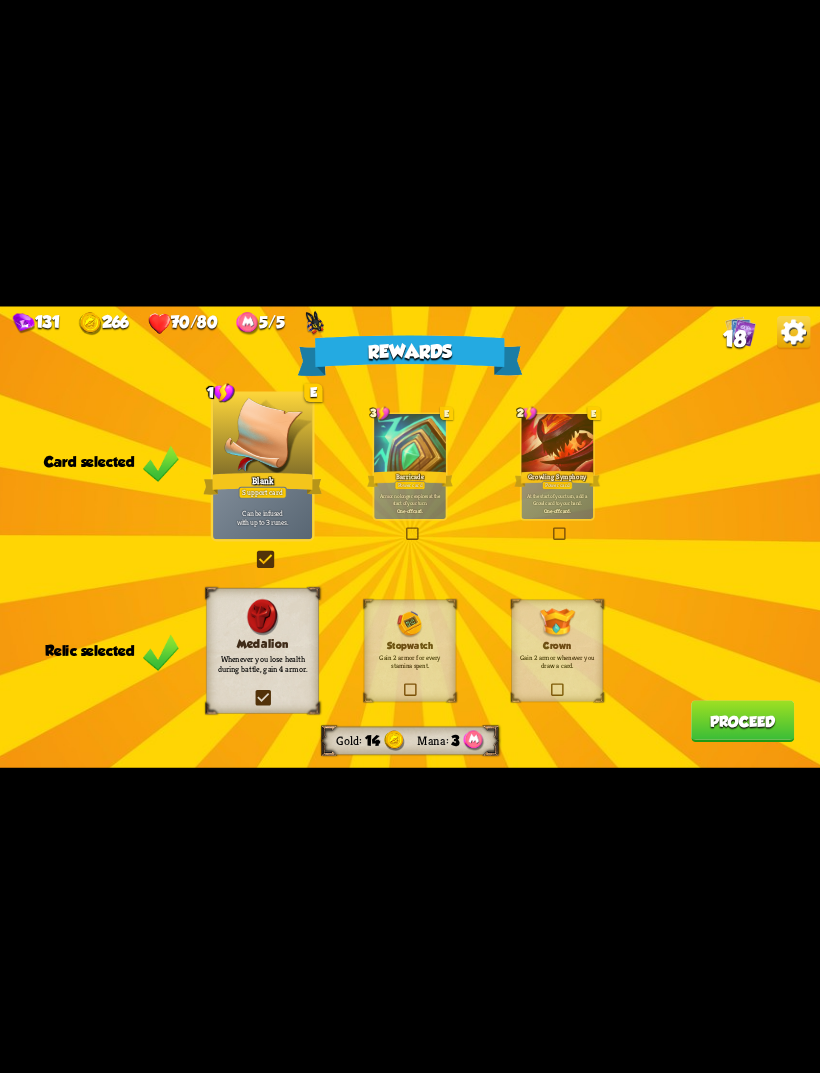 click on "Proceed" at bounding box center [742, 721] 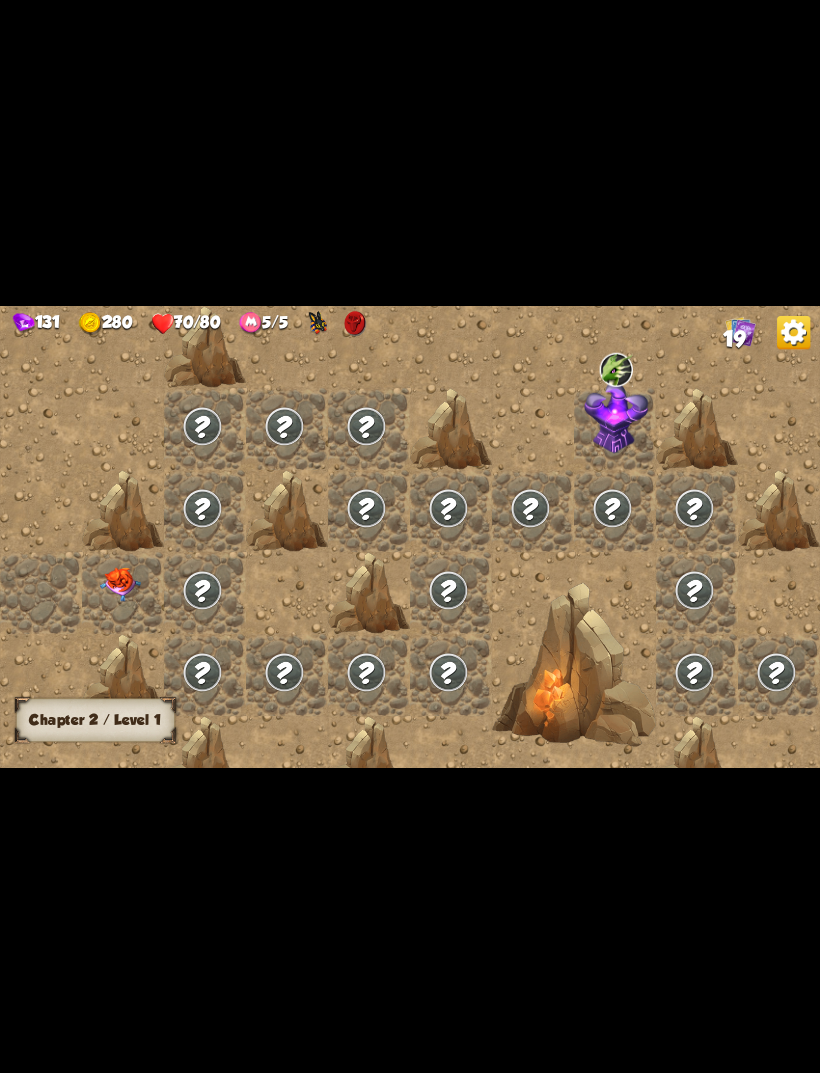 click at bounding box center (123, 593) 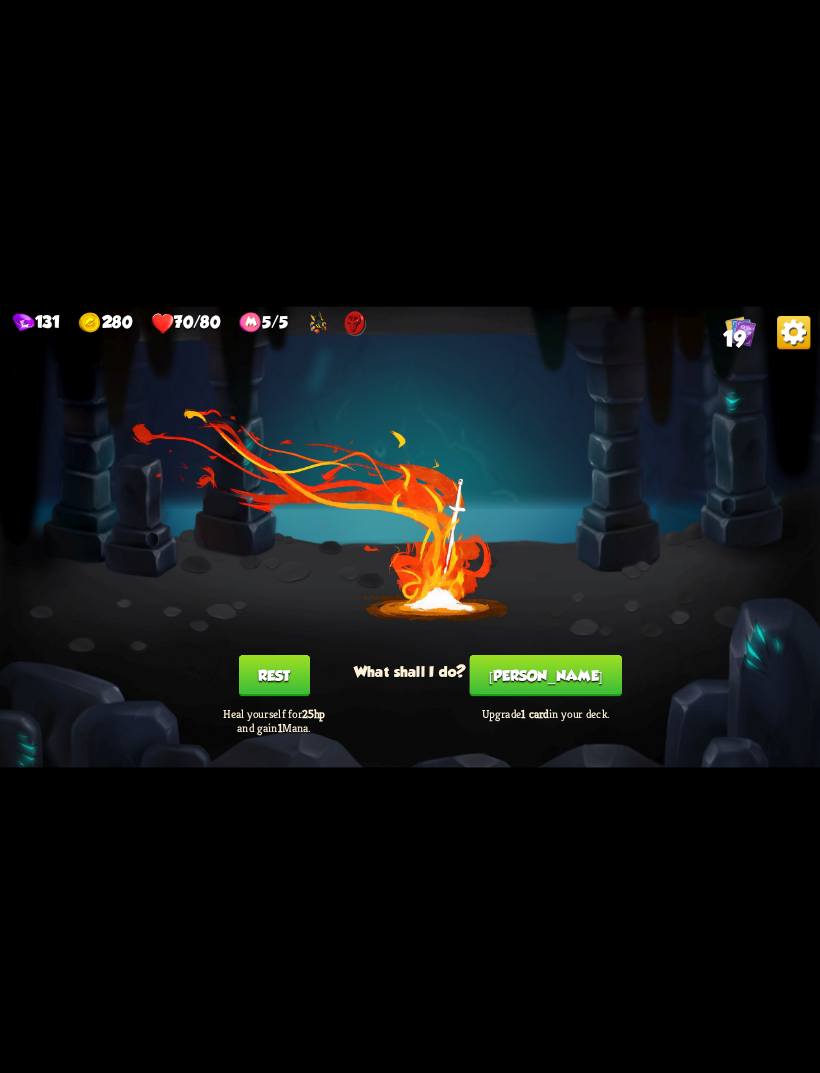 click on "[PERSON_NAME]" at bounding box center (546, 675) 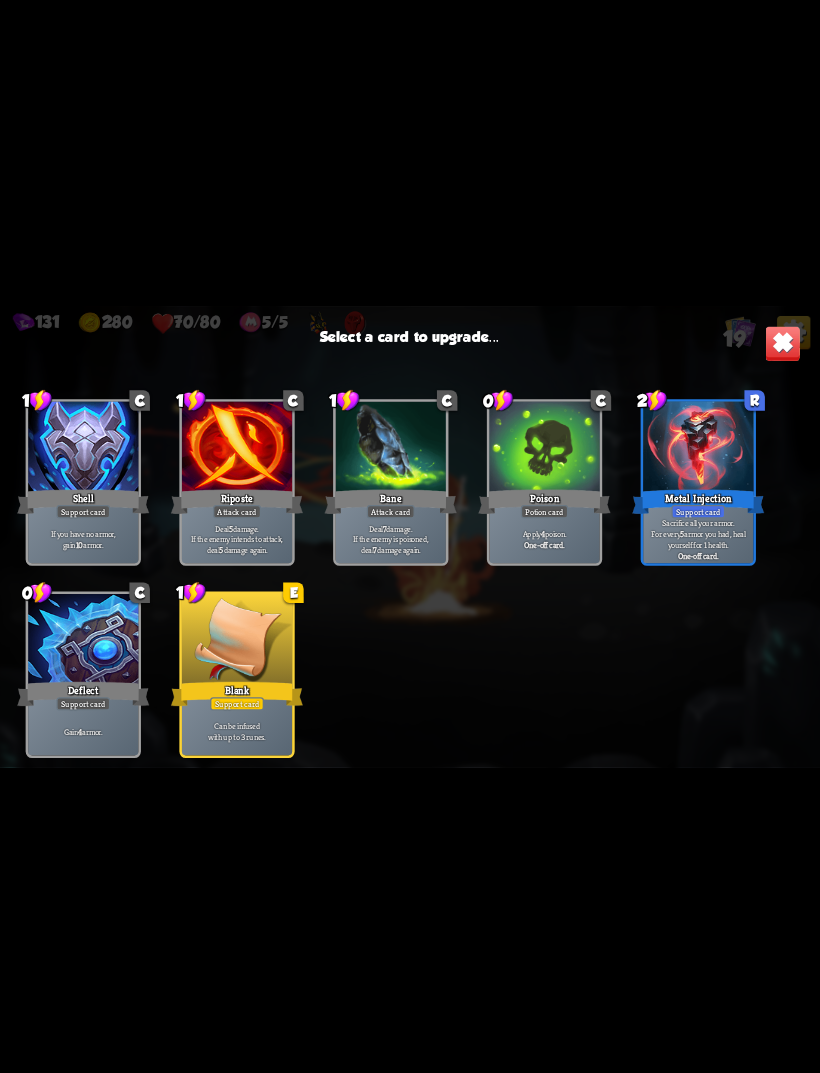 scroll, scrollTop: 630, scrollLeft: 0, axis: vertical 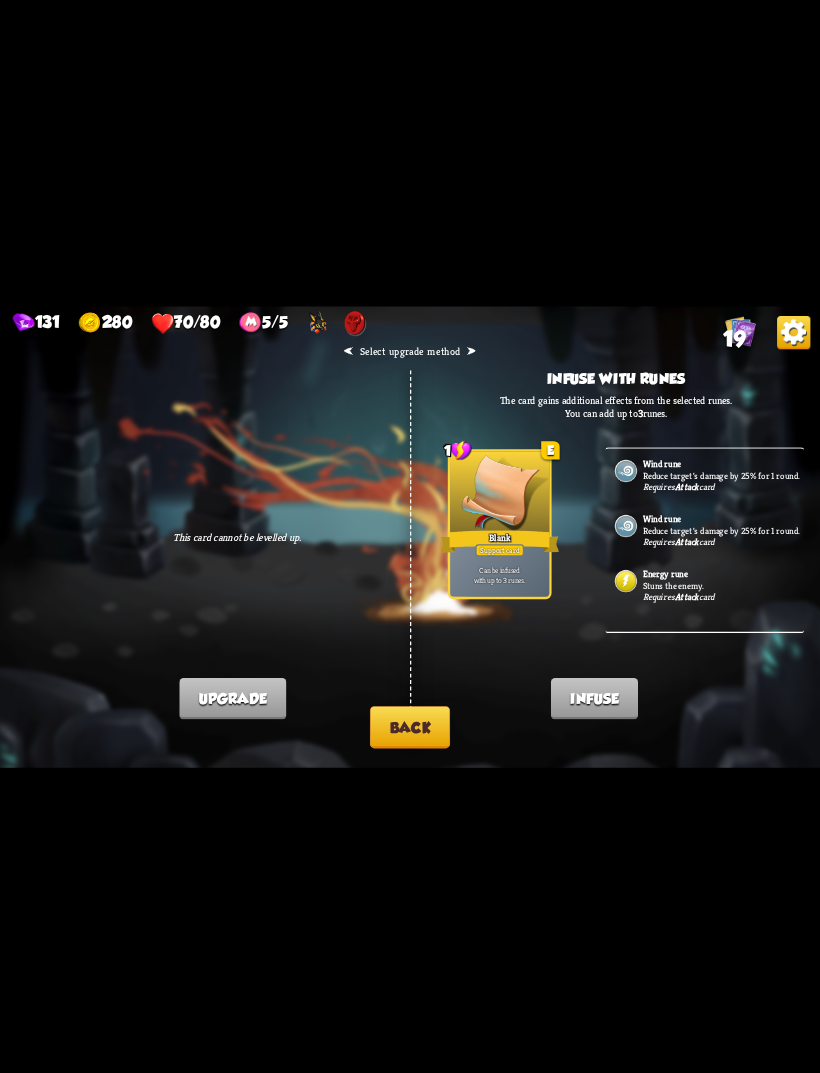 click on "Back" at bounding box center (410, 727) 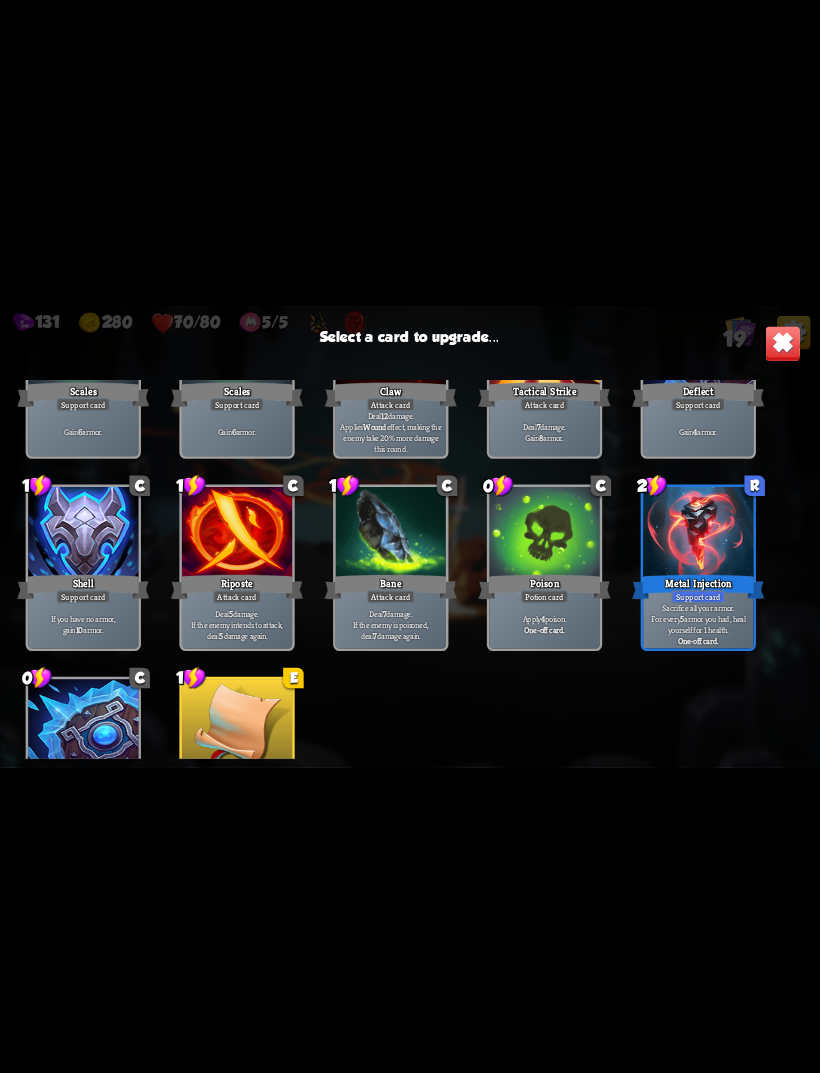 scroll, scrollTop: 466, scrollLeft: 0, axis: vertical 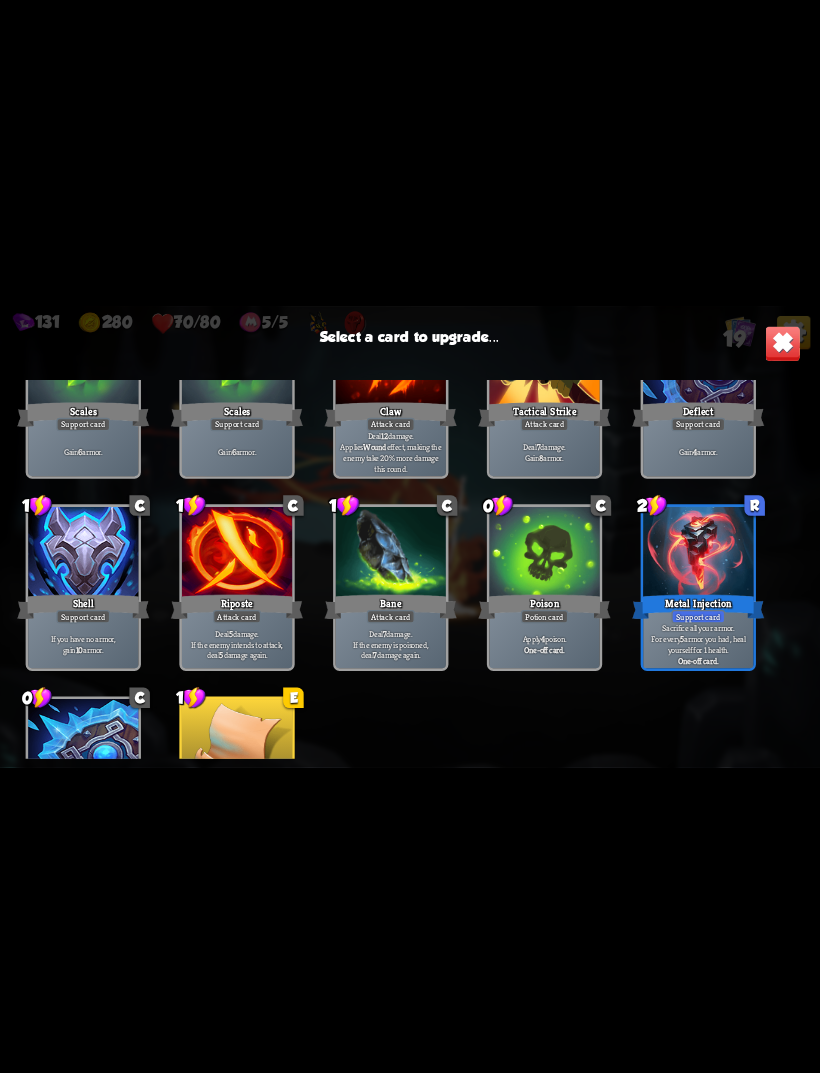 click on "Apply  4  poison.   One-off card." at bounding box center (544, 644) 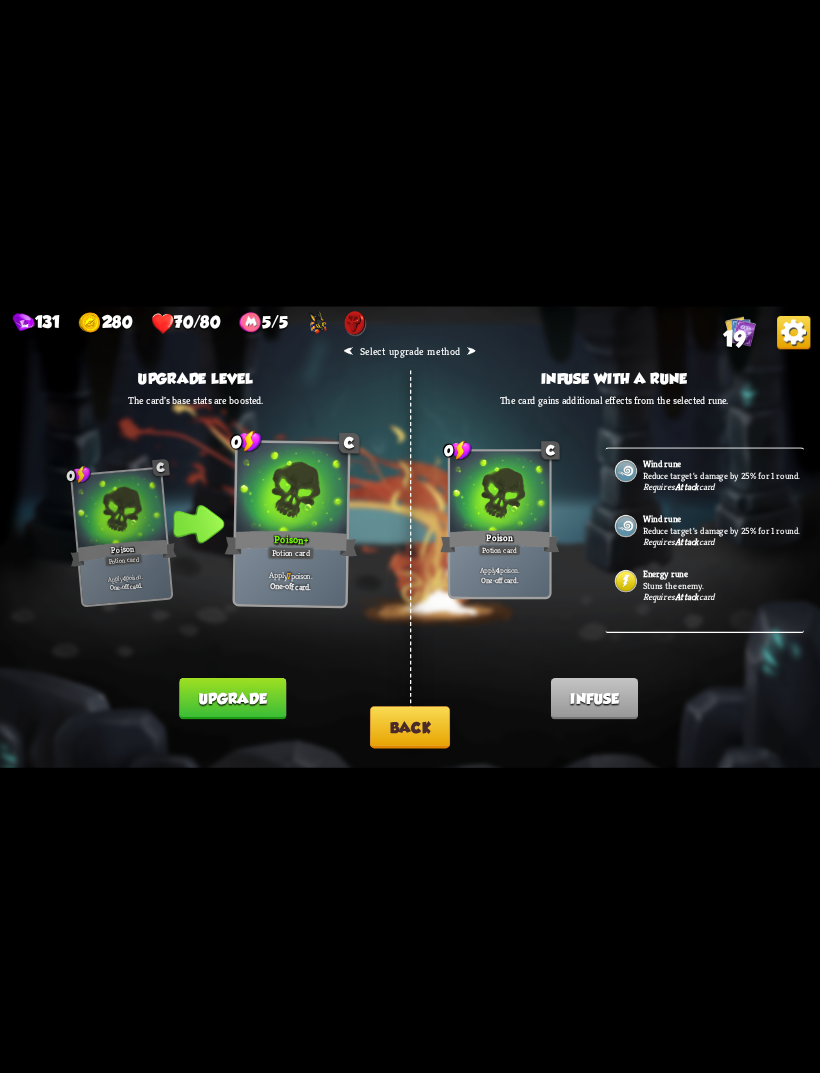 click on "Stuns the enemy." at bounding box center (722, 585) 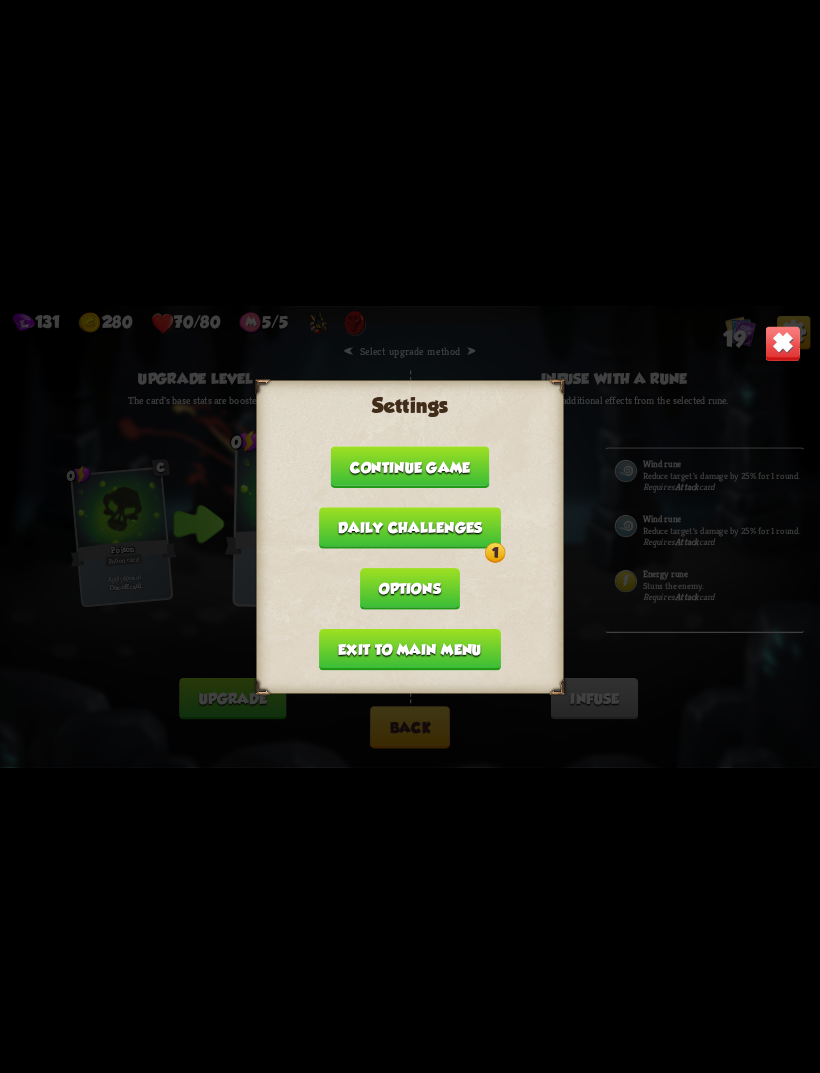 click on "131
280
70/80
5/5
19               Settings   Continue game
Daily challenges
1   Options   Exit to main menu
⮜ Select upgrade method ⮞
Upgrade level   The card's base stats are boosted.
0
C   Poison     Potion card   Apply  4  poison.   One-off card.
0
C   Poison +     Potion card   Apply  7  poison.   One-off card.     Card upgraded!     Infuse with a rune   The card gains additional effects from the selected rune.
0
C   Poison     Potion card   Apply  4  poison.   One-off card.     Card infused!       Wind rune   Reduce target's damage by 25% for 1 round.   Requires  Attack  card   Wind rune   Reduce target's damage by 25% for 1 round.   Requires  Attack  card   Energy rune   Stuns the enemy.   Requires  Attack  card   Back   Upgrade   Infuse" at bounding box center [410, 536] 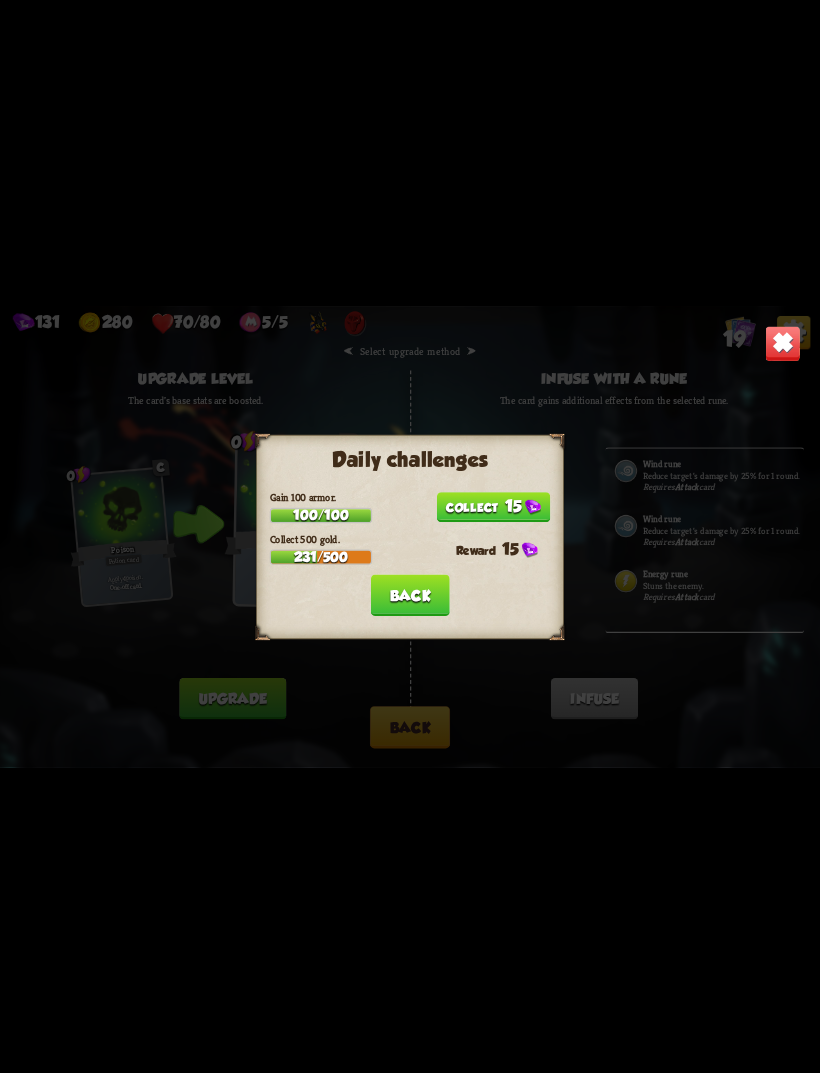 click on "15" at bounding box center (494, 507) 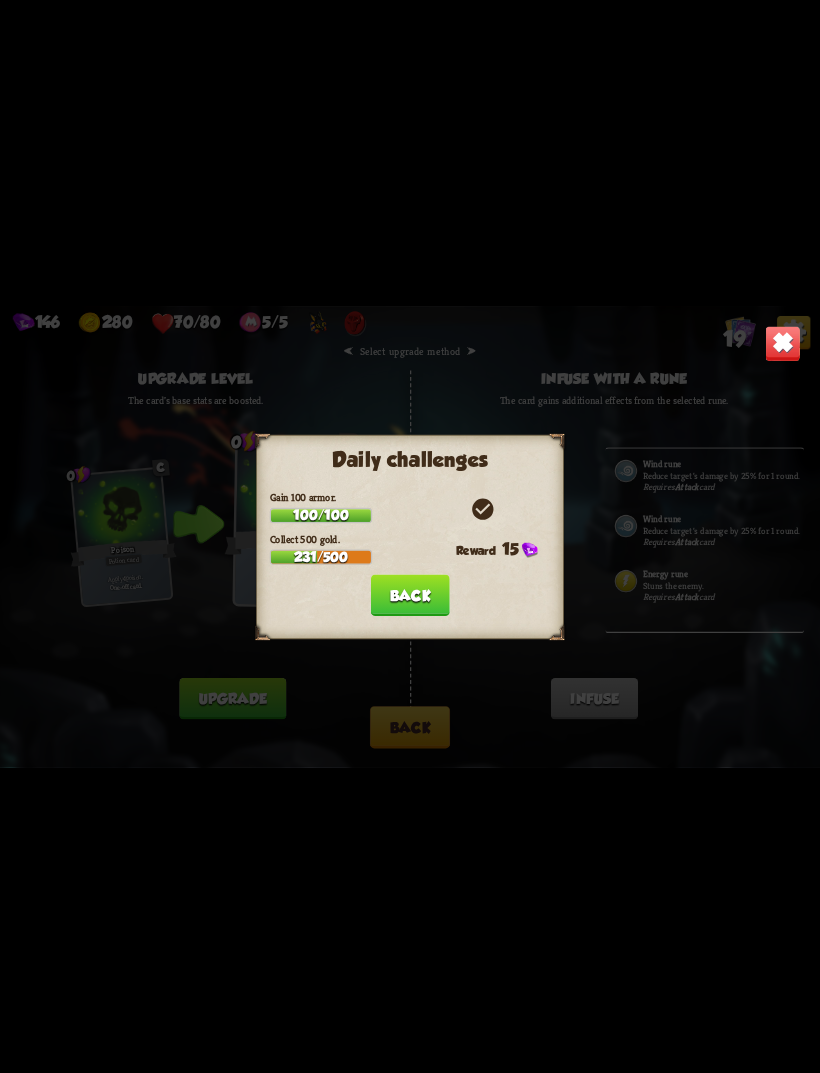 click on "Back" at bounding box center (410, 595) 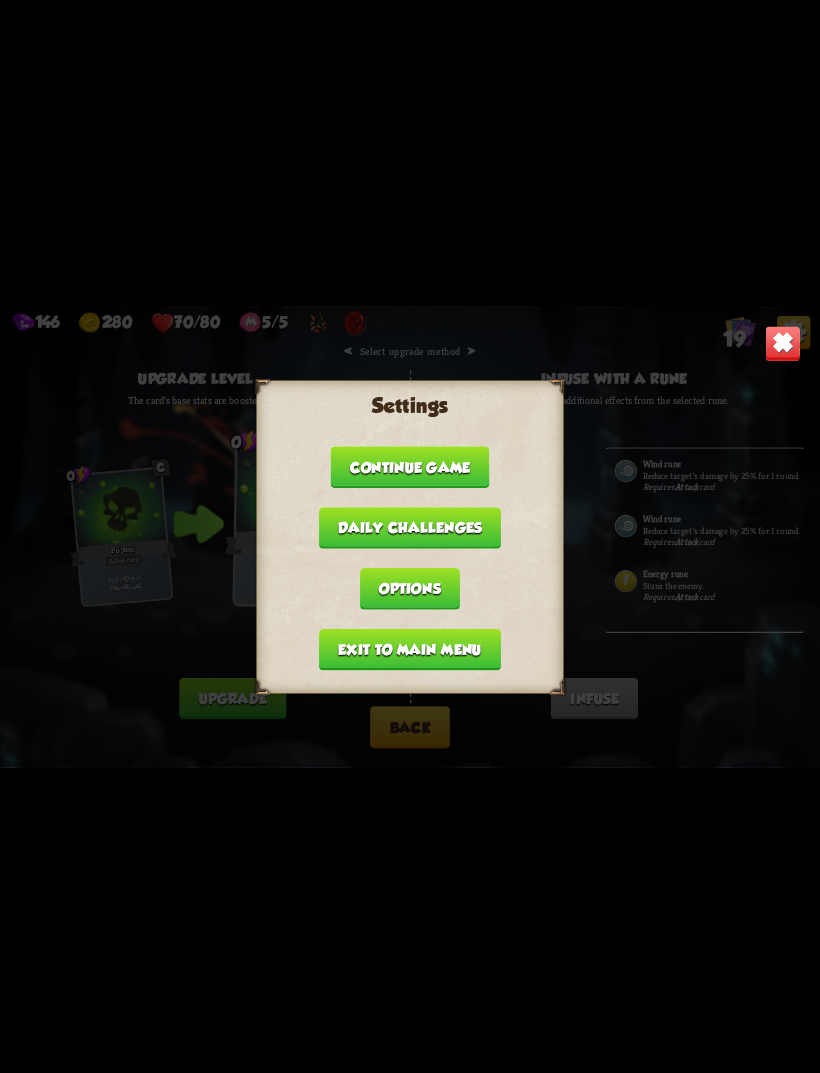 click on "Exit to main menu" at bounding box center [410, 649] 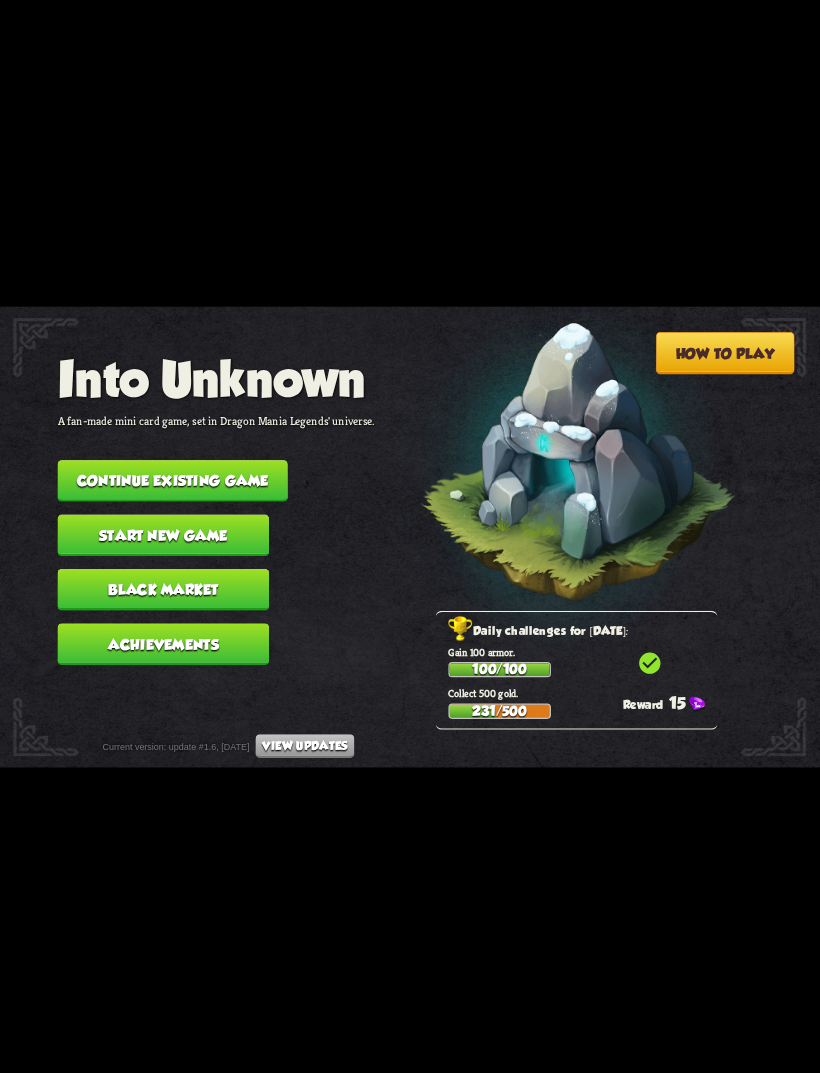 click on "Continue existing game" at bounding box center [173, 481] 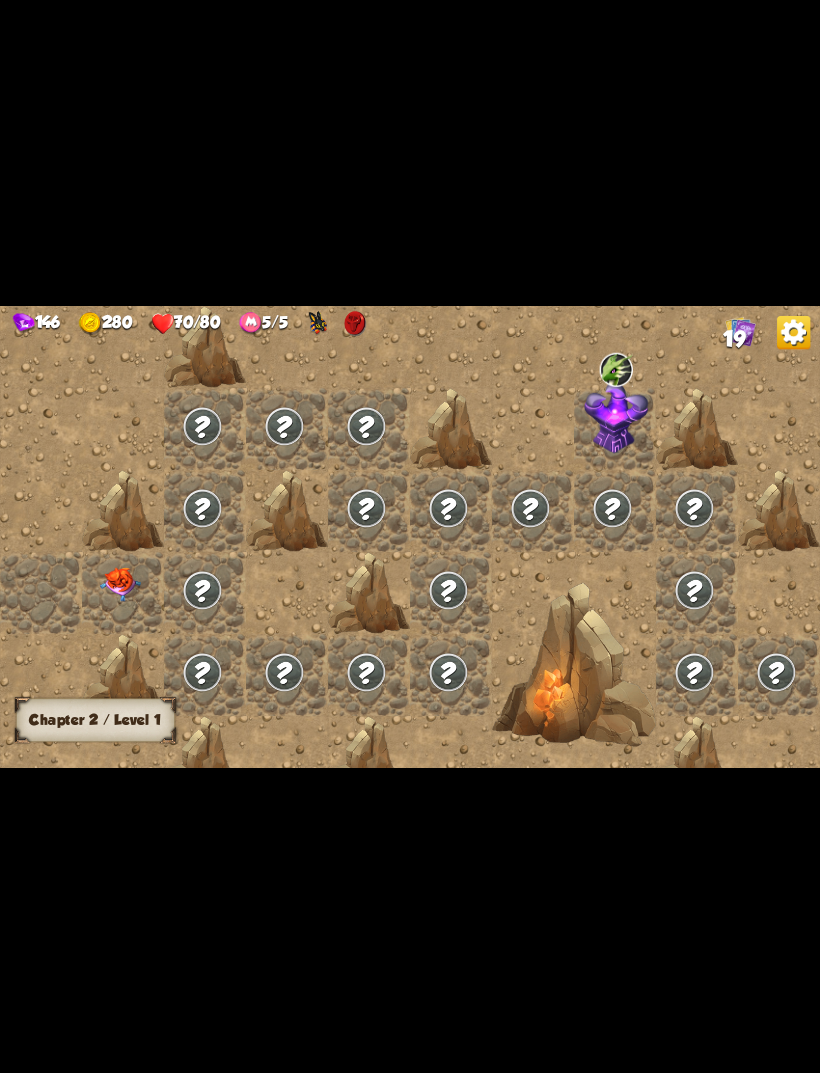 click at bounding box center (120, 584) 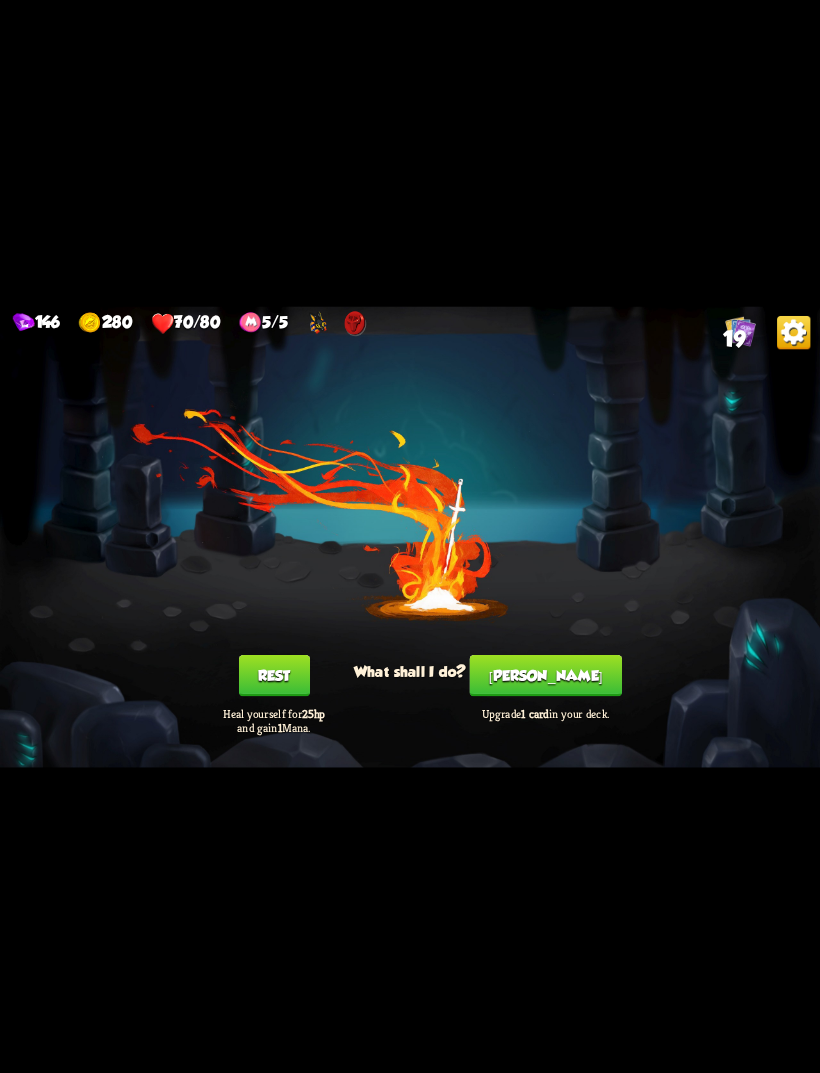 click on "[PERSON_NAME]" at bounding box center (546, 675) 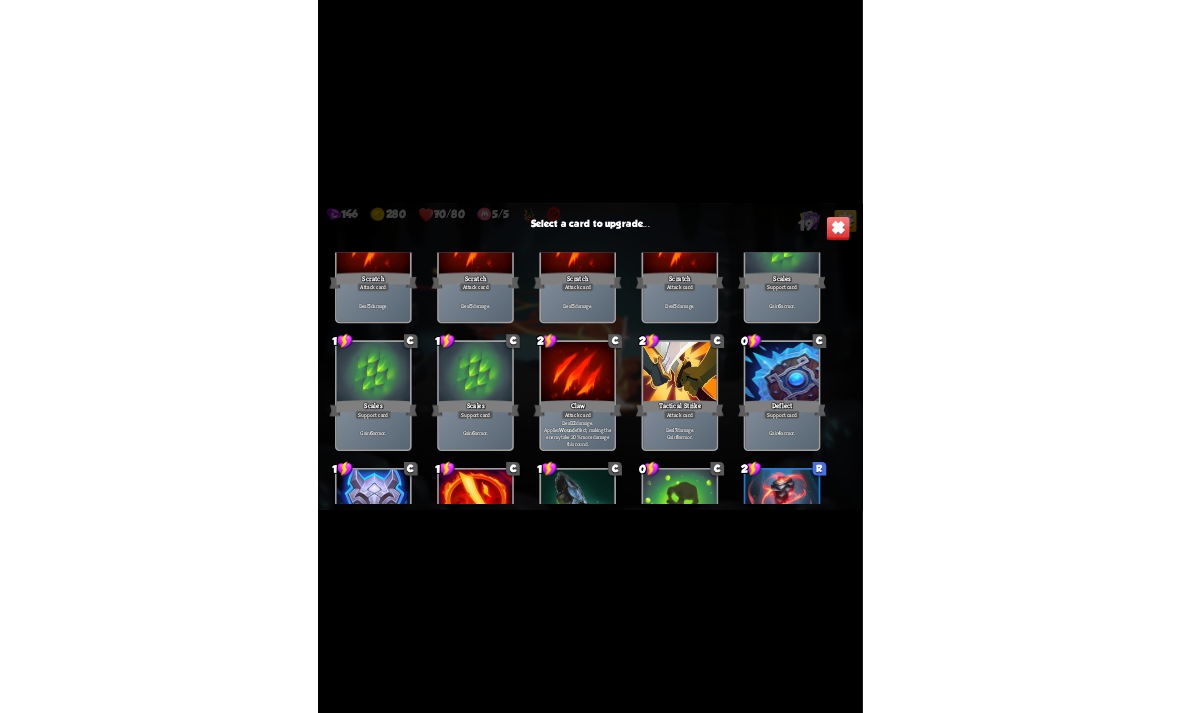 scroll, scrollTop: 160, scrollLeft: 0, axis: vertical 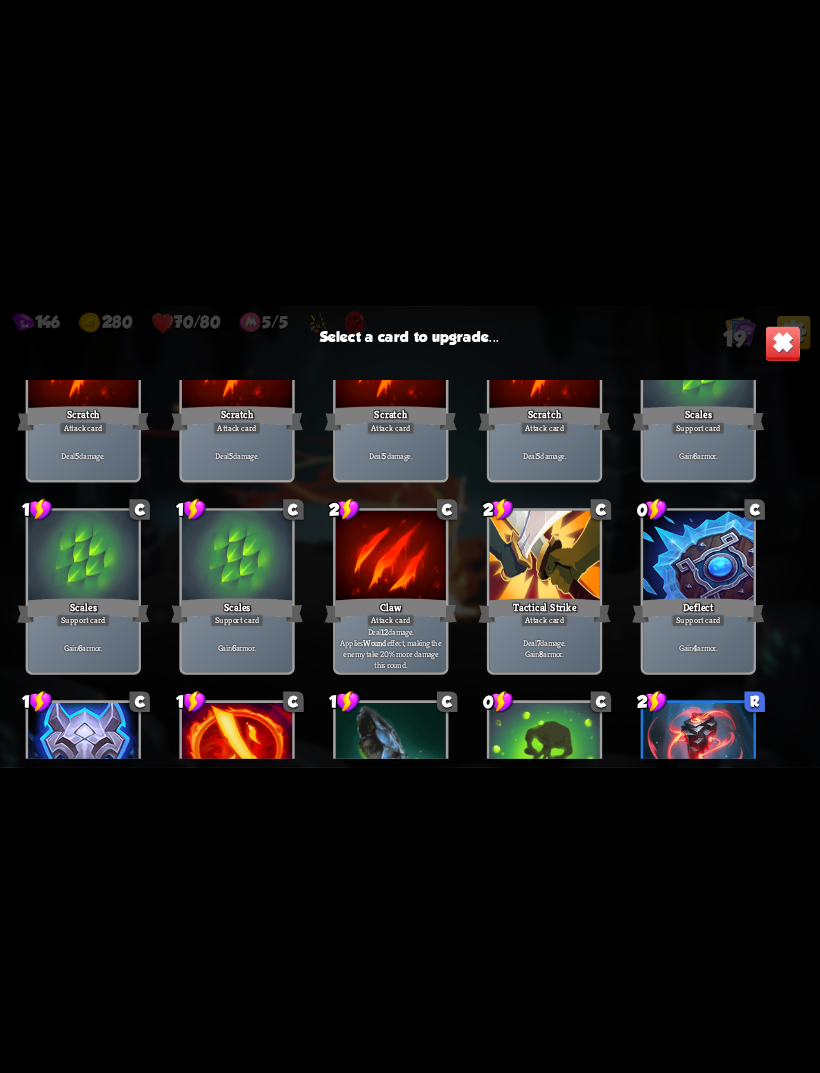 click on "Claw" at bounding box center (391, 610) 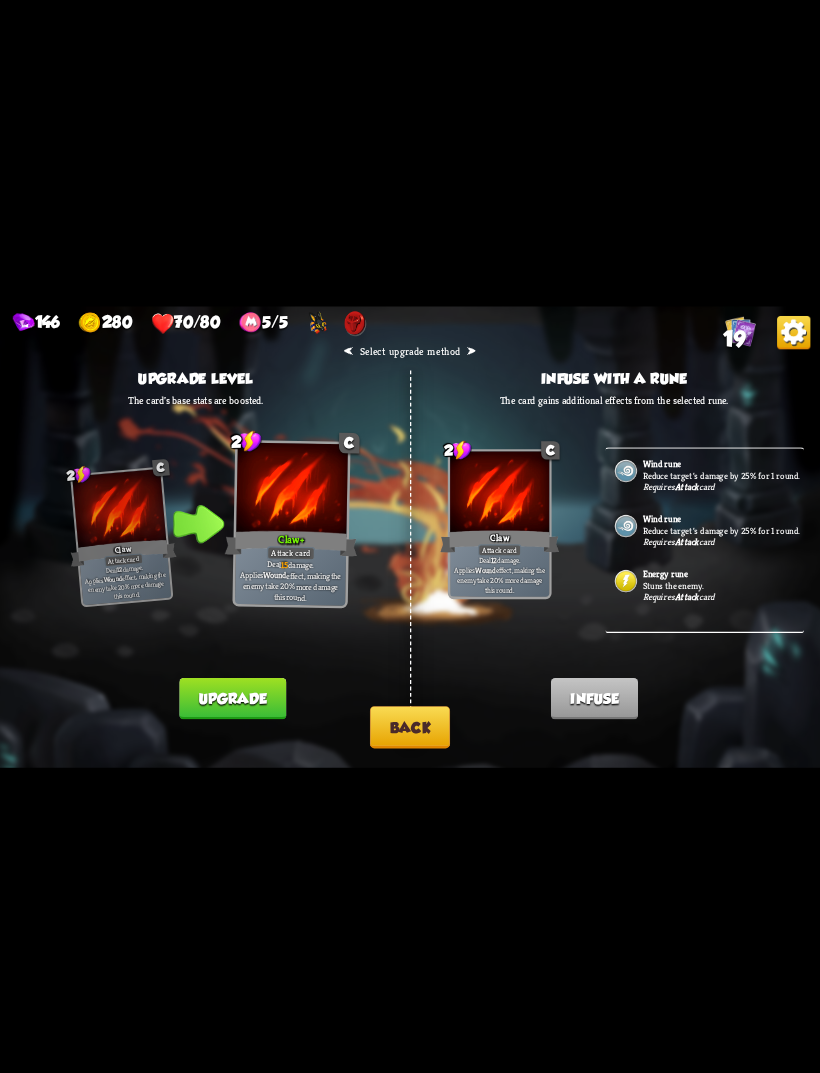 click on "Stuns the enemy." at bounding box center [722, 585] 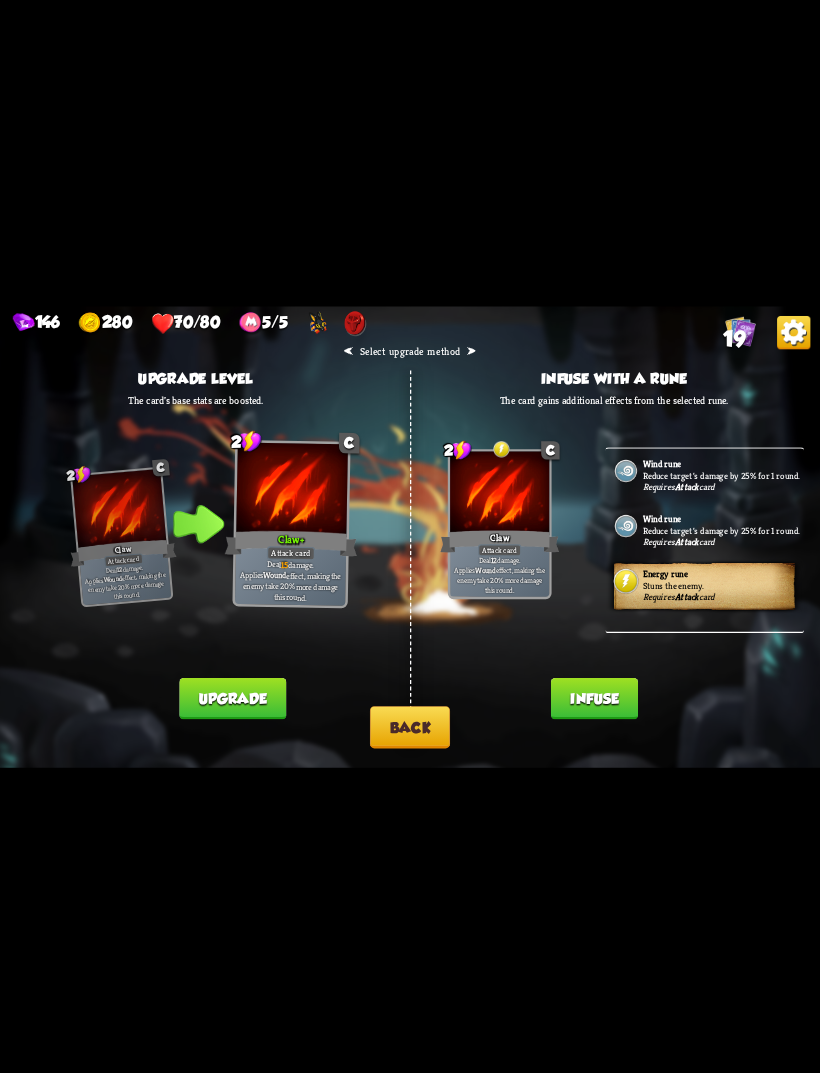 click on "Infuse" at bounding box center (594, 698) 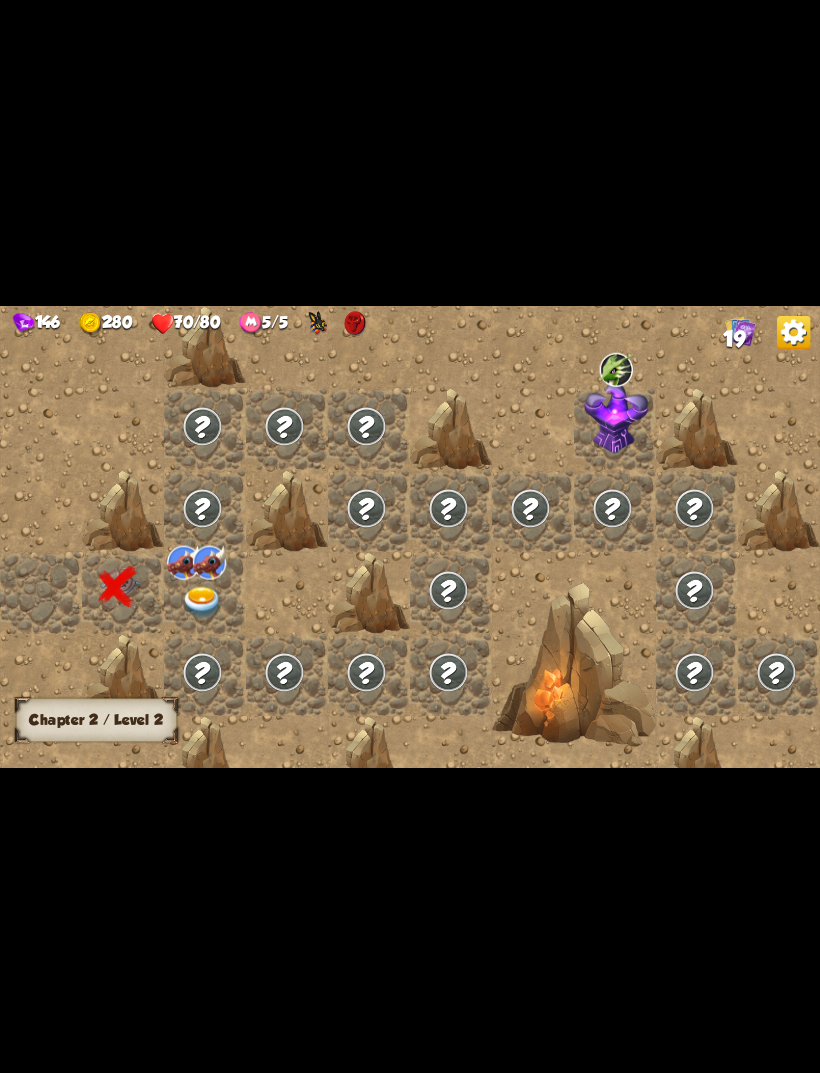 click at bounding box center [202, 602] 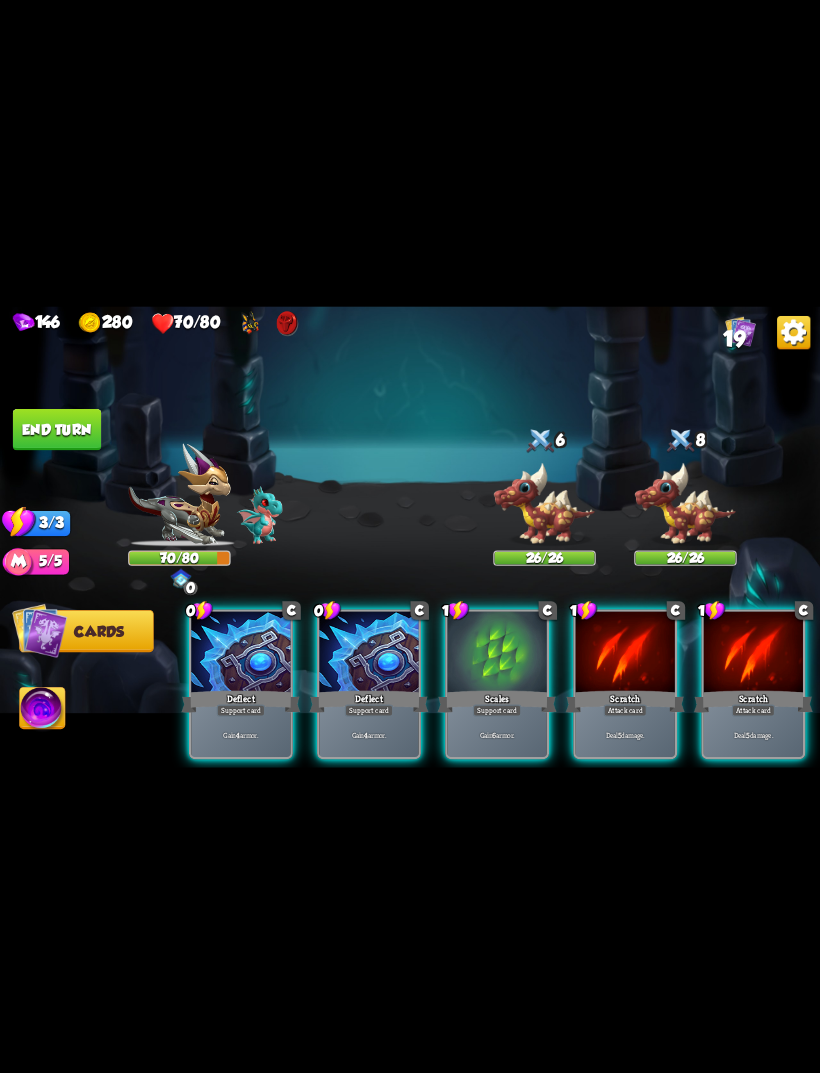 click on "Gain  4  armor." at bounding box center [369, 735] 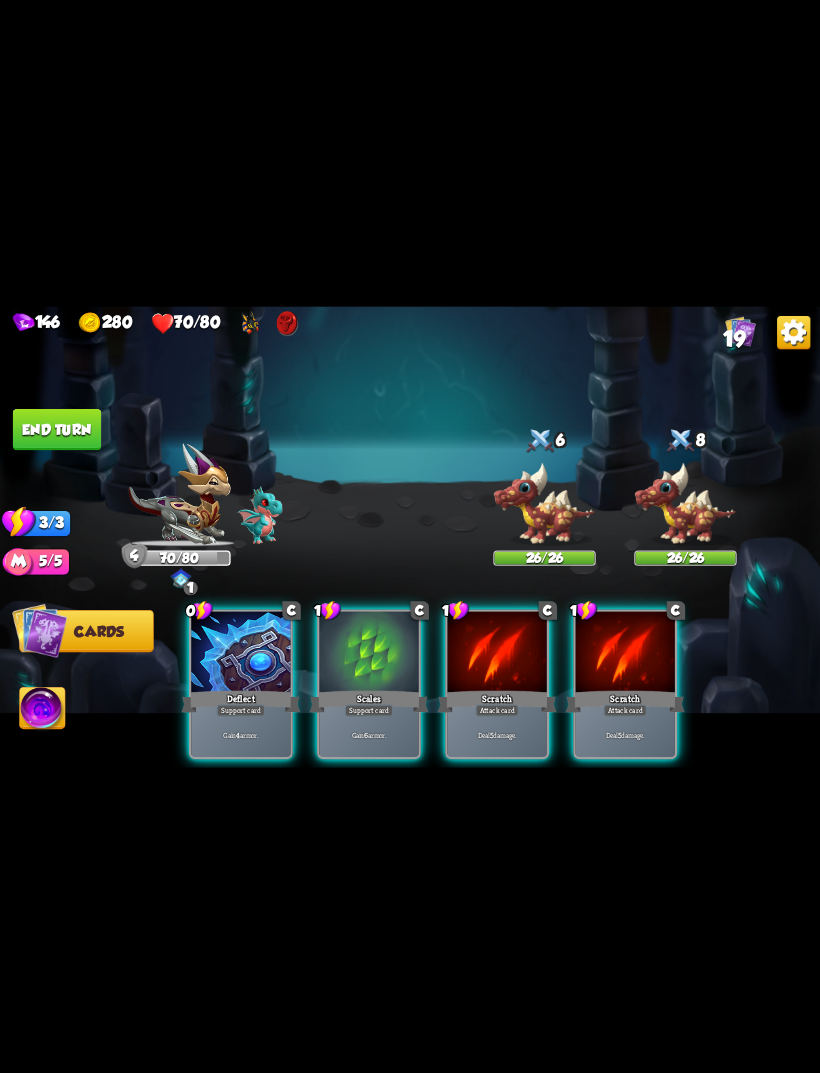 click on "Gain  4  armor." at bounding box center (240, 734) 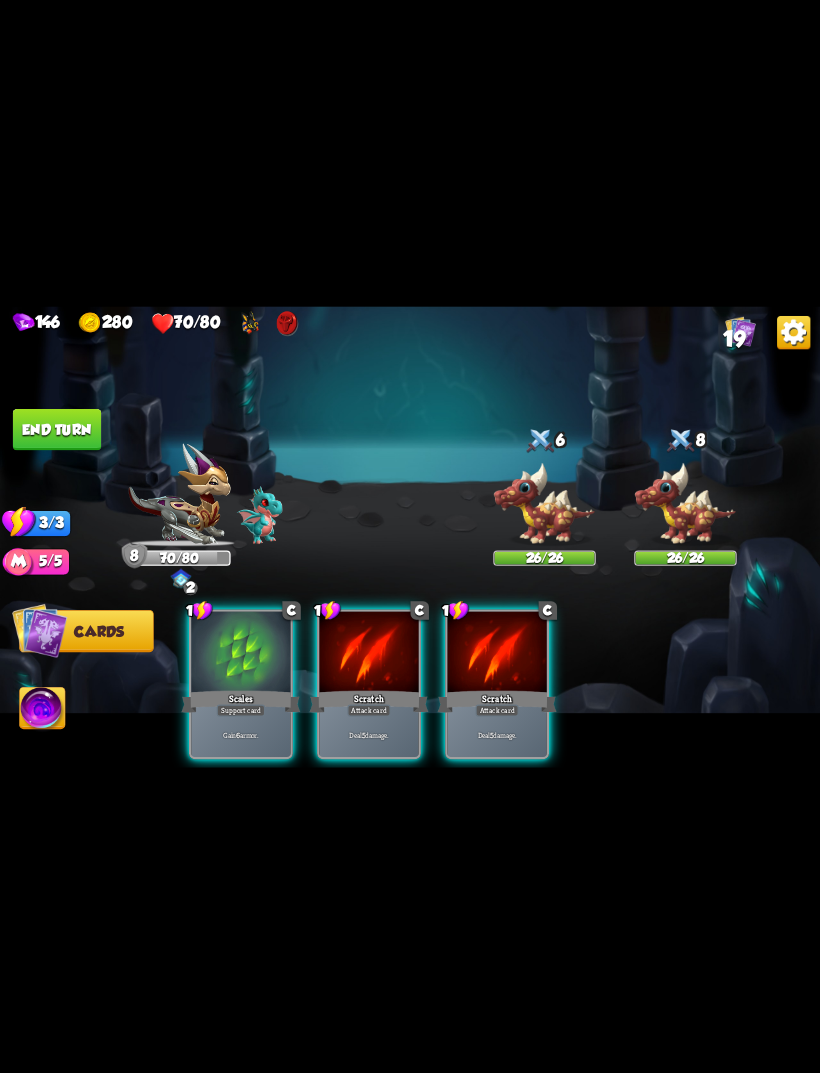 click on "Deal  5  damage." at bounding box center [497, 734] 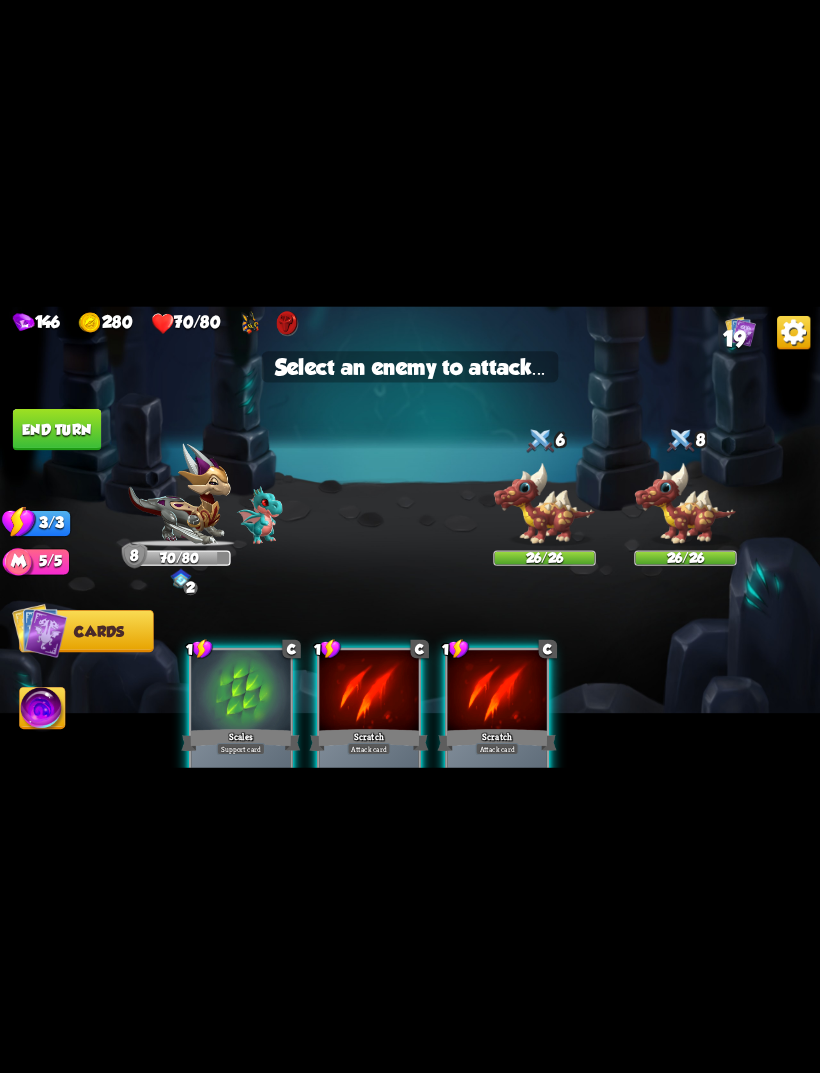 click at bounding box center (685, 503) 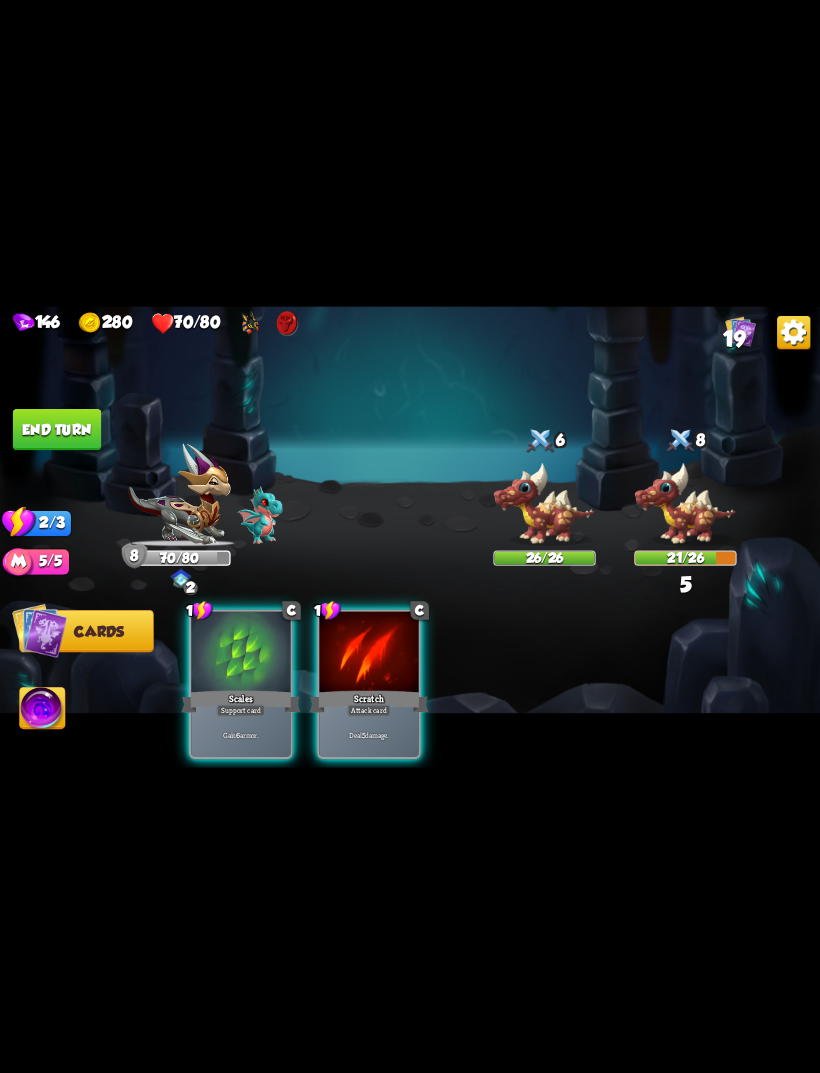 click on "Deal  5  damage." at bounding box center [369, 735] 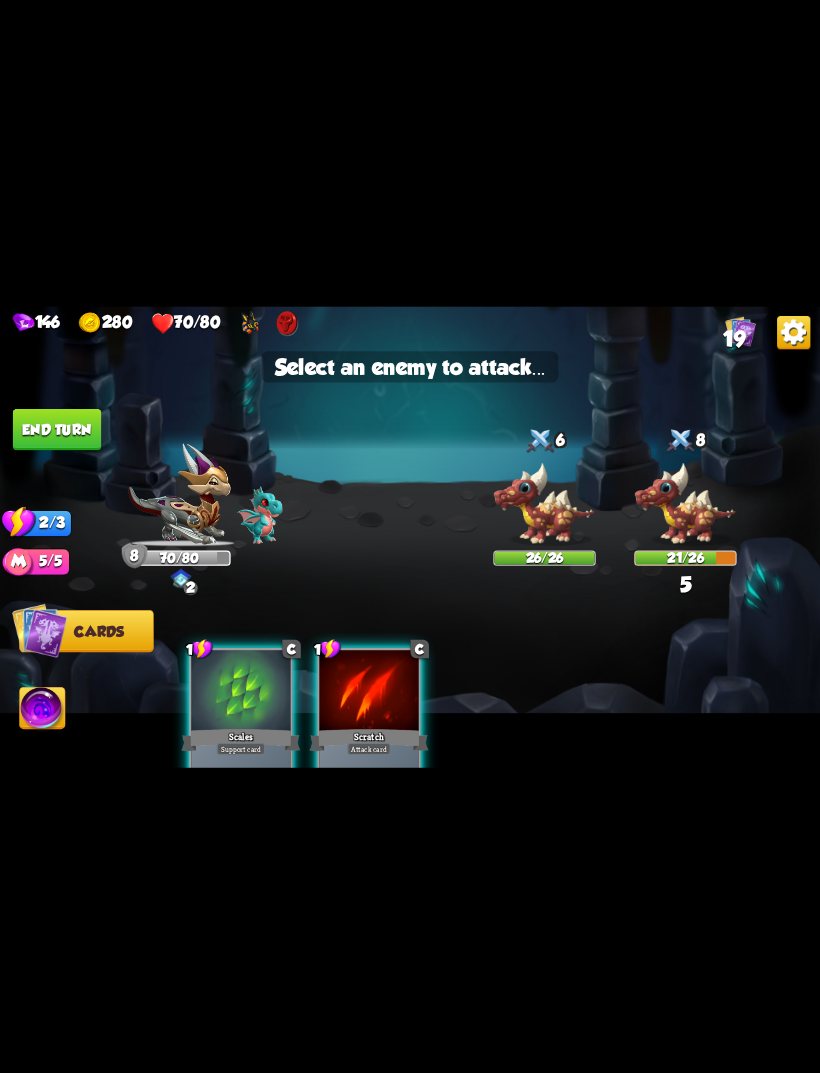click at bounding box center [685, 503] 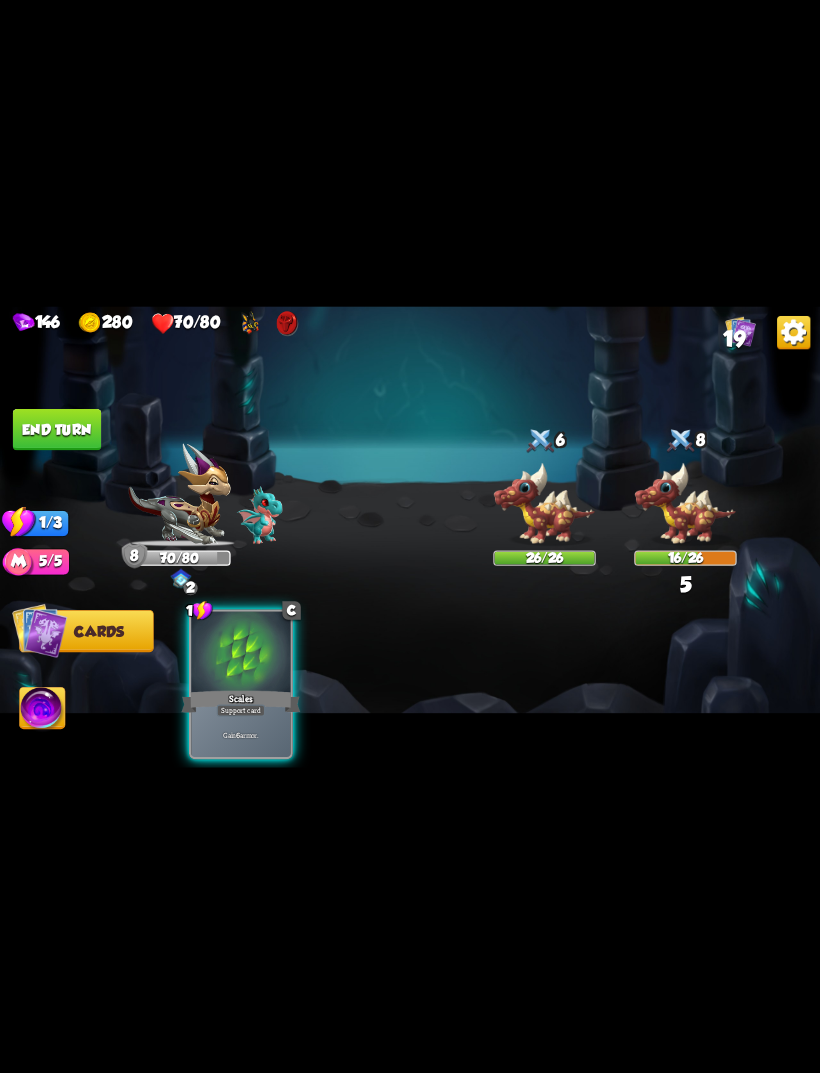 click on "End turn" at bounding box center [57, 429] 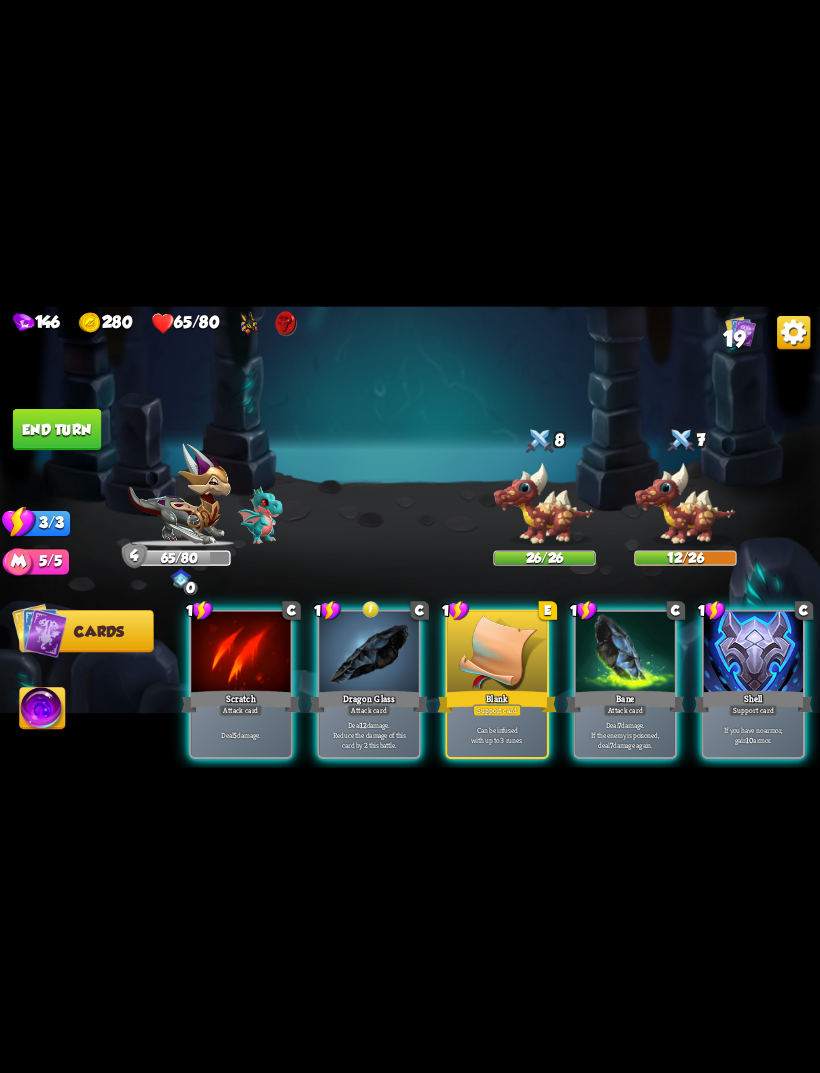 click on "Deal  12  damage. Reduce the damage of this card by 2 this battle." at bounding box center [369, 734] 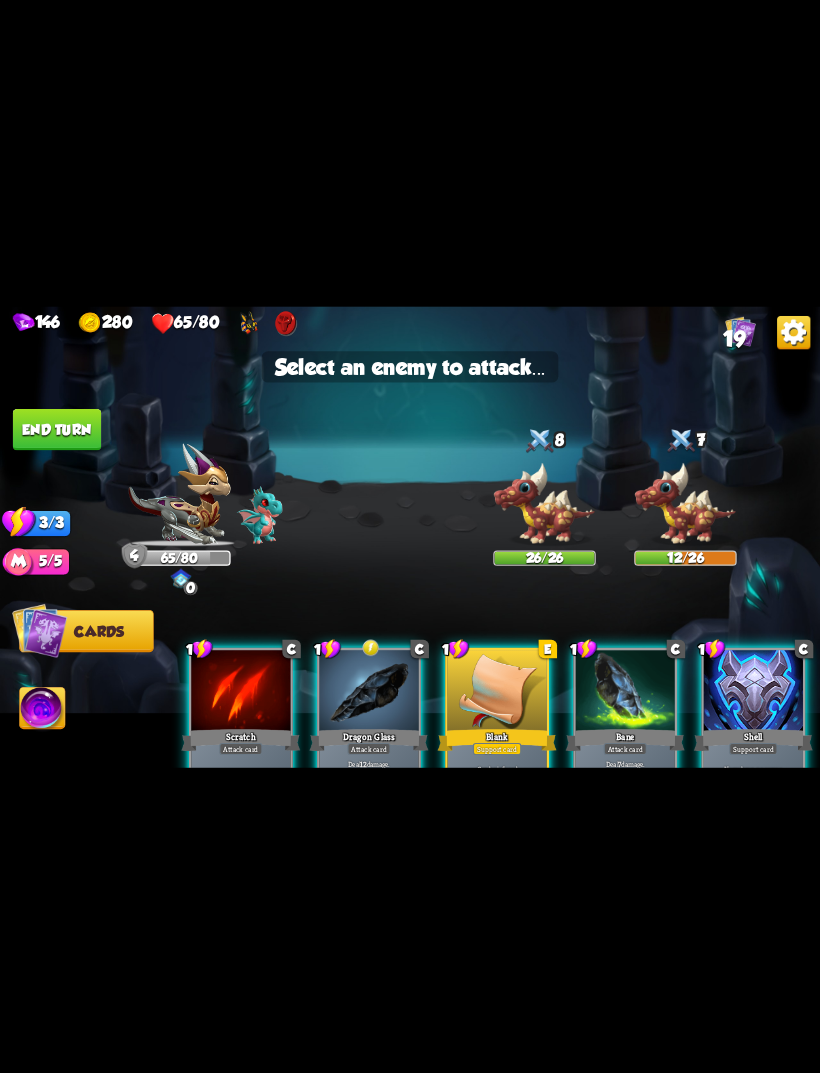 click at bounding box center [410, 536] 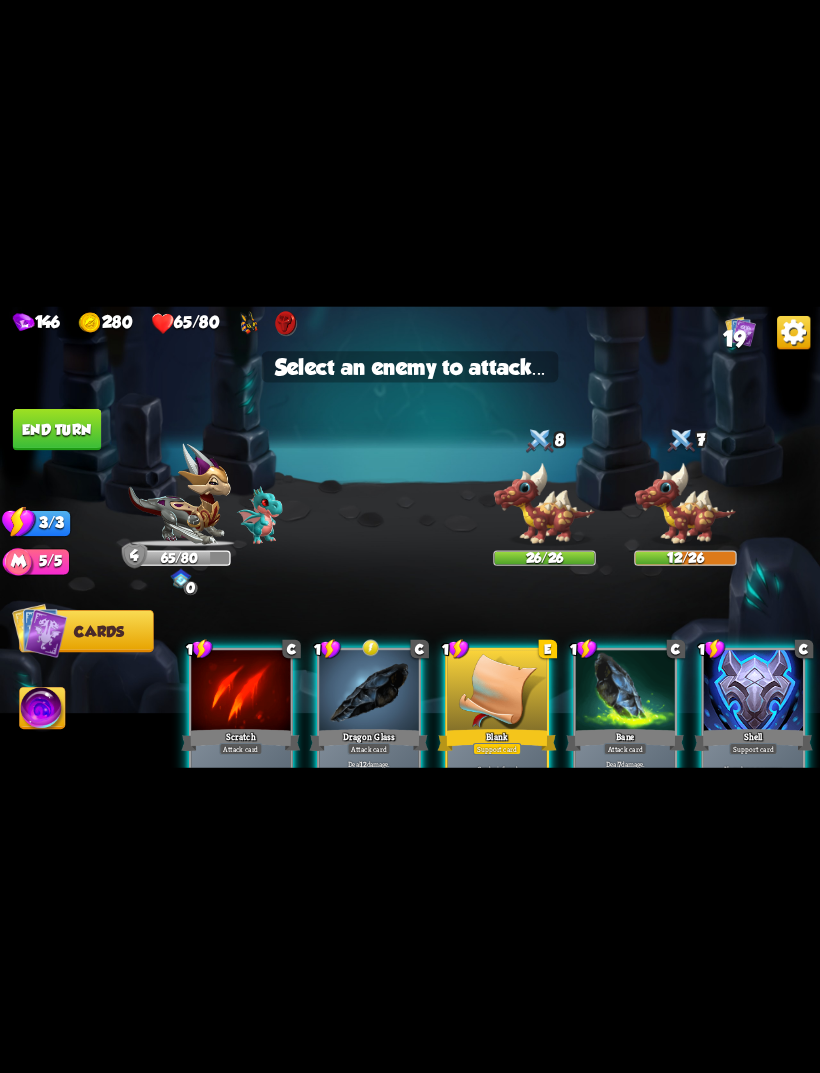 click at bounding box center (685, 503) 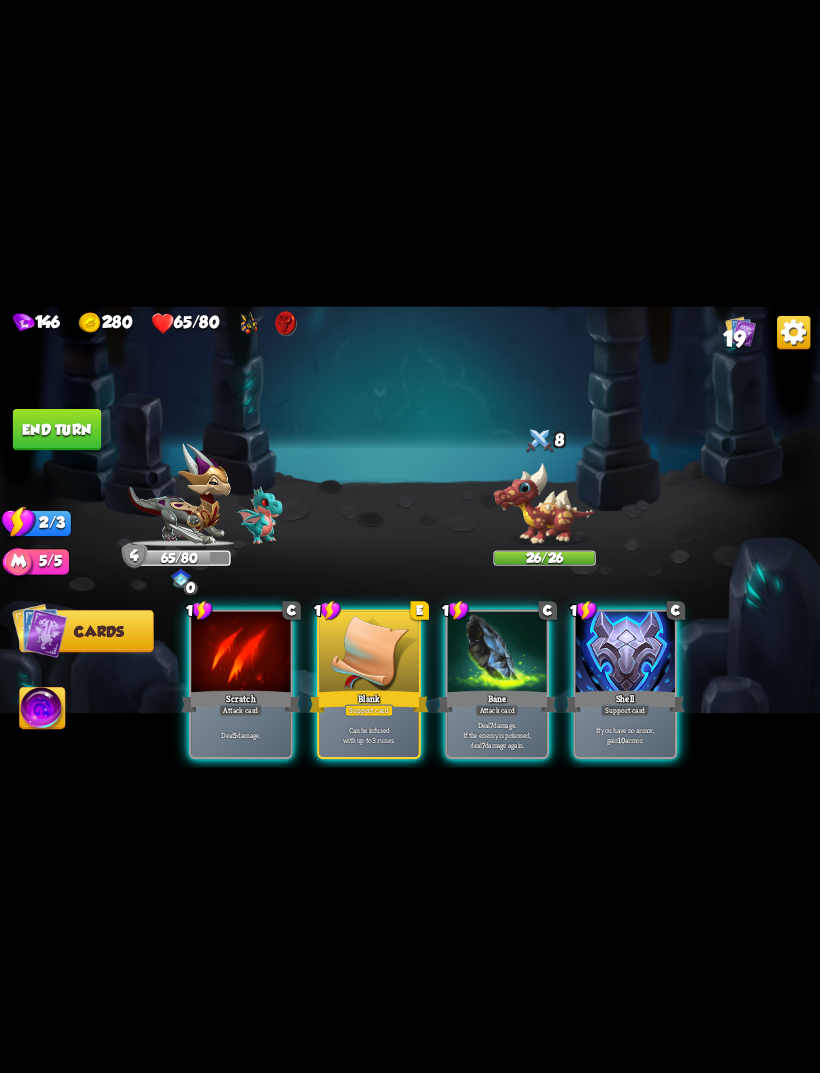 click on "Deal  5  damage." at bounding box center (241, 735) 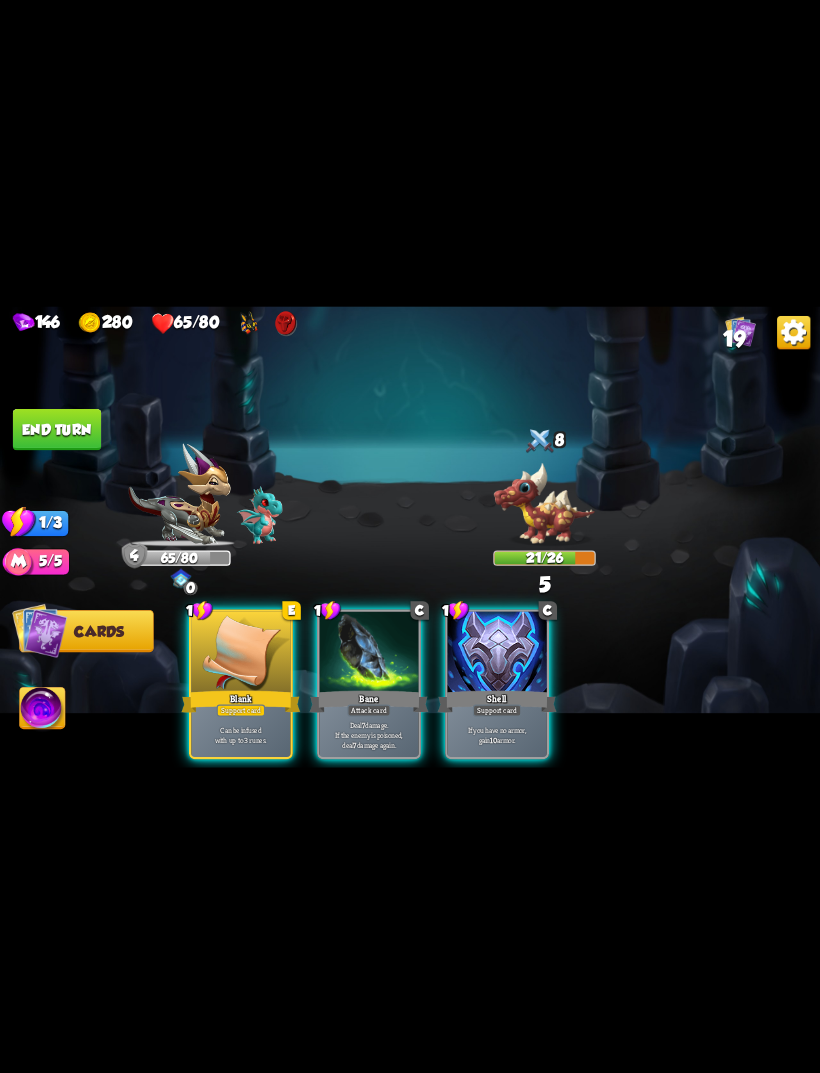 click at bounding box center [544, 503] 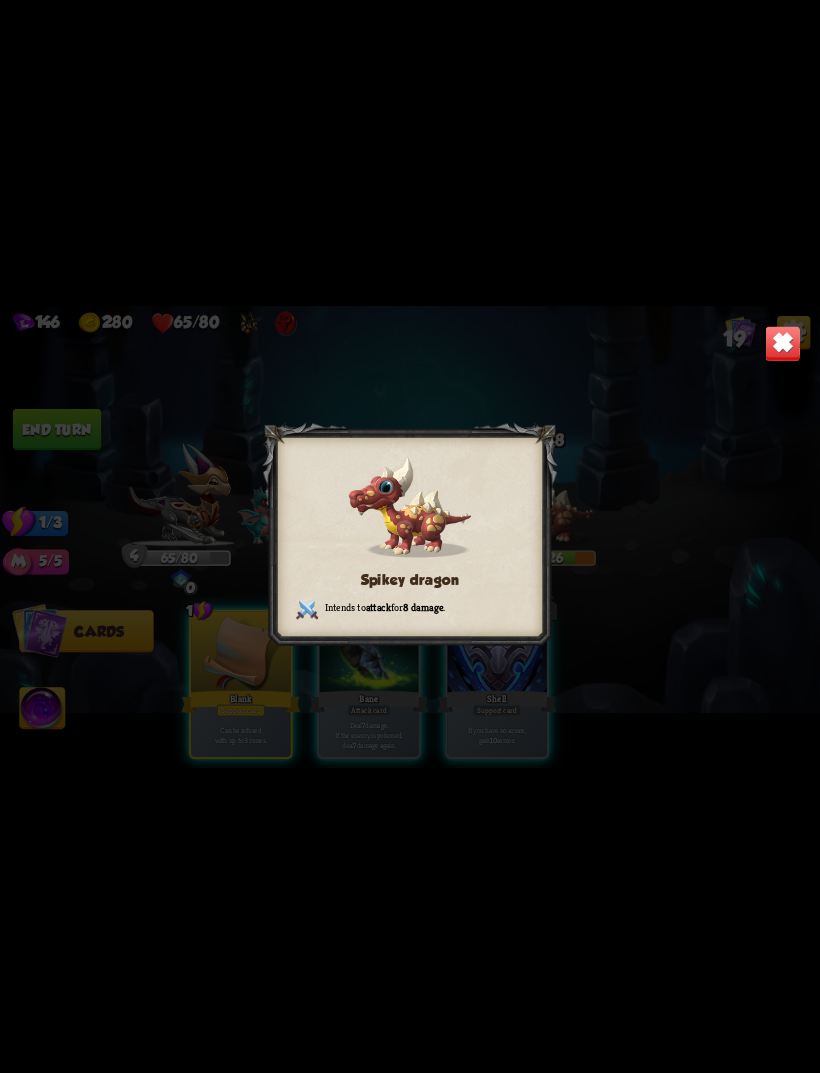 click on "Spikey dragon
Intends to  attack  for  8 damage ." at bounding box center (410, 536) 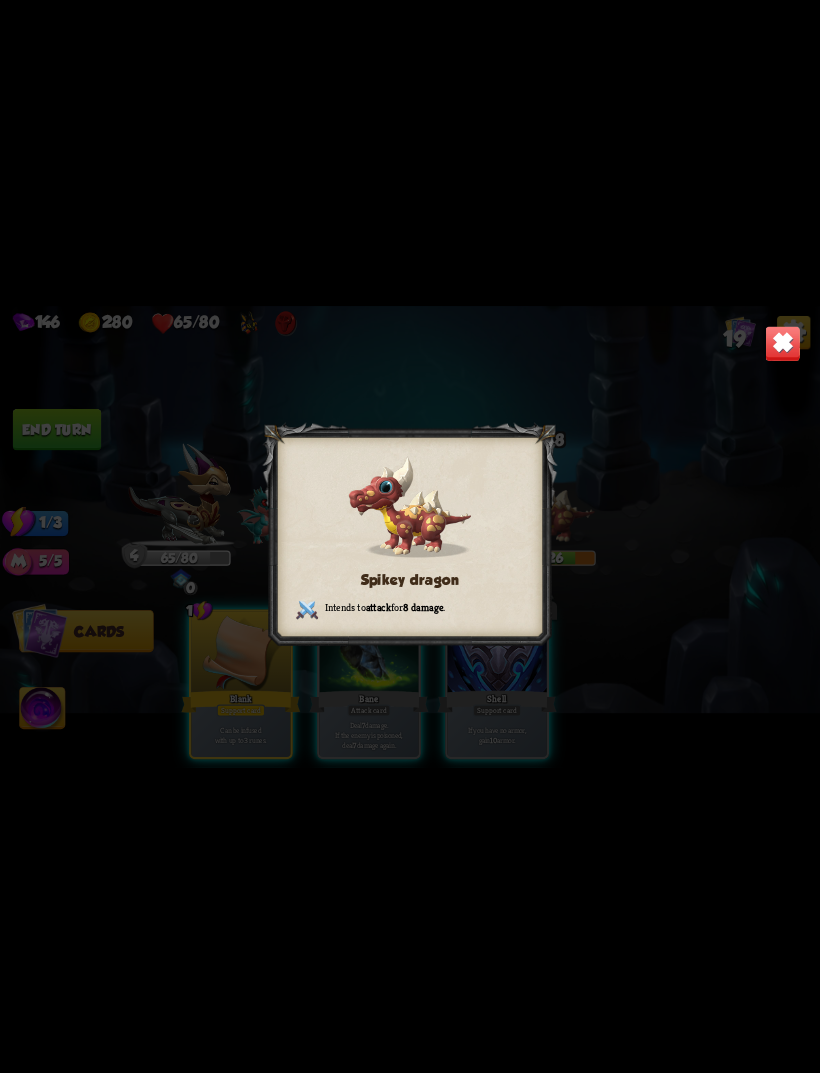 click at bounding box center (783, 343) 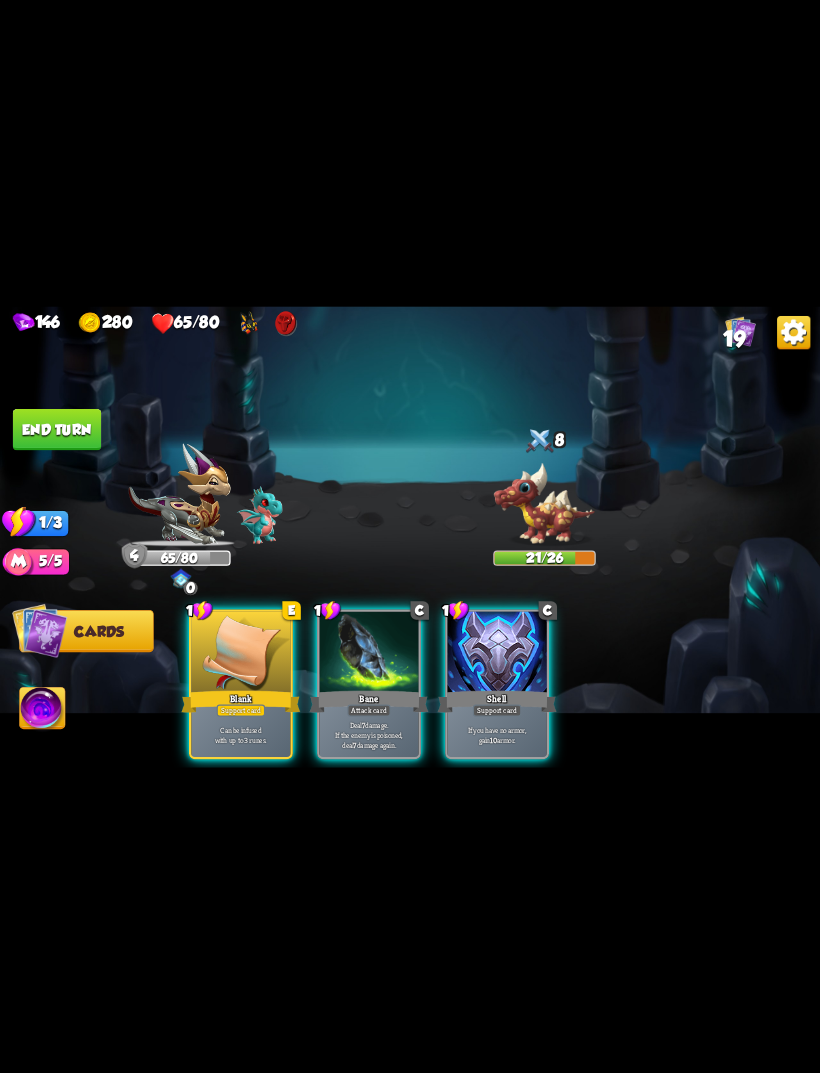 click on "If you have no armor, gain  10  armor." at bounding box center [497, 735] 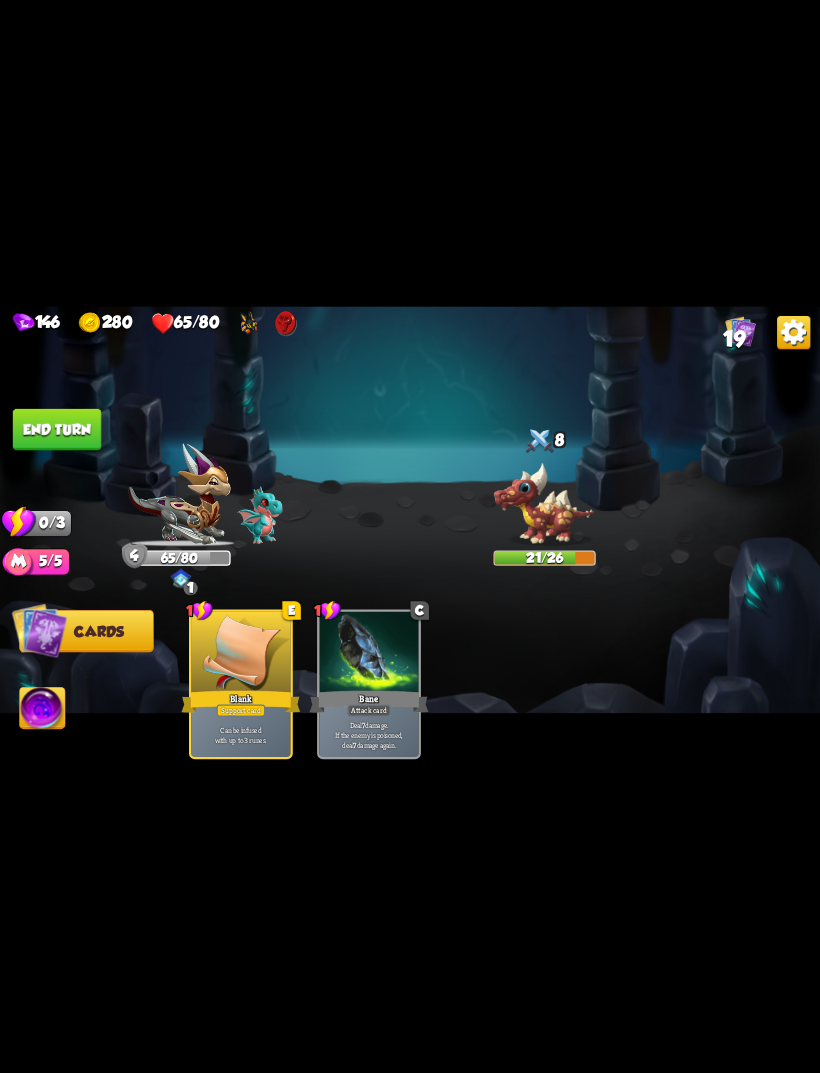 click on "End turn" at bounding box center (57, 429) 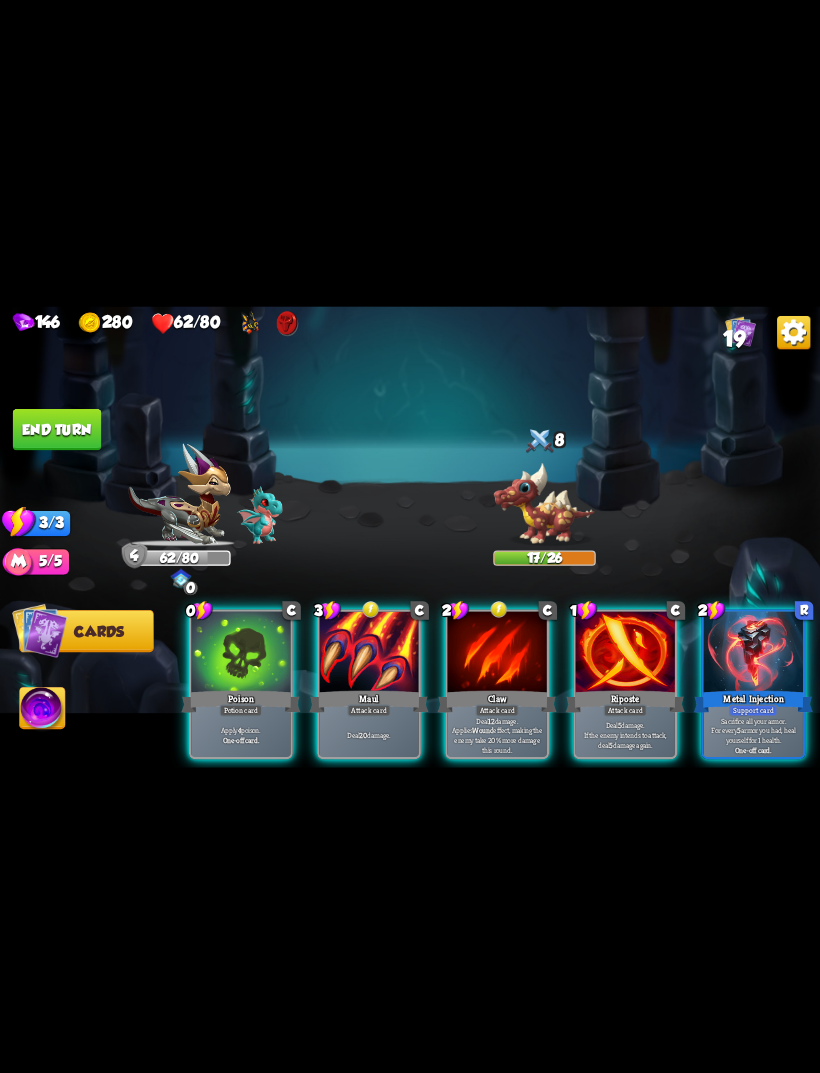 click on "Deal  20  damage." at bounding box center [368, 734] 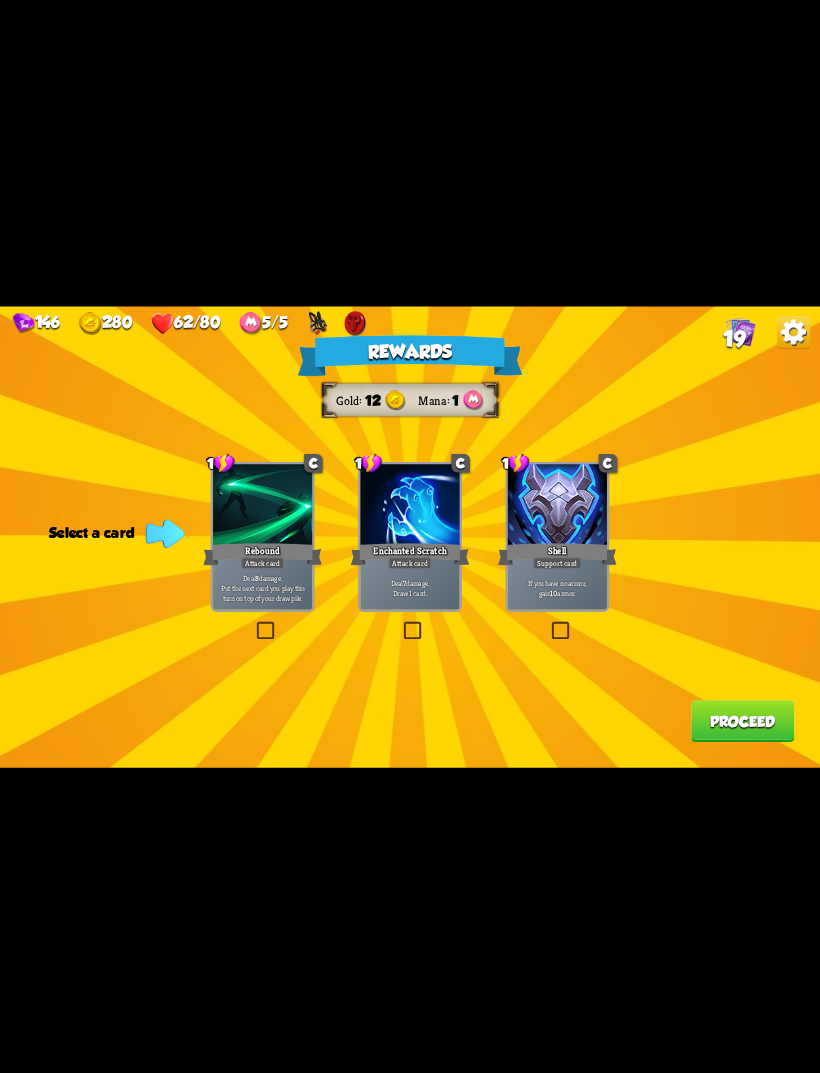 click at bounding box center [549, 623] 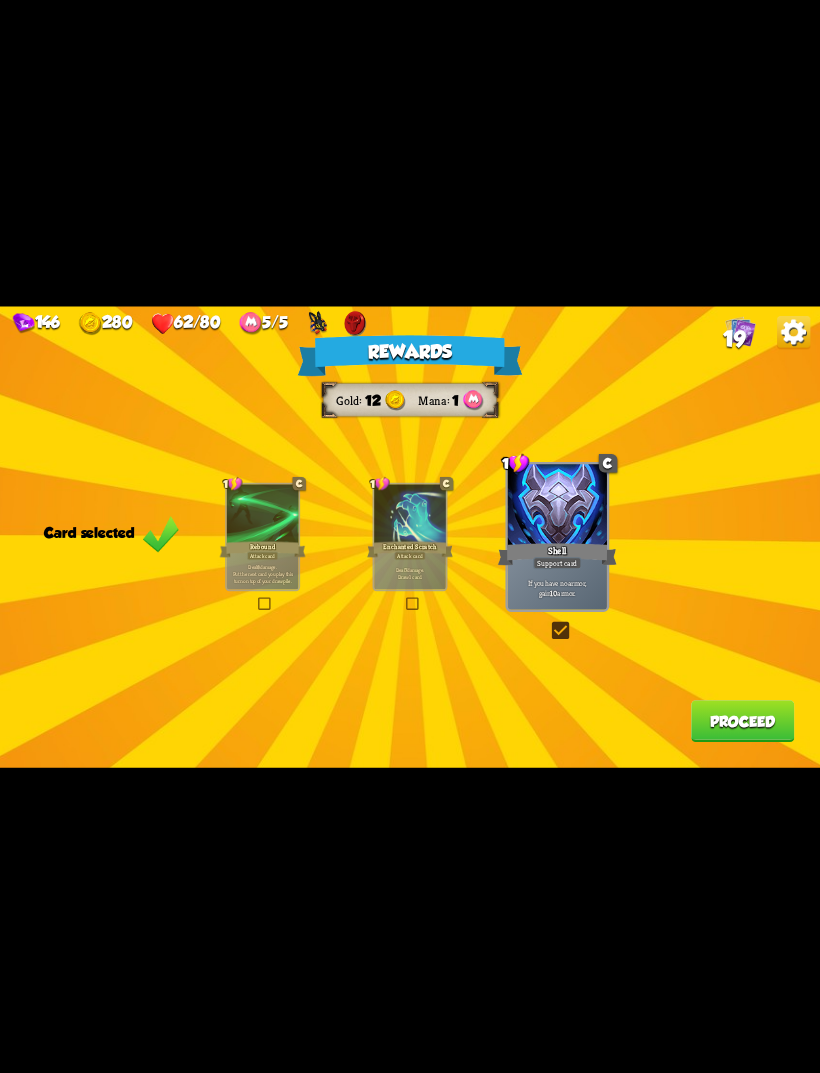 click on "Rewards           Gold   12     Mana   1
Card selected
1
C   Rebound     Attack card   Deal  8  damage. Put the next card you play this turn on top of your draw pile.
1
C   Enchanted Scratch     Attack card   Deal  7  damage. Draw 1 card.
1
C   Shell     Support card   If you have no armor, gain  10  armor.               Proceed" at bounding box center (410, 536) 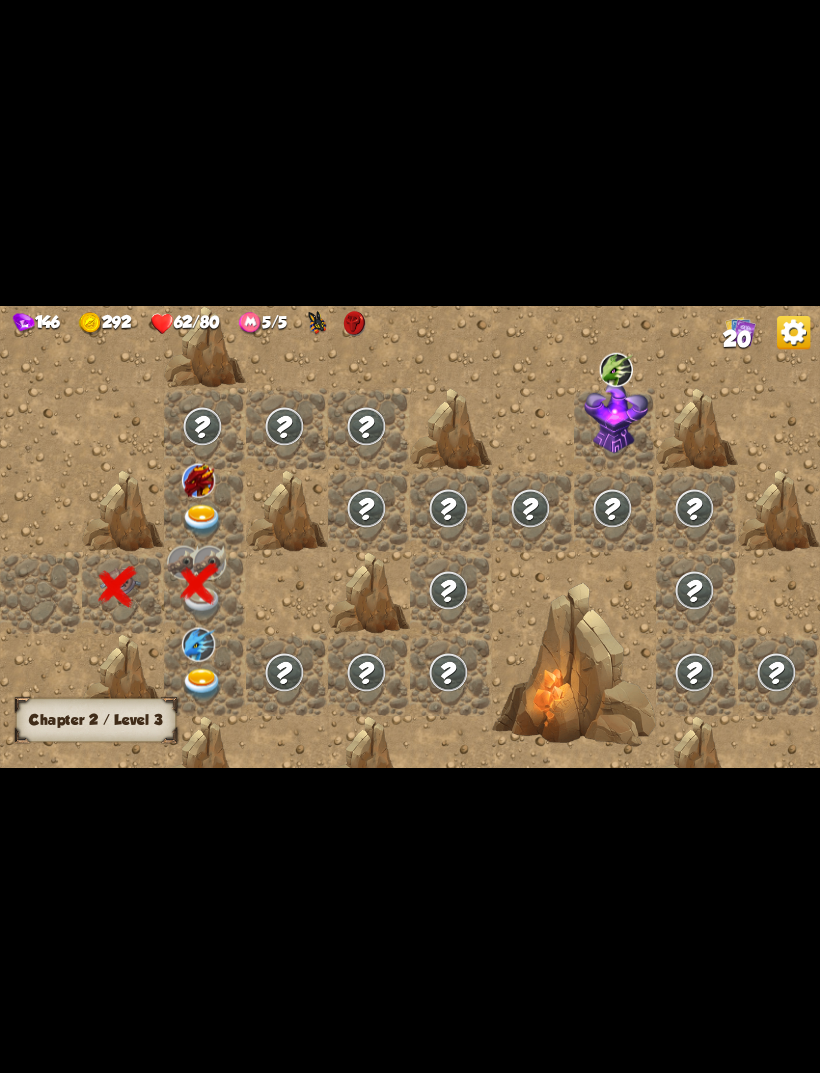 click at bounding box center (205, 675) 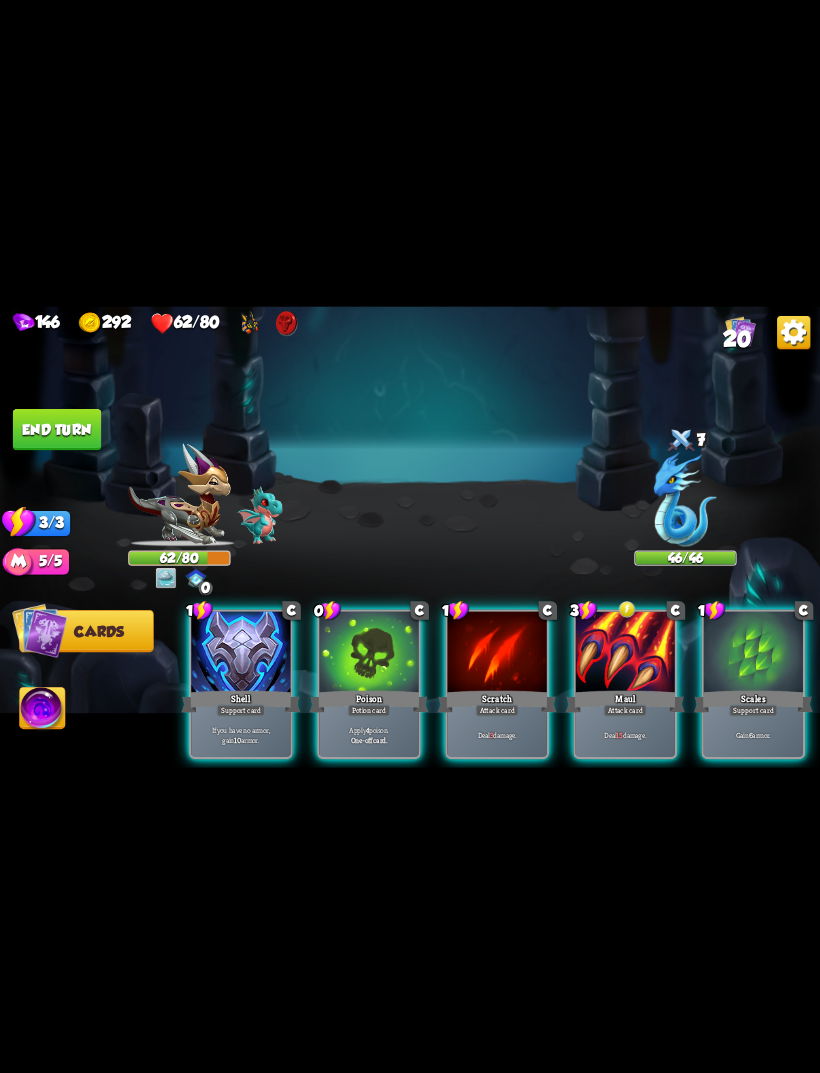 click on "Apply  4  poison." at bounding box center (369, 730) 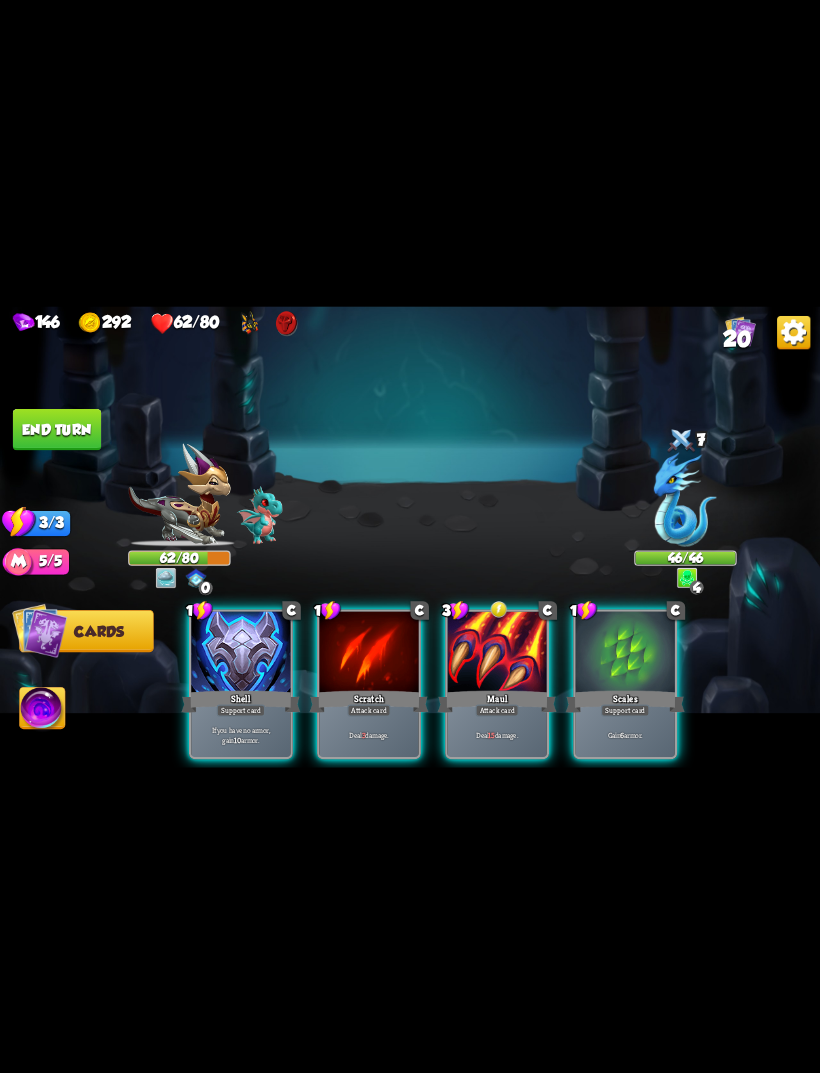 click on "Maul" at bounding box center (497, 701) 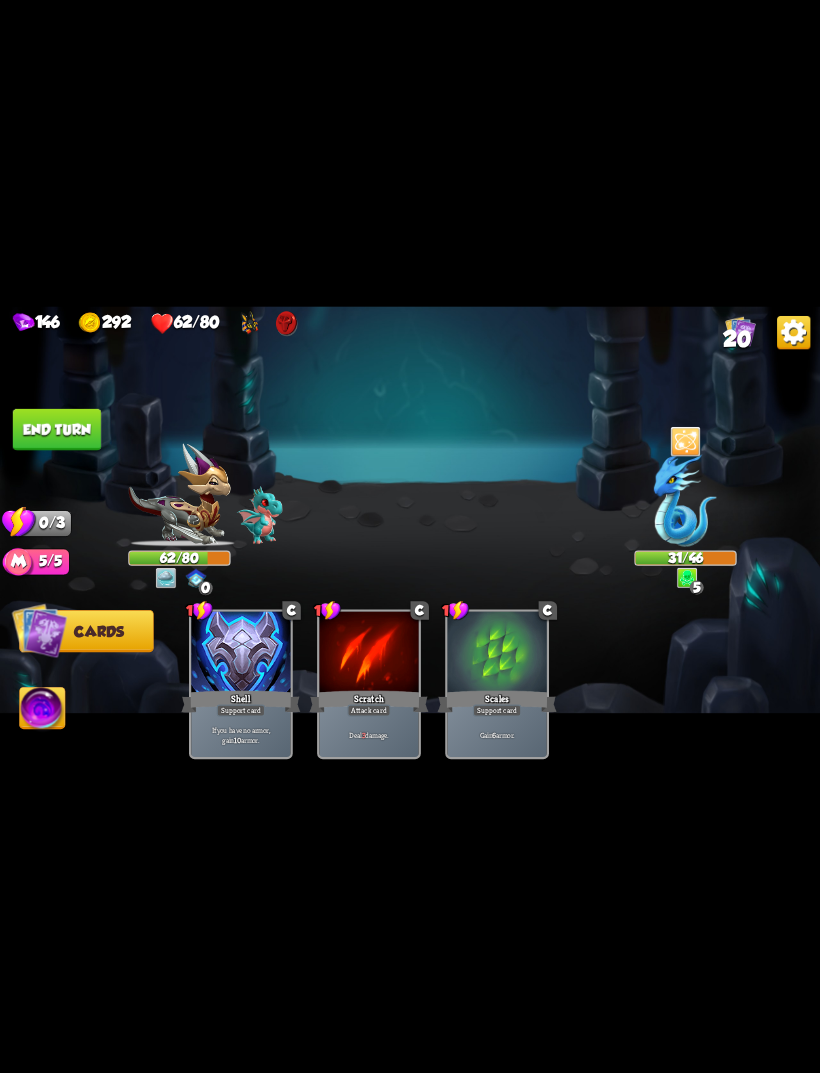 click at bounding box center (410, 536) 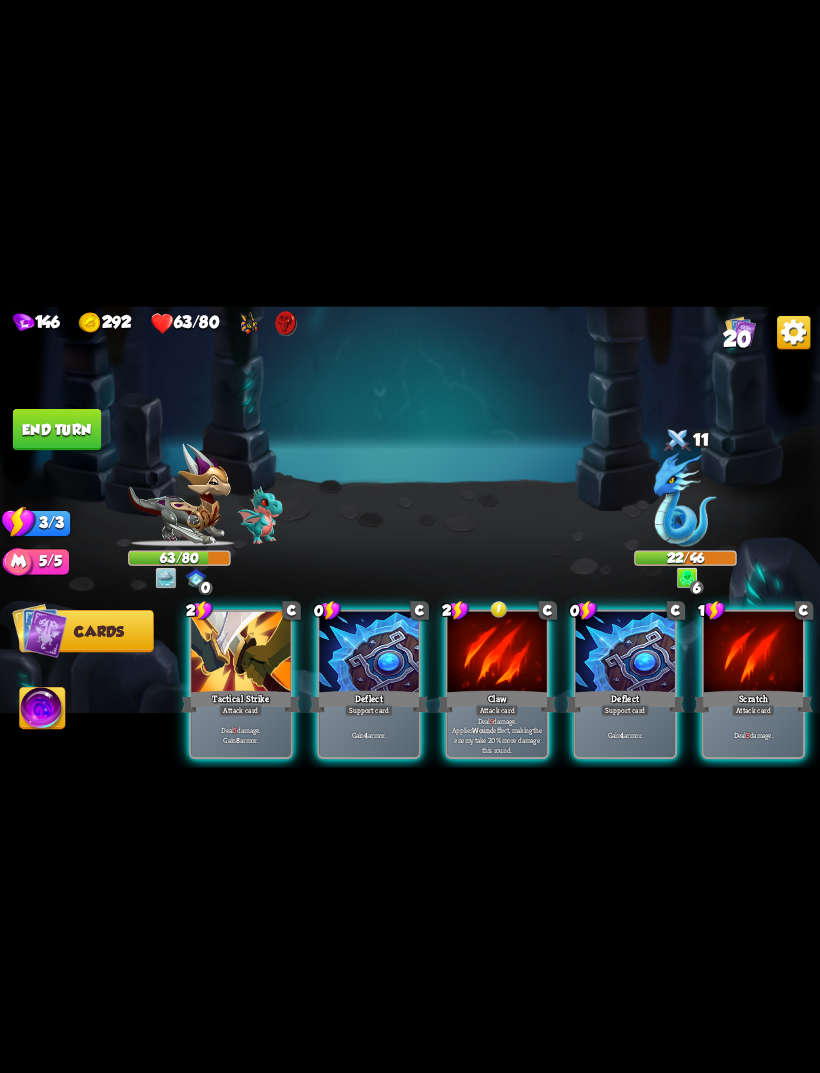 click on "Gain  4  armor." at bounding box center (625, 734) 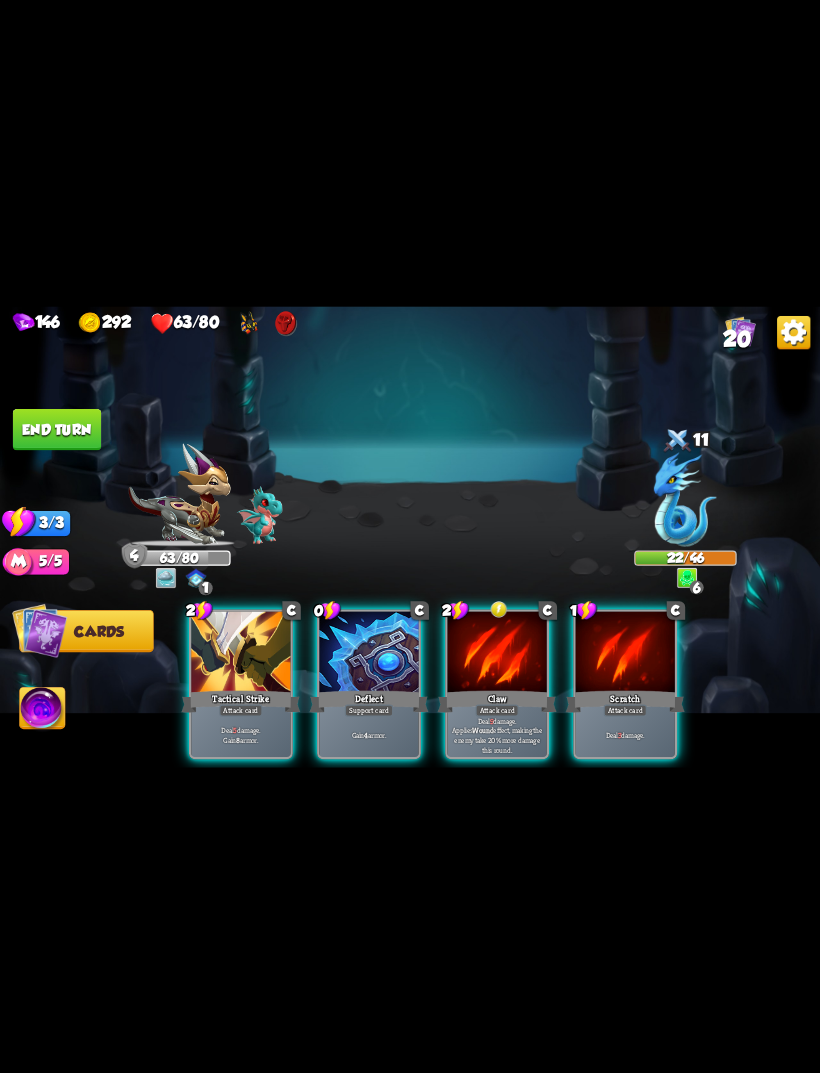 click on "Support card" at bounding box center (369, 710) 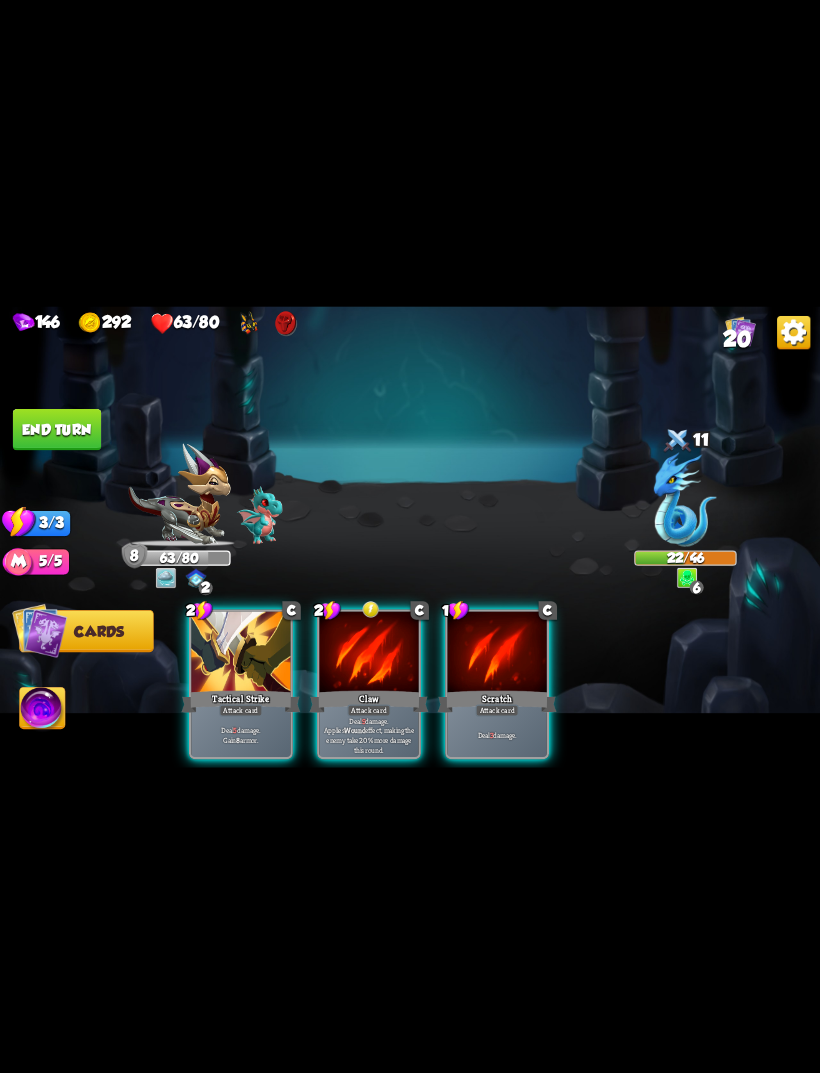 click on "Deal  9  damage. Applies  Wound  effect, making the enemy take 20% more damage this round." at bounding box center [368, 734] 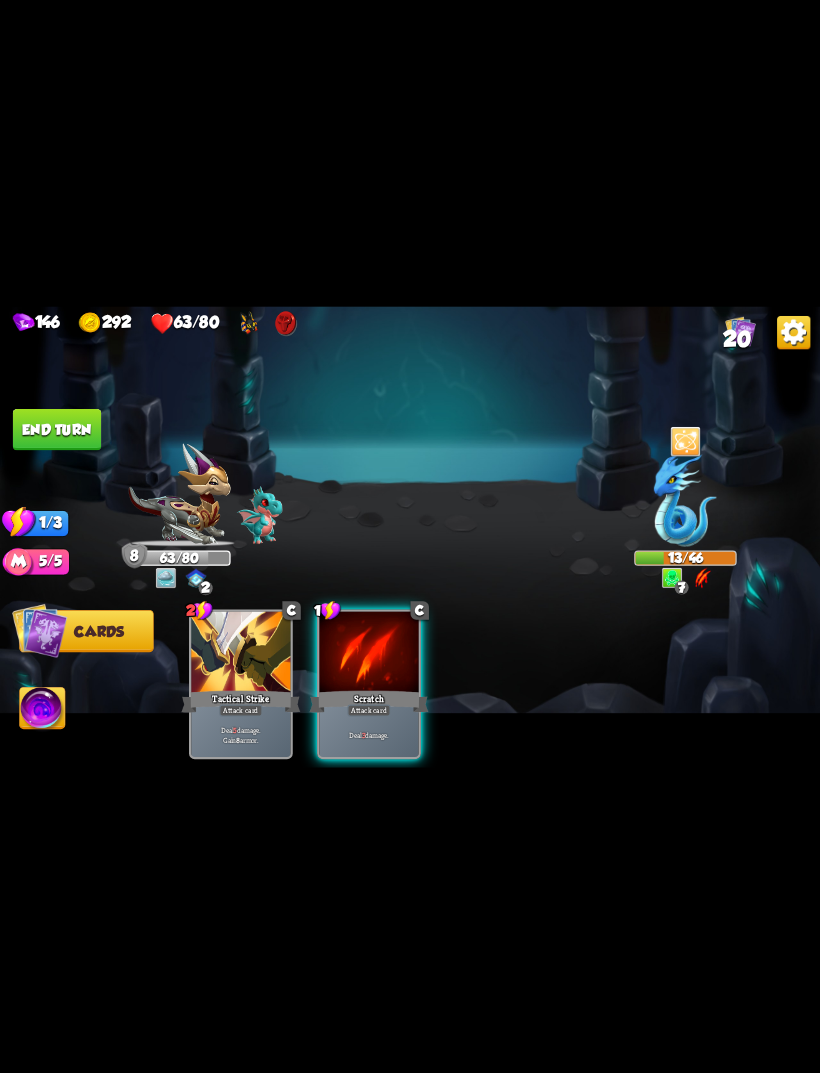 click on "Deal  3  damage." at bounding box center (368, 734) 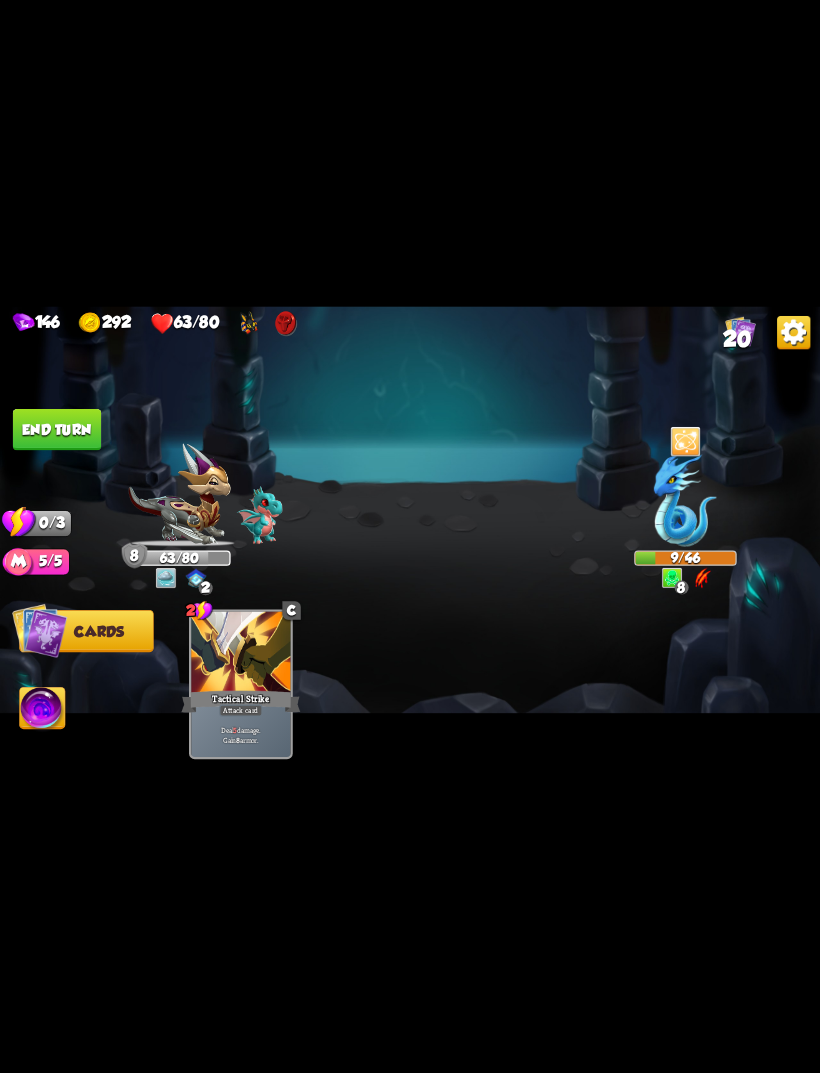 click at bounding box center [410, 536] 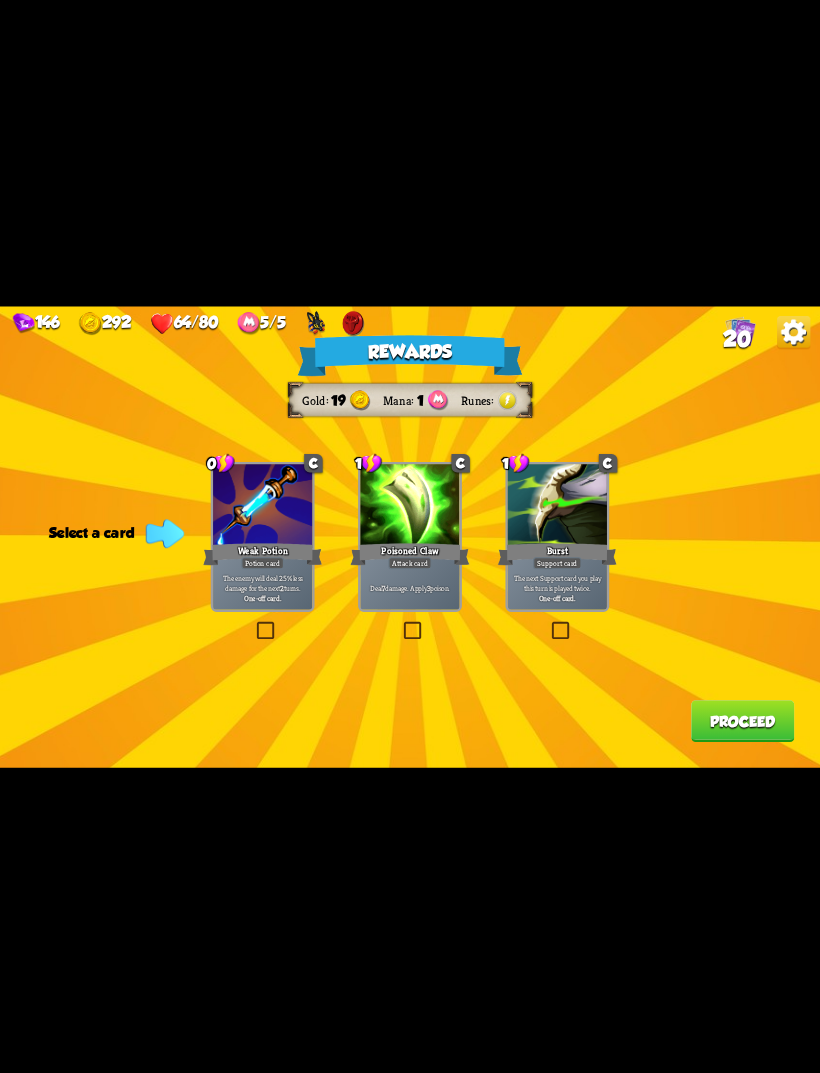 click on "Rewards           Gold   19     Mana   1     Runes
Select a card
0
C   Weak Potion     Potion card   The enemy will deal 25% less damage for the next  2  turns.   One-off card.
1
C   Poisoned Claw     Attack card   Deal  7  damage. Apply  3  poison.
1
C   Burst     Support card   The next Support card you play this turn is played twice.   One-off card.             Proceed" at bounding box center (410, 536) 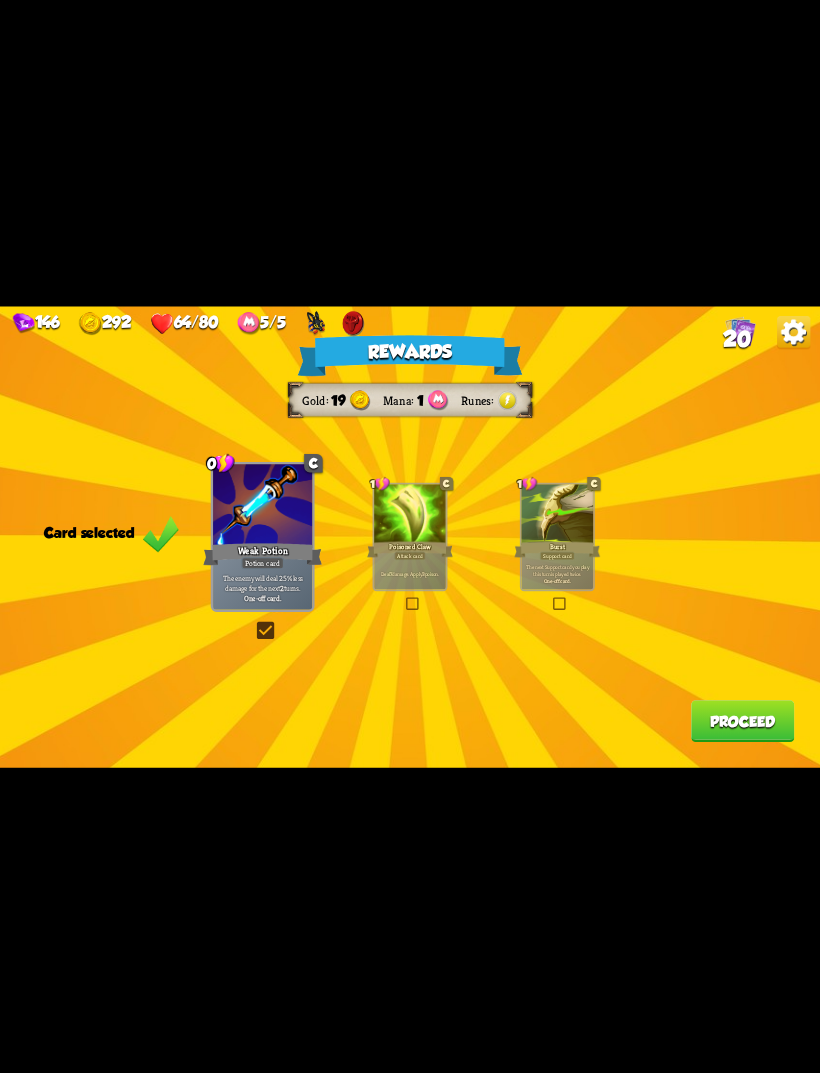 click on "Proceed" at bounding box center [742, 721] 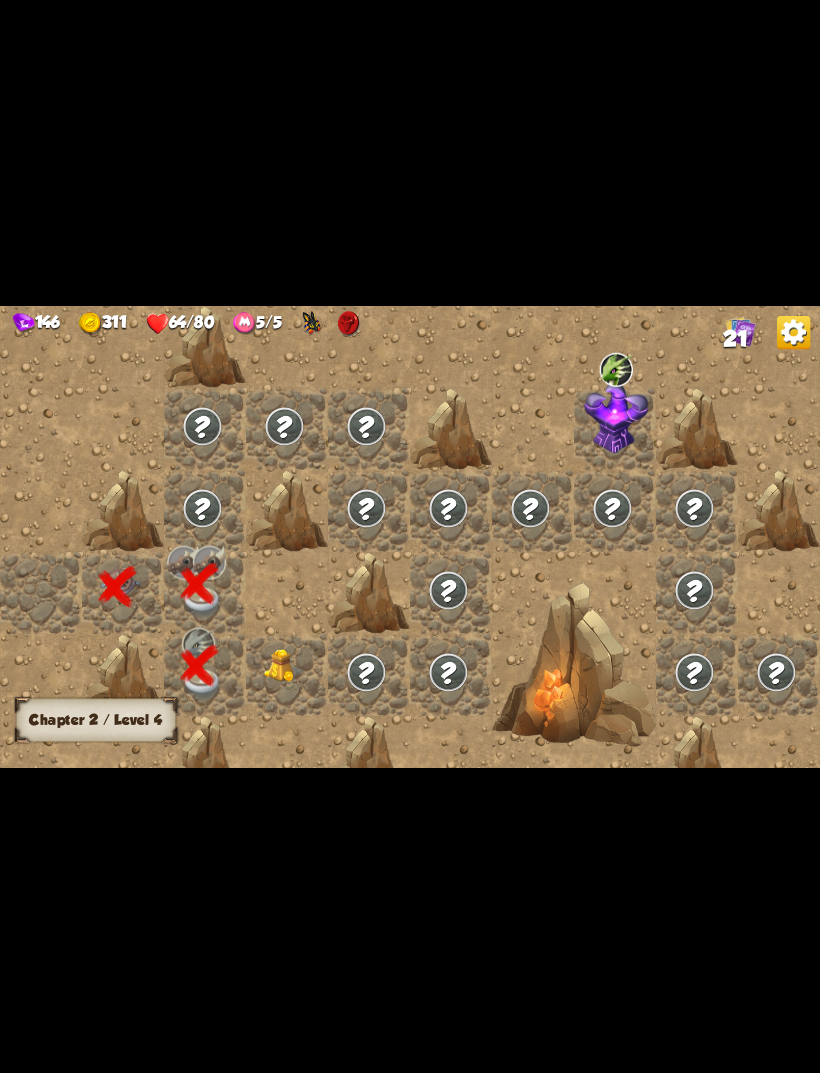 click at bounding box center [284, 665] 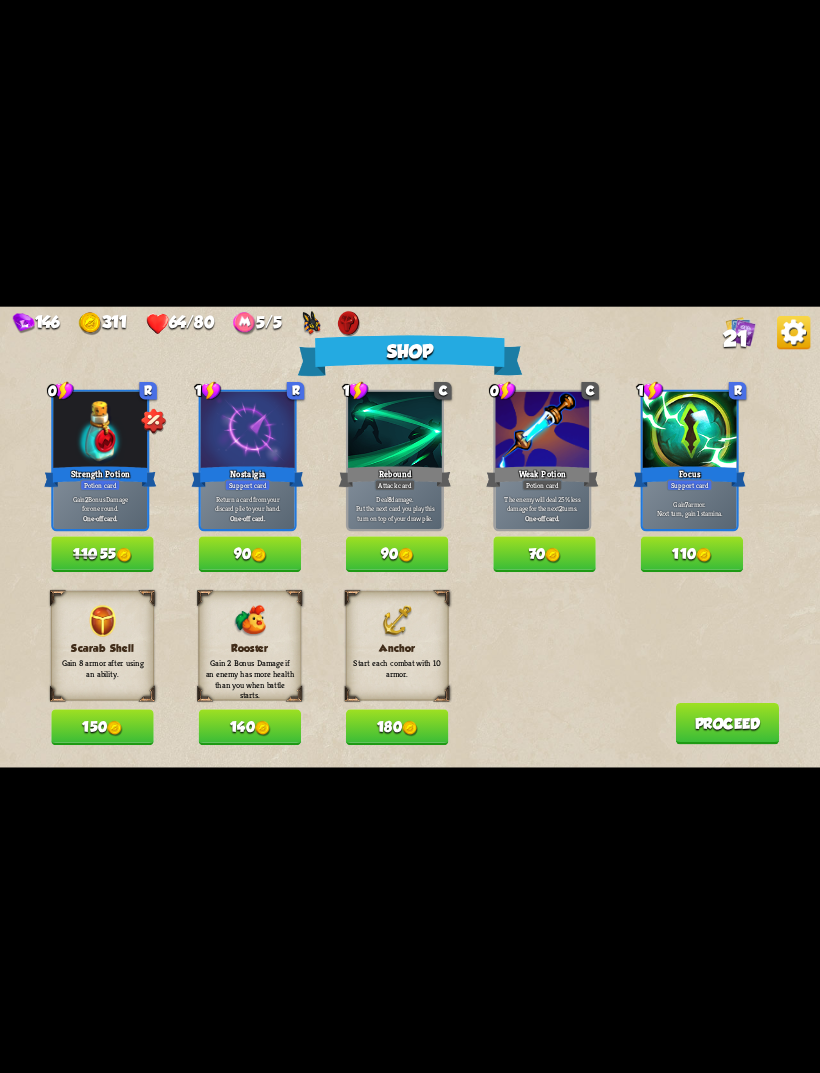 click at bounding box center [409, 727] 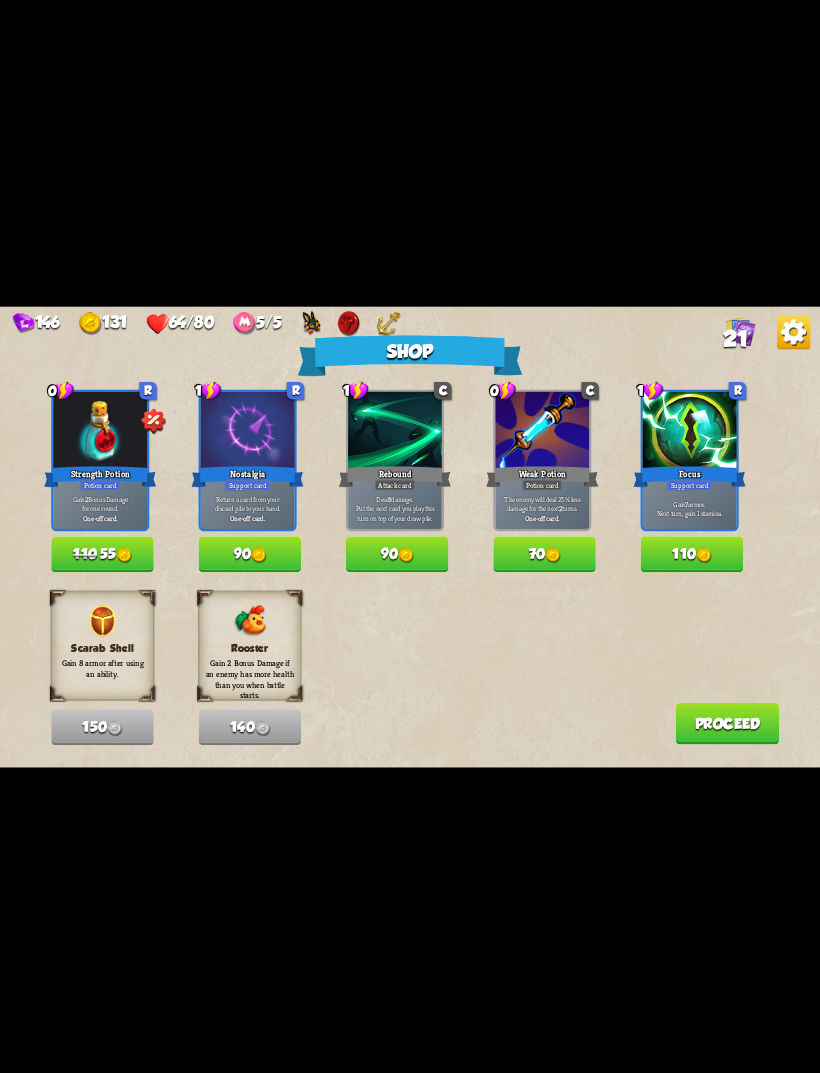 click on "Proceed" at bounding box center [727, 723] 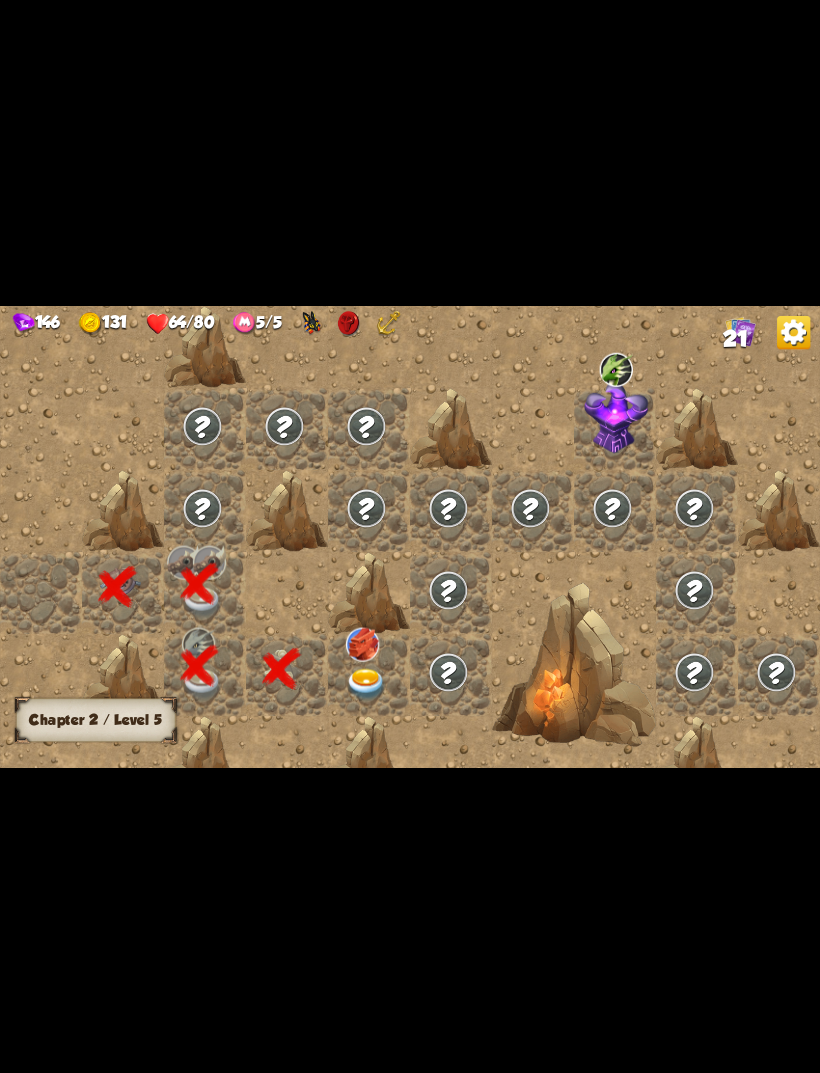 click at bounding box center [366, 684] 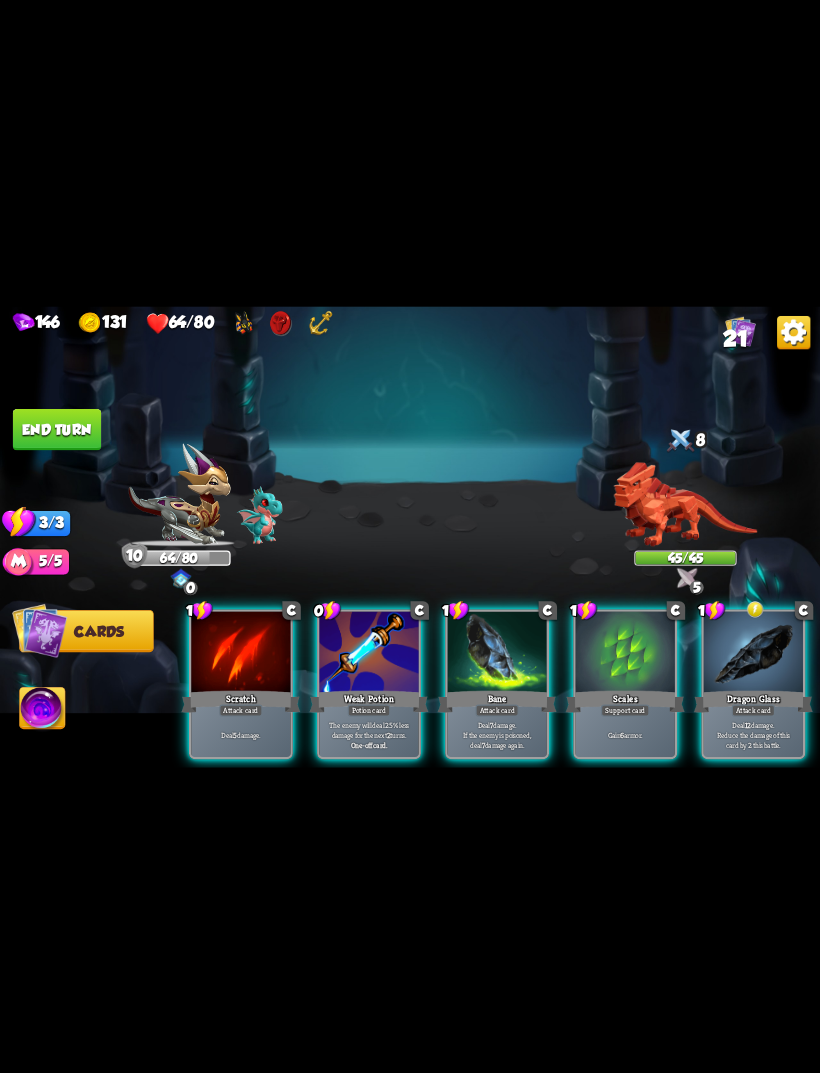 click on "The enemy will deal 25% less damage for the next  2  turns." at bounding box center [369, 730] 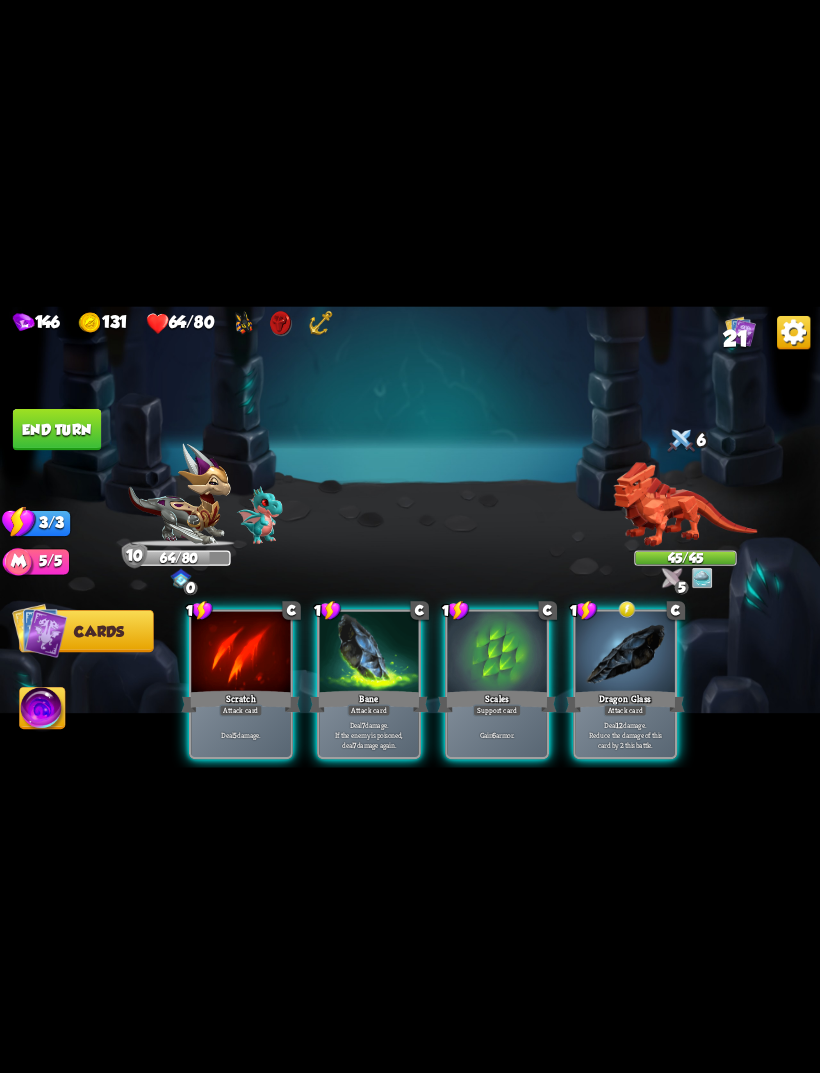 click on "Attack card" at bounding box center (625, 710) 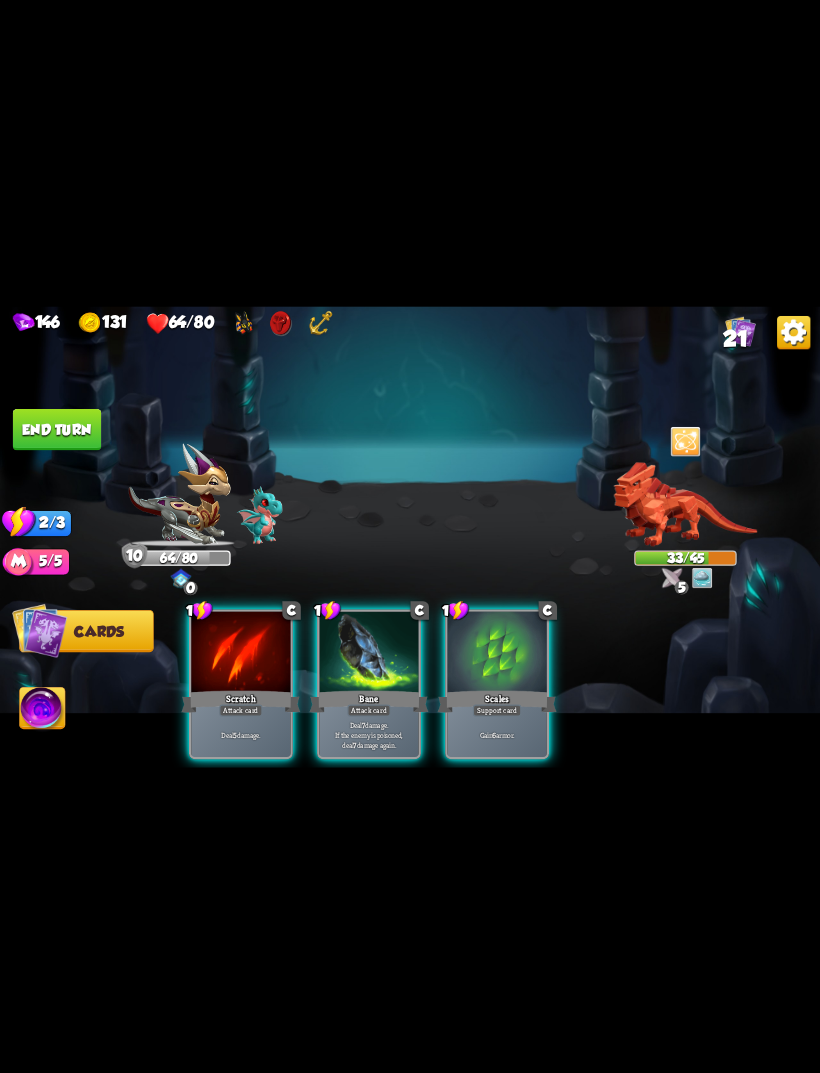 click on "Deal  7  damage. If the enemy is poisoned, deal  7  damage again." at bounding box center [369, 734] 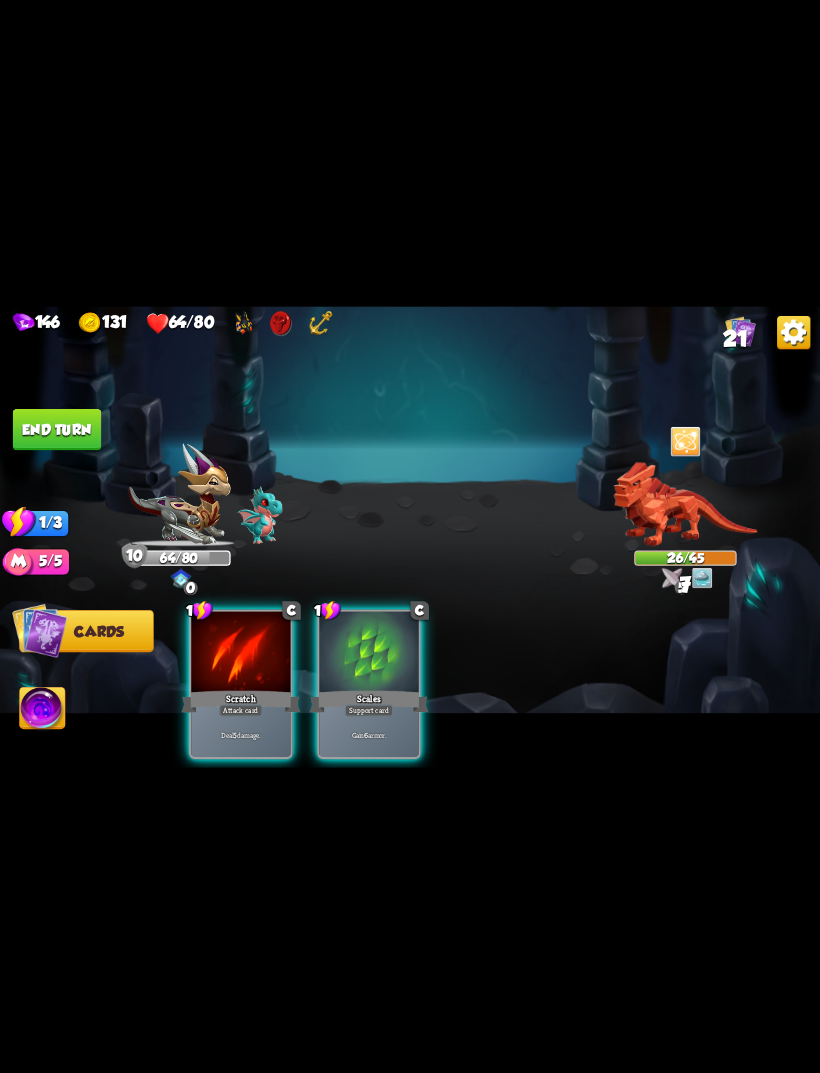 click on "1
C   Scratch     Attack card   Deal  5  damage." at bounding box center (241, 684) 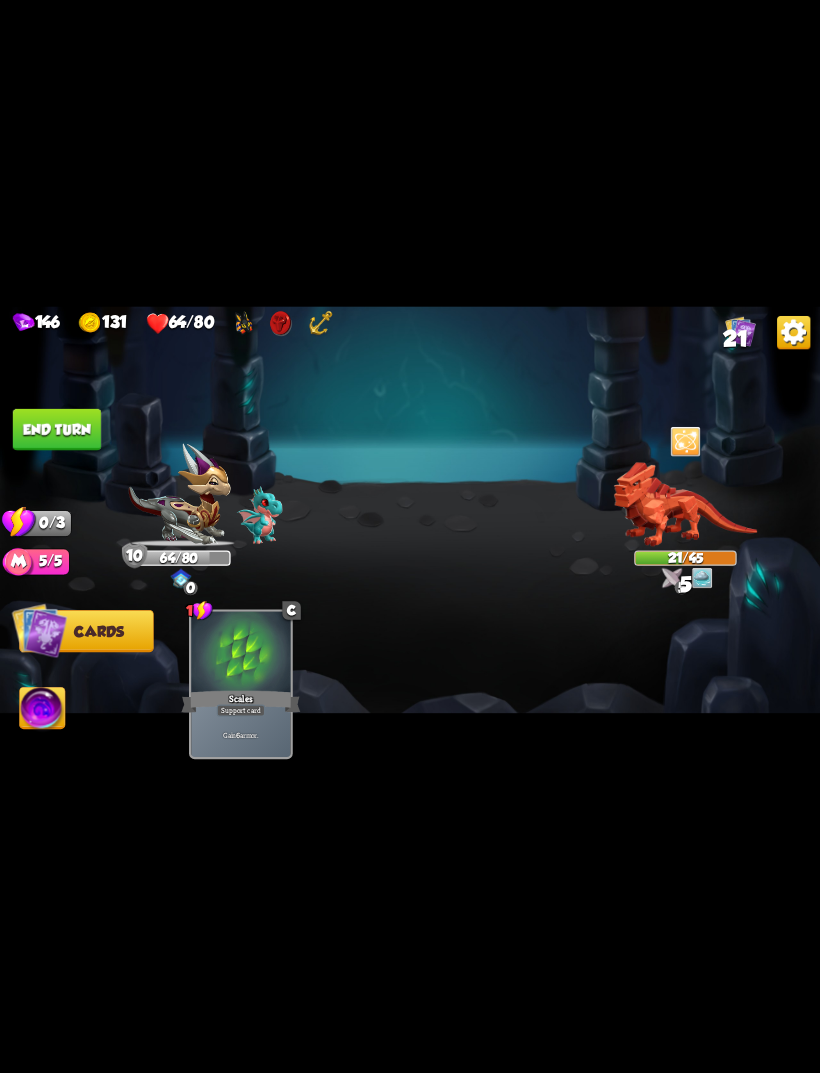 click on "End turn" at bounding box center [57, 429] 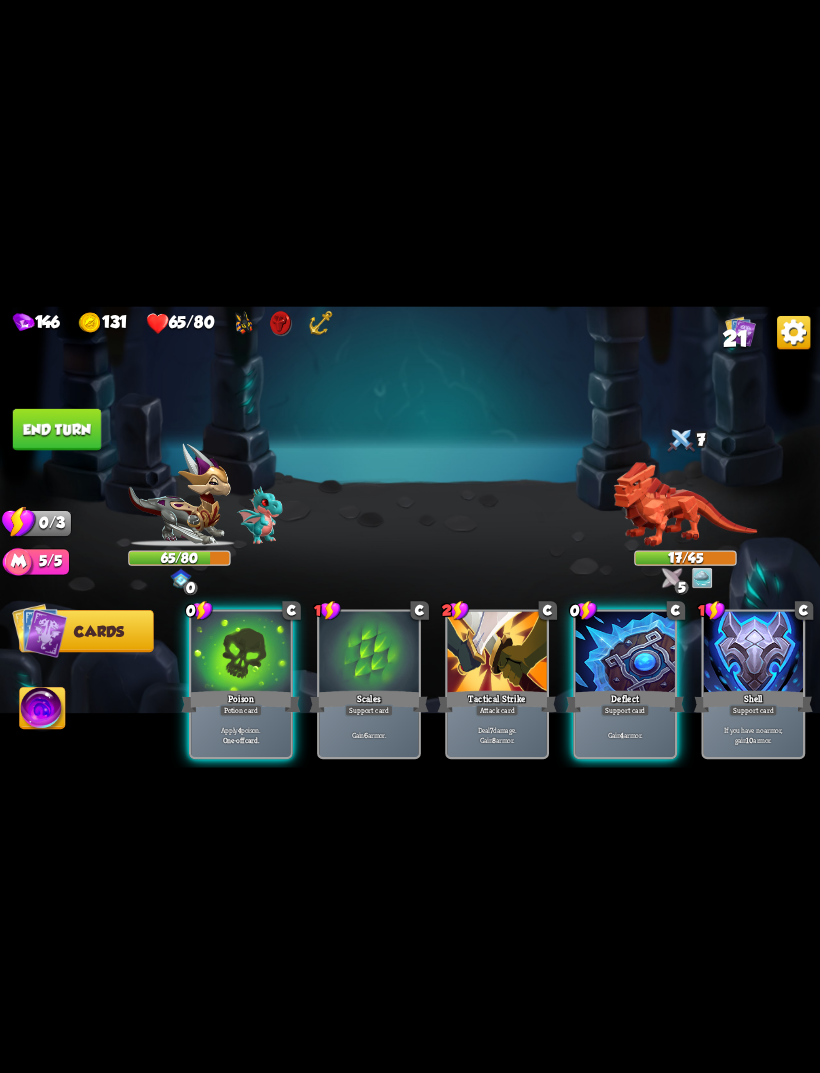 click on "Poison" at bounding box center [240, 701] 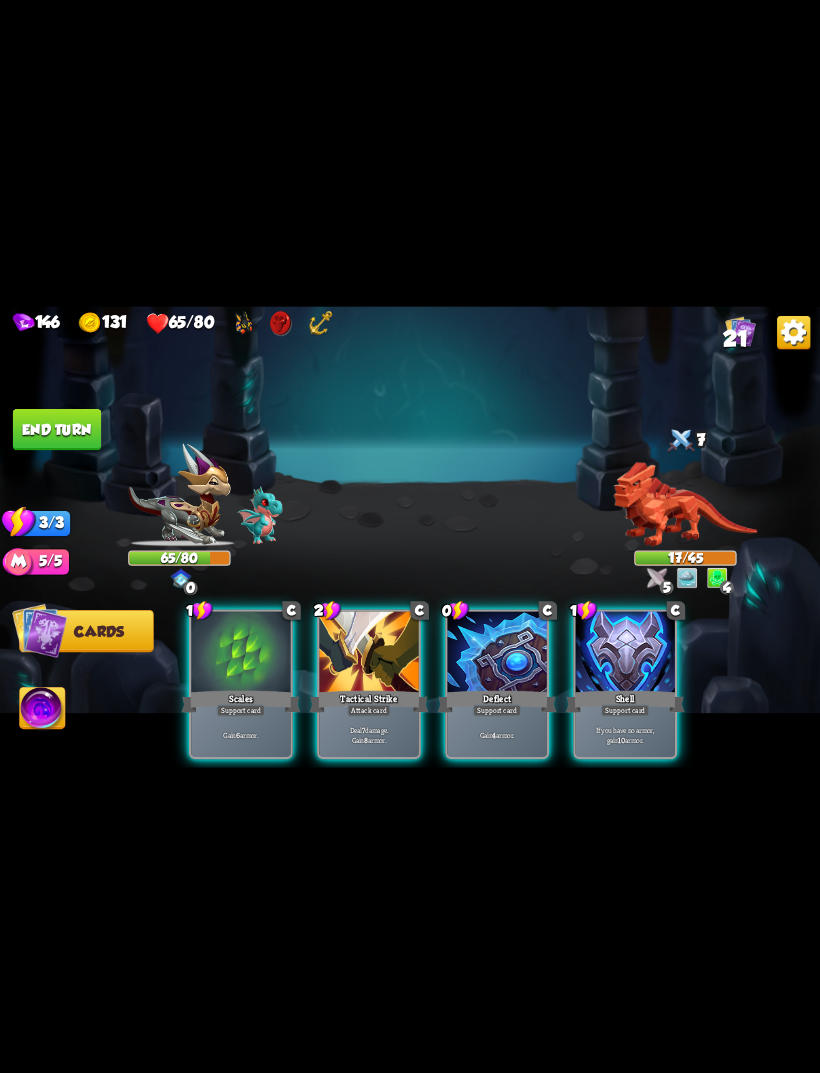 click on "Deal  7  damage. Gain  8  armor." at bounding box center (369, 735) 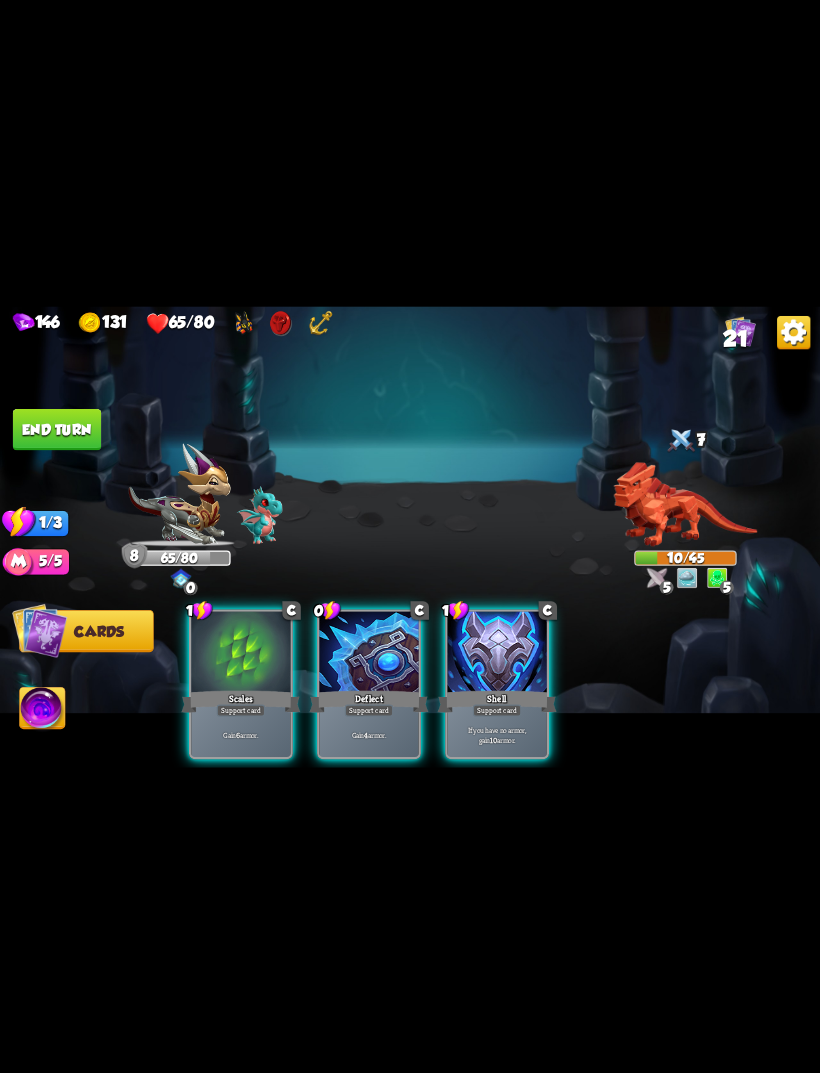 click on "Gain  4  armor." at bounding box center [368, 734] 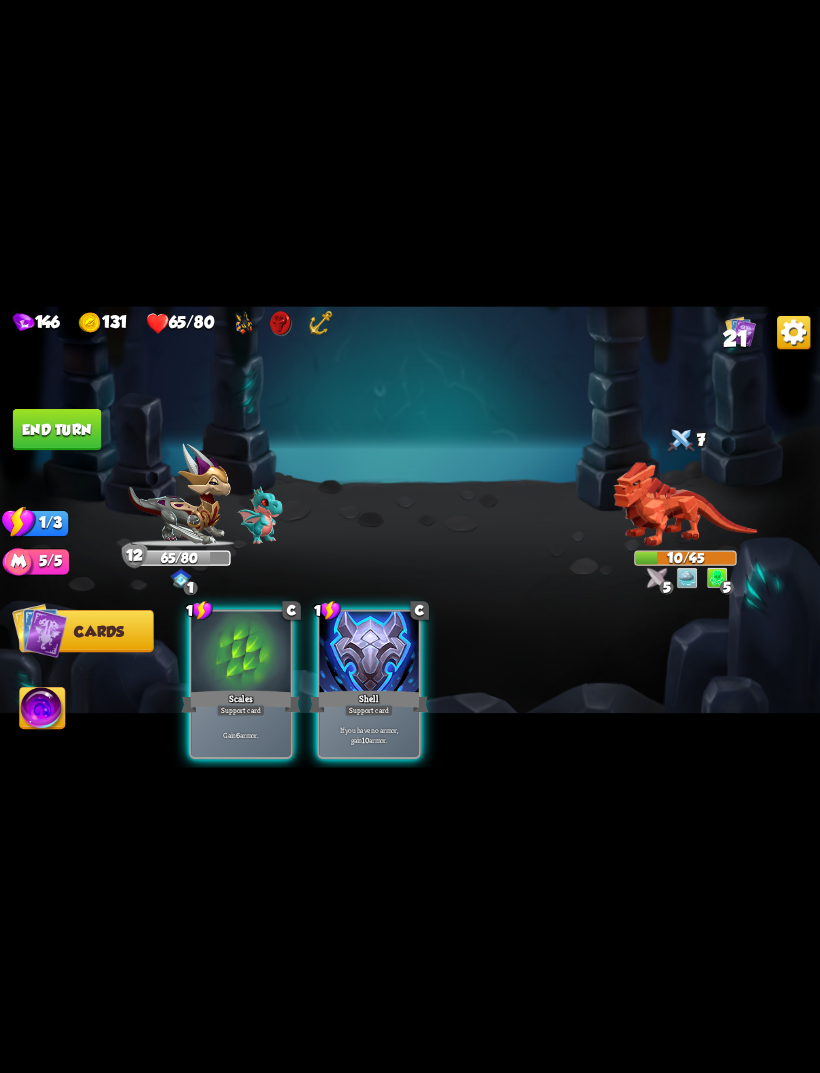 click on "If you have no armor, gain  10  armor." at bounding box center (369, 735) 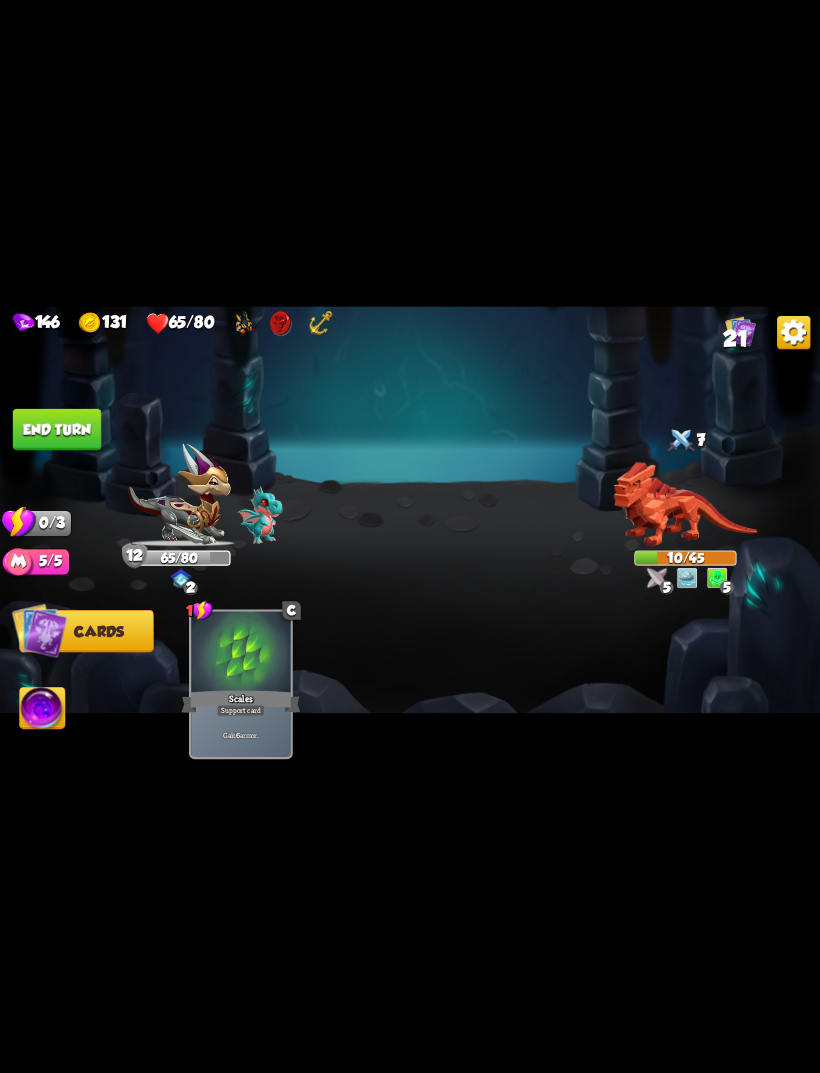 click on "End turn" at bounding box center [57, 429] 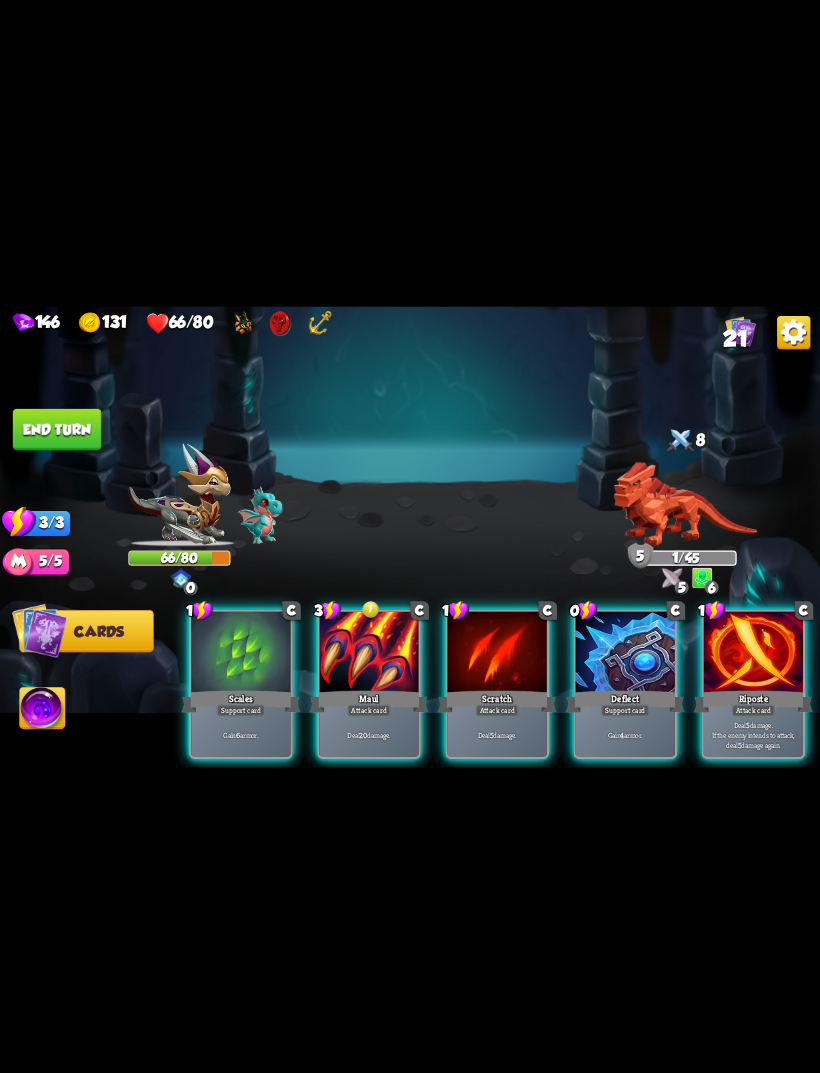 click on "Deal  20  damage." at bounding box center (369, 735) 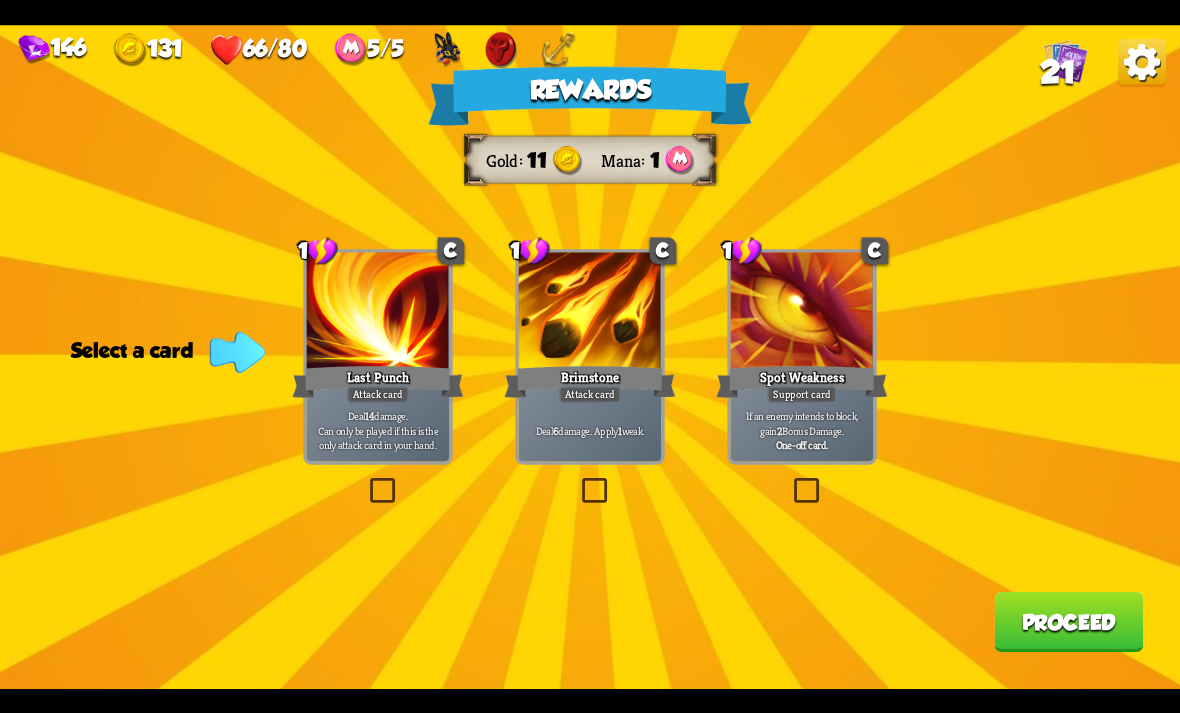 click on "1" at bounding box center [530, 250] 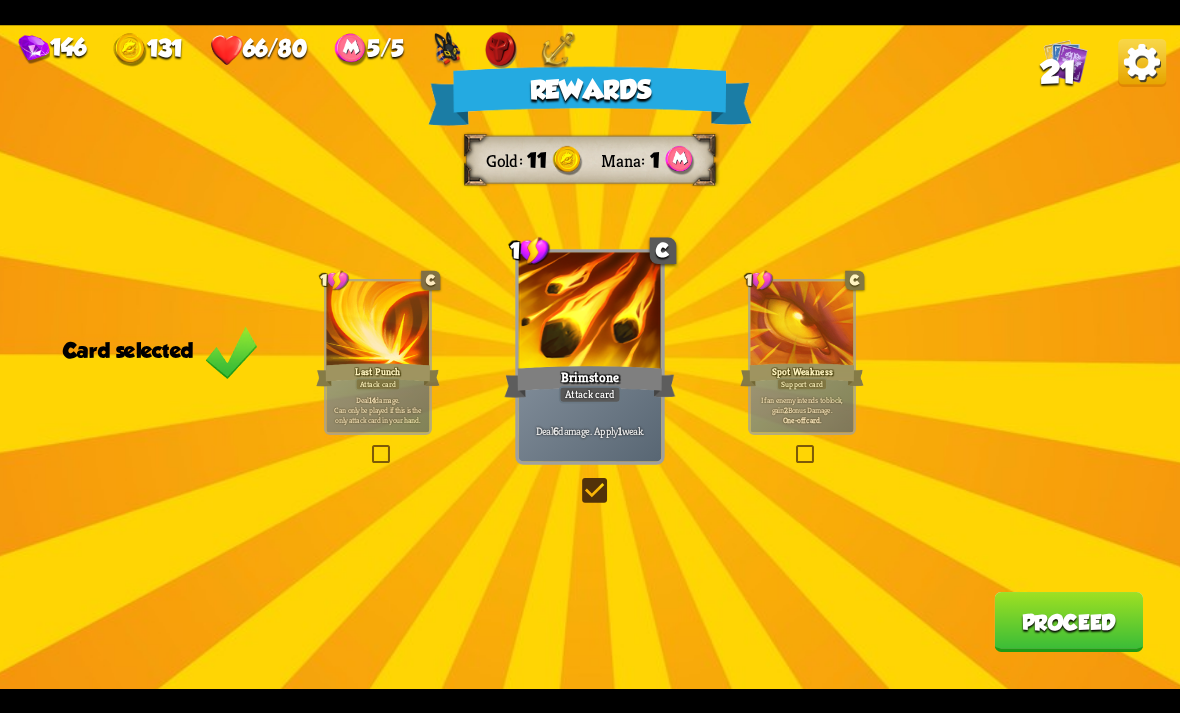 click on "Proceed" at bounding box center [1068, 622] 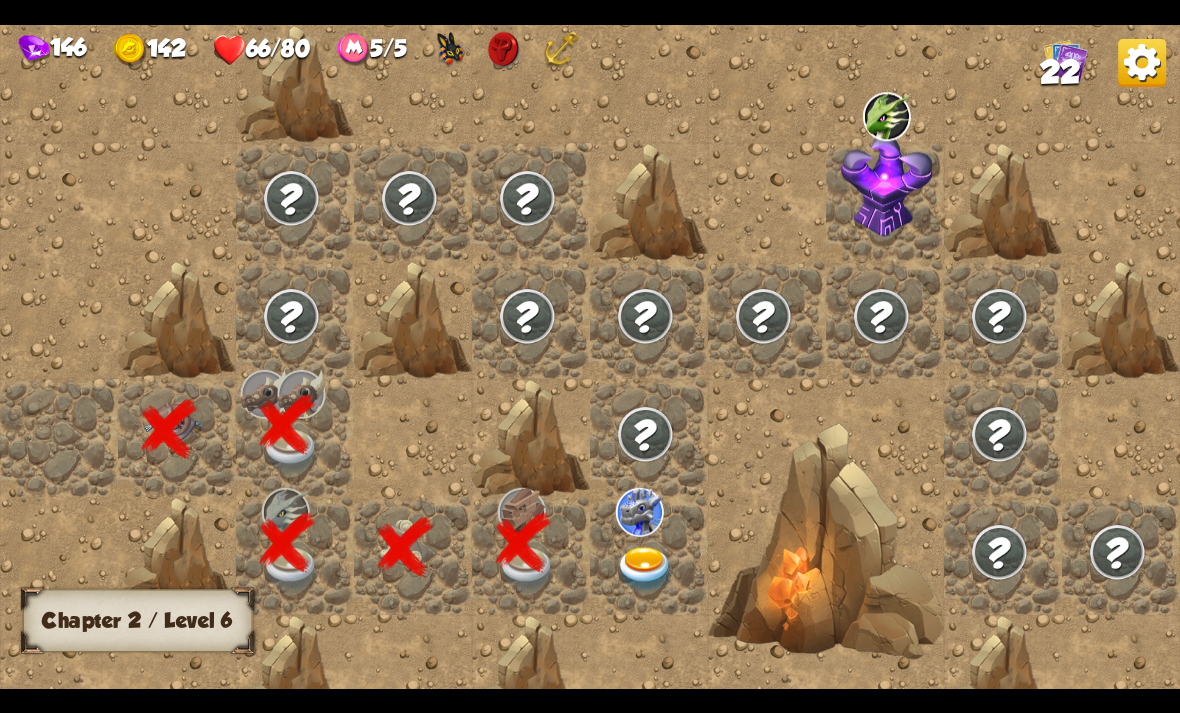 click at bounding box center [640, 511] 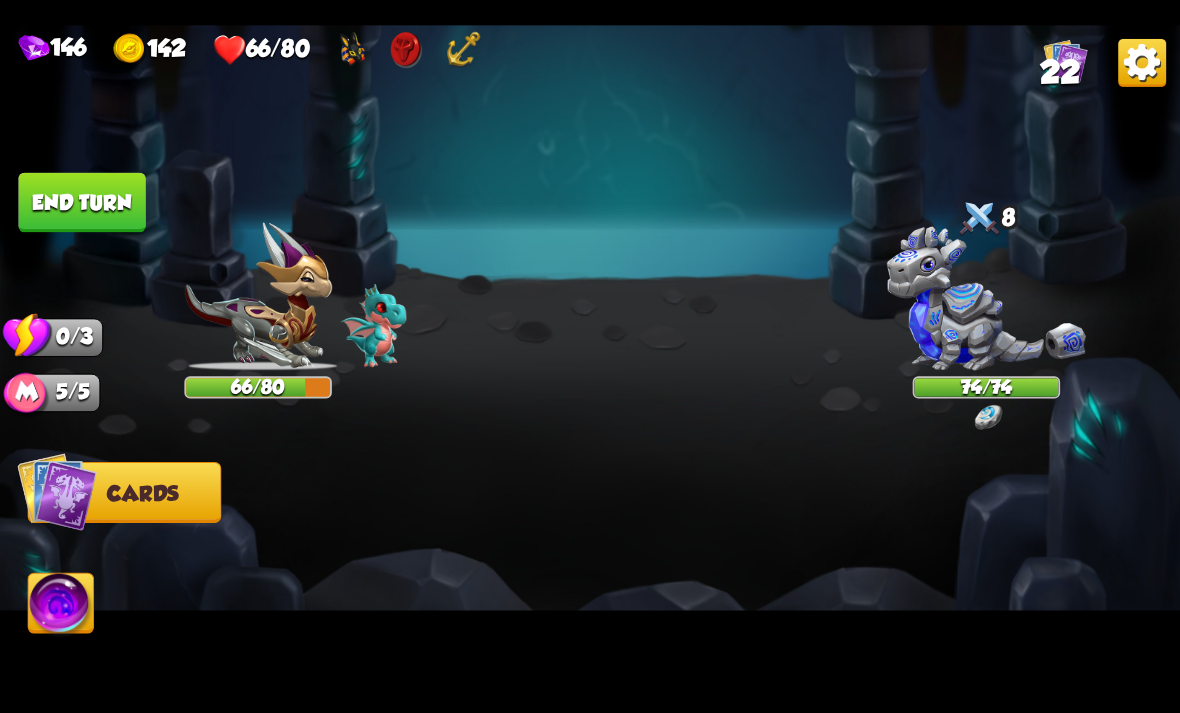 click at bounding box center [989, 417] 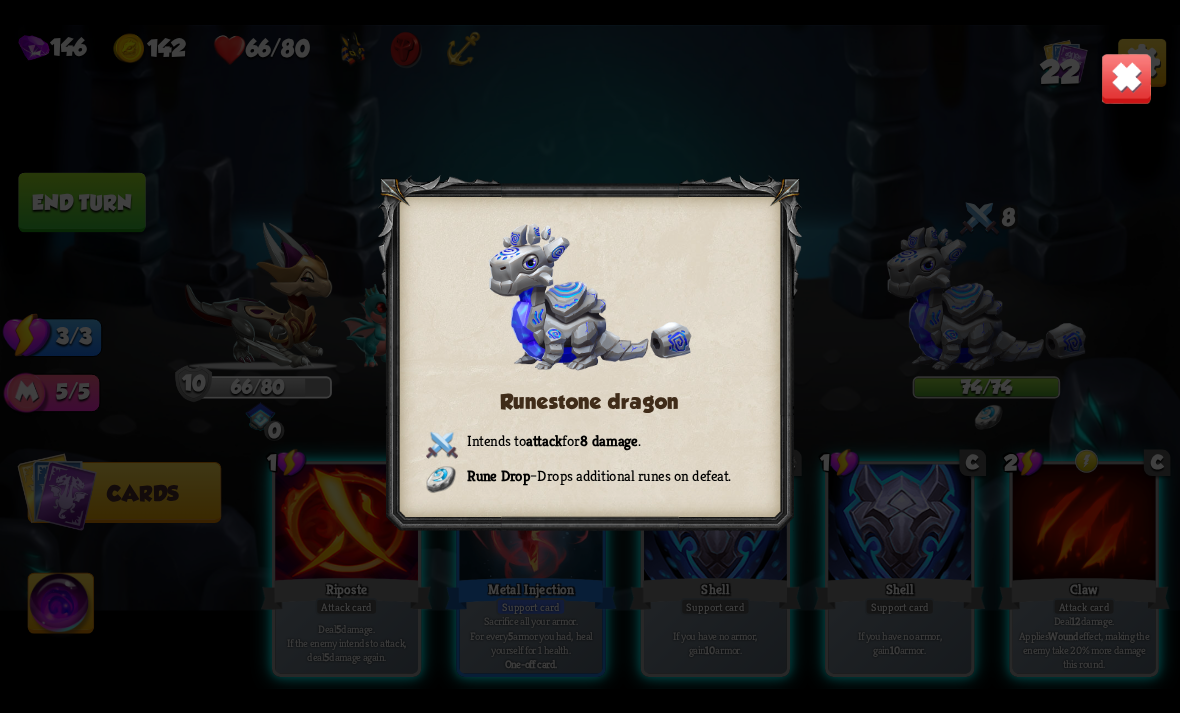 click at bounding box center (1127, 78) 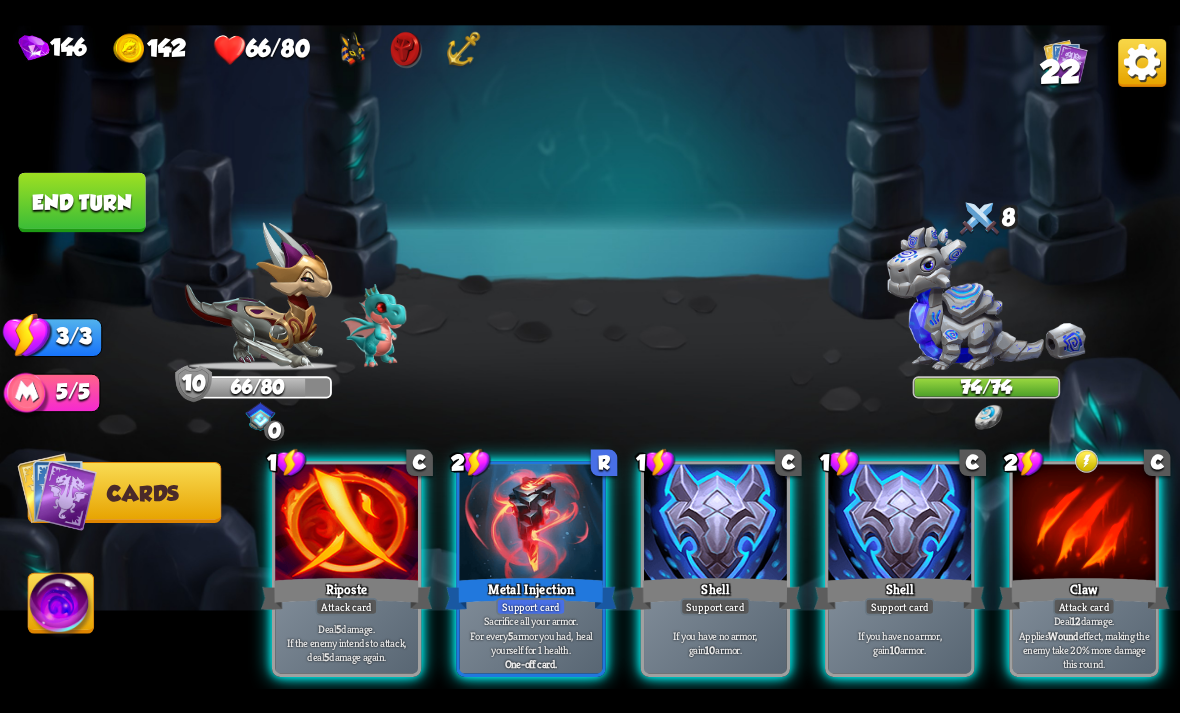 click at bounding box center (1084, 524) 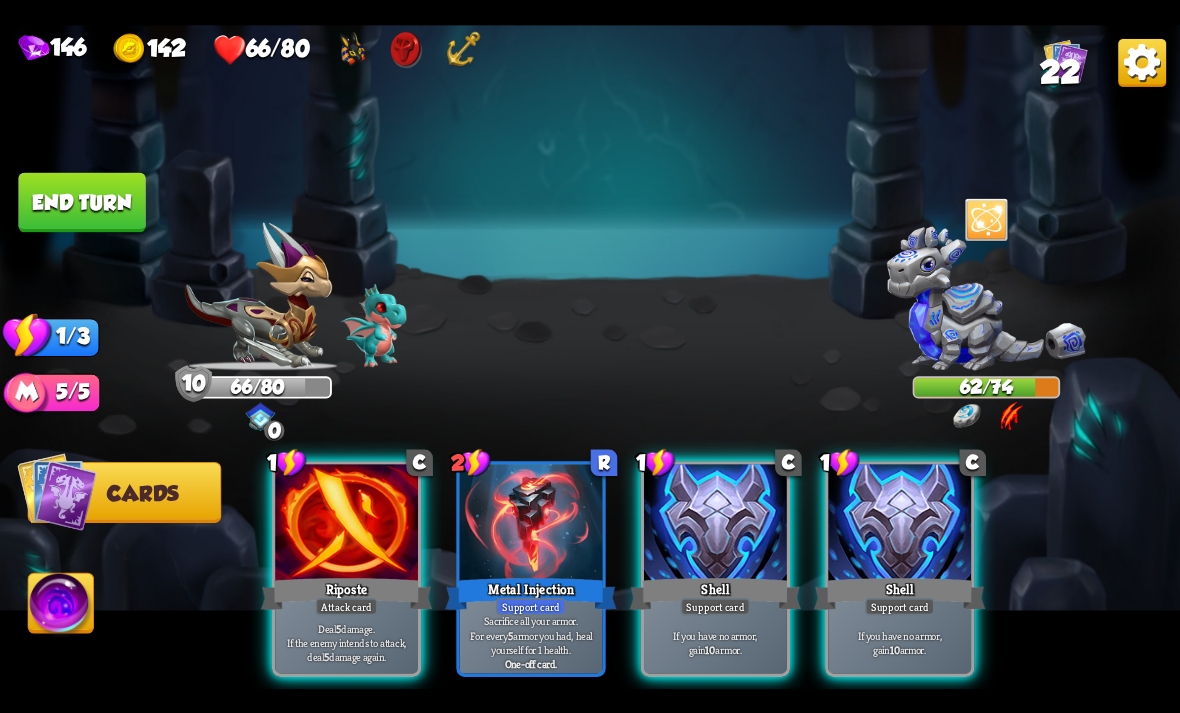 click on "Deal  5  damage. If the enemy intends to attack, deal  5  damage again." at bounding box center (347, 642) 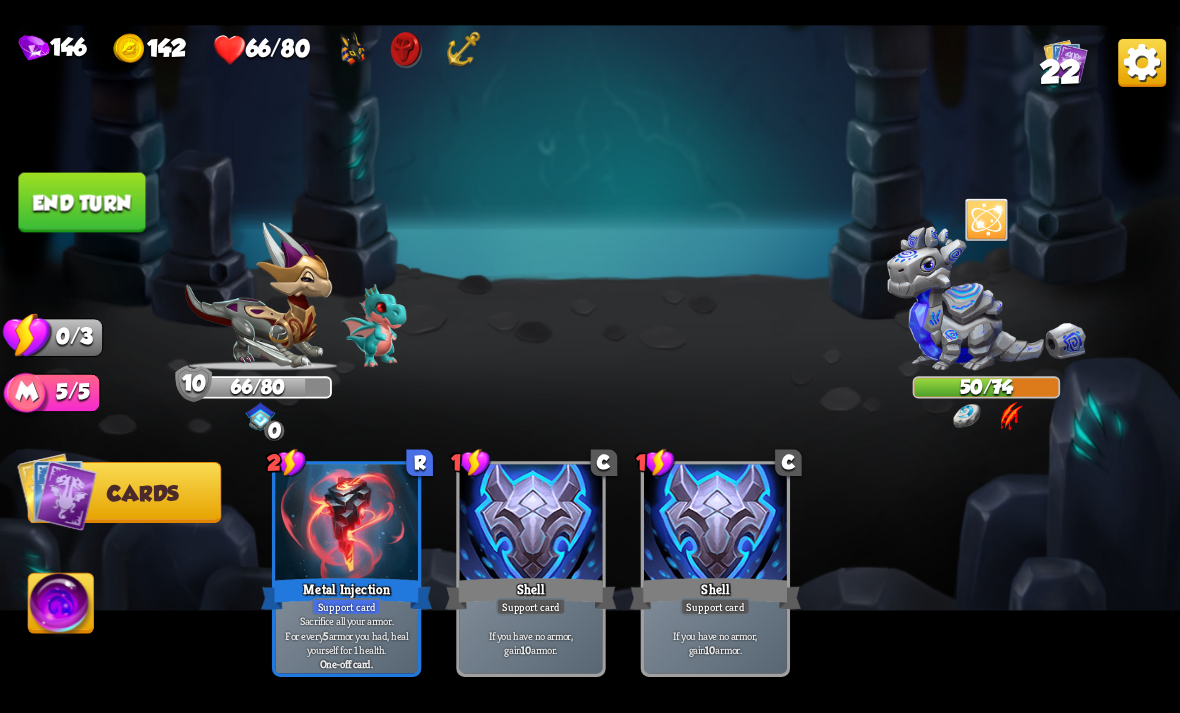 click on "End turn" at bounding box center [81, 202] 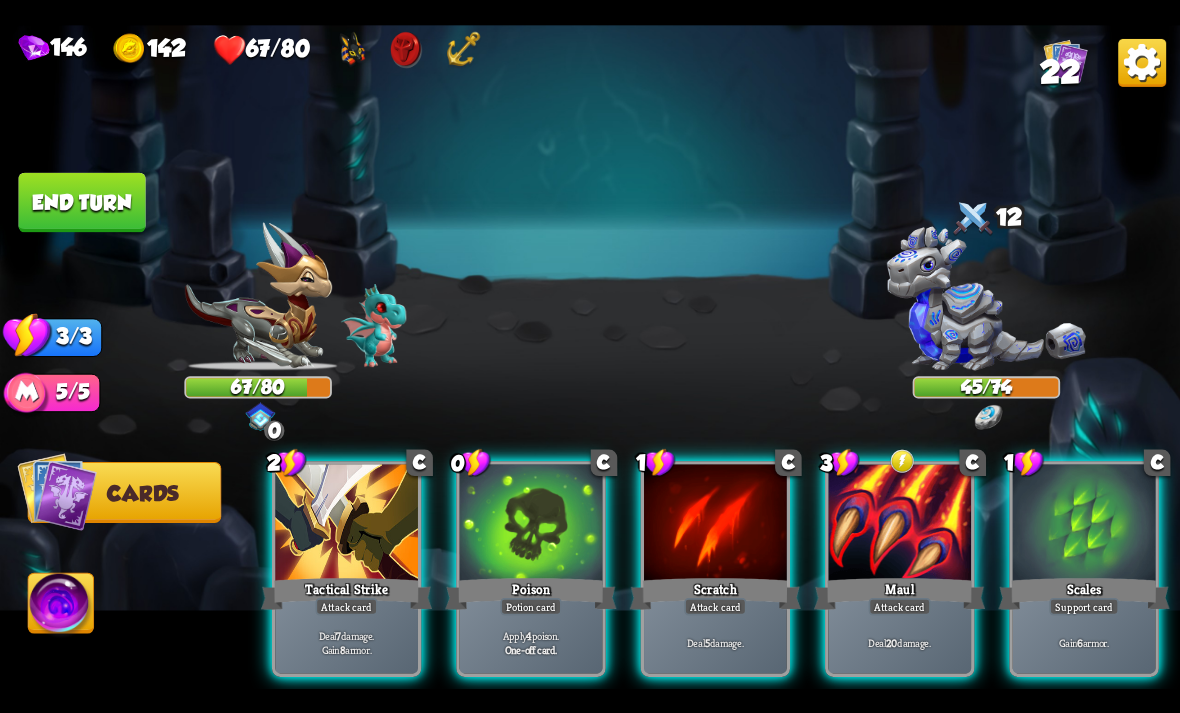 click on "One-off card." at bounding box center (531, 649) 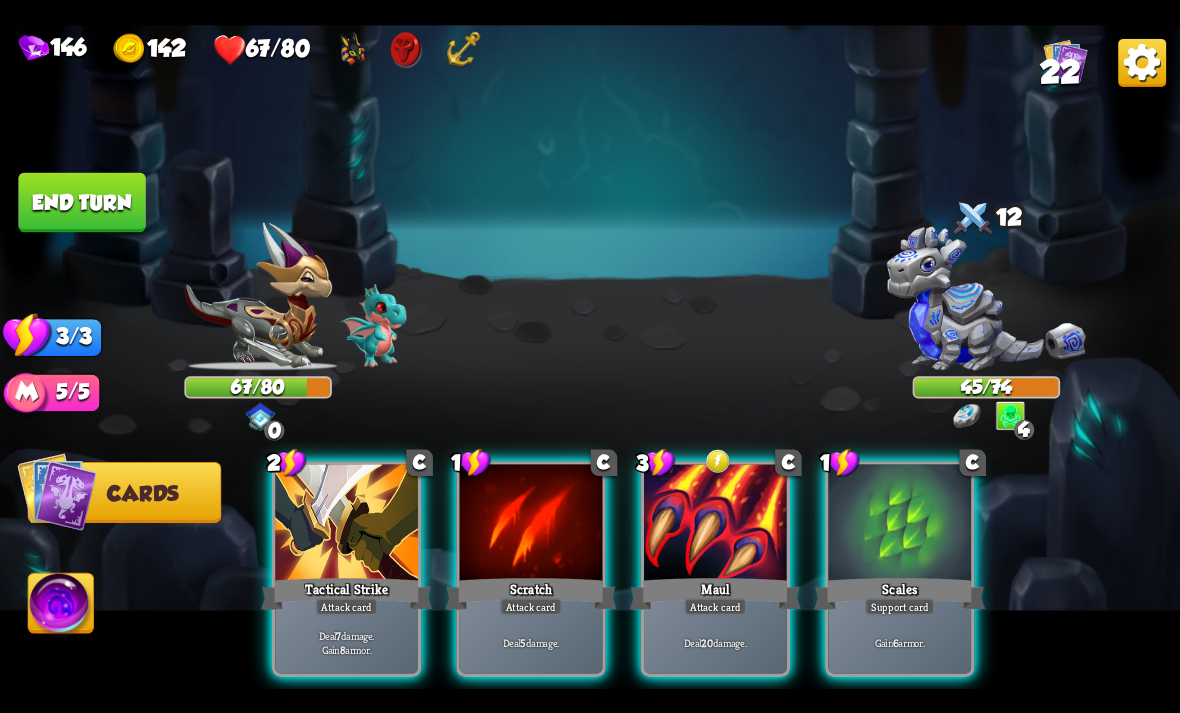 click on "Maul" at bounding box center (715, 593) 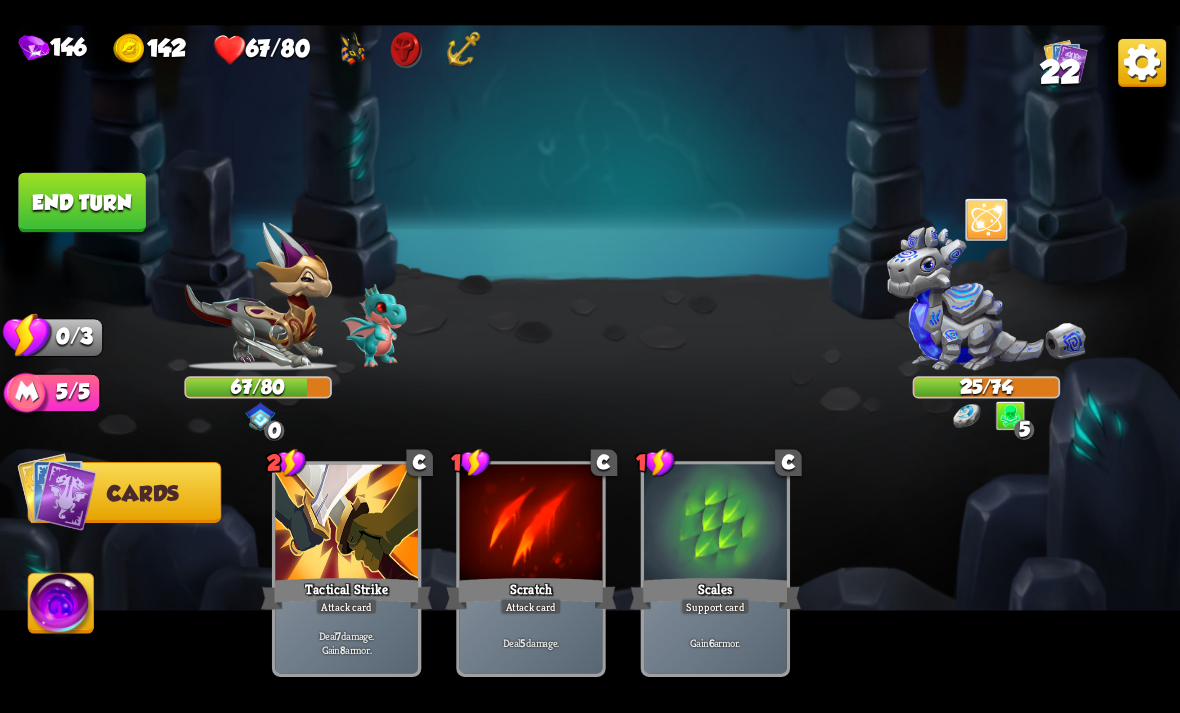 click on "End turn" at bounding box center [81, 202] 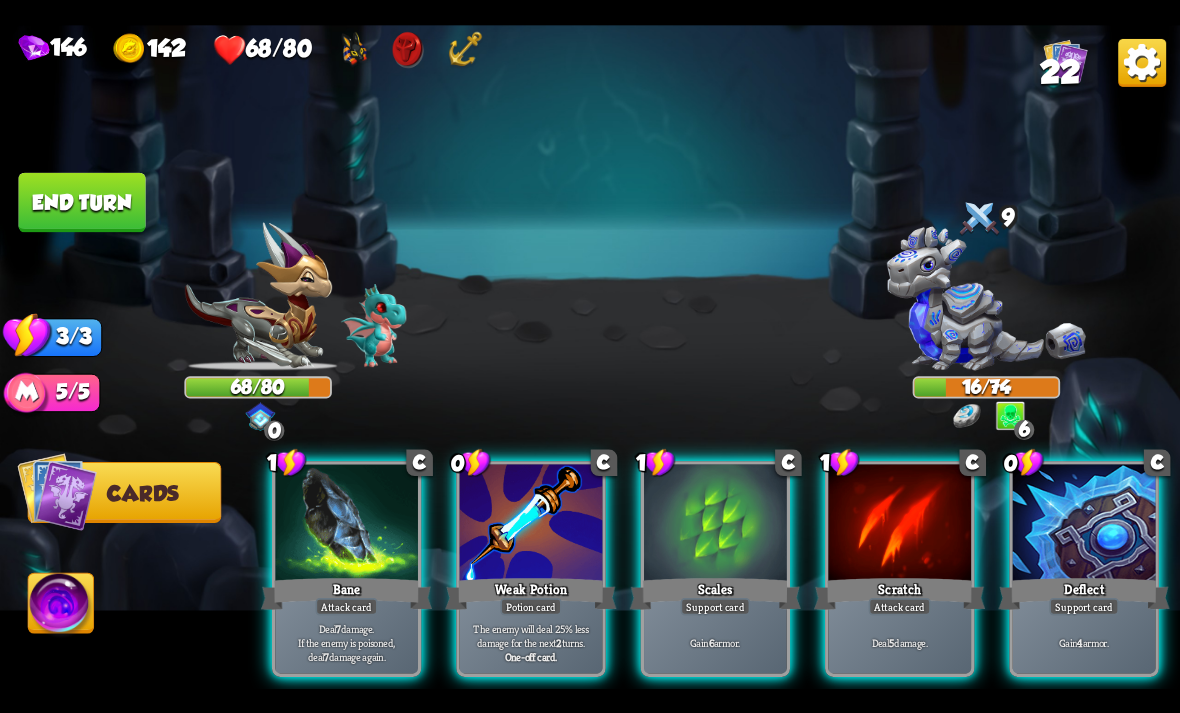click on "Deal  7  damage. If the enemy is poisoned, deal  7  damage again." at bounding box center [347, 642] 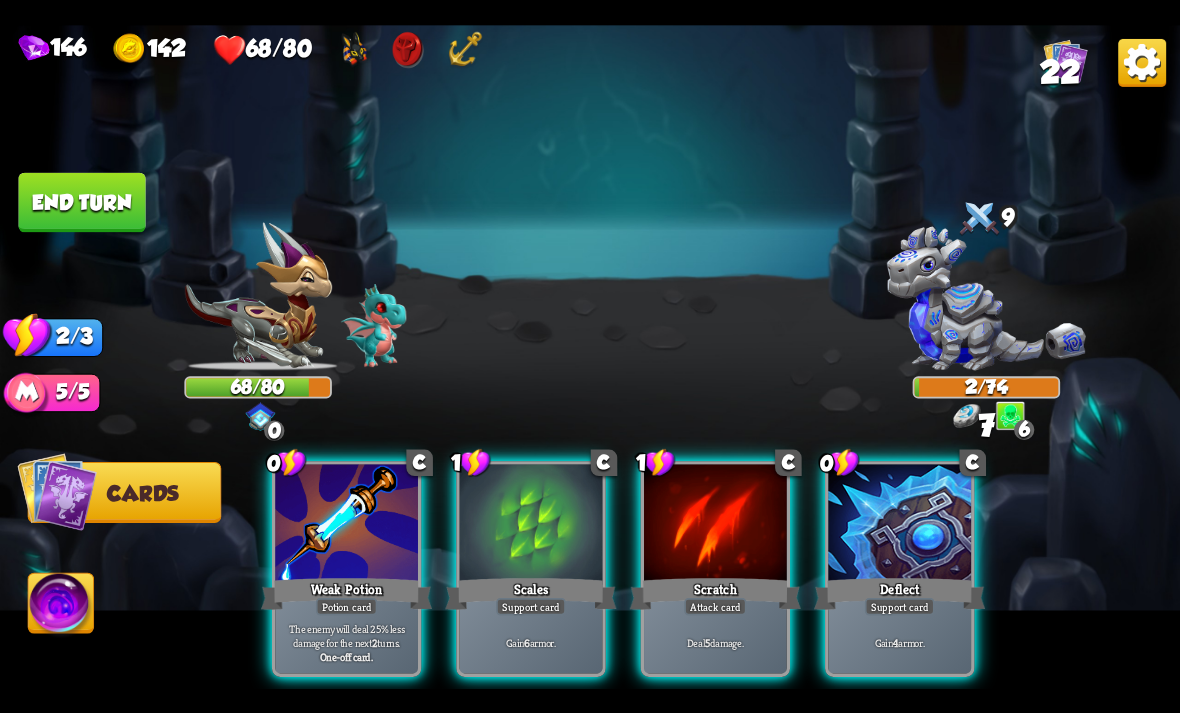 click on "The enemy will deal 25% less damage for the next  2  turns." at bounding box center (347, 635) 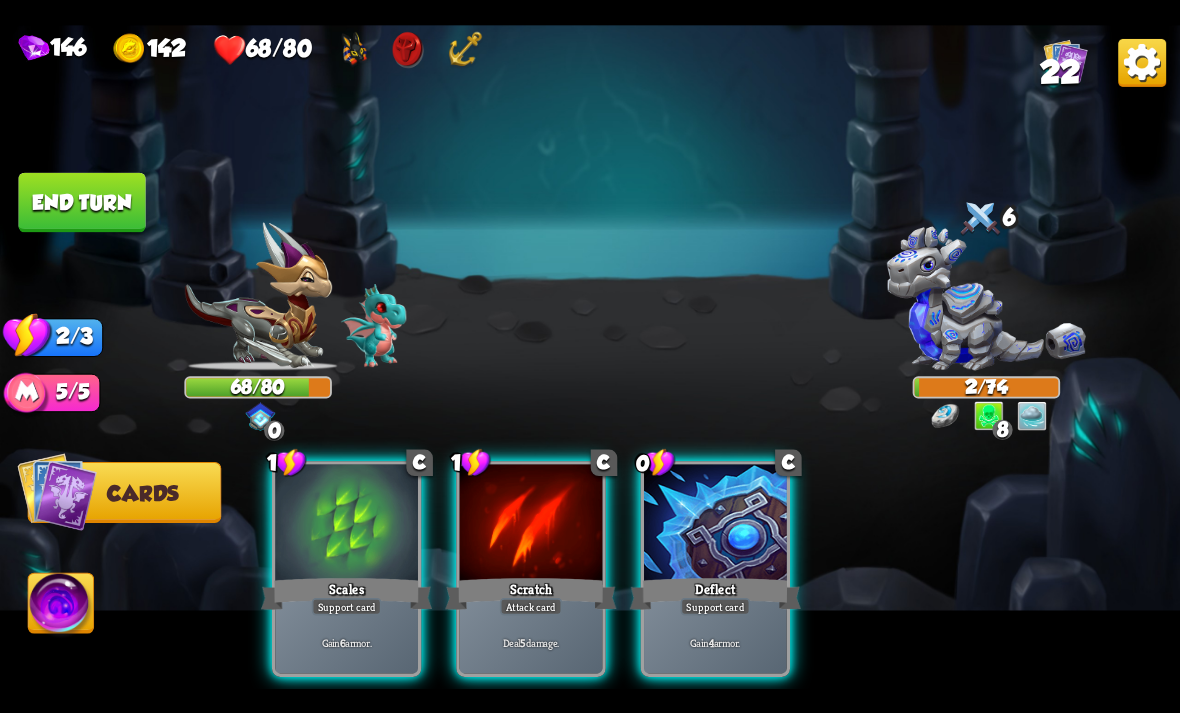 click on "Deal  5  damage." at bounding box center (531, 642) 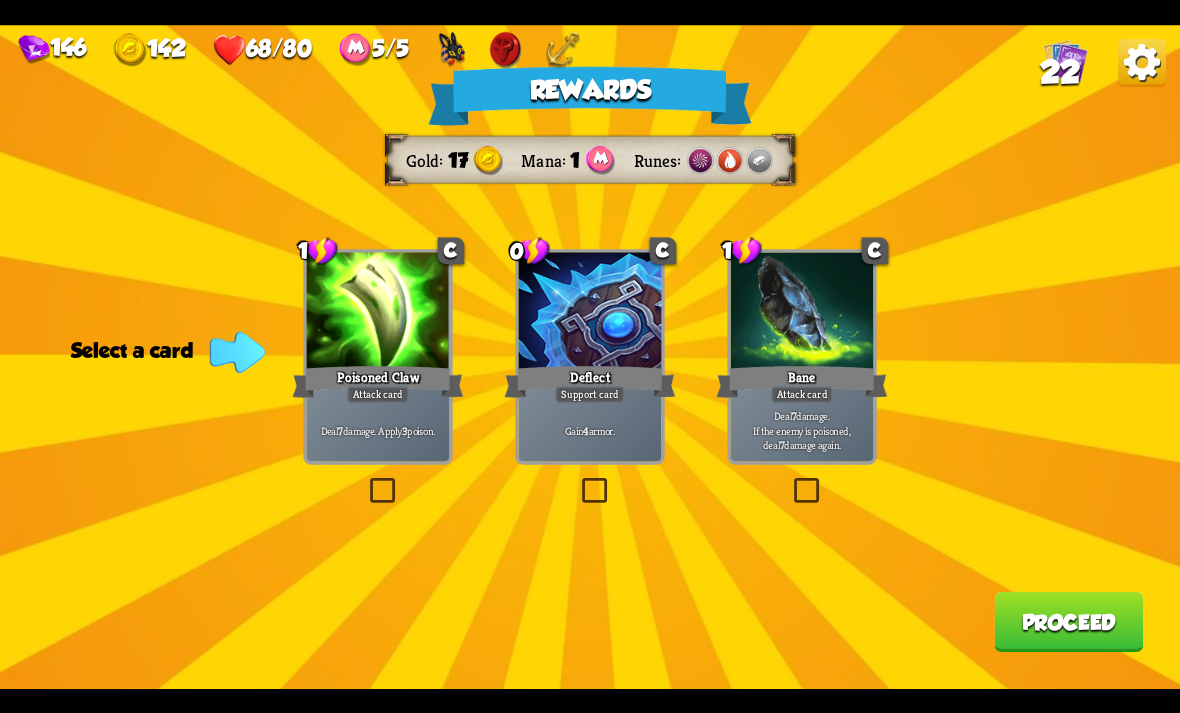 click at bounding box center [700, 160] 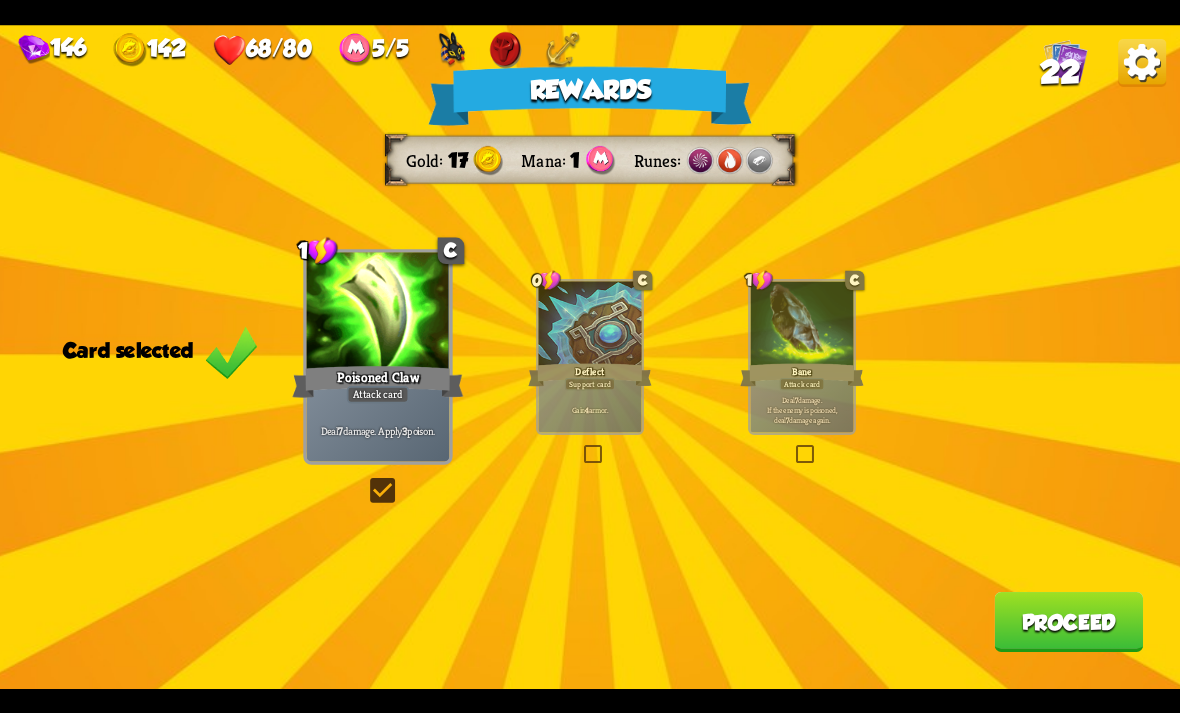 click on "Proceed" at bounding box center [1068, 622] 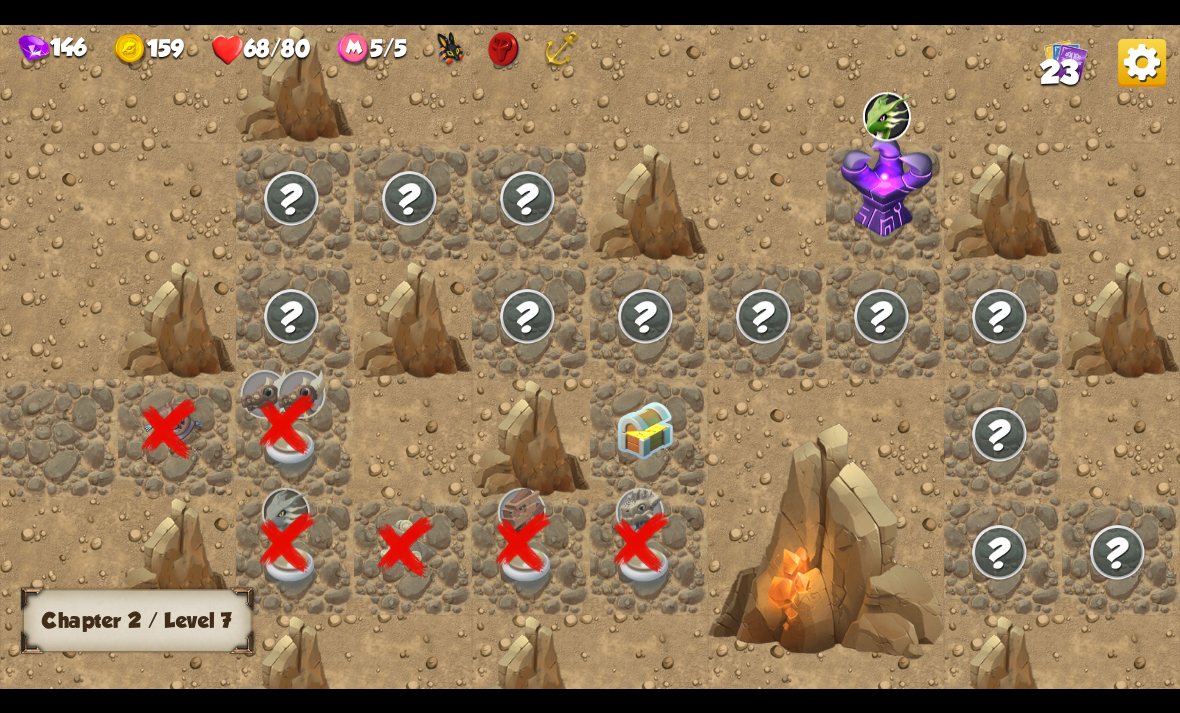 click at bounding box center (645, 430) 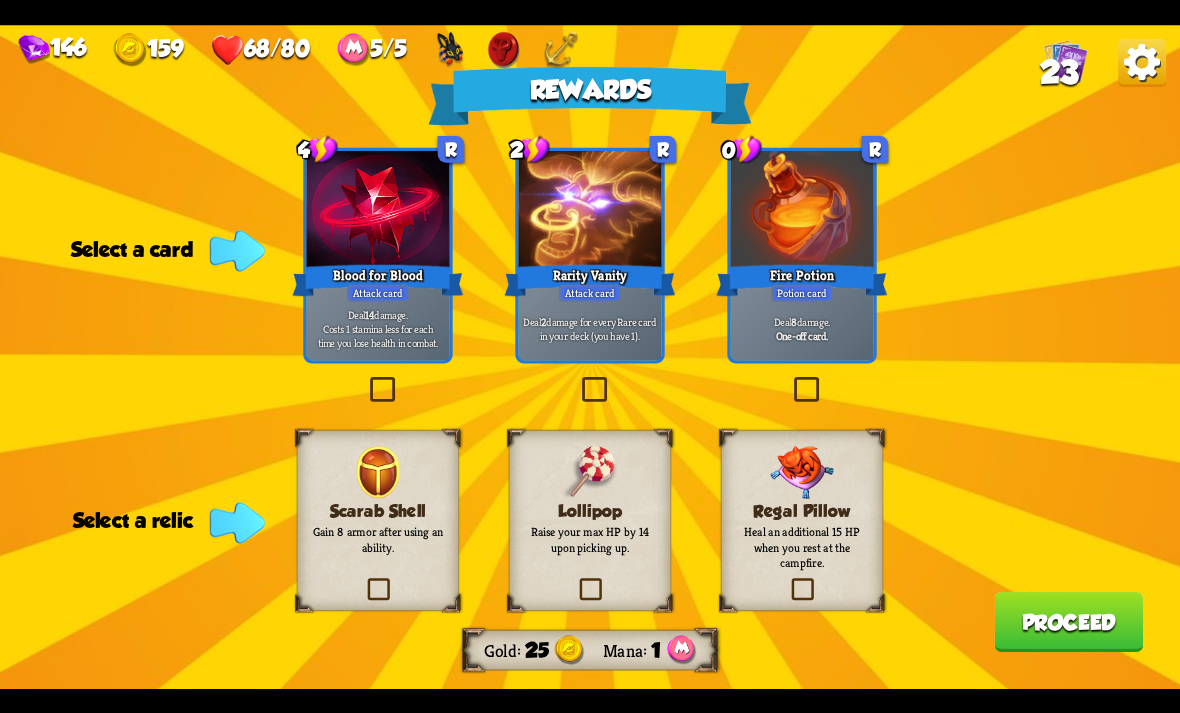 click at bounding box center [366, 380] 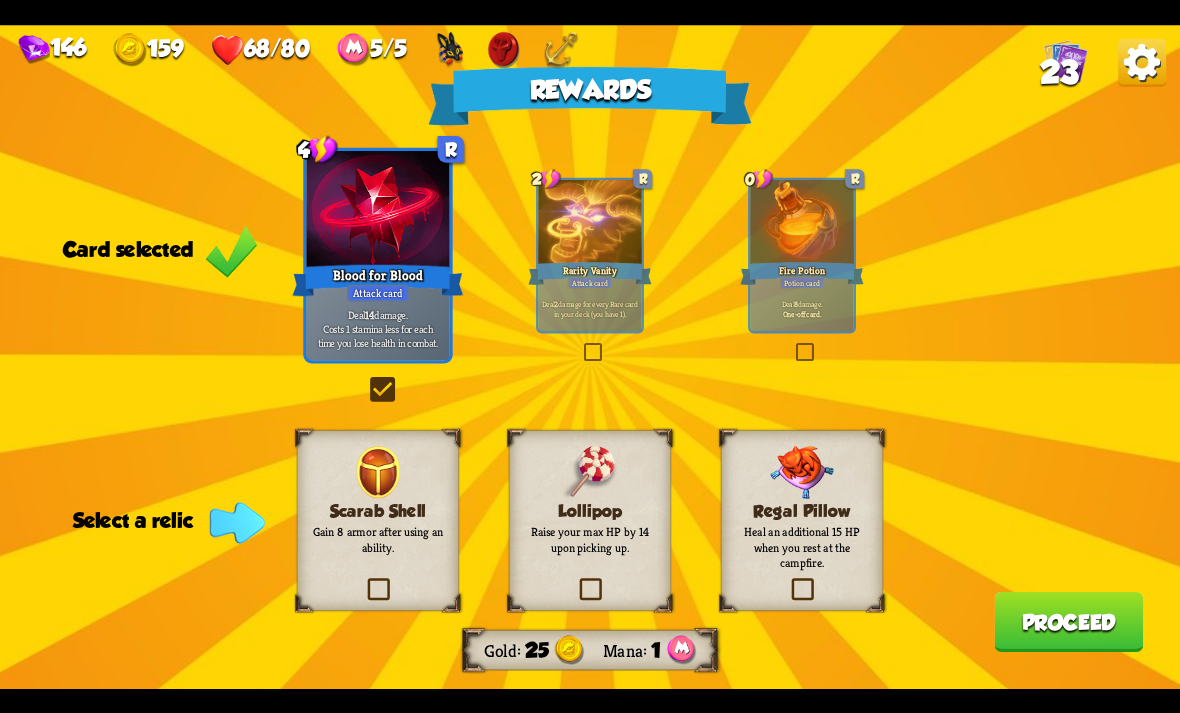 click at bounding box center [576, 580] 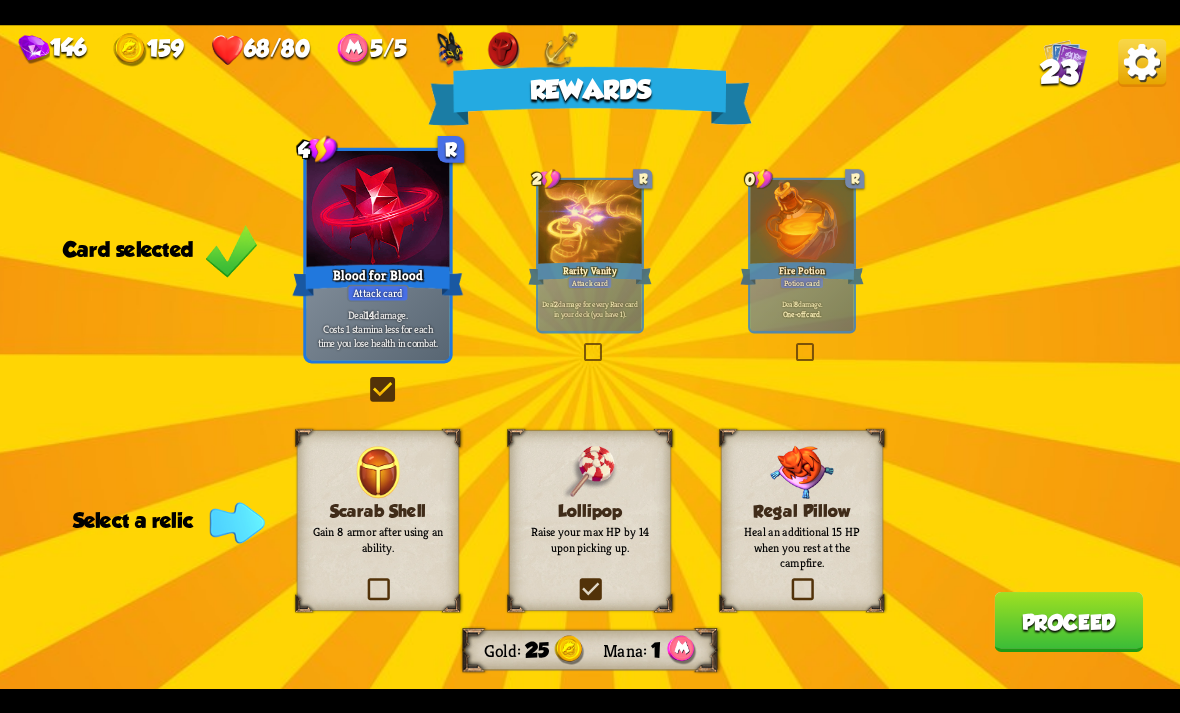 click at bounding box center (0, 0) 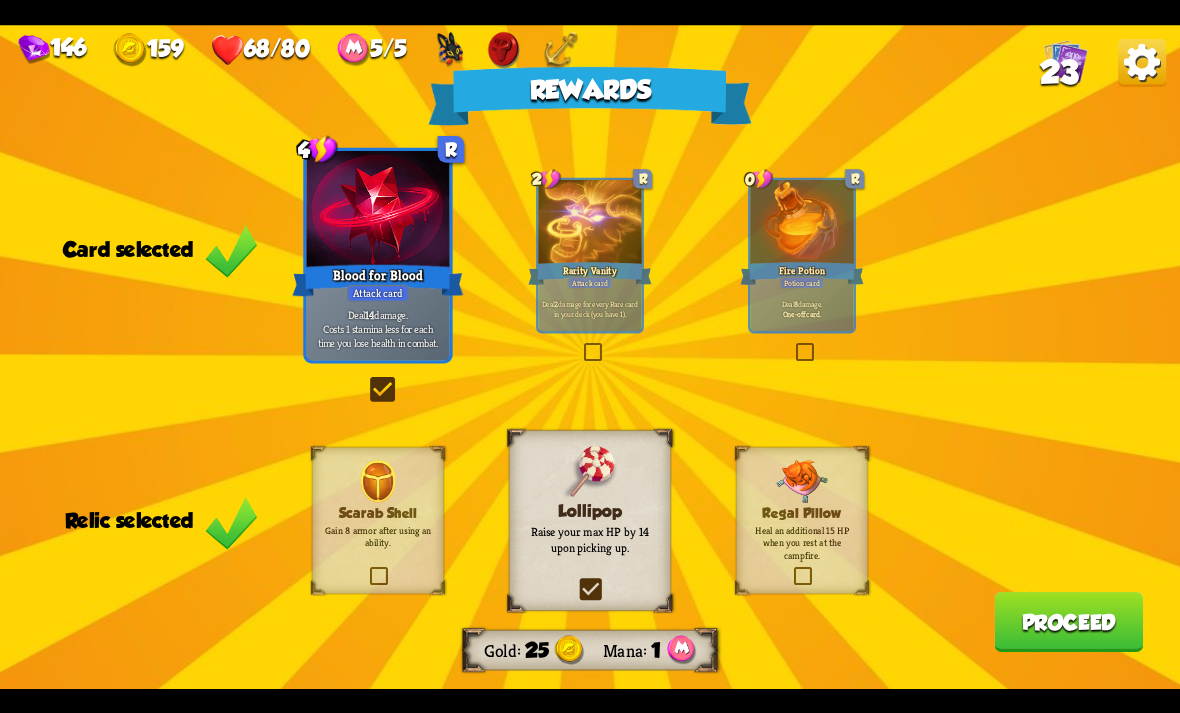 click on "Proceed" at bounding box center [1068, 622] 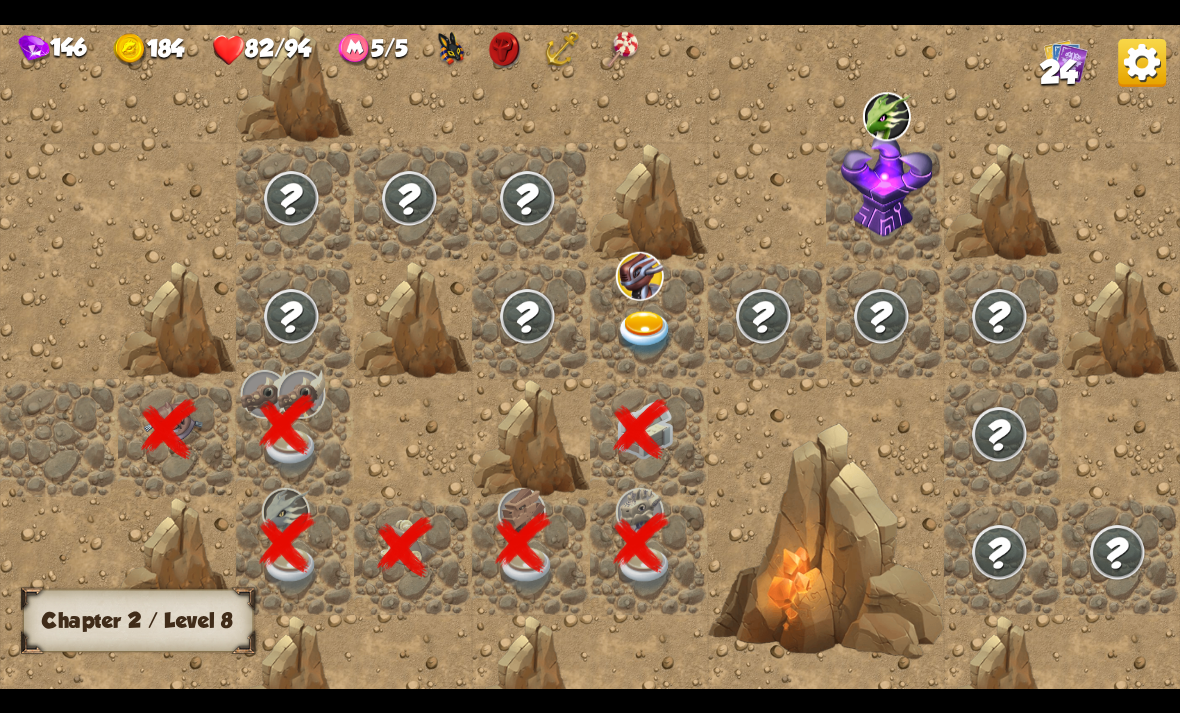 click at bounding box center [645, 333] 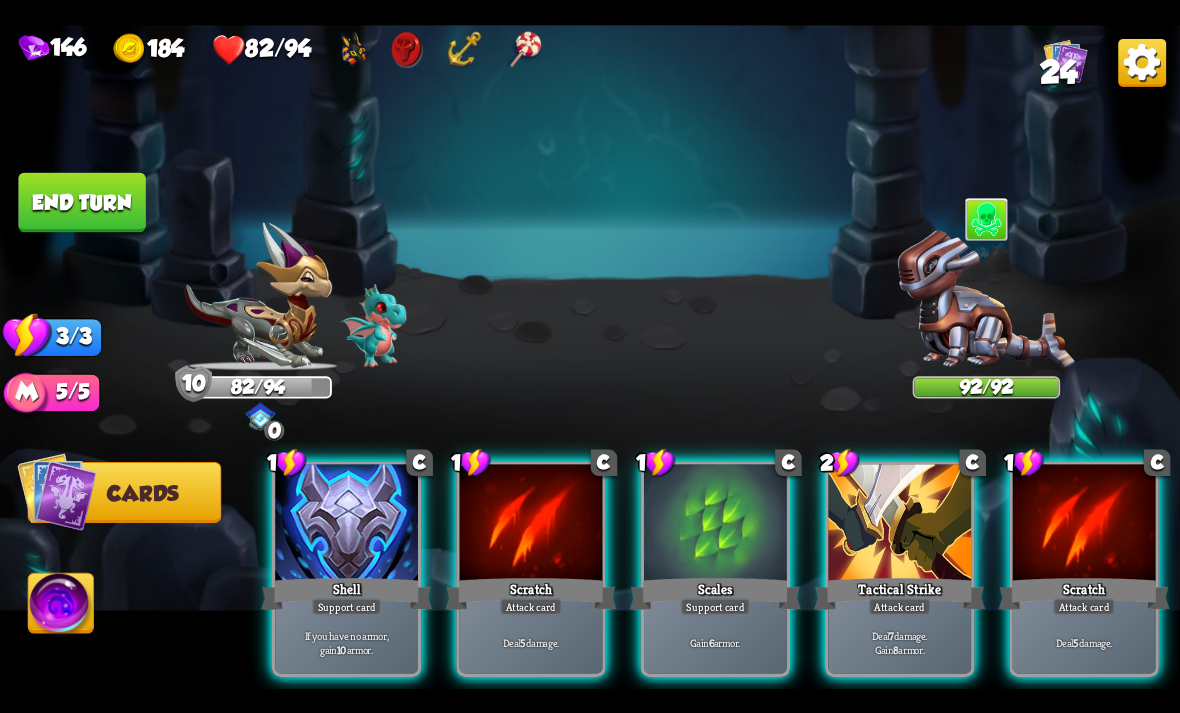 click on "Tactical Strike" at bounding box center [899, 593] 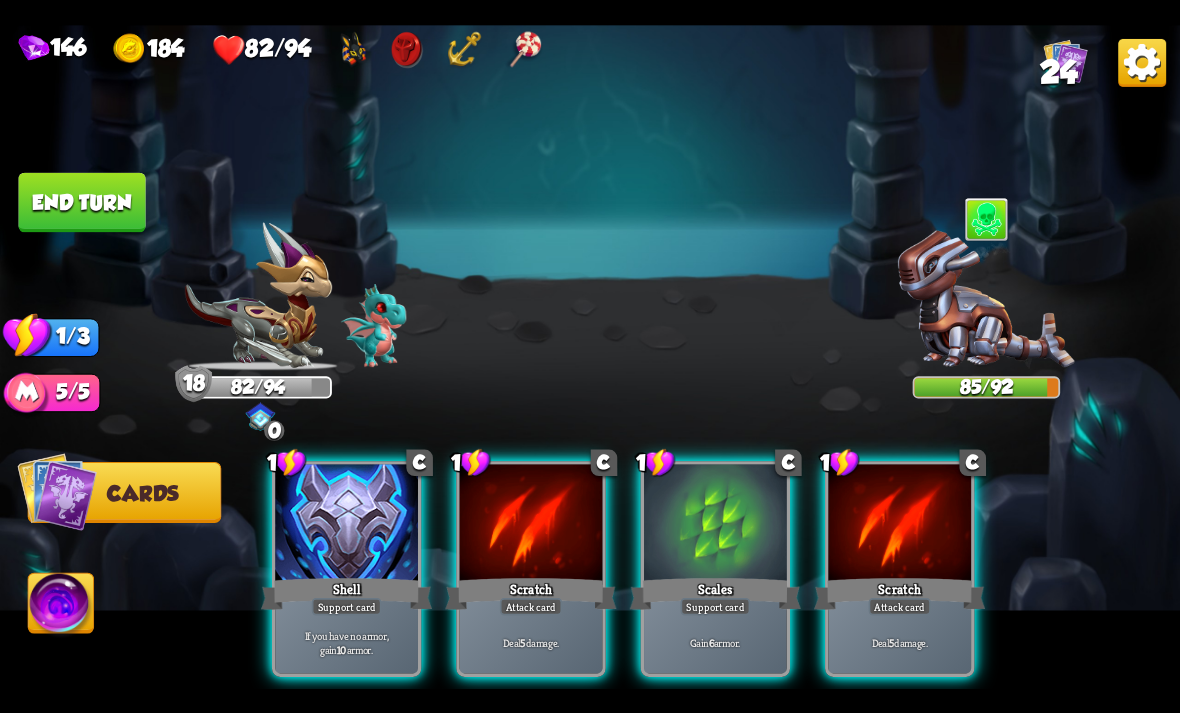 click on "Deal  5  damage." at bounding box center [531, 642] 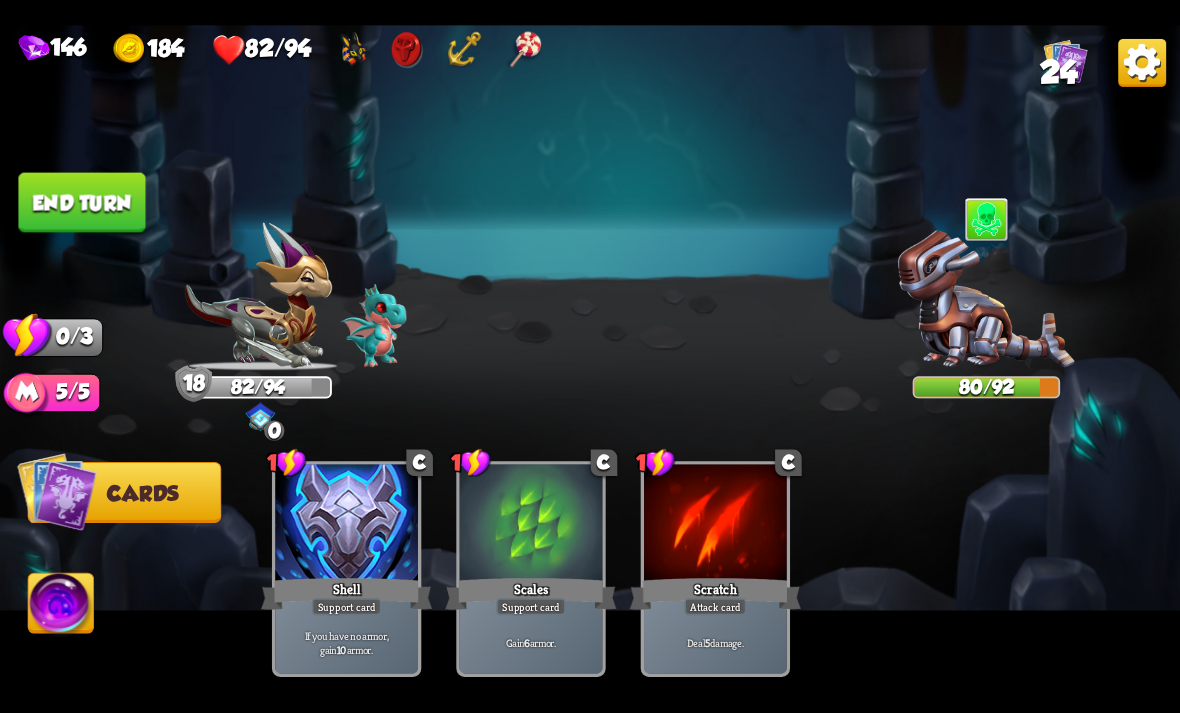 click on "End turn" at bounding box center (81, 202) 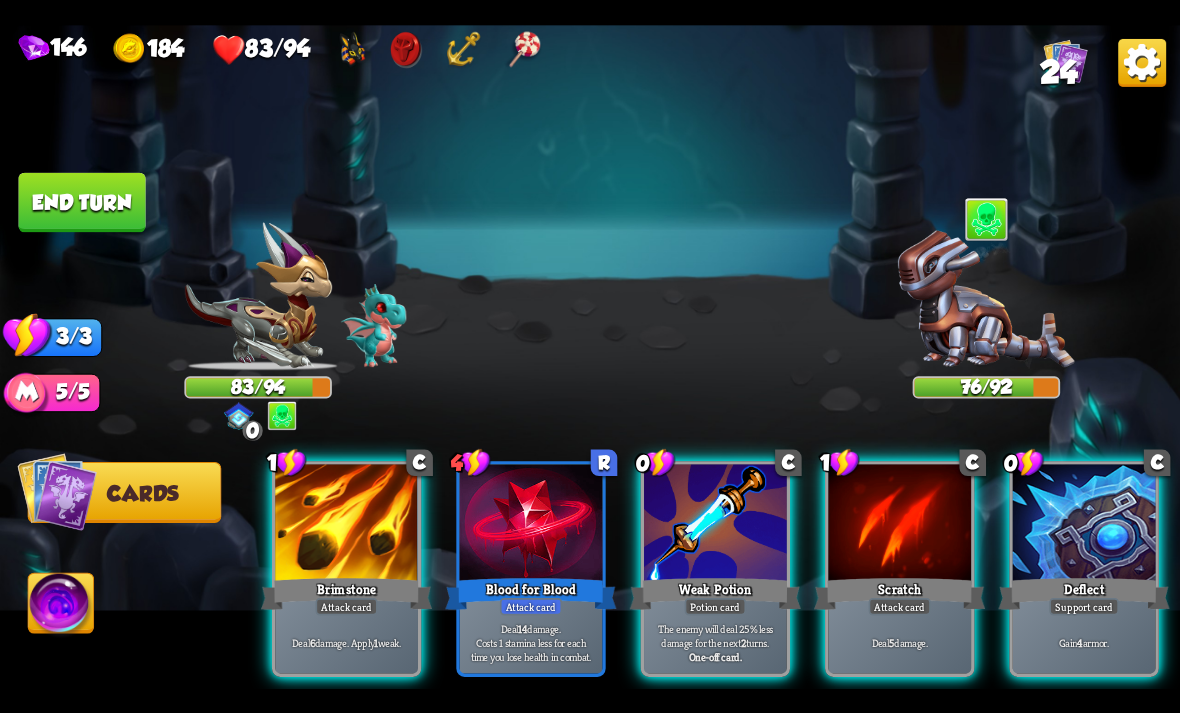 click on "The enemy will deal 25% less damage for the next  2  turns." at bounding box center [716, 635] 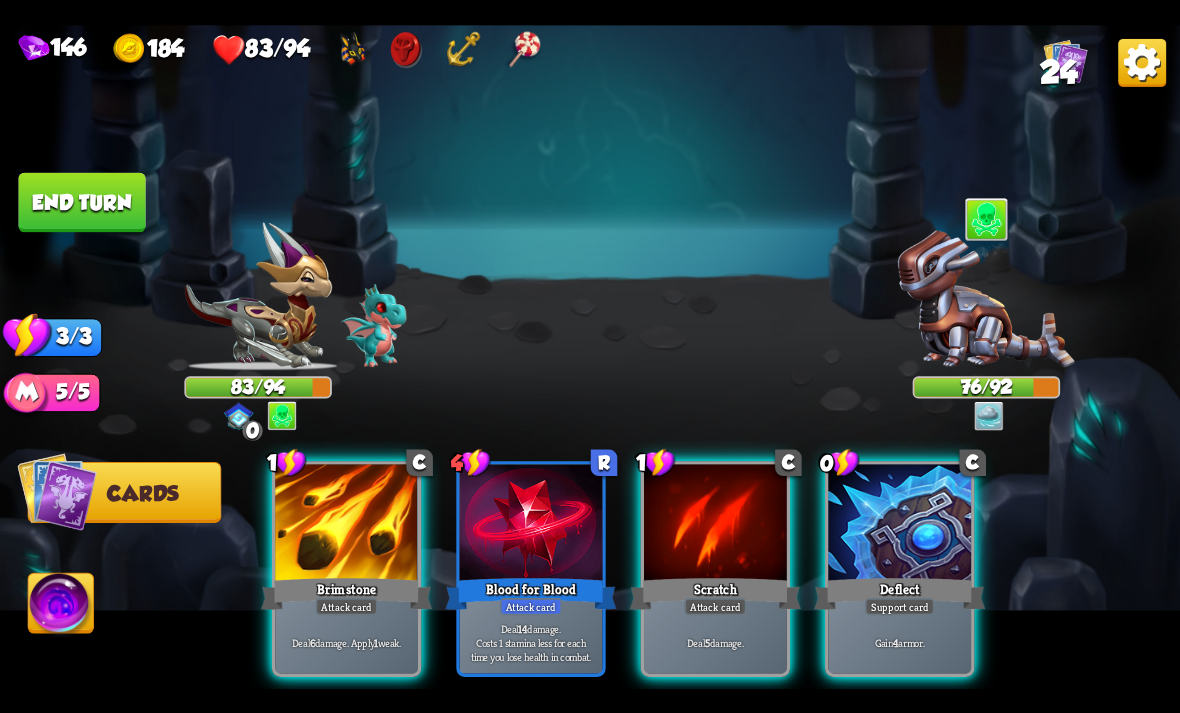 click on "Gain  4  armor." at bounding box center [899, 642] 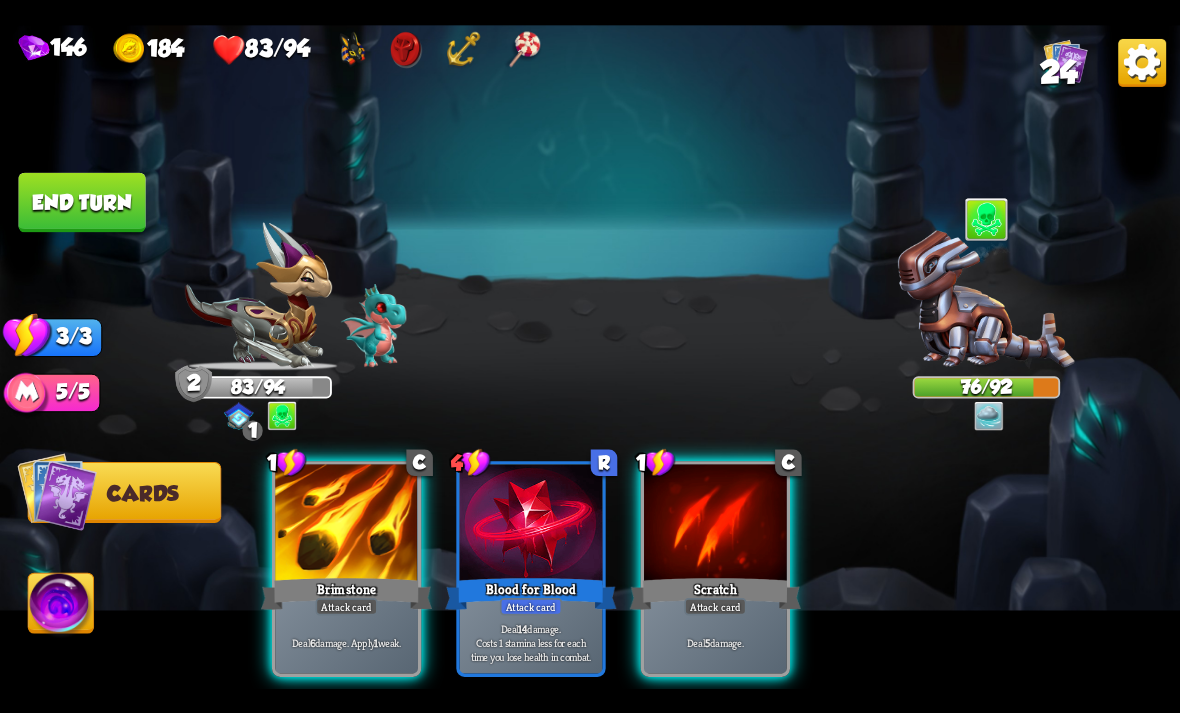 click on "Deal  5  damage." at bounding box center (715, 642) 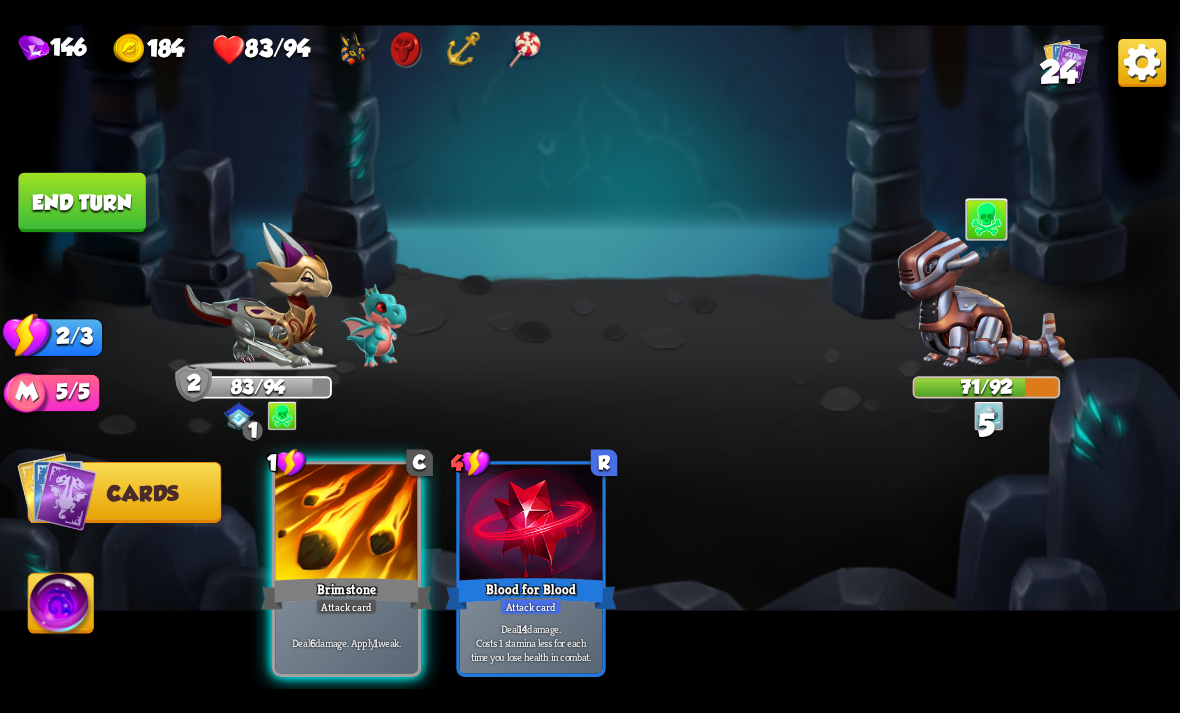 click on "Deal  6  damage. Apply  1  weak." at bounding box center [347, 642] 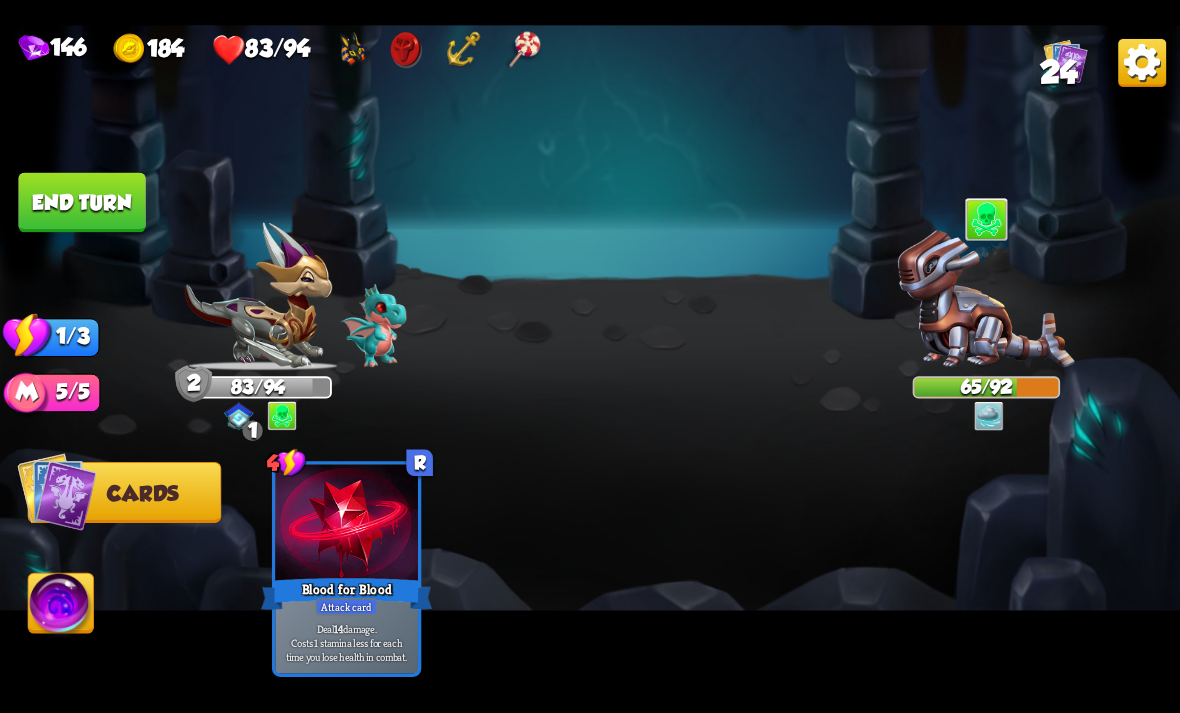 click on "End turn" at bounding box center [81, 202] 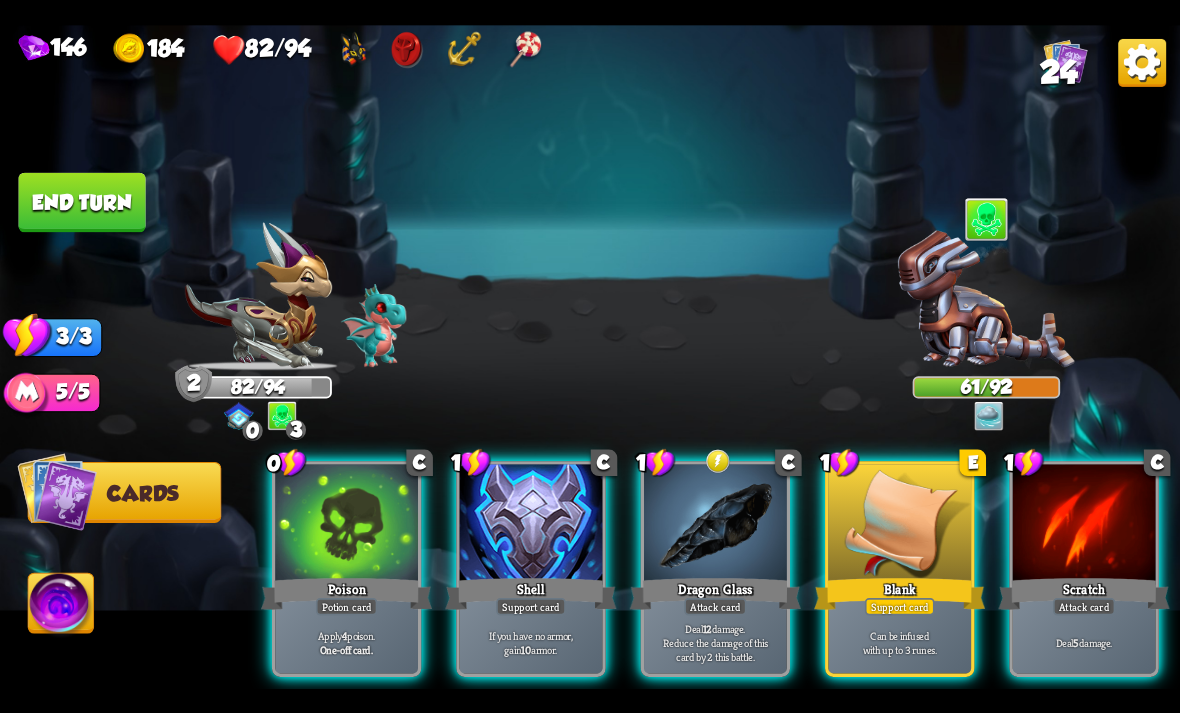 click on "Apply  4  poison.   One-off card." at bounding box center [346, 642] 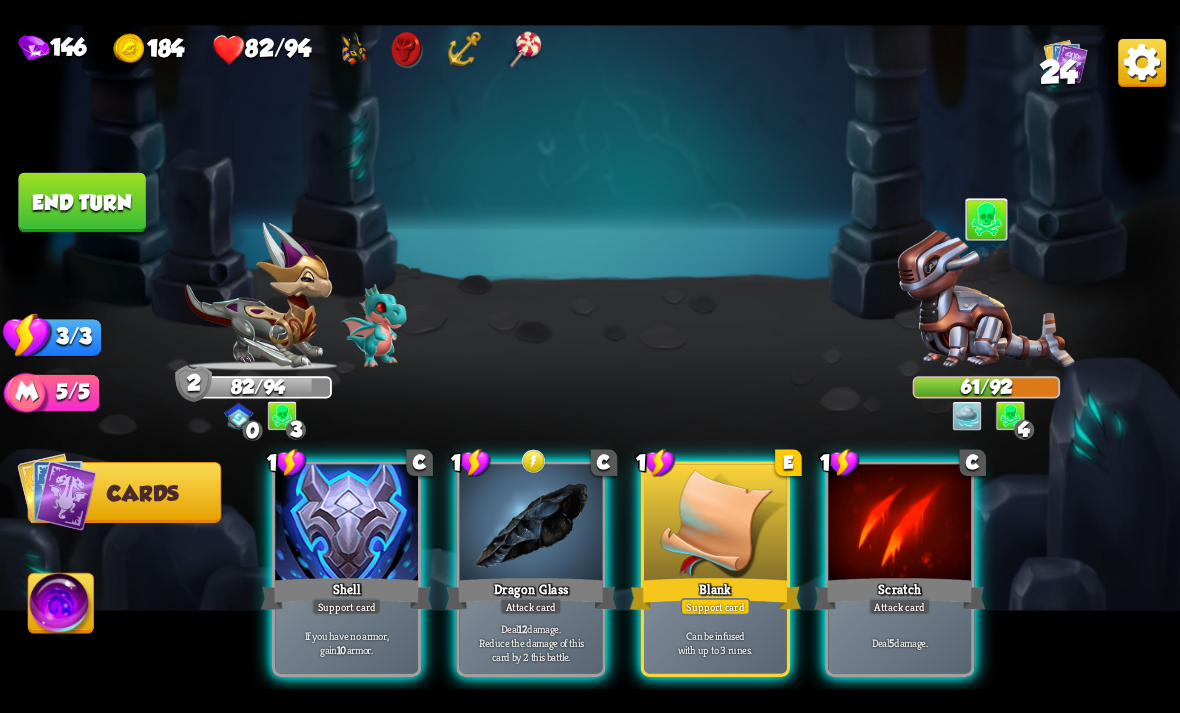 click on "Deal  12  damage. Reduce the damage of this card by 2 this battle." at bounding box center [531, 642] 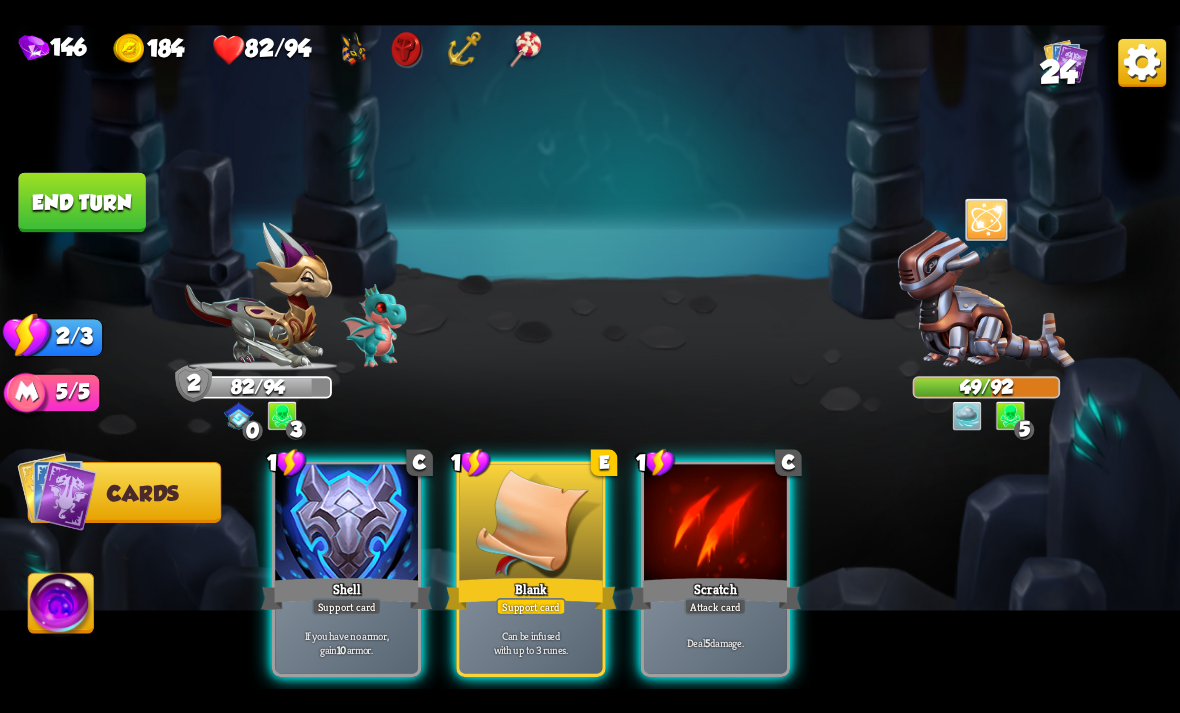 click on "Deal  5  damage." at bounding box center (715, 642) 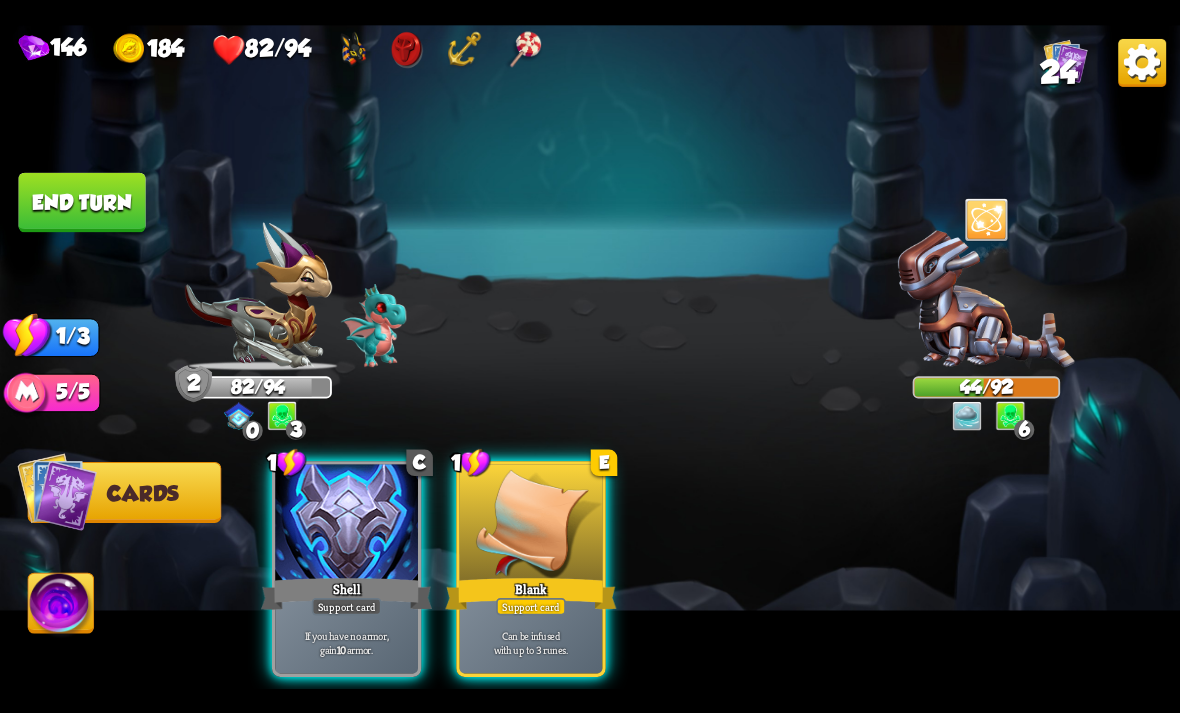 click on "Shell" at bounding box center (346, 593) 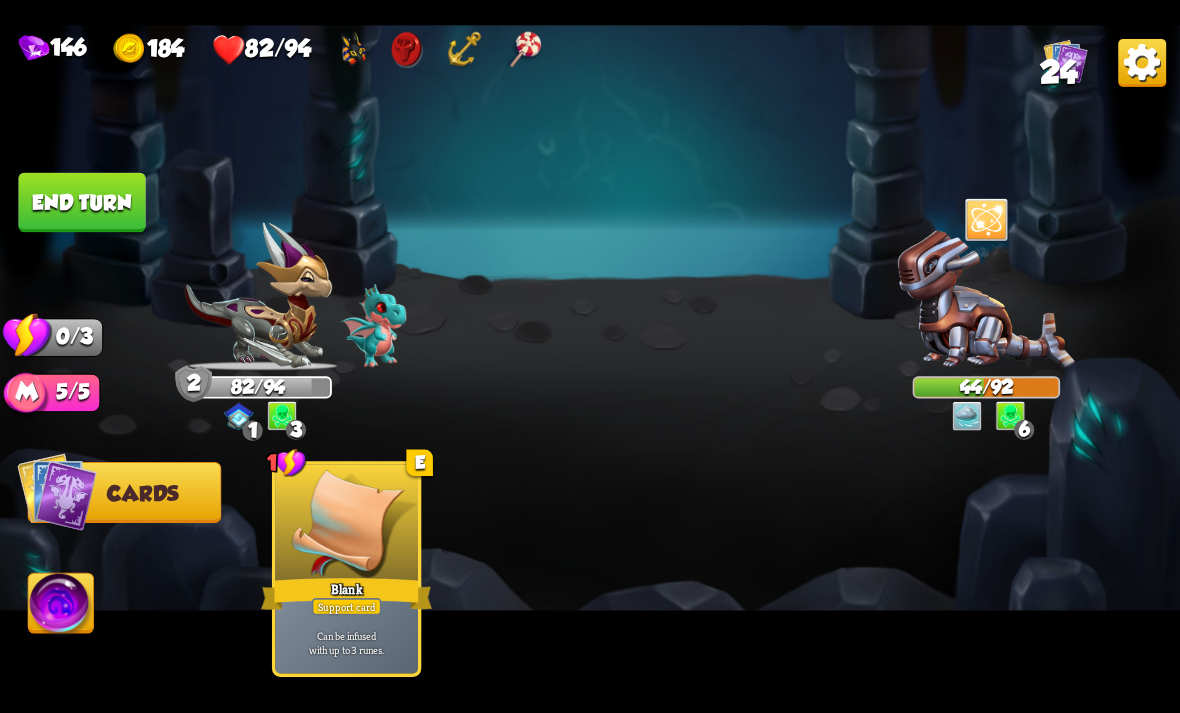 click on "End turn" at bounding box center [81, 202] 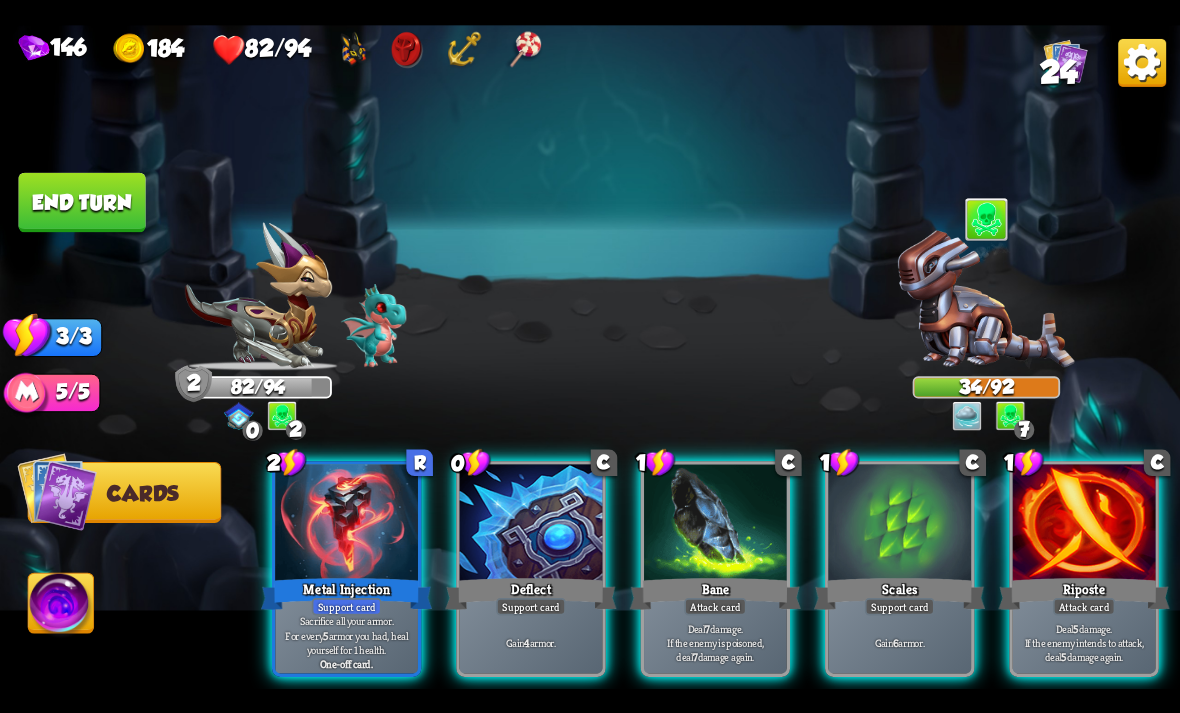 click on "Deal  7  damage. If the enemy is poisoned, deal  7  damage again." at bounding box center [716, 642] 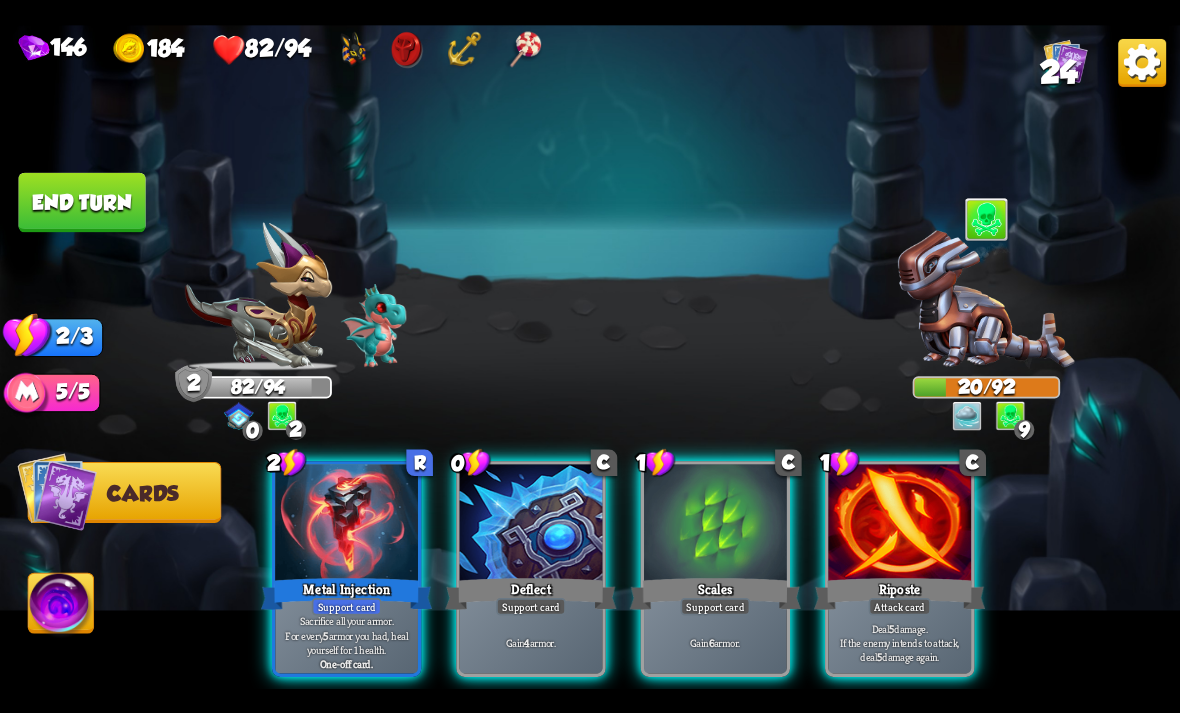 click on "Deal  5  damage. If the enemy intends to attack, deal  5  damage again." at bounding box center [900, 642] 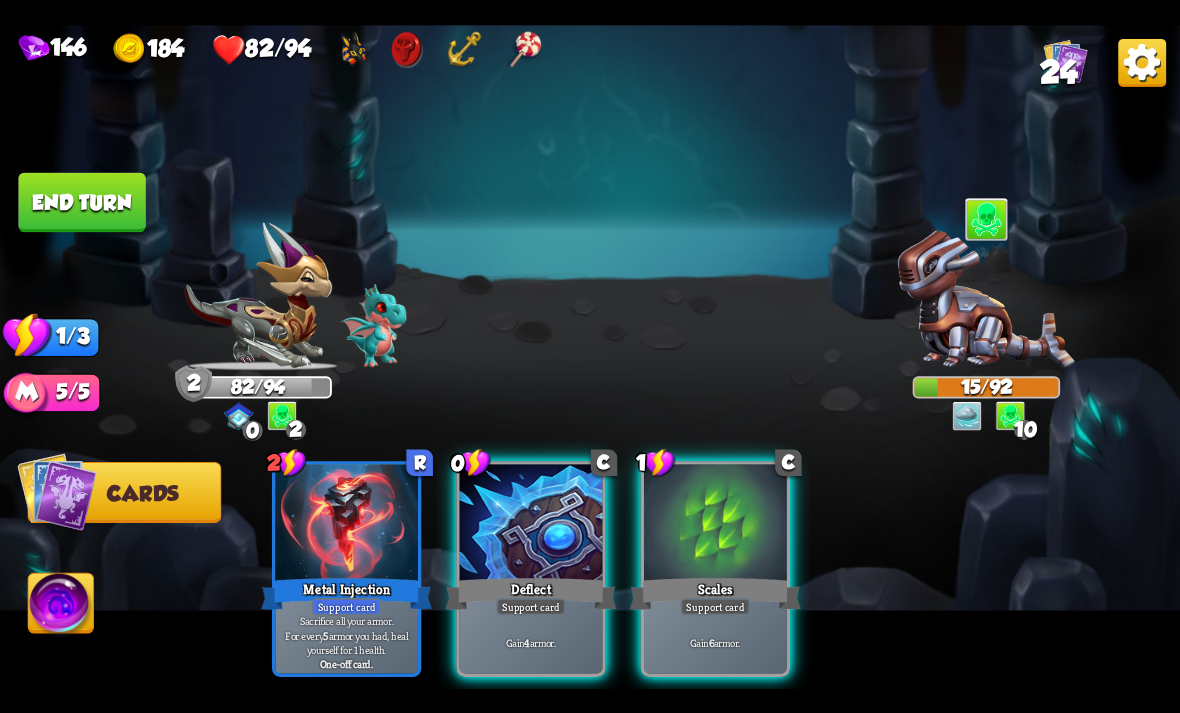 click on "End turn" at bounding box center [81, 202] 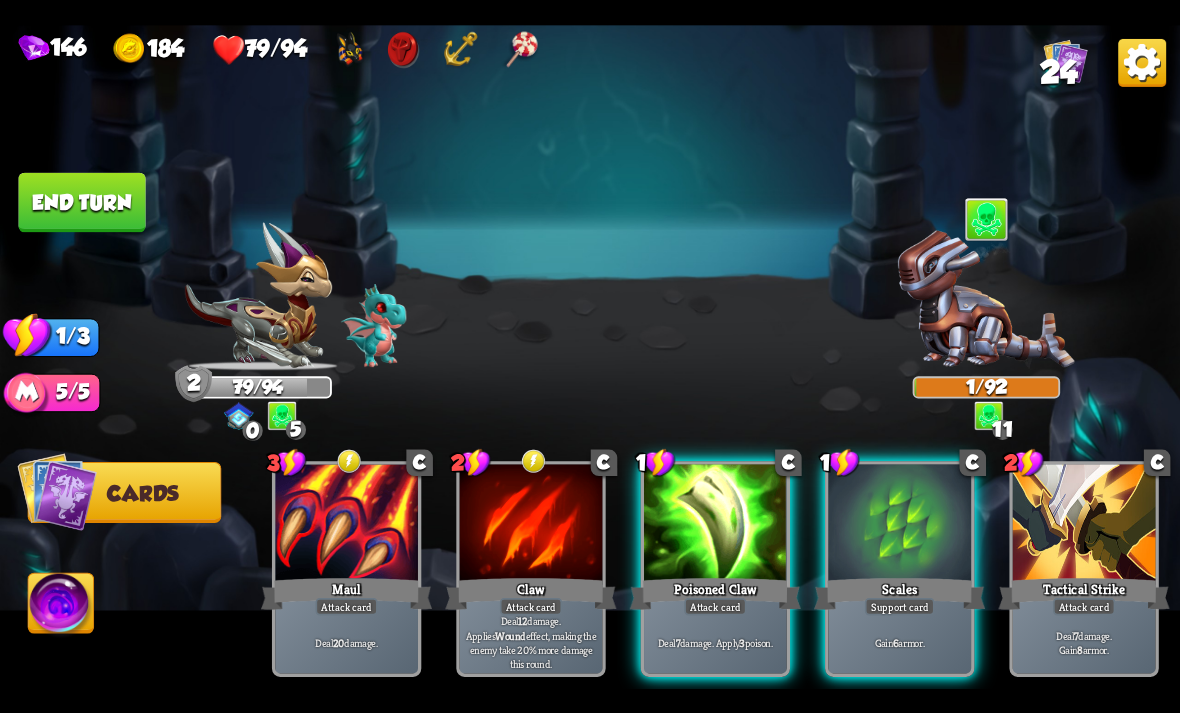 click on "Attack card" at bounding box center (347, 606) 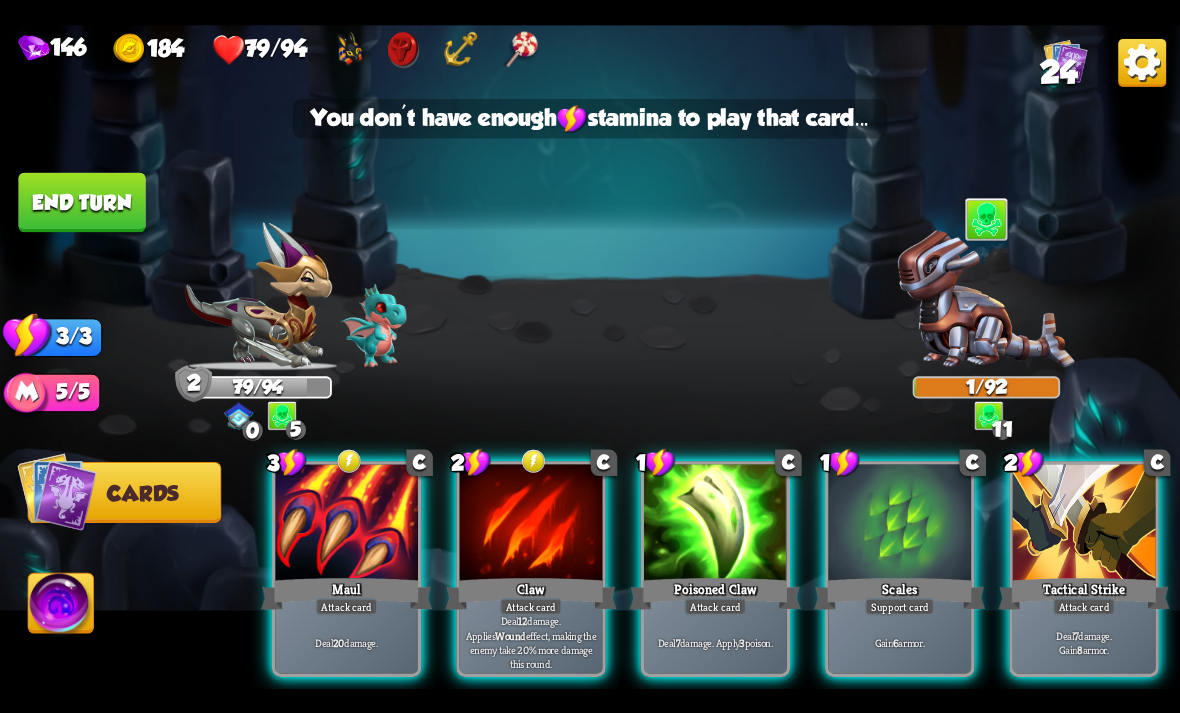 click on "Deal  20  damage." at bounding box center [346, 642] 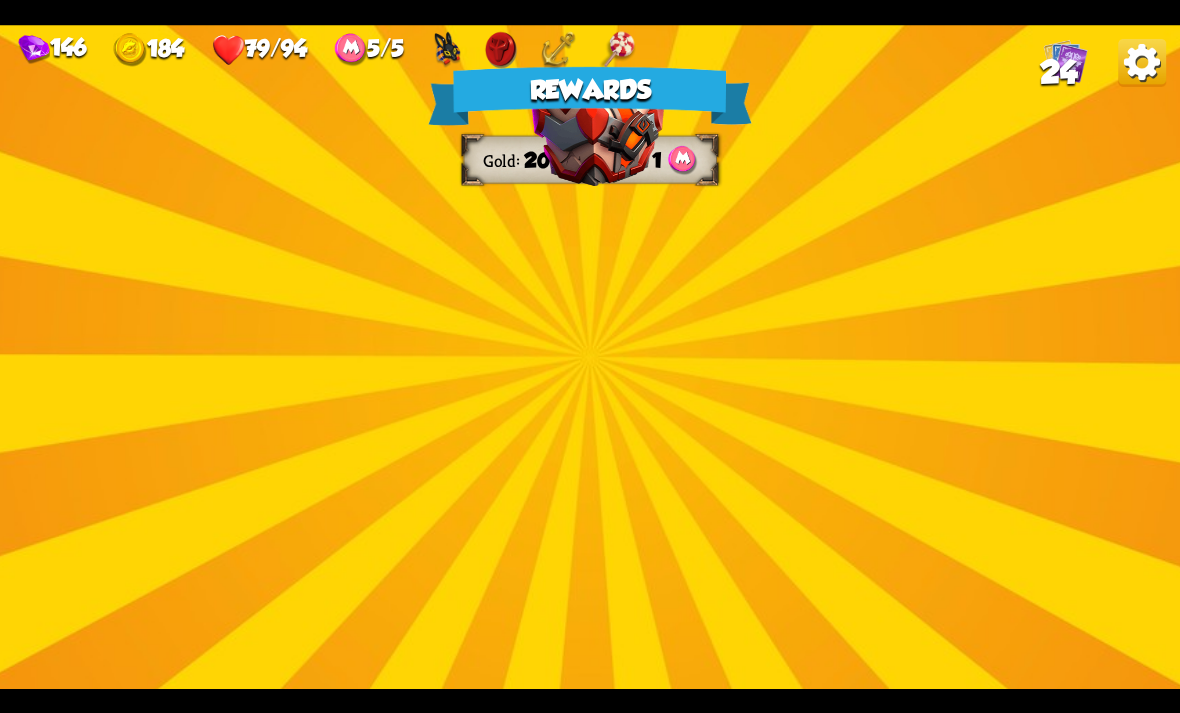 click on "Rewards           Gold   20     Mana   1
Select a card
2
C   Tactical Strike     Attack card   Deal  7  damage. Gain  8  armor.
1
C   Rebound     Attack card   Deal  8  damage. Put the next card you play this turn on top of your draw pile.
1
C   [PERSON_NAME]     Attack card   Remove all armor from the enemy, then deal  4  damage.               Proceed" at bounding box center [590, 357] 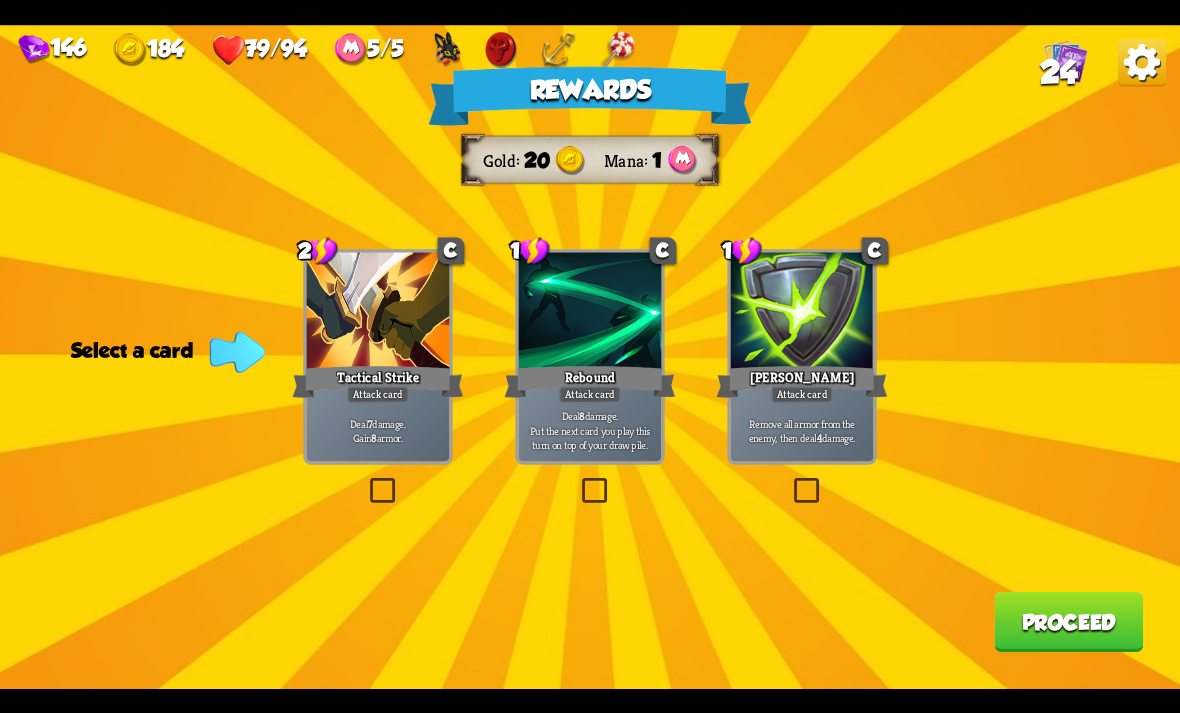 click at bounding box center [790, 481] 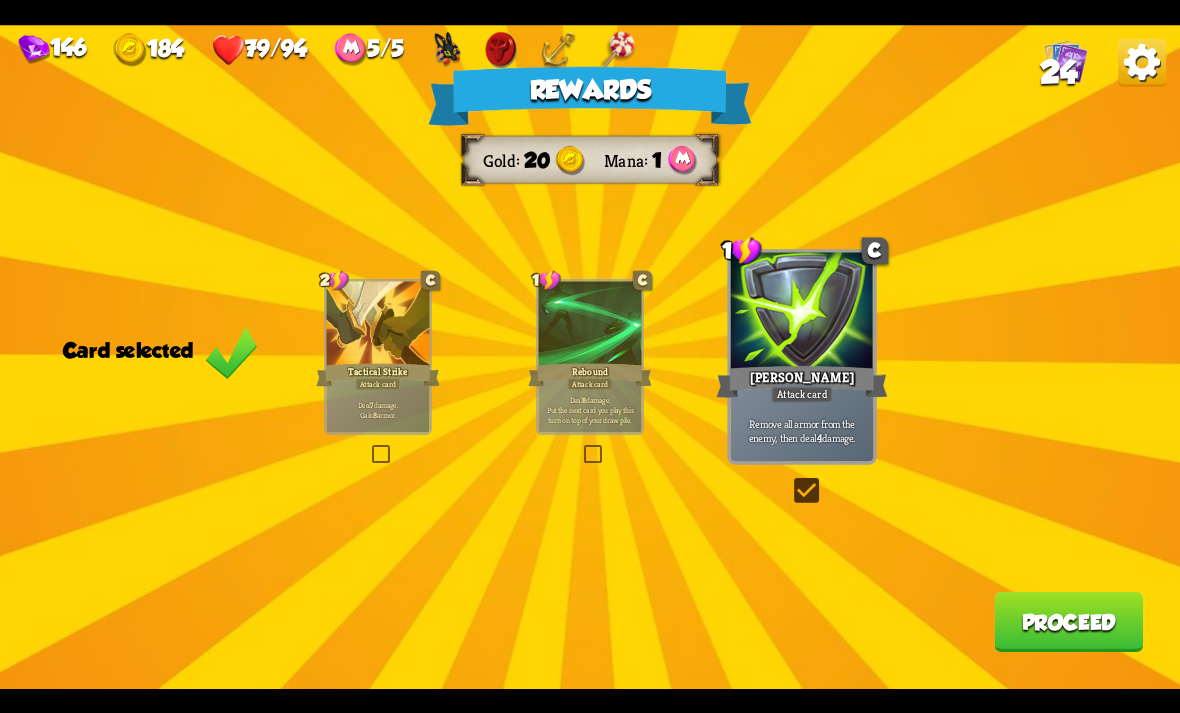 click on "Proceed" at bounding box center [1068, 622] 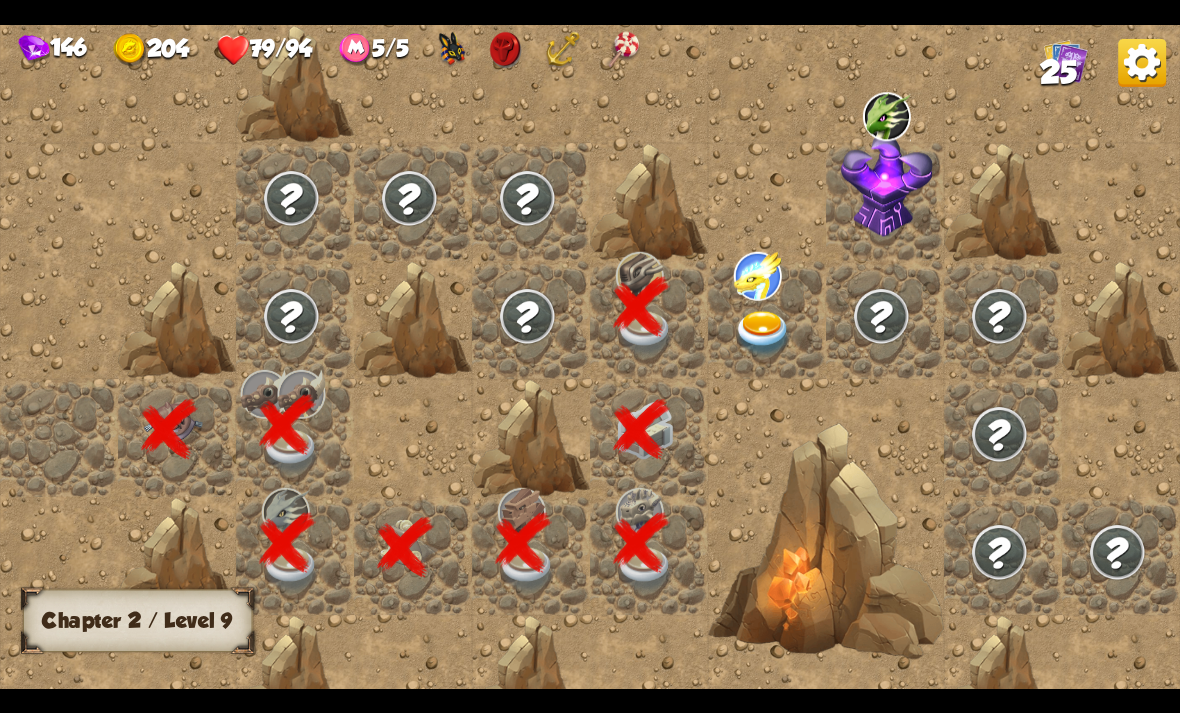 click at bounding box center (763, 333) 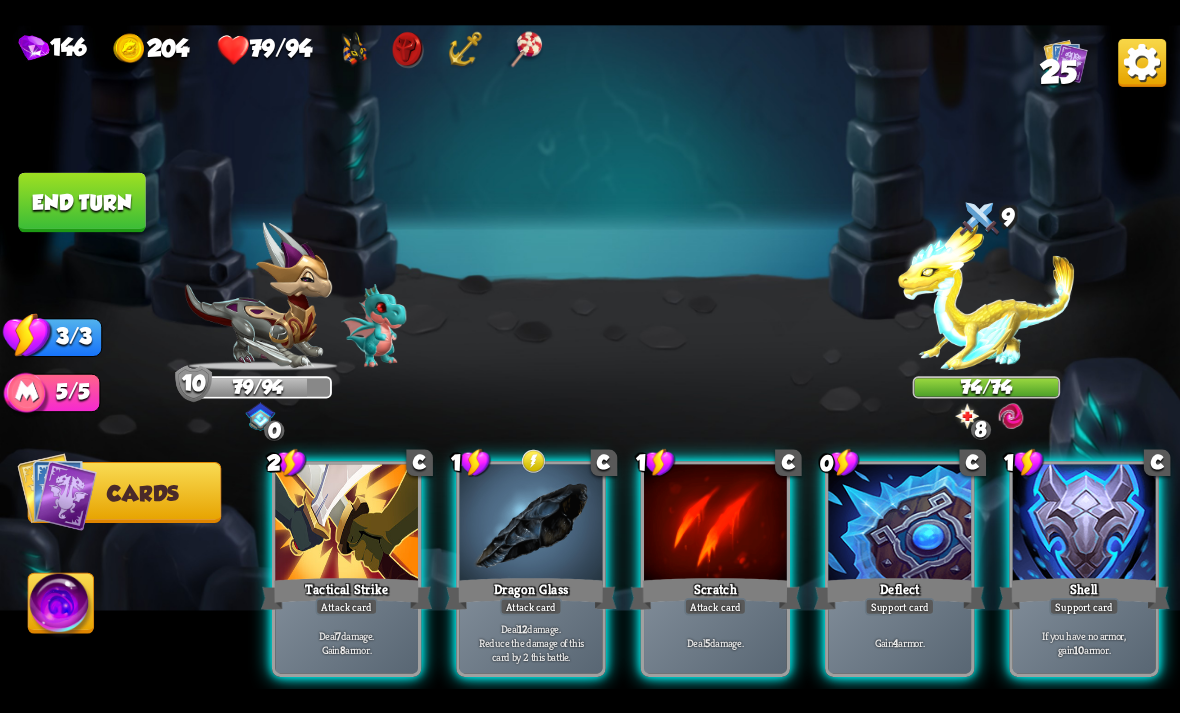 click at bounding box center [986, 296] 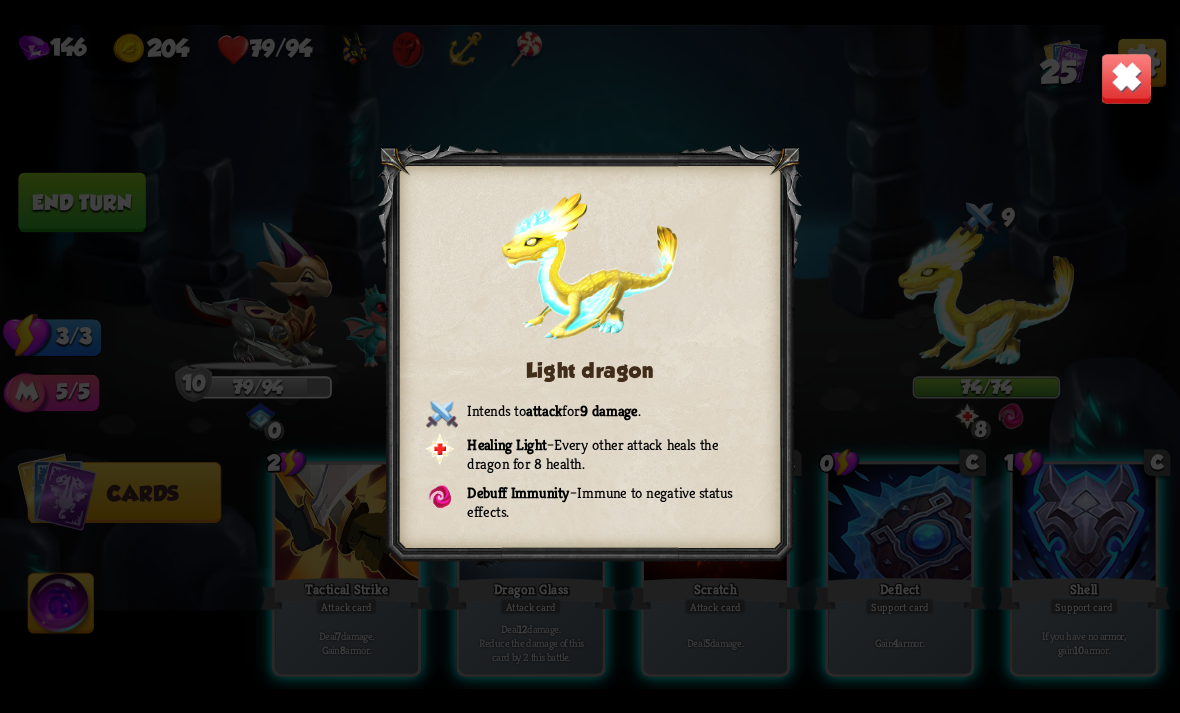 click at bounding box center (1127, 78) 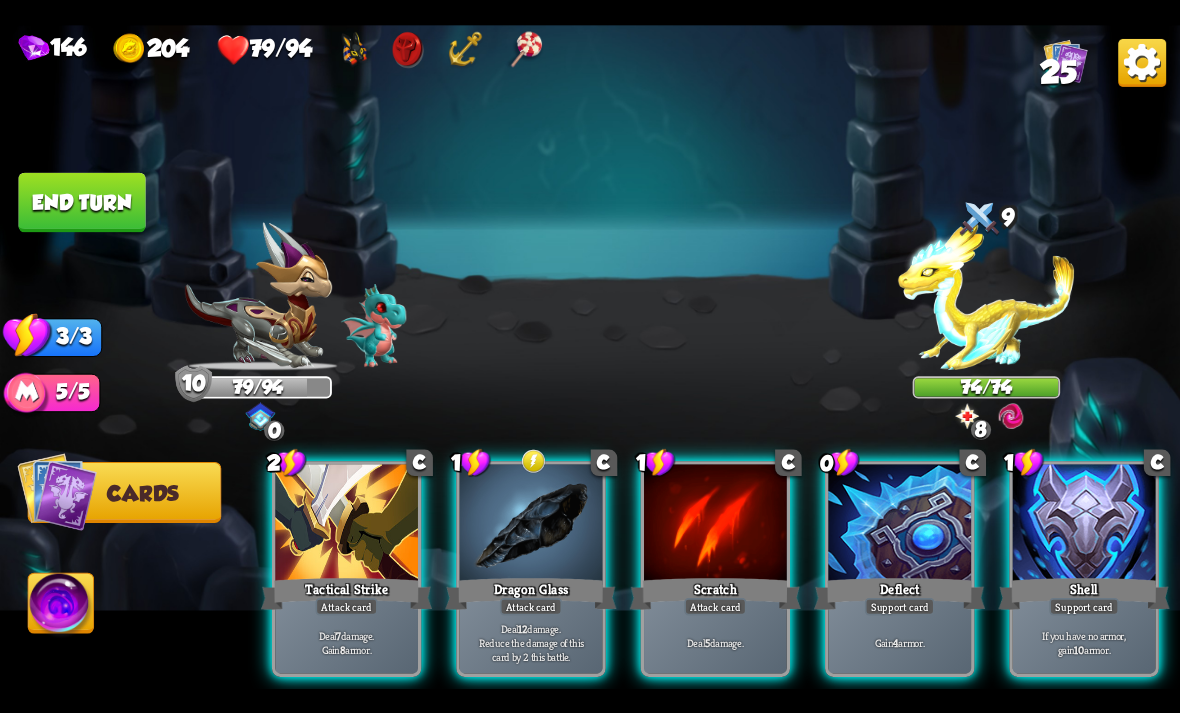 click on "12" at bounding box center (522, 628) 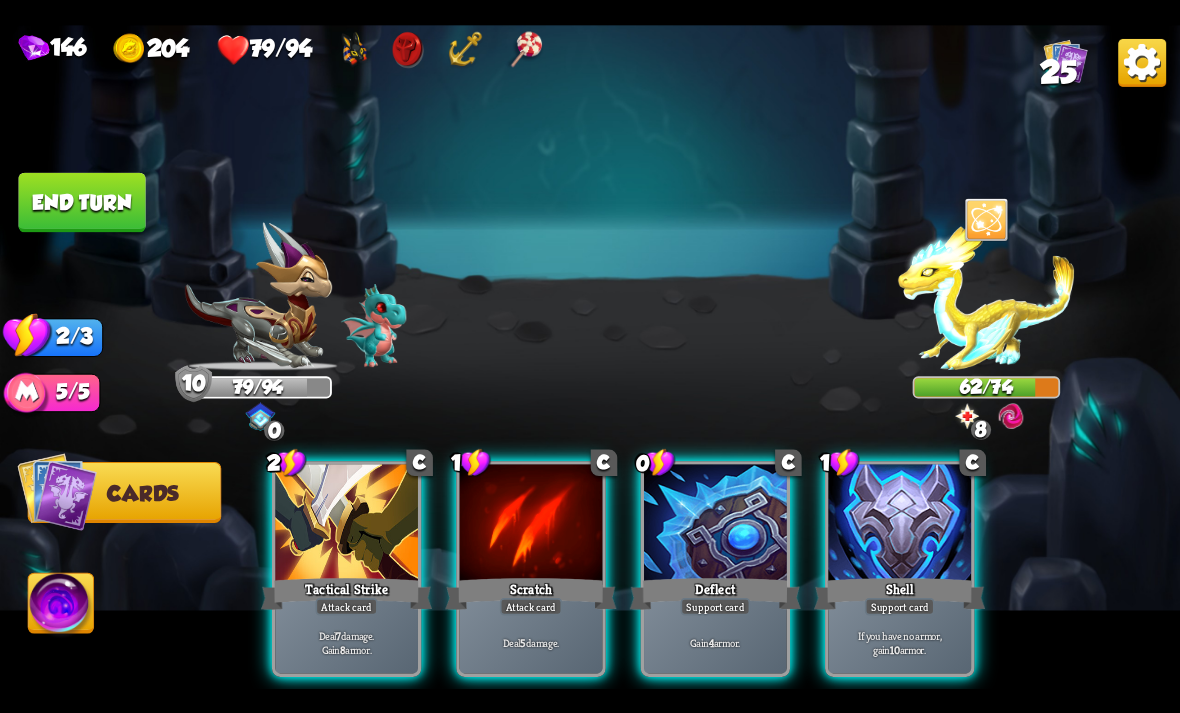 click on "Deflect" at bounding box center (715, 593) 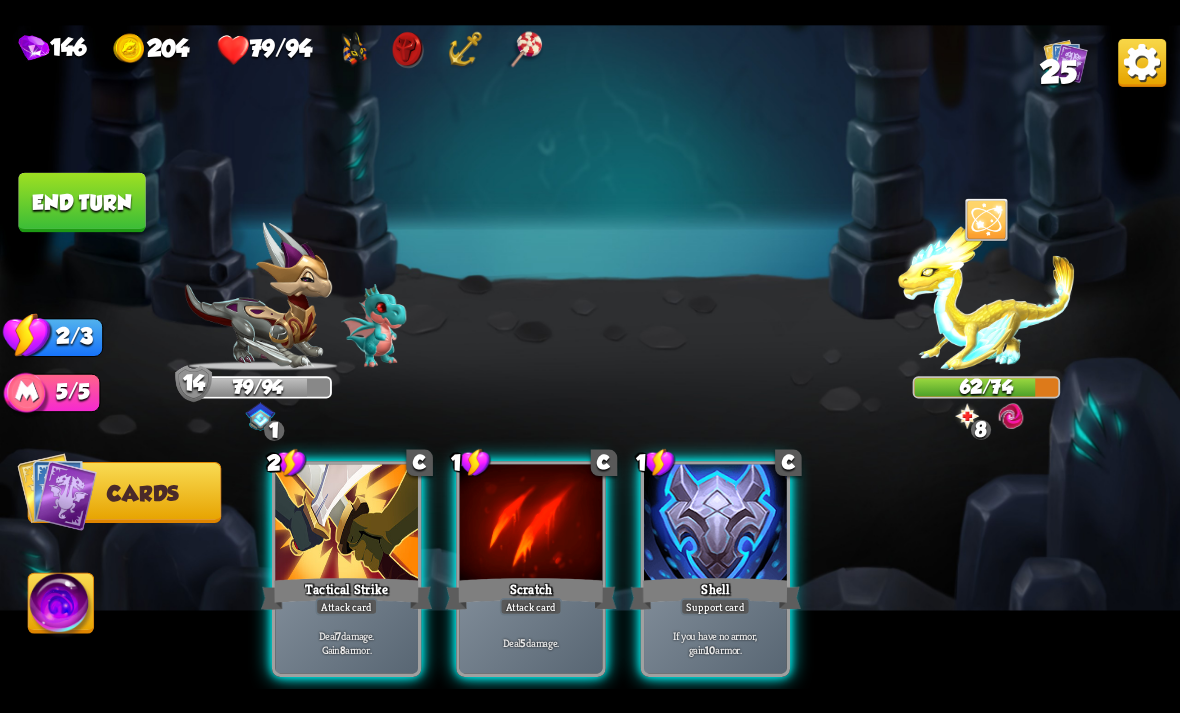 click on "Attack card" at bounding box center (531, 606) 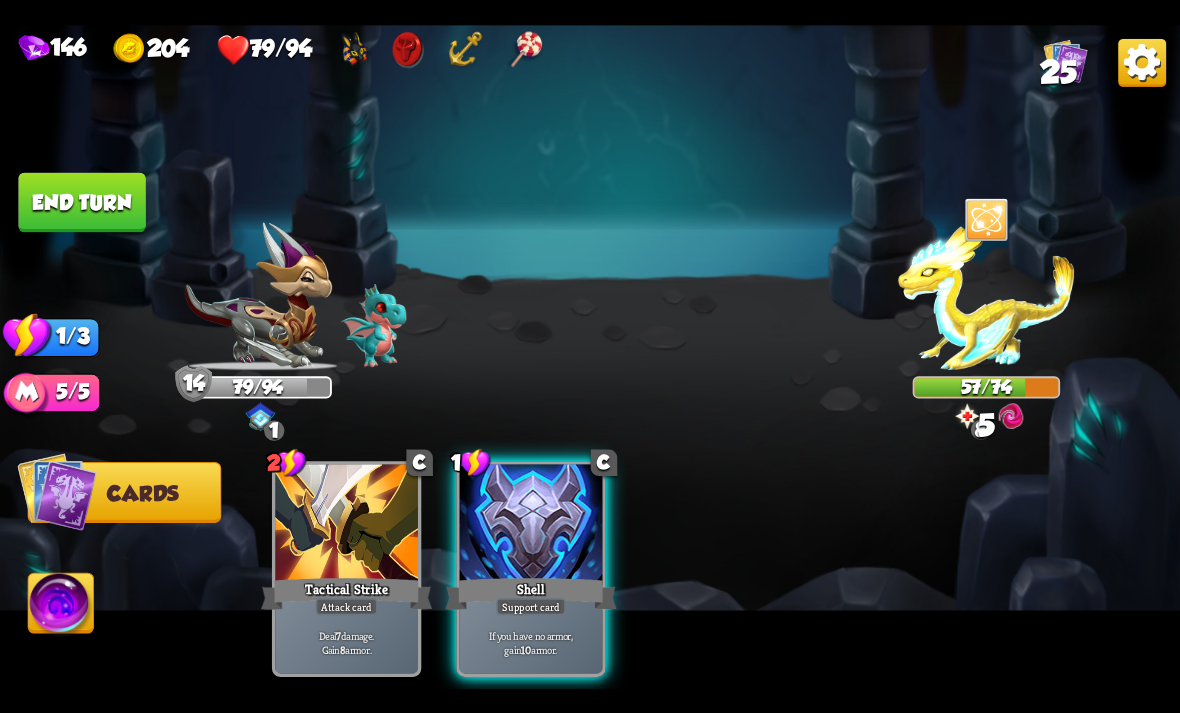 click on "End turn" at bounding box center (81, 202) 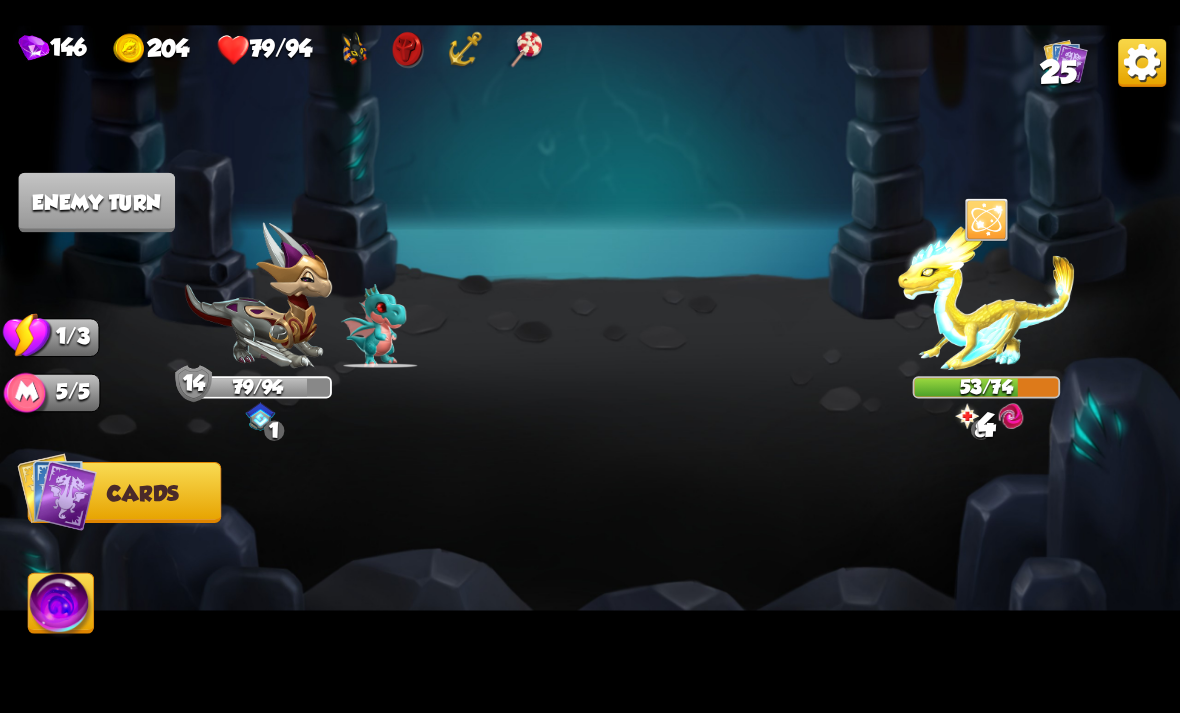 click at bounding box center [1010, 416] 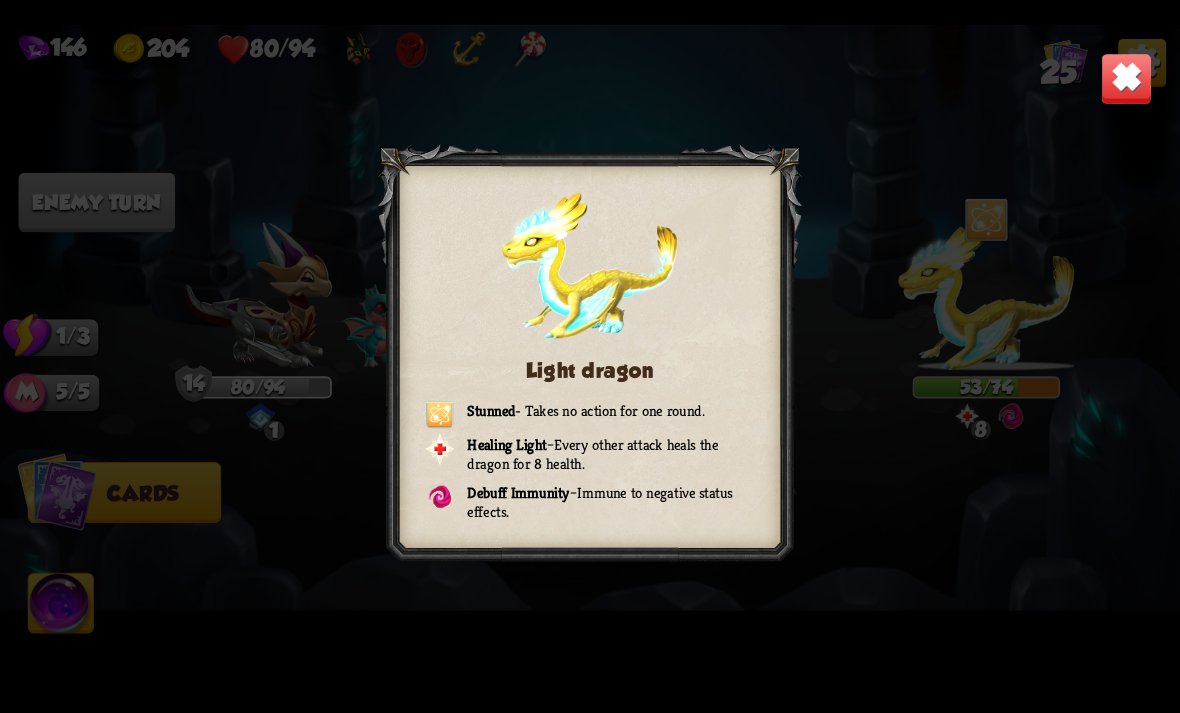 click at bounding box center [1127, 78] 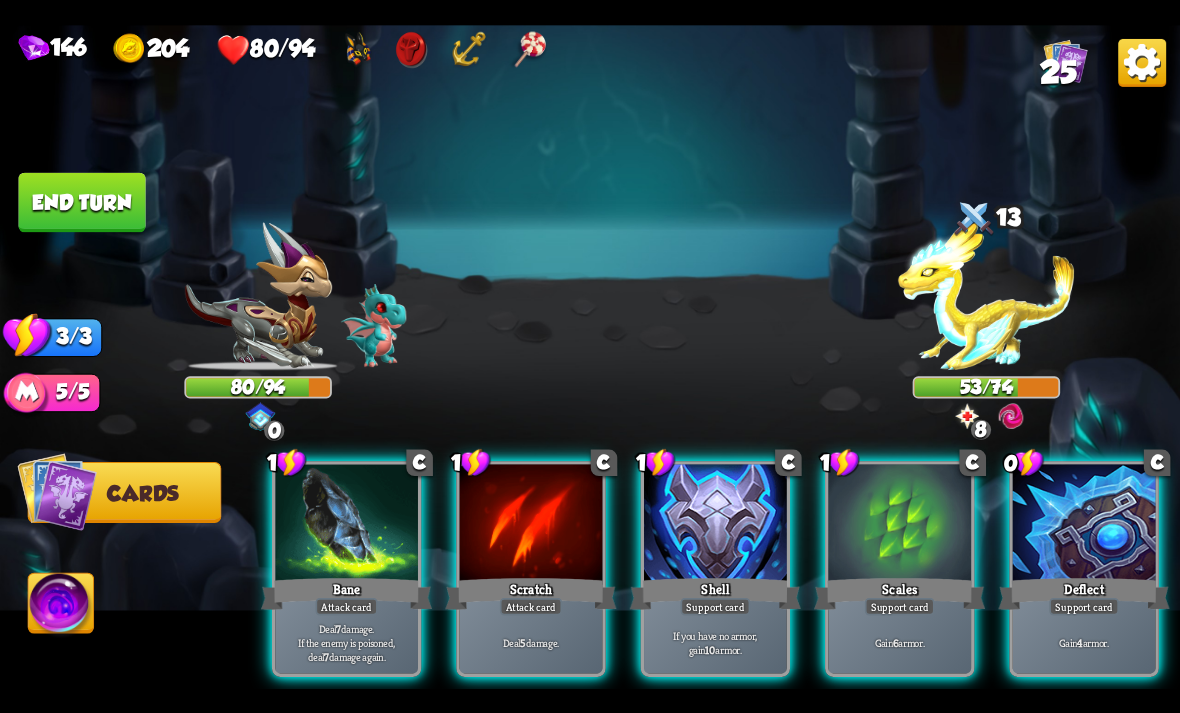 click on "Gain  4  armor." at bounding box center [1084, 642] 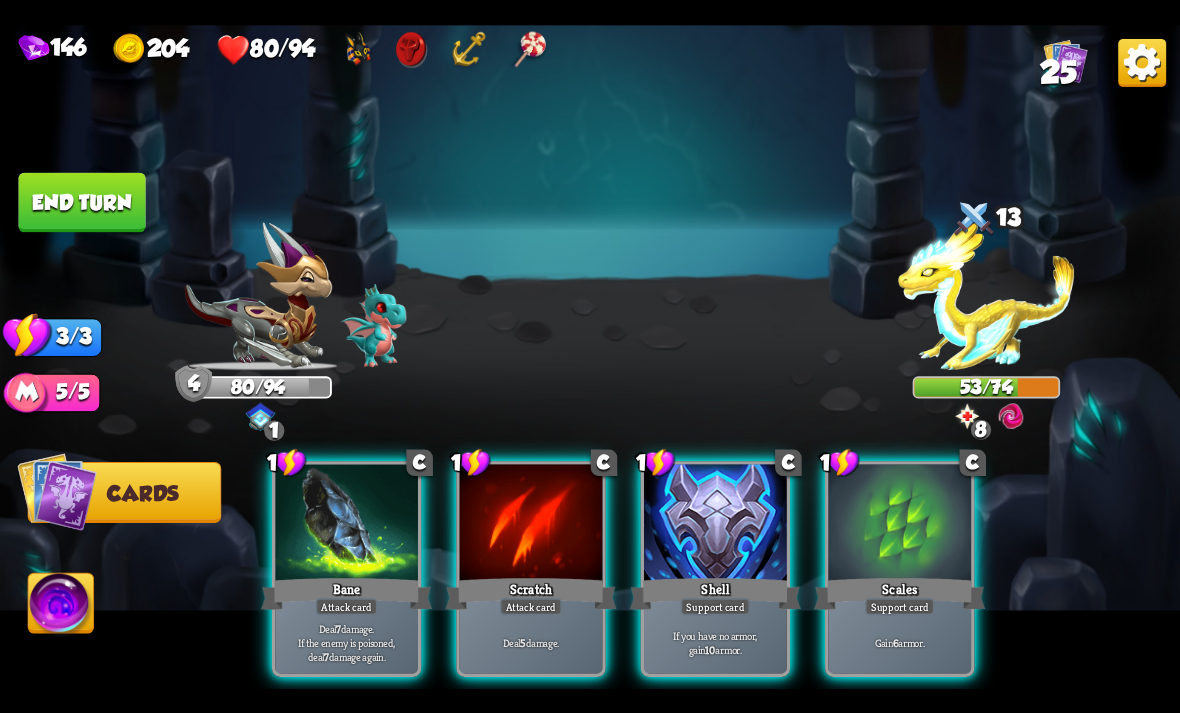 click on "Deal  5  damage." at bounding box center (531, 642) 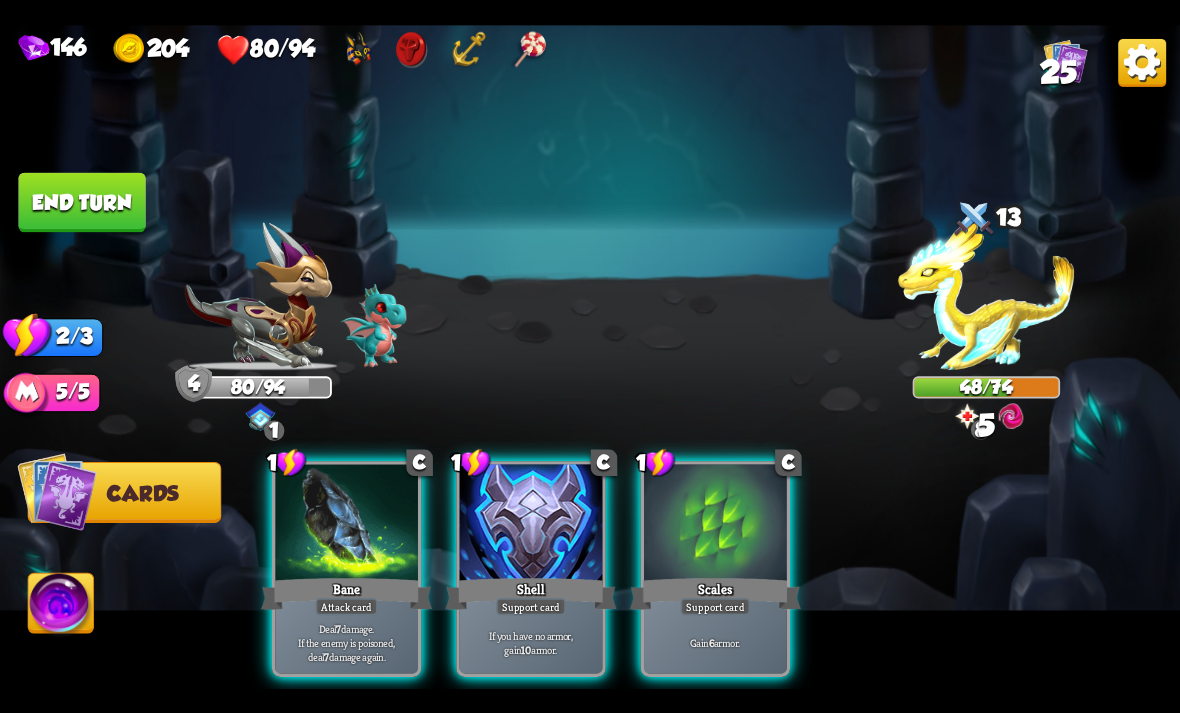 click on "Deal  7  damage. If the enemy is poisoned, deal  7  damage again." at bounding box center [347, 642] 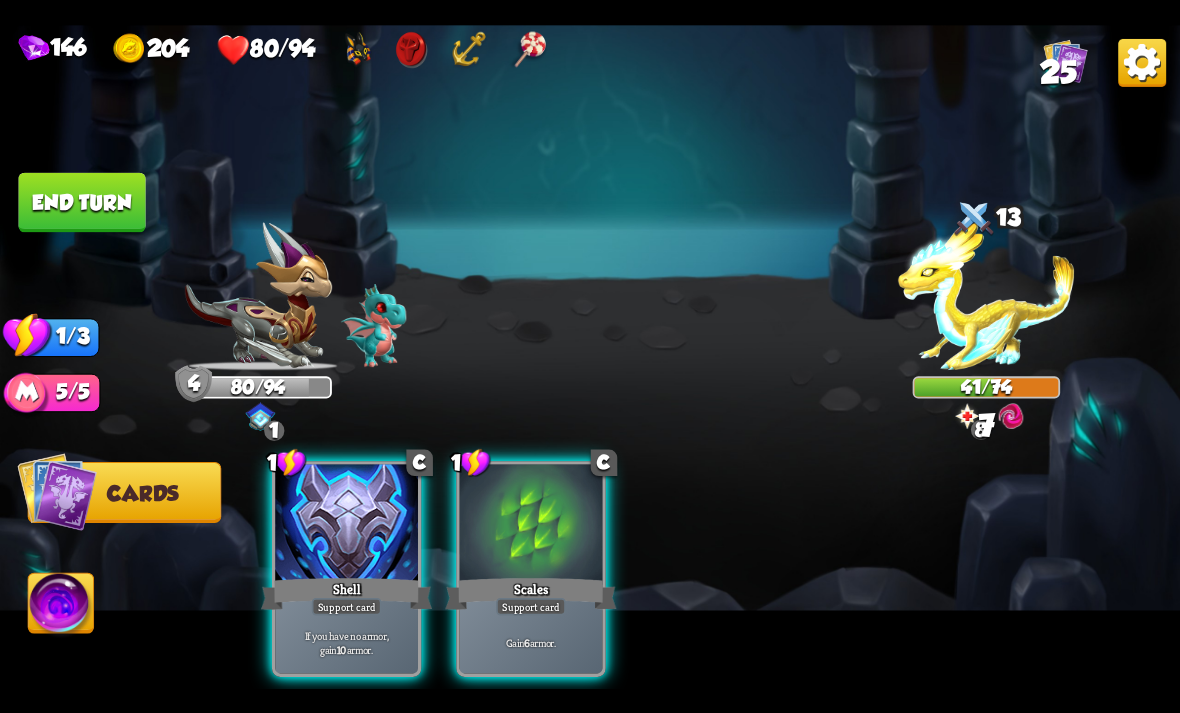 click on "If you have no armor, gain  10  armor." at bounding box center (347, 642) 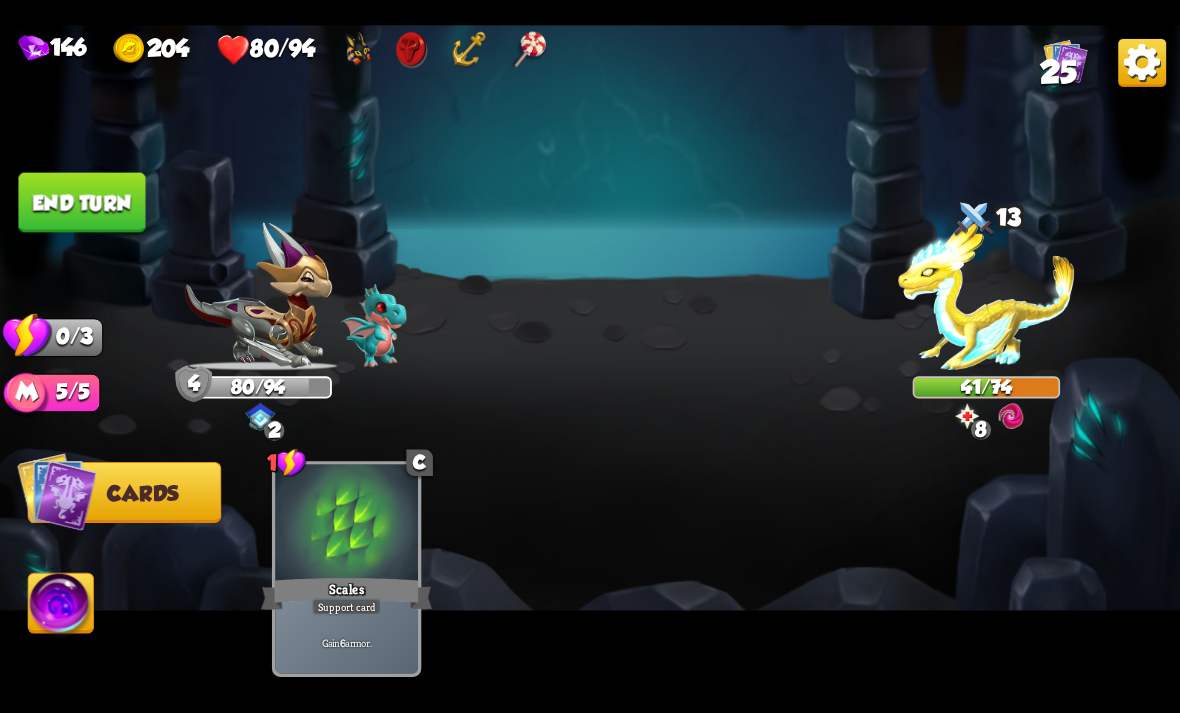 click on "End turn" at bounding box center (81, 202) 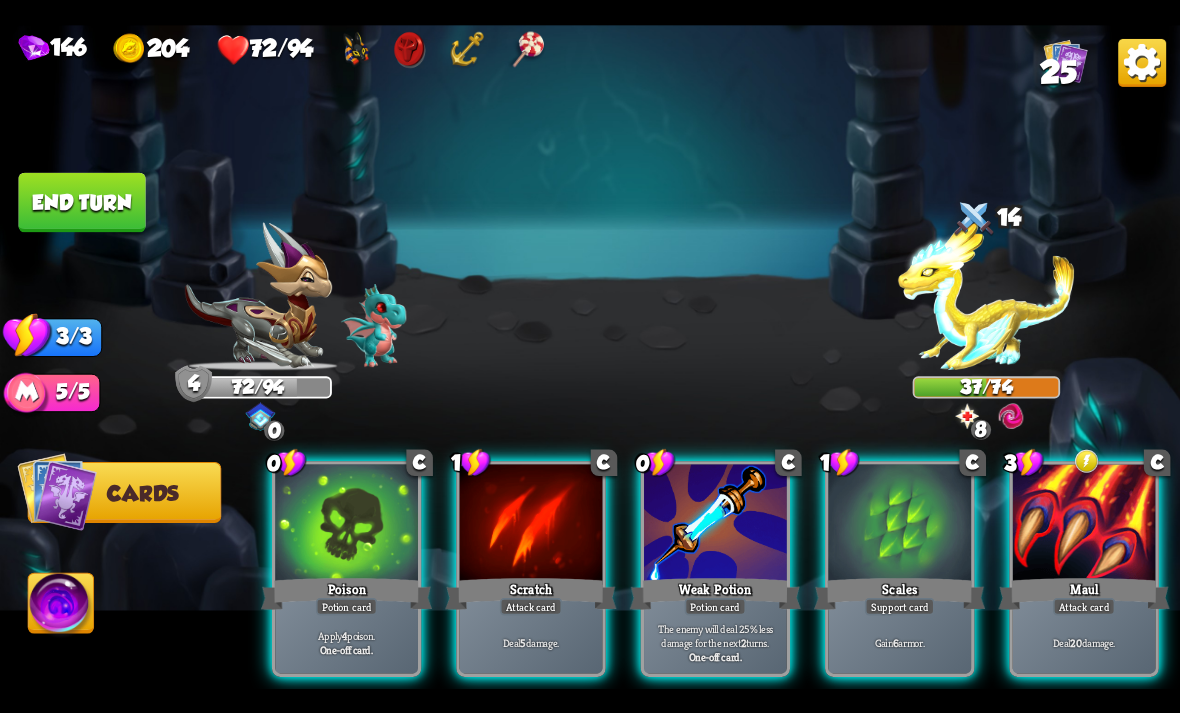 click on "Apply  4  poison." at bounding box center [347, 635] 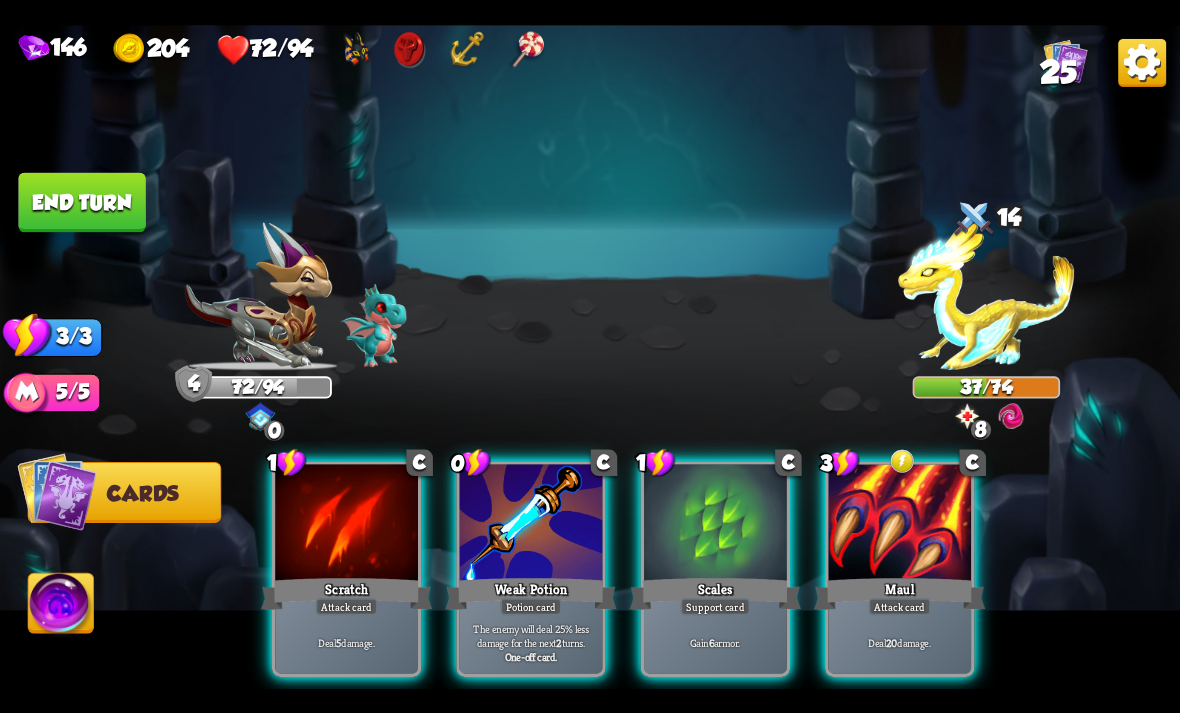 click on "The enemy will deal 25% less damage for the next  2  turns." at bounding box center (531, 635) 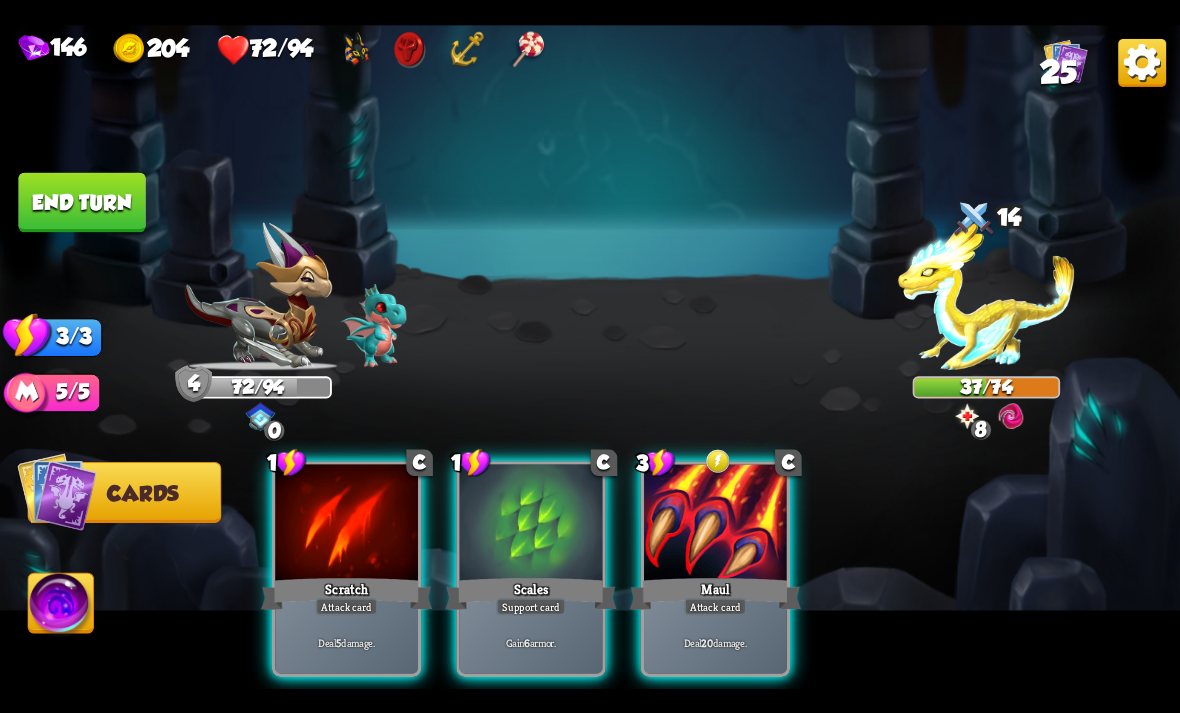 click on "Deal  20  damage." at bounding box center [716, 642] 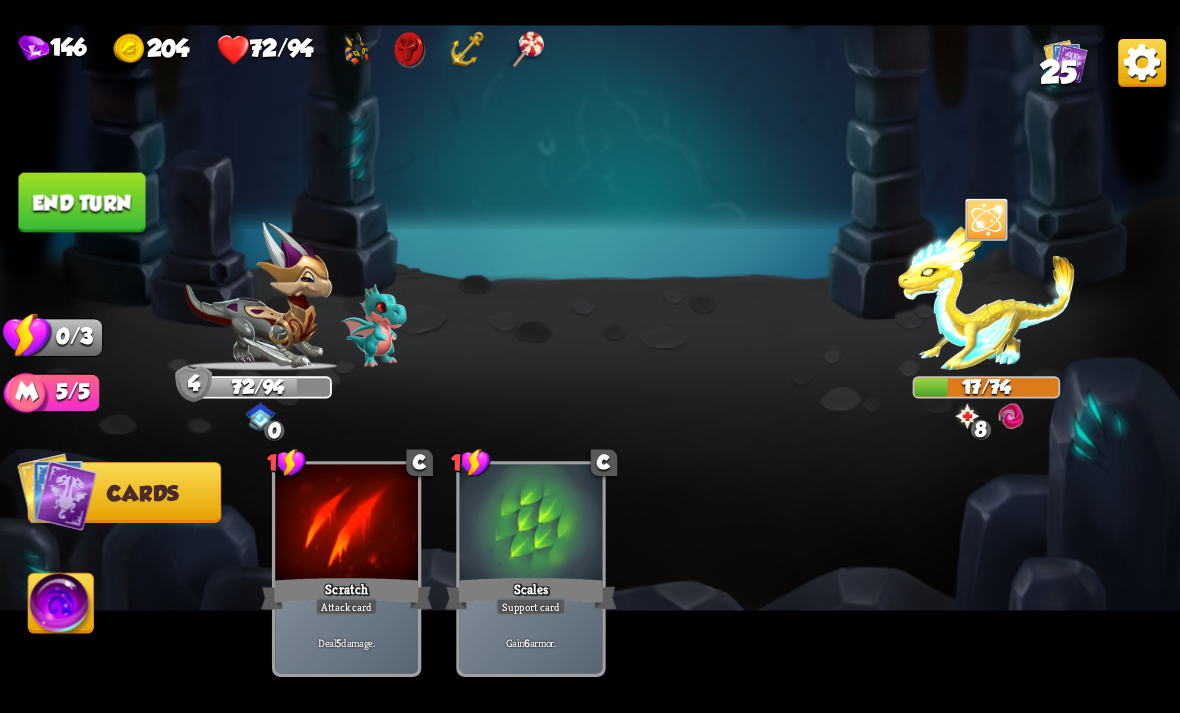 click on "End turn" at bounding box center [81, 202] 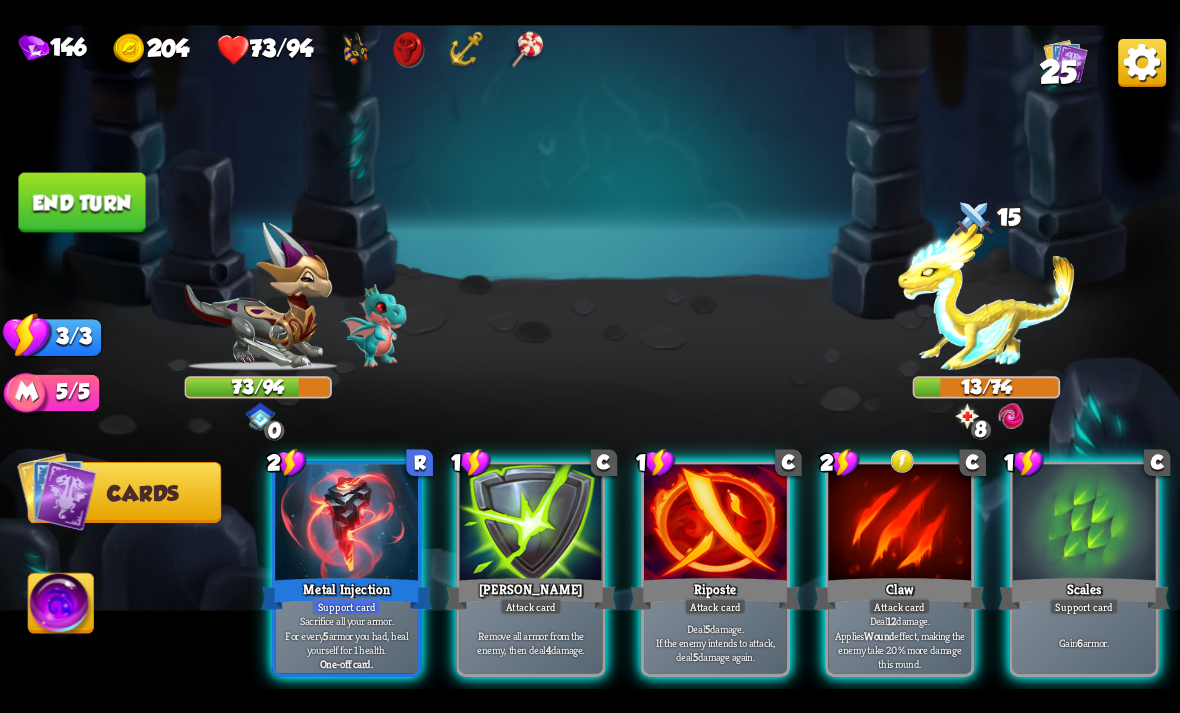 click on "2
C   Claw     Attack card   Deal  12  damage. Applies  Wound  effect, making the enemy take 20% more damage this round." at bounding box center [899, 569] 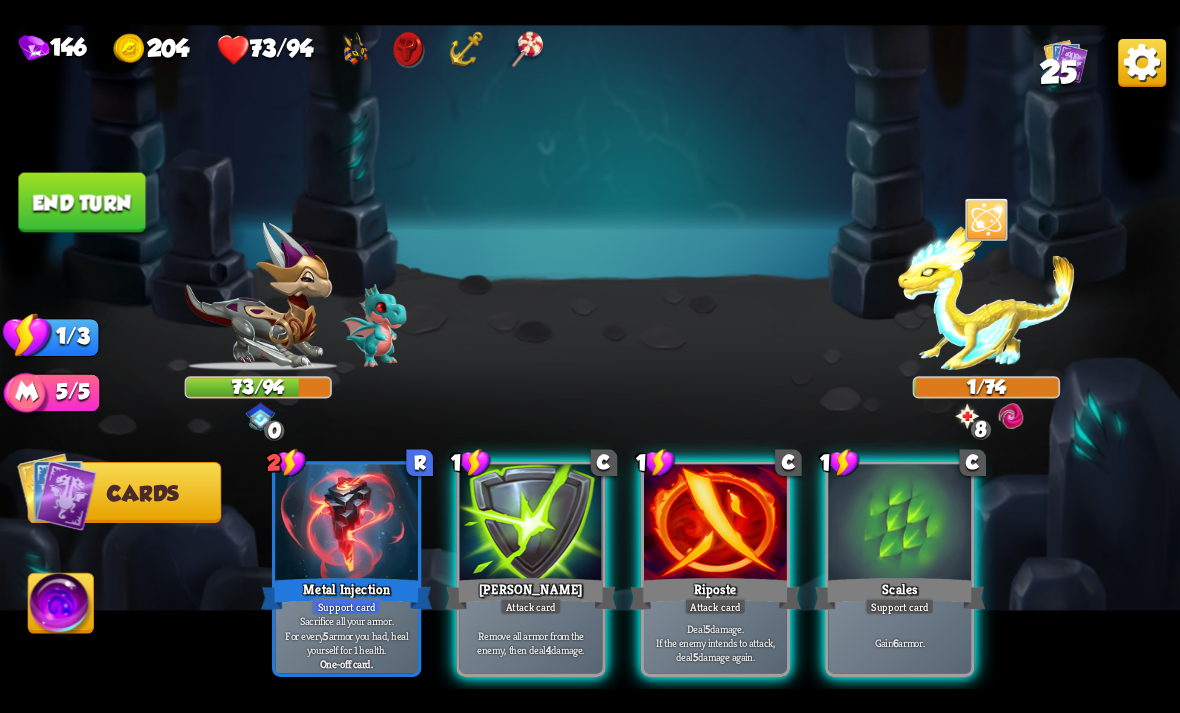 click on "Deal  5  damage. If the enemy intends to attack, deal  5  damage again." at bounding box center [715, 642] 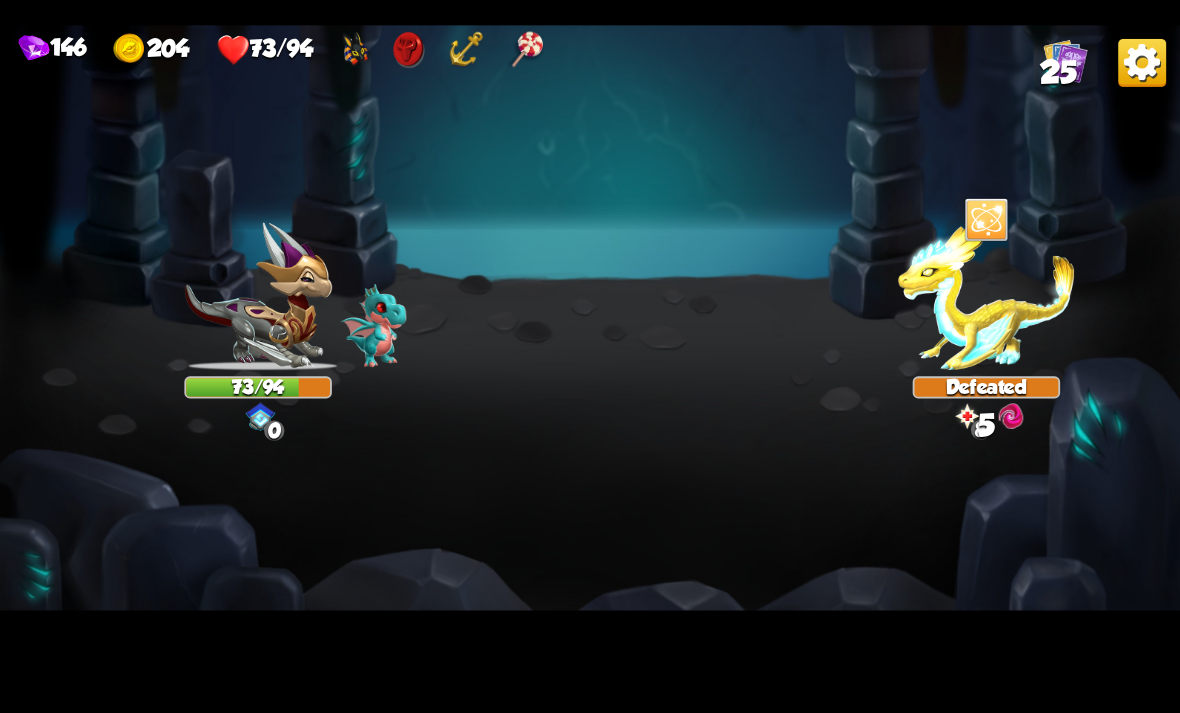 click at bounding box center [590, 357] 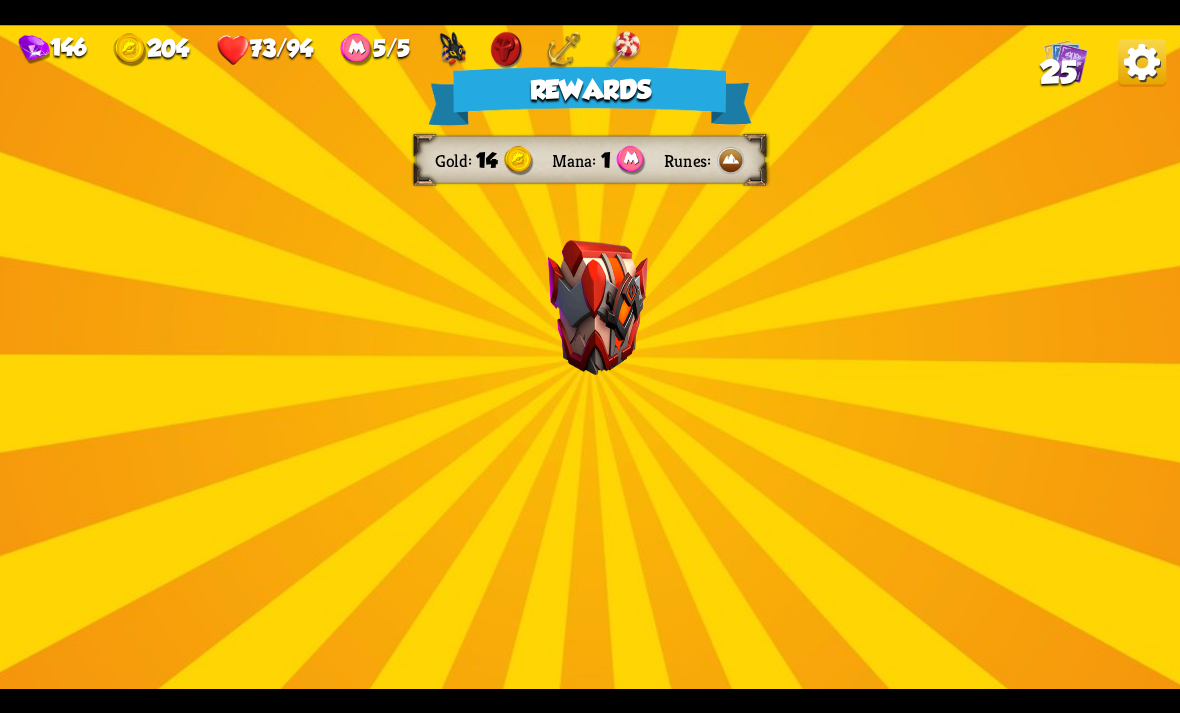 click on "Rewards           Gold   14     Mana   1     Runes
Select a card
2
C   Tactical Strike     Attack card   Deal  7  damage. Gain  8  armor.
1
C   Brimstone     Attack card   Deal  6  damage. Apply  1  weak.
1
C   Life Leech     Support card   Heal for 1 health every time the enemy is hit this round.               Proceed" at bounding box center (590, 357) 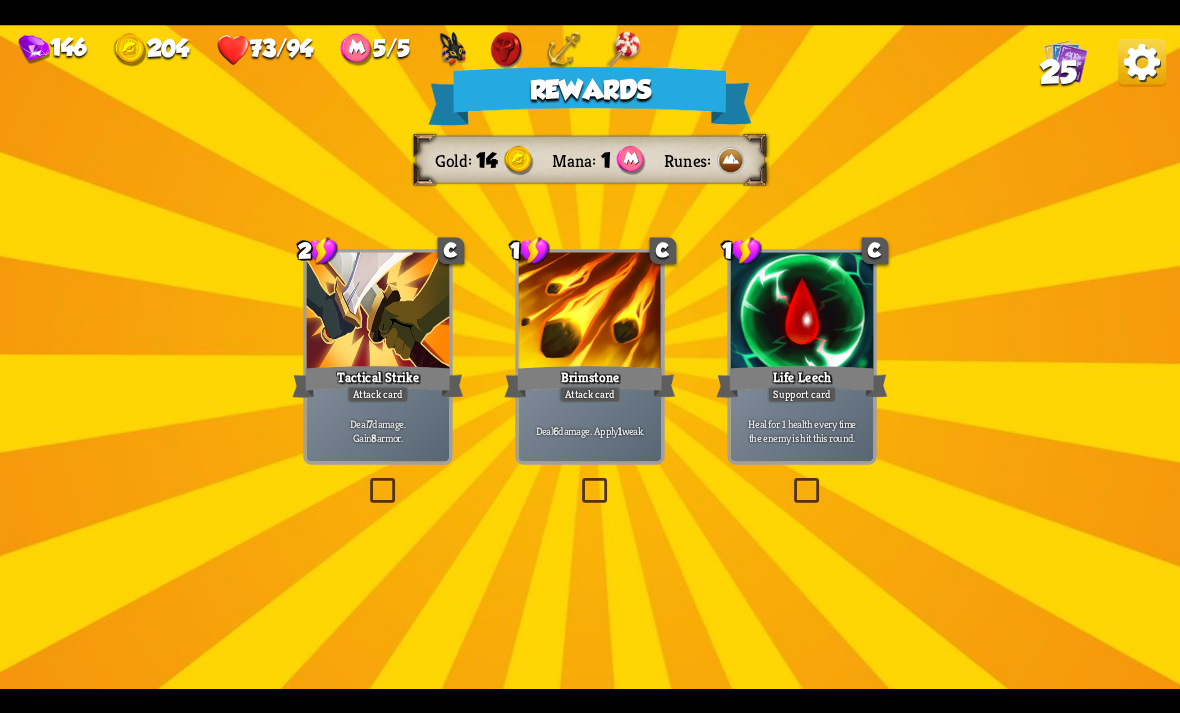 click at bounding box center [790, 481] 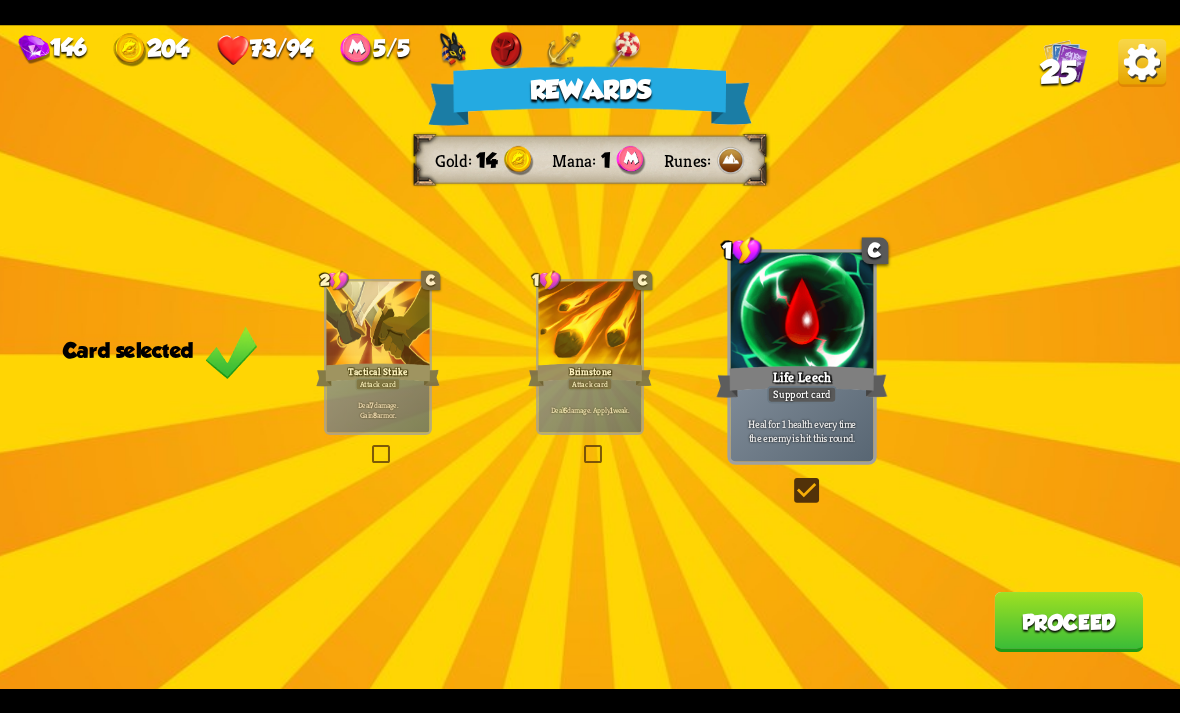 click on "Rewards           Gold   14     Mana   1     Runes
Card selected
2
C   Tactical Strike     Attack card   Deal  7  damage. Gain  8  armor.
1
C   Brimstone     Attack card   Deal  6  damage. Apply  1  weak.
1
C   Life Leech     Support card   Heal for 1 health every time the enemy is hit this round.               Proceed" at bounding box center (590, 357) 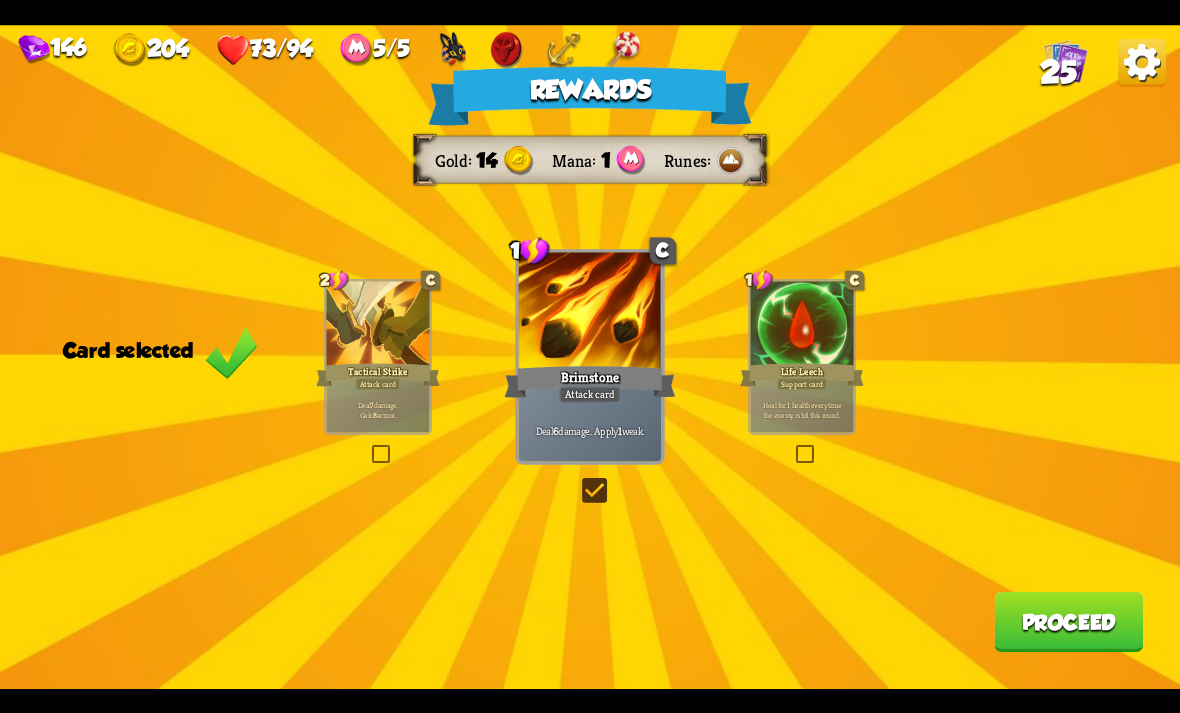 click on "Proceed" at bounding box center (1068, 622) 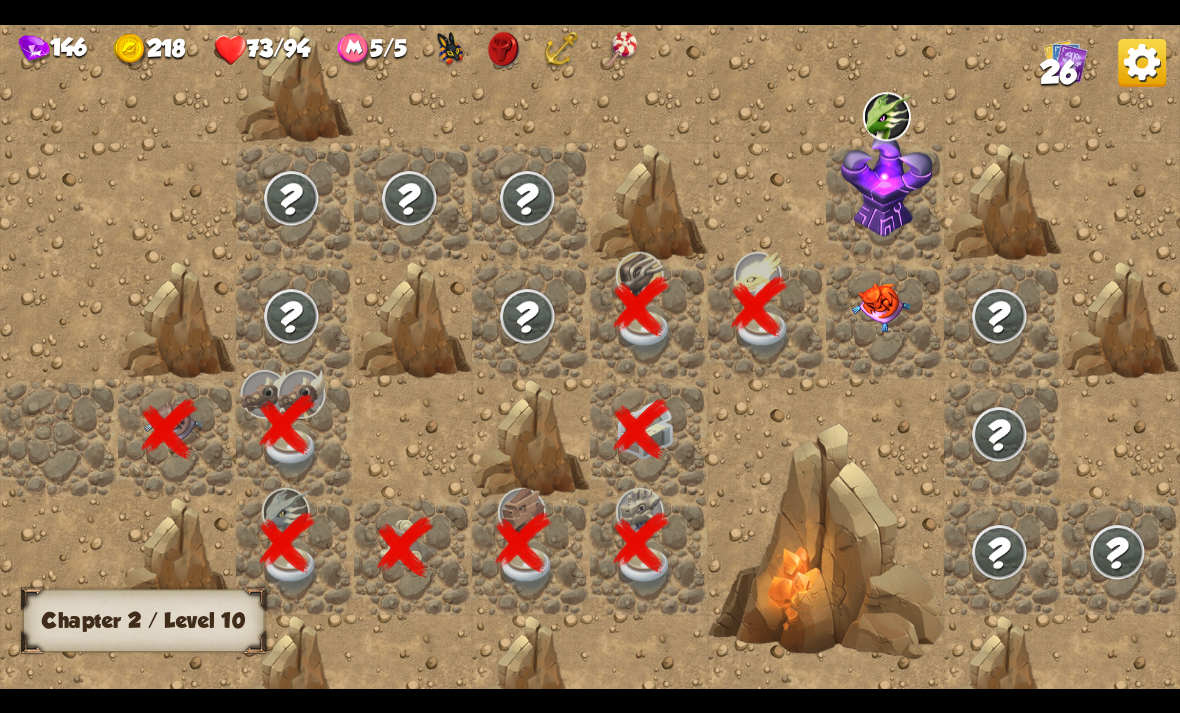 click at bounding box center [881, 307] 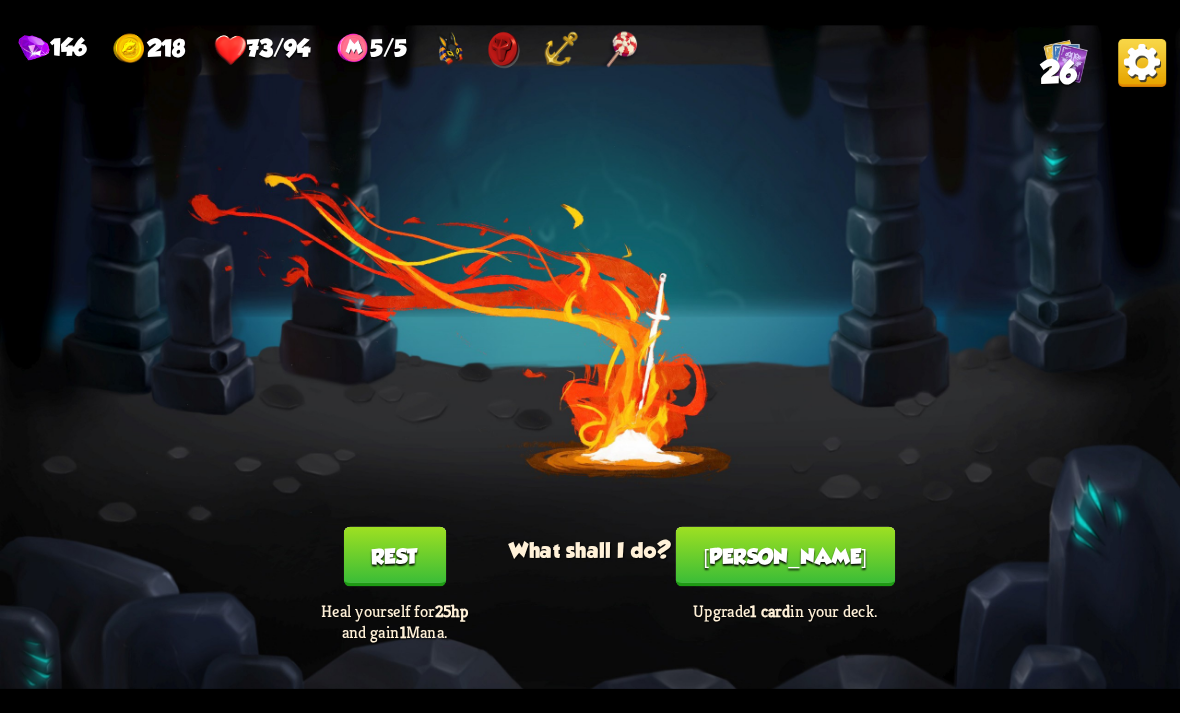 click on "[PERSON_NAME]" at bounding box center (785, 556) 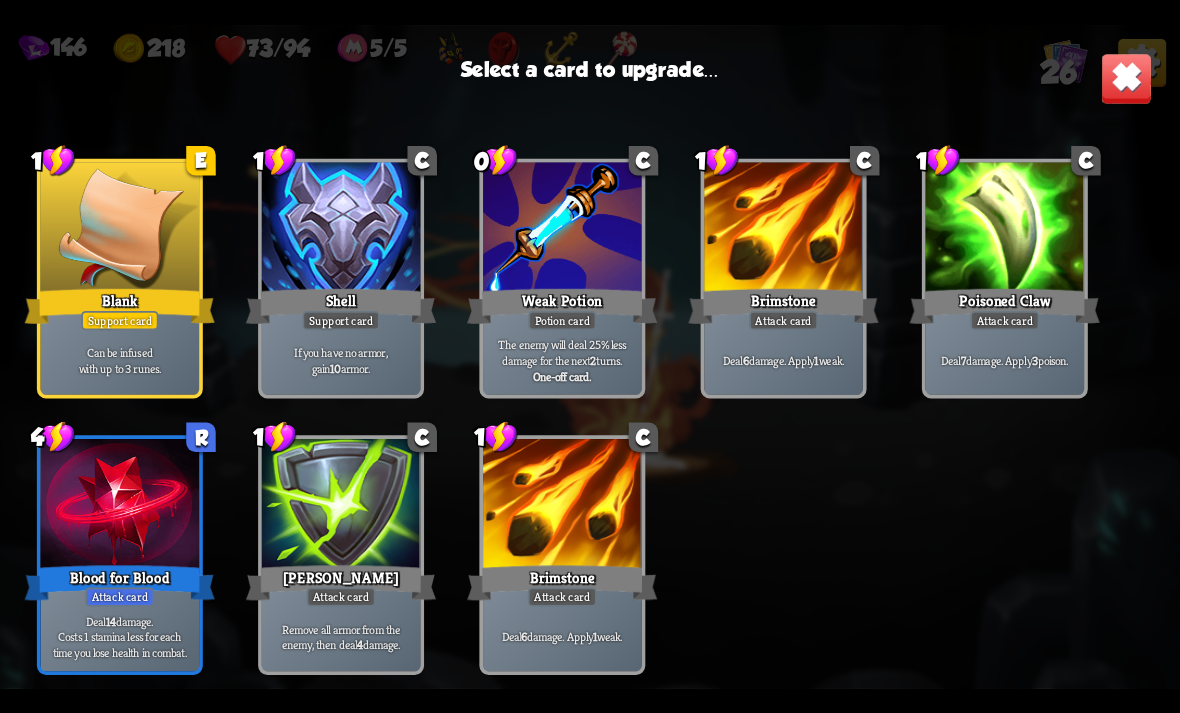 scroll, scrollTop: 928, scrollLeft: 0, axis: vertical 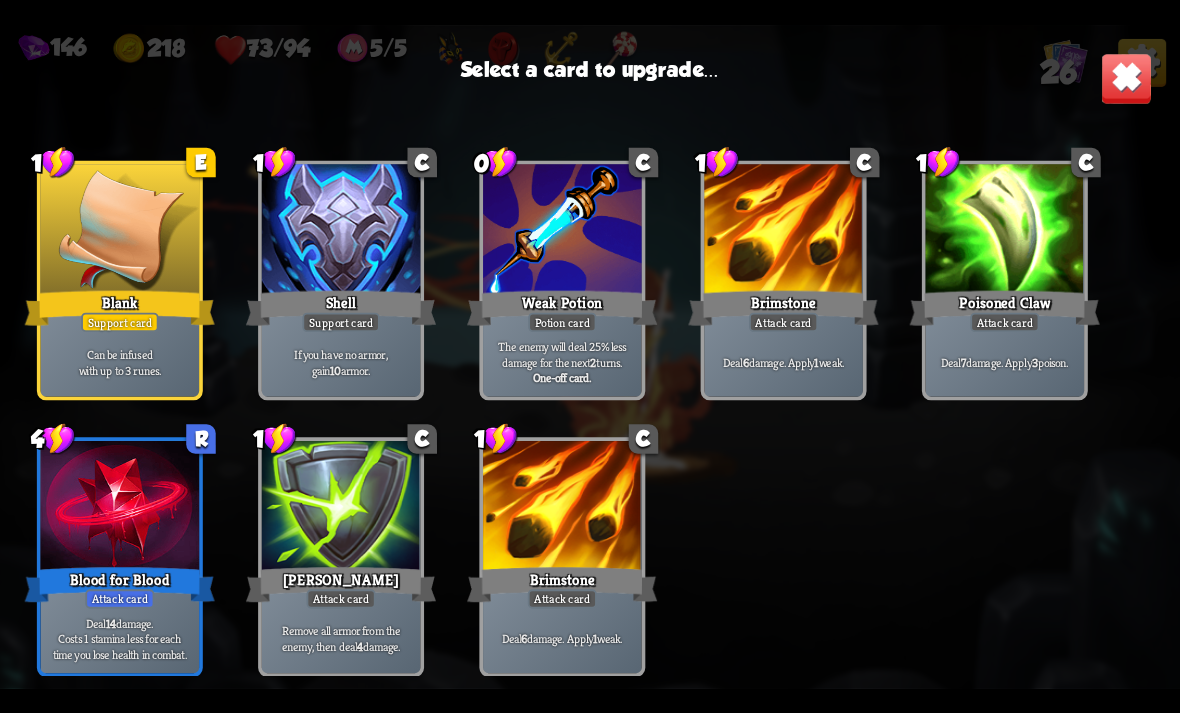 click at bounding box center (120, 231) 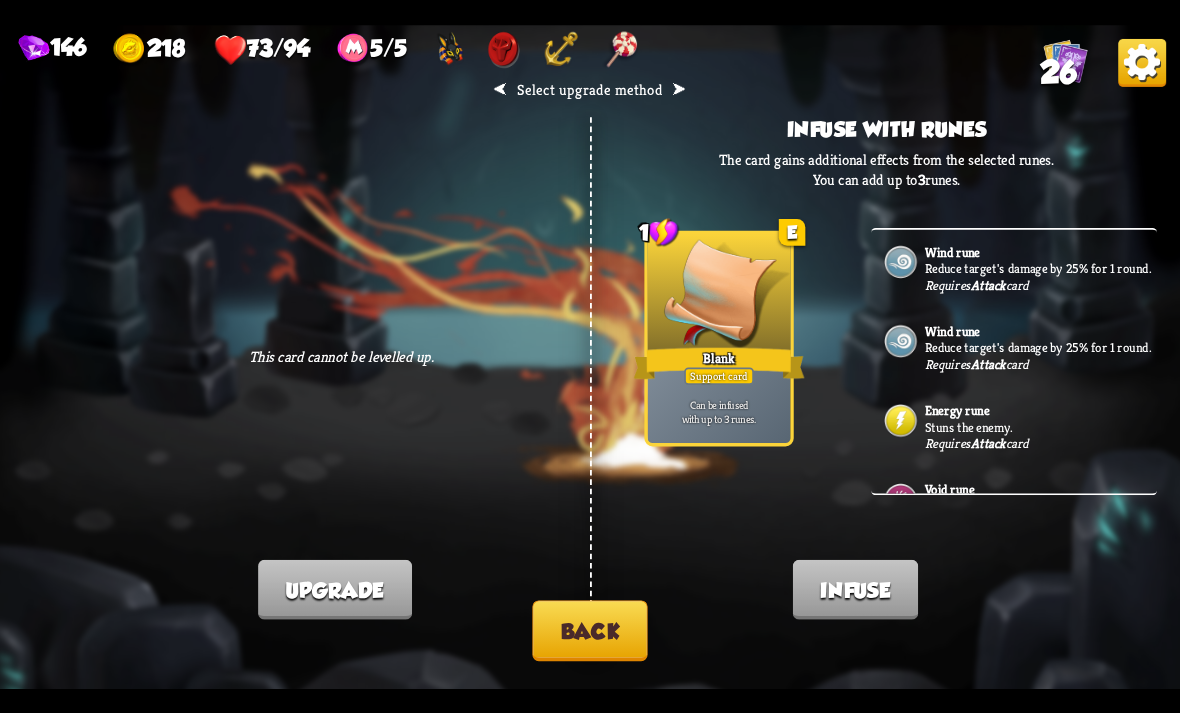 click at bounding box center [900, 261] 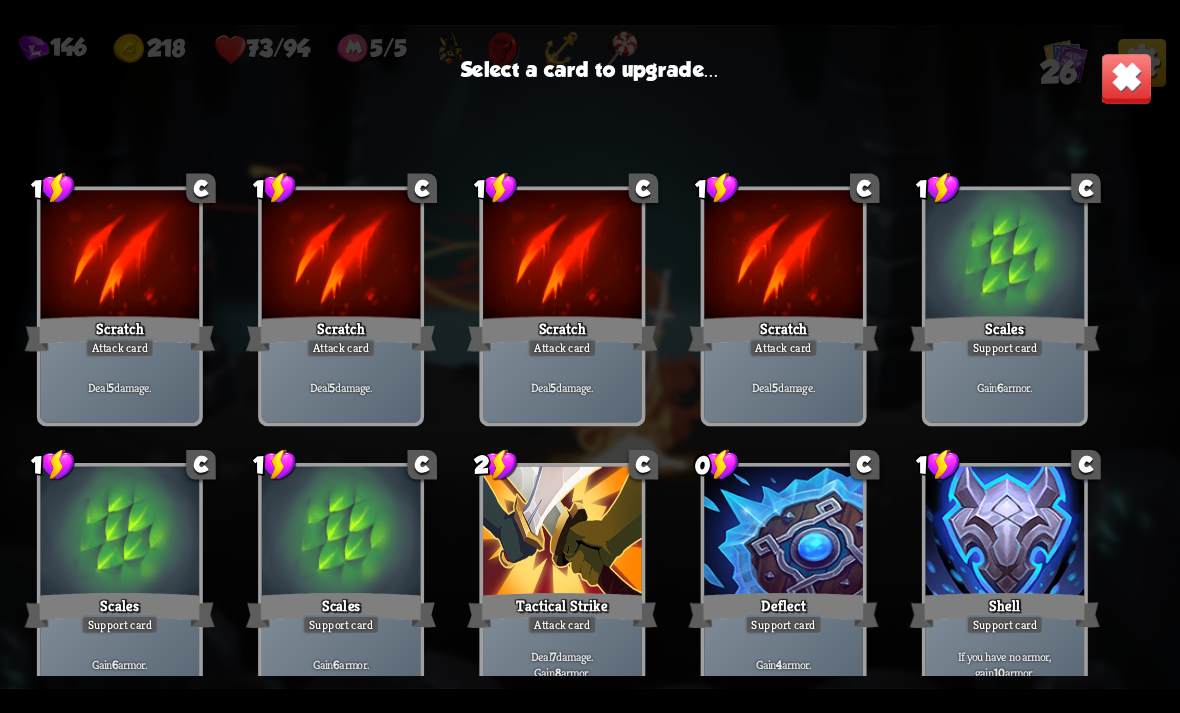 scroll, scrollTop: 928, scrollLeft: 0, axis: vertical 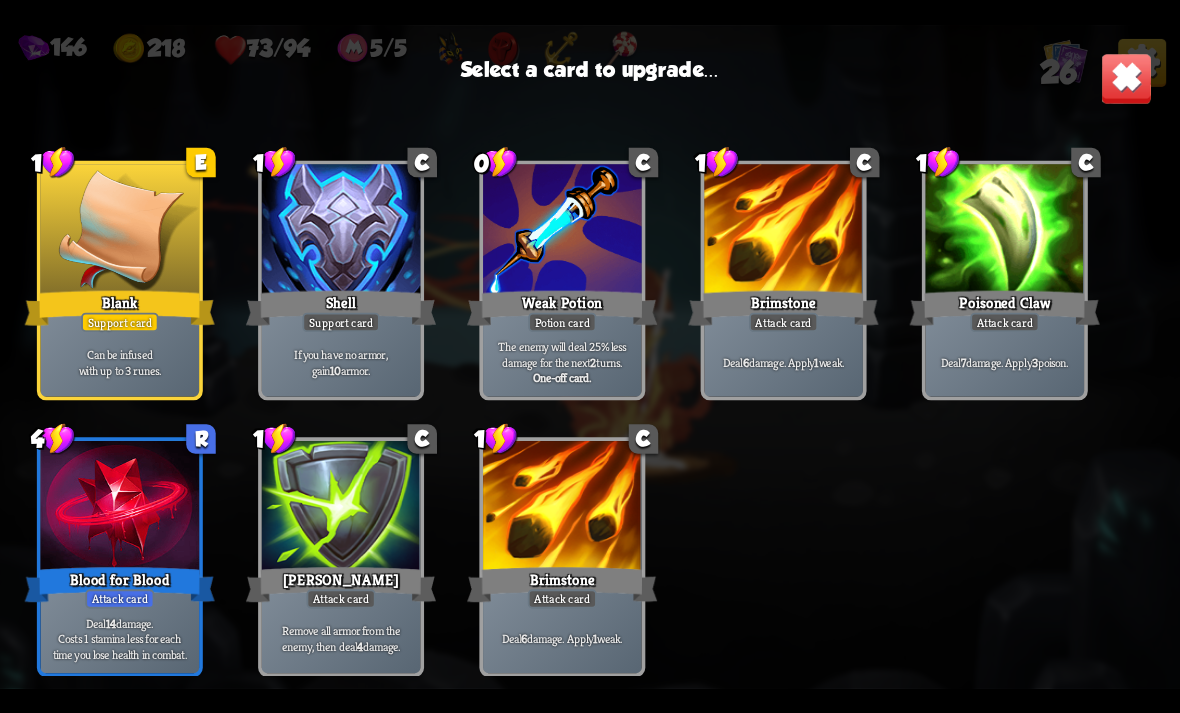 click at bounding box center (120, 231) 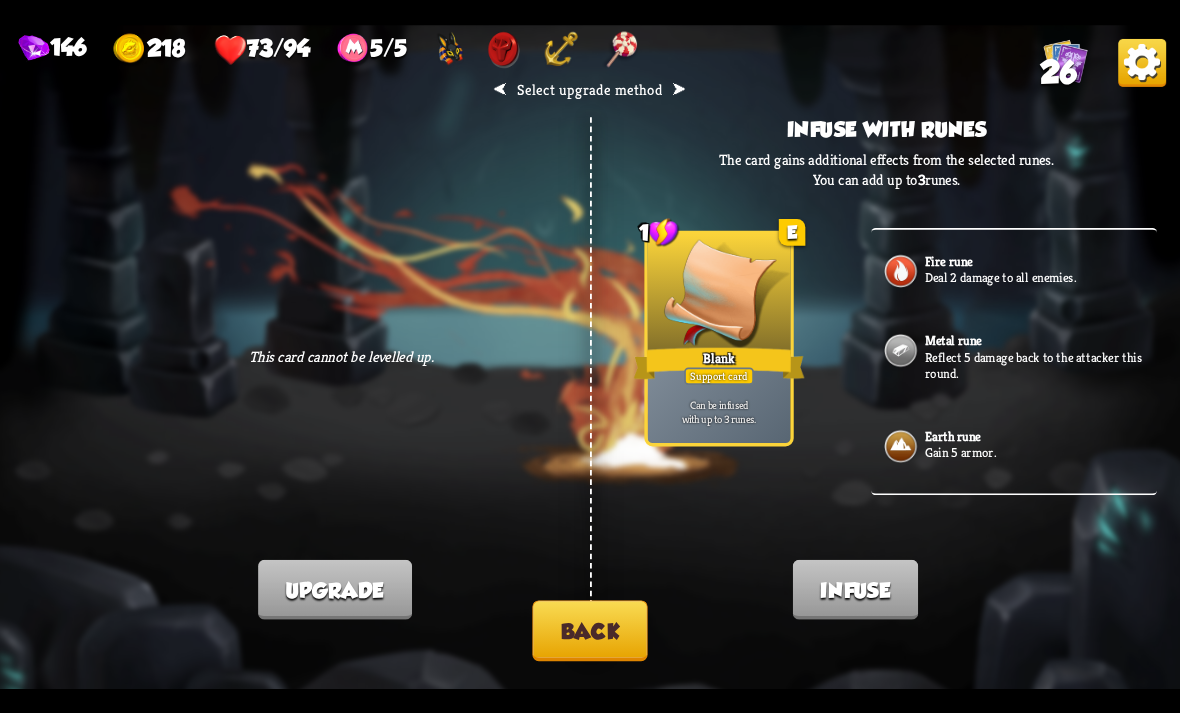 scroll, scrollTop: 387, scrollLeft: 0, axis: vertical 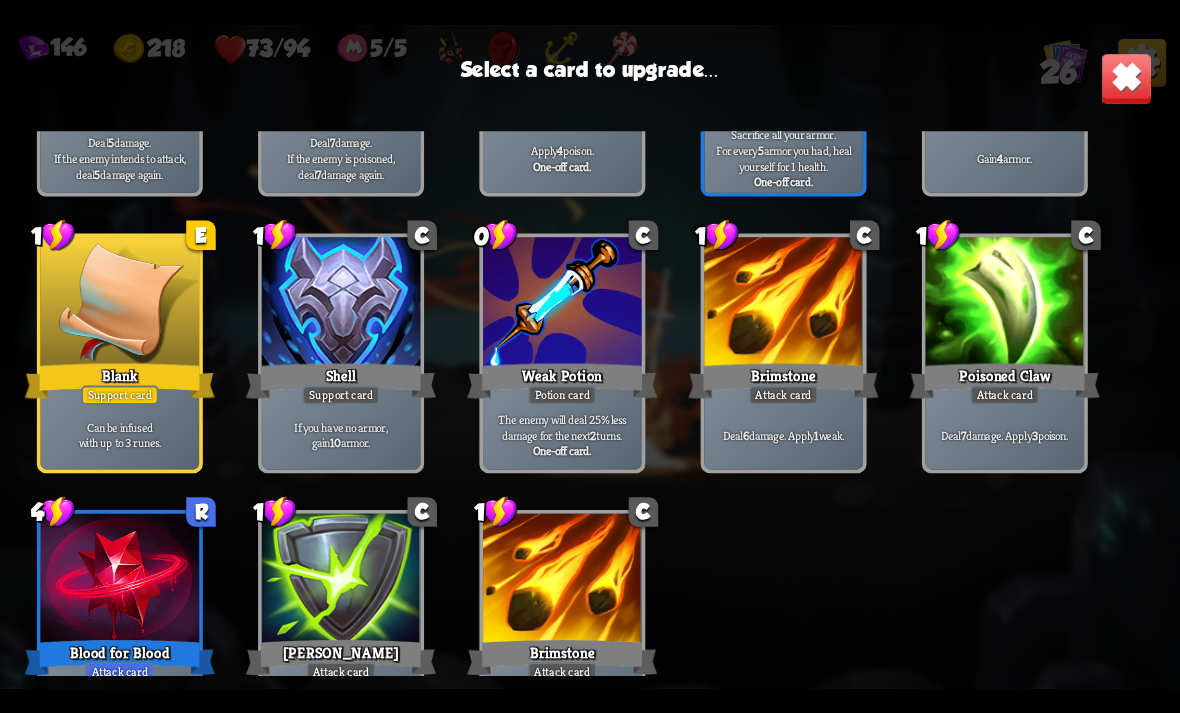 click on "Poisoned Claw" at bounding box center [1005, 380] 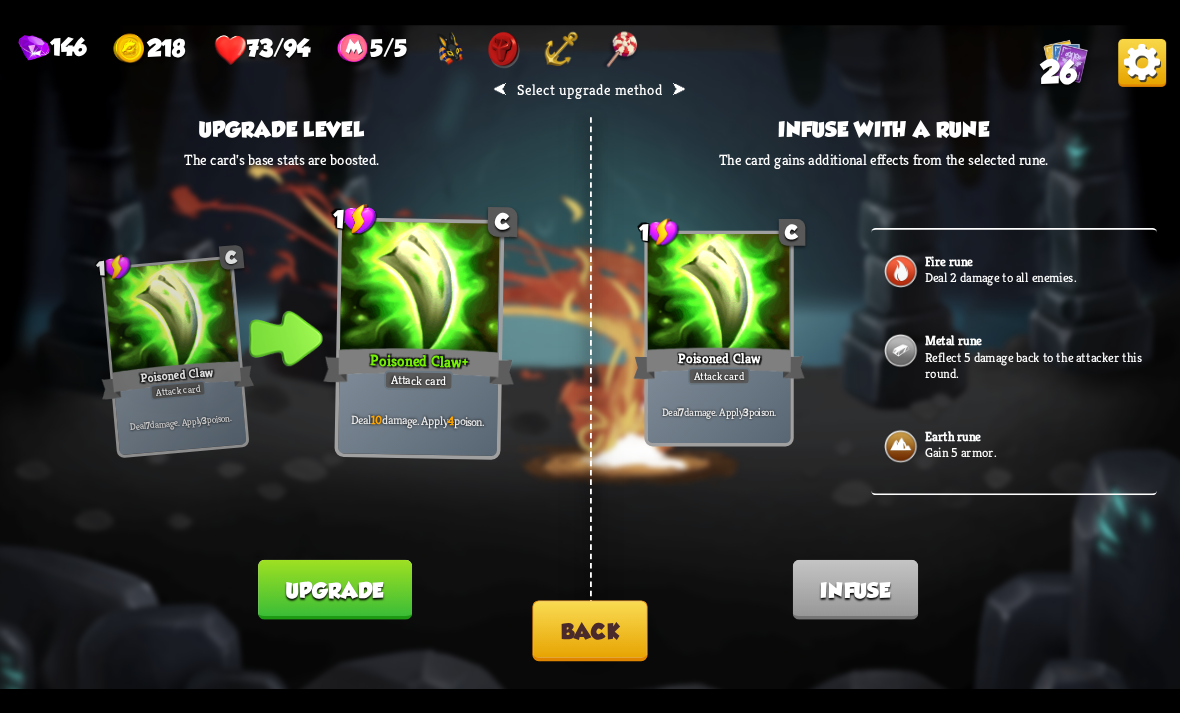 scroll, scrollTop: 387, scrollLeft: 0, axis: vertical 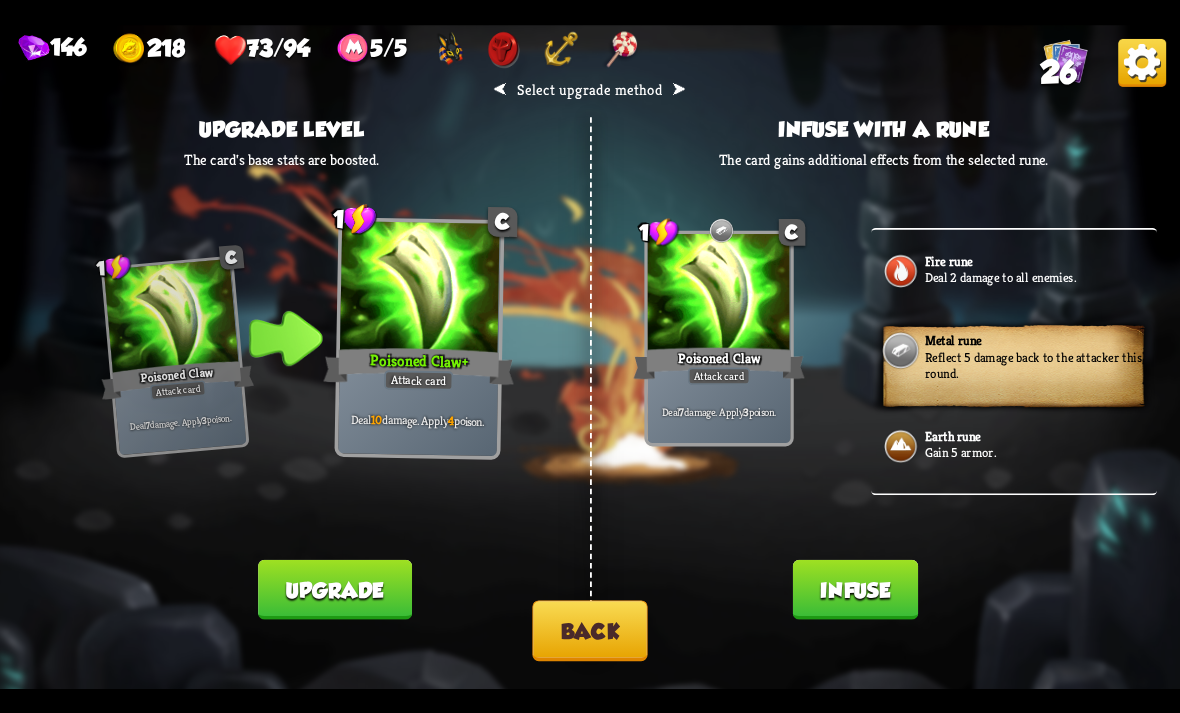click on "Infuse" at bounding box center [855, 589] 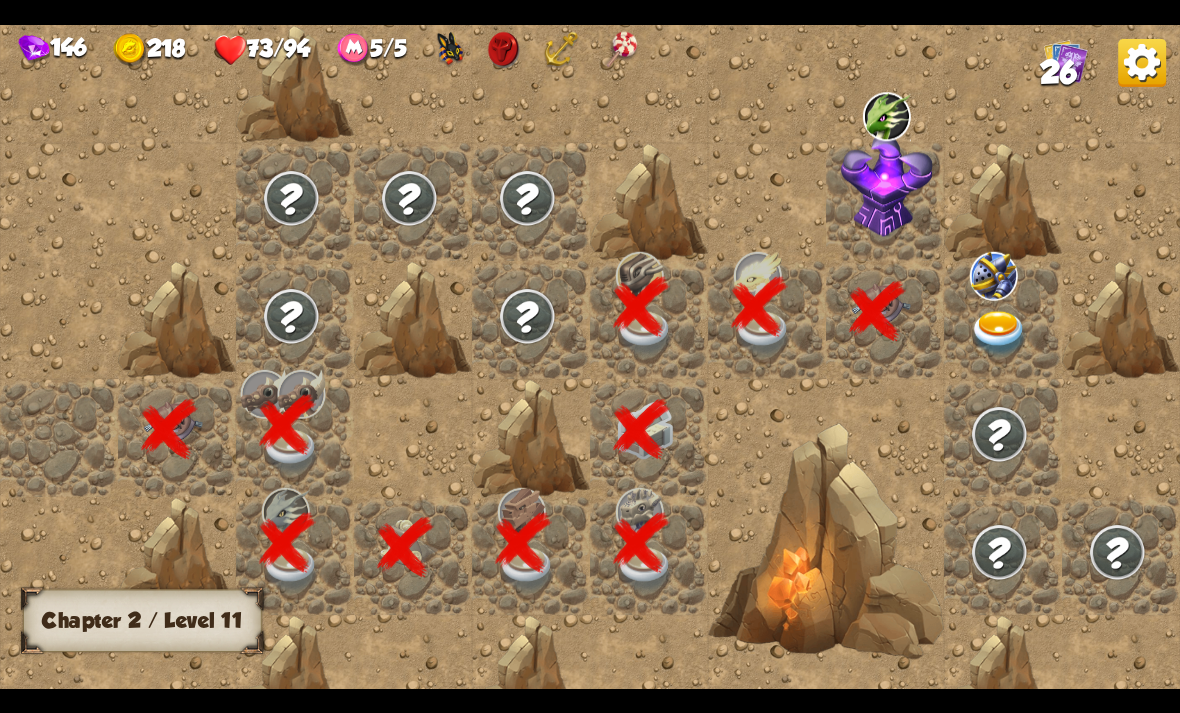 scroll, scrollTop: 0, scrollLeft: 384, axis: horizontal 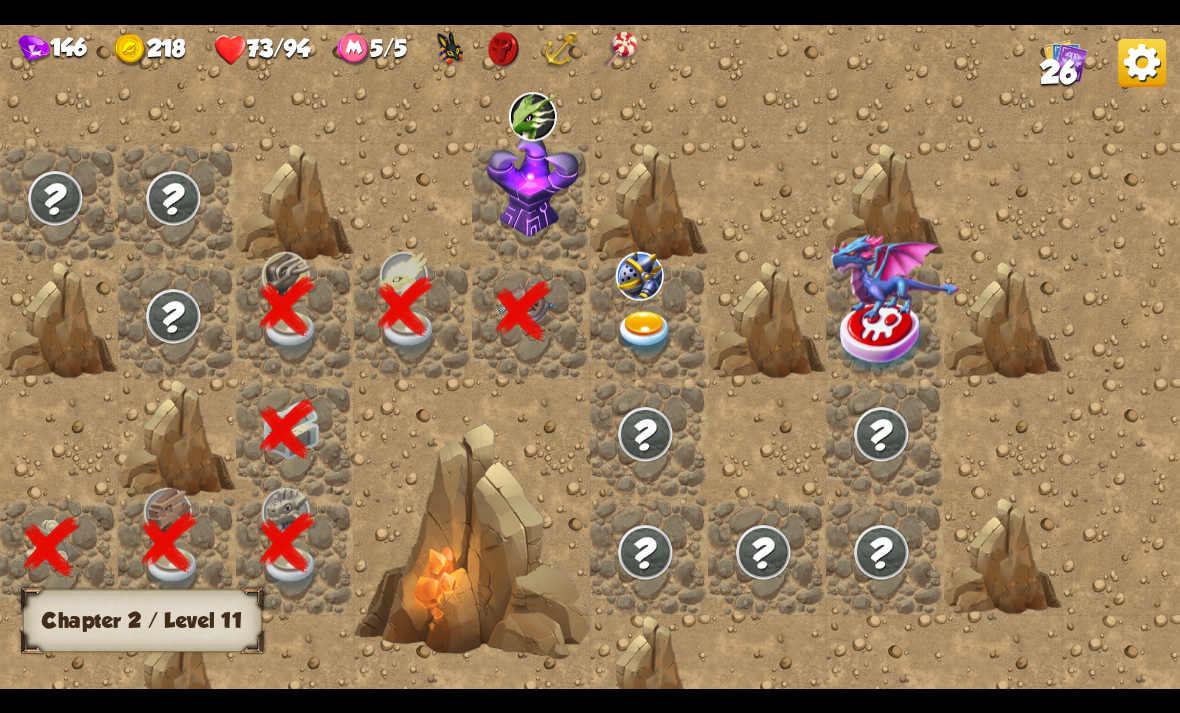 click at bounding box center (883, 336) 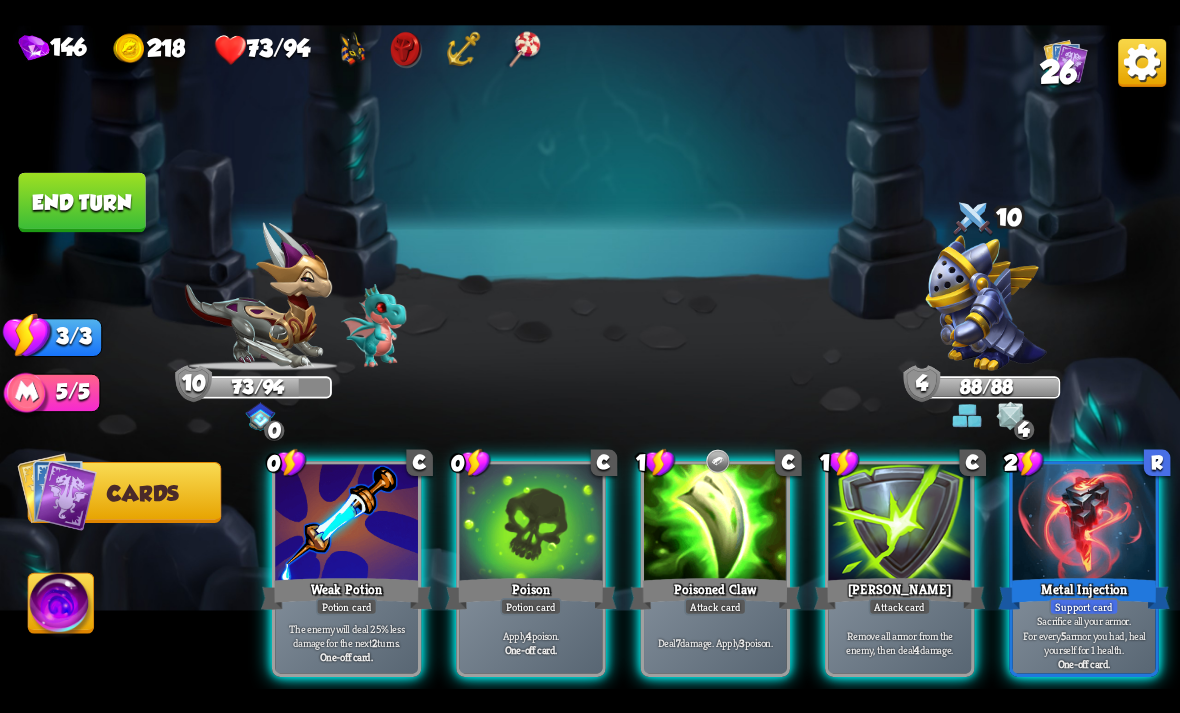 click on "The enemy will deal 25% less damage for the next  2  turns." at bounding box center [347, 635] 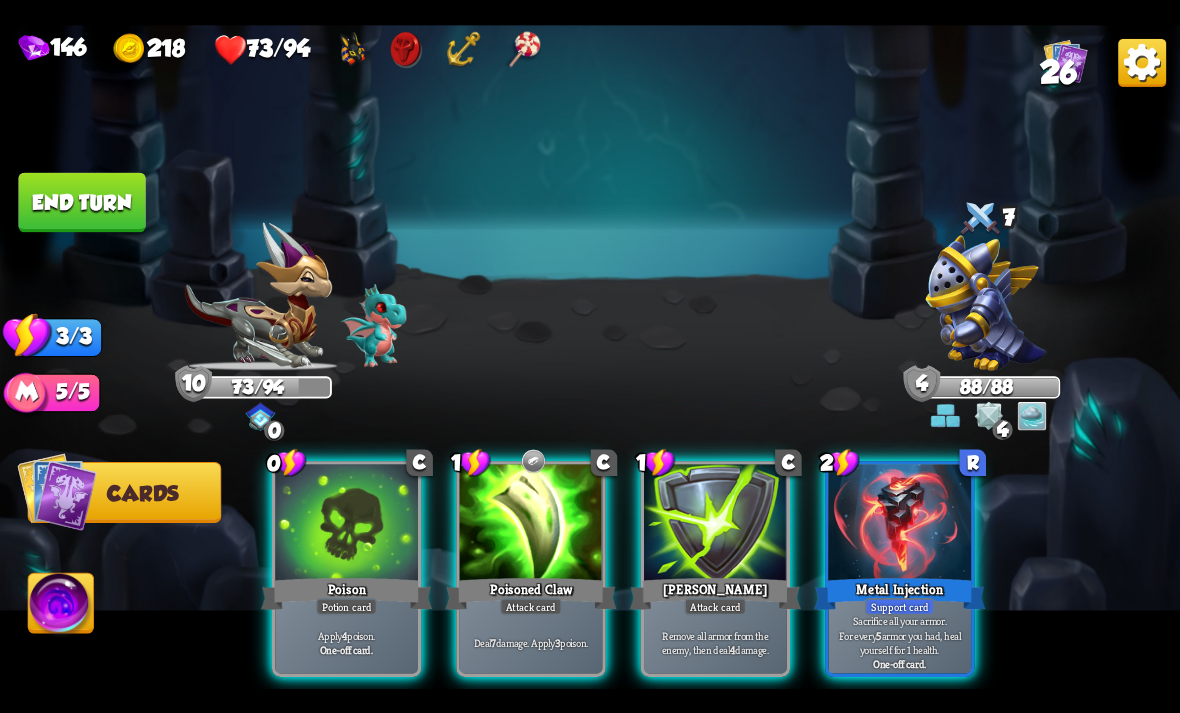 click on "Potion card" at bounding box center [346, 606] 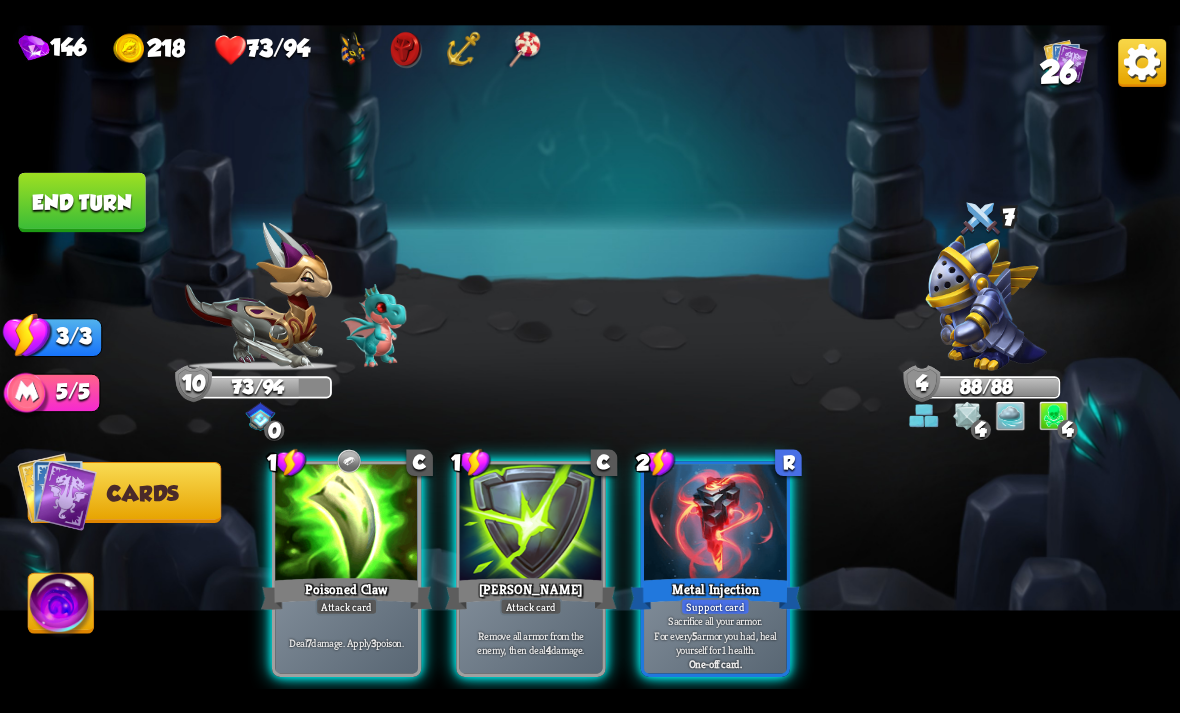 click on "Attack card" at bounding box center (347, 606) 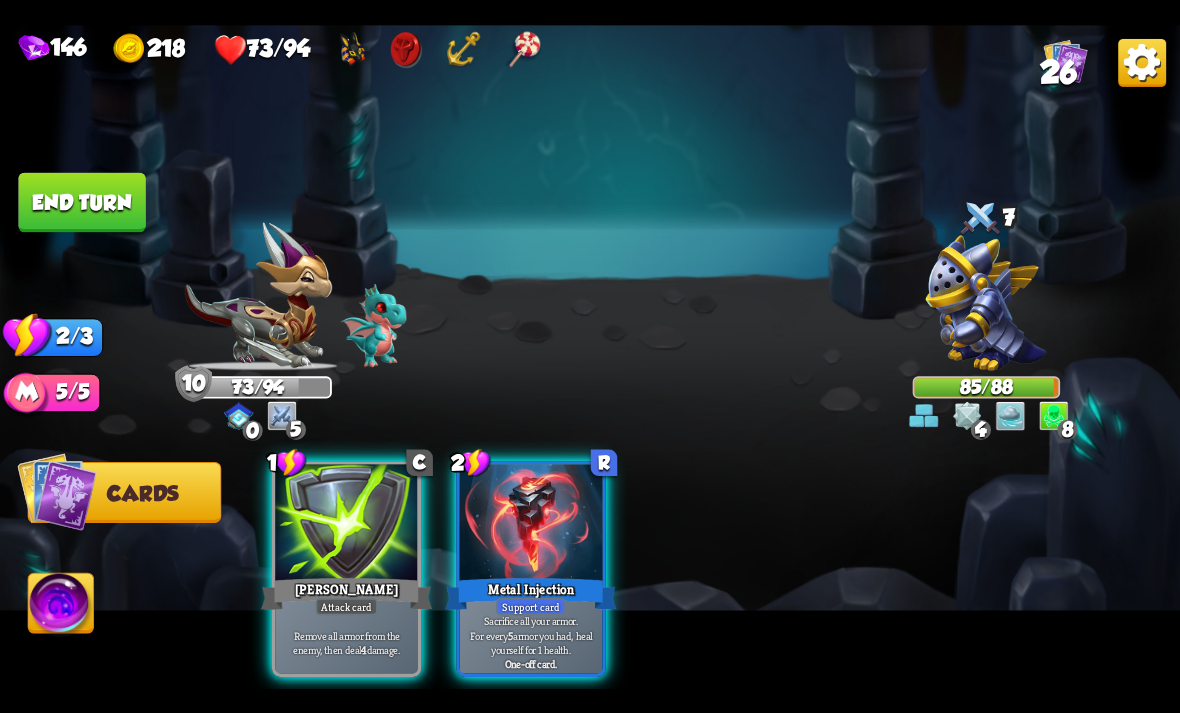 click at bounding box center [346, 524] 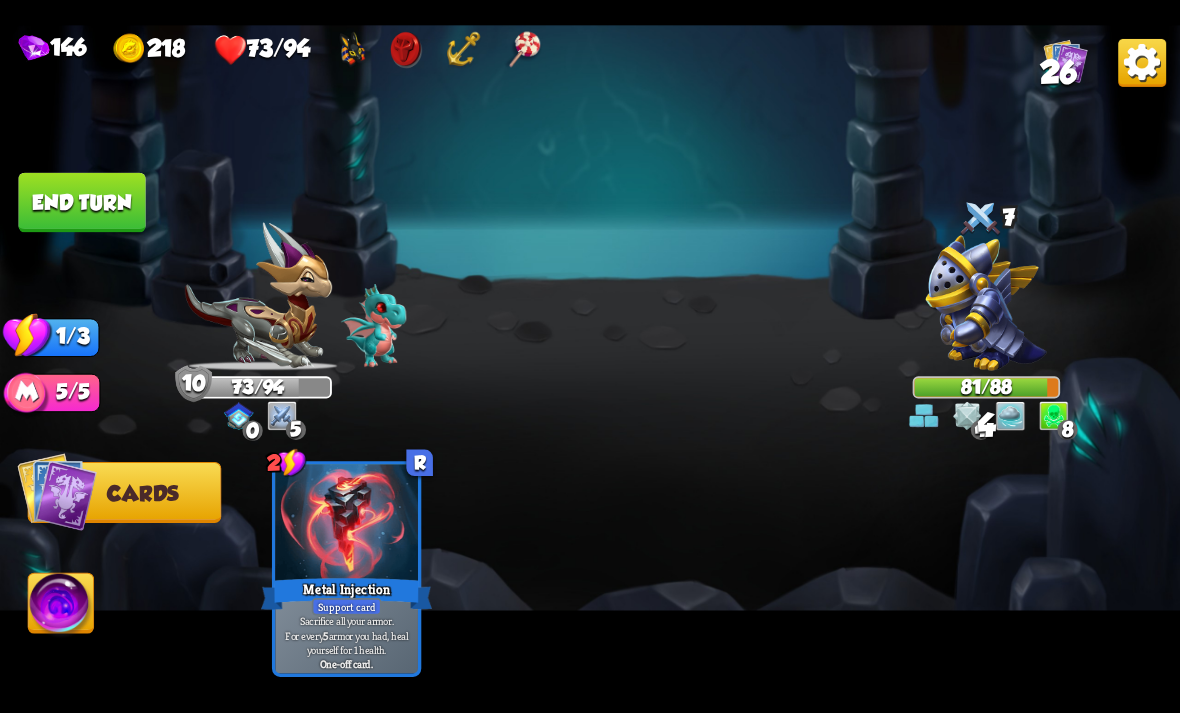 click at bounding box center (590, 357) 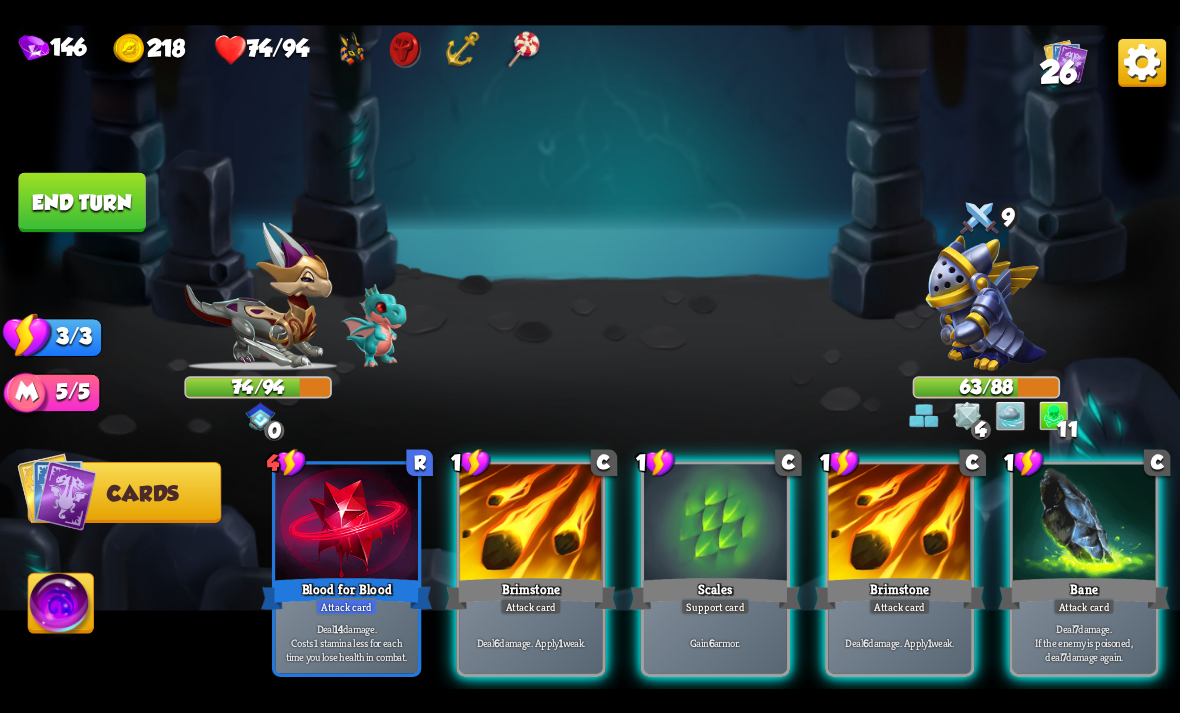 click at bounding box center (1084, 524) 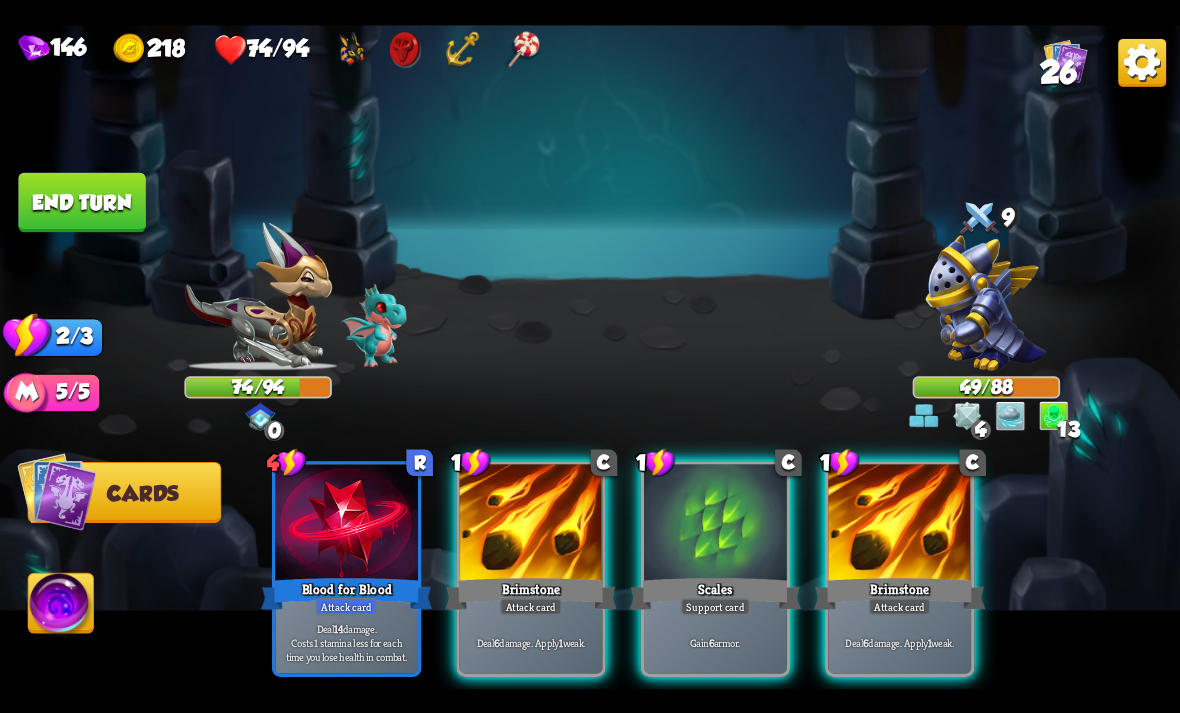 click on "1
C   Scales     Support card   Gain  6  armor." at bounding box center (715, 569) 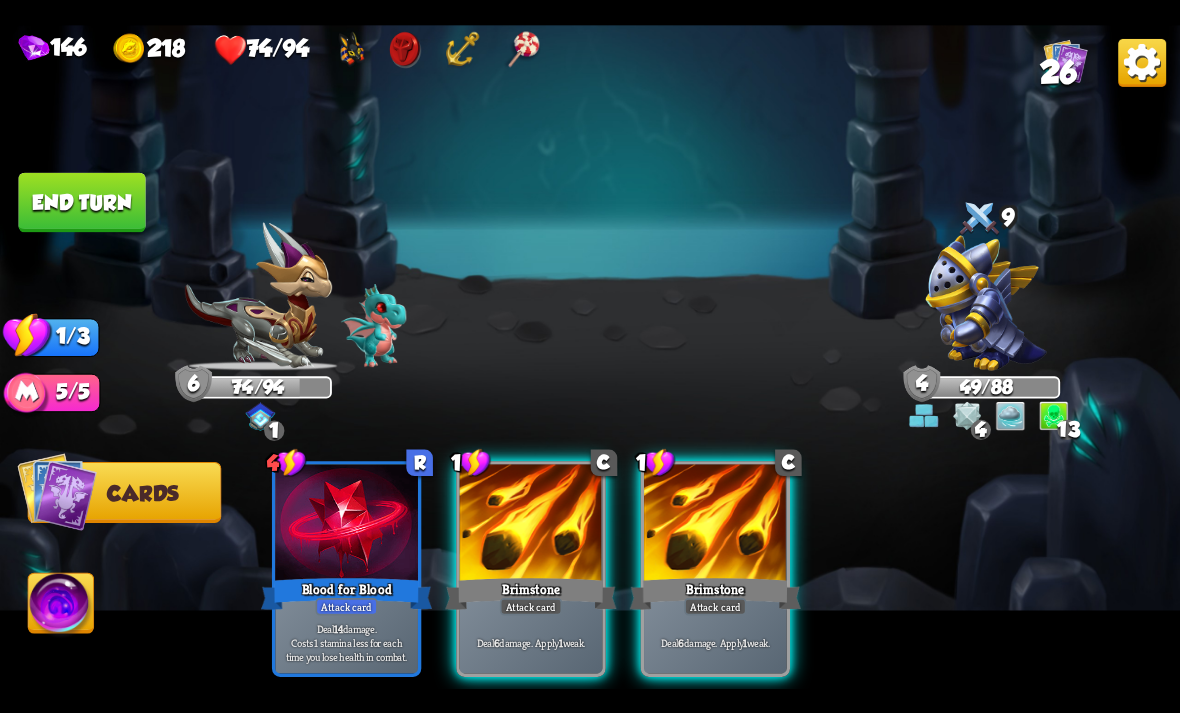 click on "Attack card" at bounding box center [531, 606] 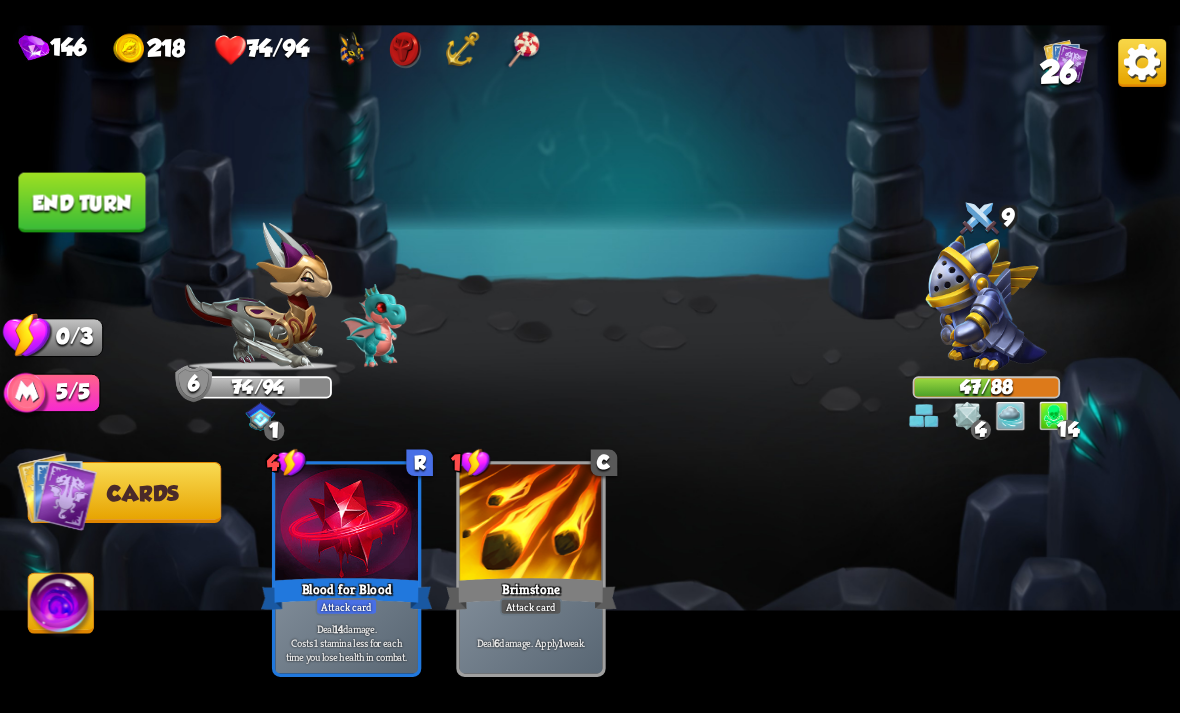 click on "End turn" at bounding box center (81, 202) 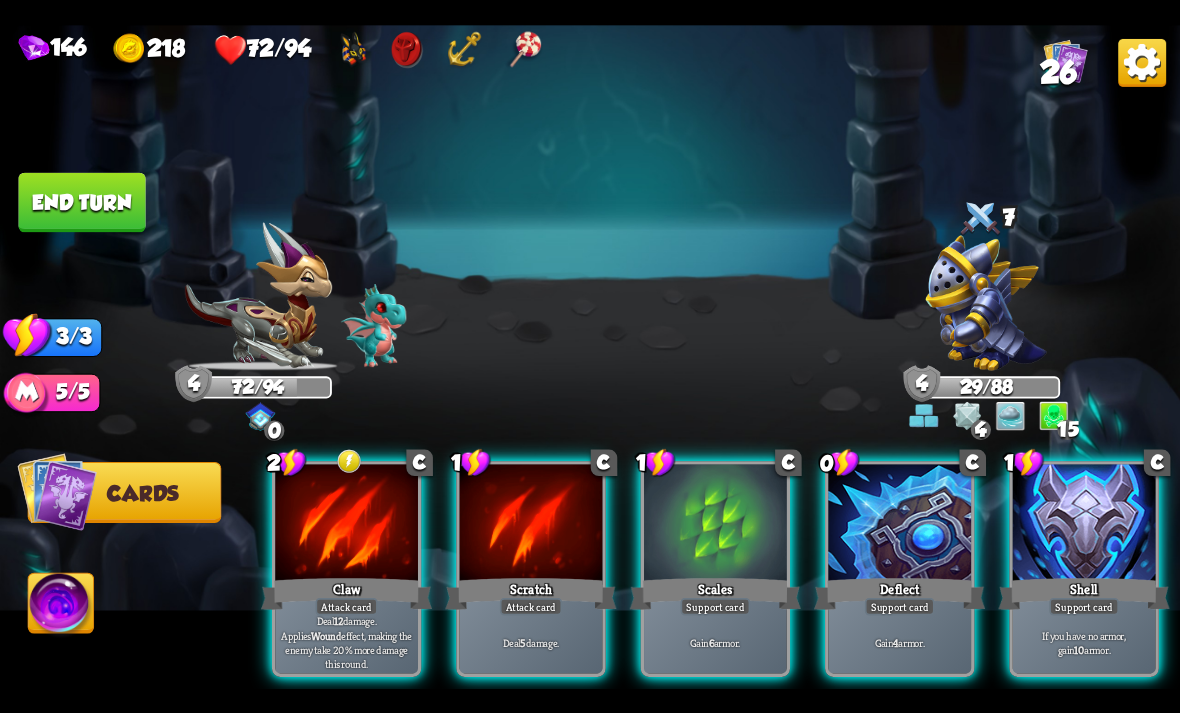click at bounding box center [346, 524] 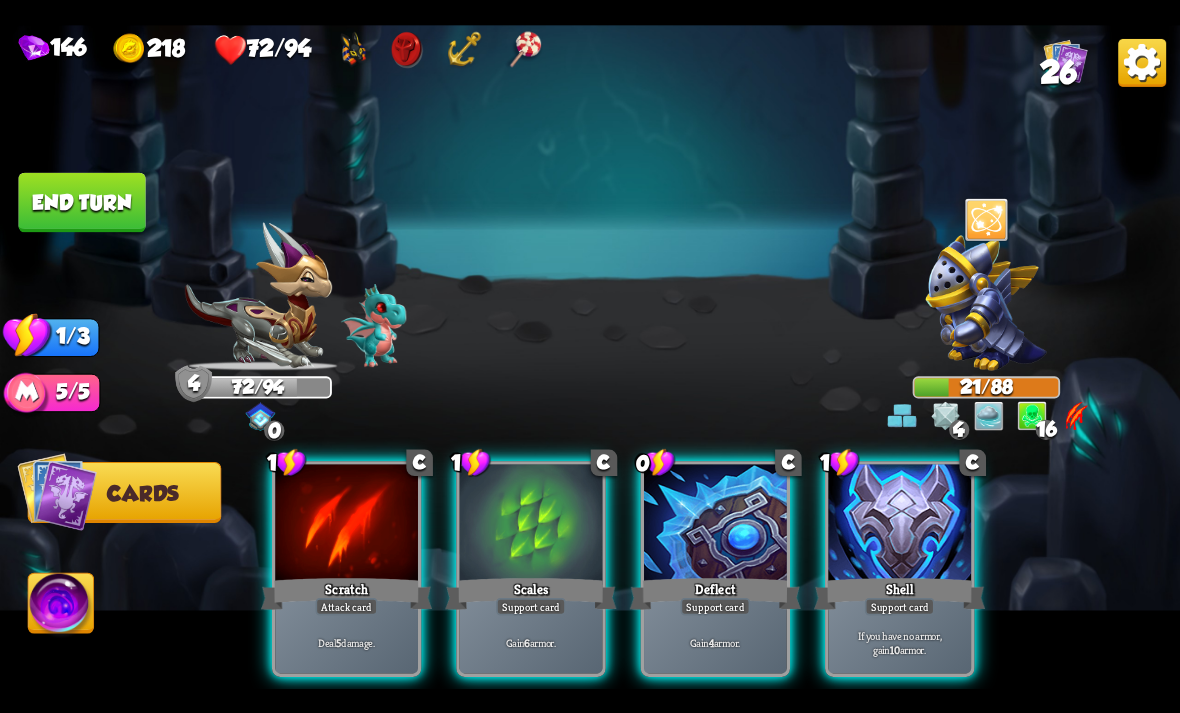 click on "Gain  4  armor." at bounding box center [715, 642] 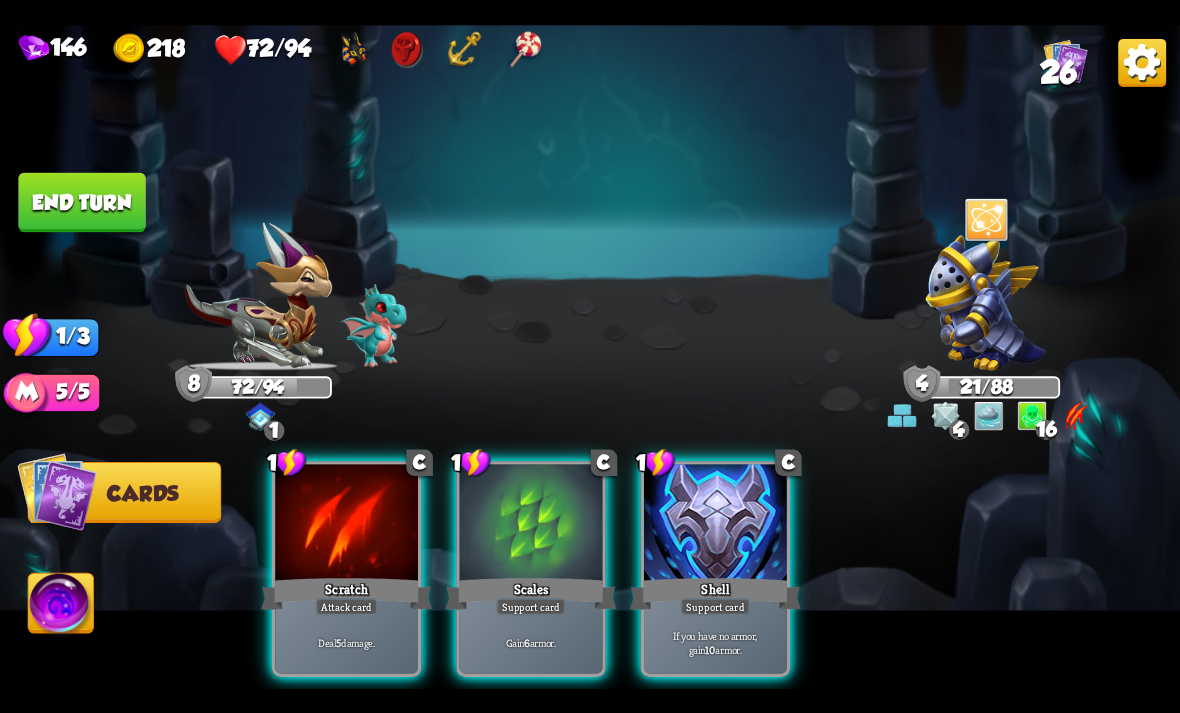 click on "Scratch" at bounding box center (346, 593) 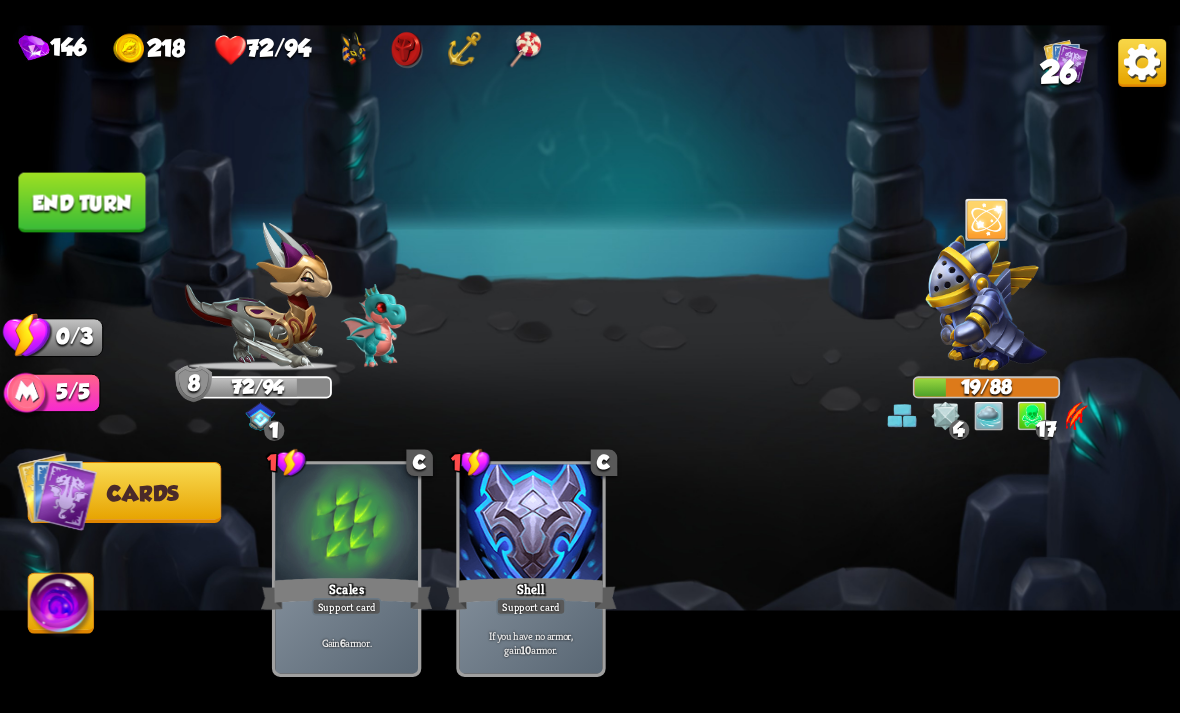 click on "End turn" at bounding box center (81, 202) 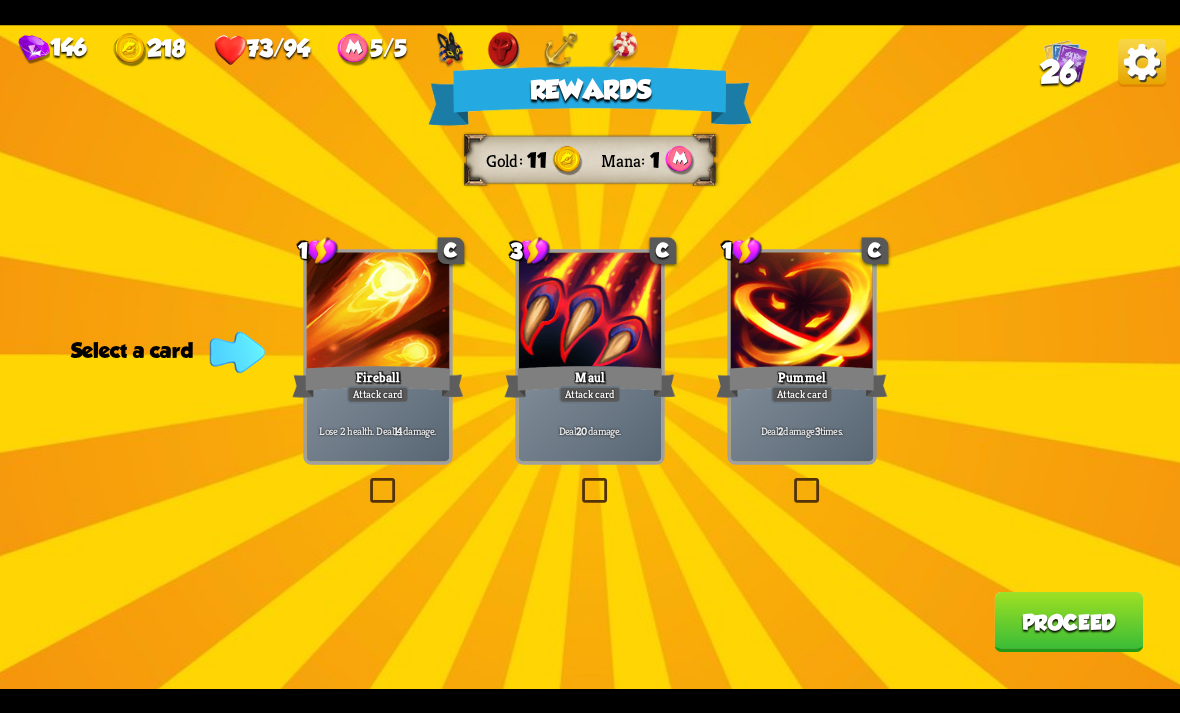 click on "Deal  20  damage." at bounding box center (590, 430) 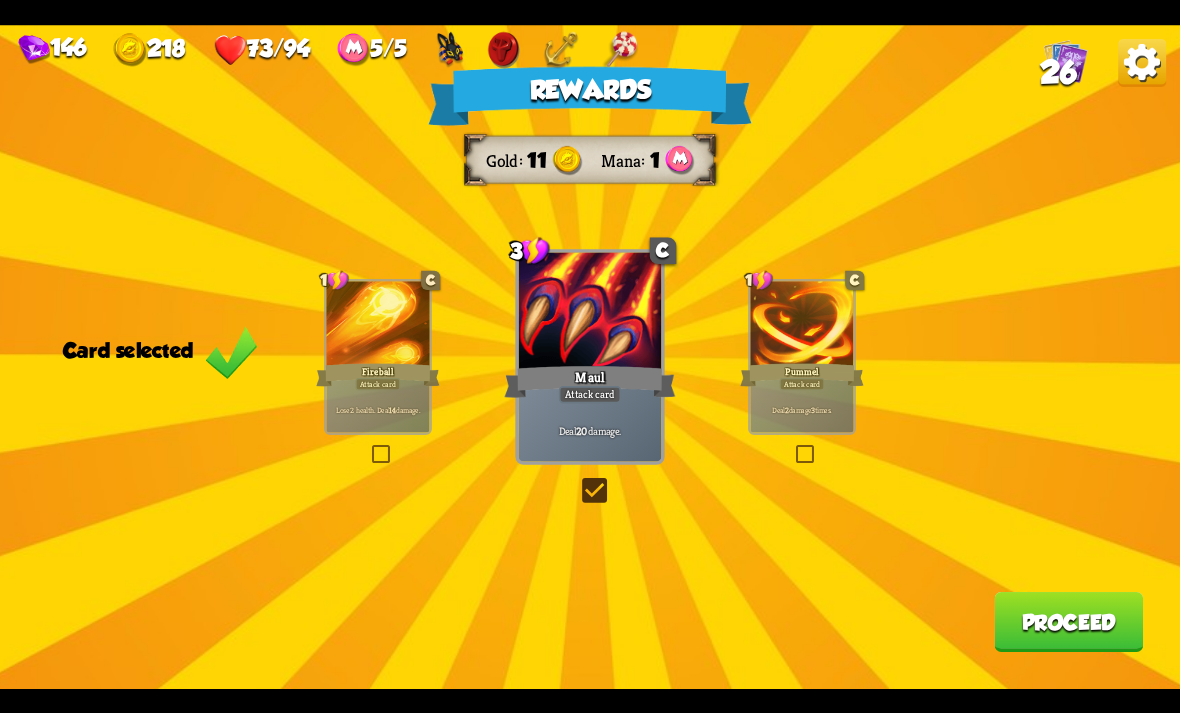 click on "Proceed" at bounding box center [1068, 622] 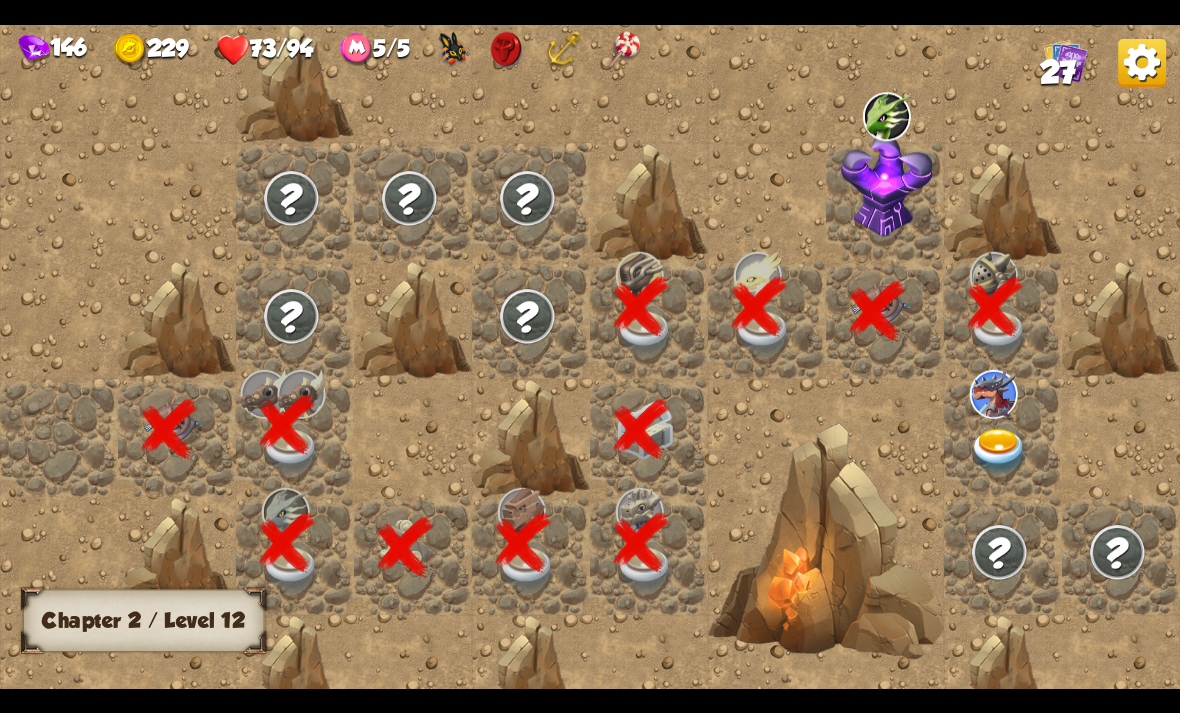 scroll, scrollTop: 0, scrollLeft: 384, axis: horizontal 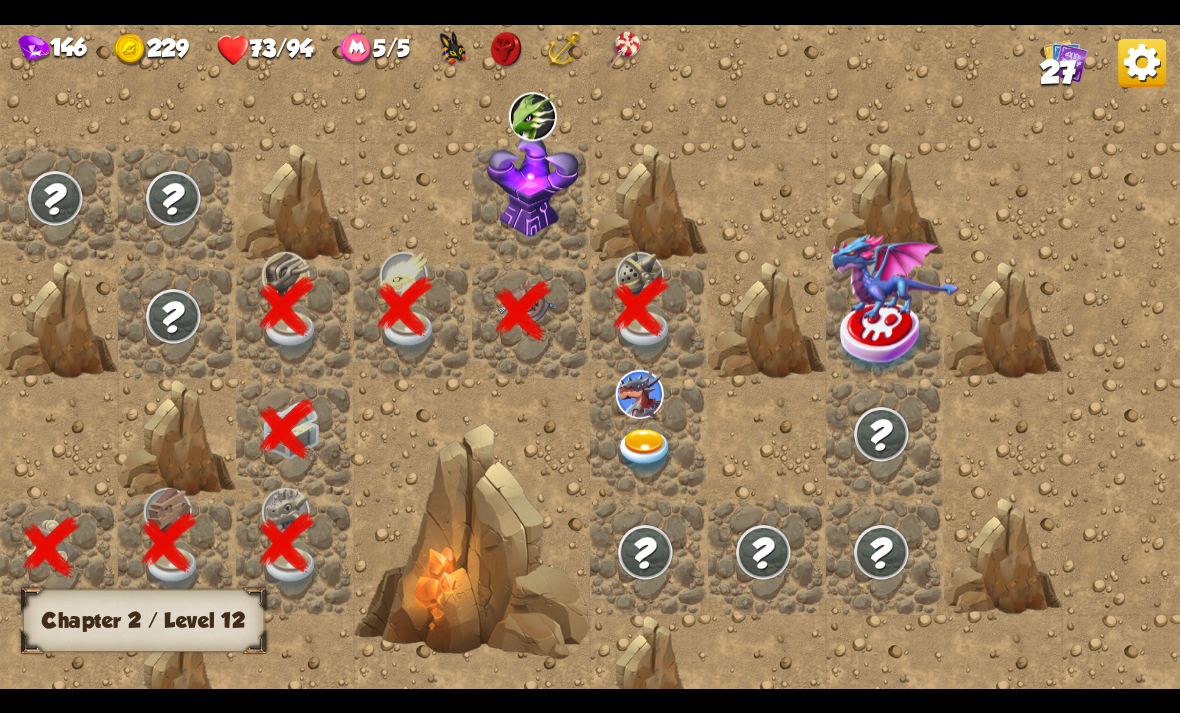 click at bounding box center (640, 393) 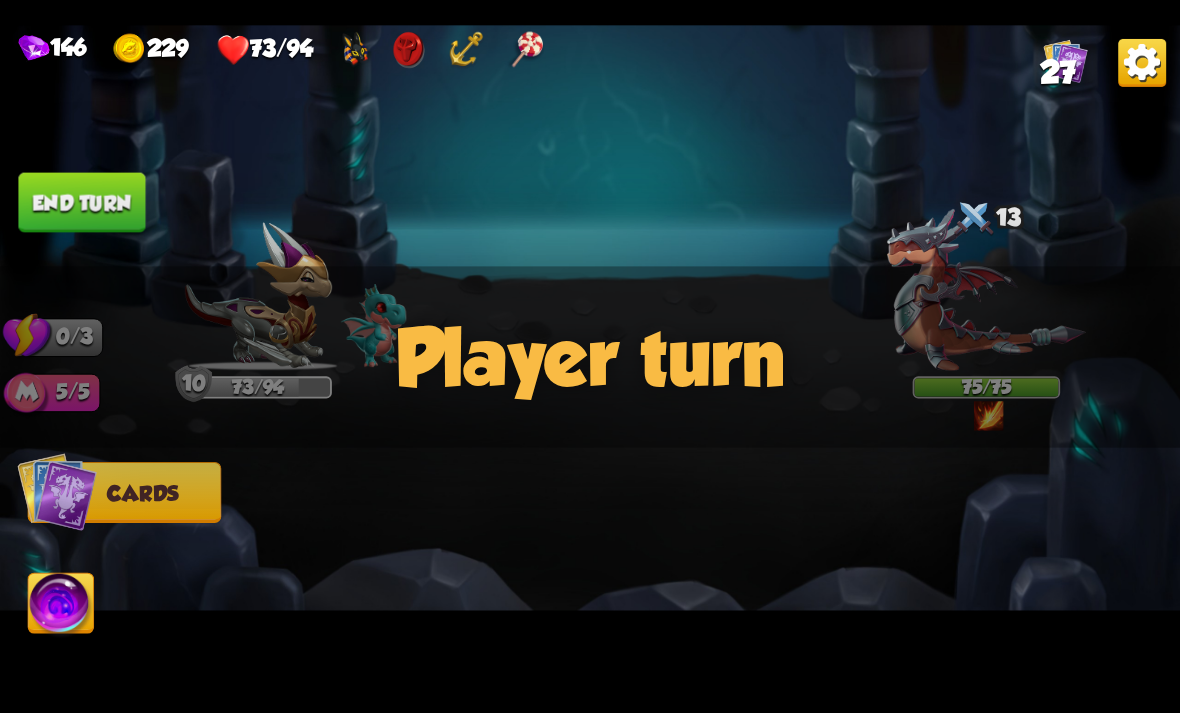 click on "Player turn" at bounding box center (590, 357) 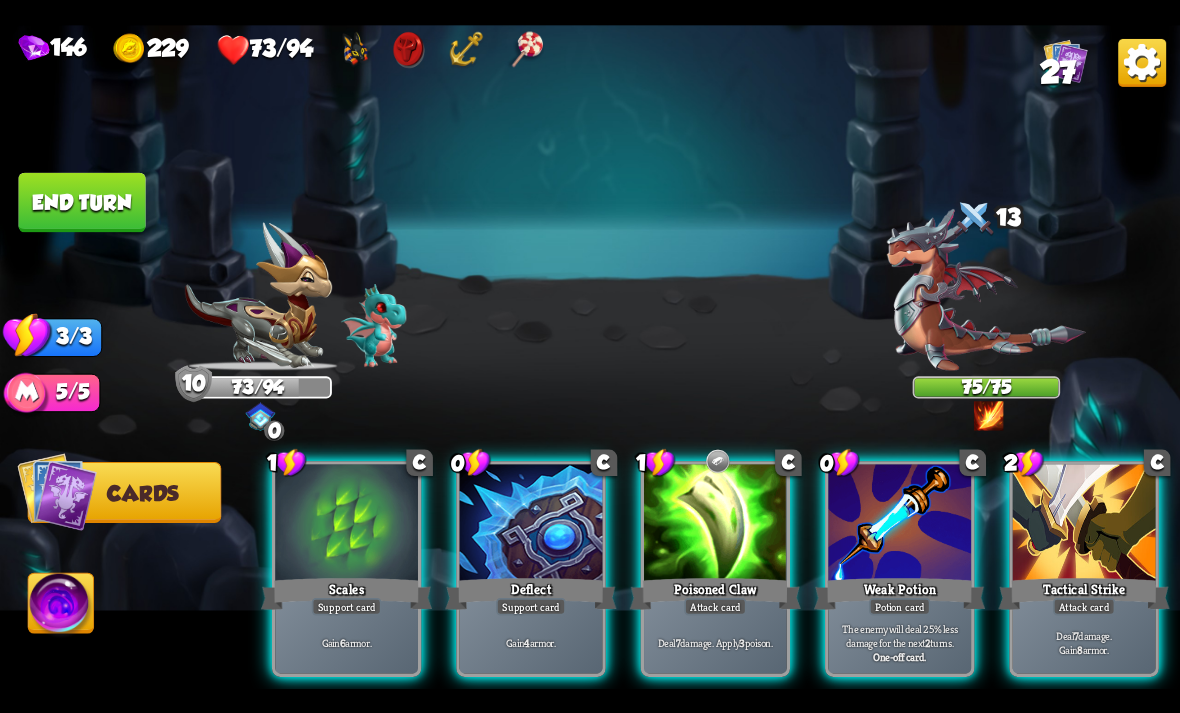 click at bounding box center (531, 524) 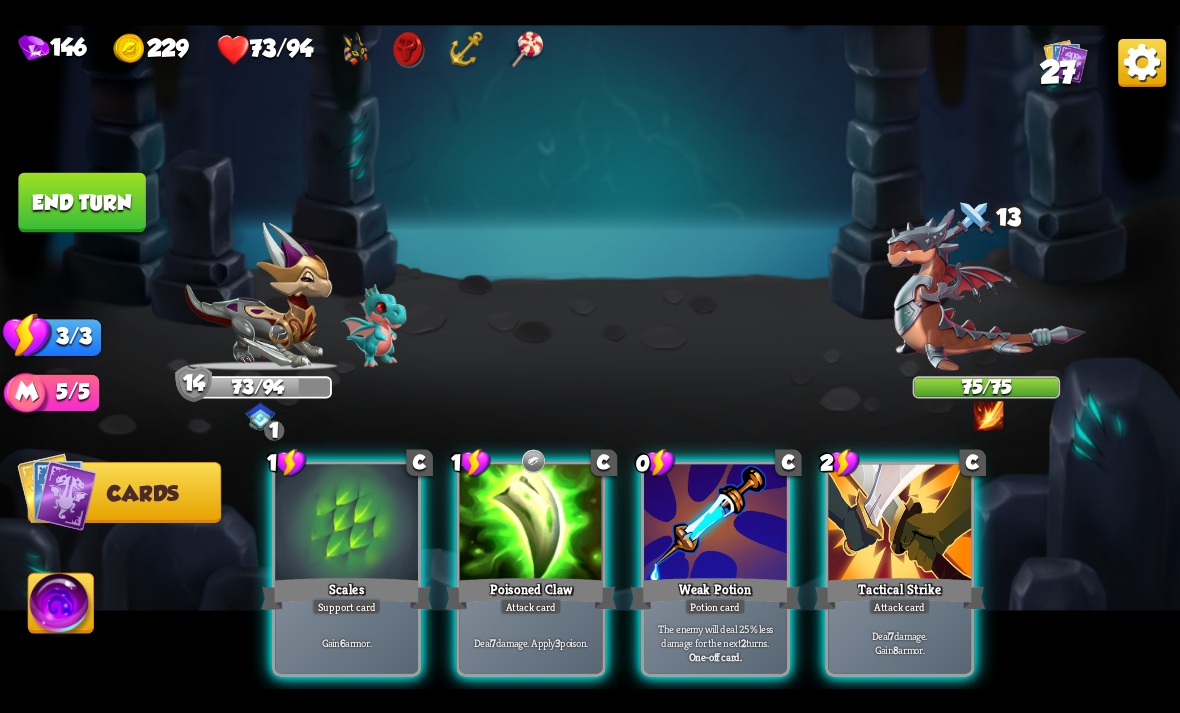 click at bounding box center (715, 524) 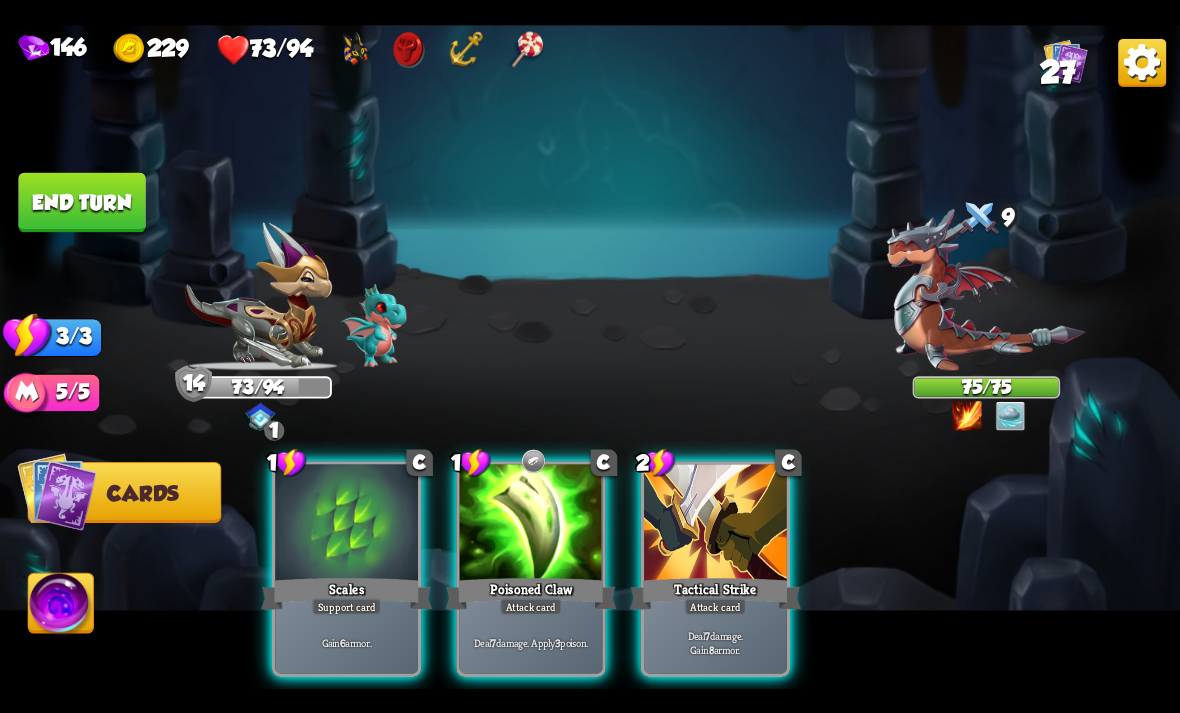 click at bounding box center [531, 524] 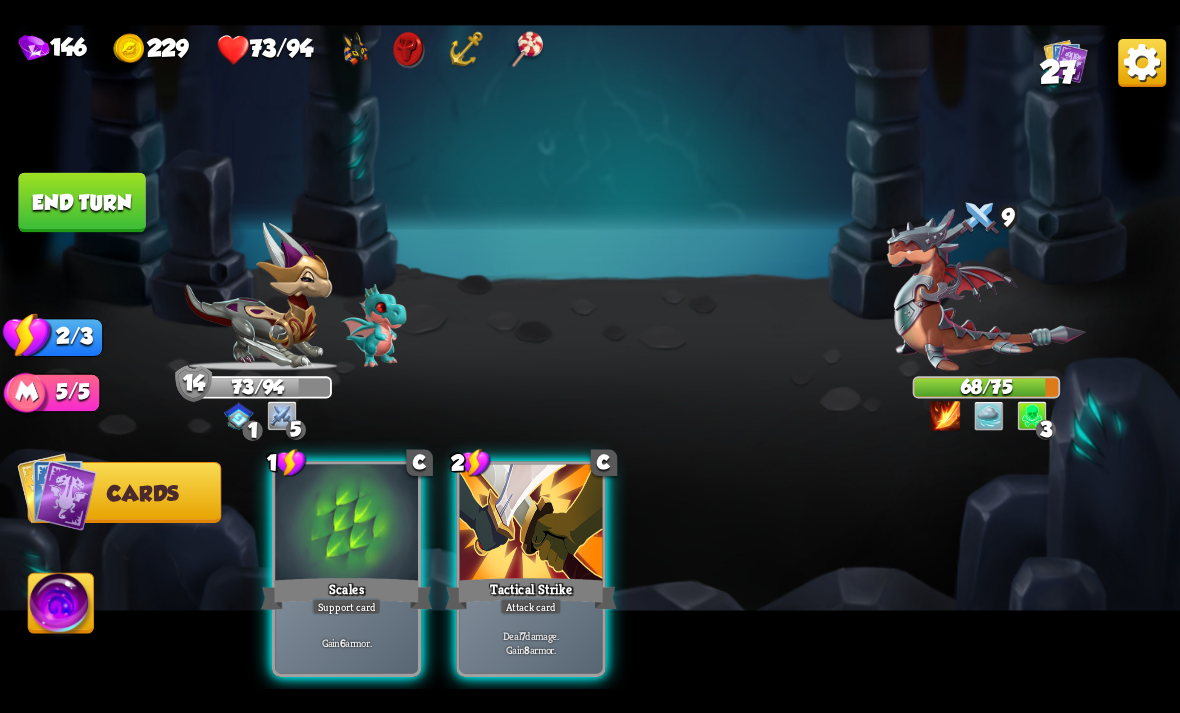 click on "Tactical Strike" at bounding box center [530, 593] 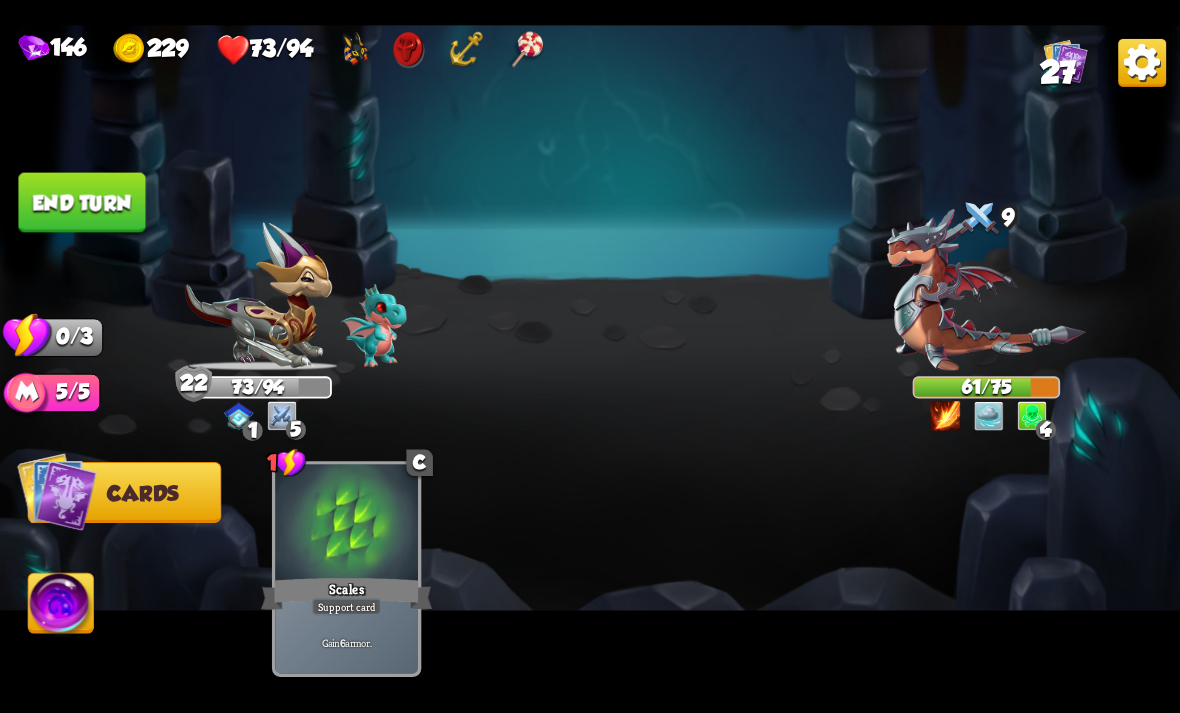 click on "61/75" at bounding box center (987, 387) 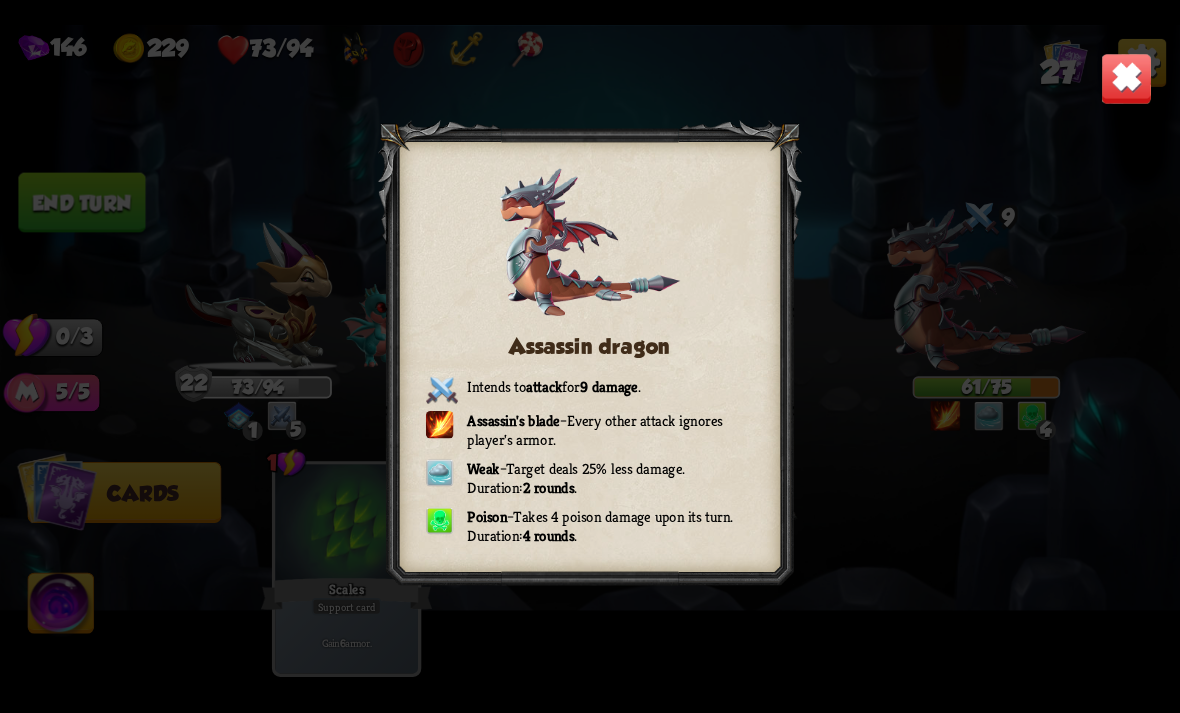 click at bounding box center [1127, 78] 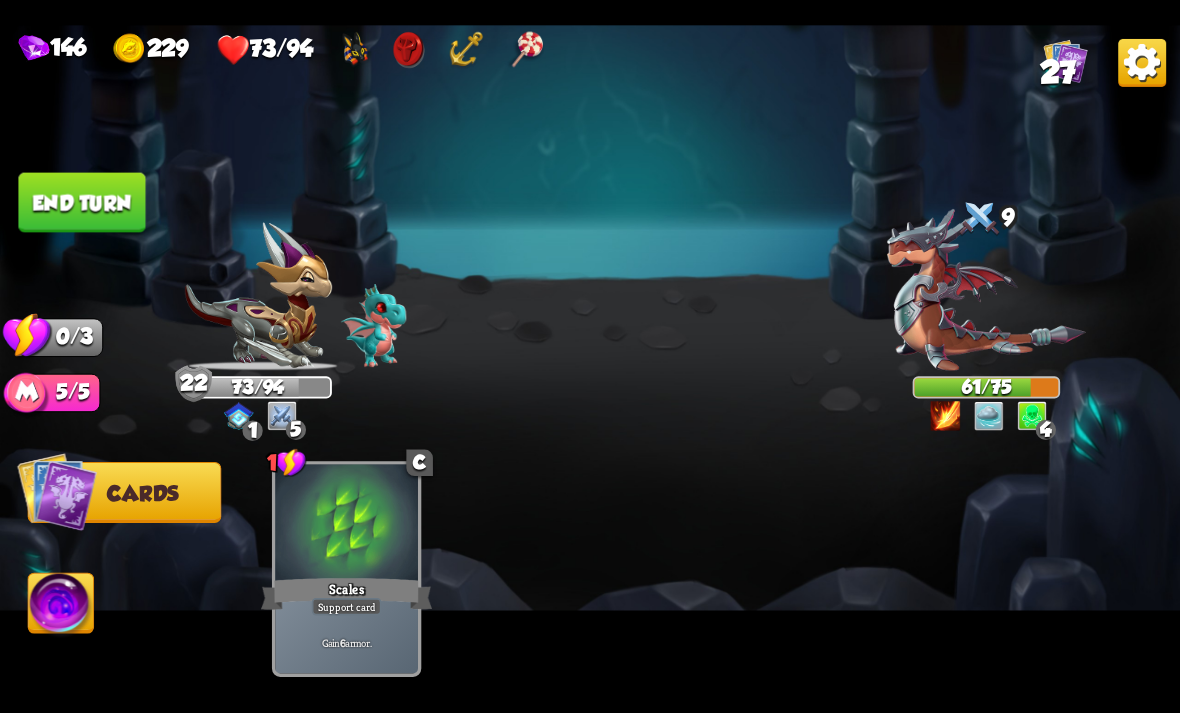 click on "End turn" at bounding box center (81, 202) 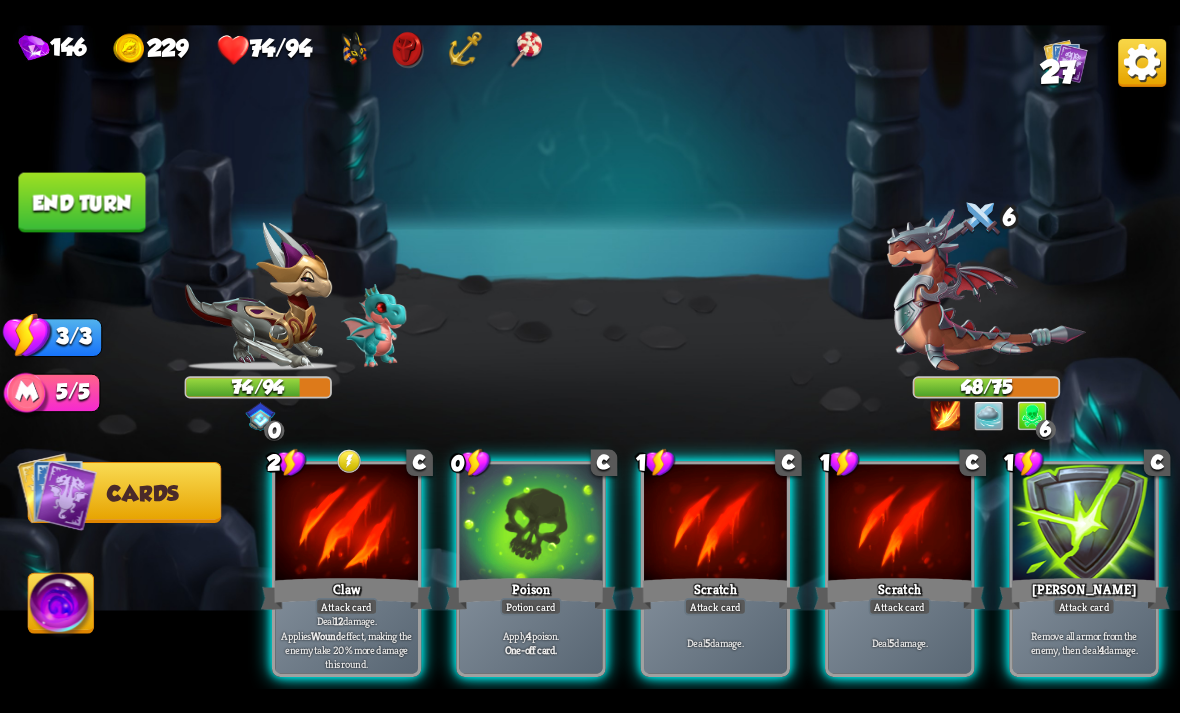 click at bounding box center [531, 524] 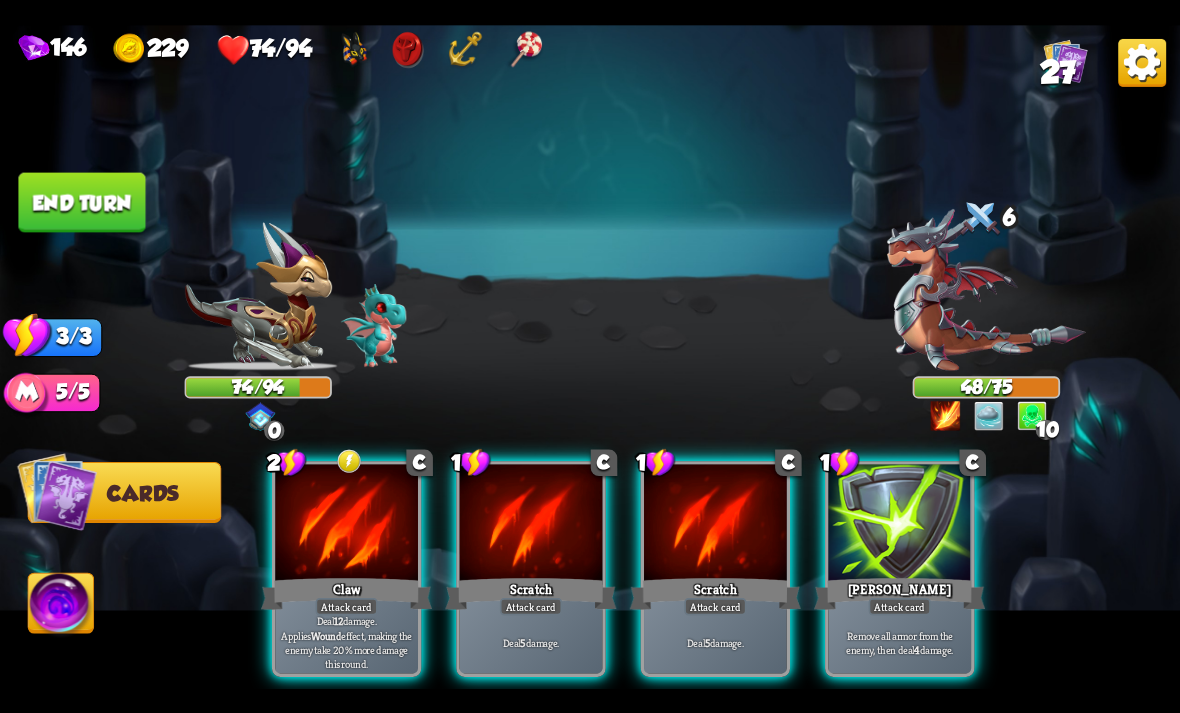 click at bounding box center [346, 524] 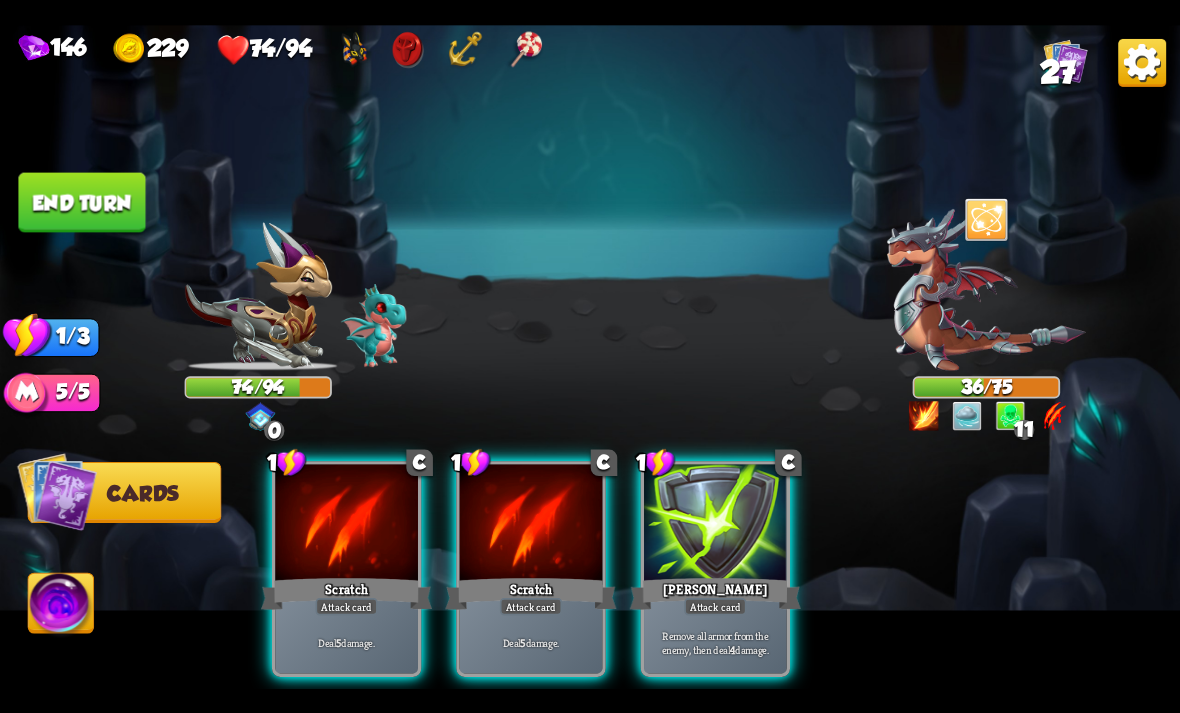 click at bounding box center (531, 524) 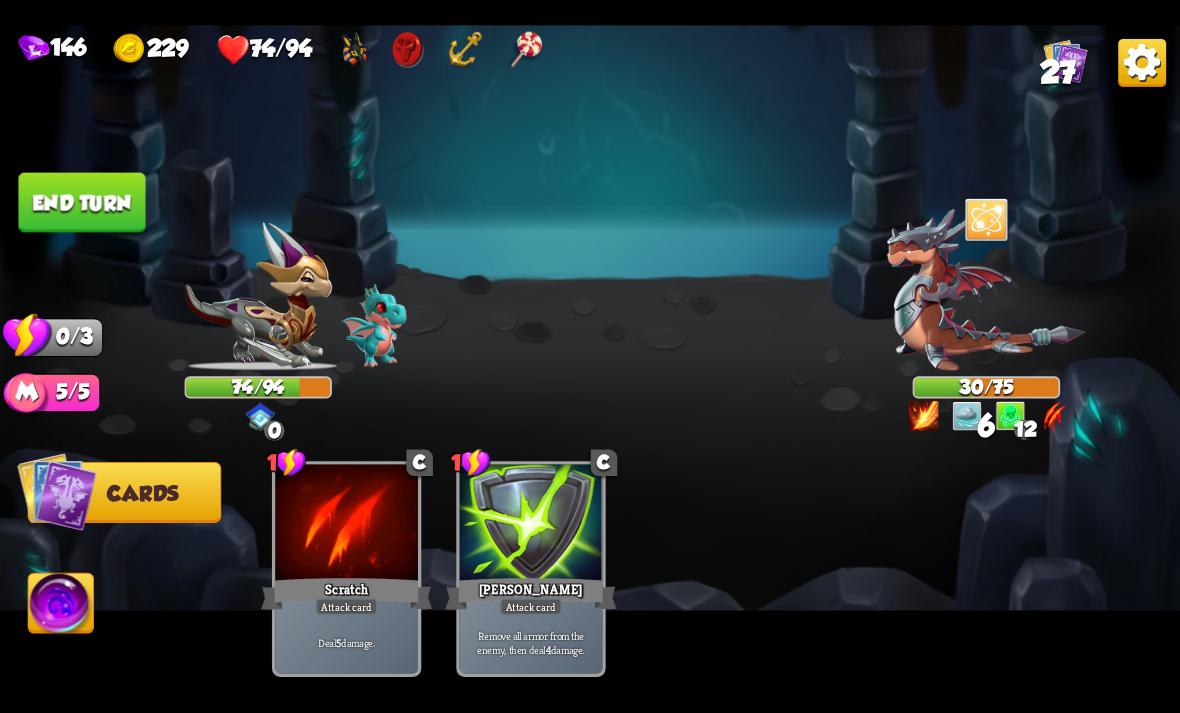 click on "End turn" at bounding box center (81, 202) 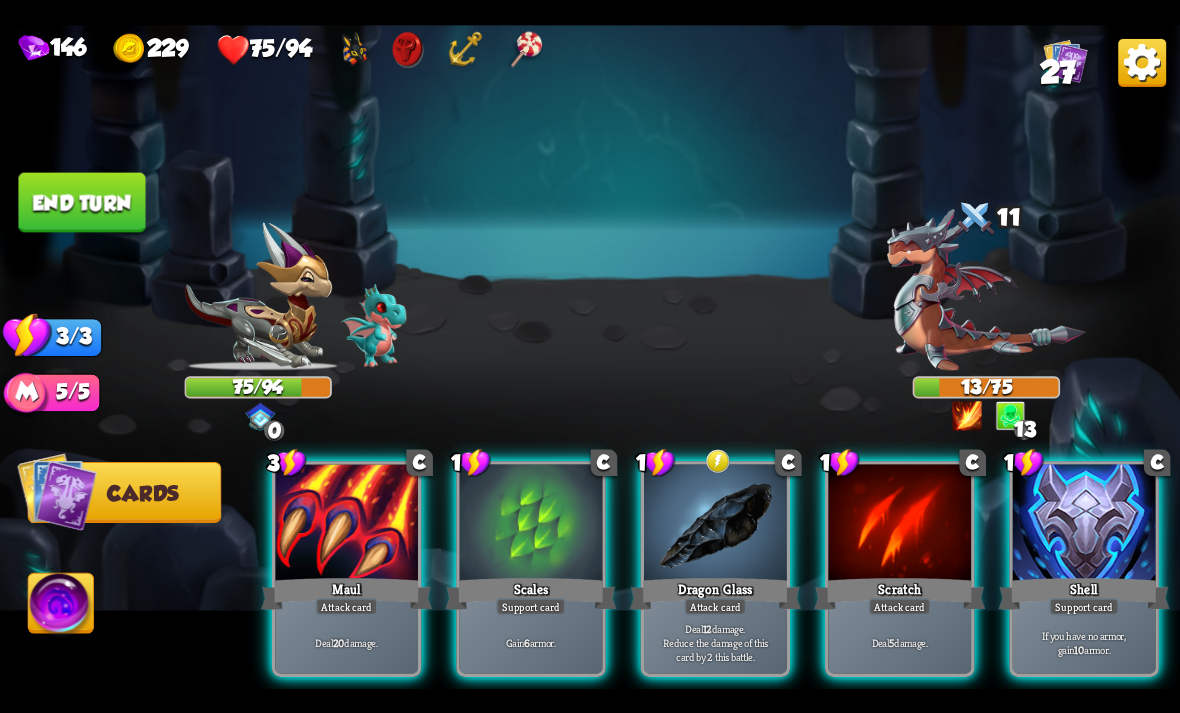click at bounding box center [346, 524] 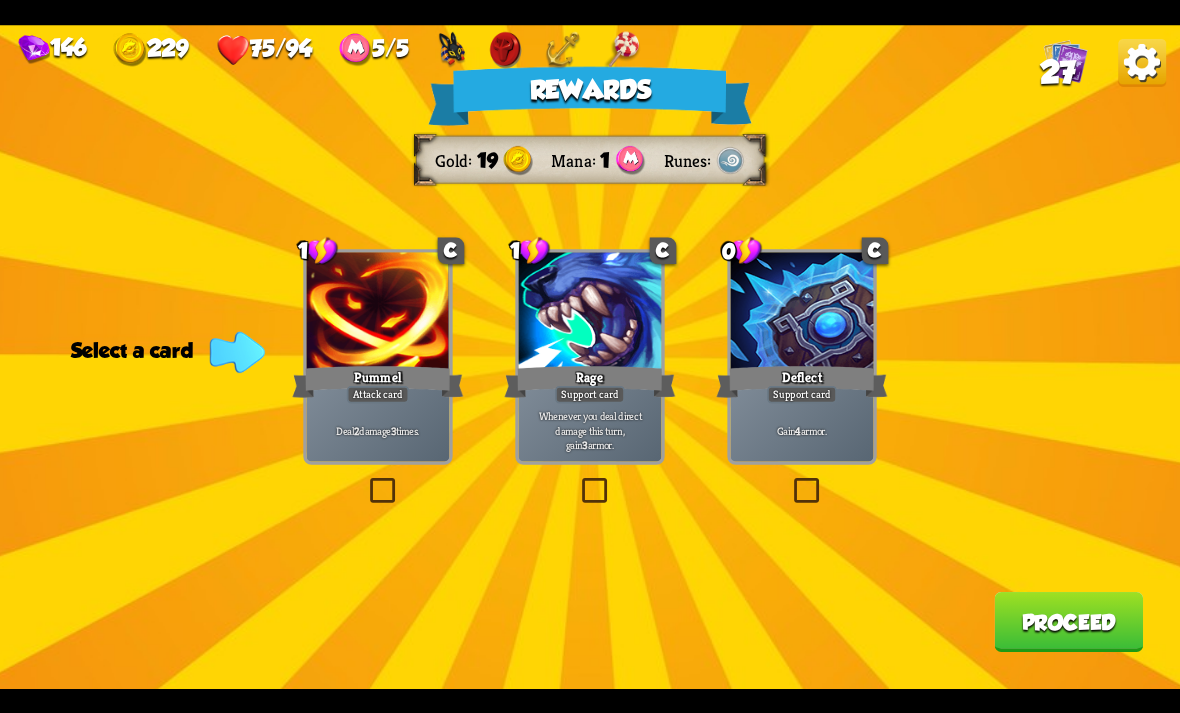 click on "Deflect" at bounding box center [801, 381] 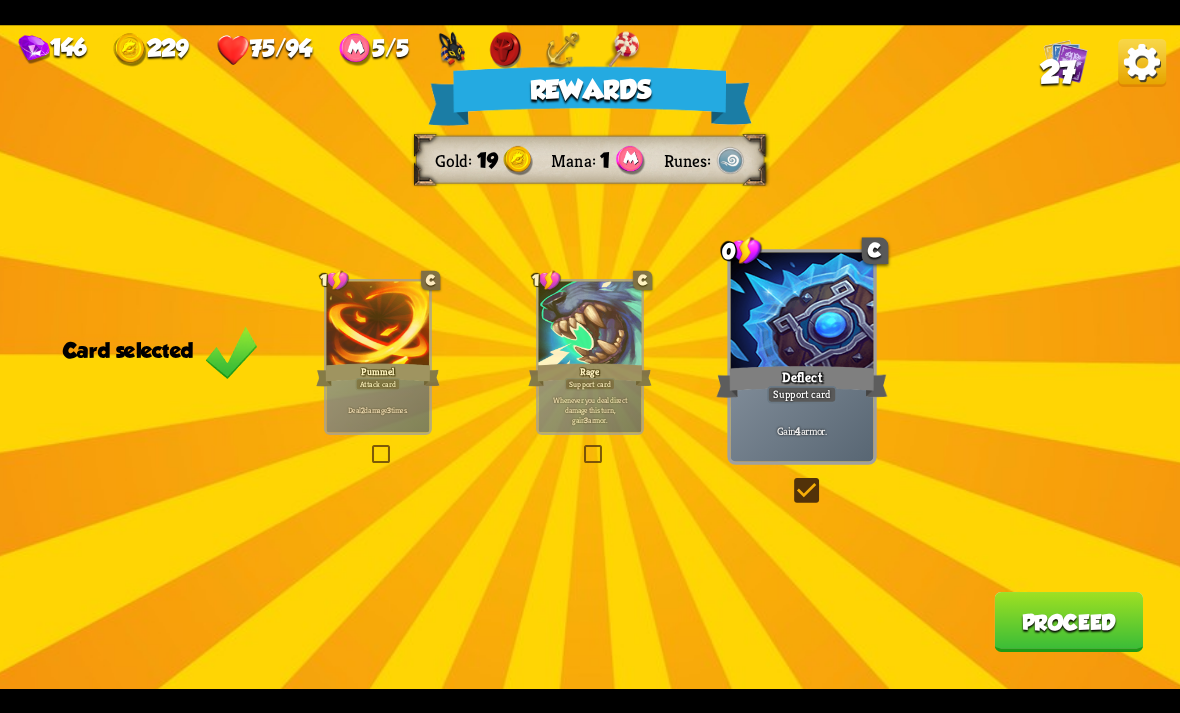click on "Proceed" at bounding box center (1068, 622) 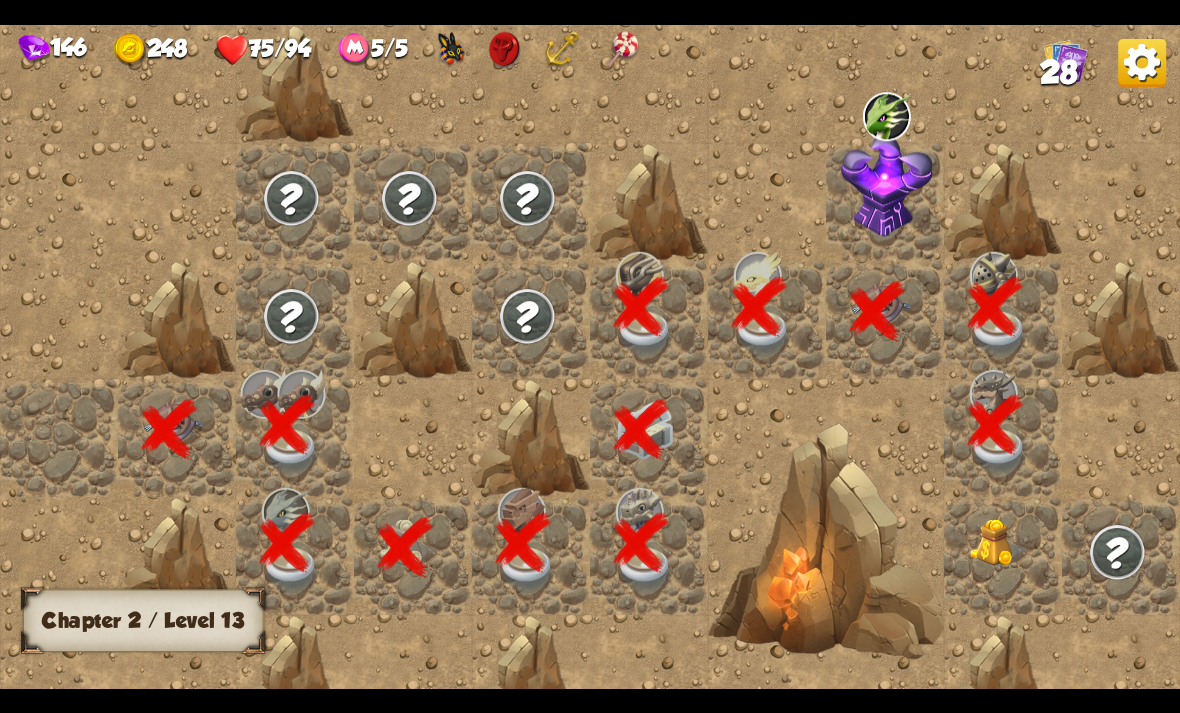 scroll, scrollTop: 0, scrollLeft: 384, axis: horizontal 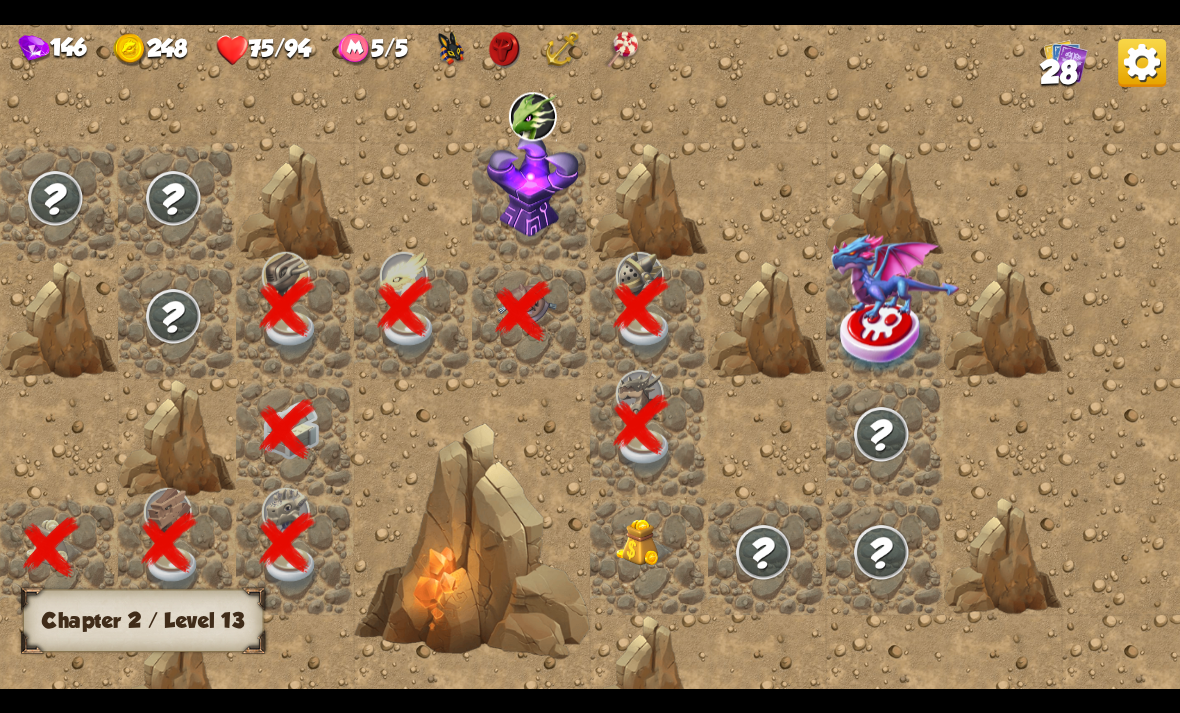 click at bounding box center [645, 543] 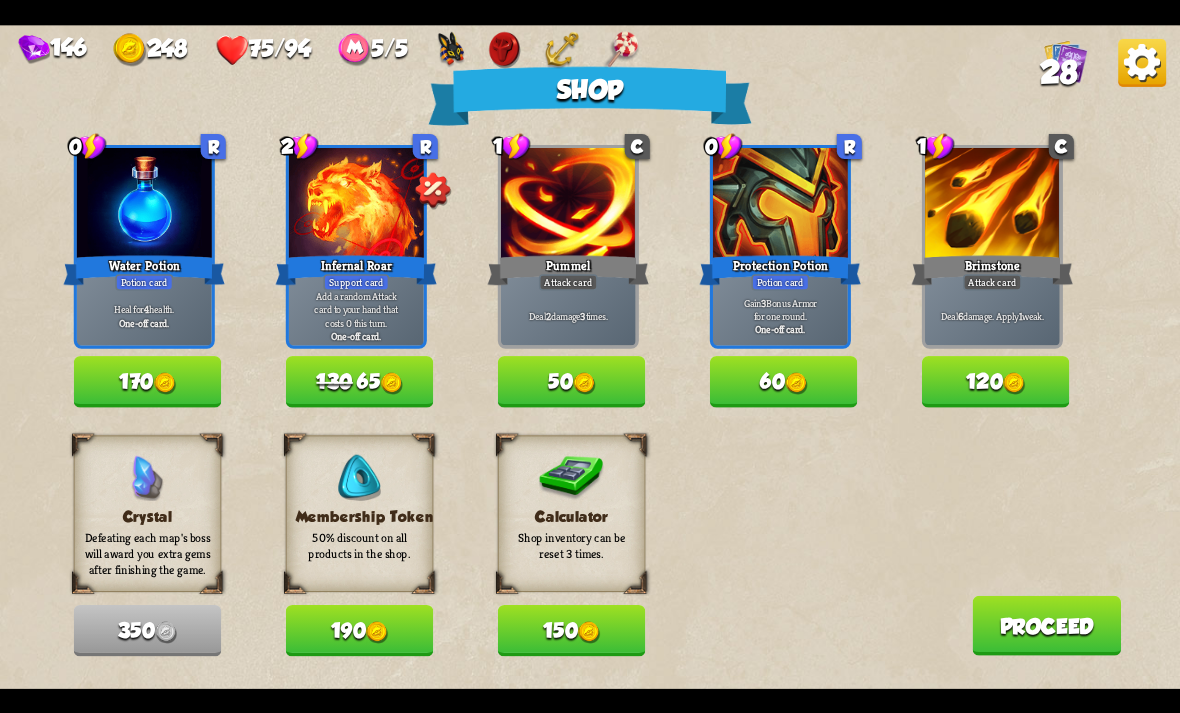 click on "190" at bounding box center [360, 630] 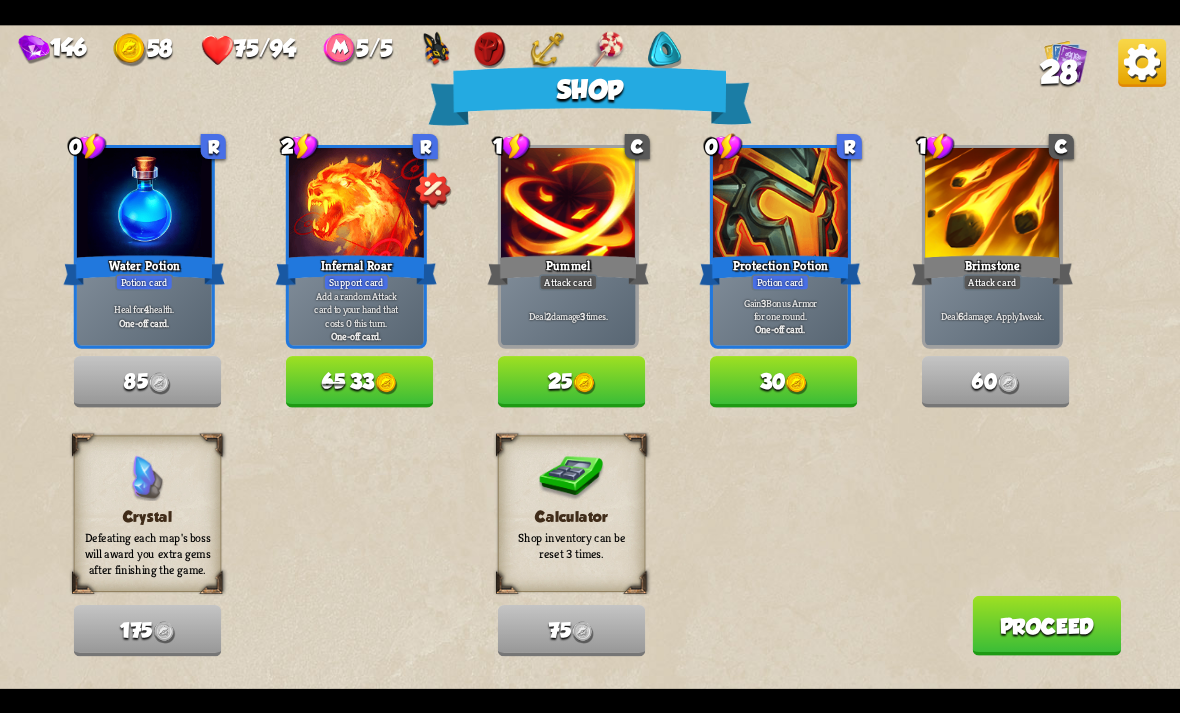 click on "Shop
0
R   Water Potion     Potion card   Heal for  4  health.   One-off card.
85
2
R   Infernal Roar     Support card   Add a random Attack card to your hand that costs 0 this turn.   One-off card.     65
33
1
C   Pummel     Attack card   Deal  2  damage  3  times.
25
0
R   Protection Potion     Potion card   Gain  3  Bonus Armor for one round.   One-off card.
30
1
C   Brimstone     Attack card   Deal  6  damage. Apply  1  weak.
60
Crystal   Defeating each map's boss will award you extra gems after finishing the game.
175
Membership Token   50% discount on all products in the shop.
95
Calculator           Proceed" at bounding box center [590, 357] 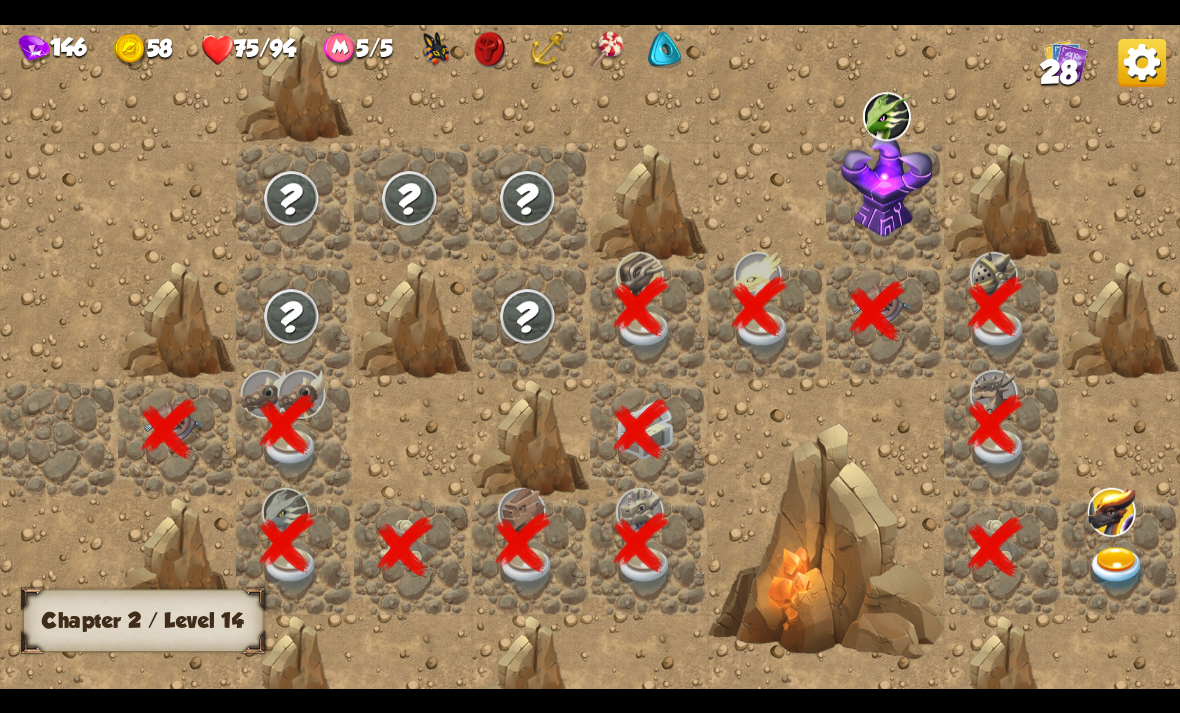 scroll, scrollTop: 0, scrollLeft: 384, axis: horizontal 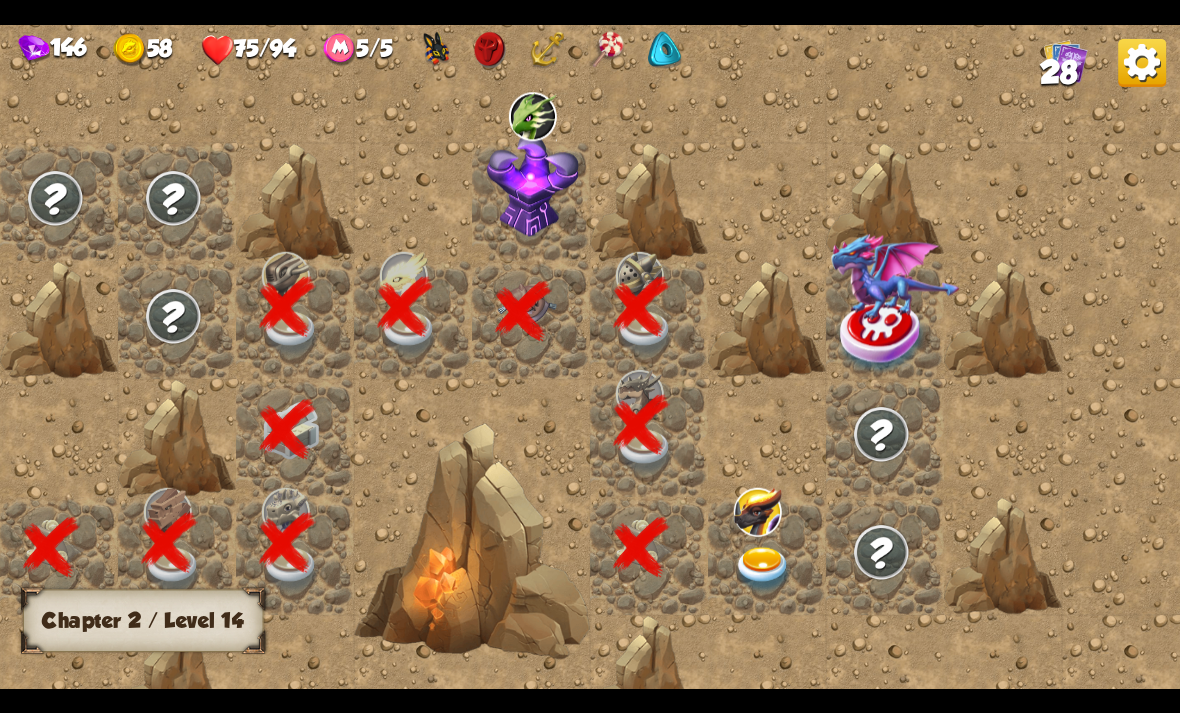 click at bounding box center [413, 357] 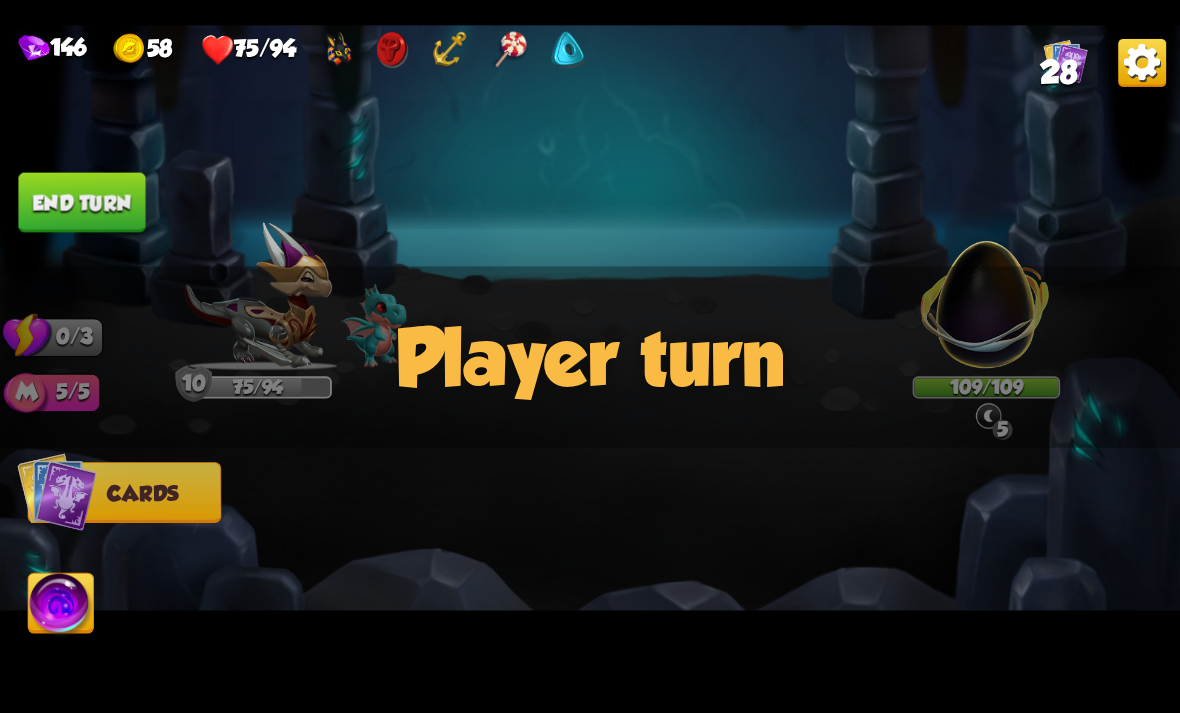 click on "Player turn" at bounding box center (590, 357) 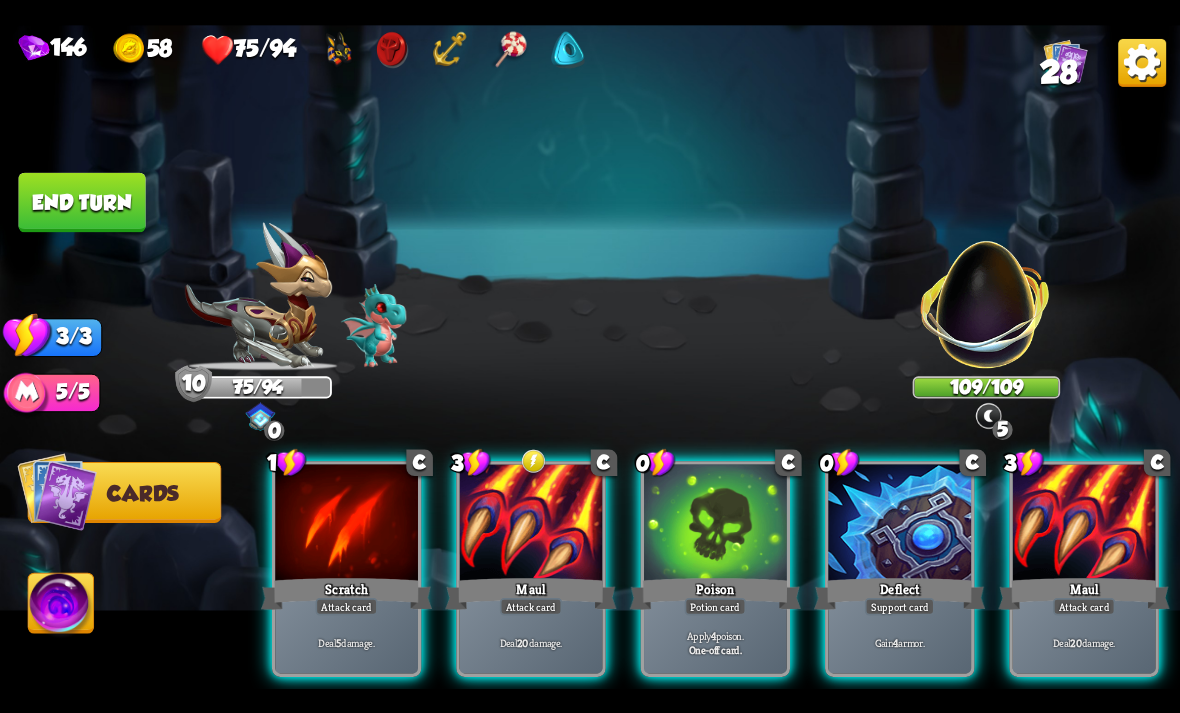 click at bounding box center (715, 524) 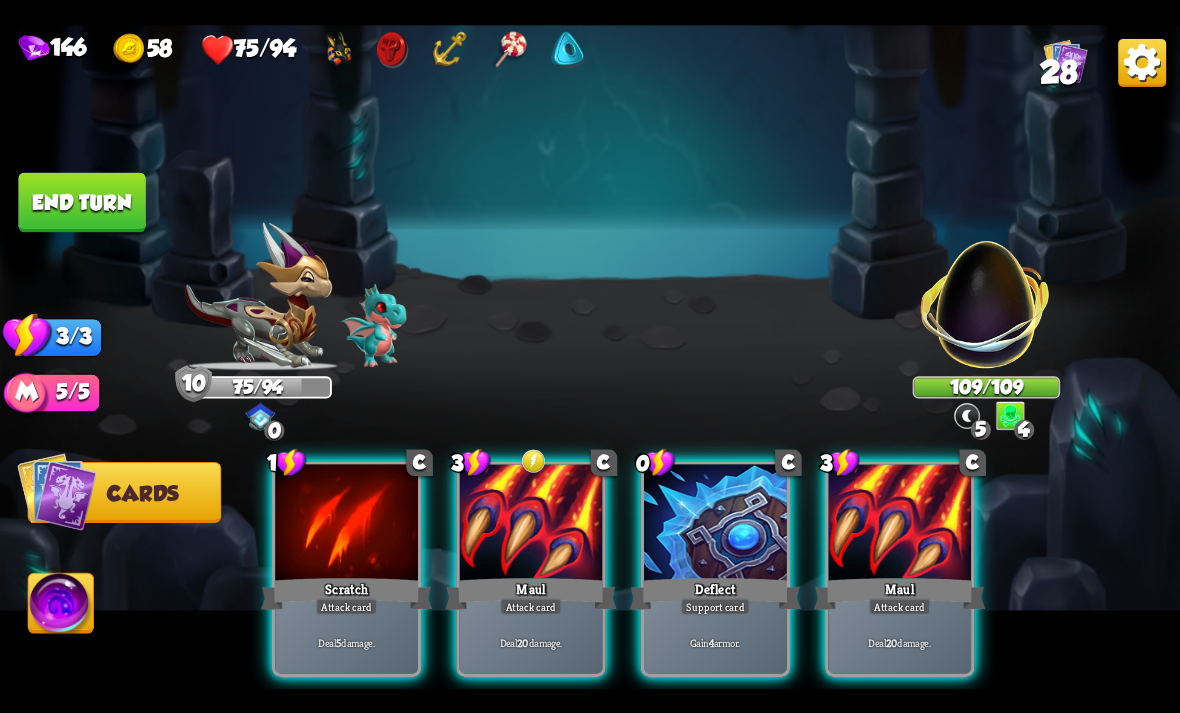 click on "Attack card" at bounding box center (531, 606) 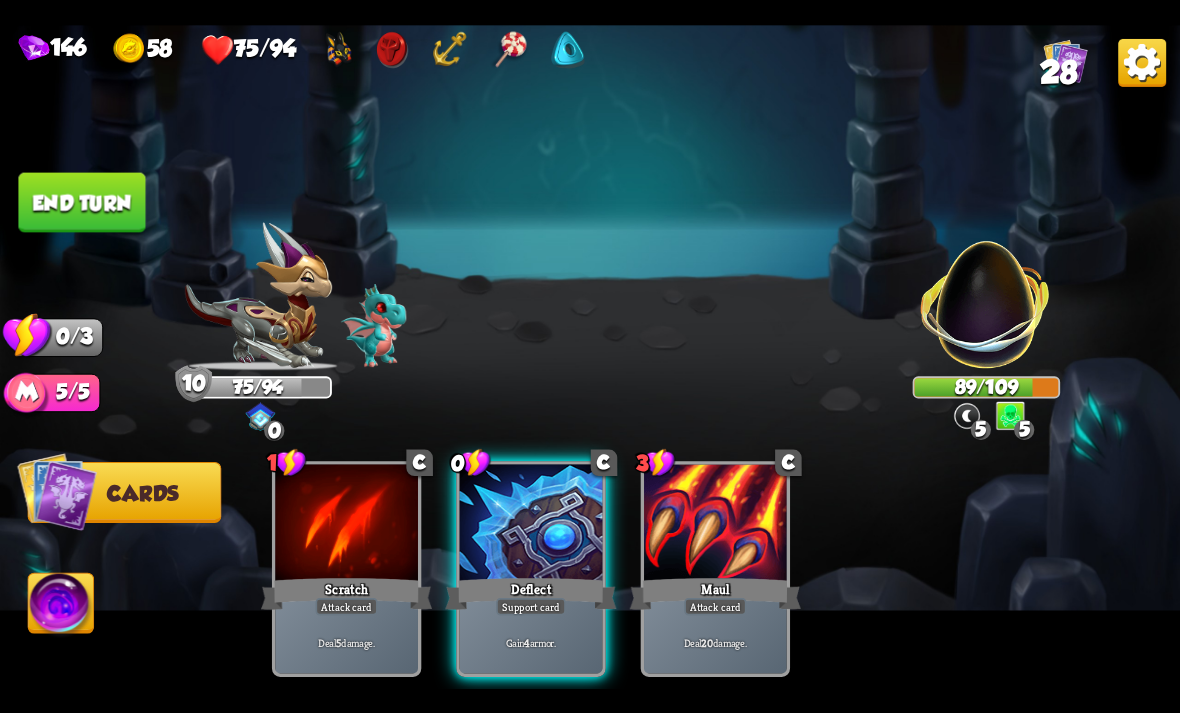 click on "Gain  4  armor." at bounding box center [531, 642] 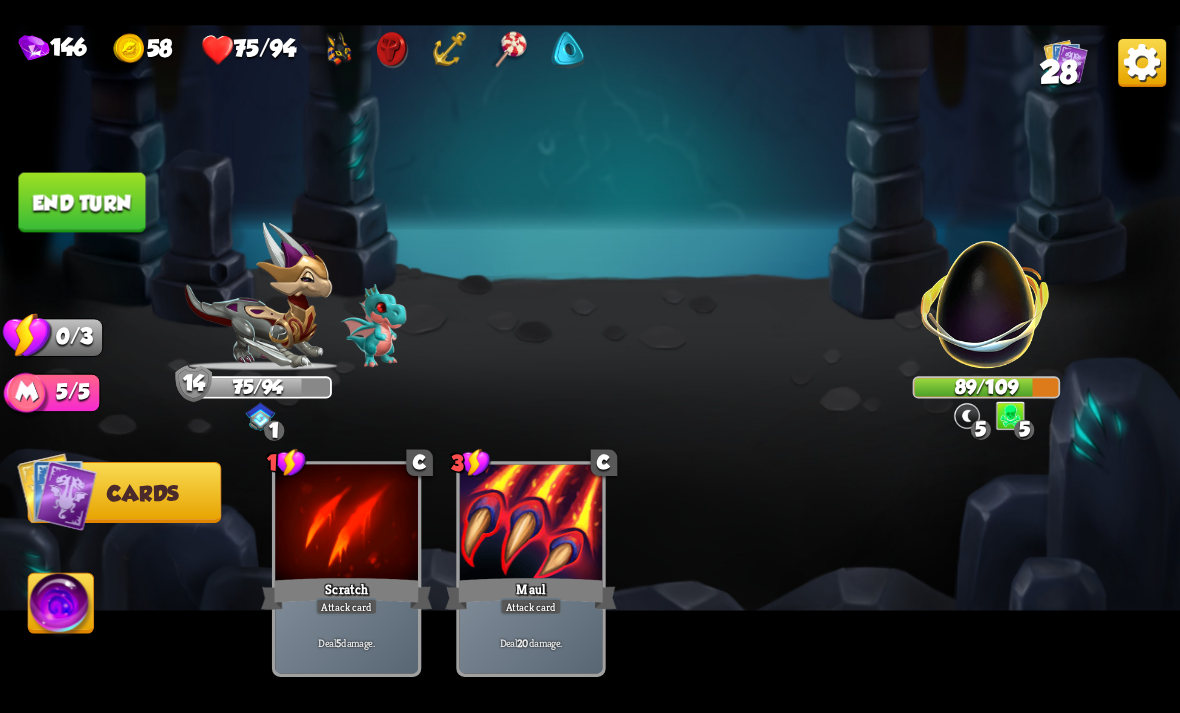 click on "End turn" at bounding box center [81, 202] 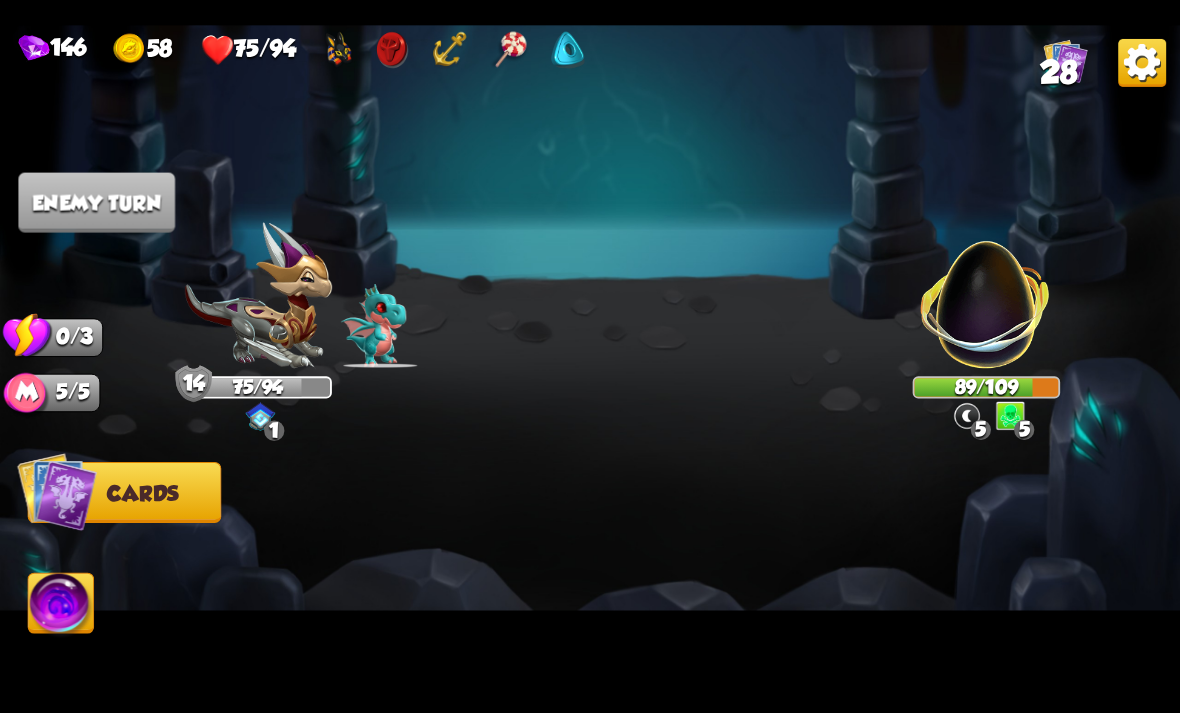click at bounding box center (1011, 416) 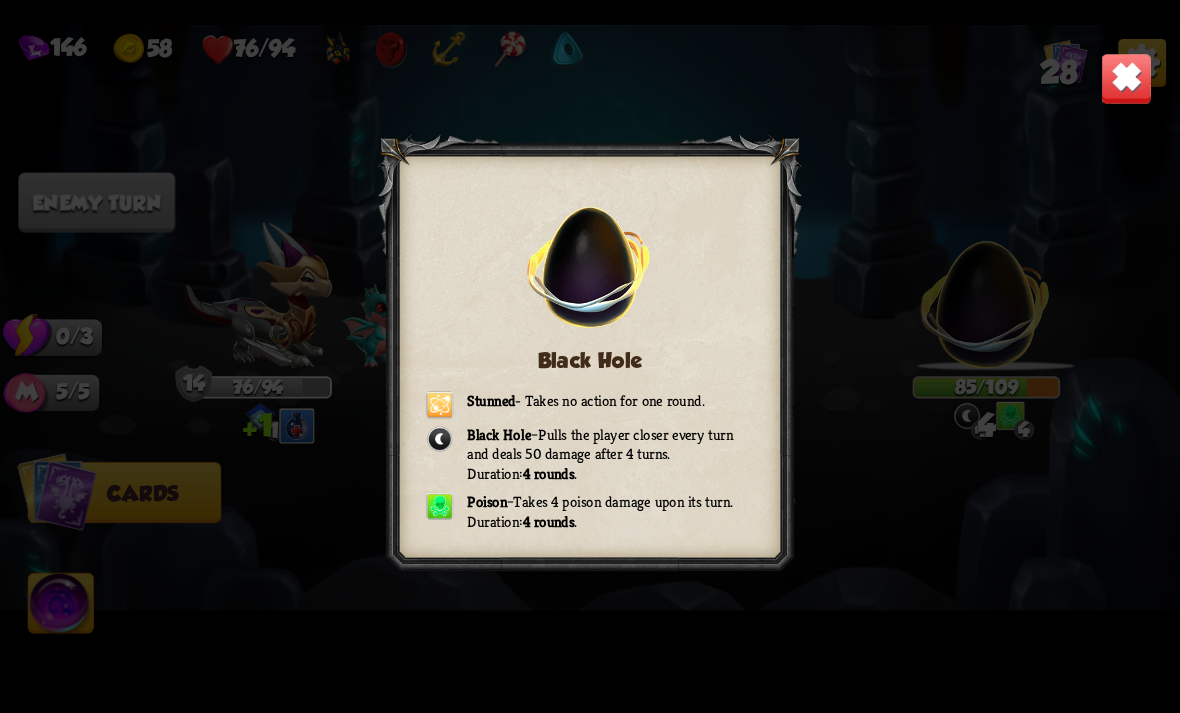 click on "Black Hole
Stunned  - Takes no action for one round.
Black Hole
–
Pulls the player closer every turn and deals 50 damage after 4 turns.
Duration:
4 rounds .
Poison
–
Takes 4 poison damage upon its turn.
Duration:
4 rounds ." at bounding box center [590, 357] 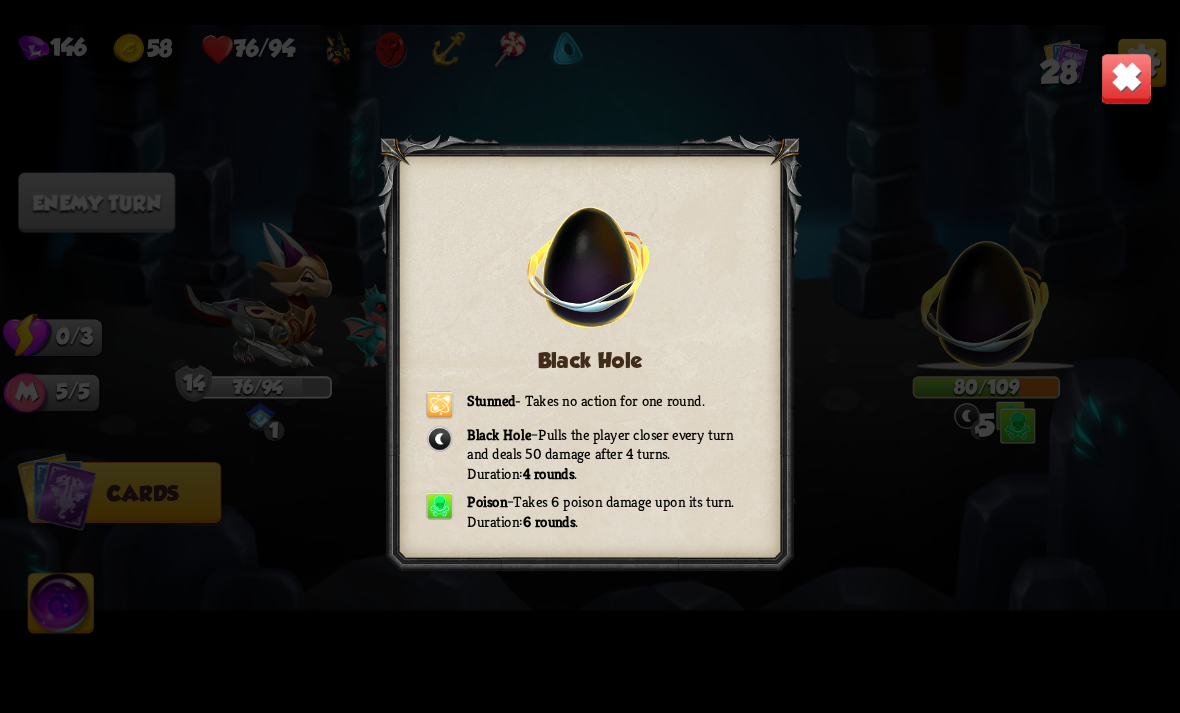 click at bounding box center [1127, 78] 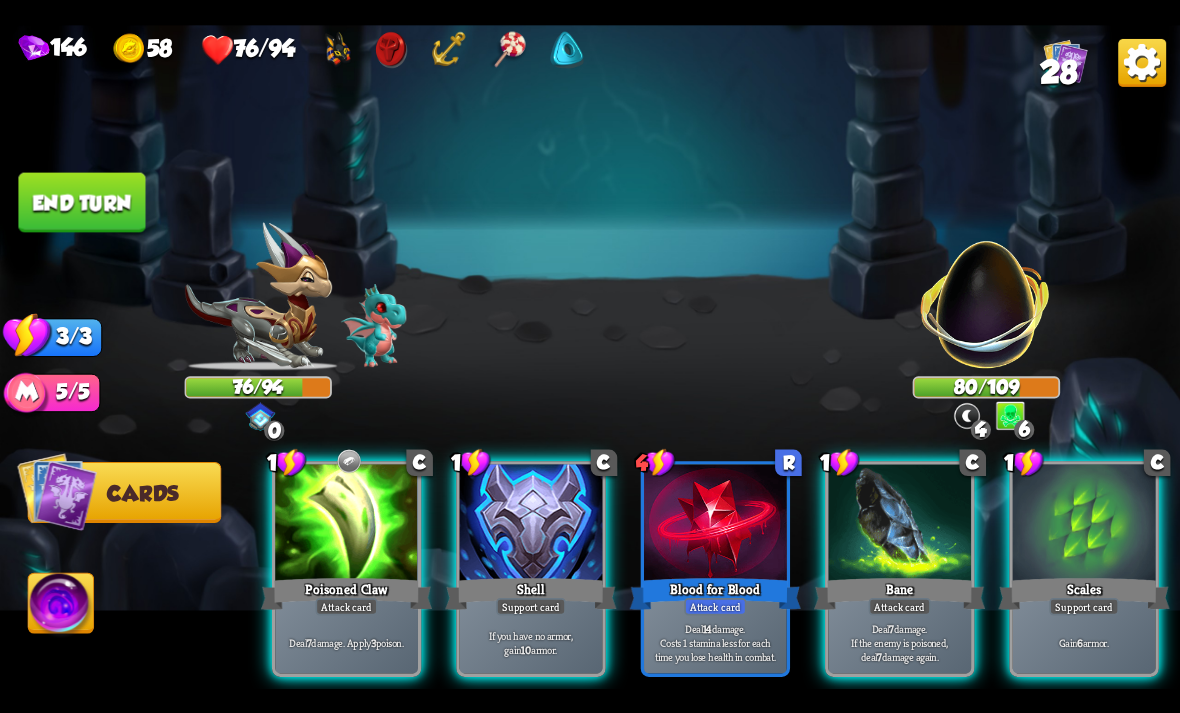 click at bounding box center (346, 524) 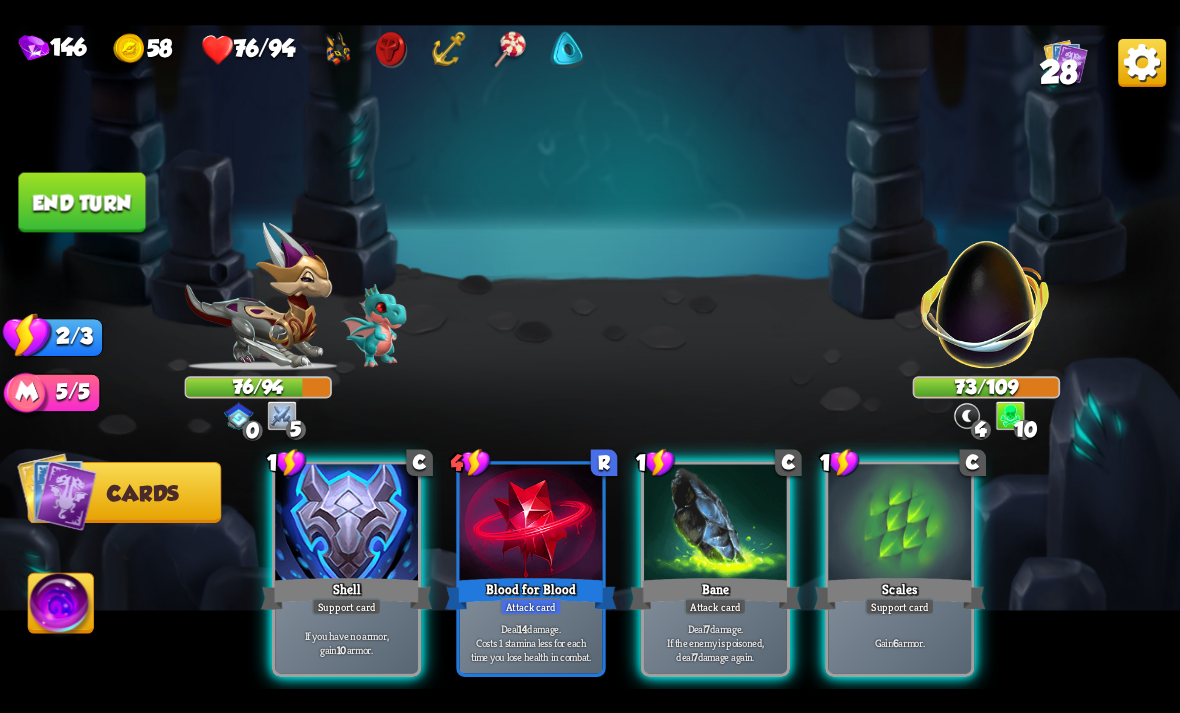 click on "Deal  7  damage. If the enemy is poisoned, deal  7  damage again." at bounding box center (715, 642) 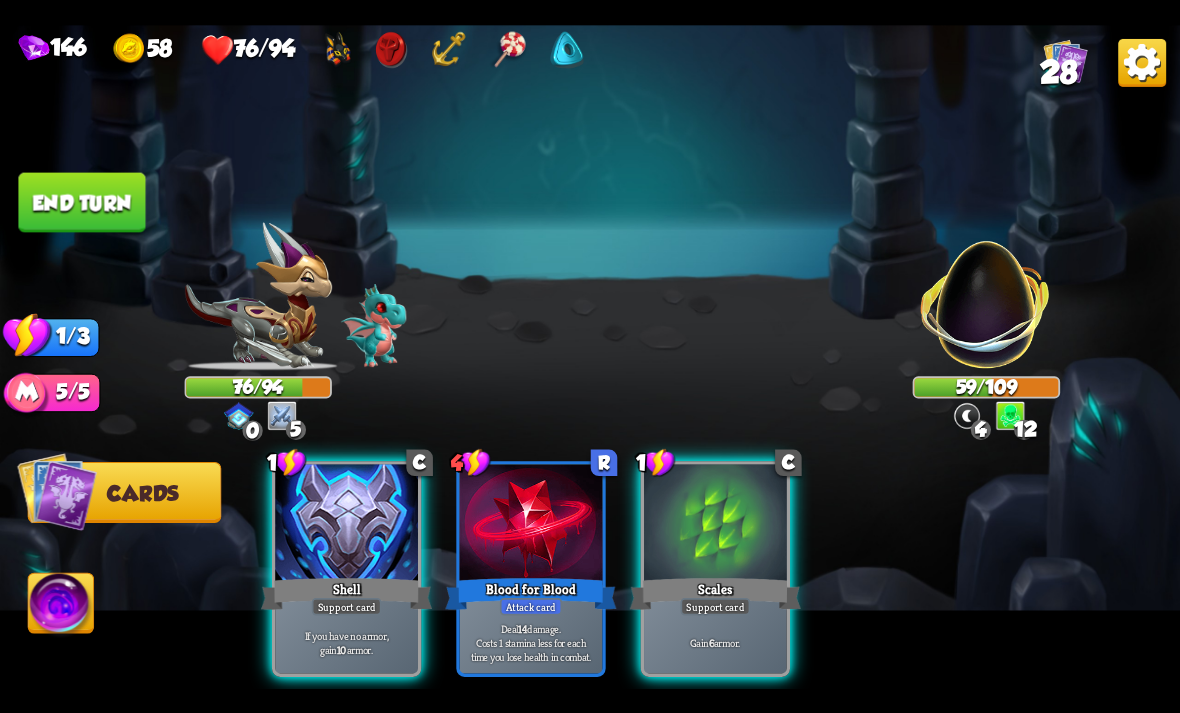 click on "Gain  6  armor." at bounding box center [715, 642] 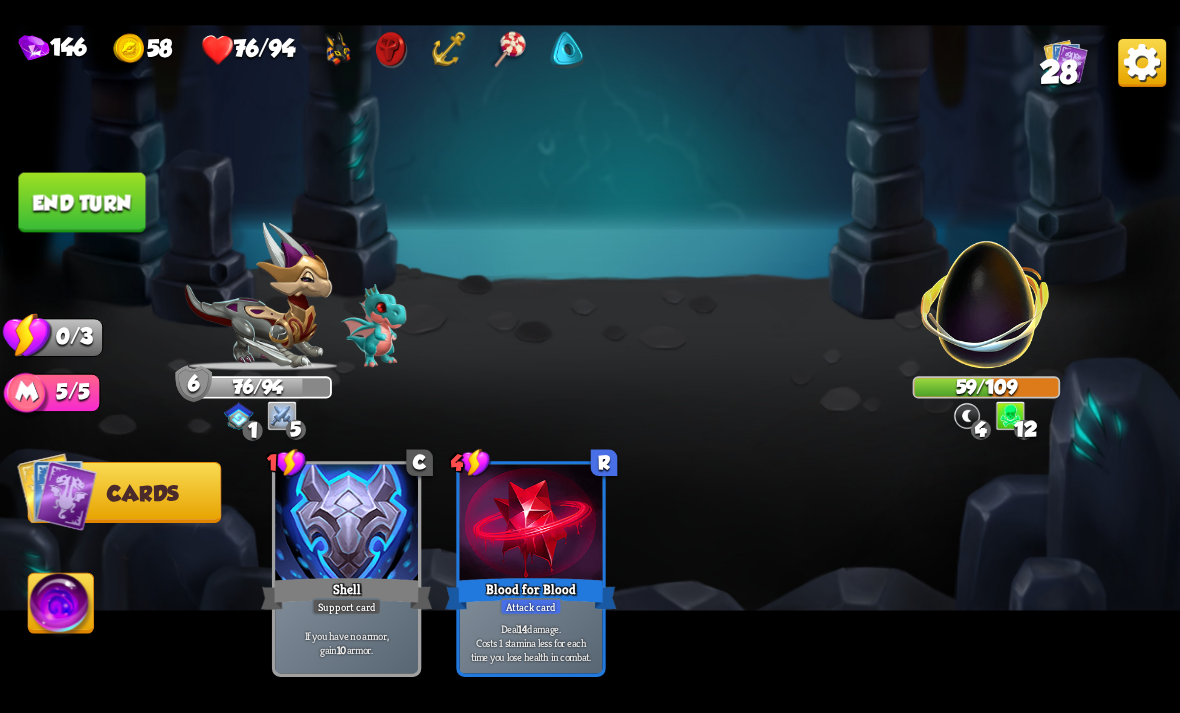 click at bounding box center [590, 357] 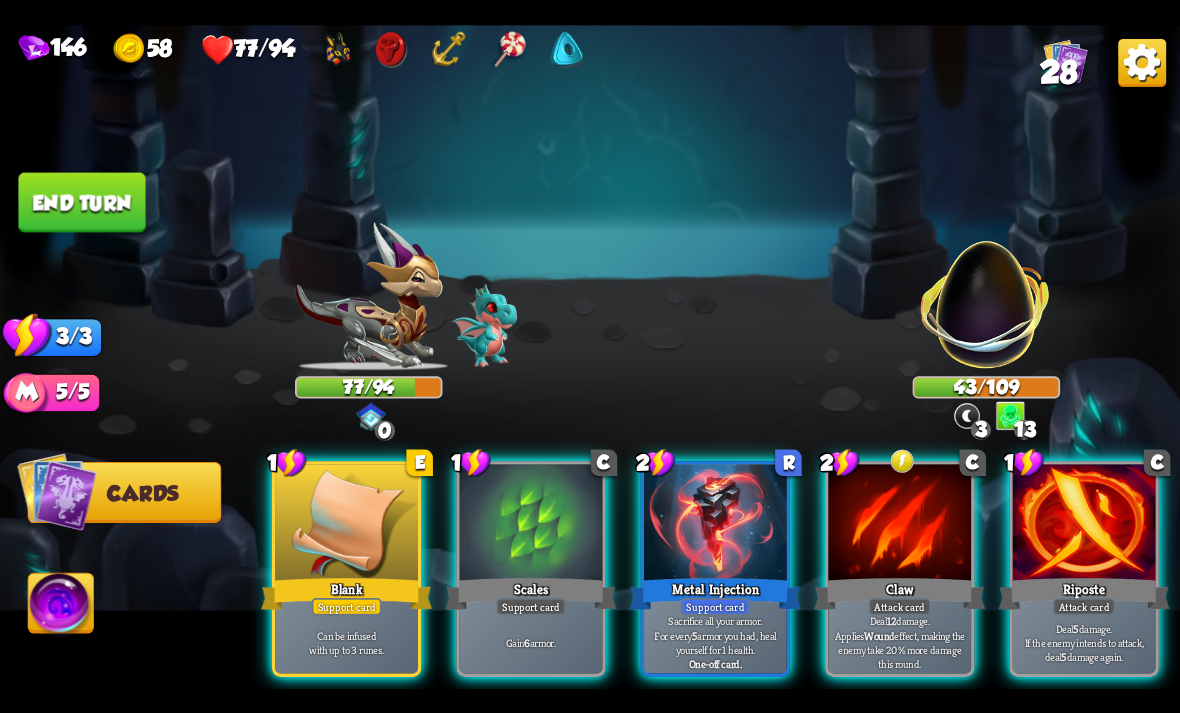 click at bounding box center [899, 524] 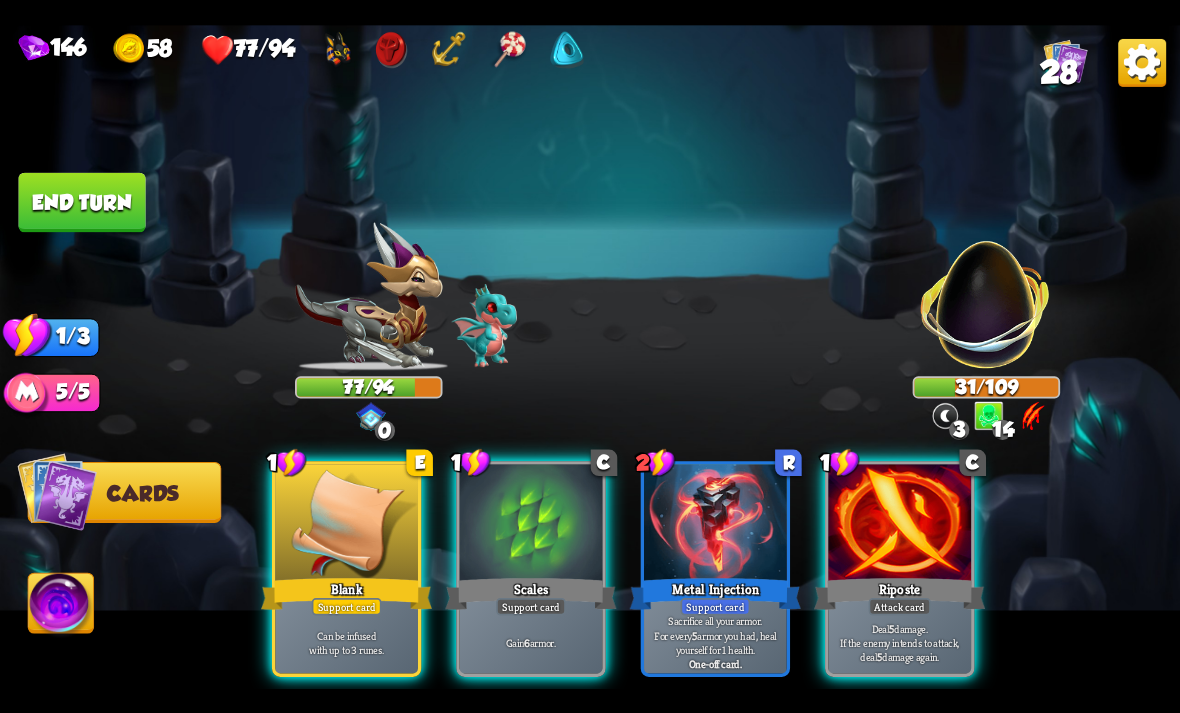 click on "Attack card" at bounding box center (900, 606) 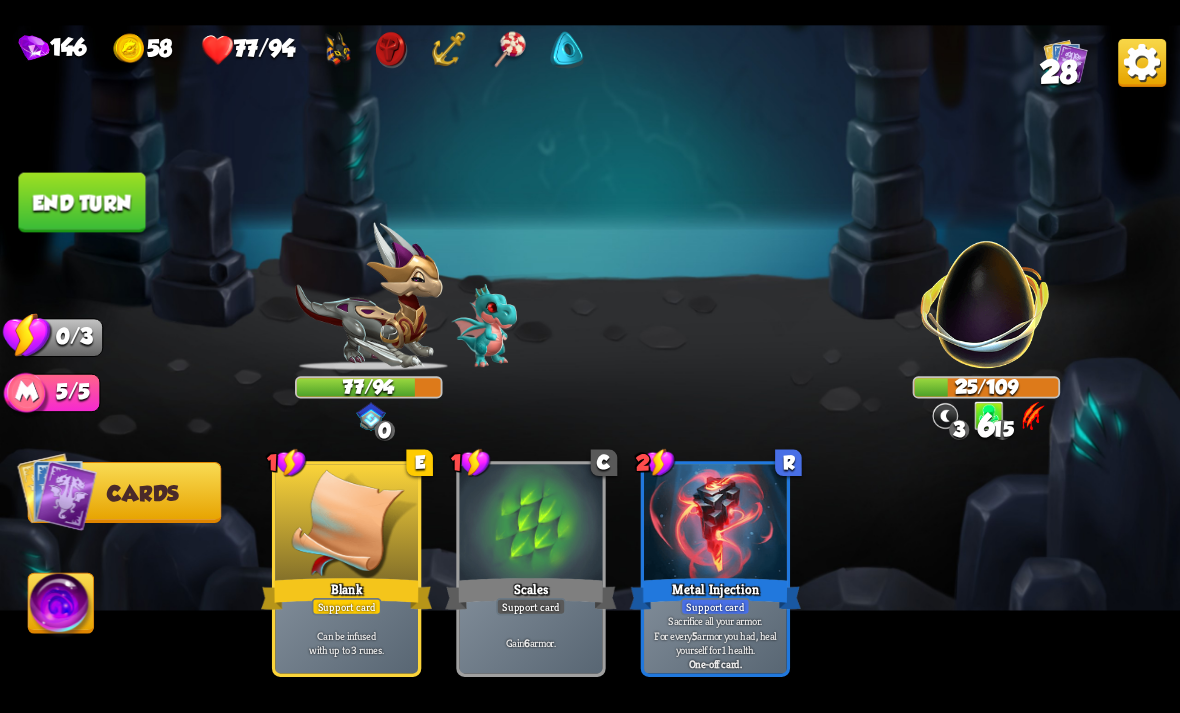 click on "End turn" at bounding box center [81, 202] 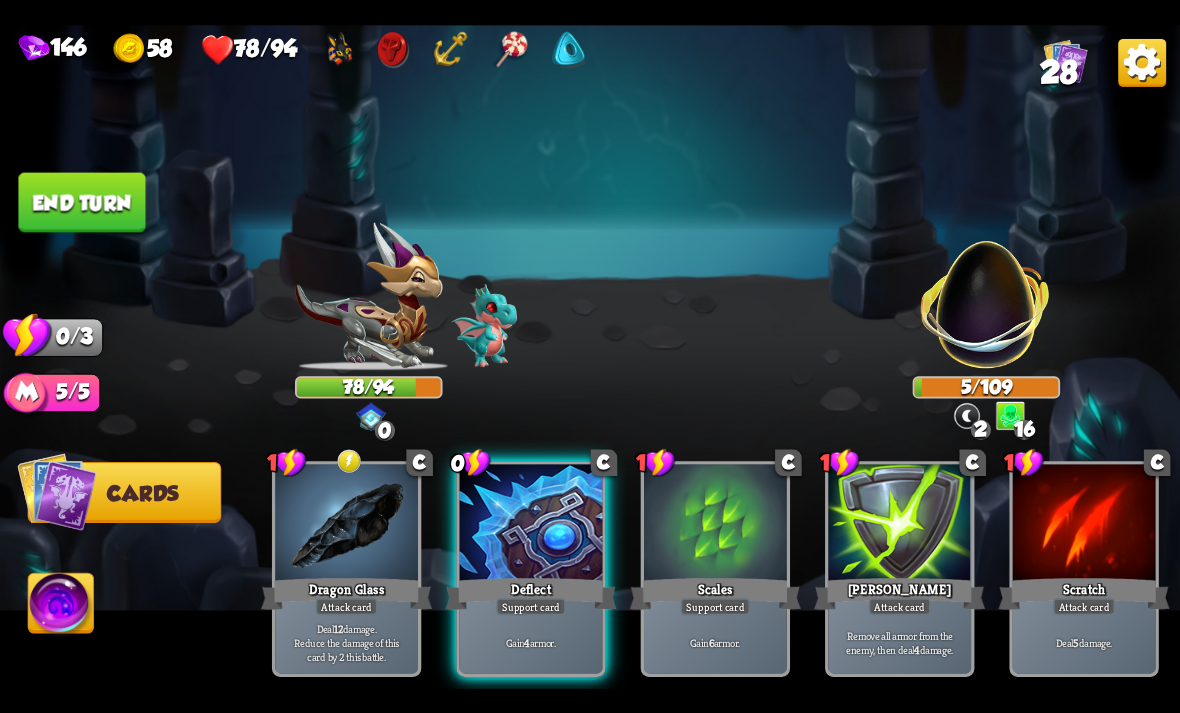 click on "Attack card" at bounding box center (347, 606) 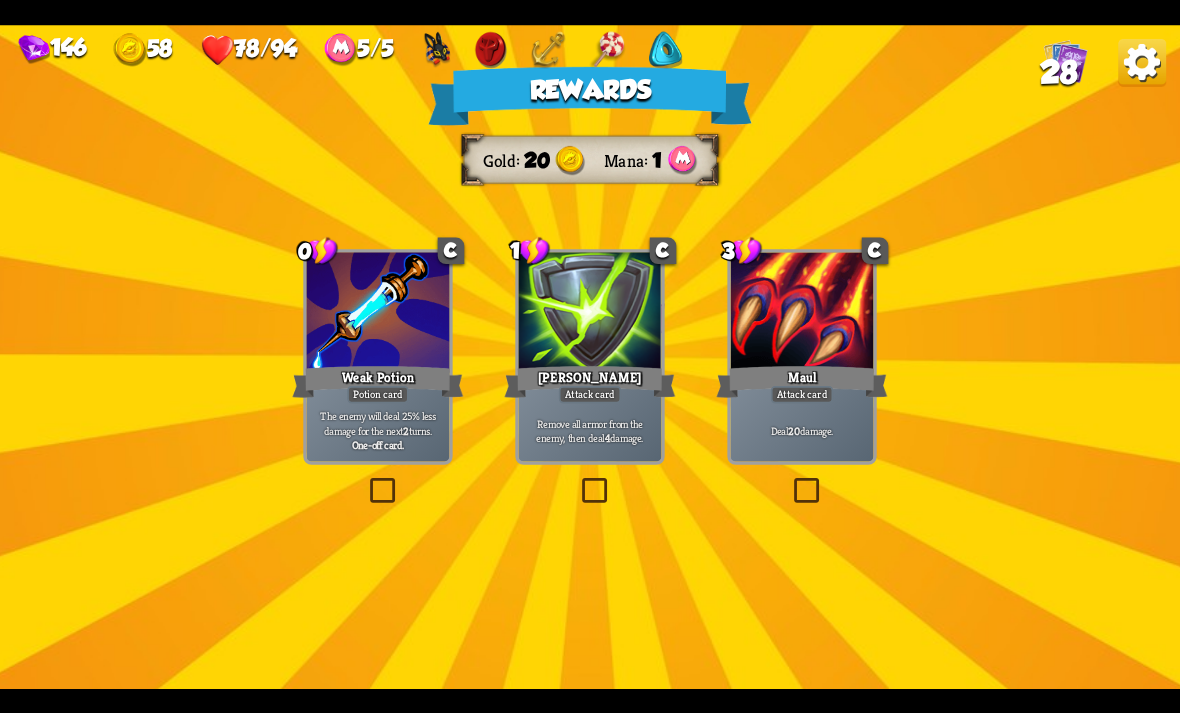 click on "The enemy will deal 25% less damage for the next  2  turns." at bounding box center [378, 423] 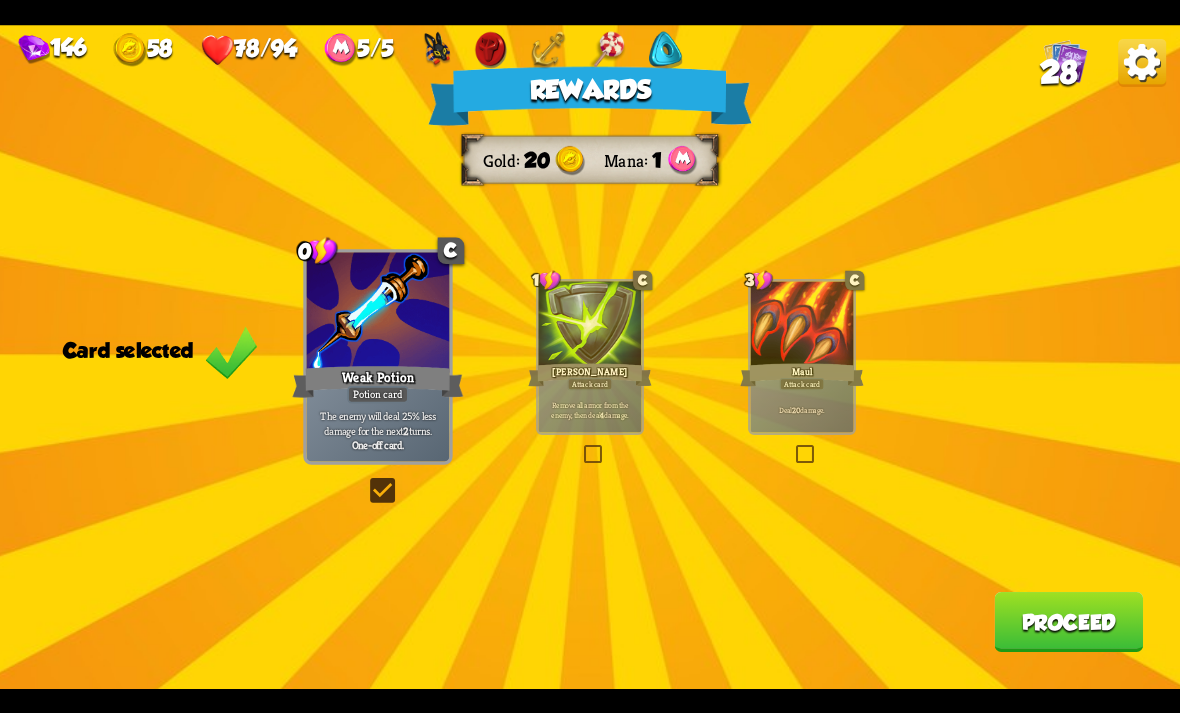 click on "0
C   Weak Potion     Potion card   The enemy will deal 25% less damage for the next  2  turns.   One-off card." at bounding box center [377, 357] 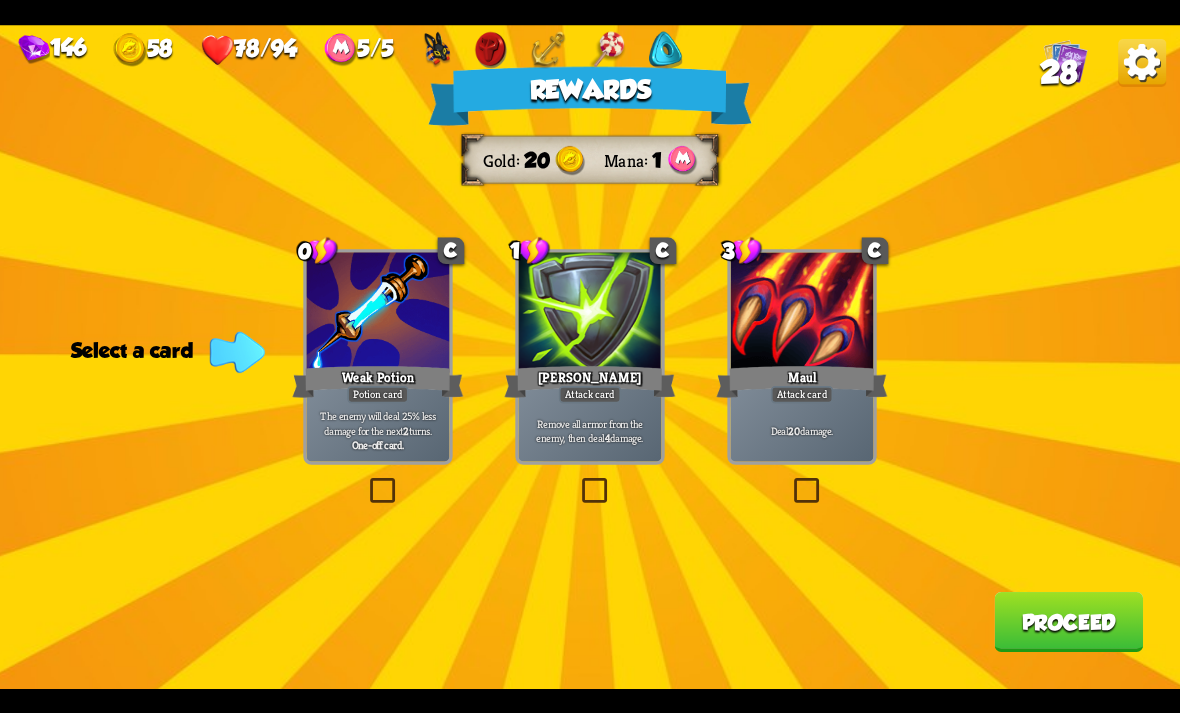 click on "3
C   Maul     Attack card   Deal  20  damage." at bounding box center (801, 357) 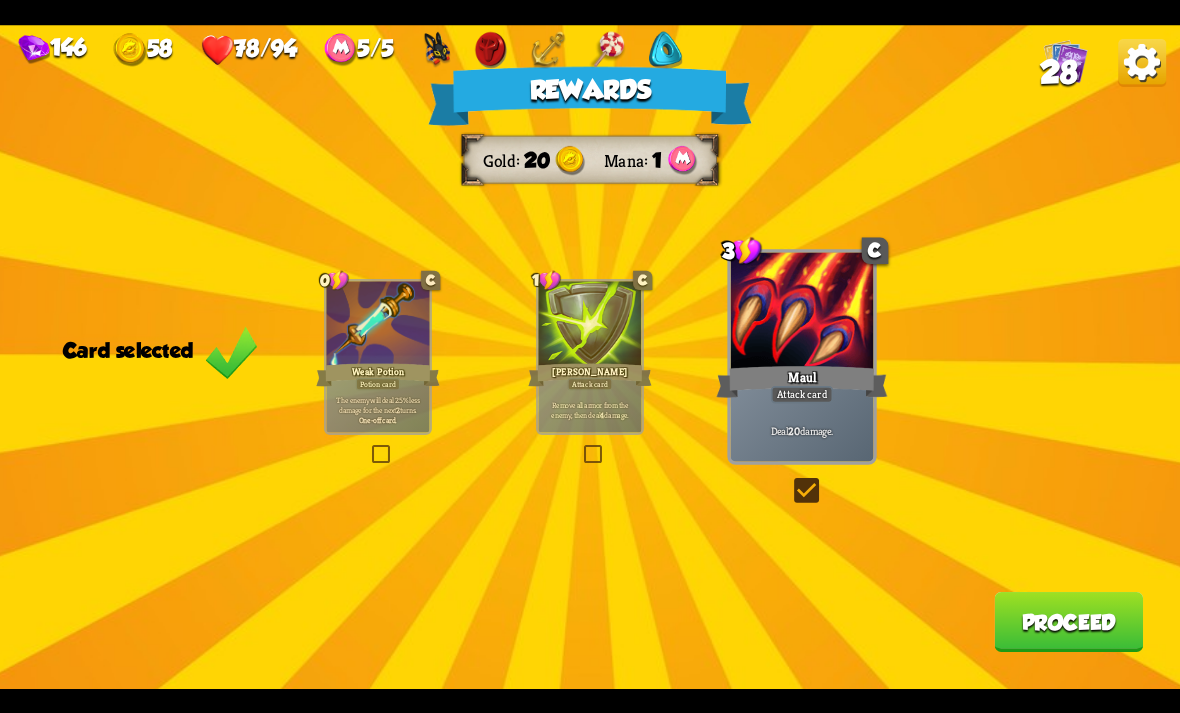 click on "Proceed" at bounding box center [1068, 622] 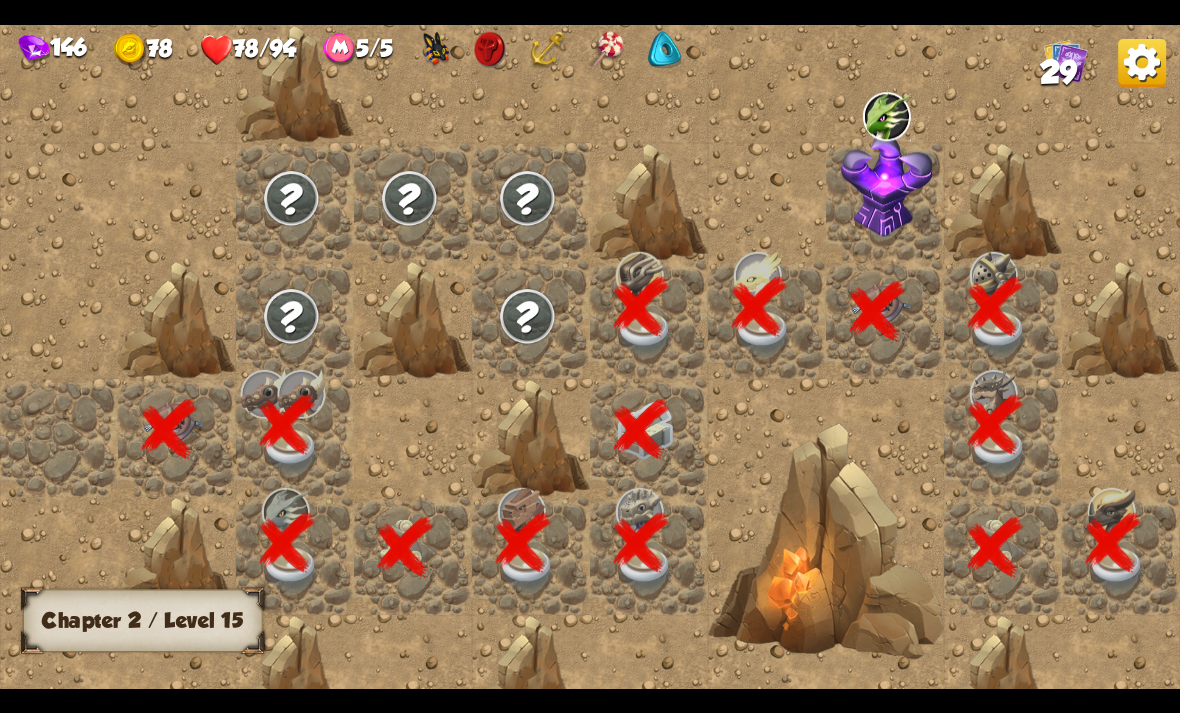 scroll, scrollTop: 0, scrollLeft: 384, axis: horizontal 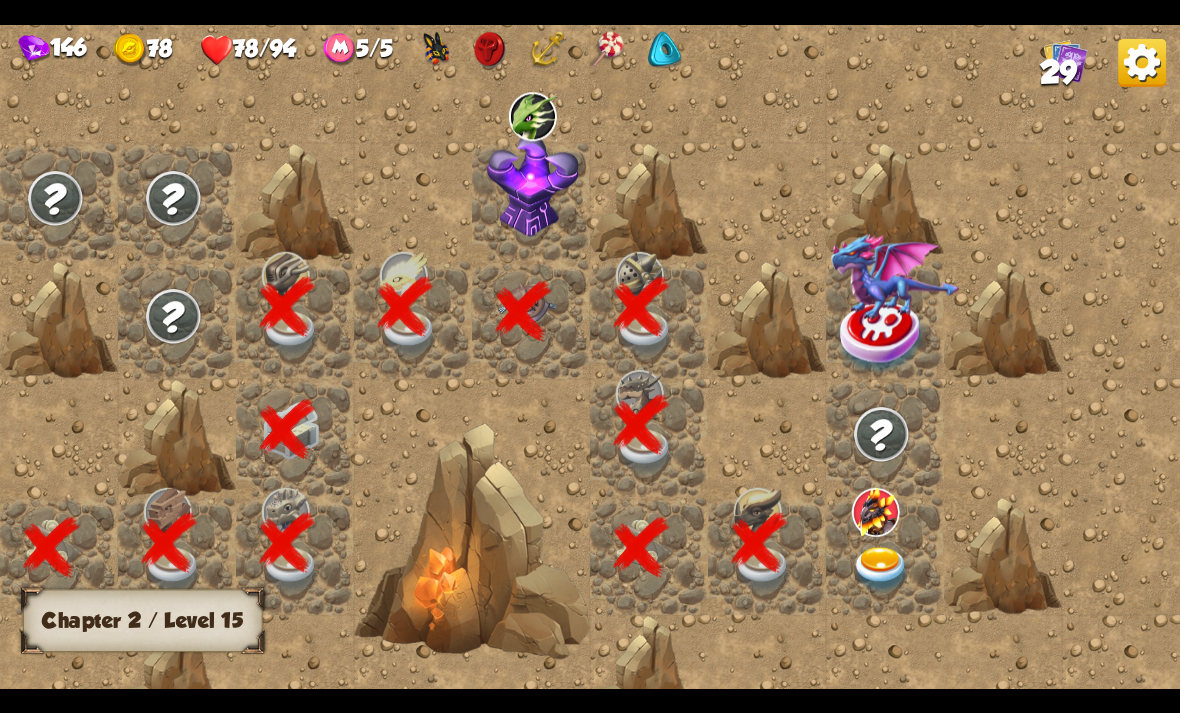 click at bounding box center [881, 569] 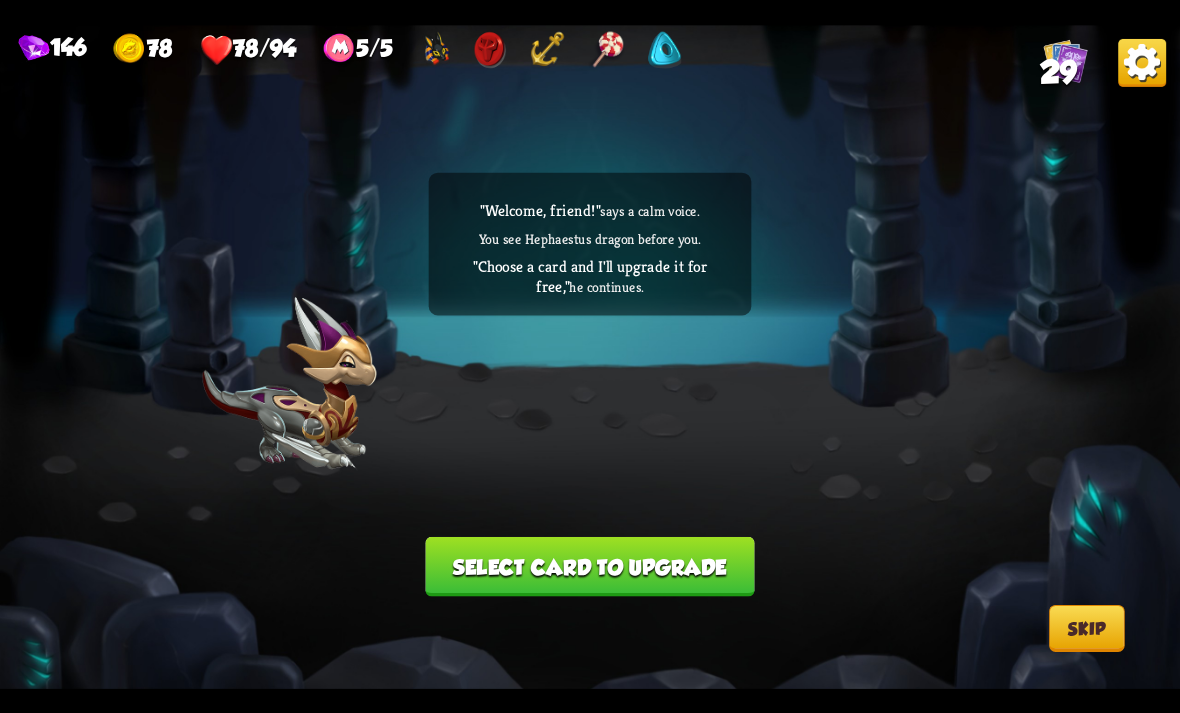 click on "Select card to upgrade" at bounding box center (589, 566) 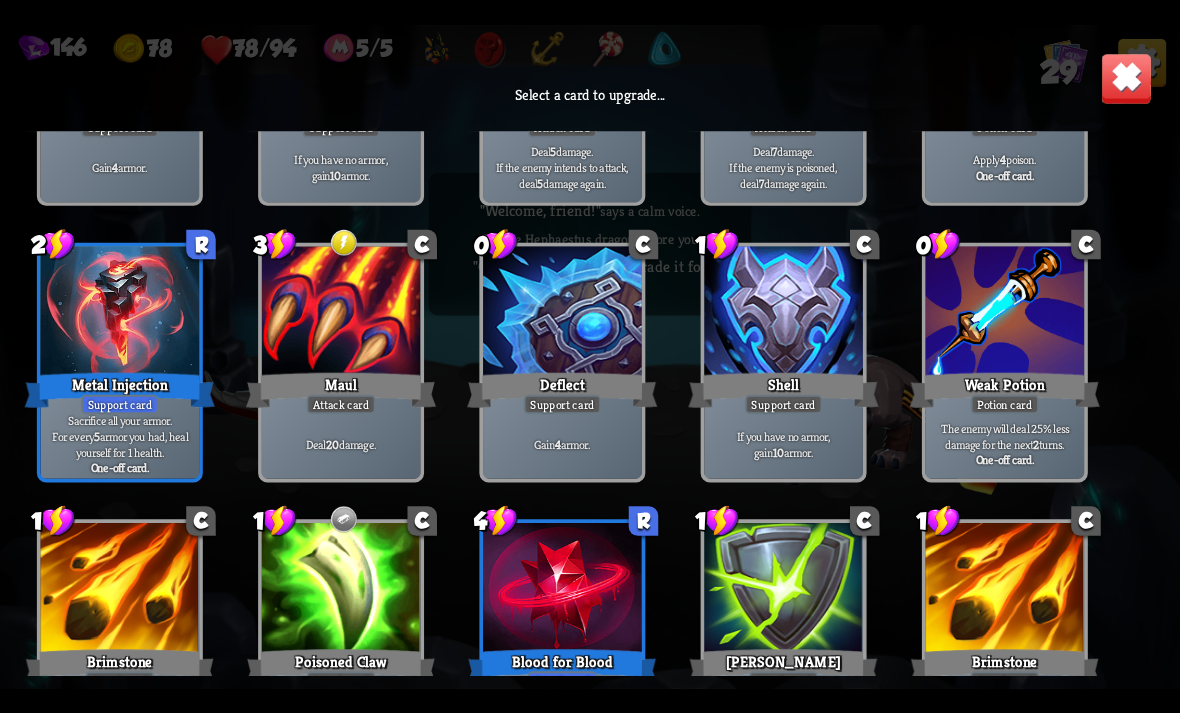 scroll, scrollTop: 815, scrollLeft: 0, axis: vertical 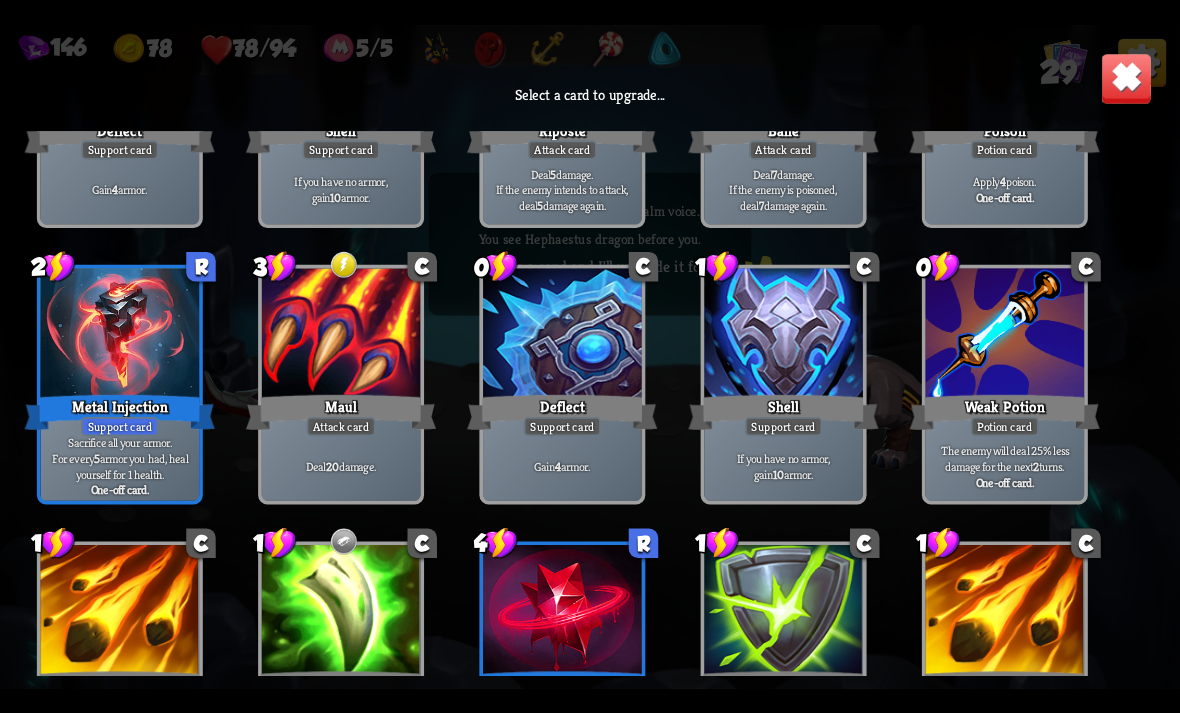 click at bounding box center (341, 335) 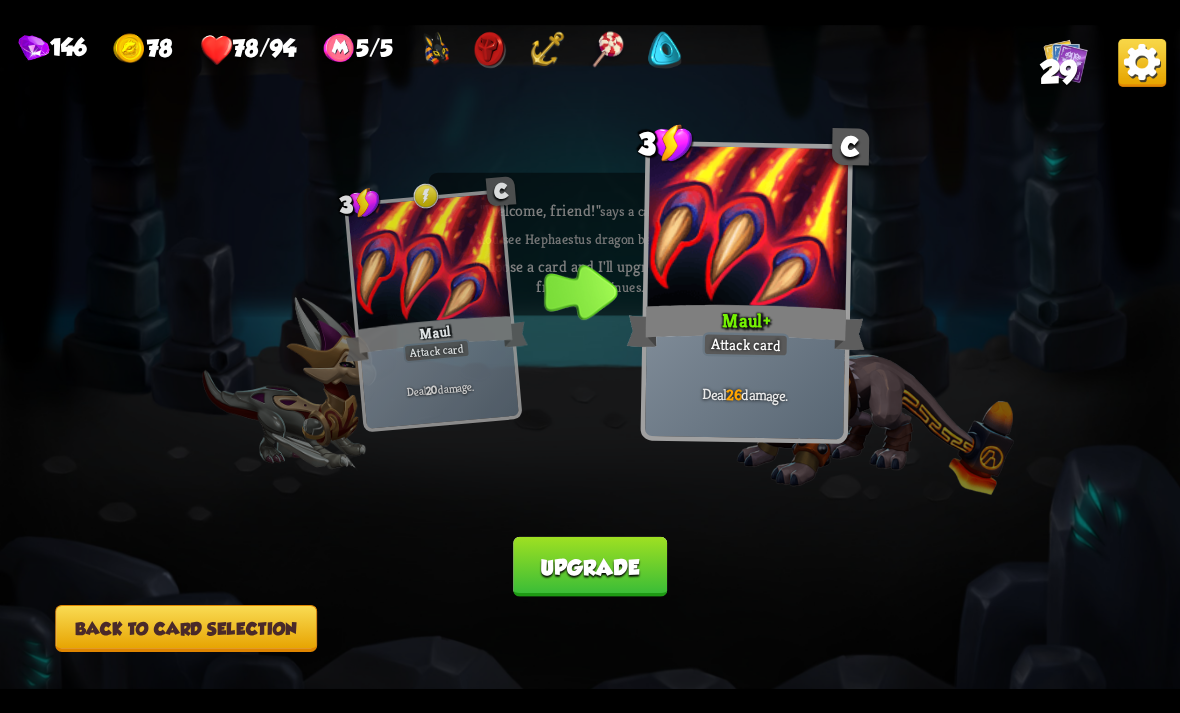 click on "Upgrade" at bounding box center [589, 566] 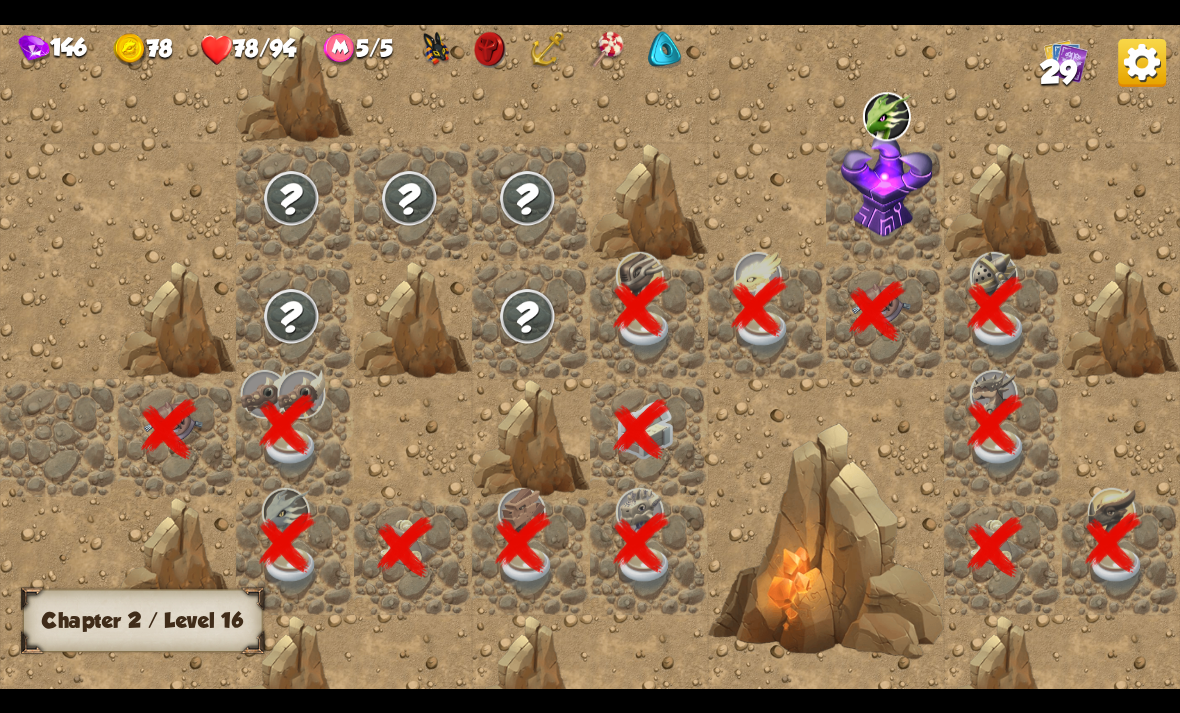 scroll, scrollTop: 0, scrollLeft: 384, axis: horizontal 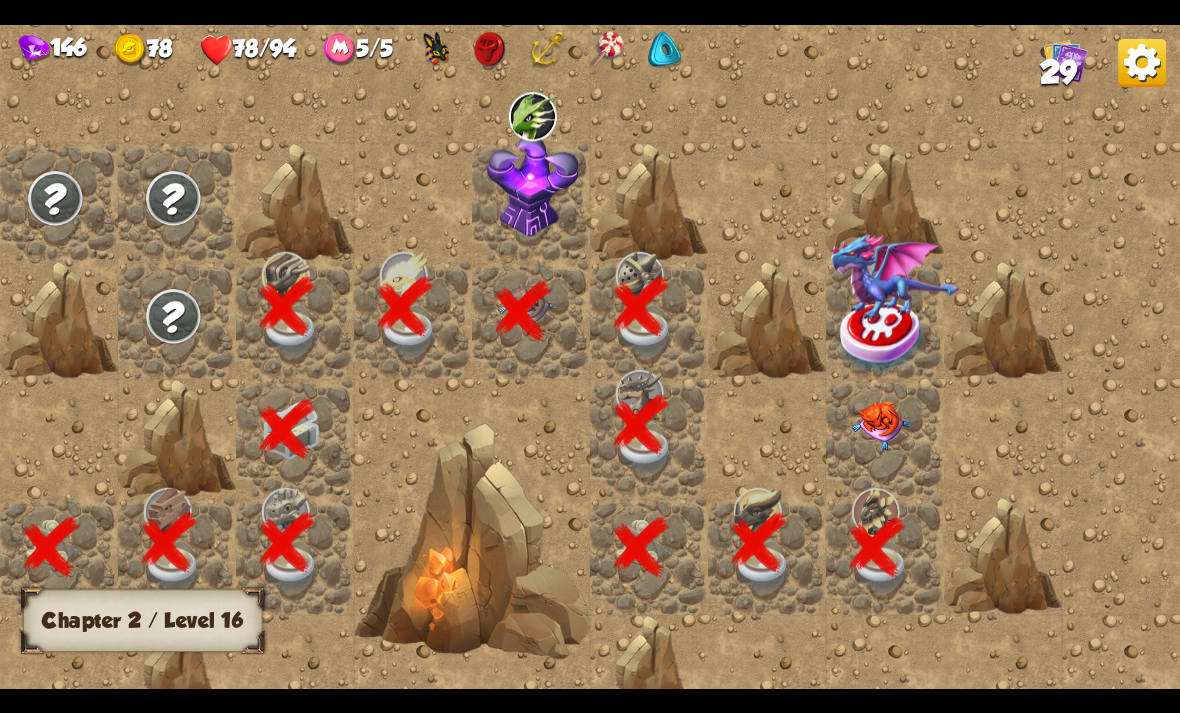click at bounding box center [881, 425] 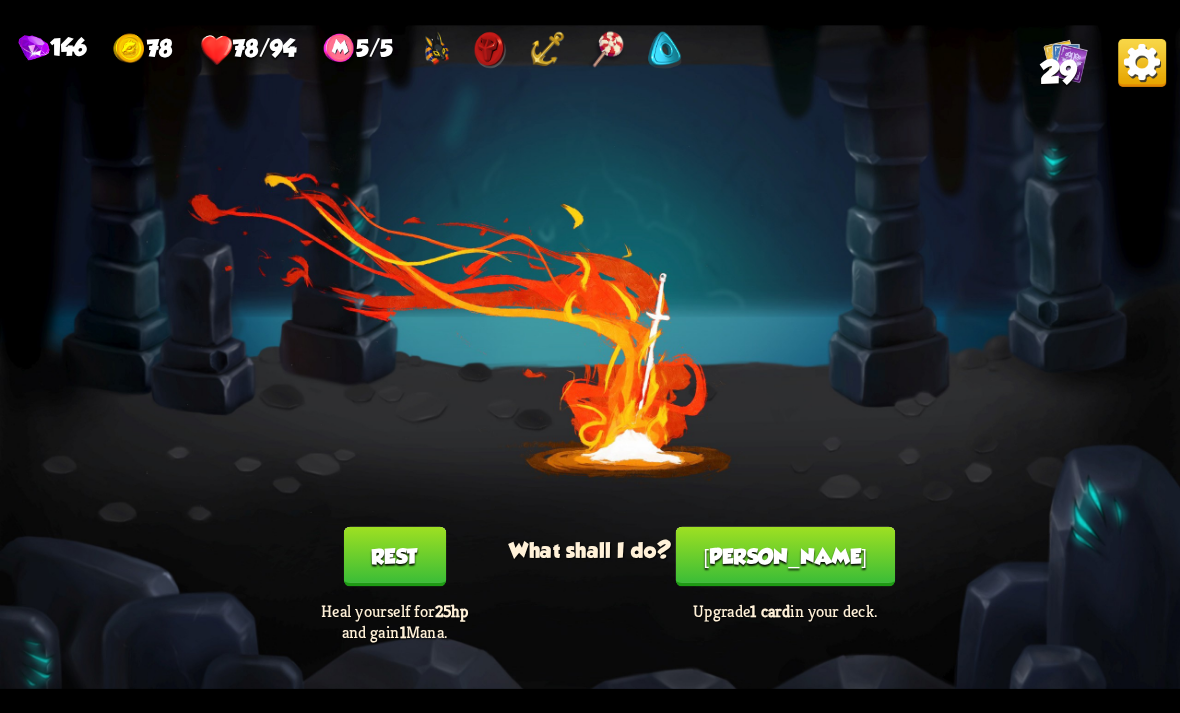 click on "[PERSON_NAME]" at bounding box center [785, 556] 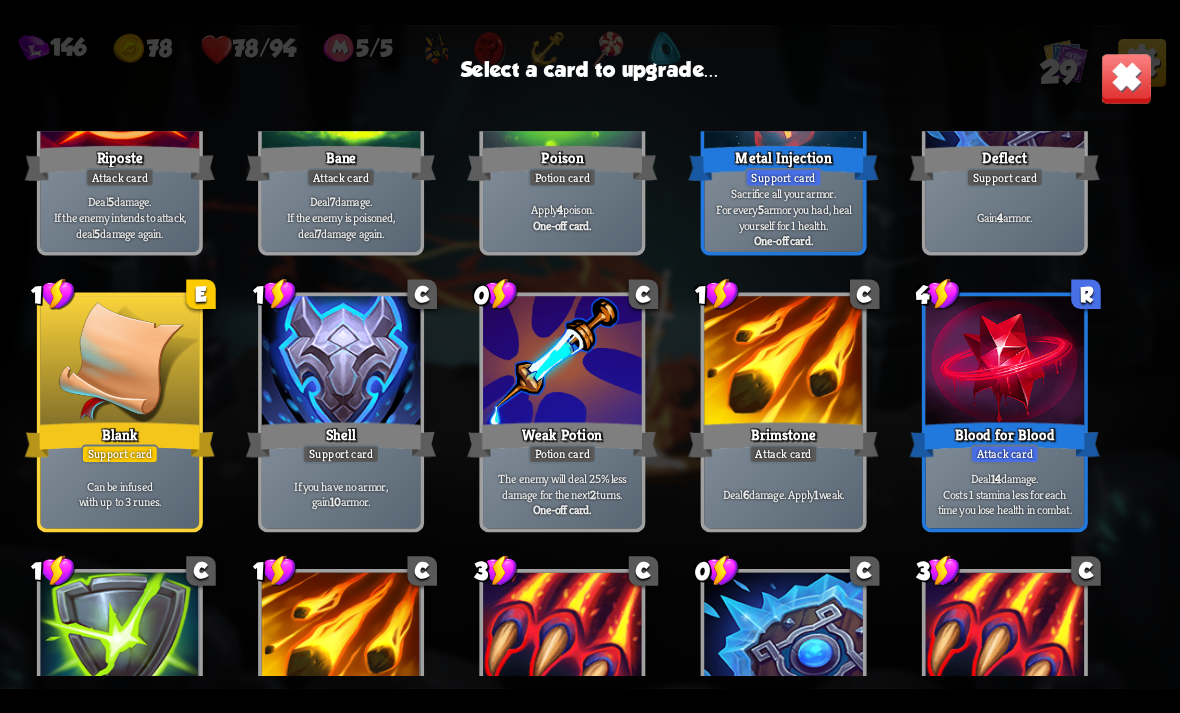 scroll, scrollTop: 930, scrollLeft: 0, axis: vertical 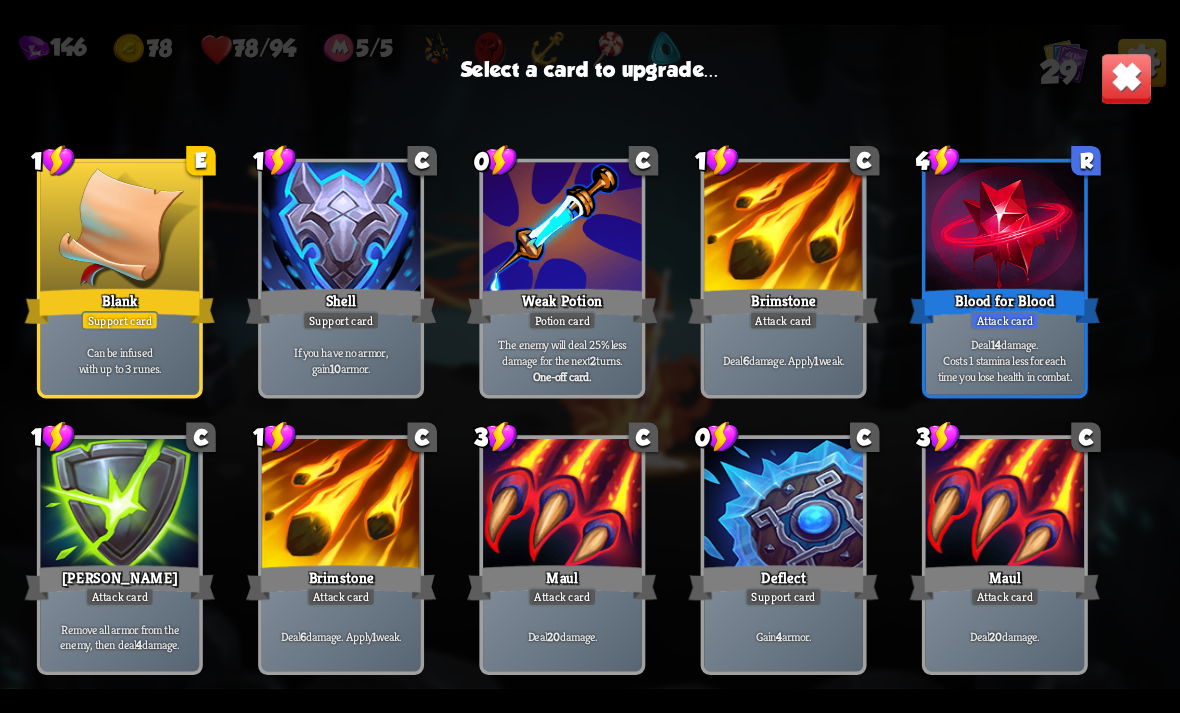 click at bounding box center [562, 506] 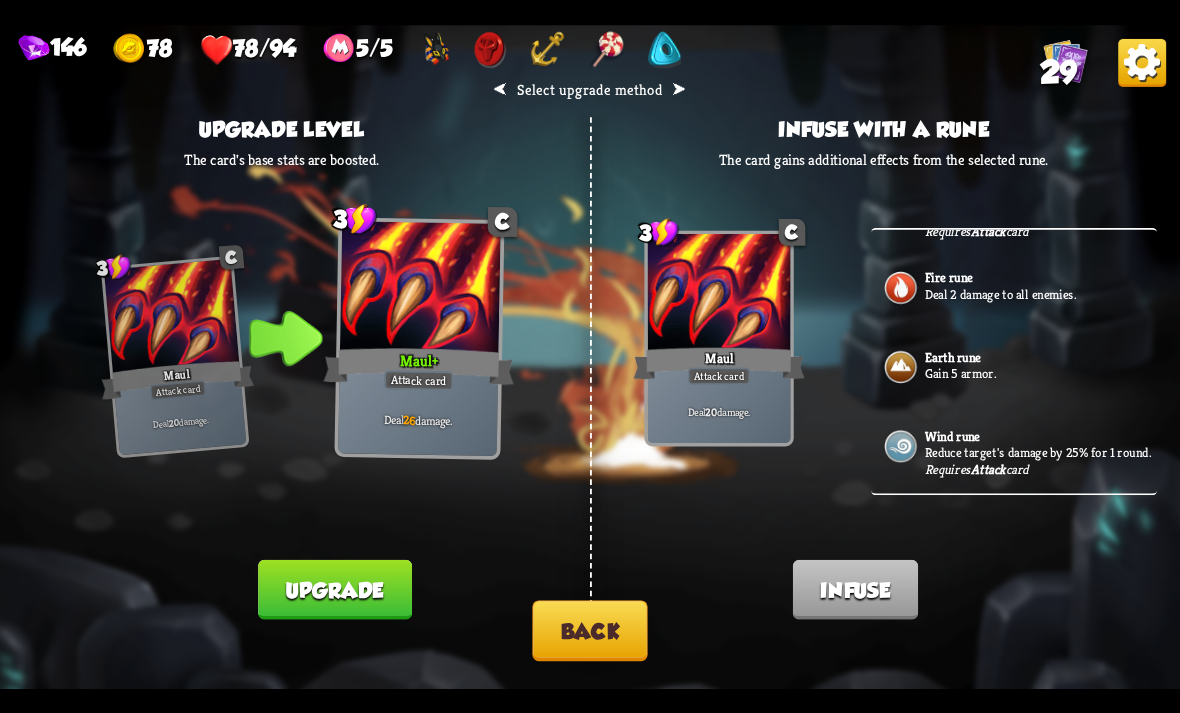 scroll, scrollTop: 387, scrollLeft: 0, axis: vertical 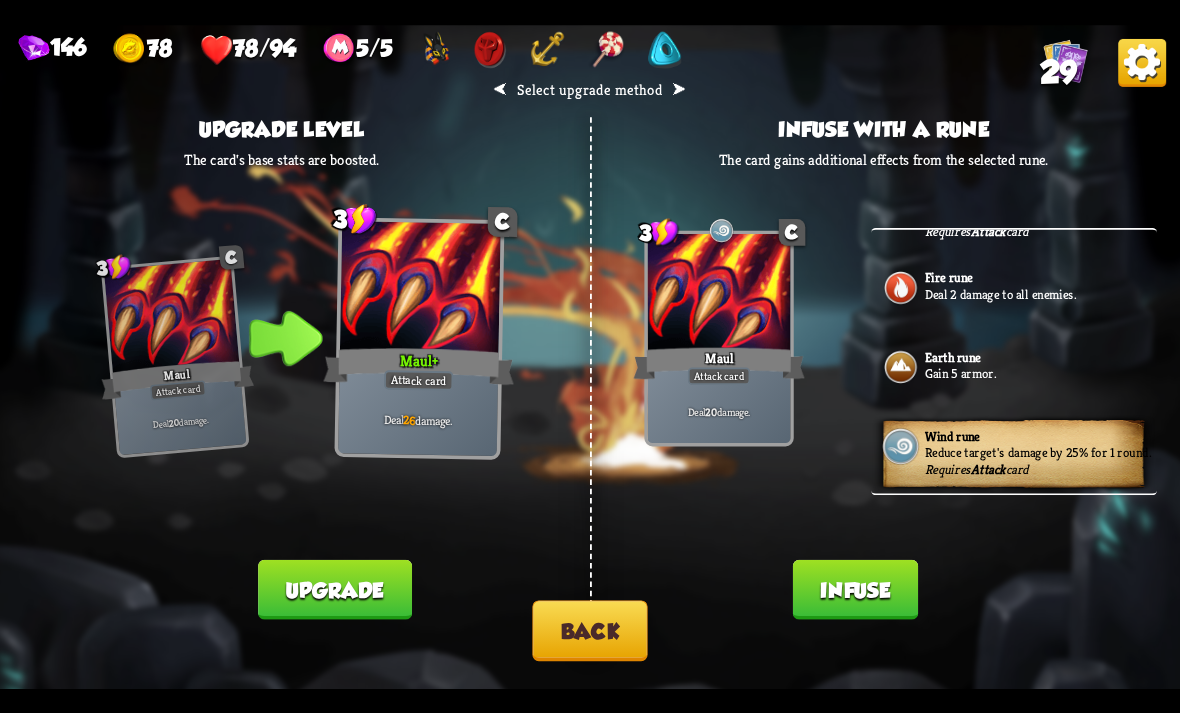 click on "Infuse" at bounding box center [855, 589] 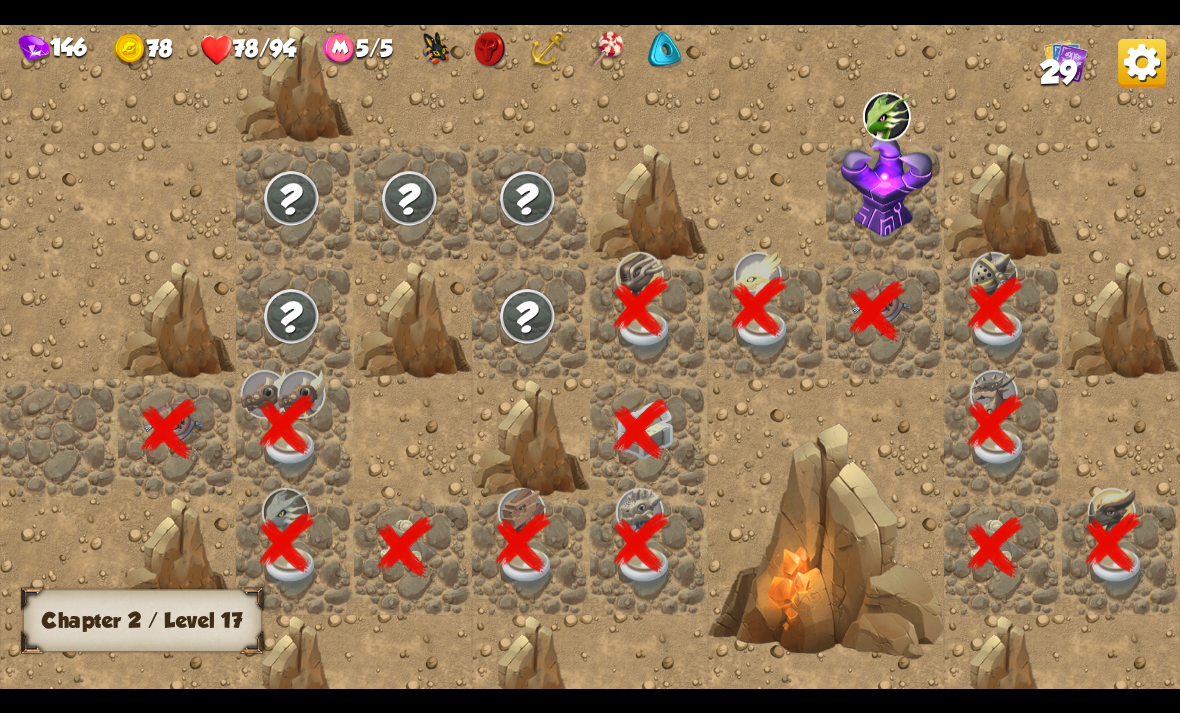 scroll, scrollTop: 0, scrollLeft: 384, axis: horizontal 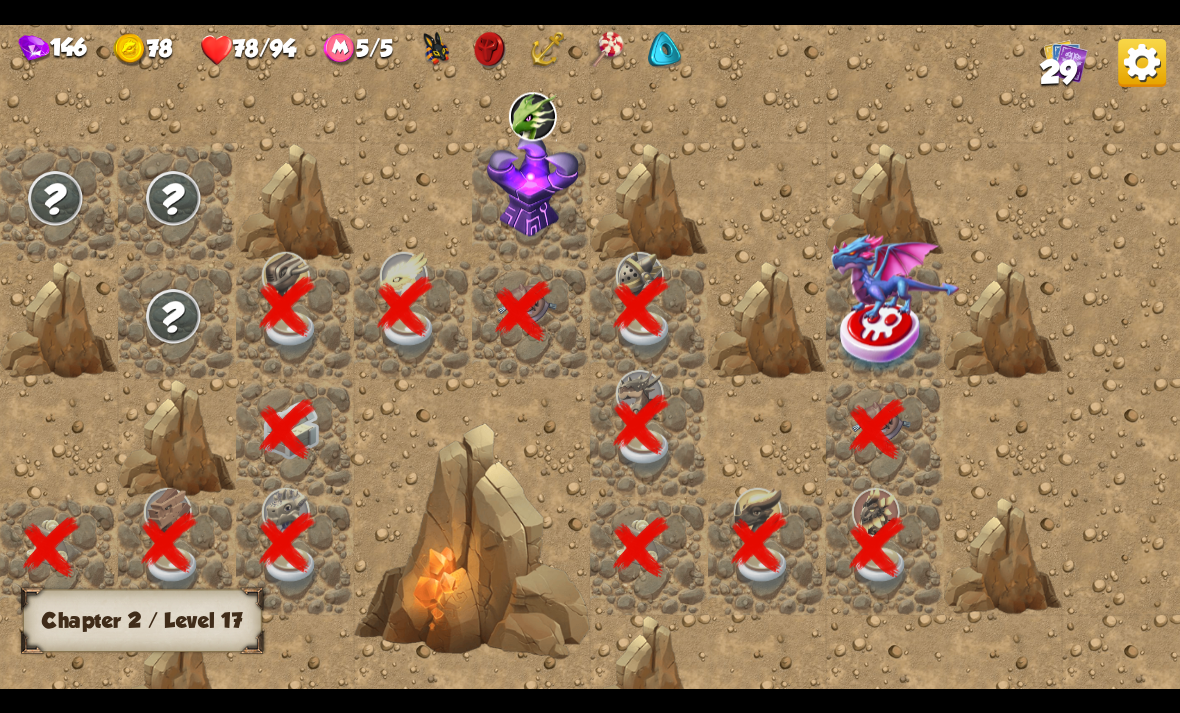 click at bounding box center (895, 277) 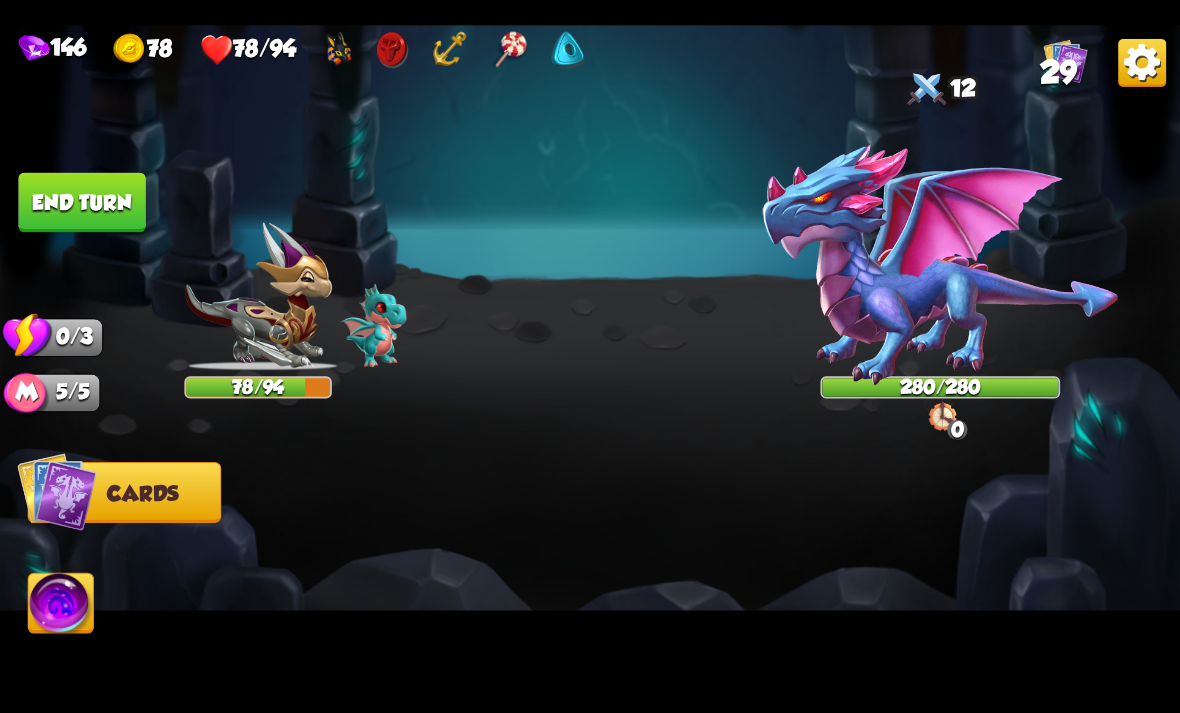 click on "Player turn" at bounding box center [0, 0] 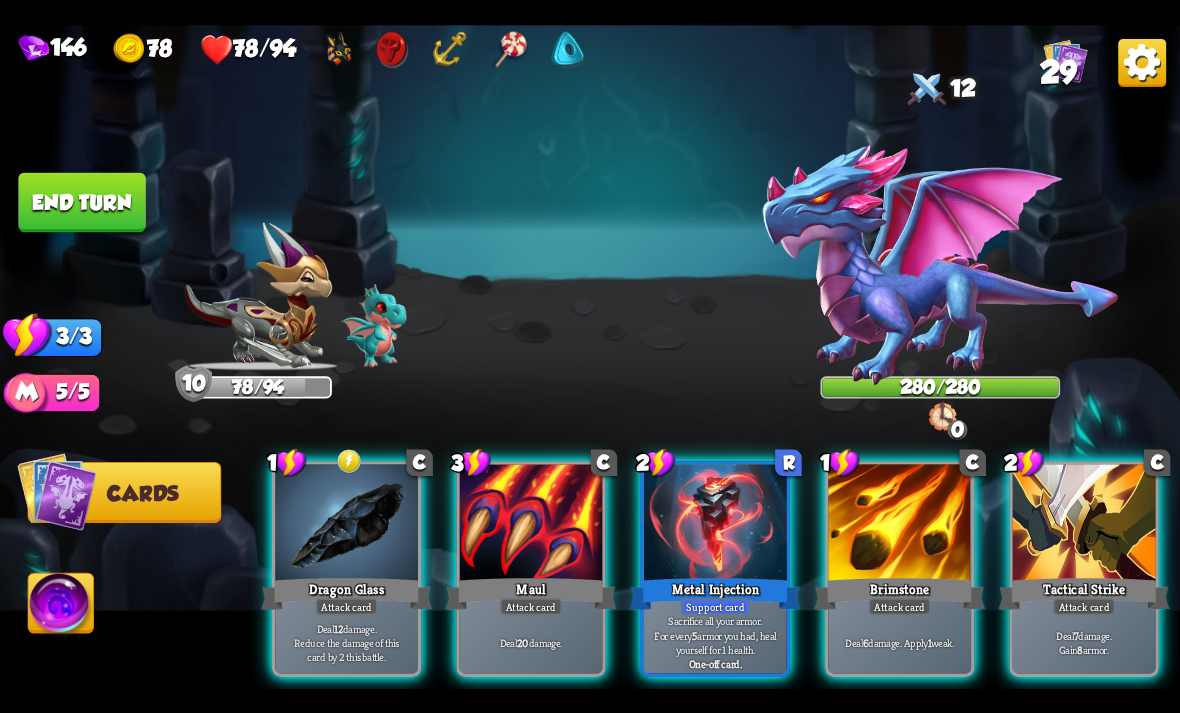 click on "Player turn" at bounding box center (590, 357) 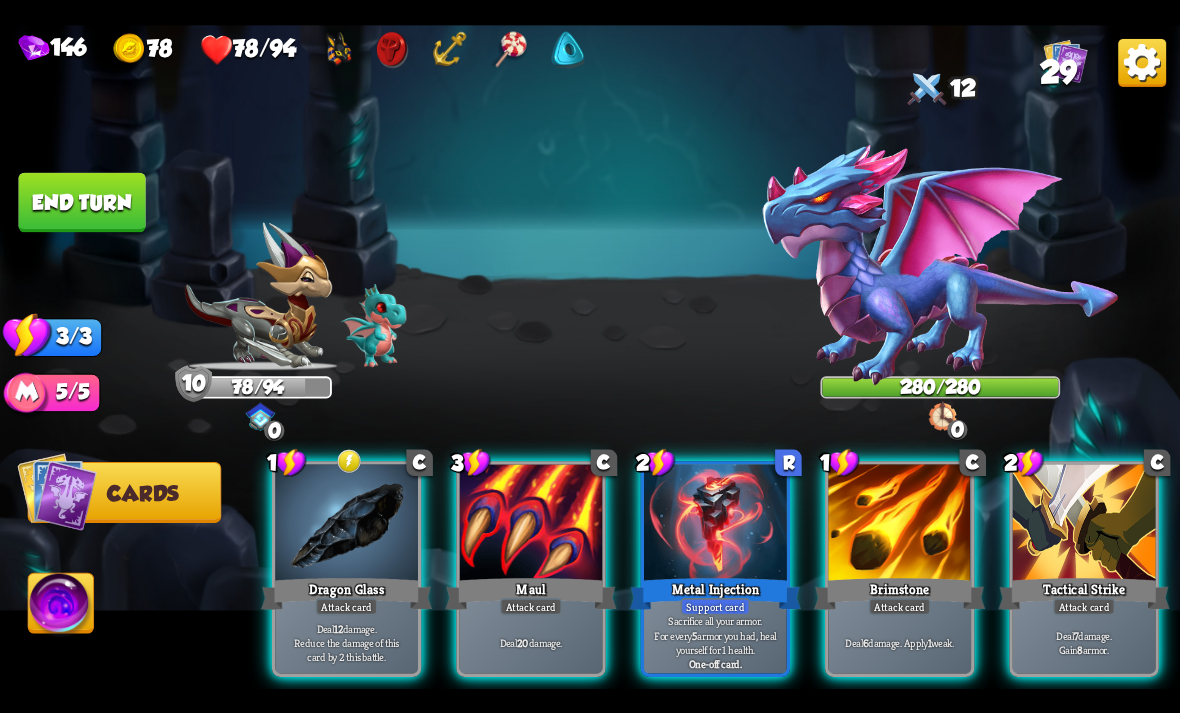 click at bounding box center [943, 416] 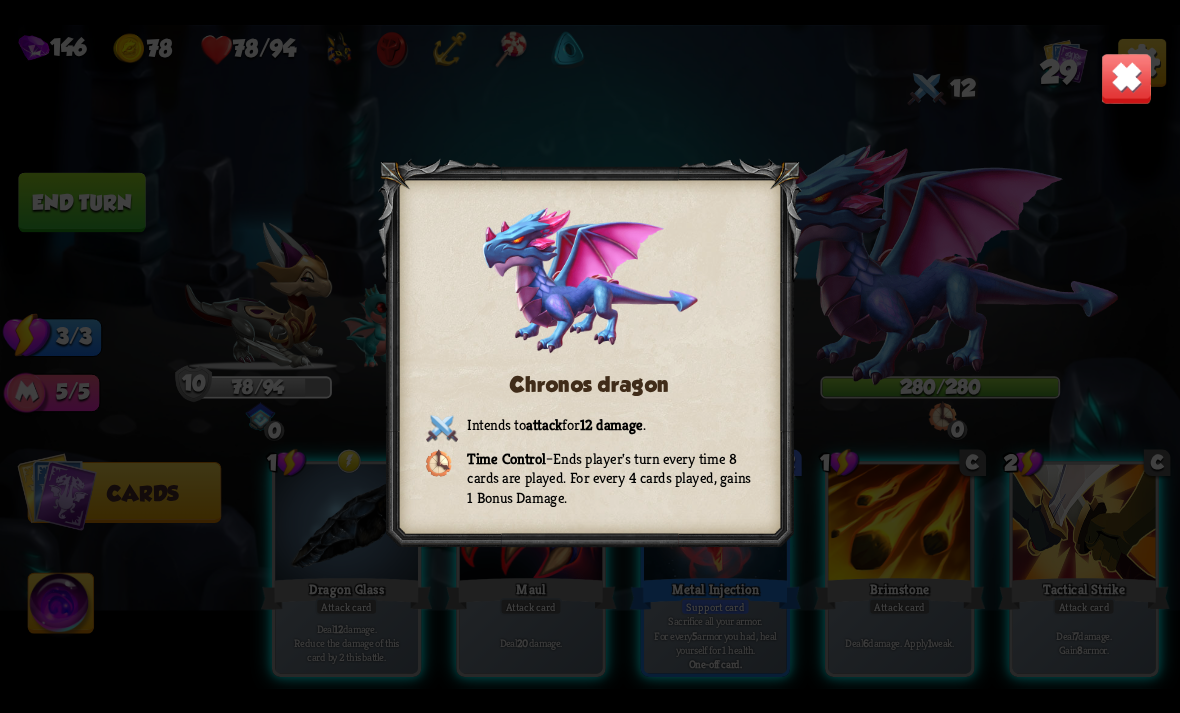 click at bounding box center (1127, 78) 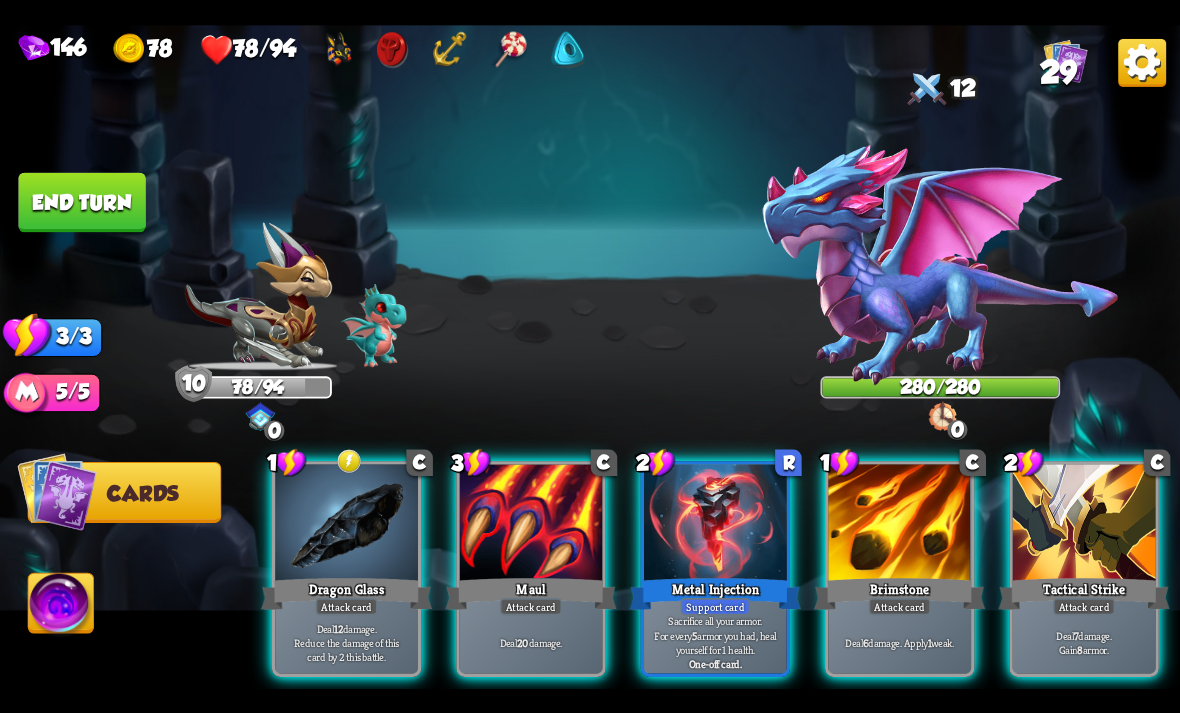 click on "Deal  12  damage. Reduce the damage of this card by 2 this battle." at bounding box center (347, 642) 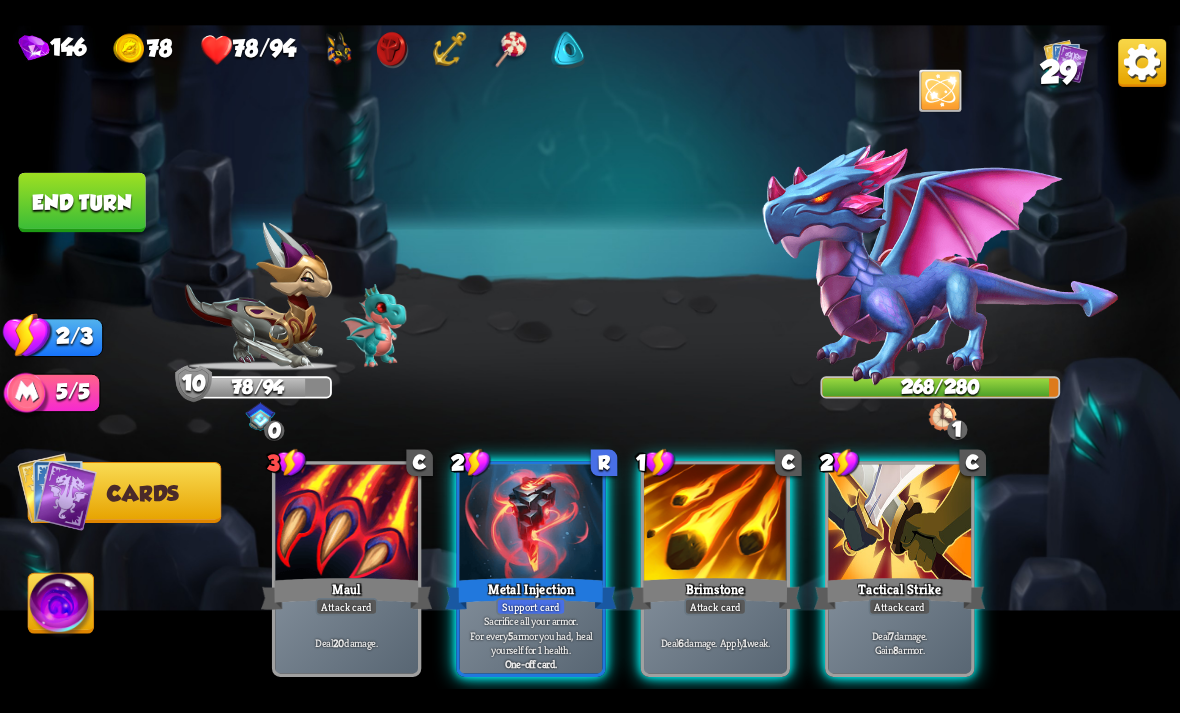 click on "Deal  6  damage. Apply  1  weak." at bounding box center [715, 642] 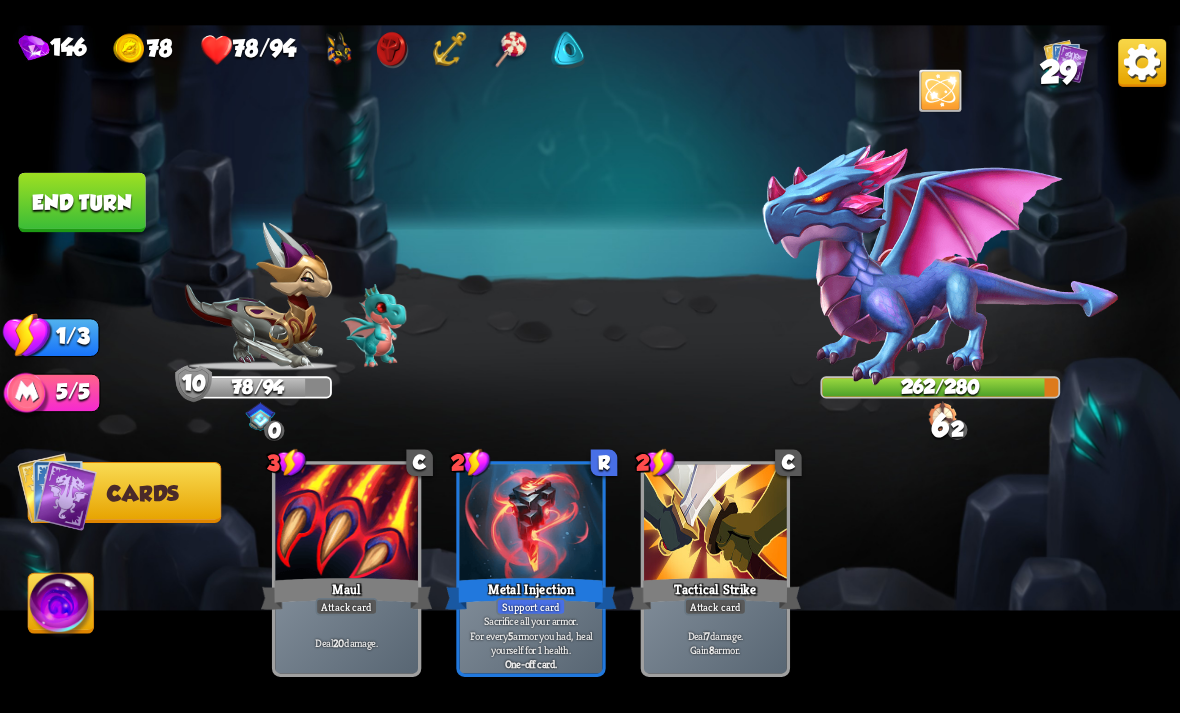 click on "End turn" at bounding box center [81, 202] 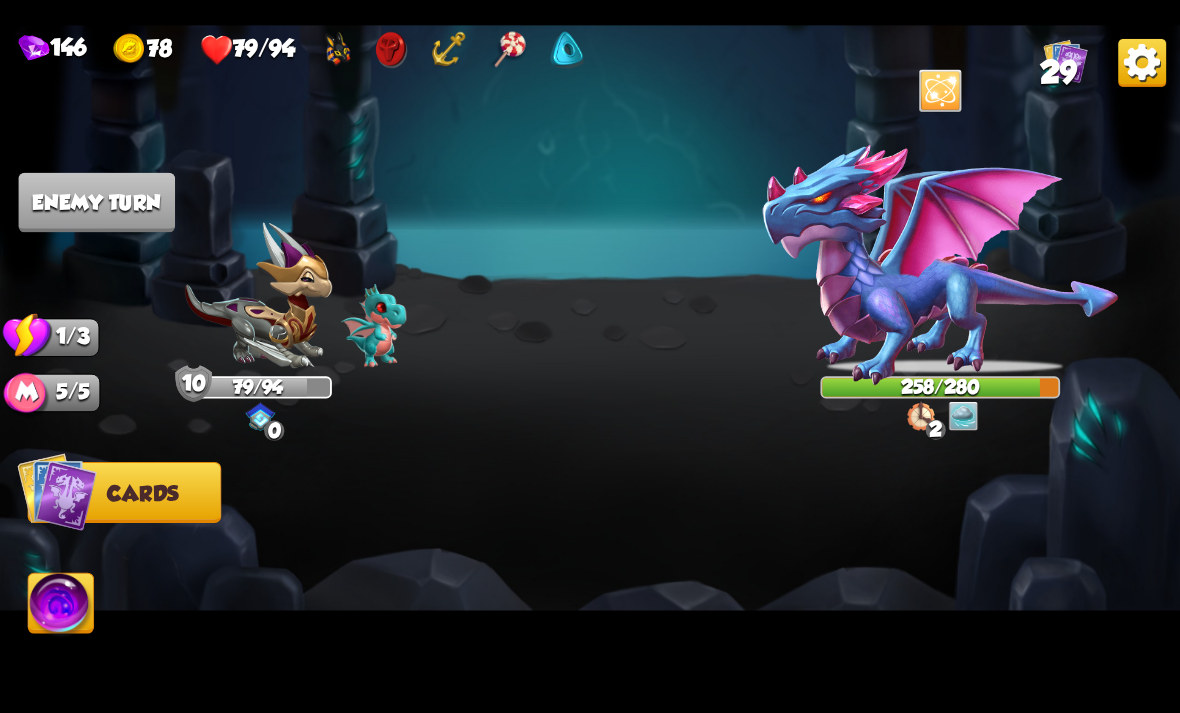 click at bounding box center (921, 416) 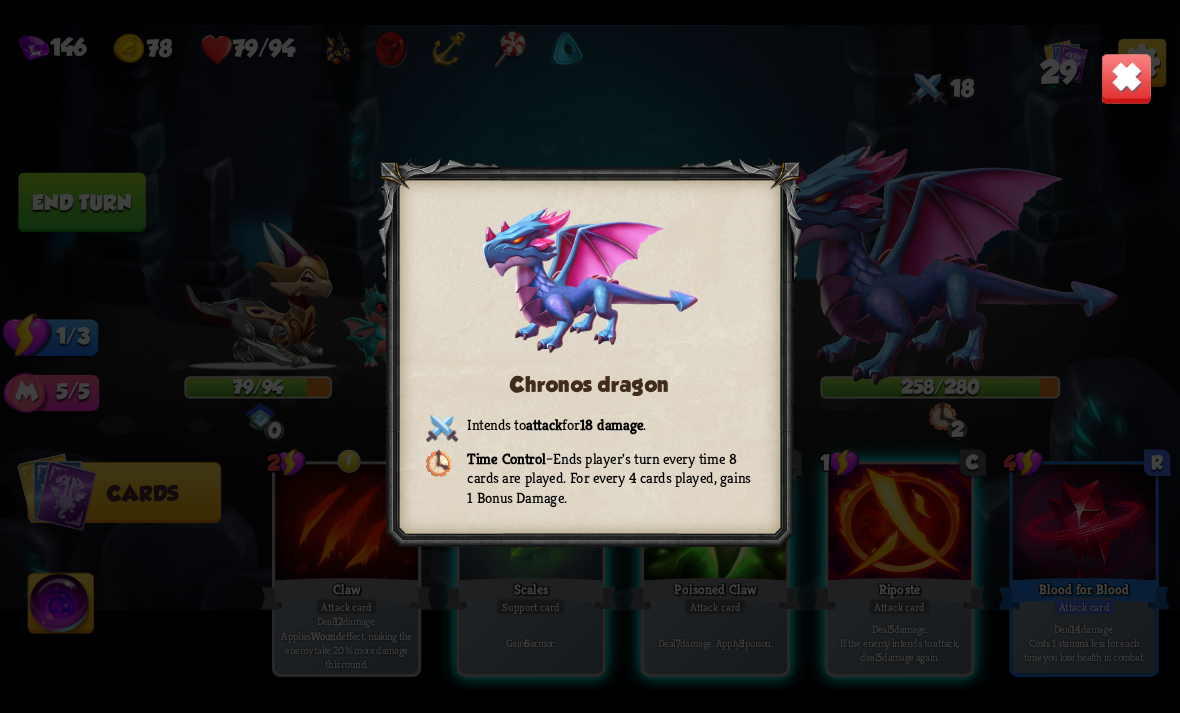 click at bounding box center (1127, 78) 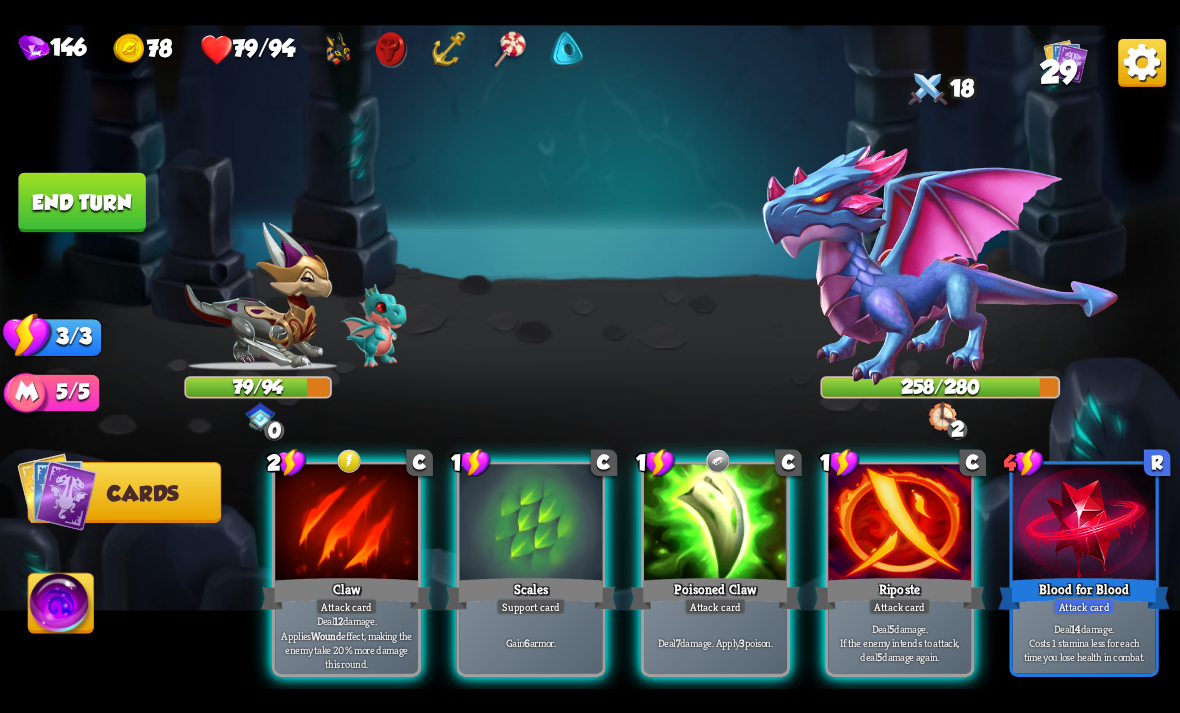 click on "Deal  7  damage. Apply  3  poison." at bounding box center [715, 642] 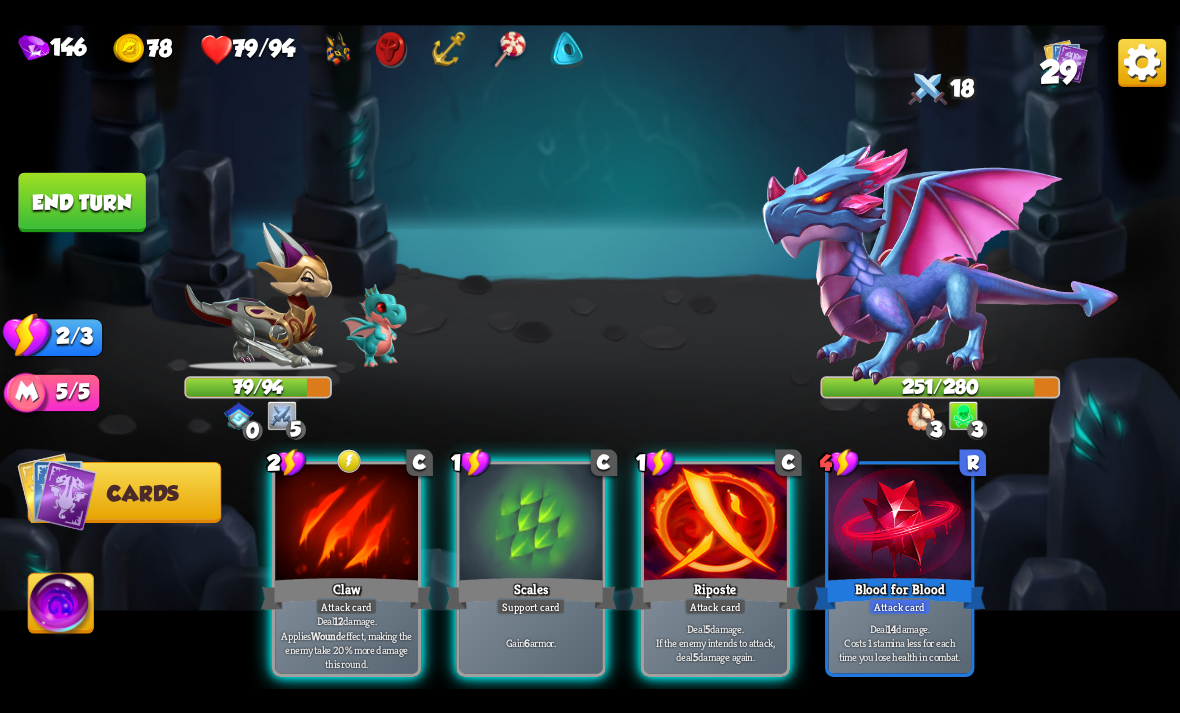 click on "Attack card" at bounding box center [347, 606] 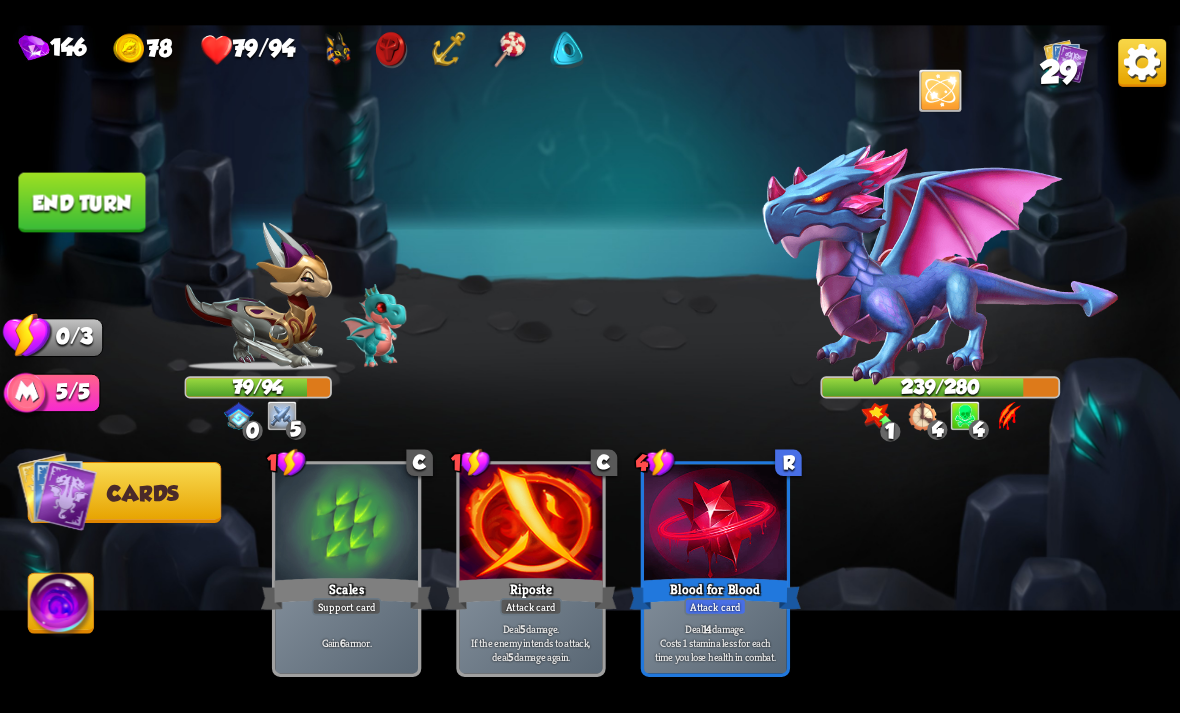 click on "End turn" at bounding box center (81, 202) 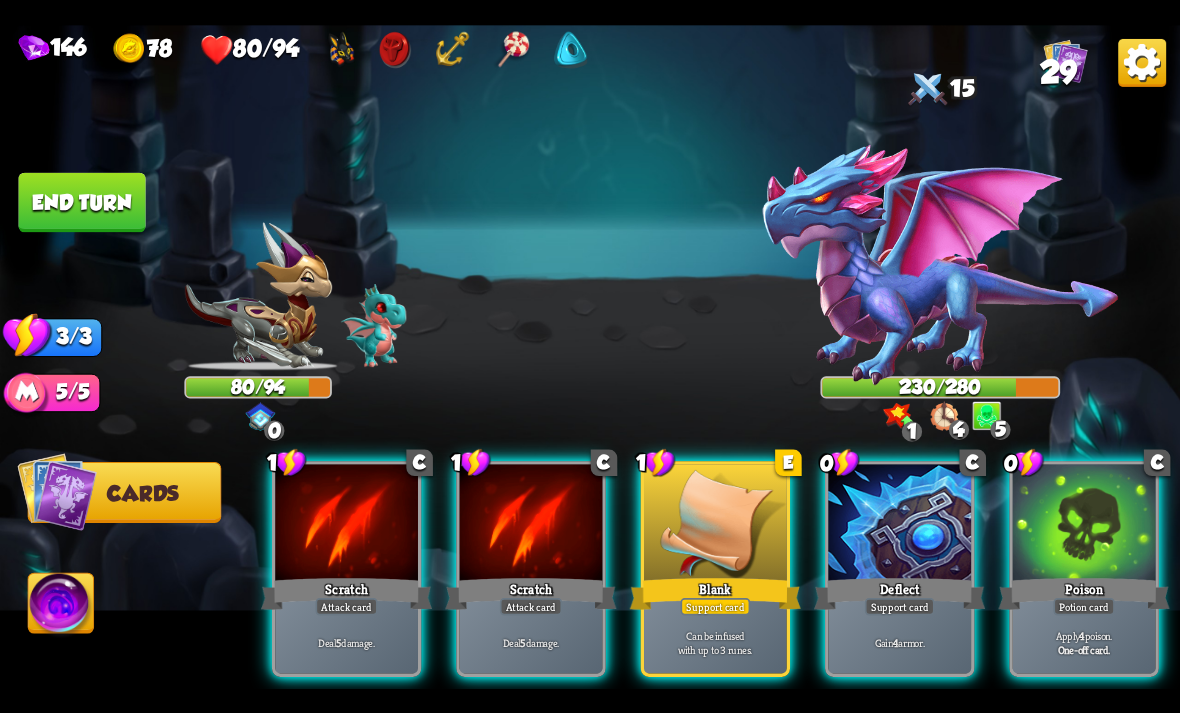 click on "Gain  4  armor." at bounding box center [899, 642] 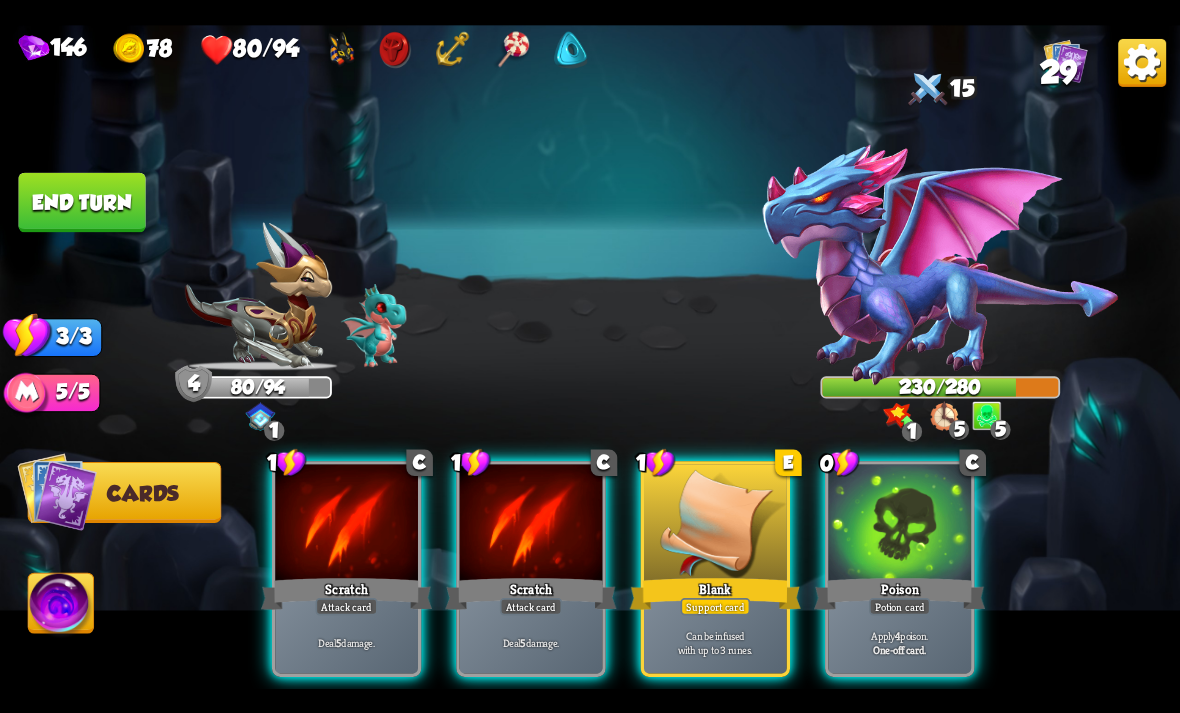 click on "Apply  4  poison.   One-off card." at bounding box center (899, 642) 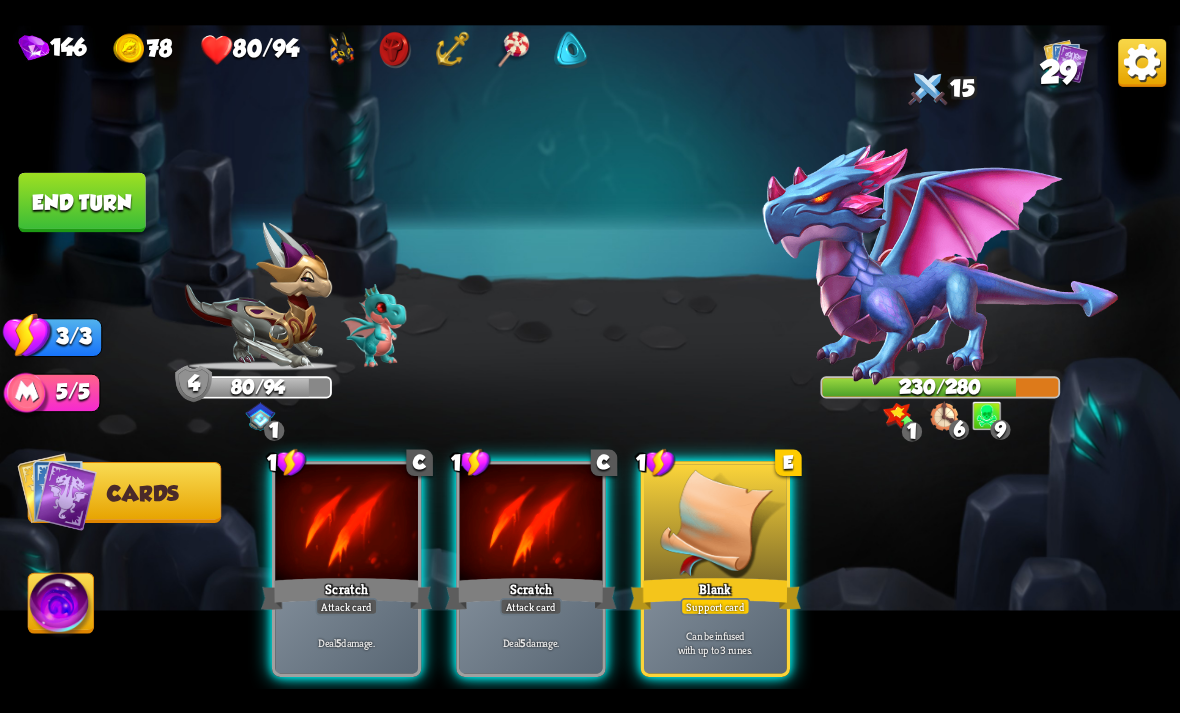 click on "Deal  5  damage." at bounding box center [531, 642] 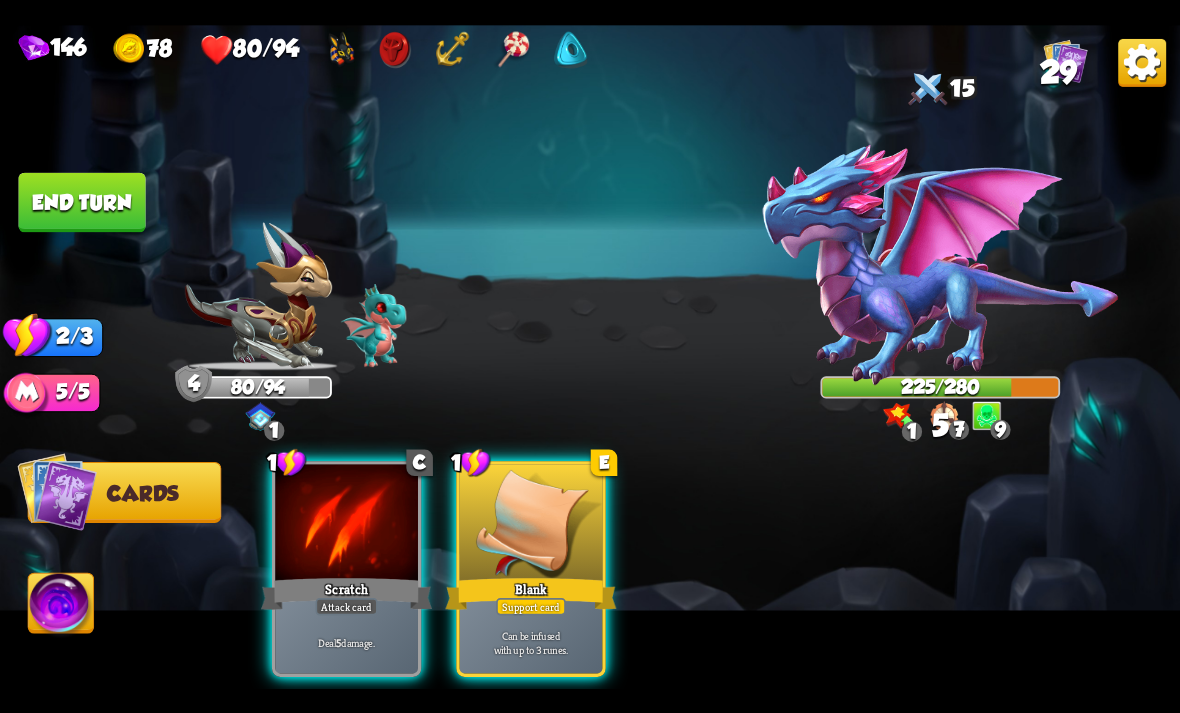click on "Deal  5  damage." at bounding box center [346, 642] 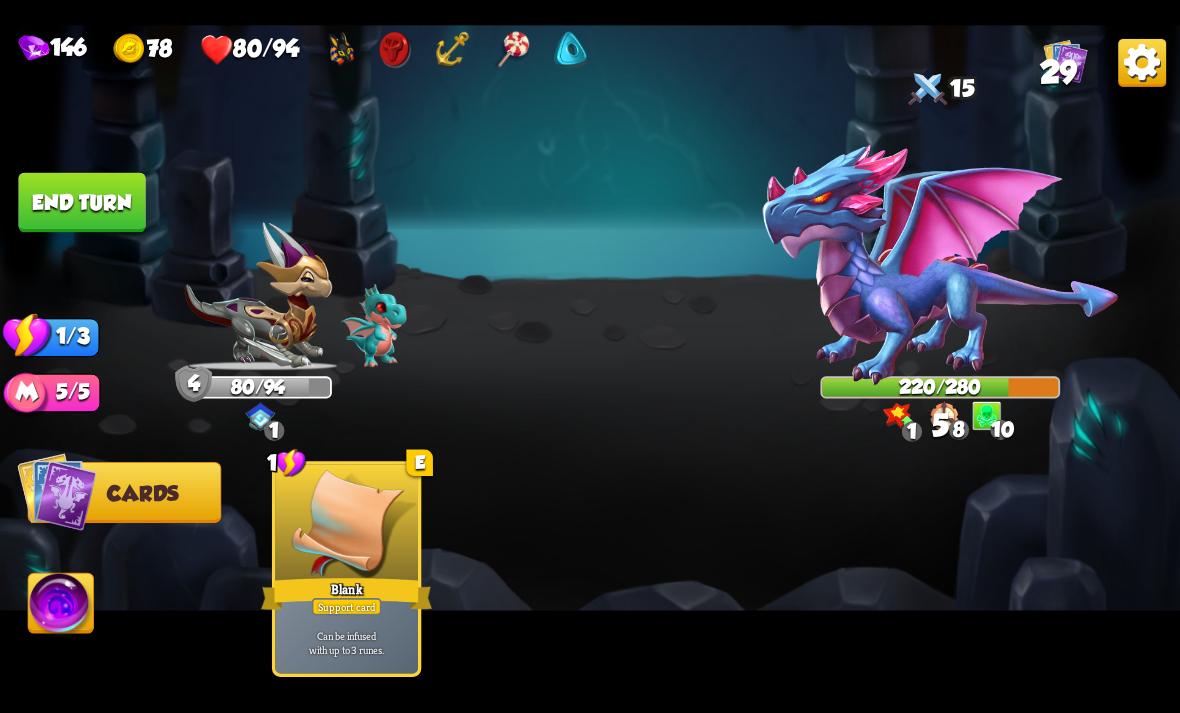 click on "End turn" at bounding box center (81, 202) 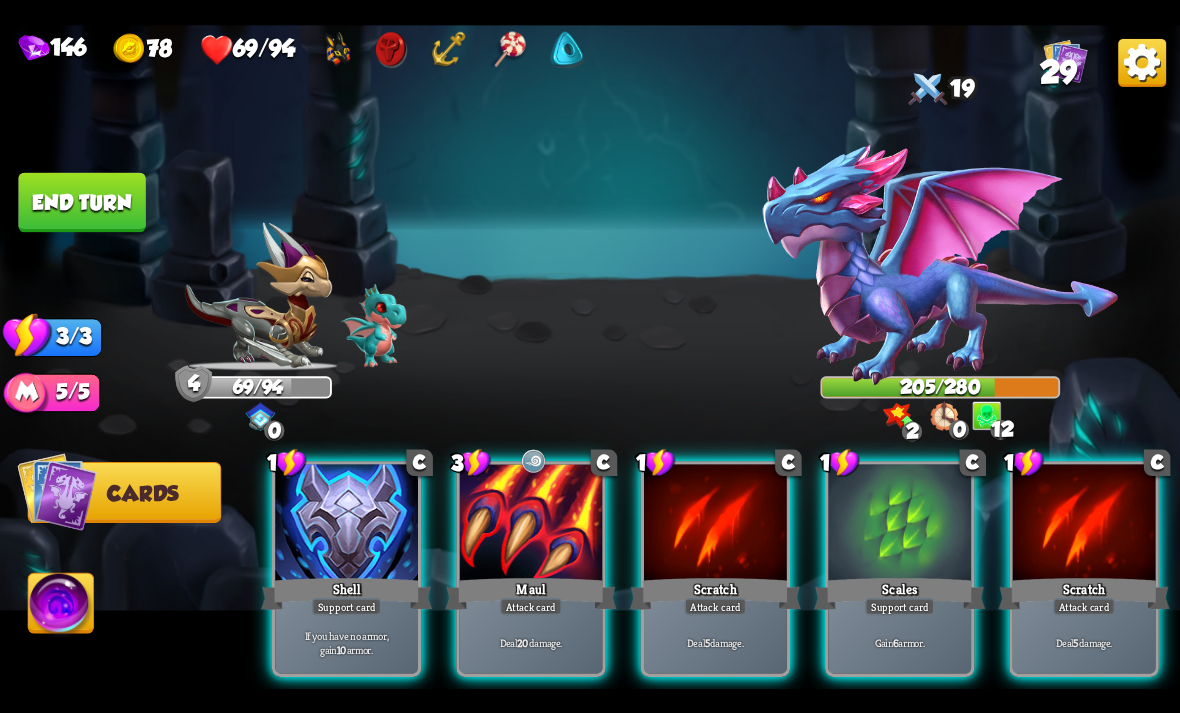 click on "Deal  20  damage." at bounding box center [531, 642] 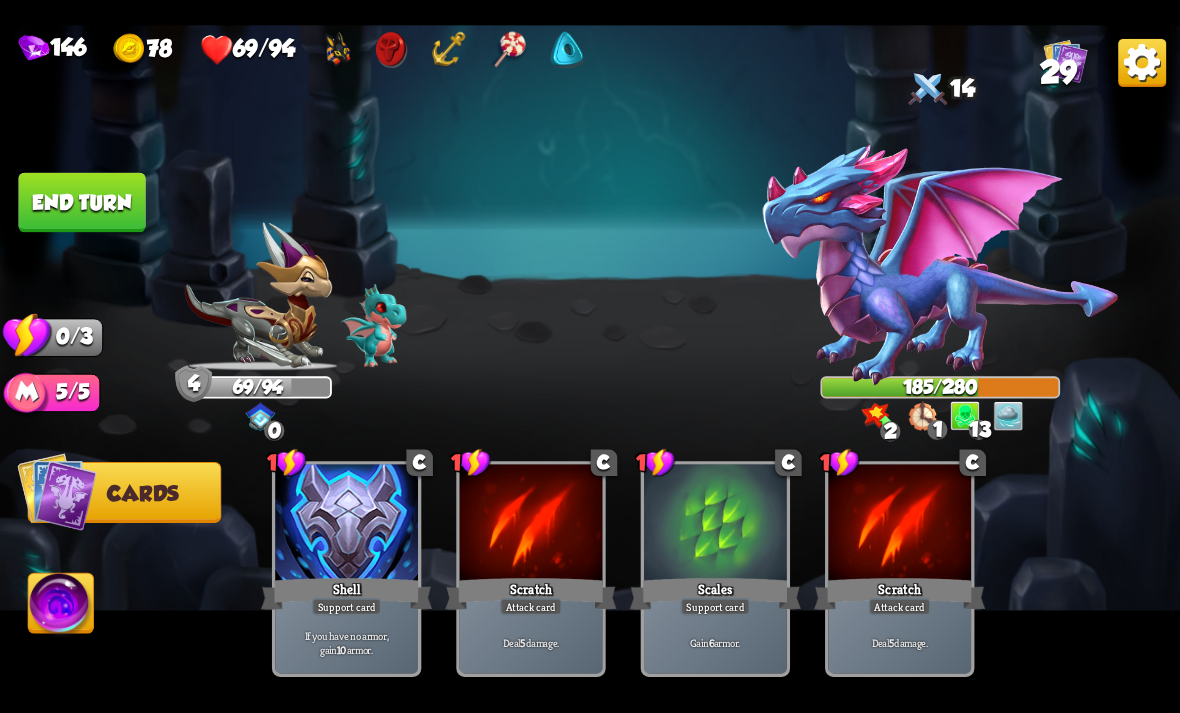 click on "End turn" at bounding box center [81, 202] 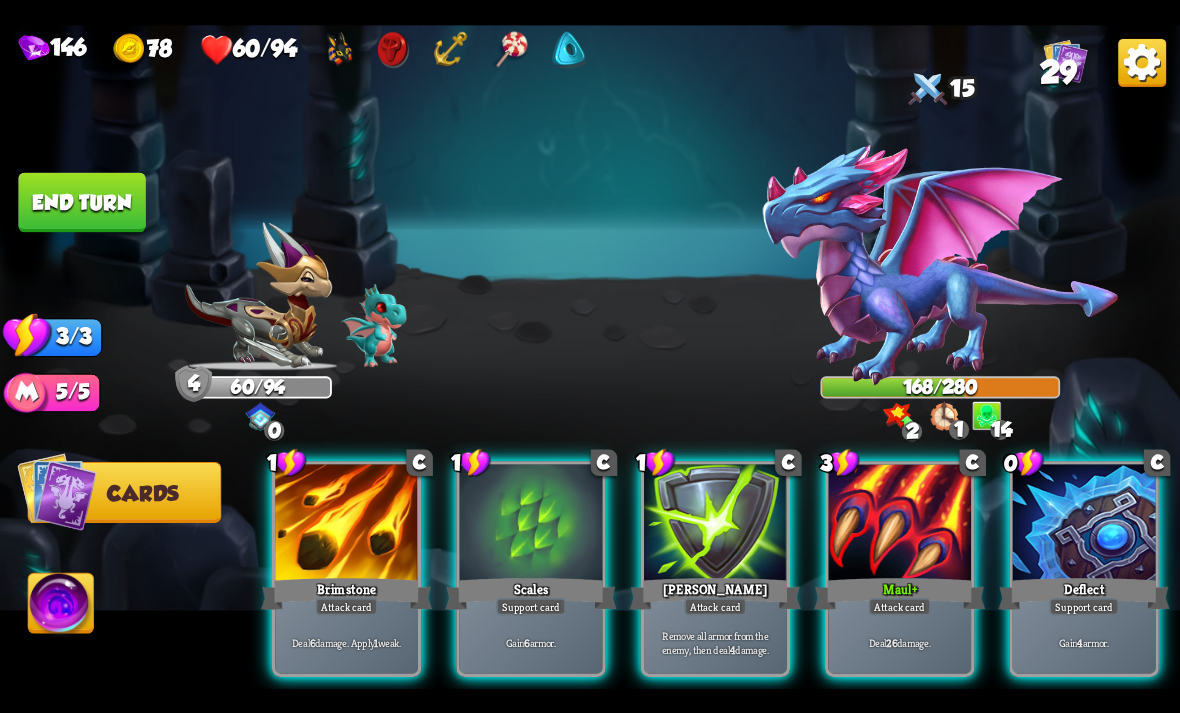 click on "Deal  26  damage." at bounding box center [899, 642] 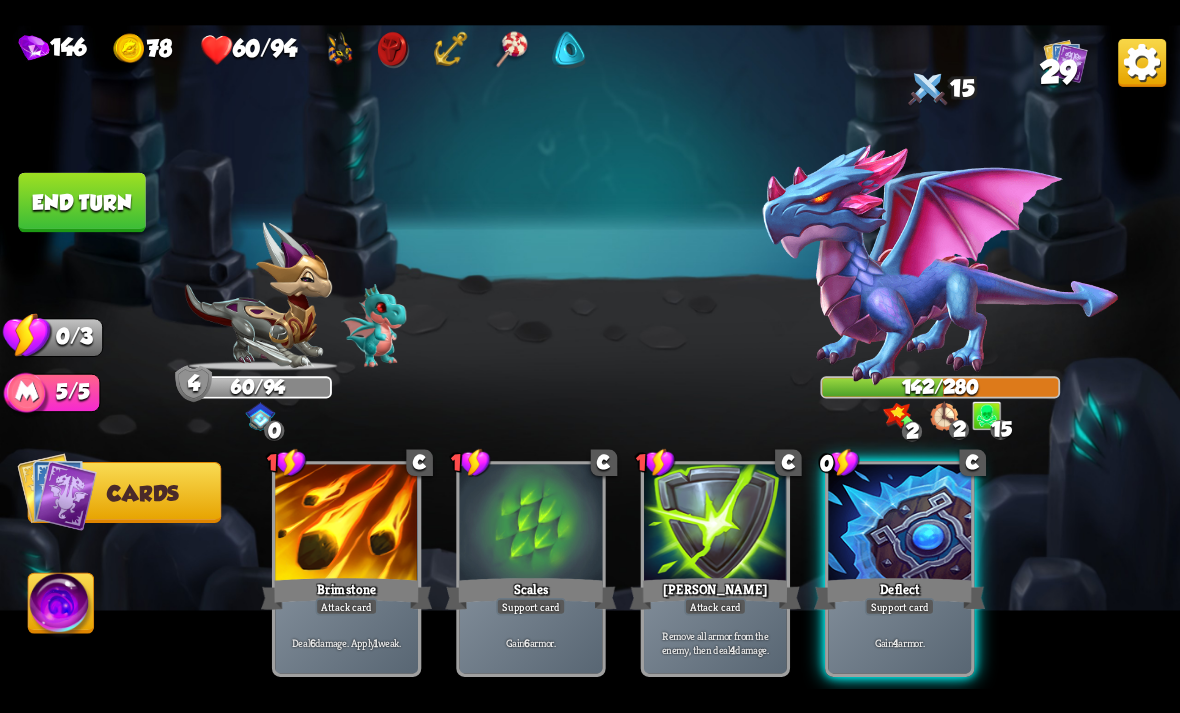 click on "Deflect" at bounding box center [899, 593] 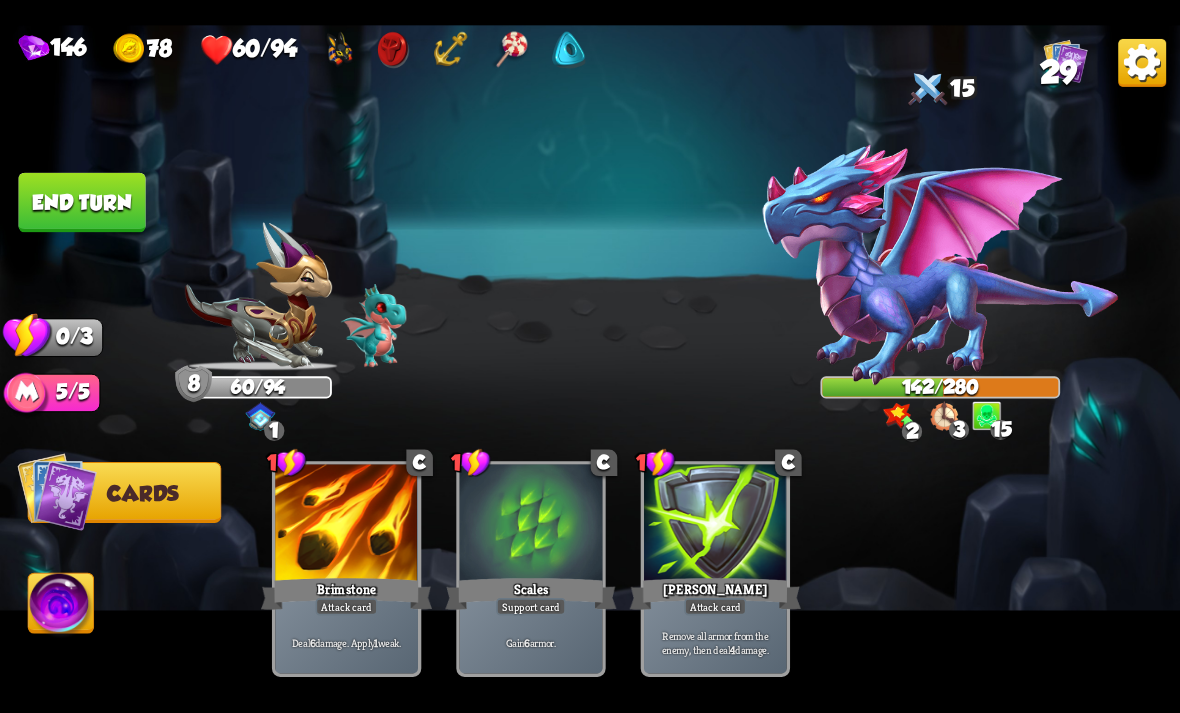 click at bounding box center (590, 357) 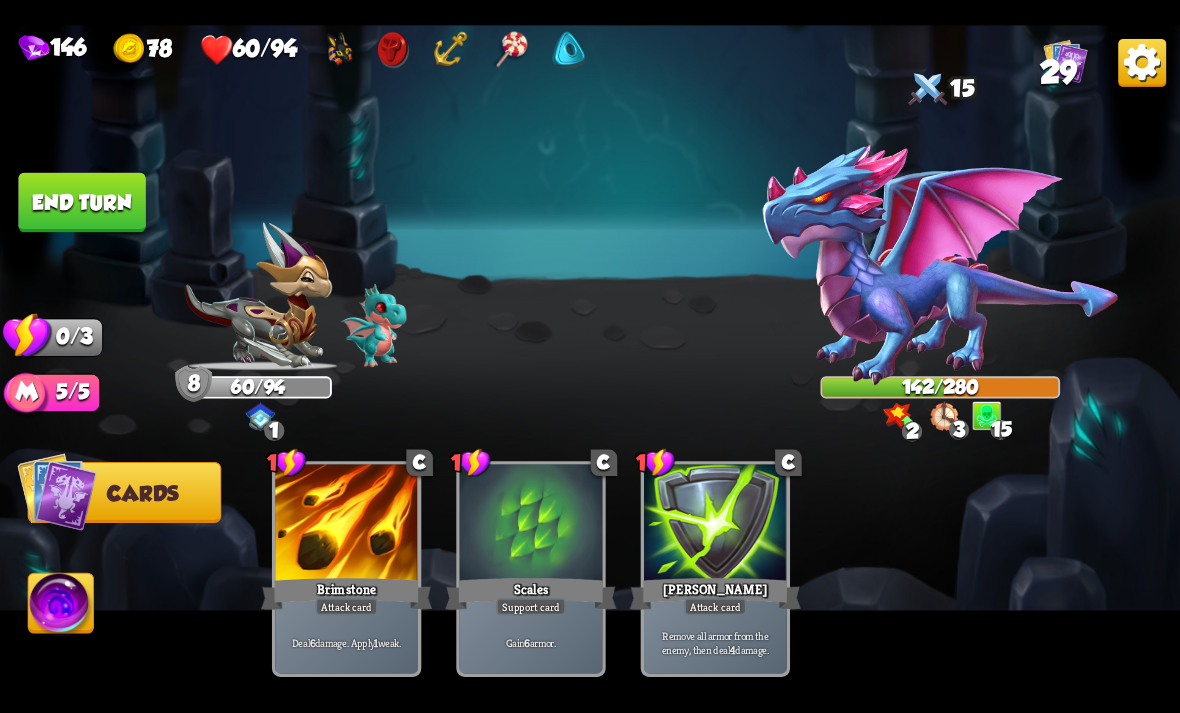 click on "End turn" at bounding box center (81, 202) 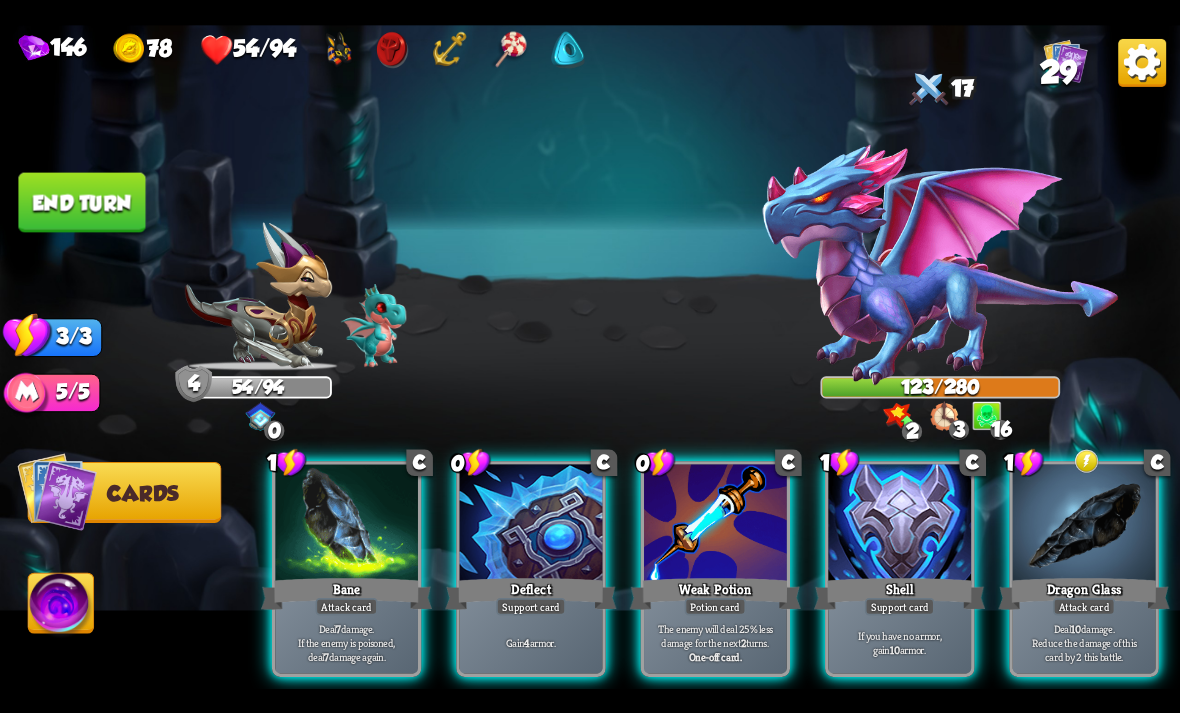 click on "Gain  4  armor." at bounding box center (531, 642) 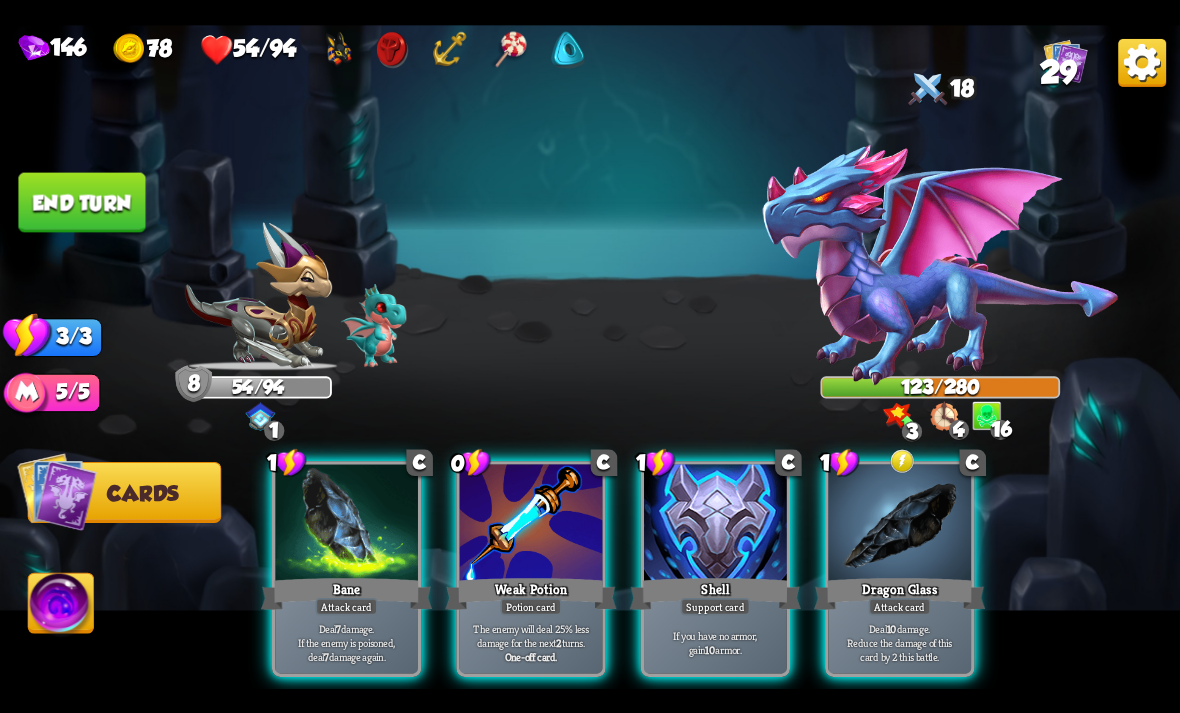 click on "The enemy will deal 25% less damage for the next  2  turns." at bounding box center [531, 635] 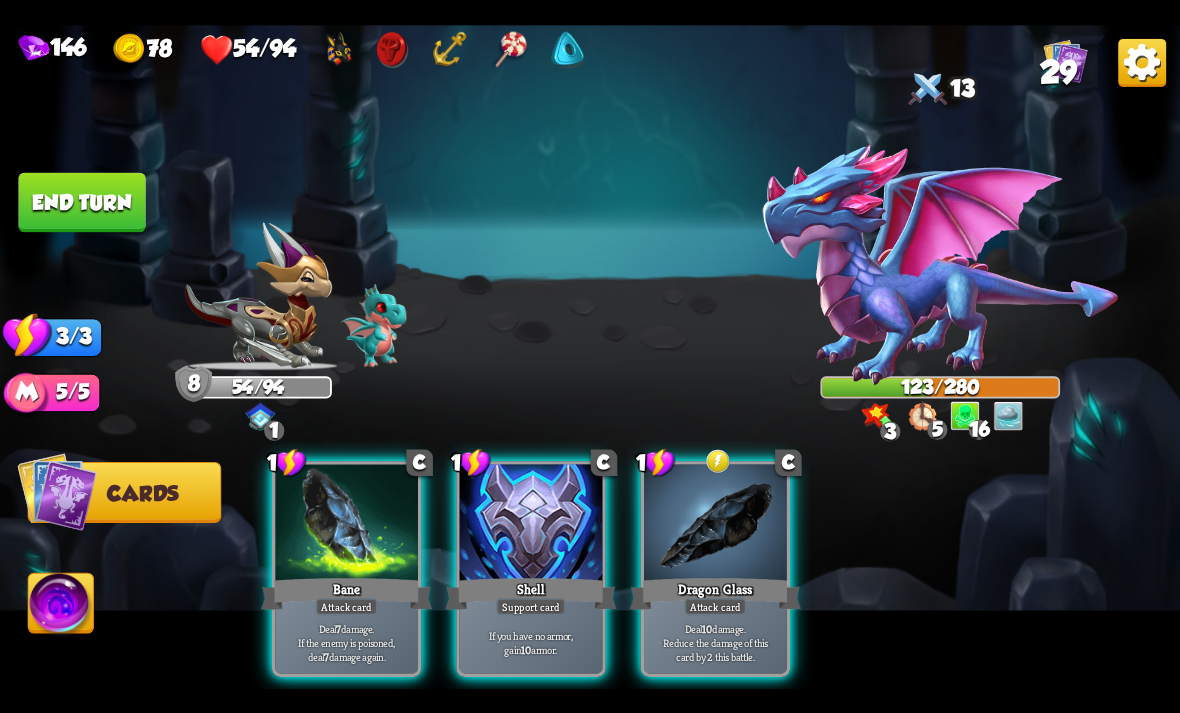 click on "Deal  10  damage. Reduce the damage of this card by 2 this battle." at bounding box center [716, 642] 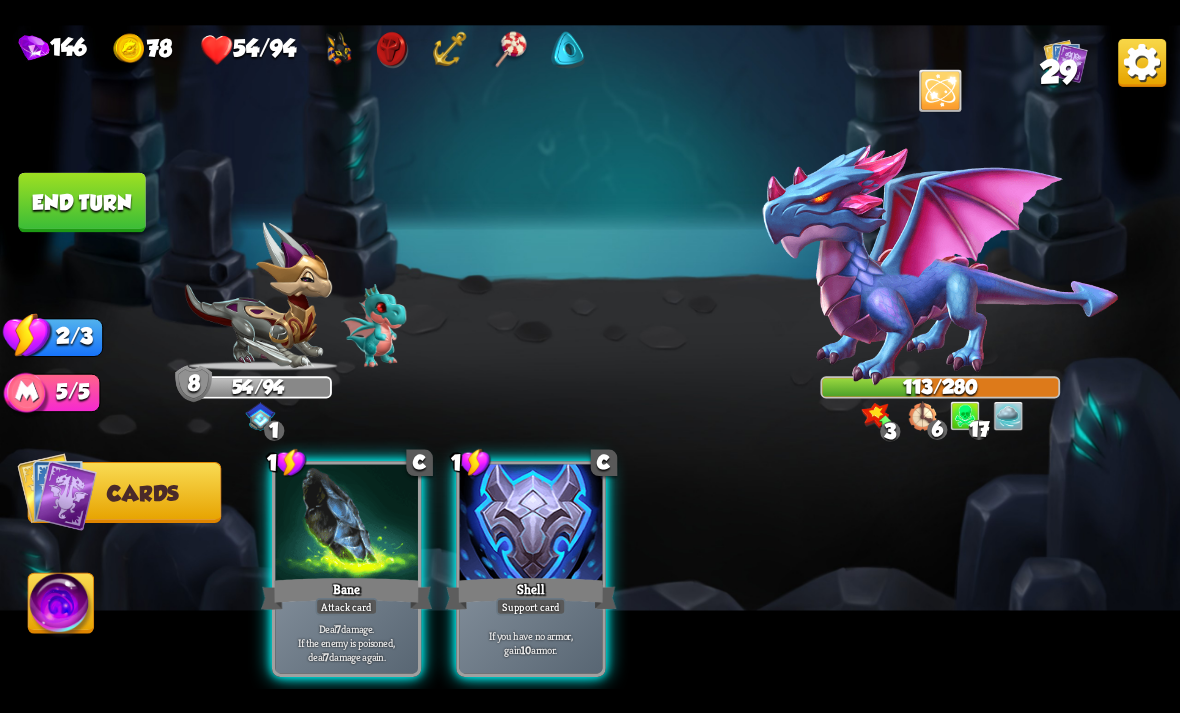click on "Deal  7  damage. If the enemy is poisoned, deal  7  damage again." at bounding box center [347, 642] 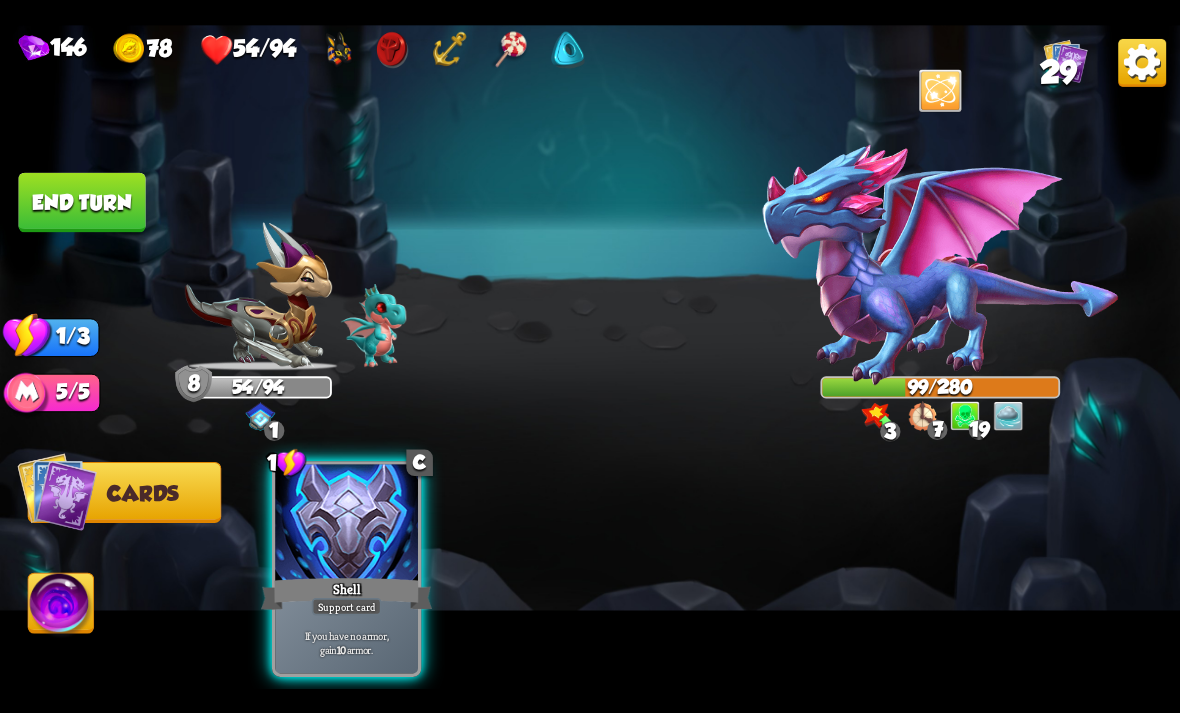 click on "End turn" at bounding box center [81, 202] 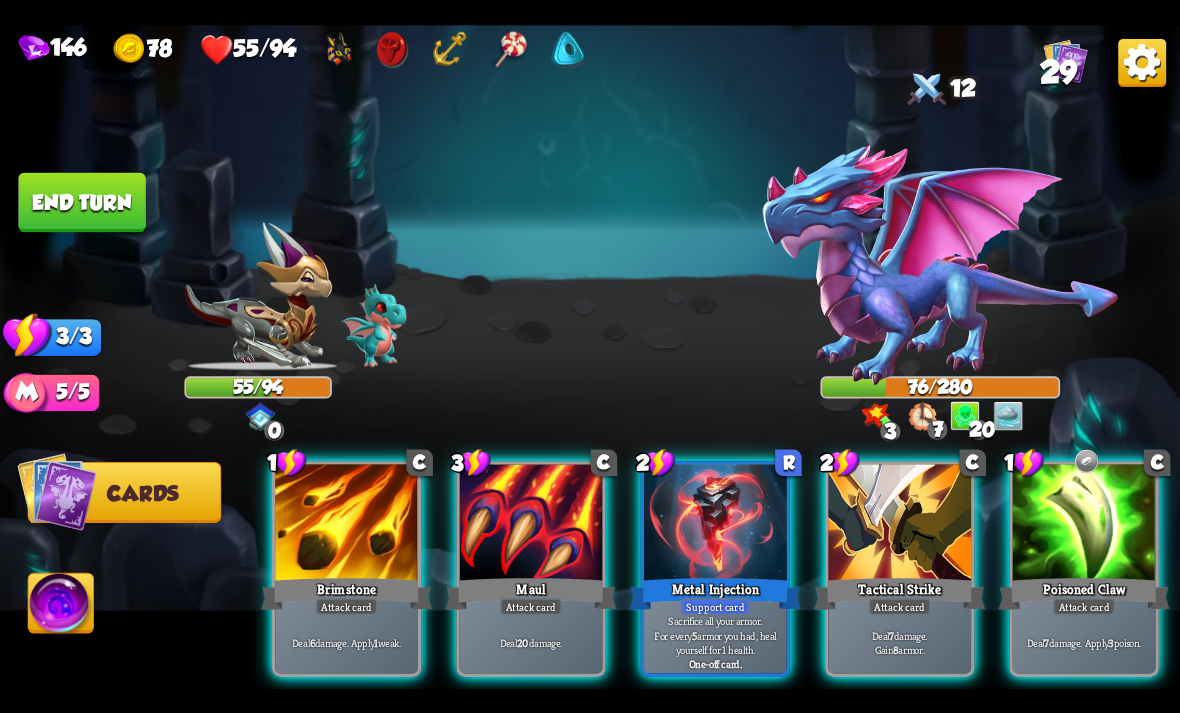 click on "Poisoned Claw" at bounding box center (1084, 593) 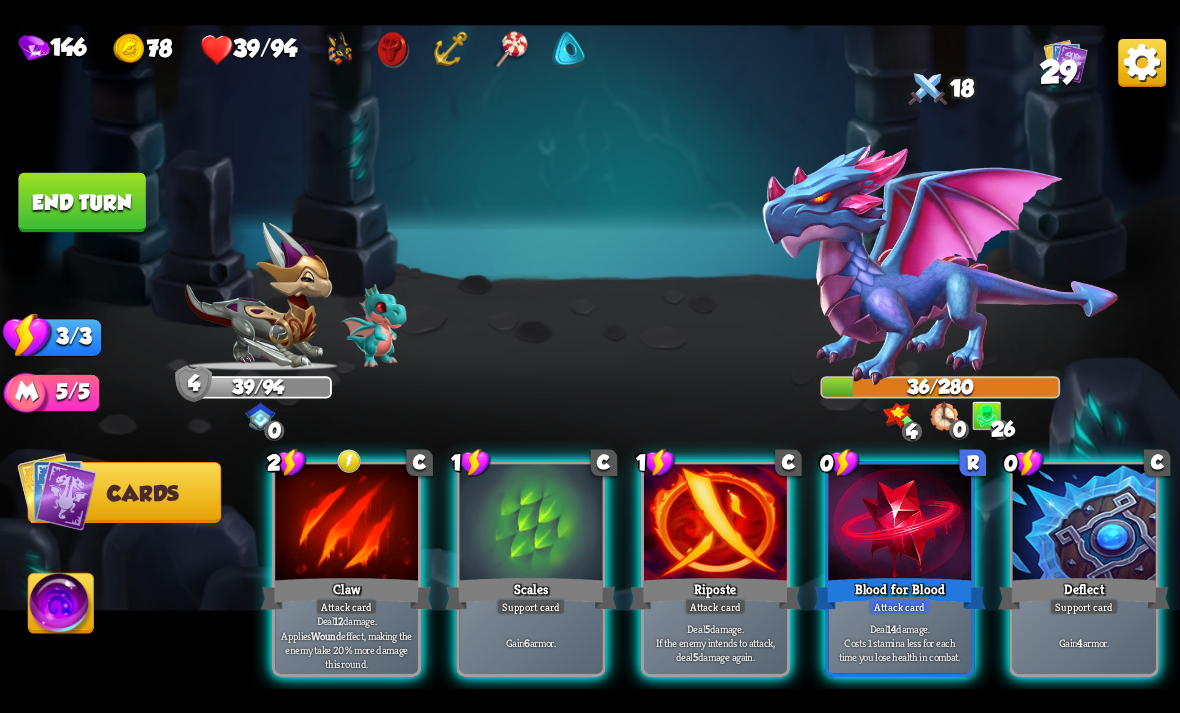 click on "Deal  12  damage. Applies  Wound  effect, making the enemy take 20% more damage this round." at bounding box center (347, 642) 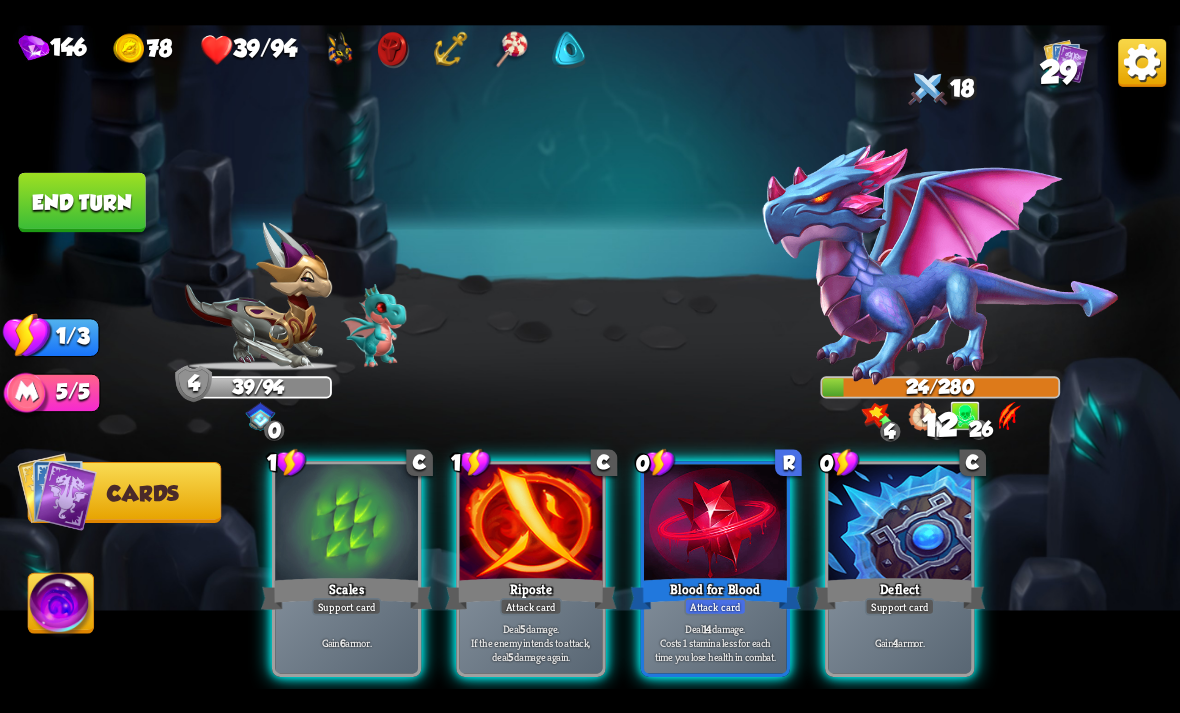 click on "Deal  14  damage.
Costs 1 stamina less for each time you lose health in combat." at bounding box center (715, 642) 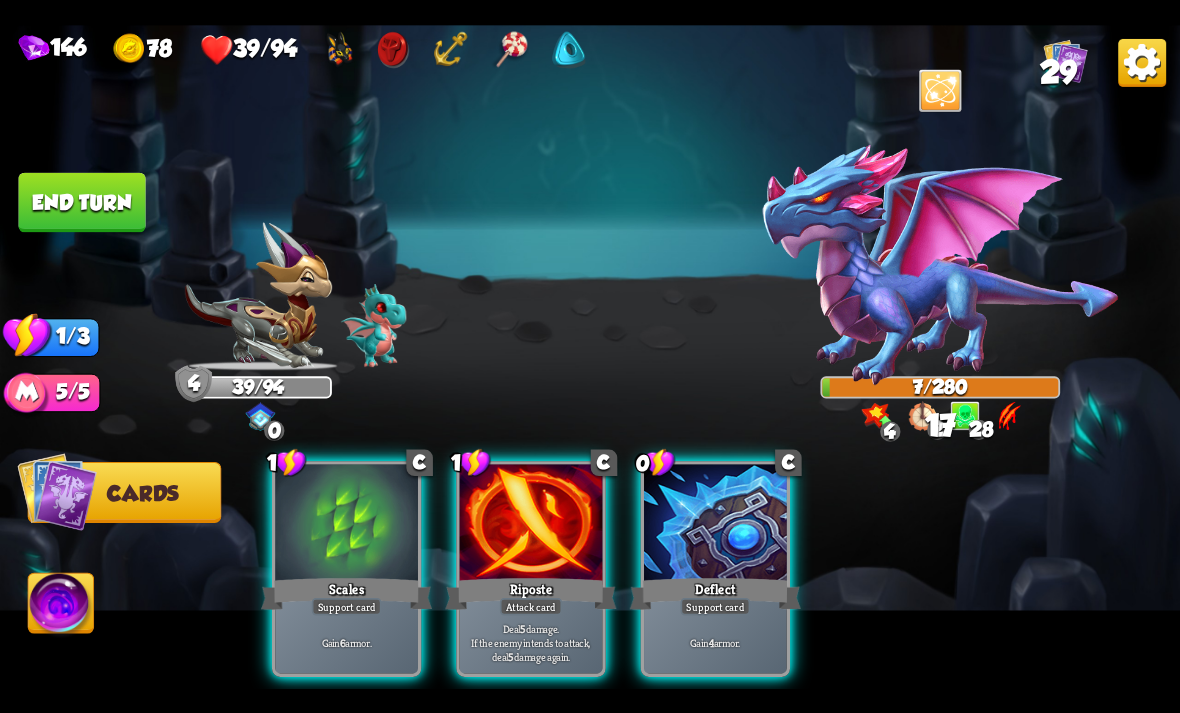click on "Support card" at bounding box center [716, 606] 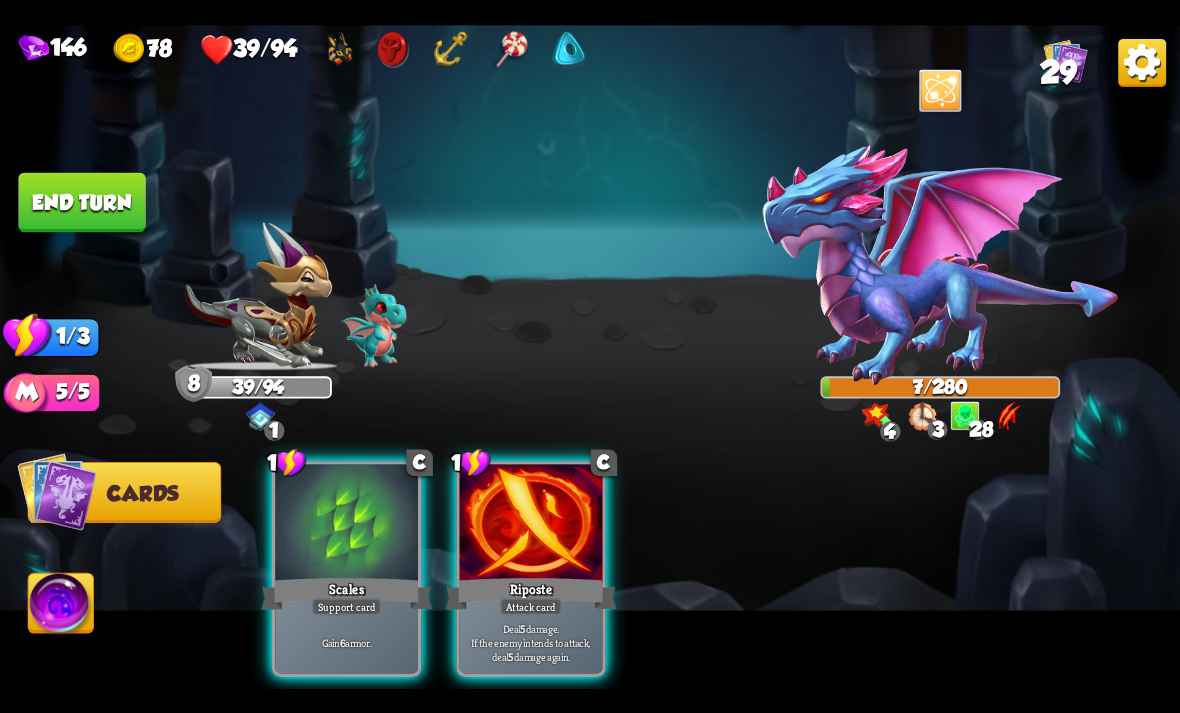 click on "End turn" at bounding box center [81, 202] 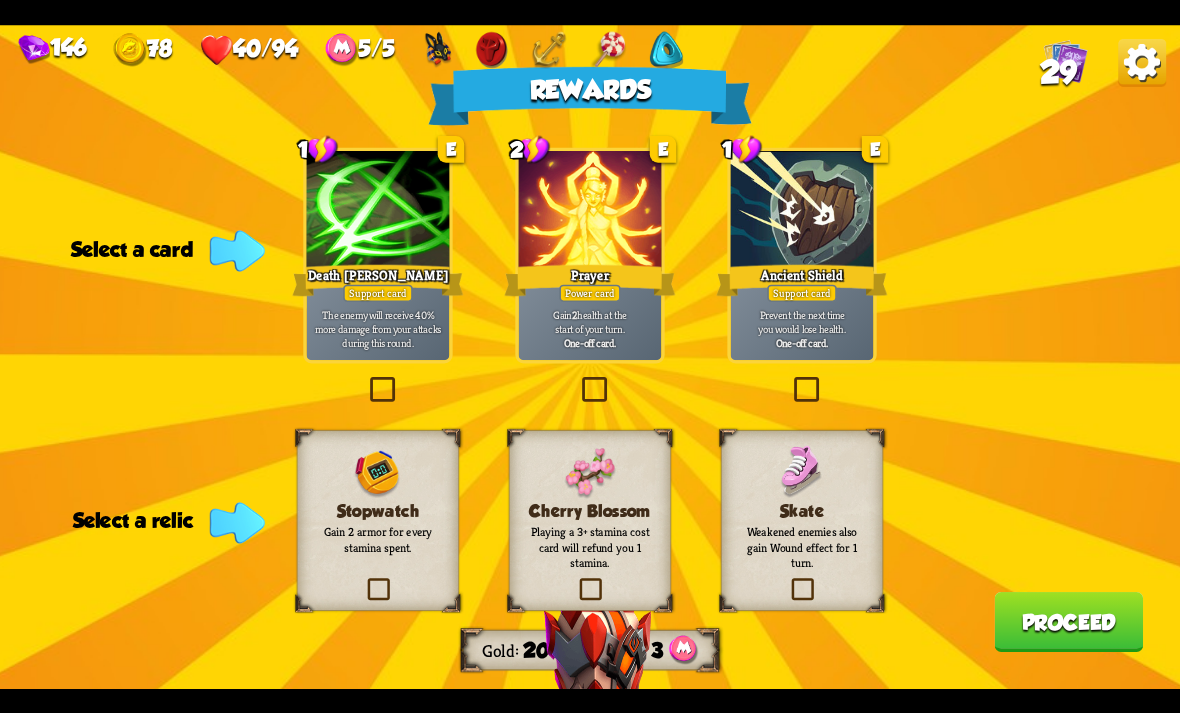 click at bounding box center (366, 380) 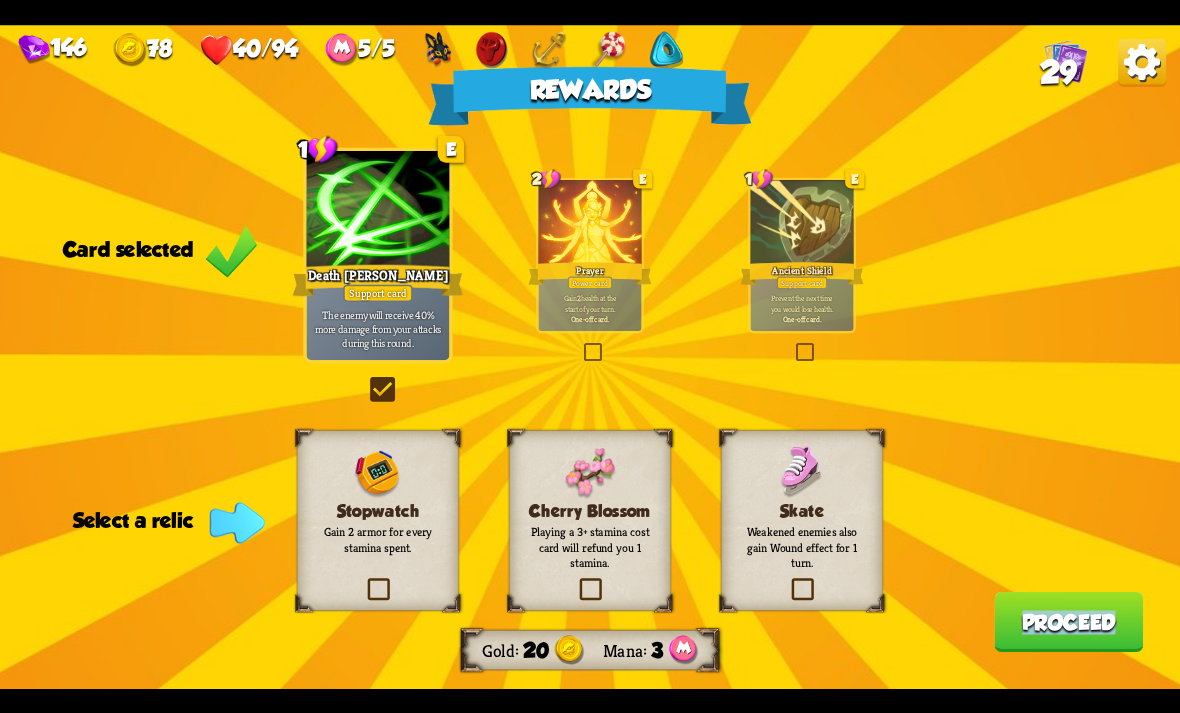 click on "Rewards           Gold   20     Mana   3
Card selected
1
E   Death Mark     Support card   The enemy will receive 40% more damage from your attacks during this round.
2
E   Prayer     Power card   Gain  2  health at the start of your turn.   One-off card.
1
E   Ancient Shield     Support card   Prevent the next time you would lose health.   One-off card.
Select a relic
Stopwatch   Gain 2 armor for every stamina spent.                 Cherry Blossom   Playing a 3+ stamina cost card will refund you 1 stamina.                 Skate   Weakened enemies also gain Wound effect for 1 turn.         Proceed" at bounding box center [590, 357] 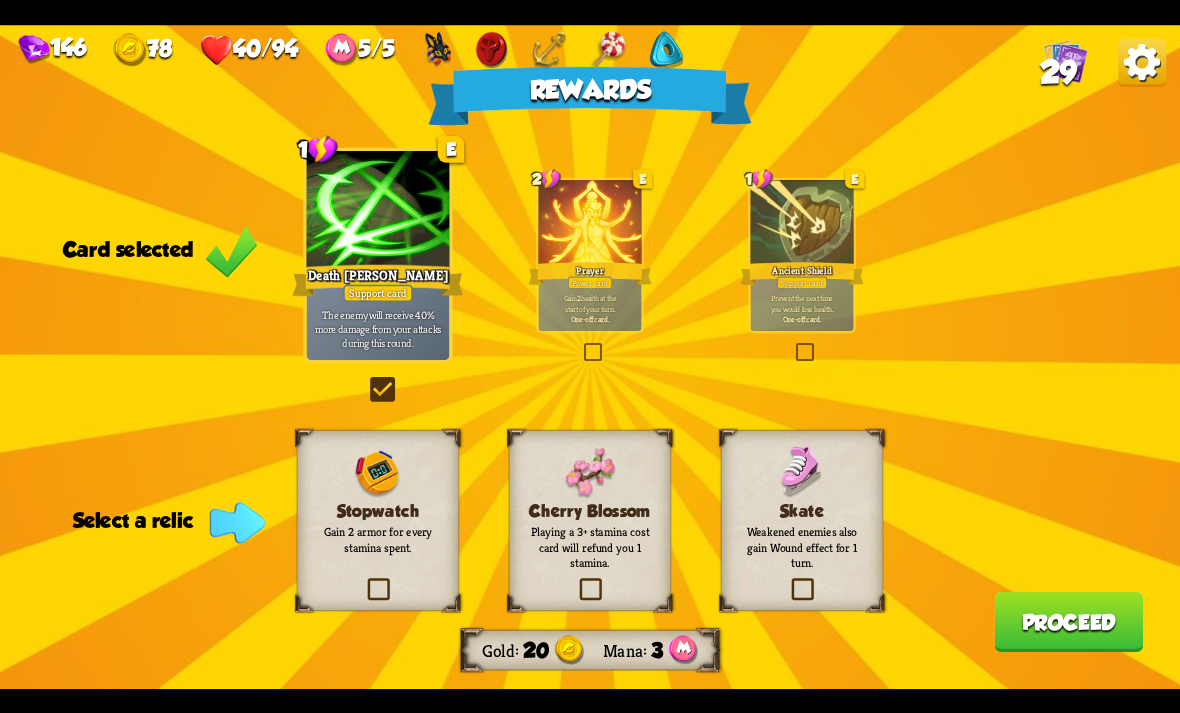 click at bounding box center (364, 580) 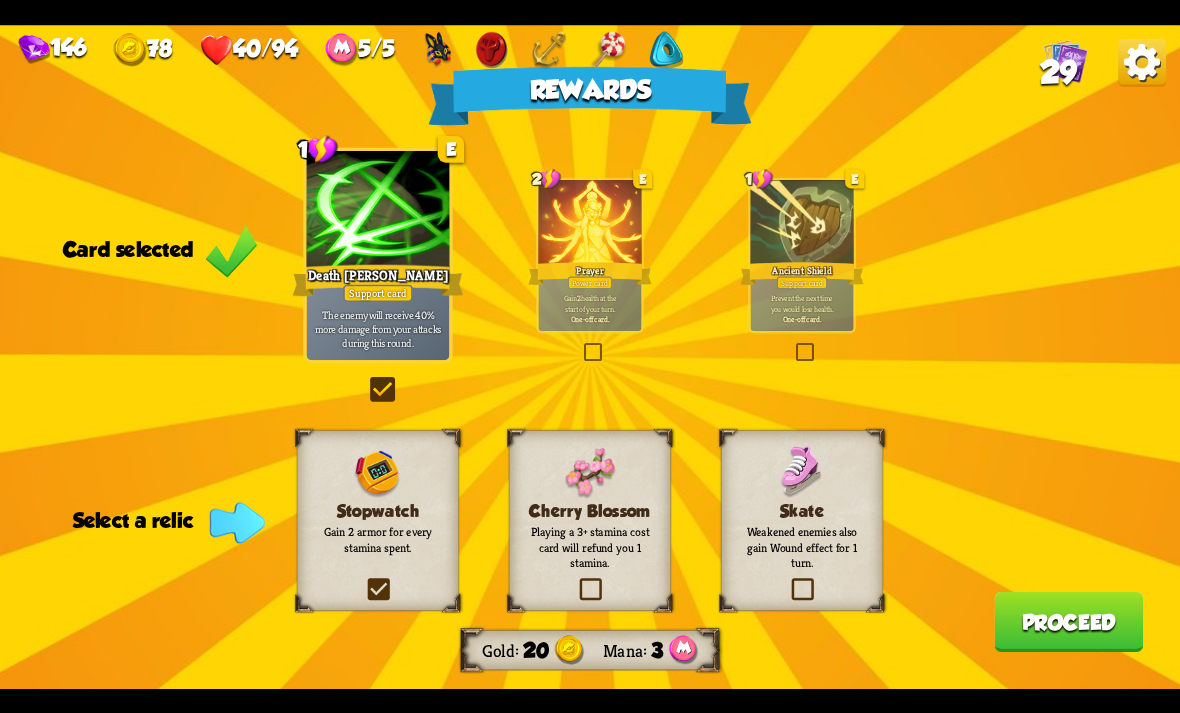 click at bounding box center (0, 0) 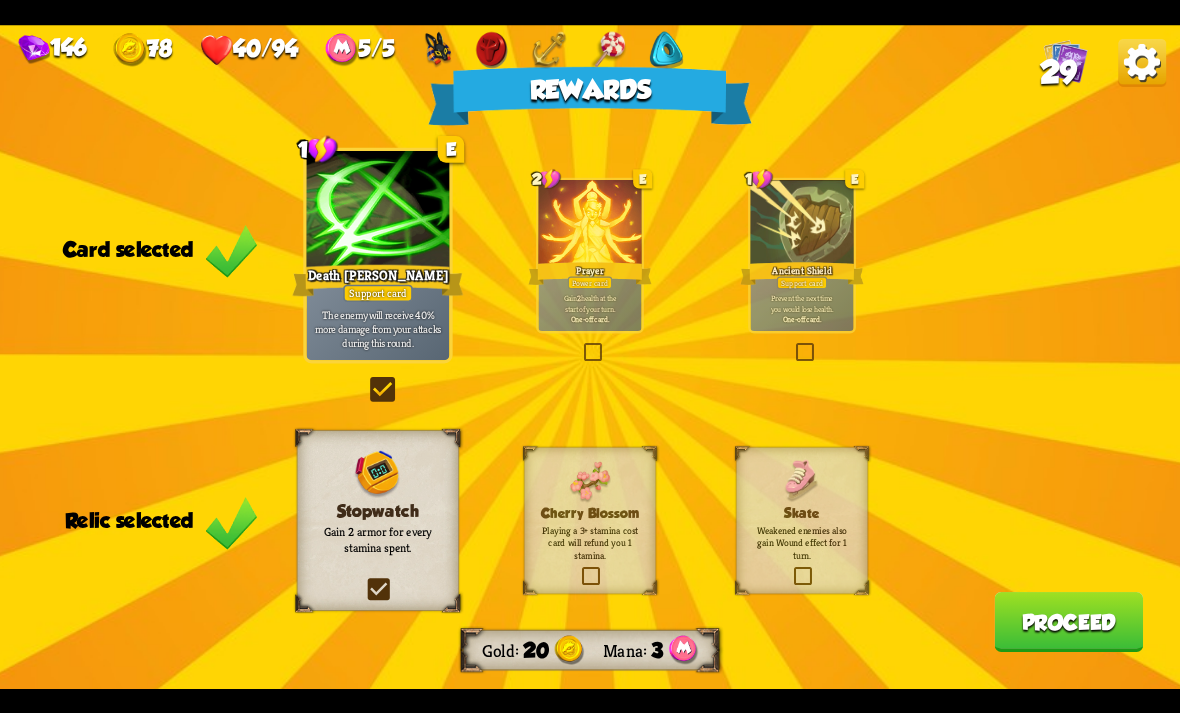 click on "Proceed" at bounding box center (1068, 622) 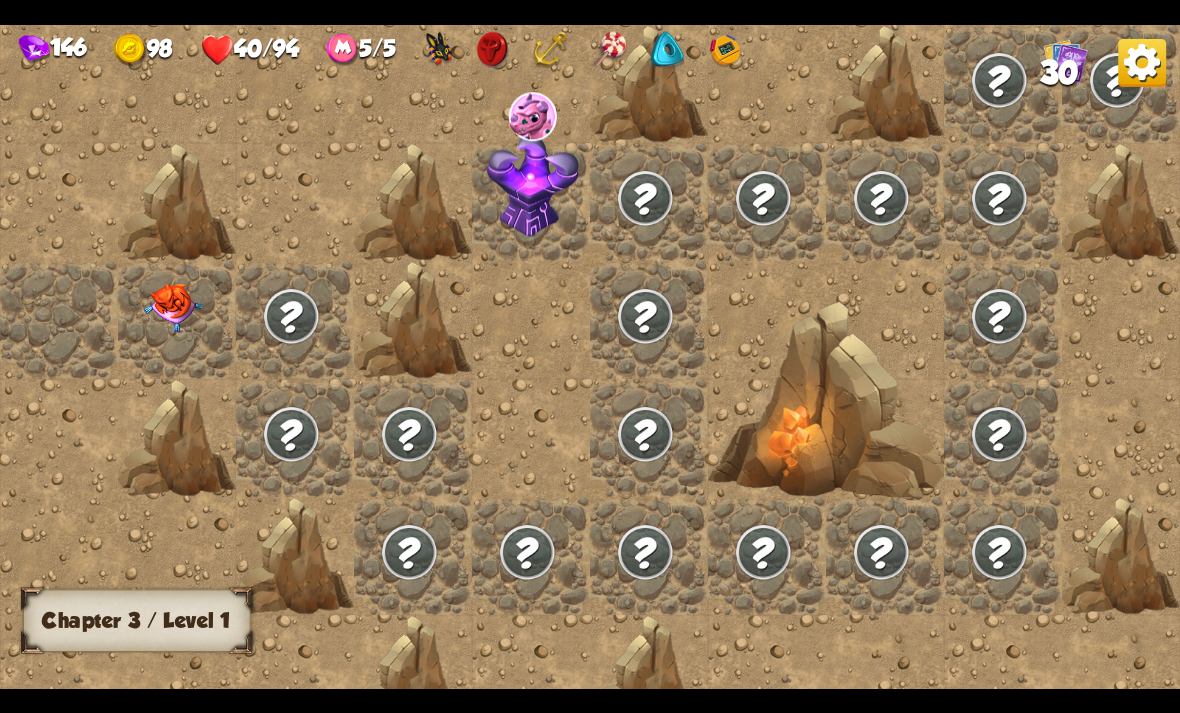 click at bounding box center (173, 307) 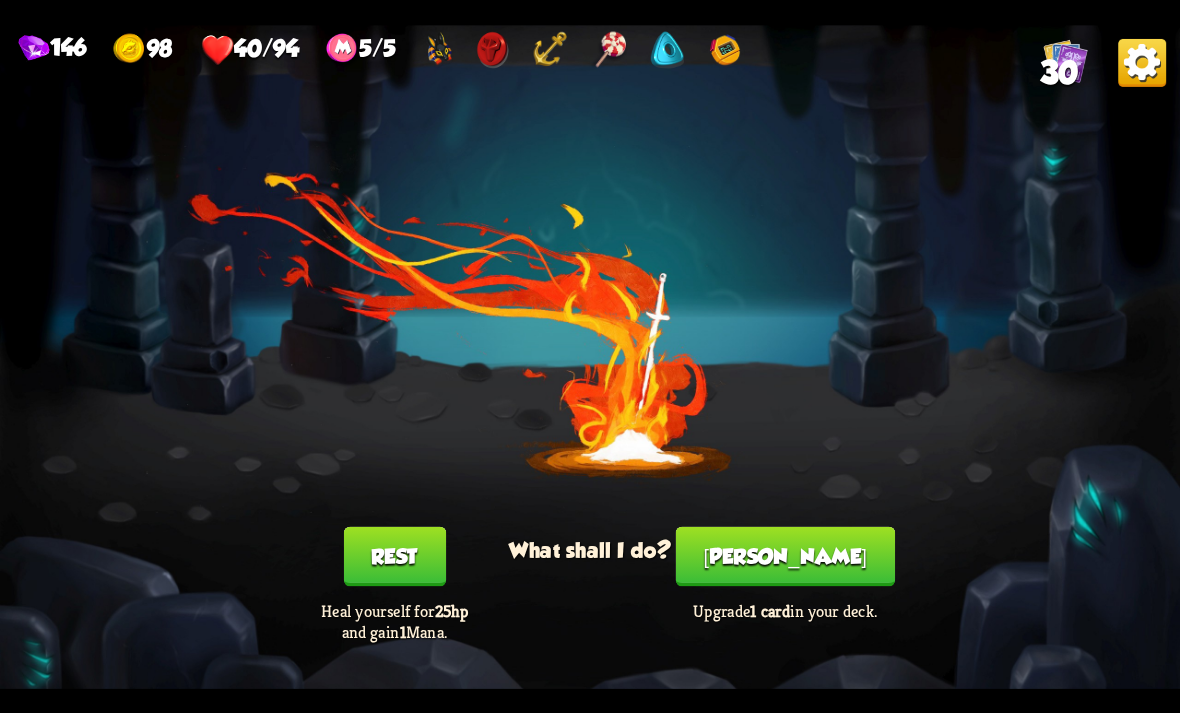 click on "[PERSON_NAME]" at bounding box center (785, 556) 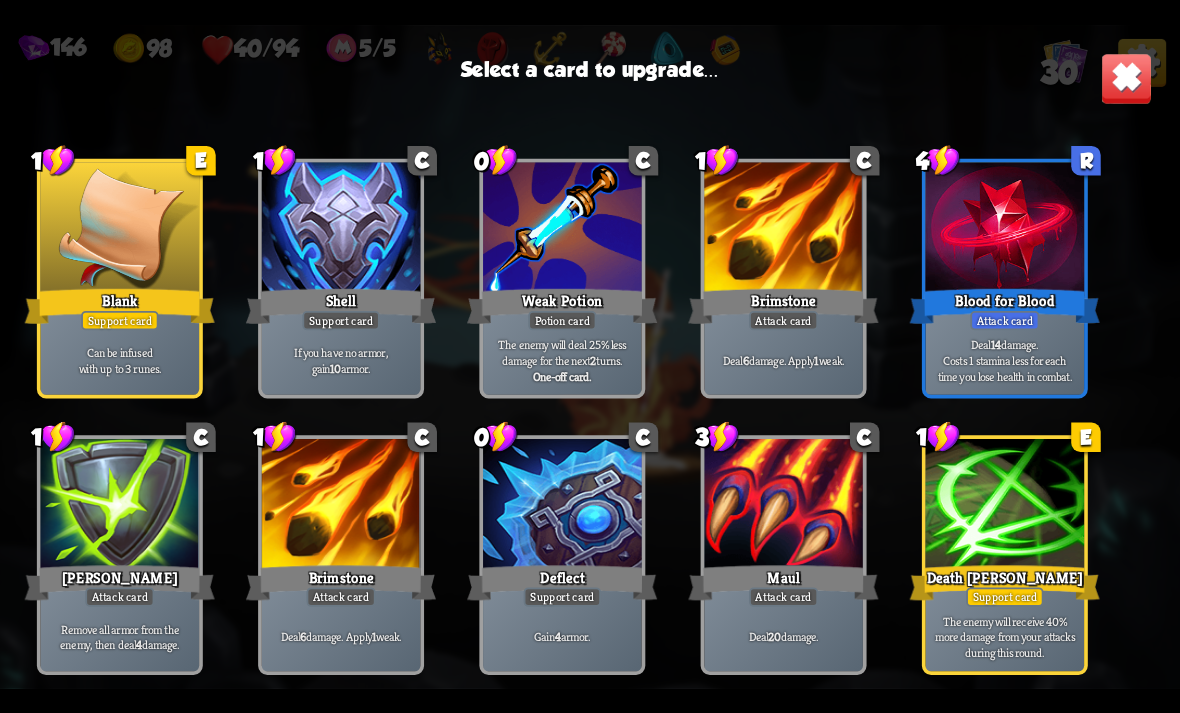 scroll, scrollTop: 930, scrollLeft: 0, axis: vertical 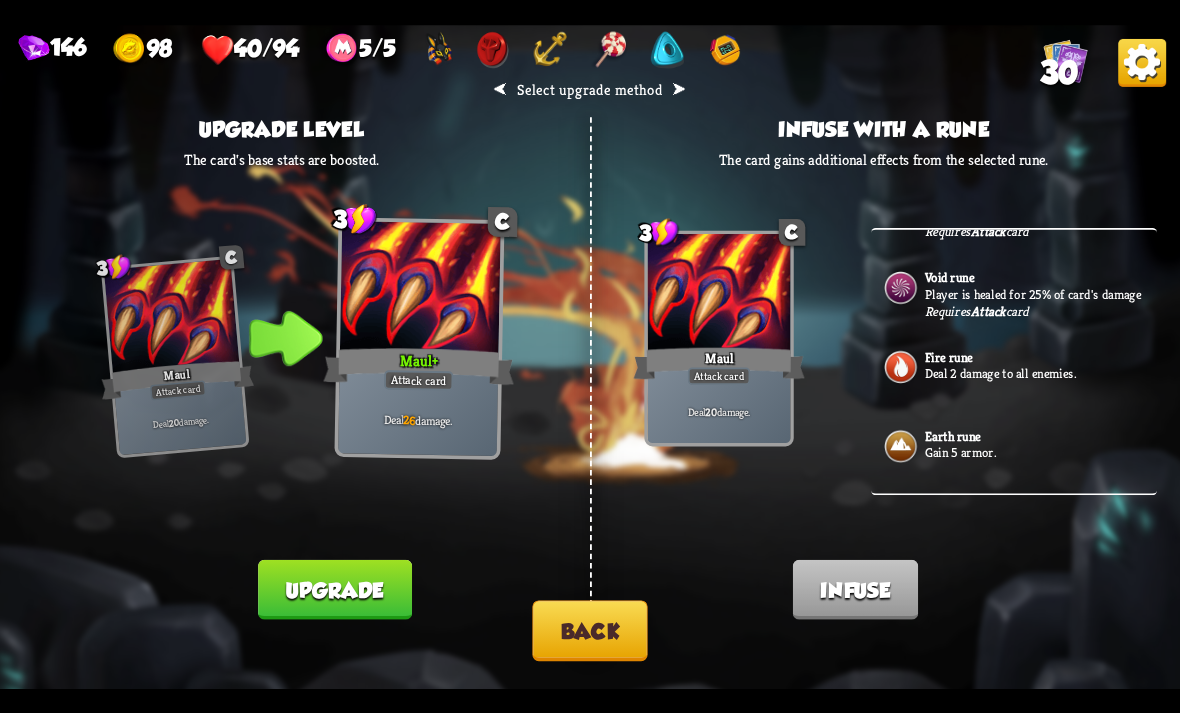click on "Earth rune" at bounding box center (953, 435) 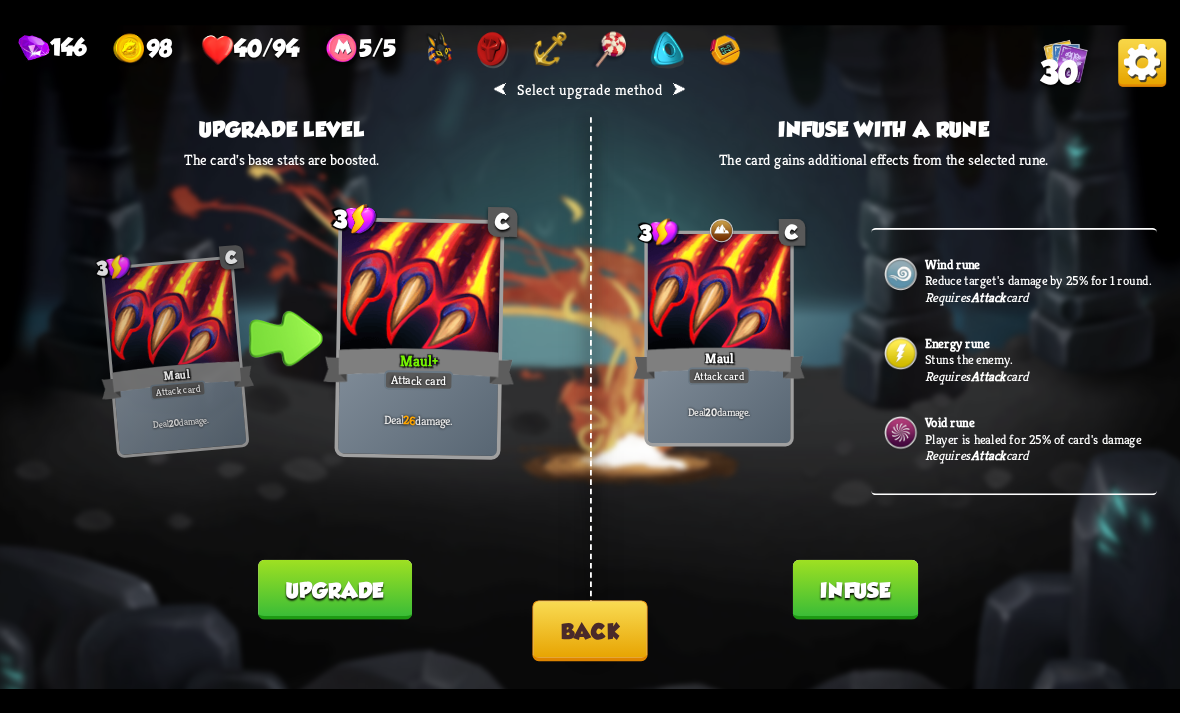 scroll, scrollTop: 60, scrollLeft: 0, axis: vertical 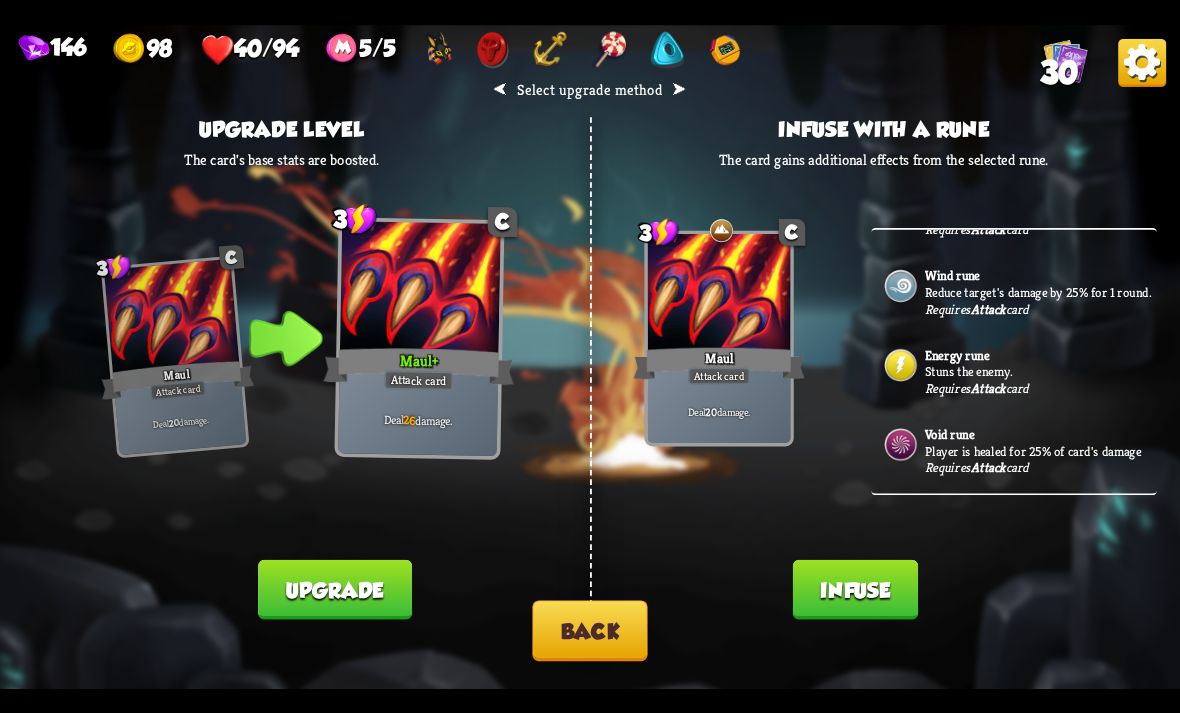 click on "Stuns the enemy." at bounding box center [1039, 371] 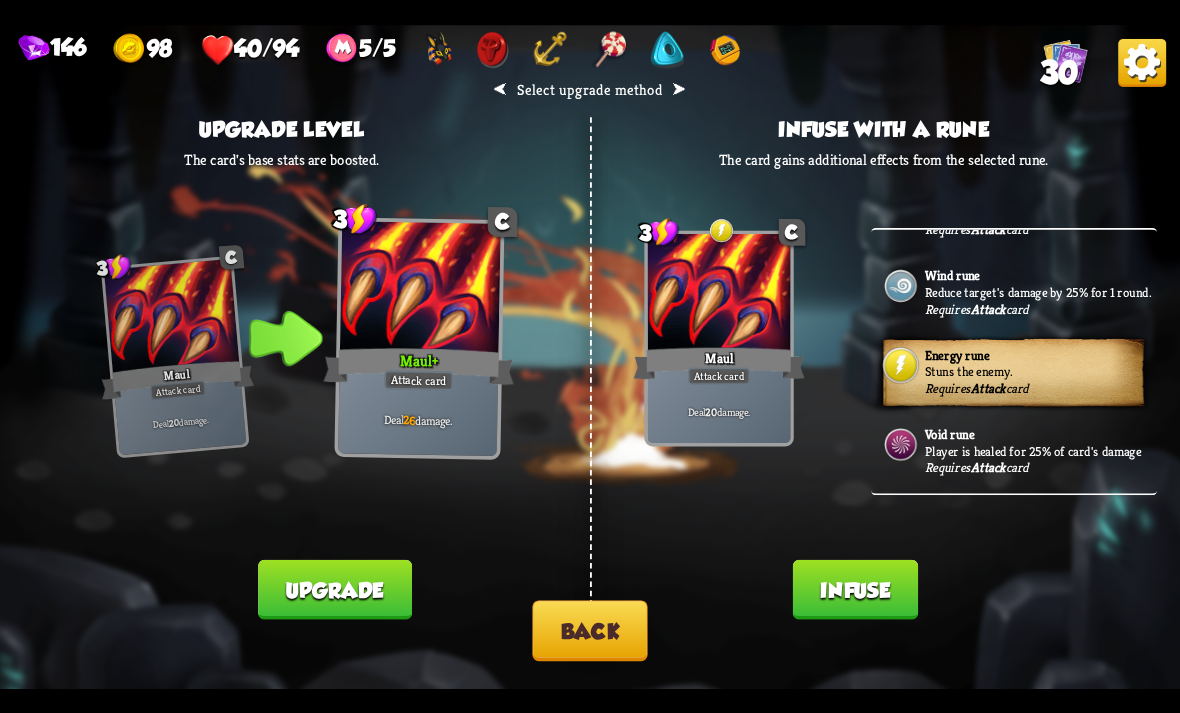 click on "Infuse" at bounding box center [855, 589] 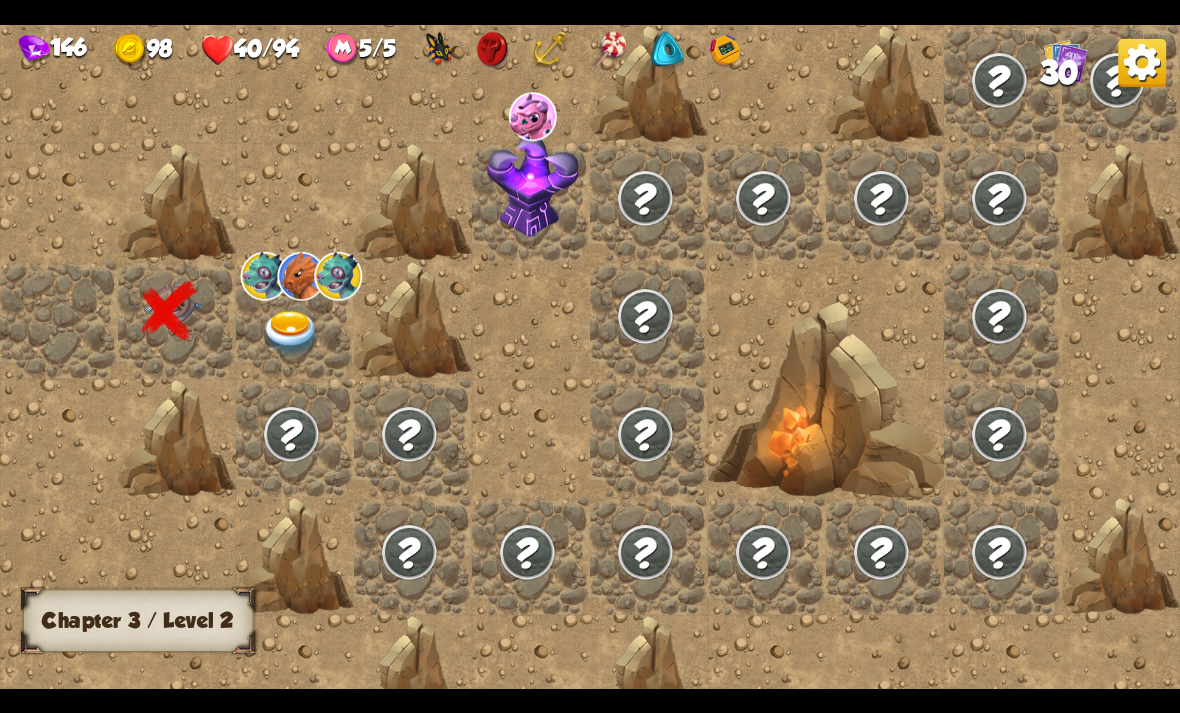 click at bounding box center [291, 333] 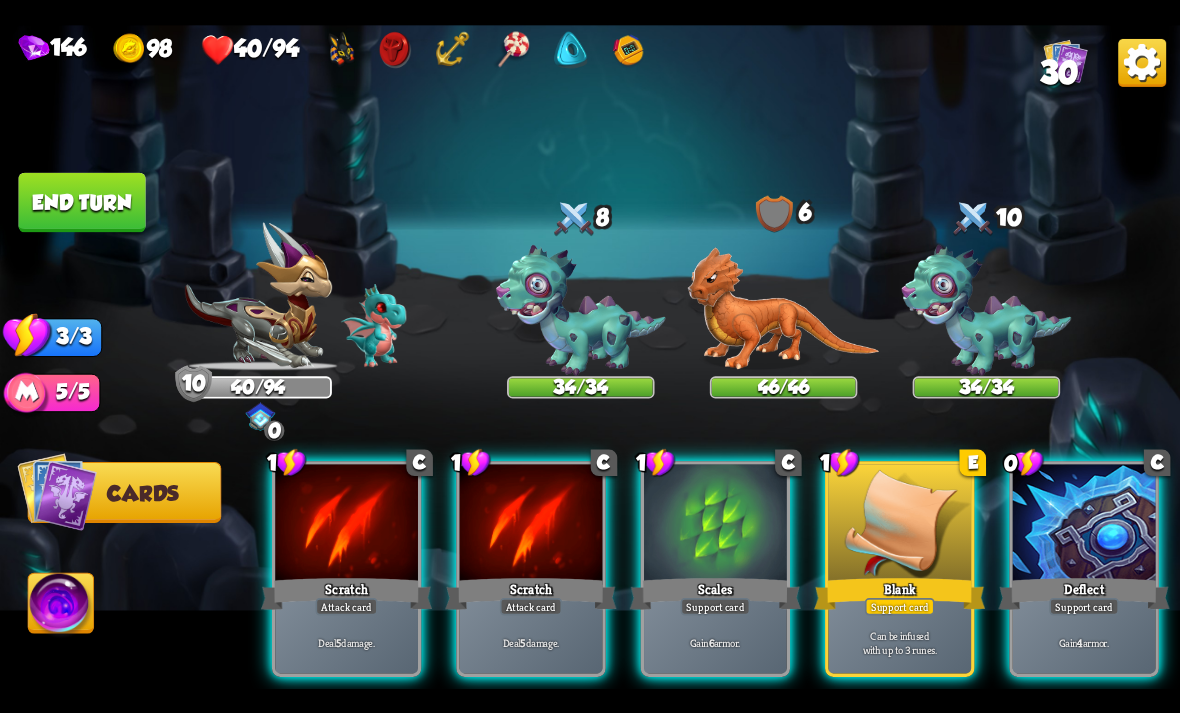 click on "Gain  4  armor." at bounding box center [1084, 642] 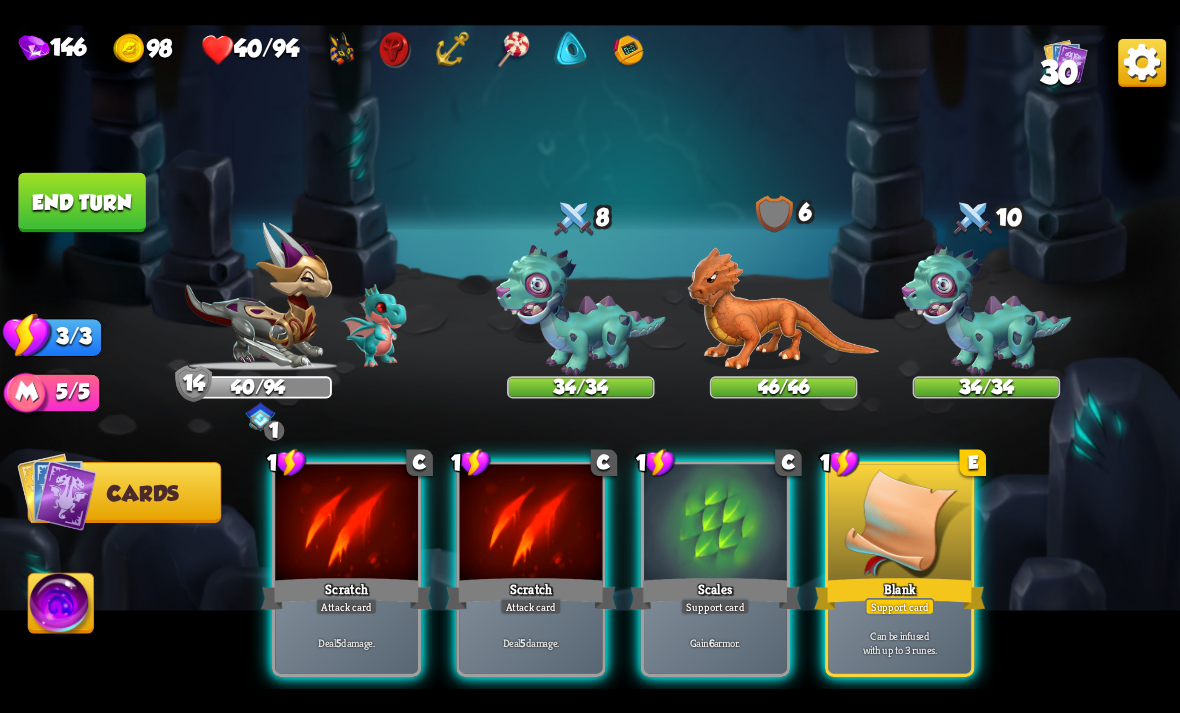click on "Deal  5  damage." at bounding box center [531, 642] 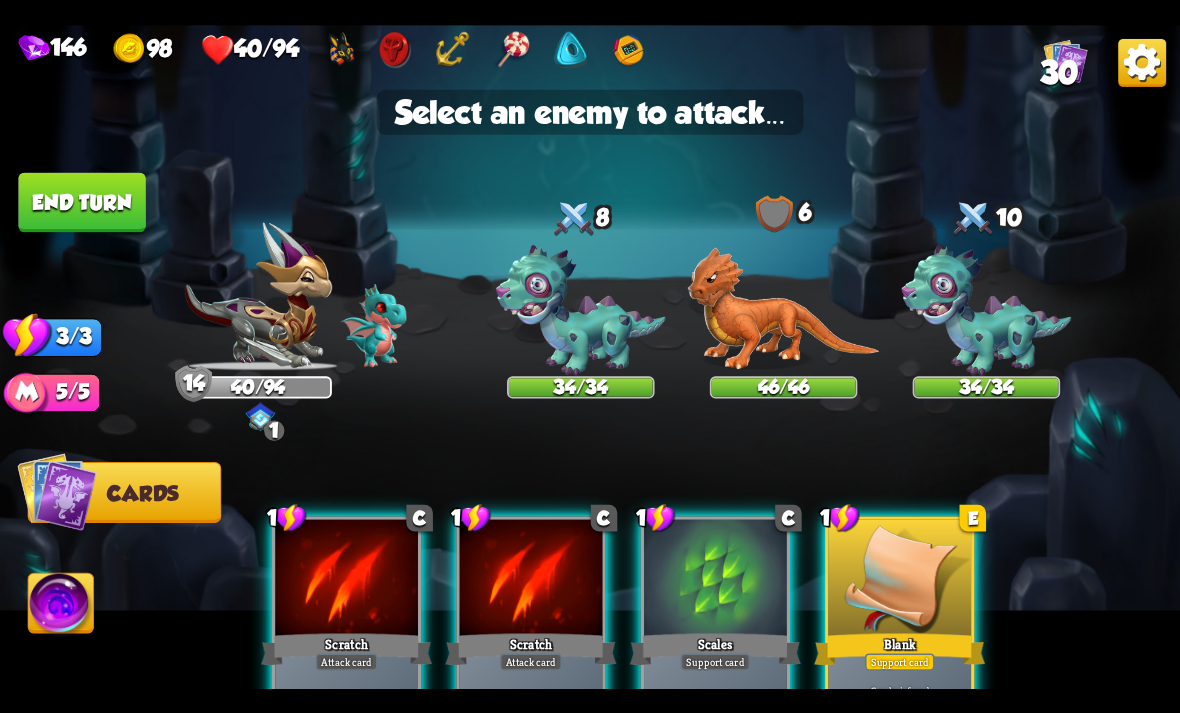 click at bounding box center (581, 310) 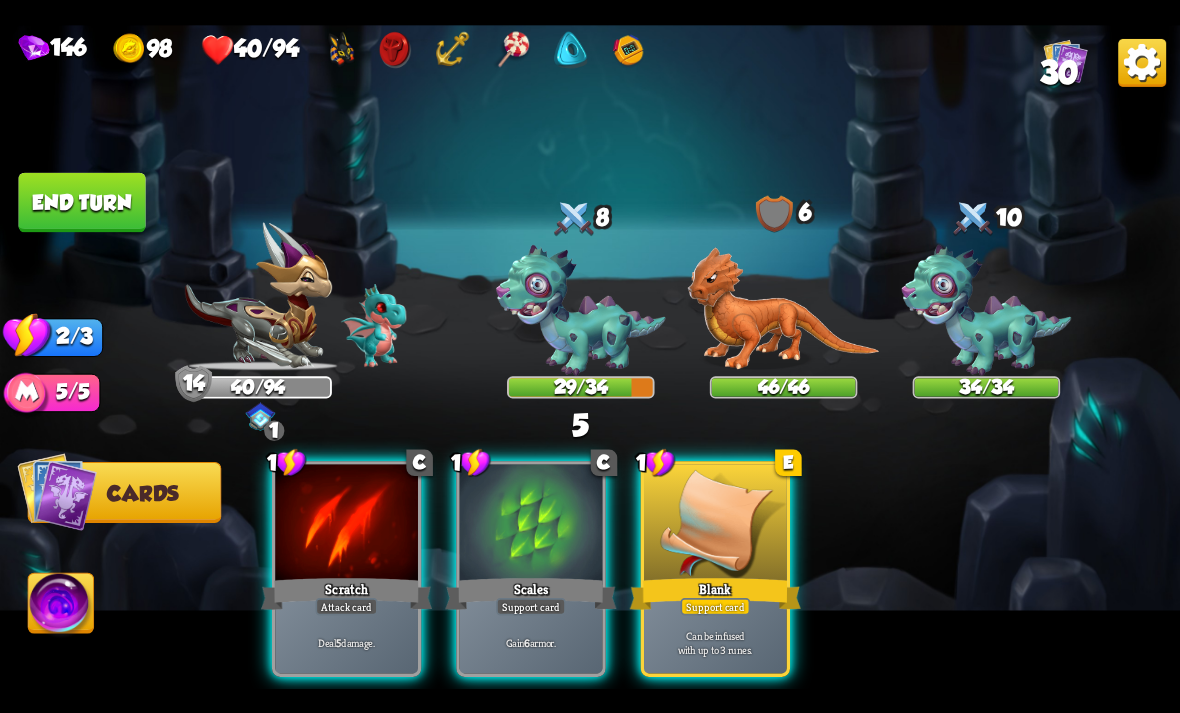 click on "Gain  6  armor." at bounding box center [531, 642] 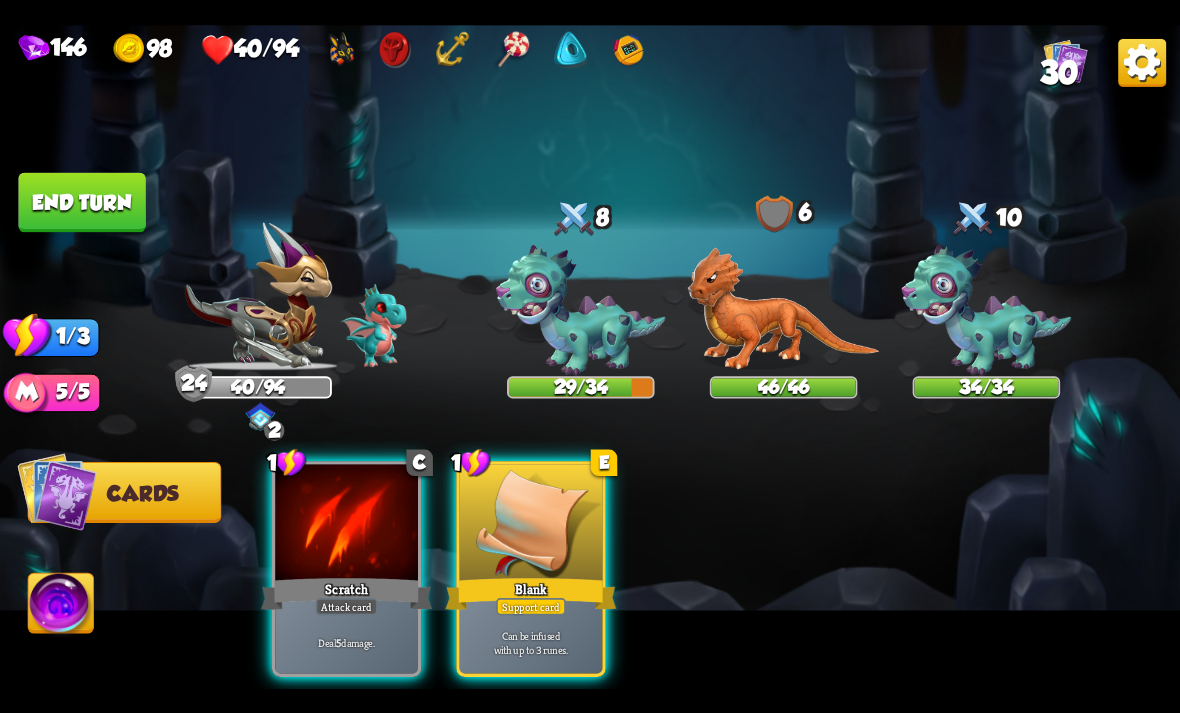 click on "Deal  5  damage." at bounding box center (347, 642) 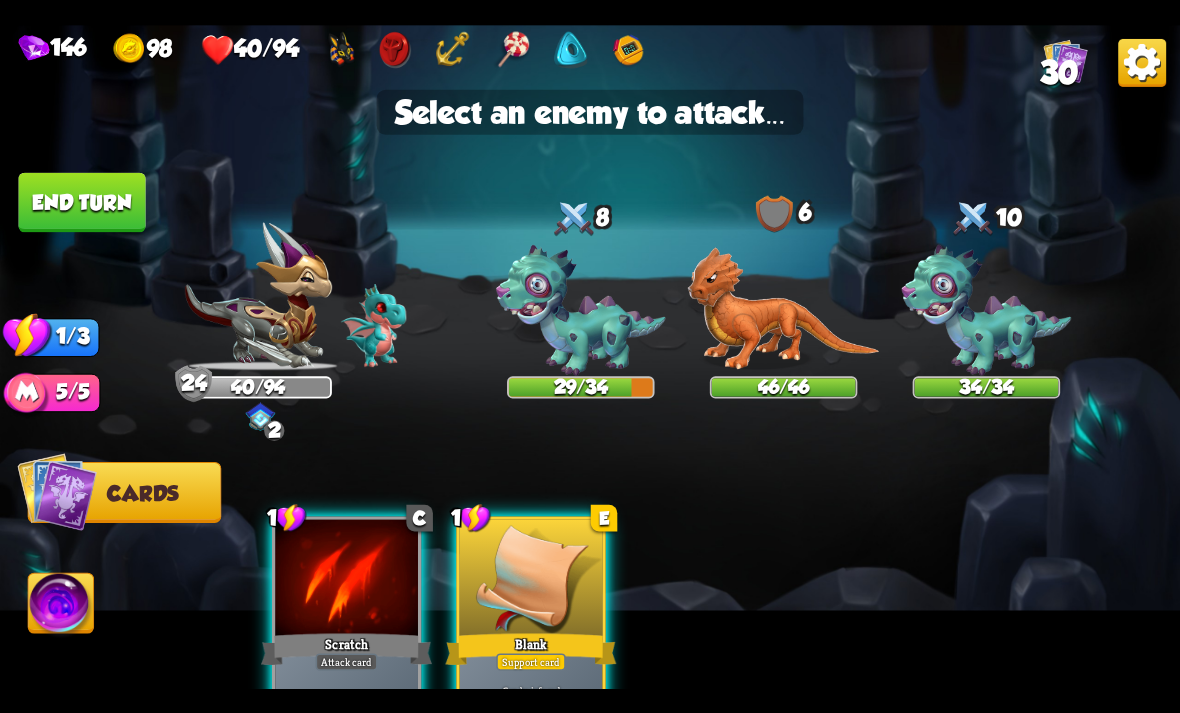 click at bounding box center [581, 310] 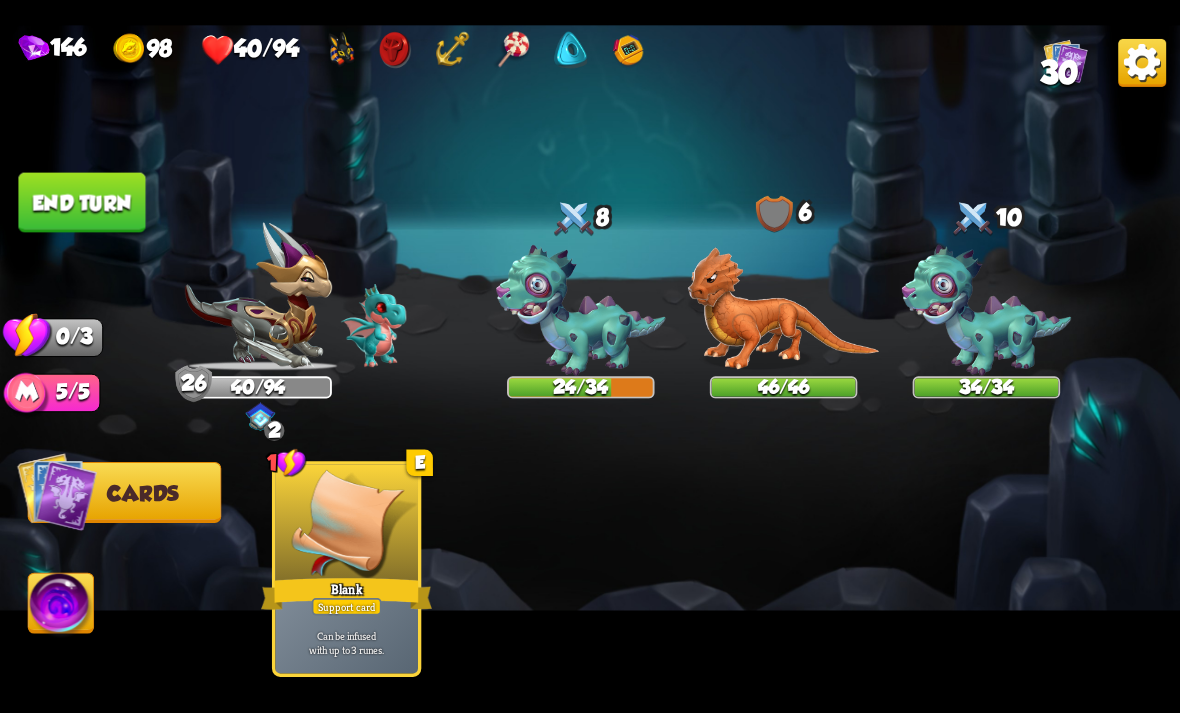 click on "End turn" at bounding box center [81, 202] 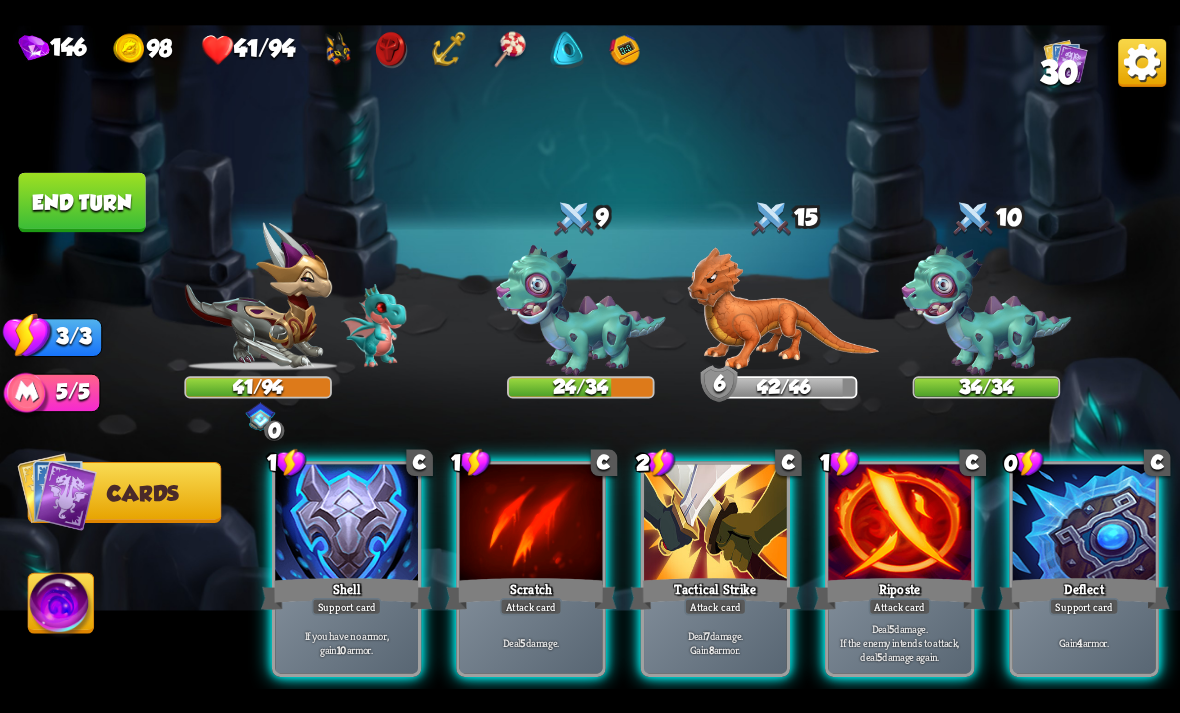 click on "If you have no armor, gain  10  armor." at bounding box center (346, 642) 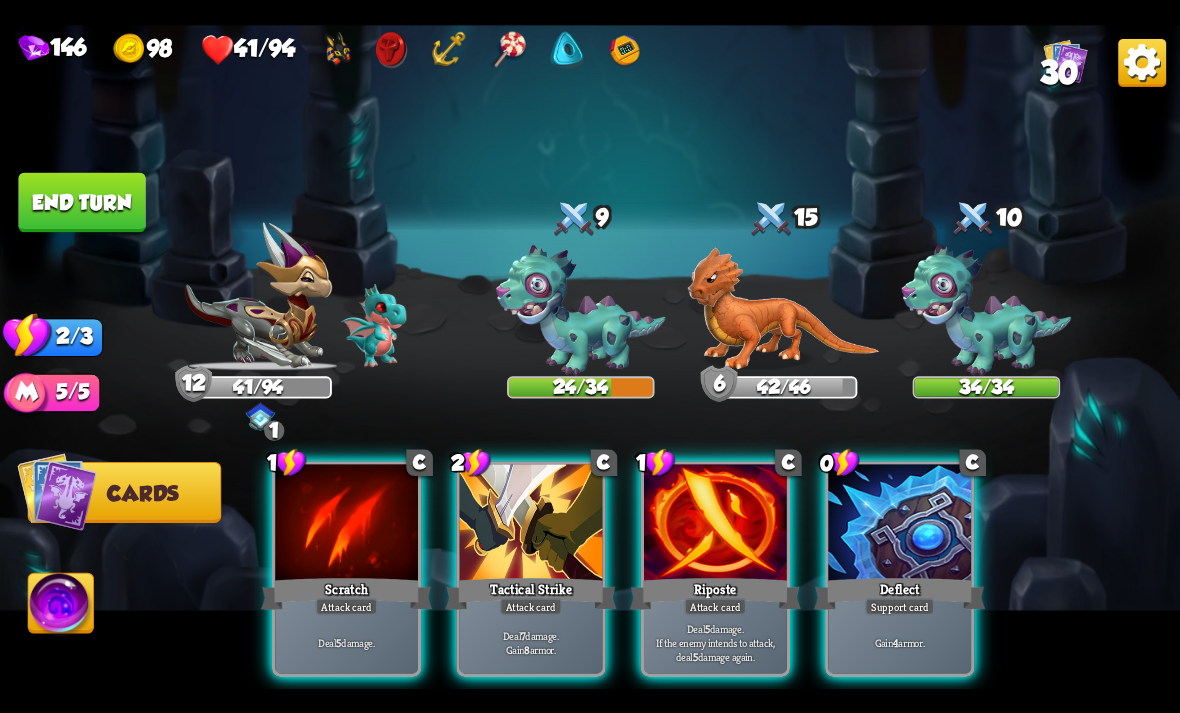 click on "Gain  4  armor." at bounding box center (899, 642) 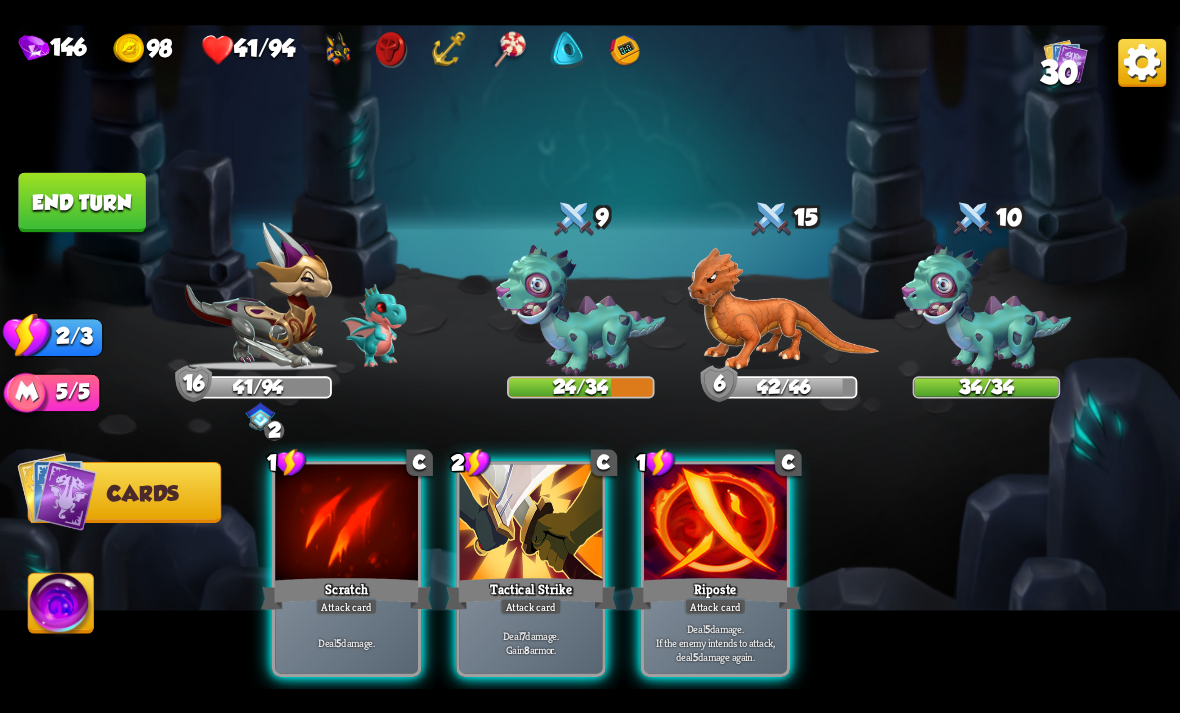 click on "Deal  5  damage. If the enemy intends to attack, deal  5  damage again." at bounding box center (715, 642) 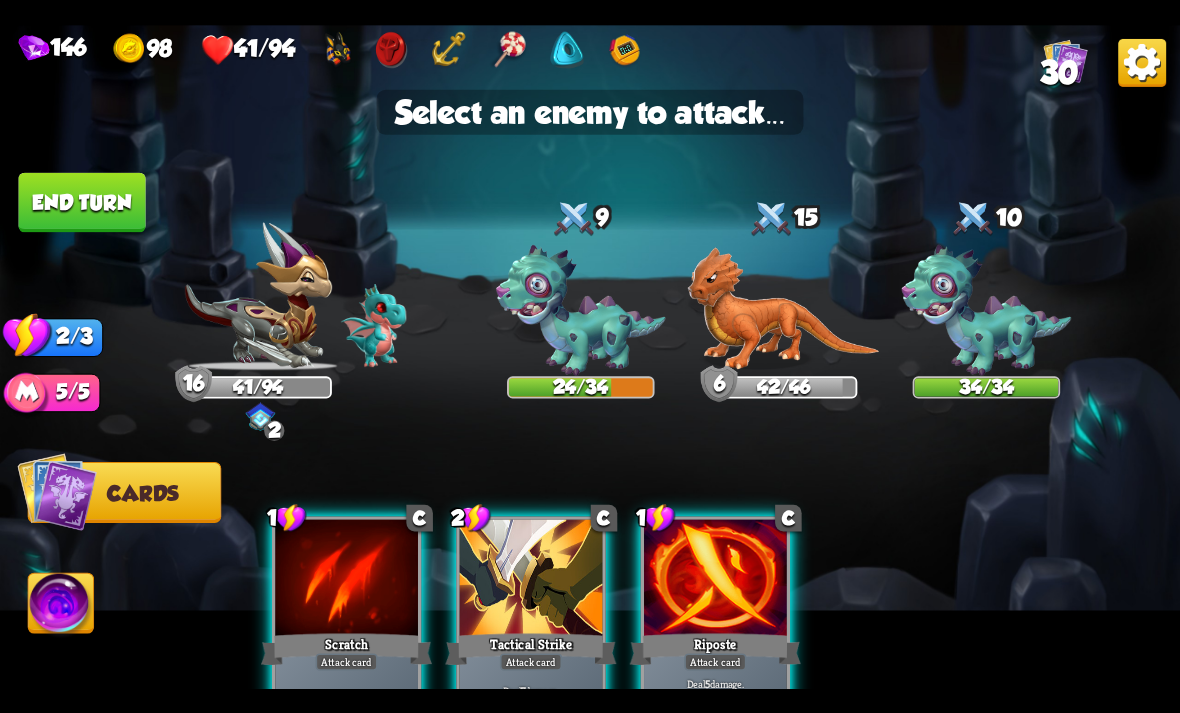click at bounding box center [581, 310] 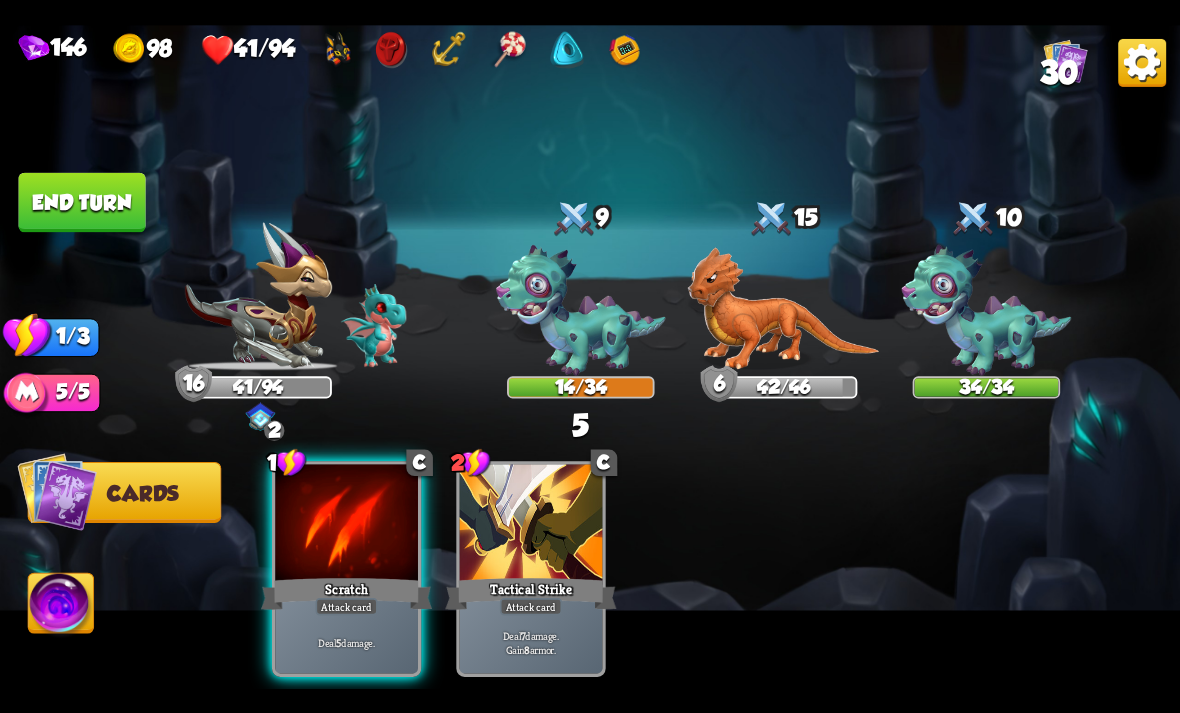 click on "Deal  5  damage." at bounding box center [347, 642] 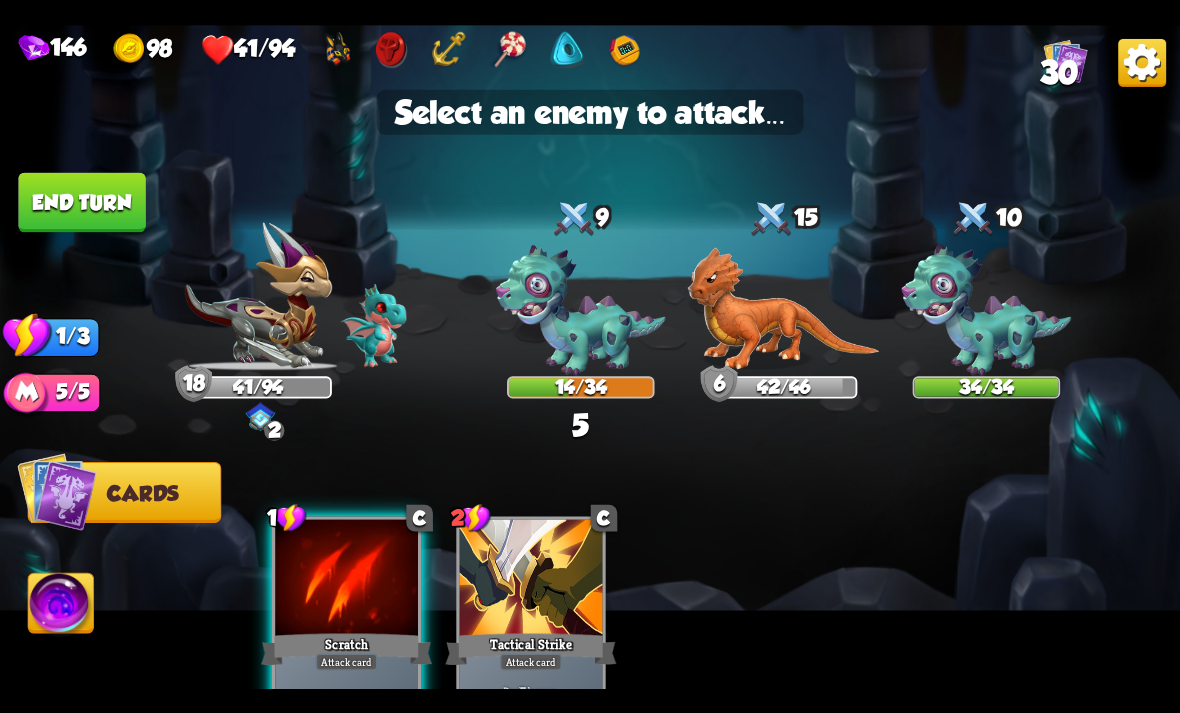 click at bounding box center (581, 310) 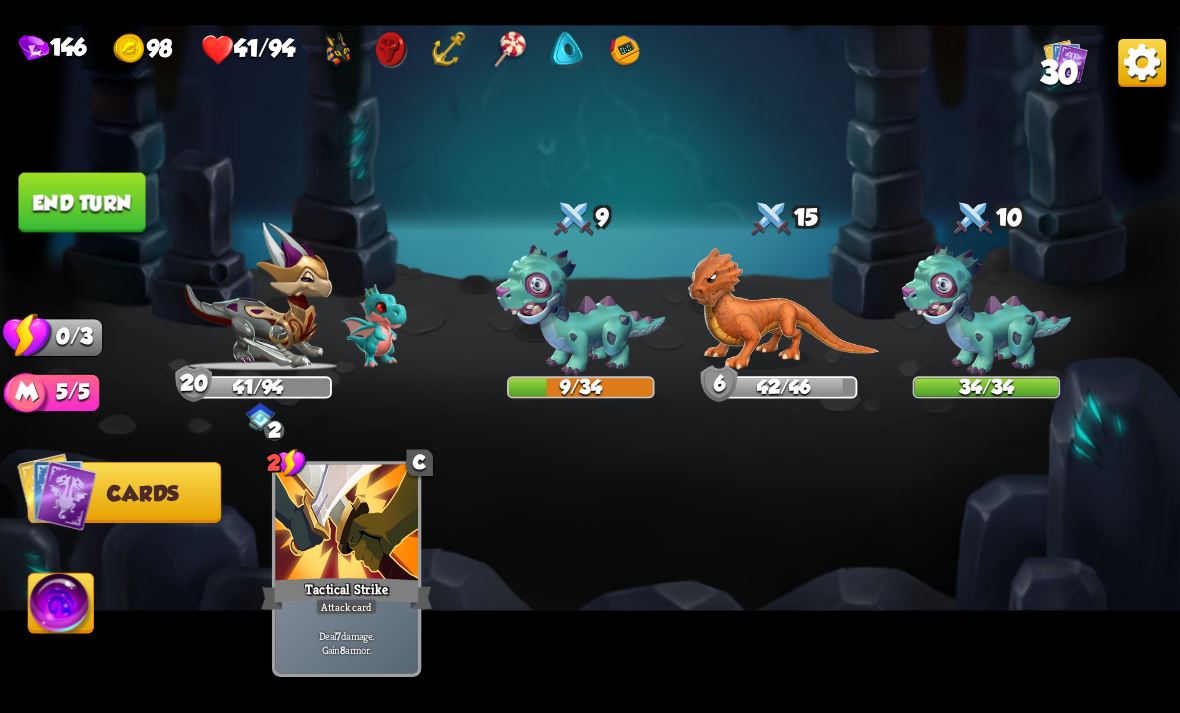 click on "End turn" at bounding box center (81, 202) 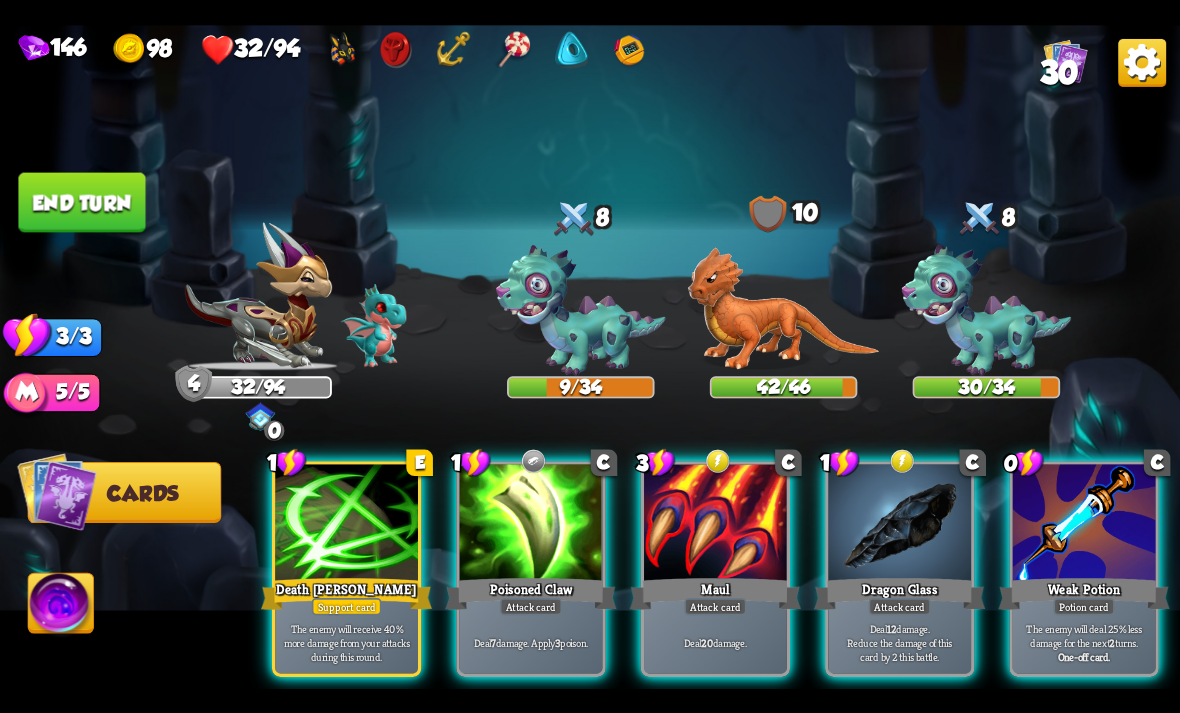 click on "Deal  12  damage. Reduce the damage of this card by 2 this battle." at bounding box center (900, 642) 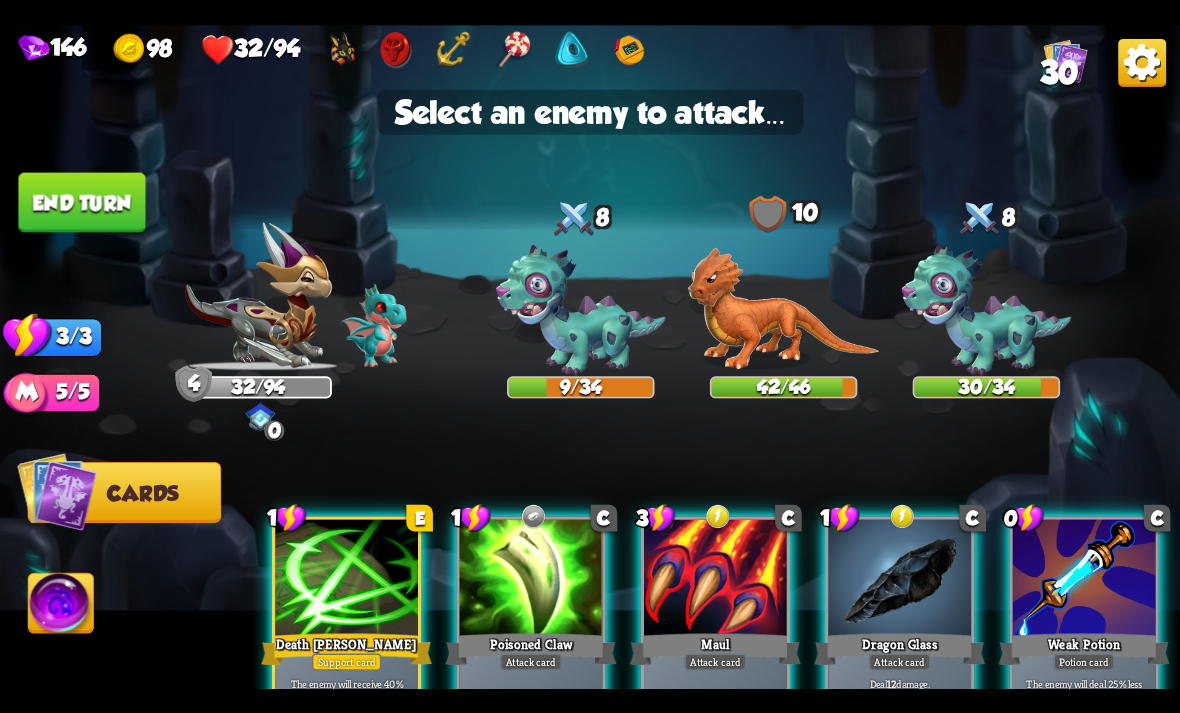 click at bounding box center [581, 310] 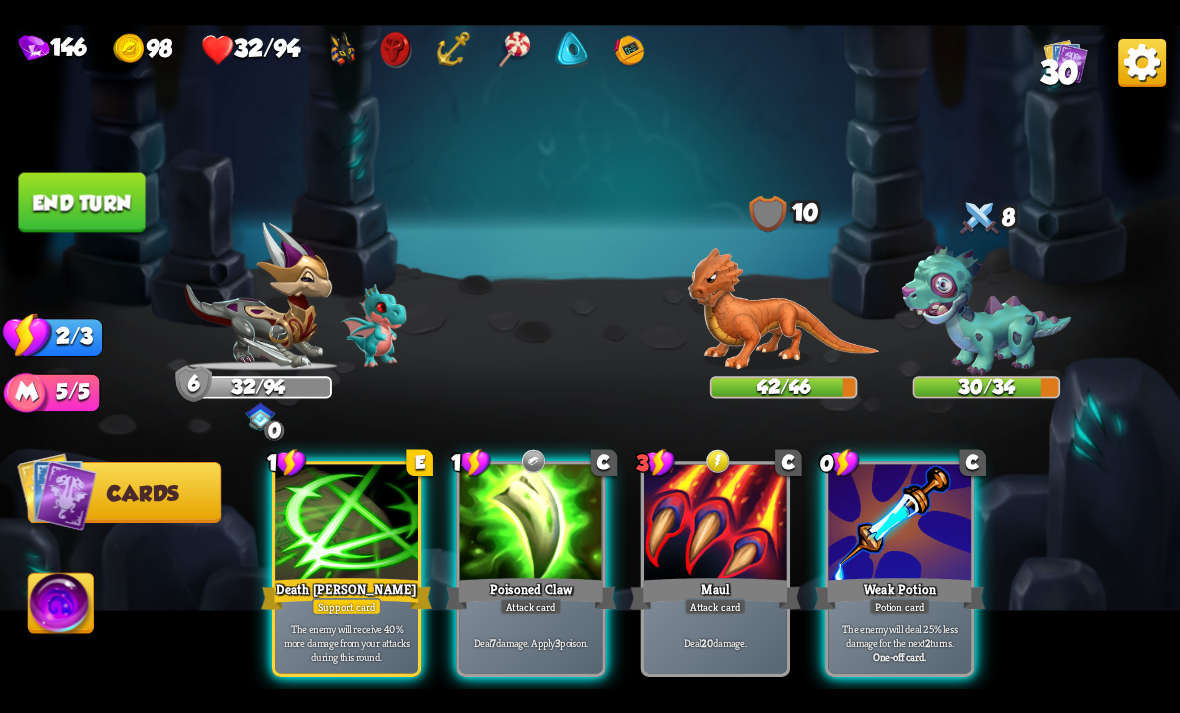click on "Deal  7  damage. Apply  3  poison." at bounding box center (531, 642) 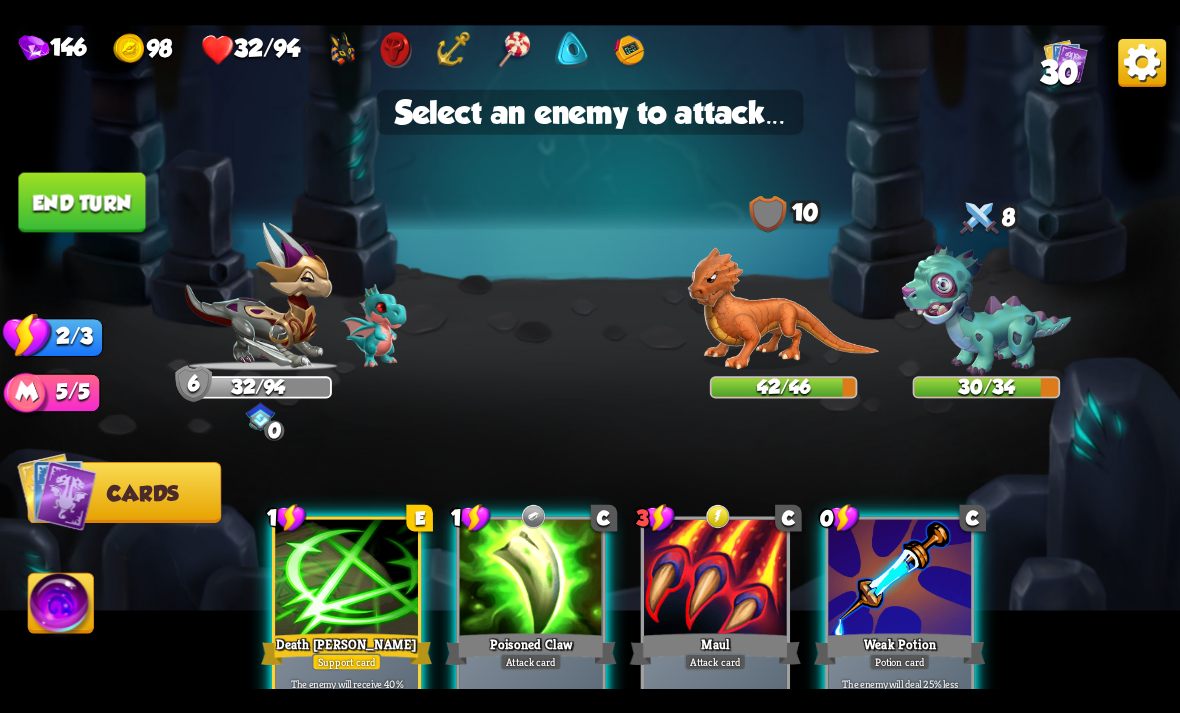 click at bounding box center [784, 308] 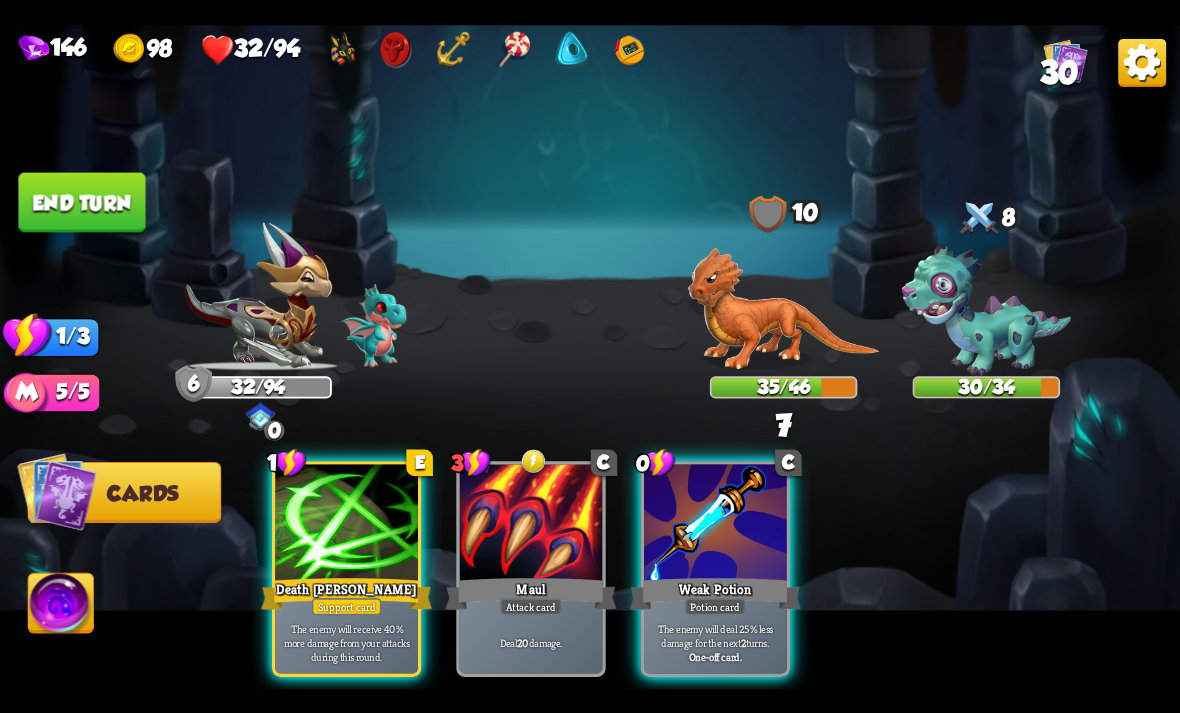 click on "The enemy will deal 25% less damage for the next  2  turns." at bounding box center (716, 635) 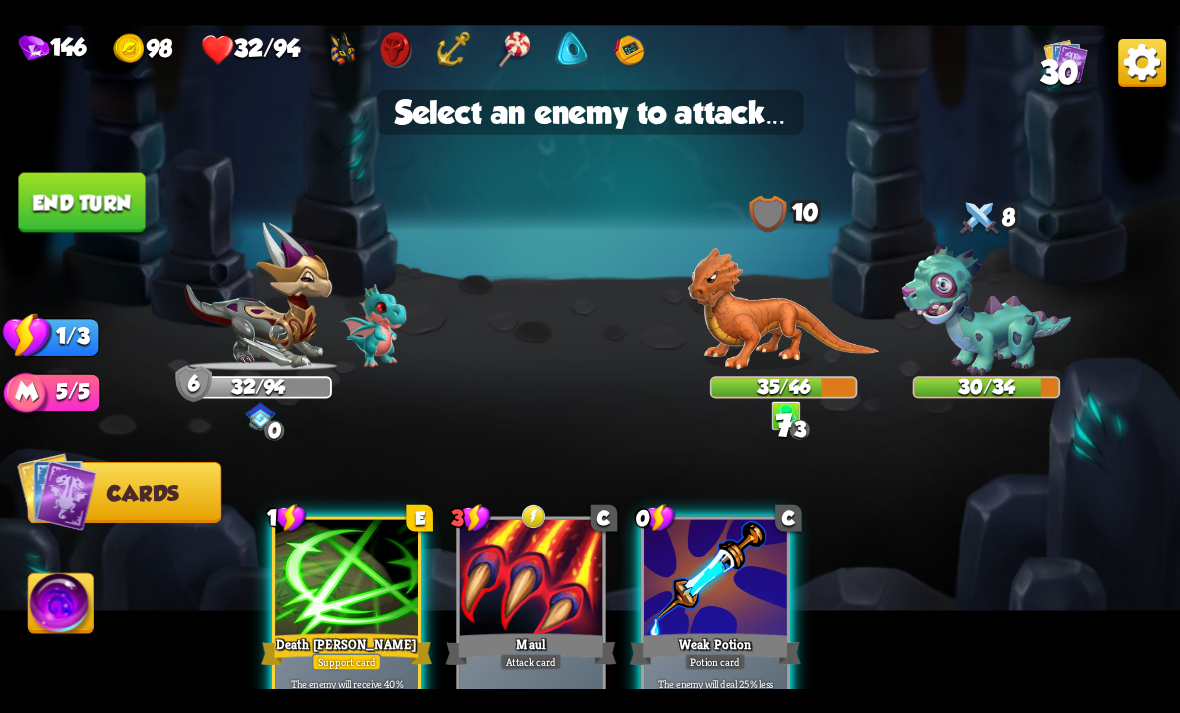 click at bounding box center [784, 308] 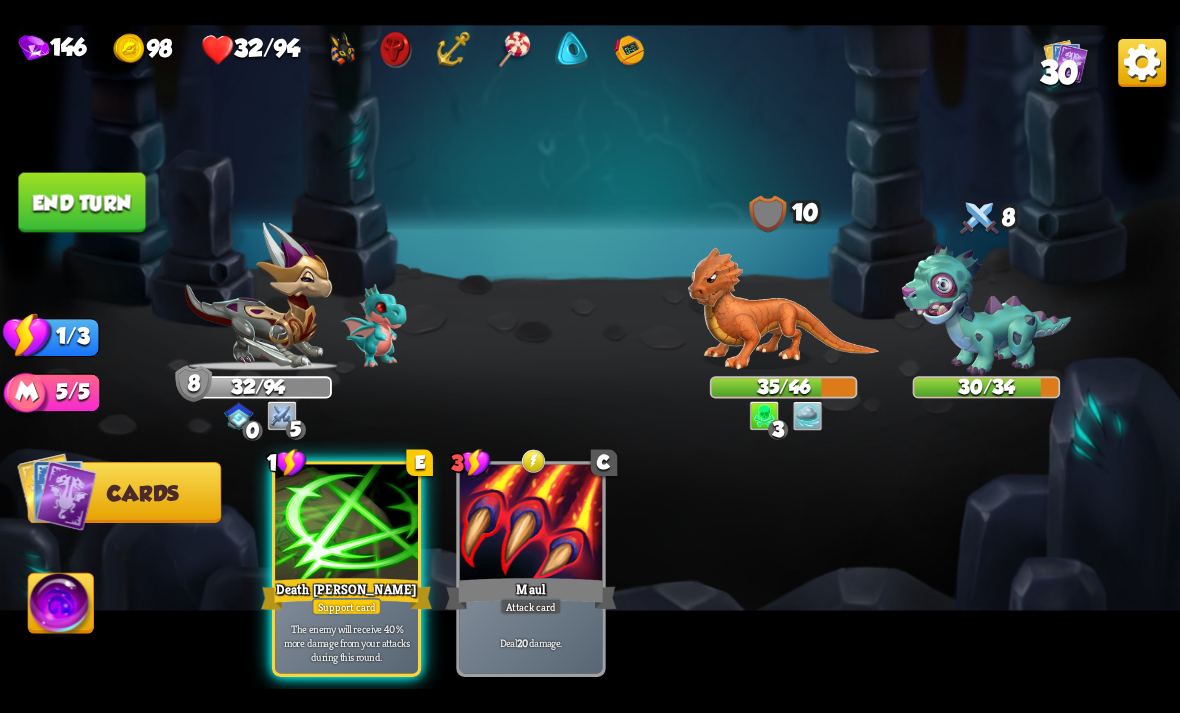 click on "The enemy will receive 40% more damage from your attacks during this round." at bounding box center (347, 642) 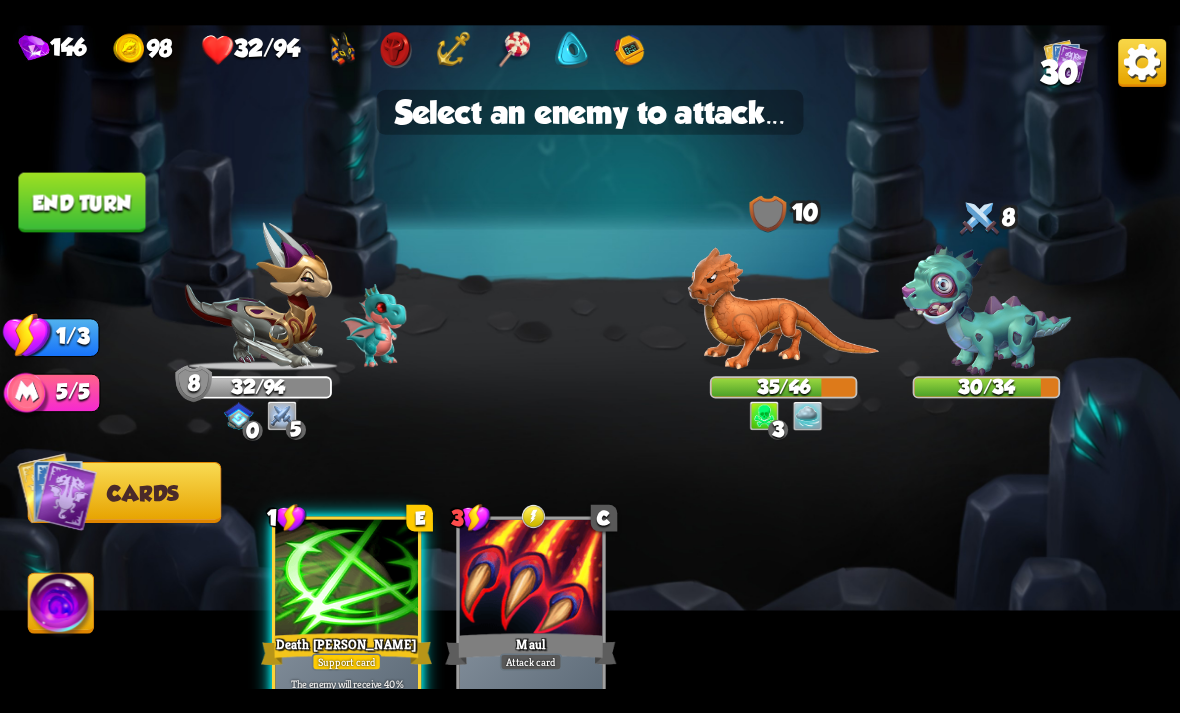 click at bounding box center [784, 308] 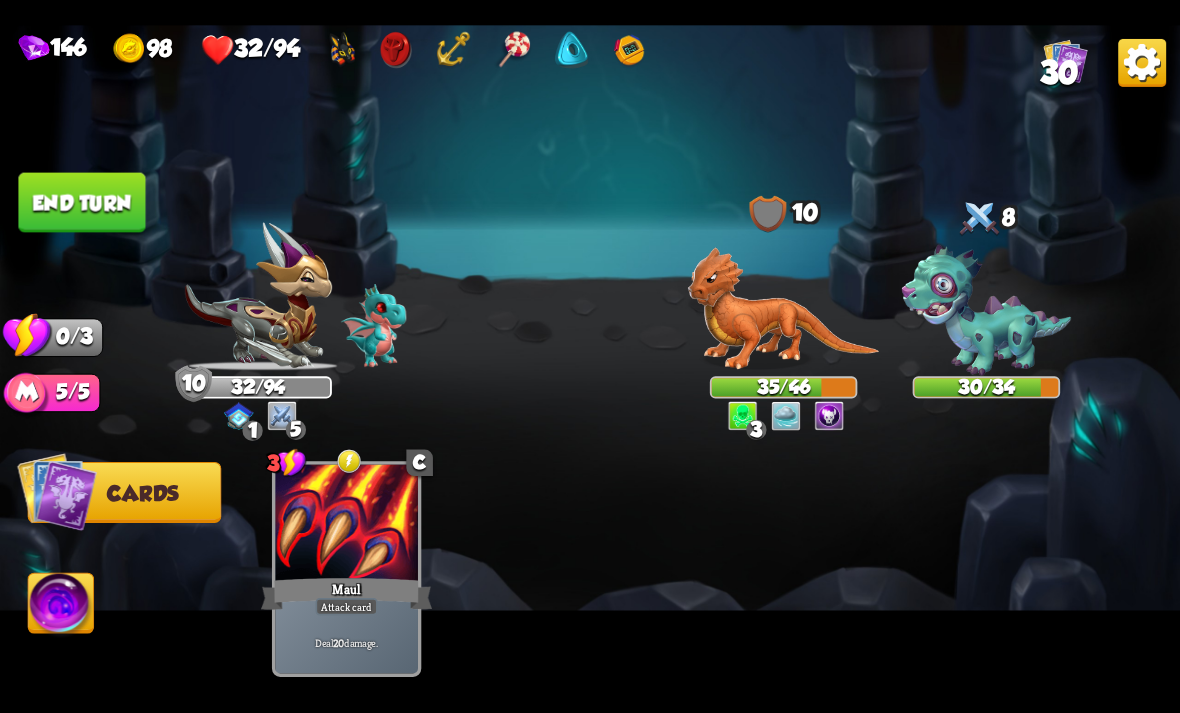 click on "End turn" at bounding box center (81, 202) 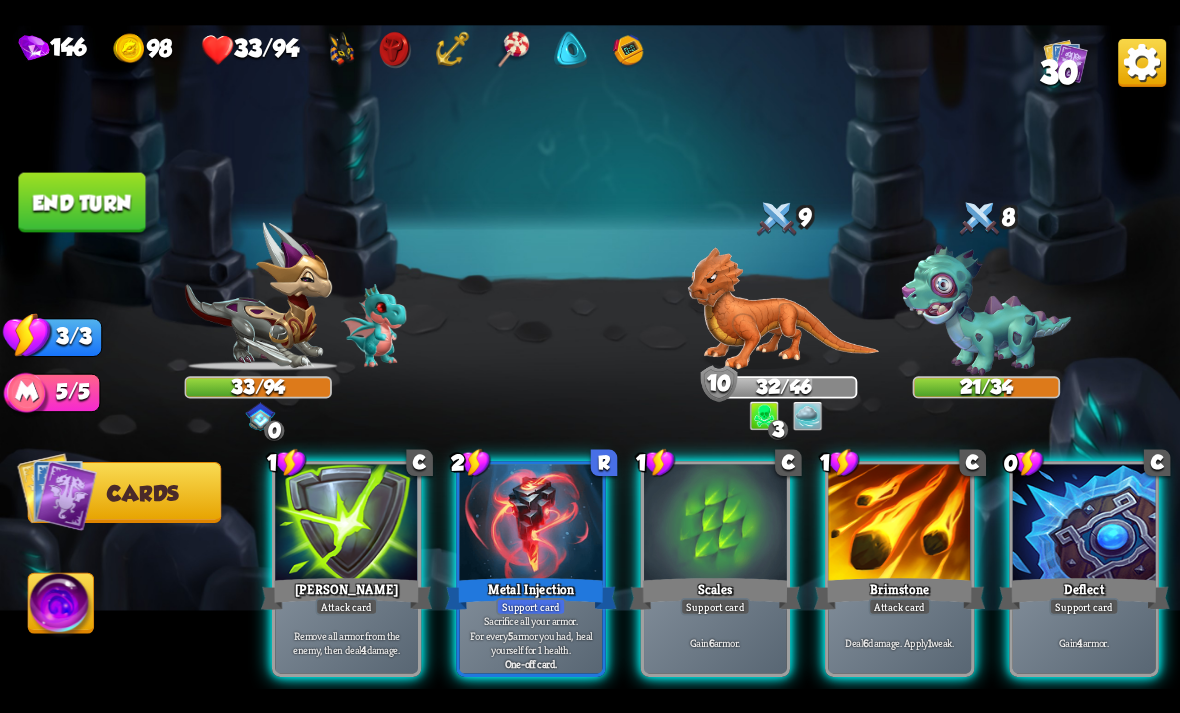 click on "Support card" at bounding box center [1084, 606] 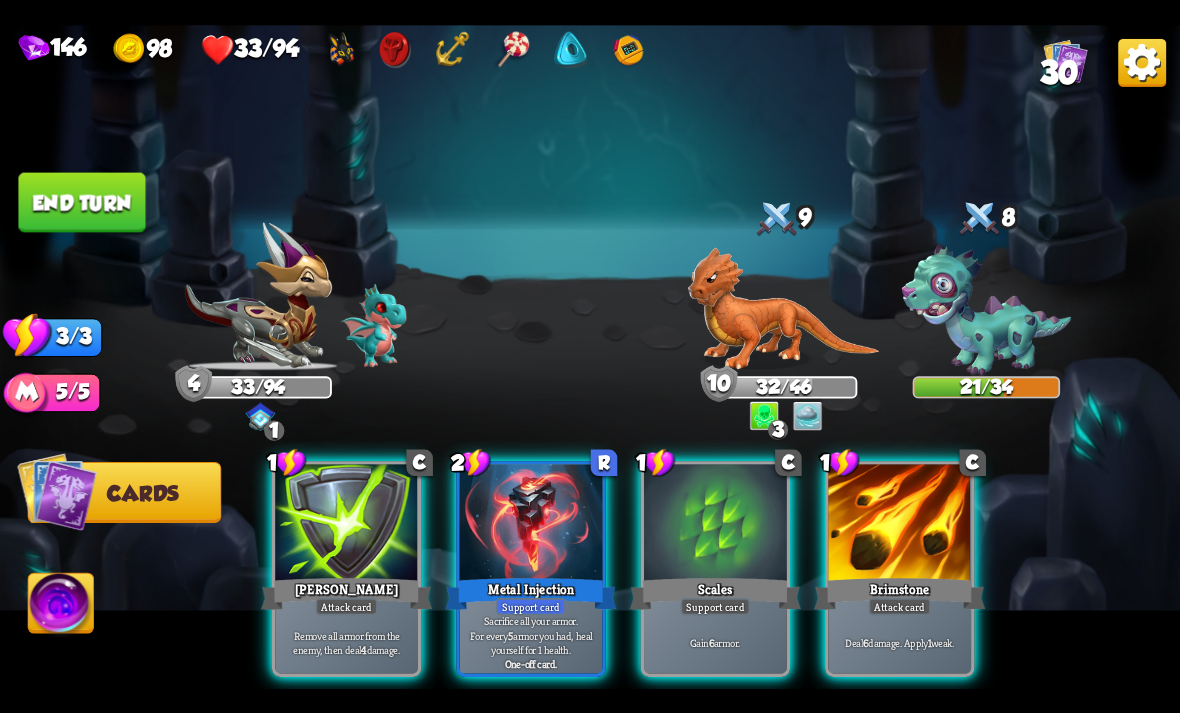 click on "Remove all armor from the enemy, then deal  4  damage." at bounding box center (347, 642) 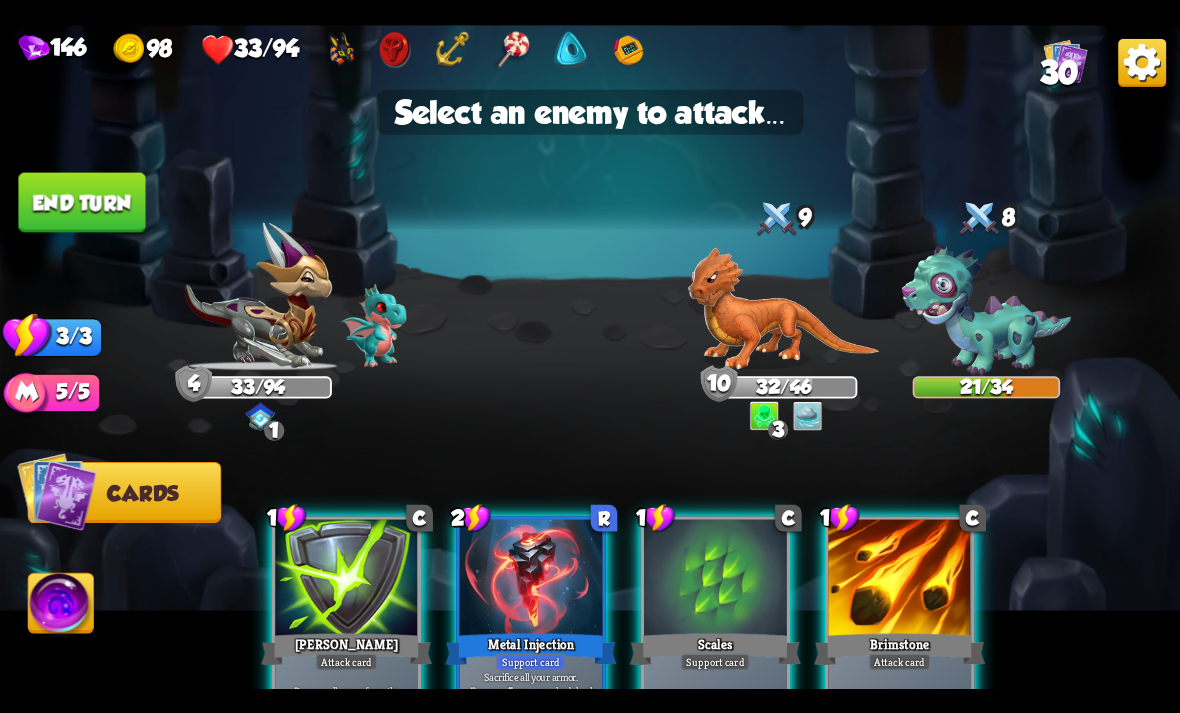 click at bounding box center [784, 308] 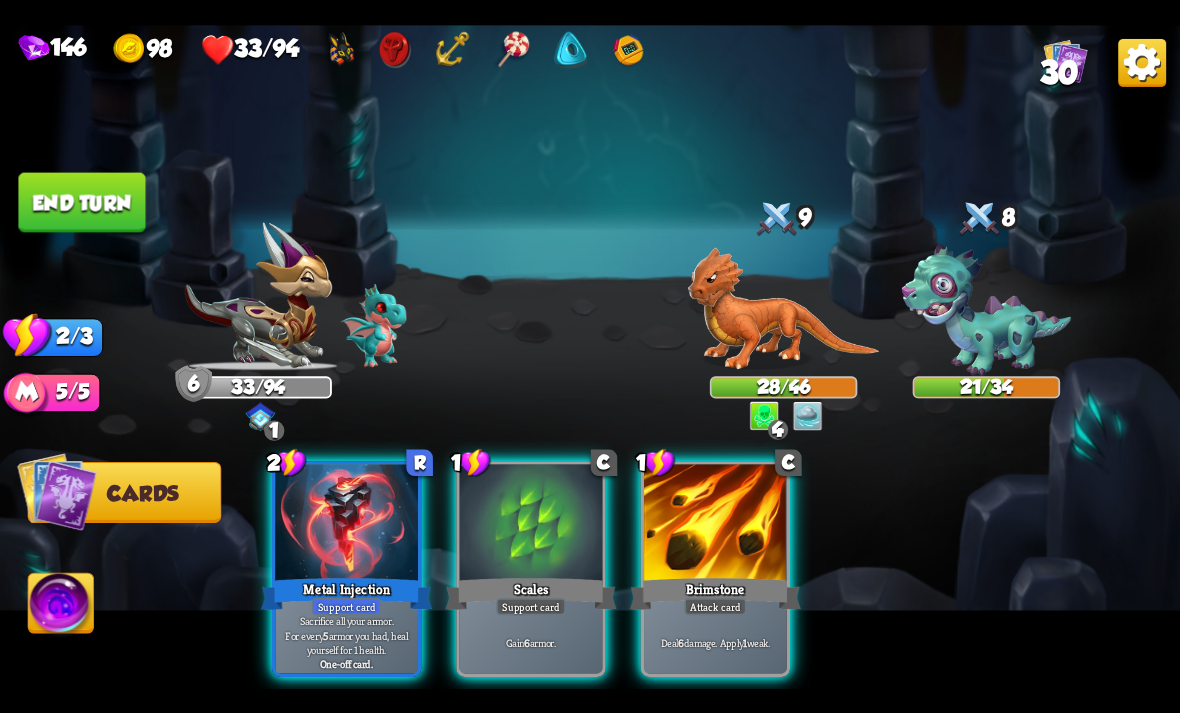 click on "Deal  6  damage. Apply  1  weak." at bounding box center (715, 642) 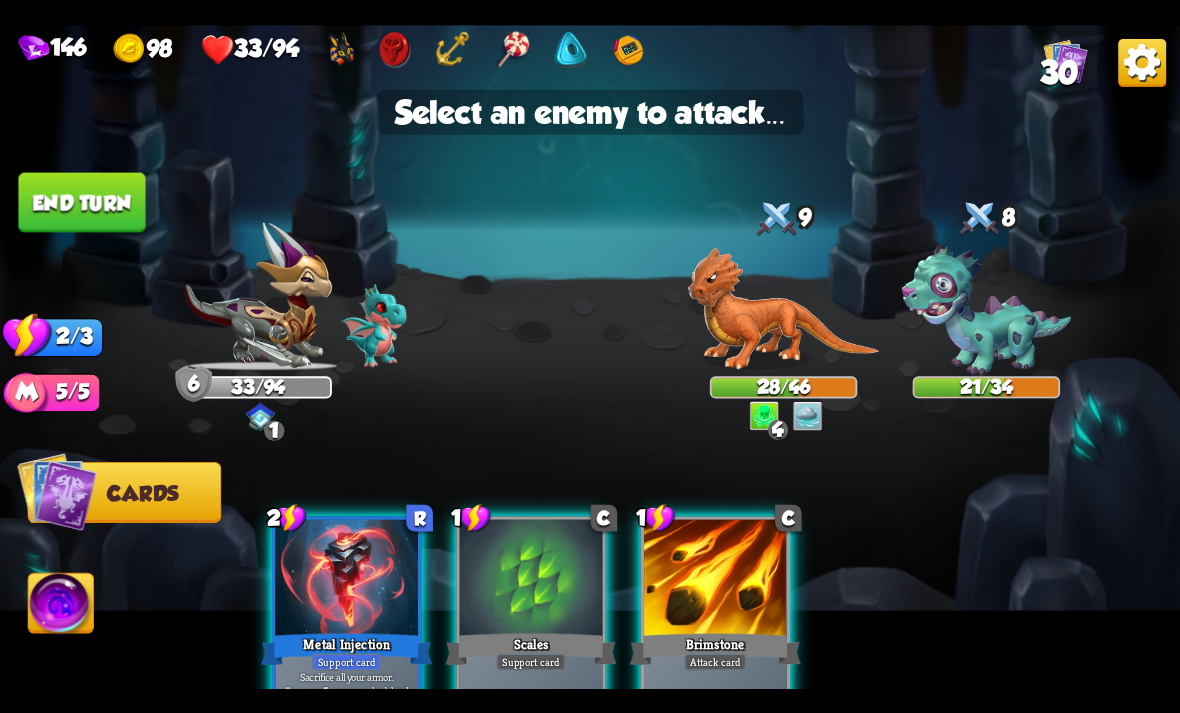 click at bounding box center [784, 308] 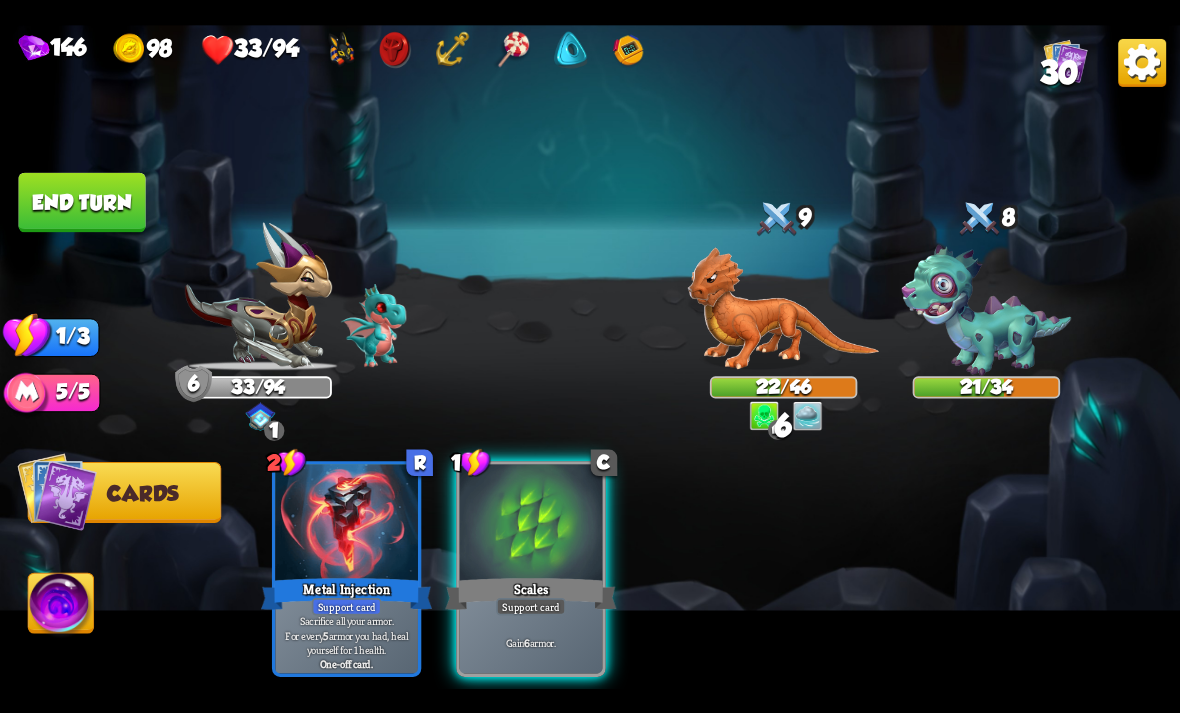 click on "Scales" at bounding box center (530, 593) 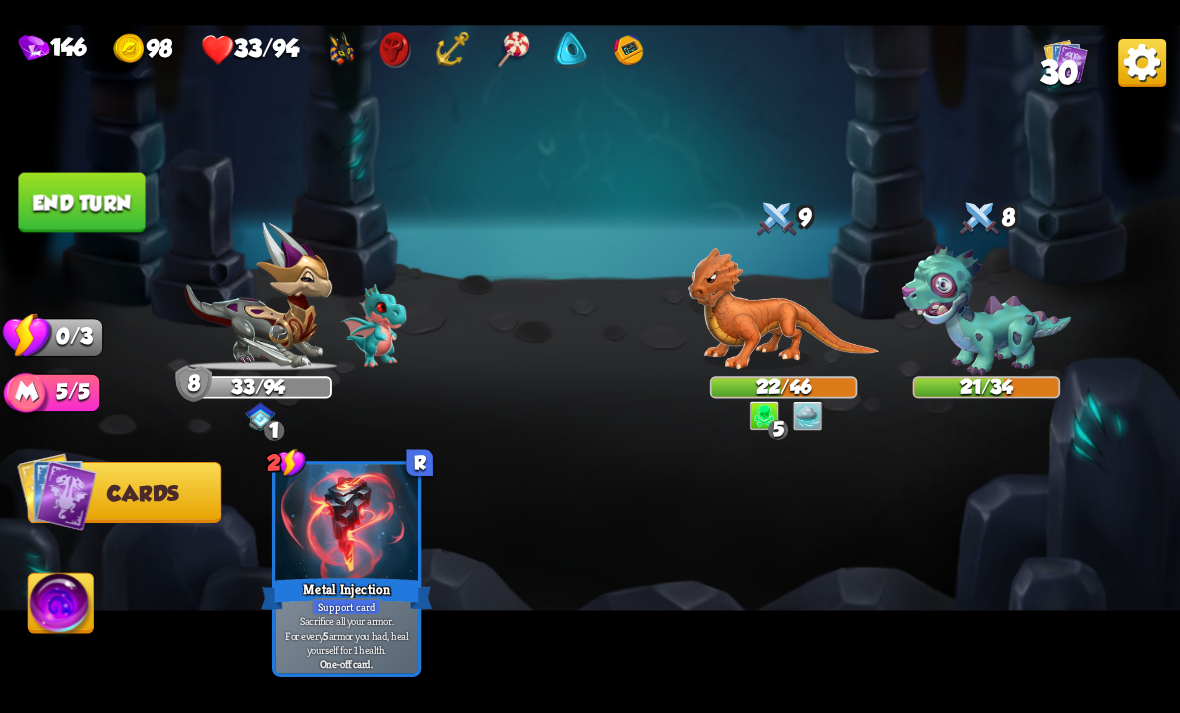 click at bounding box center (784, 308) 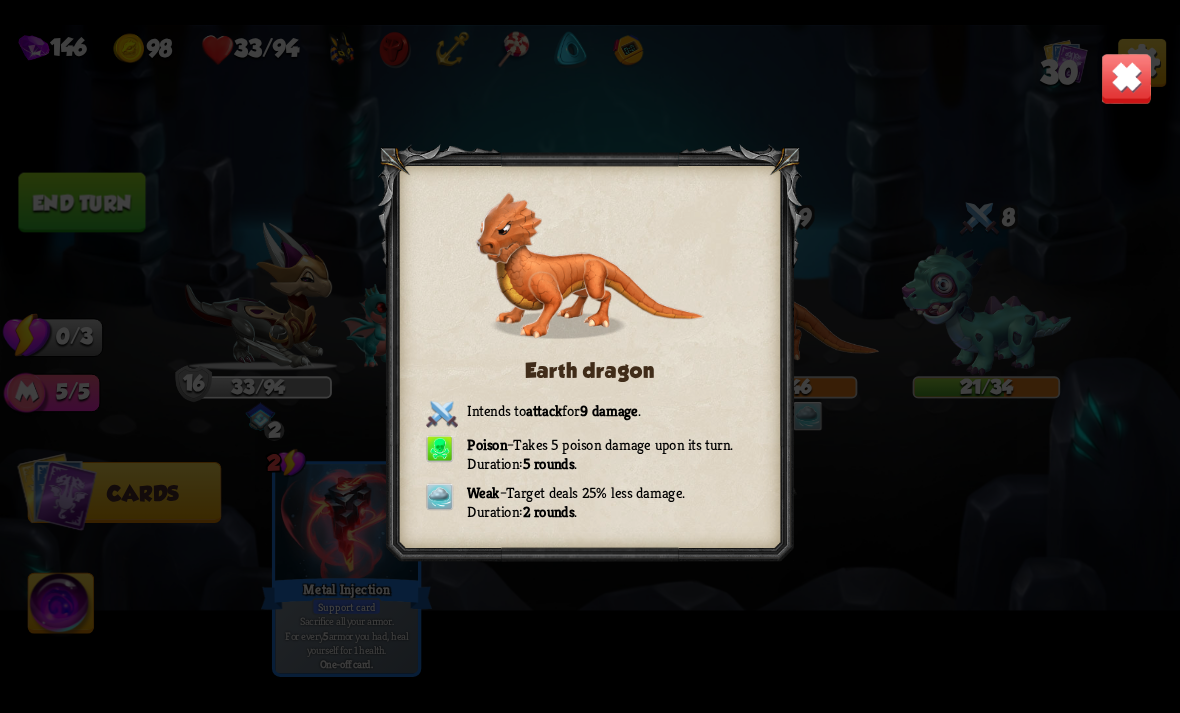 click at bounding box center [1127, 78] 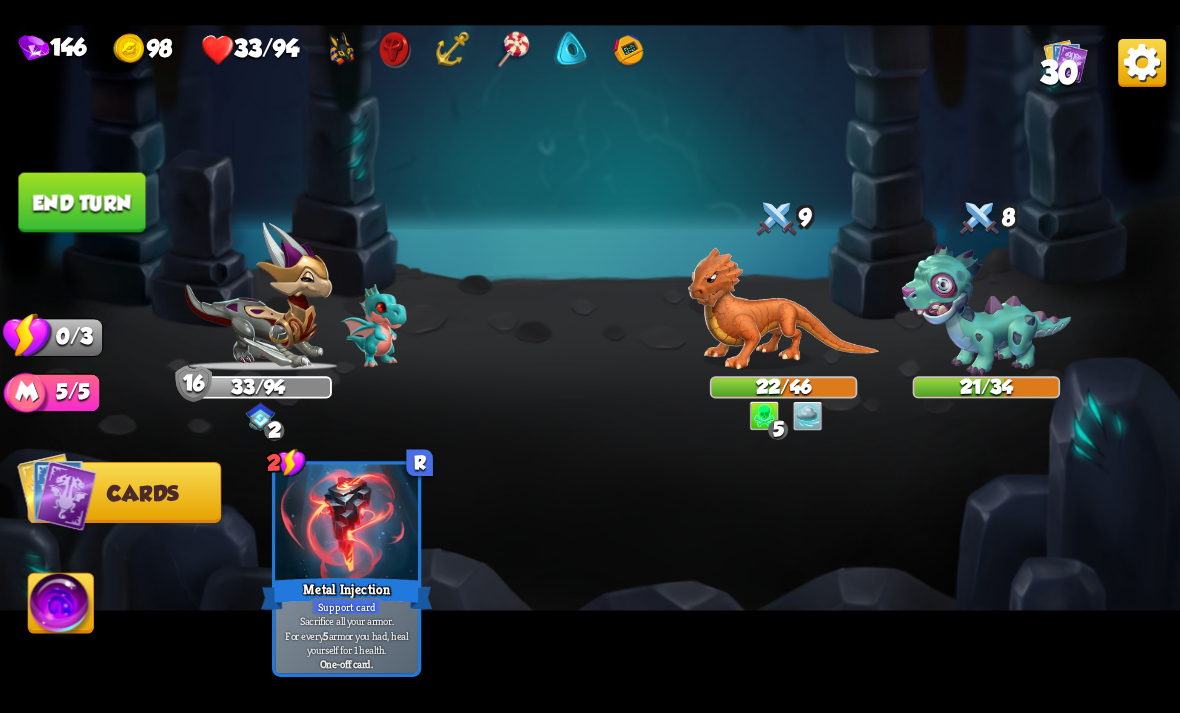 click on "End turn" at bounding box center [81, 202] 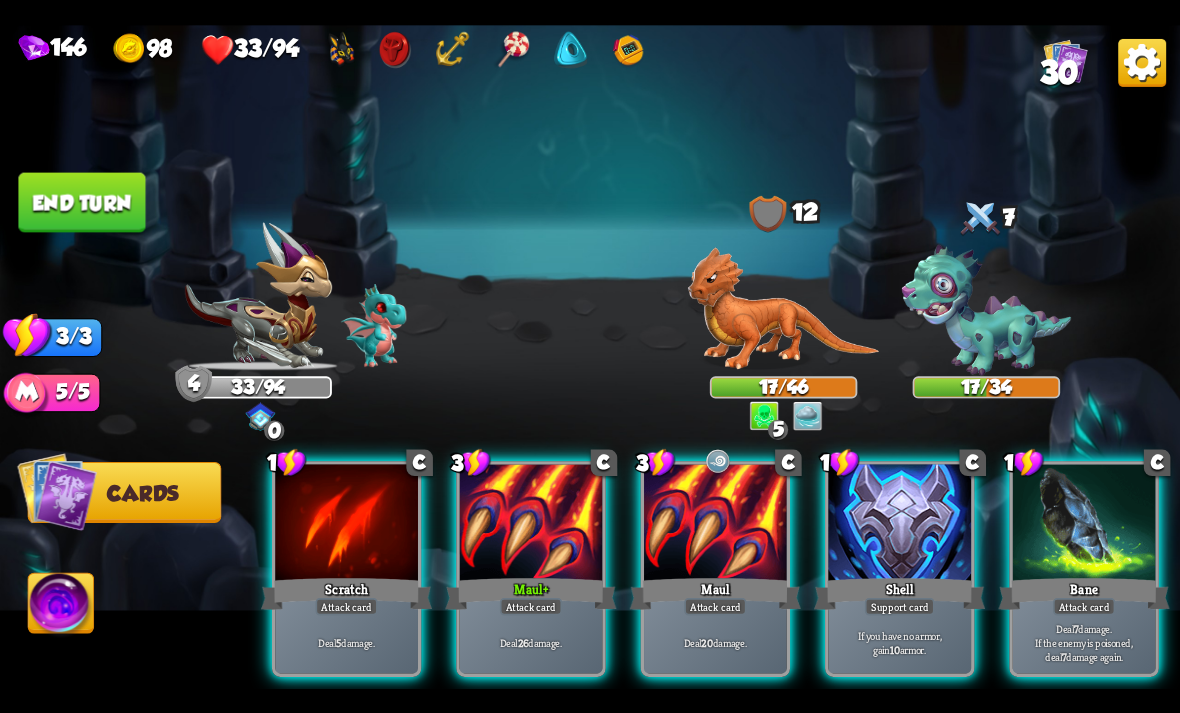 click on "Deal  7  damage. If the enemy is poisoned, deal  7  damage again." at bounding box center (1084, 642) 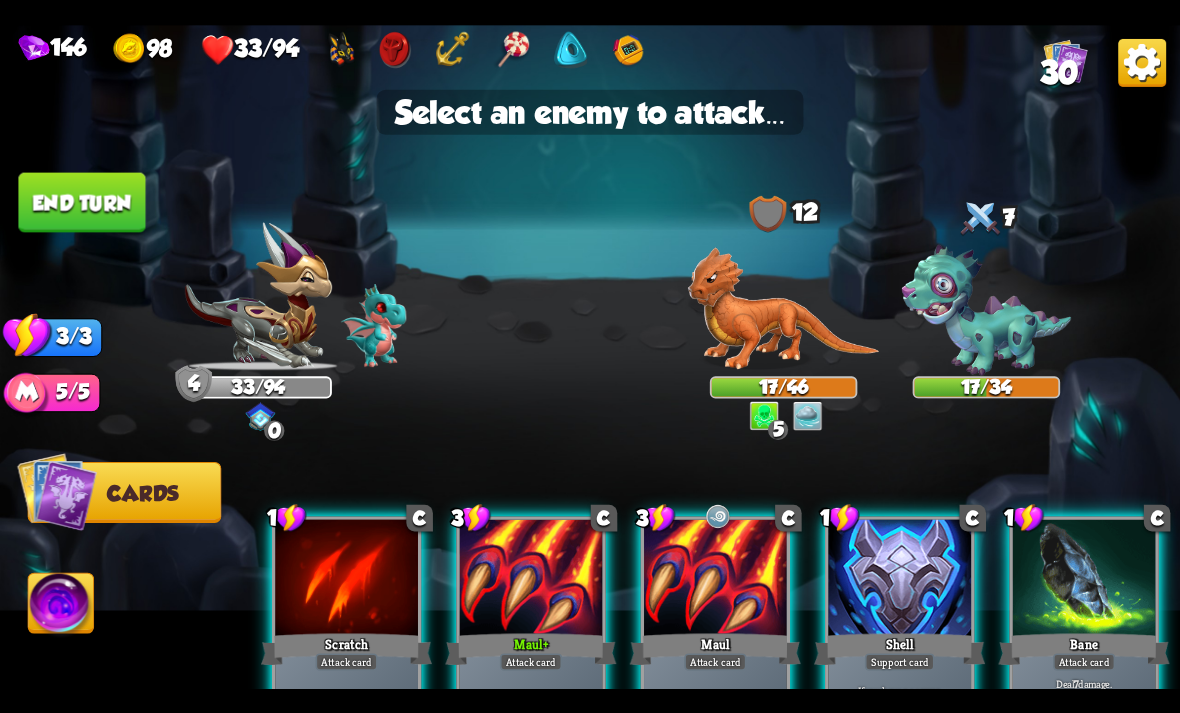 click at bounding box center [784, 308] 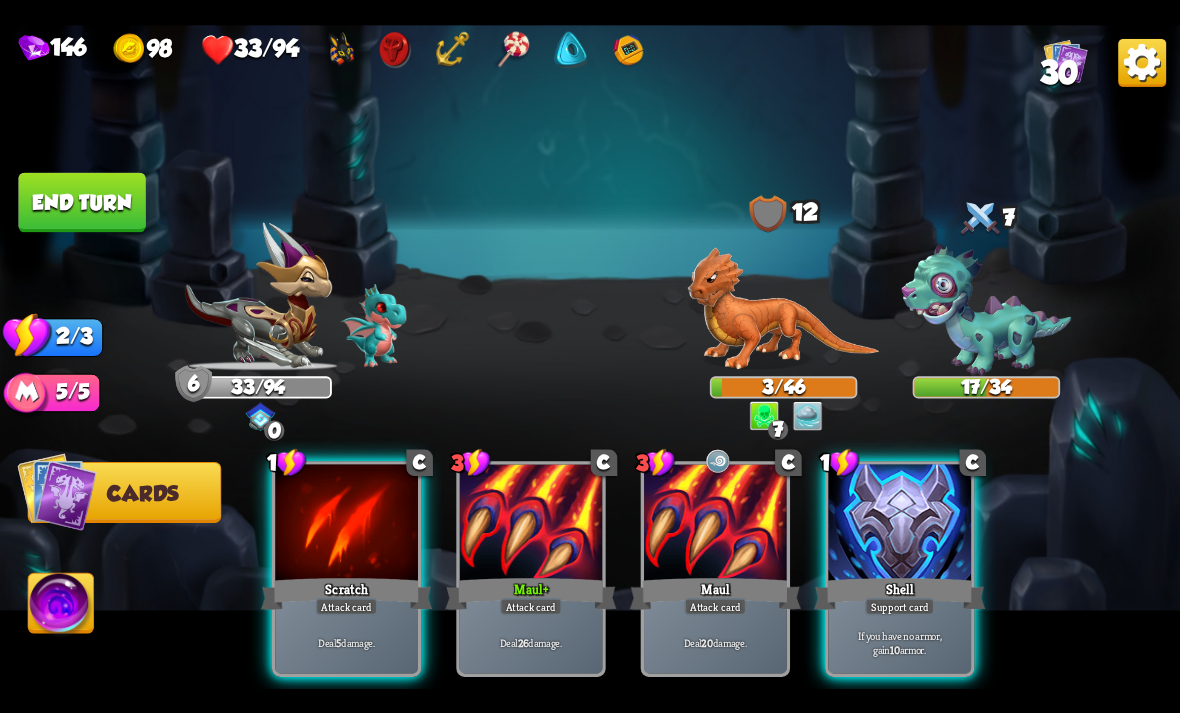 click on "Deal  5  damage." at bounding box center (347, 642) 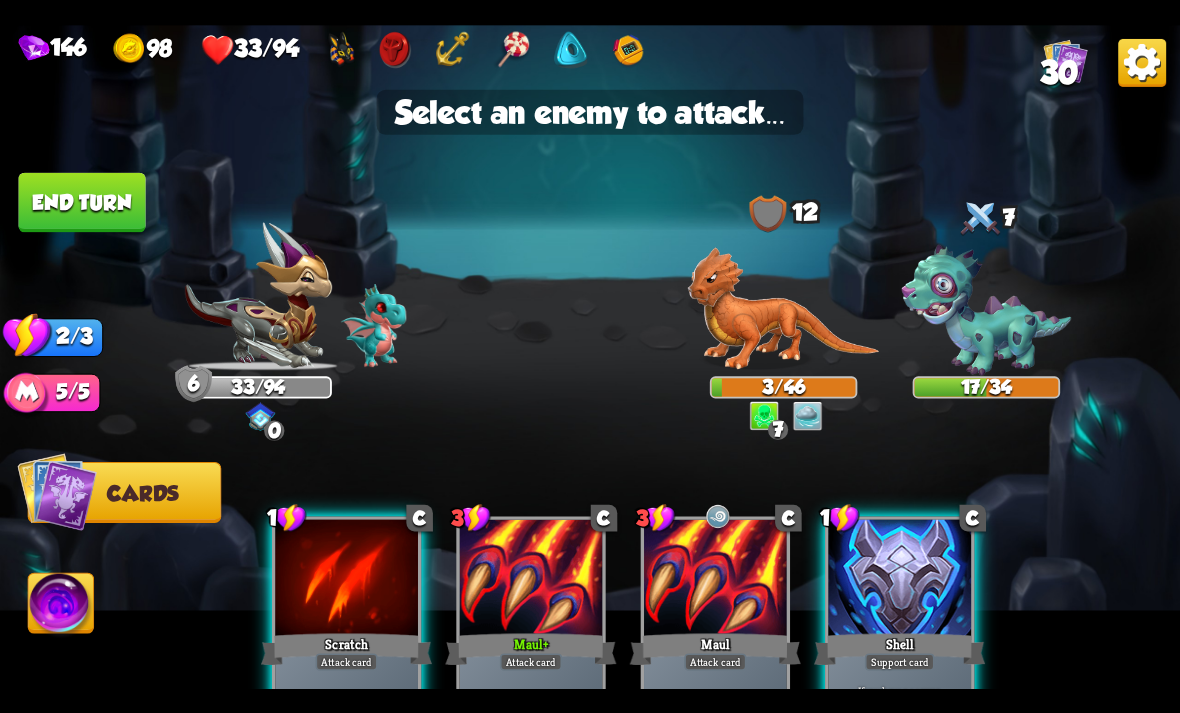 click at bounding box center (987, 310) 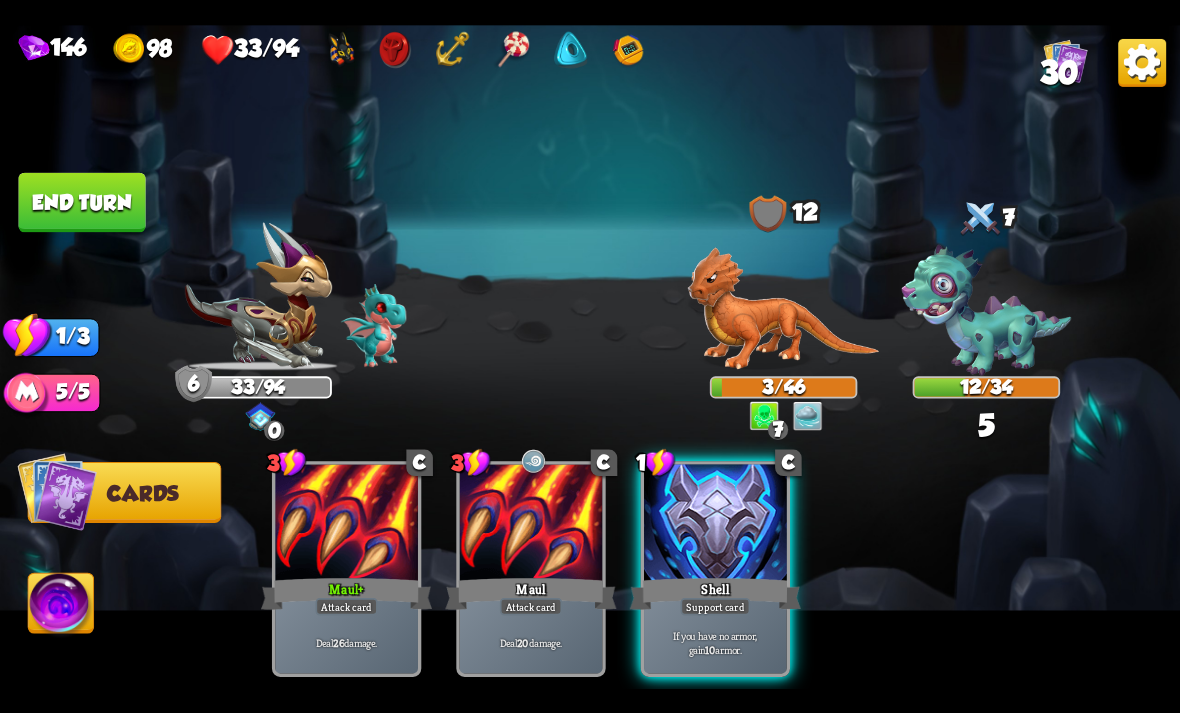 click on "End turn" at bounding box center [82, 202] 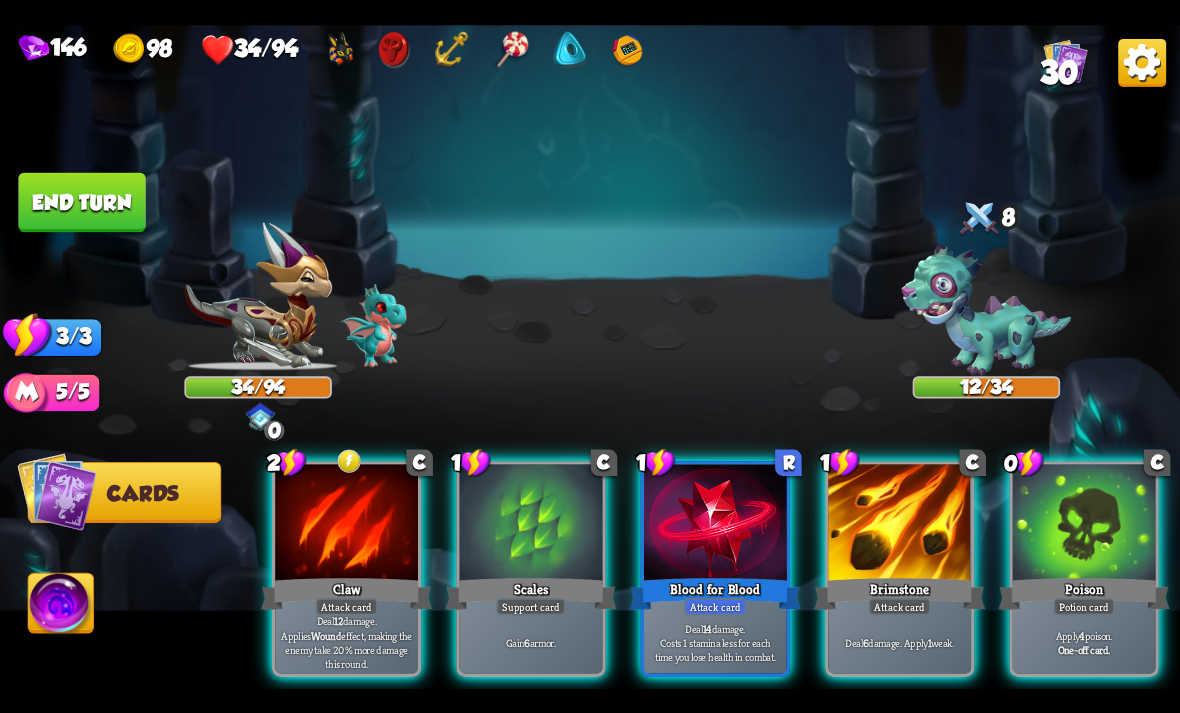 click on "Apply  4  poison." at bounding box center (1084, 635) 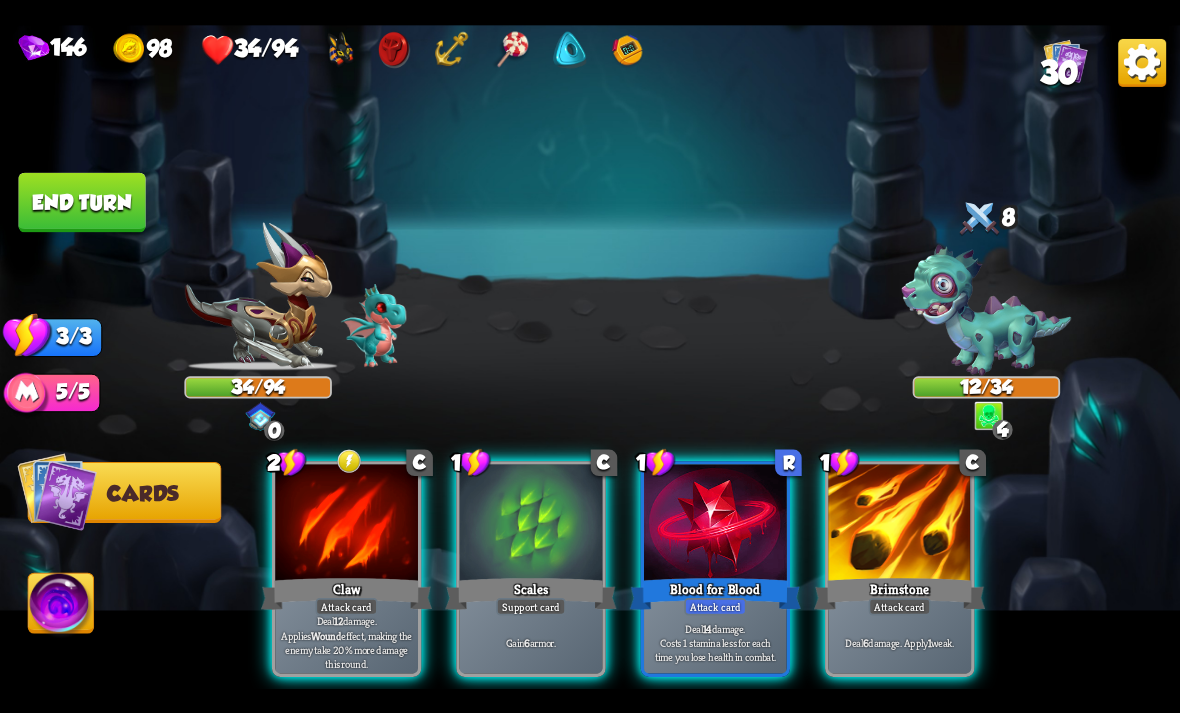 click on "Deal  12  damage. Applies  Wound  effect, making the enemy take 20% more damage this round." at bounding box center (347, 642) 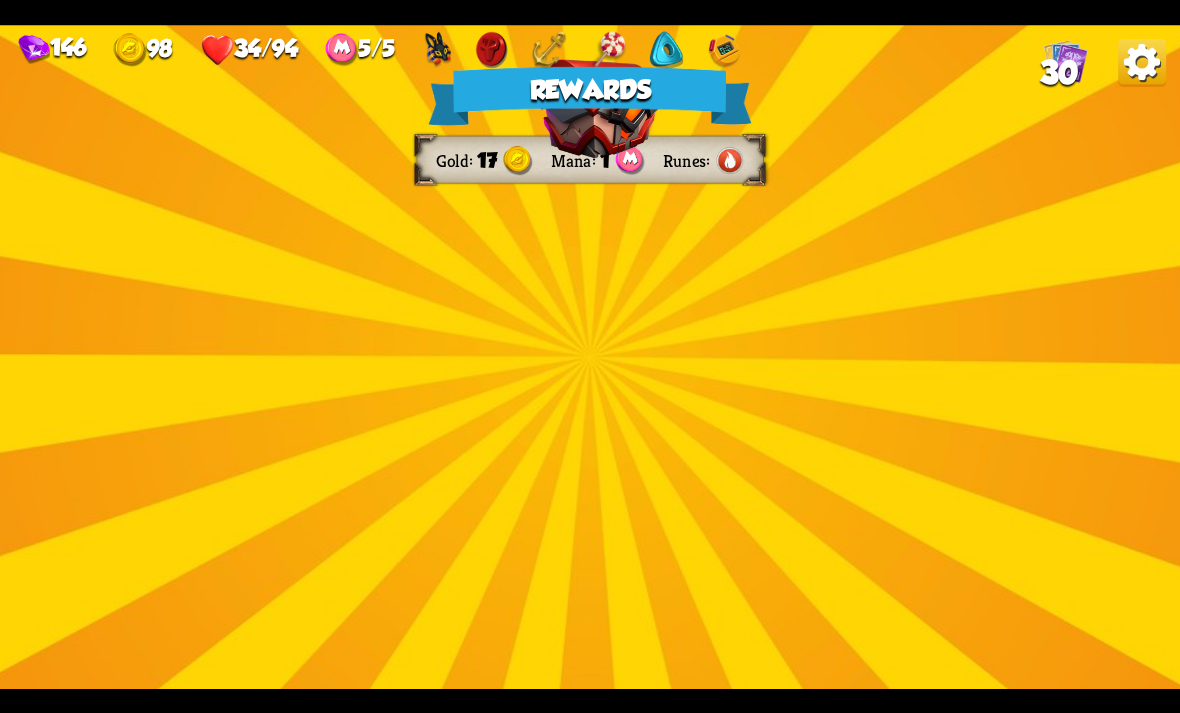 click on "Rewards           Gold   17     Mana   1     Runes
Select a card
1
C   Rage +     Support card   Whenever you deal direct damage this turn, gain  5  armor.
1
C   Rune Symbol     Support card   Infused rune gets triggered twice.
1
C   Fireball     Attack card   Lose 2 health. Deal  14  damage.               Proceed" at bounding box center [590, 357] 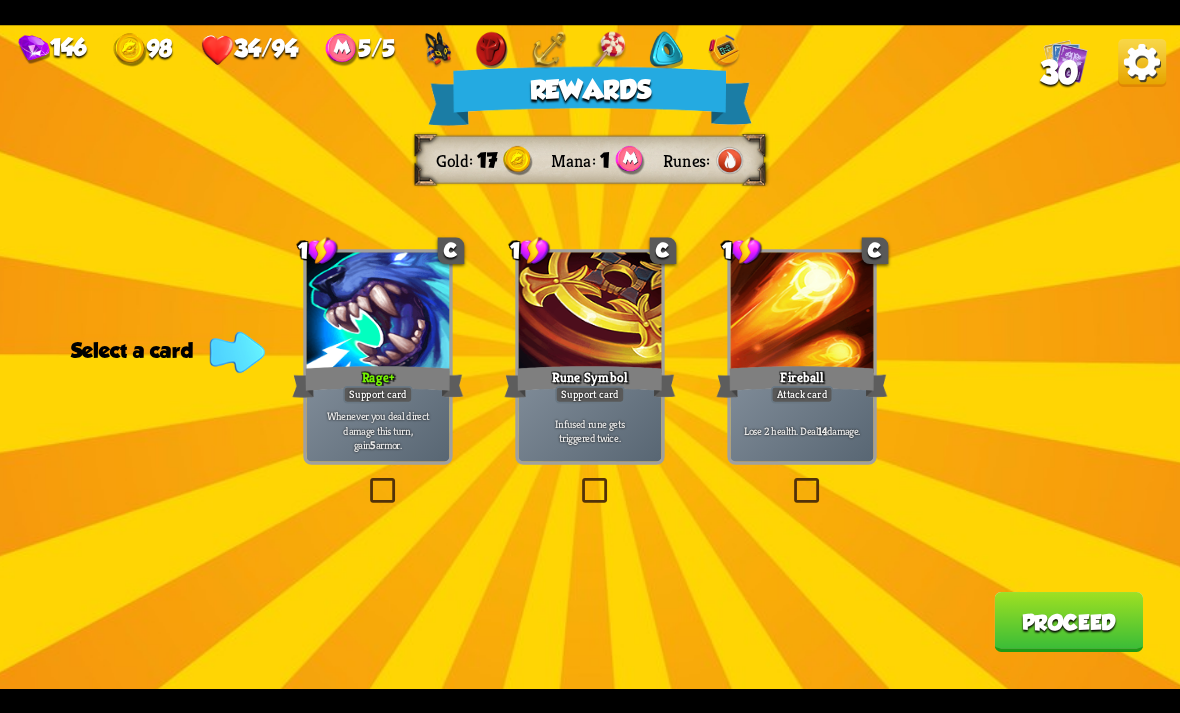 click on "Rewards           Gold   17     Mana   1     Runes
Select a card
1
C   Rage +     Support card   Whenever you deal direct damage this turn, gain  5  armor.
1
C   Rune Symbol     Support card   Infused rune gets triggered twice.
1
C   Fireball     Attack card   Lose 2 health. Deal  14  damage.               Proceed" at bounding box center [590, 357] 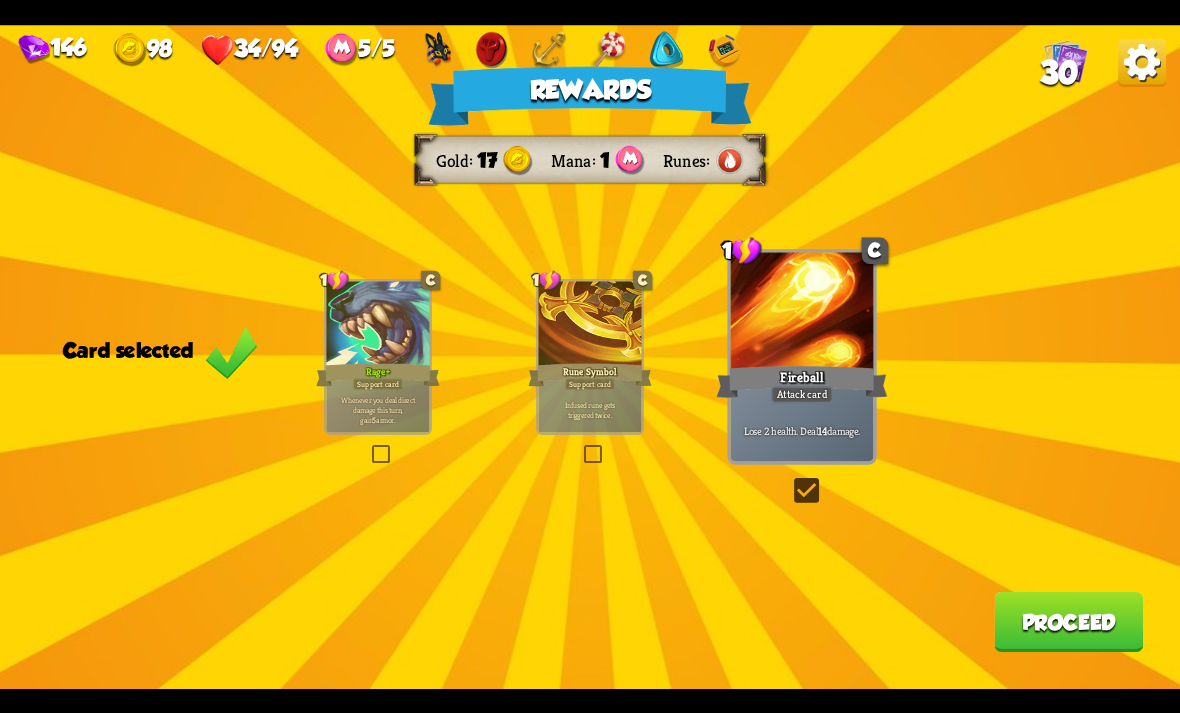 click on "Proceed" at bounding box center (1068, 622) 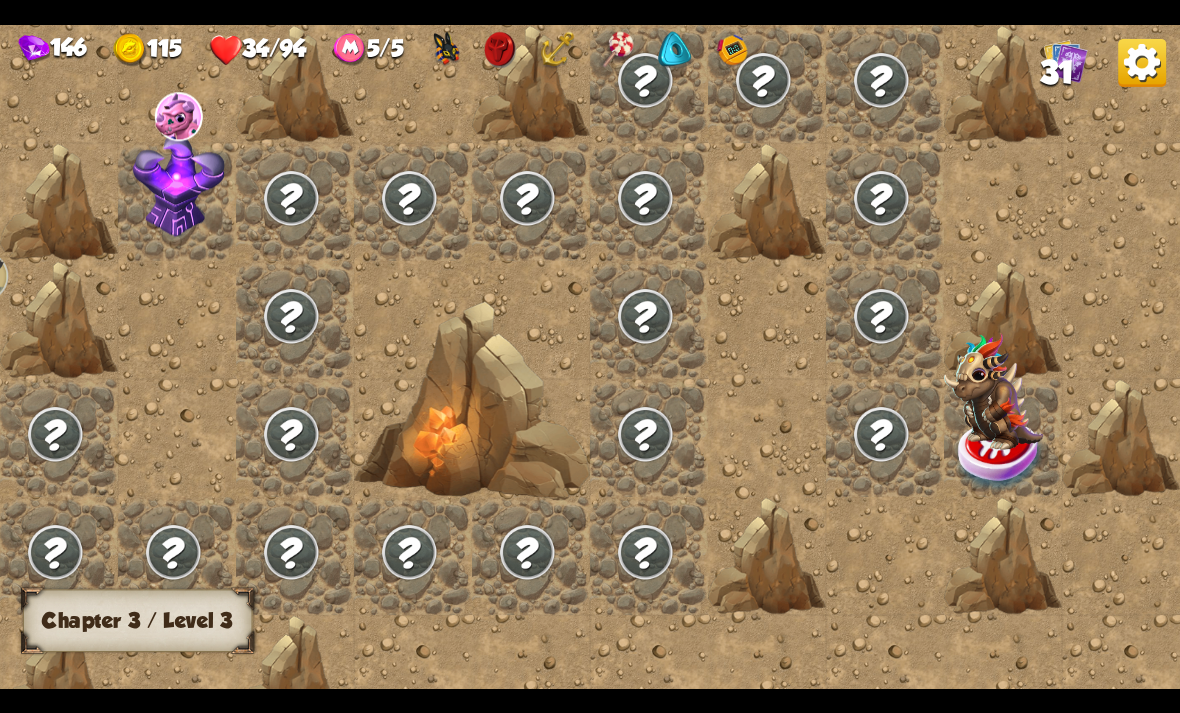 scroll, scrollTop: 0, scrollLeft: 384, axis: horizontal 